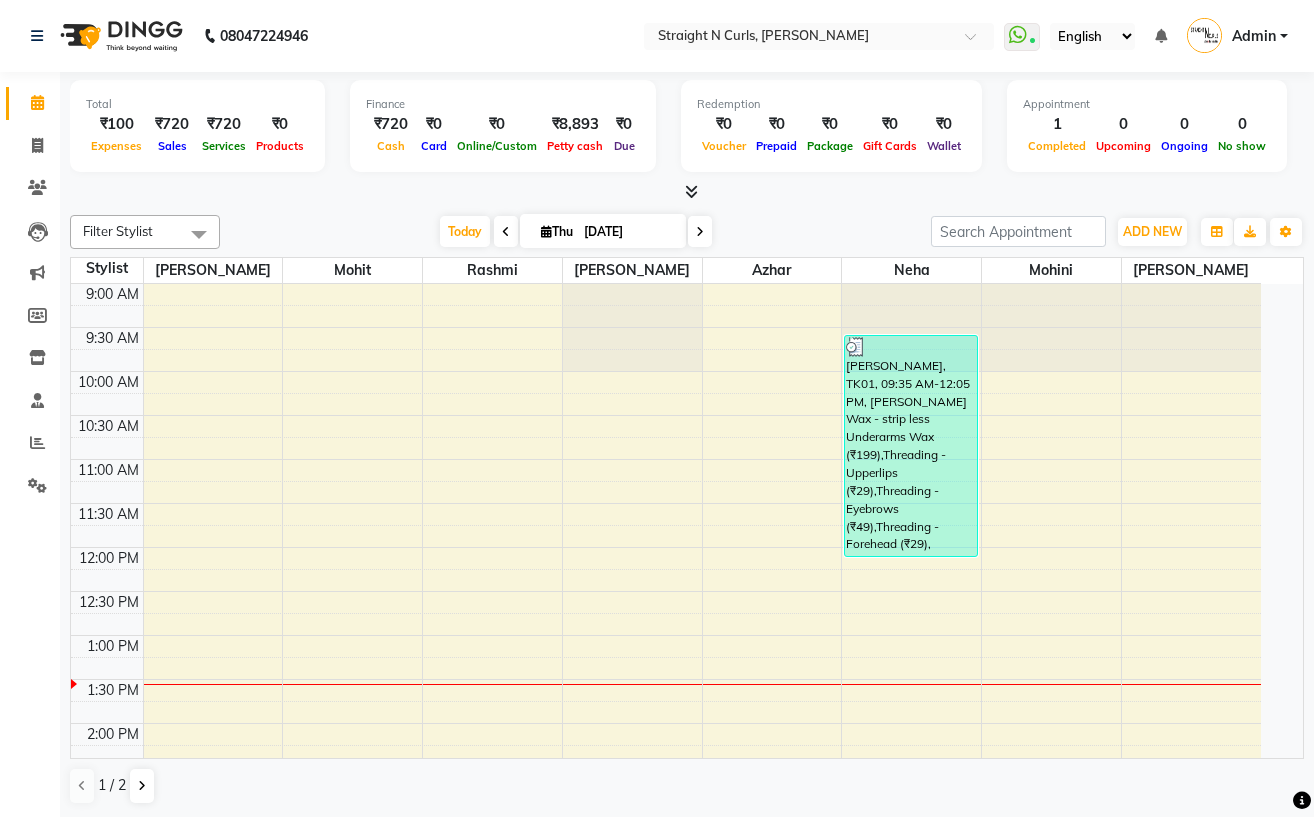 scroll, scrollTop: 0, scrollLeft: 0, axis: both 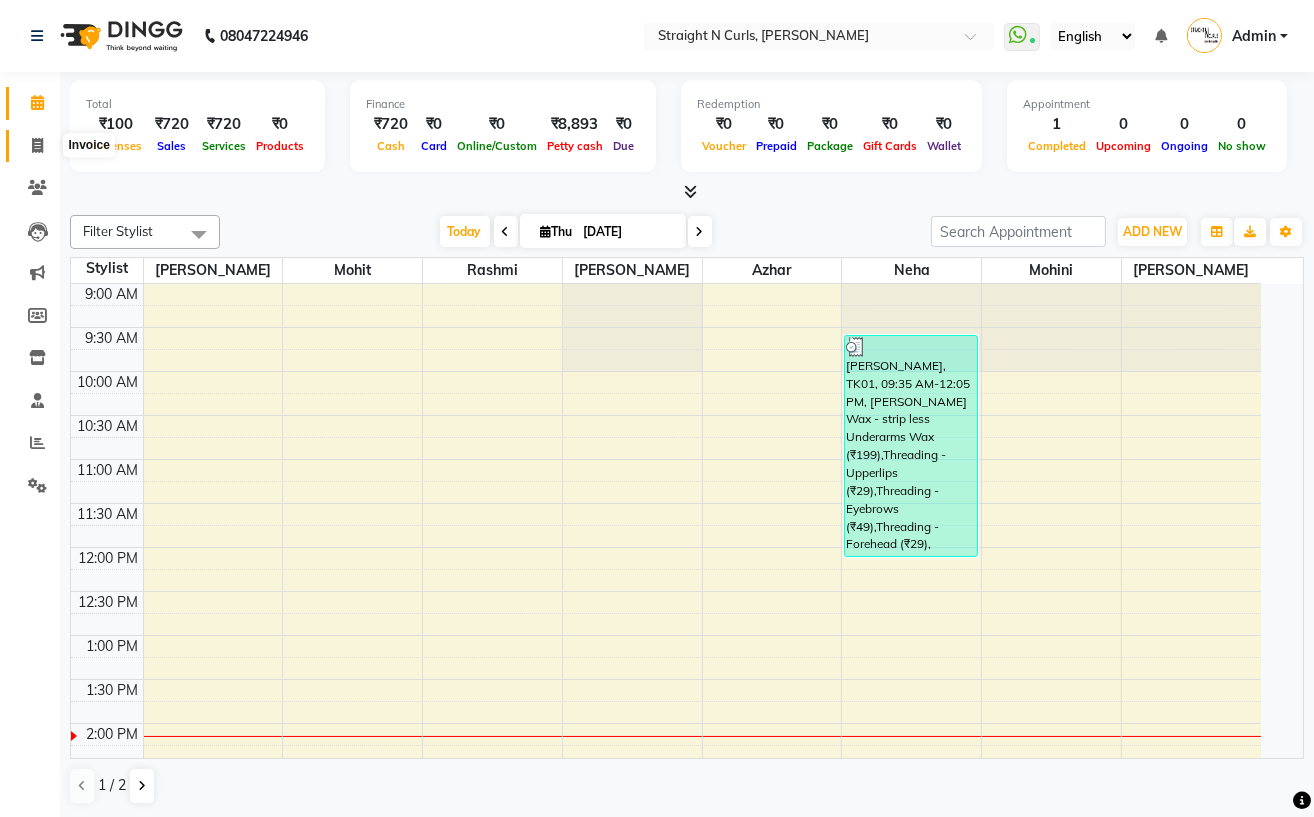 click 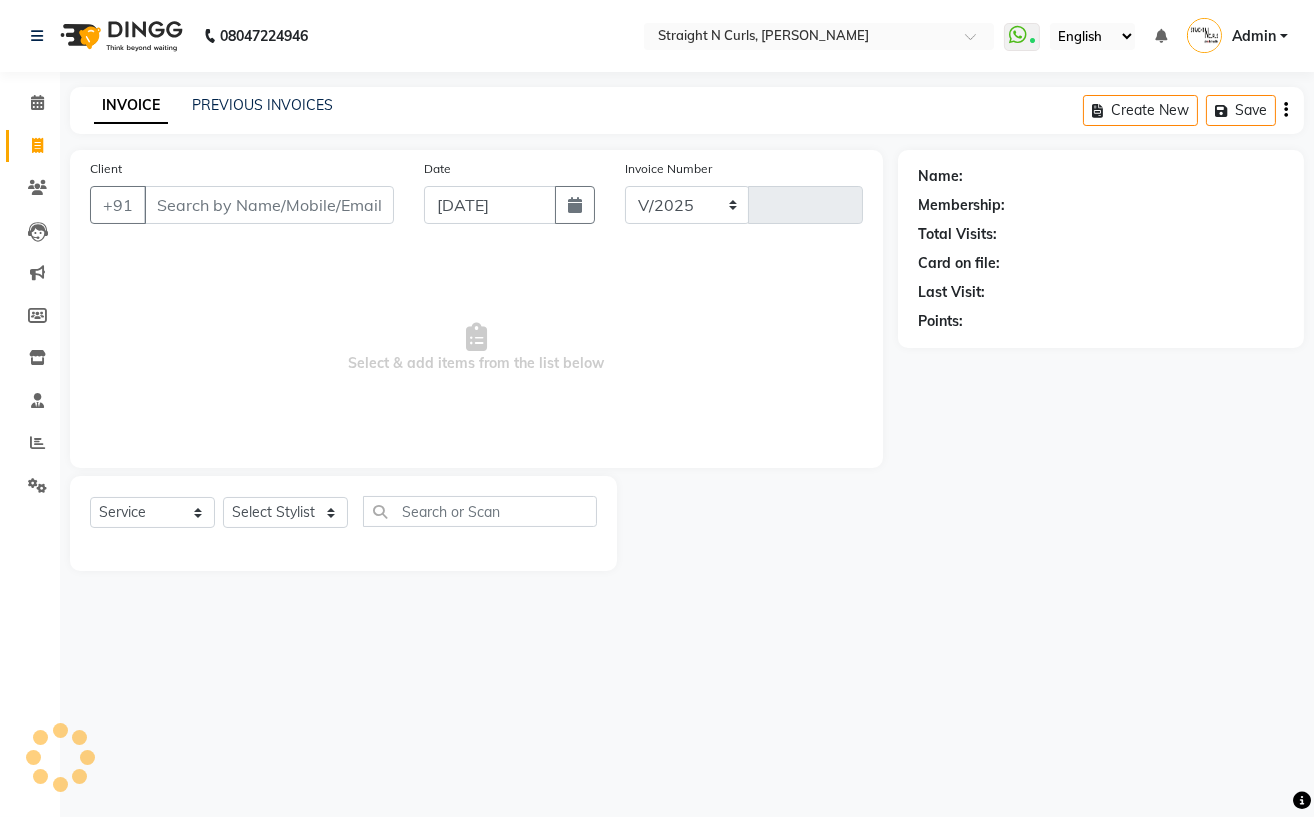 select on "7039" 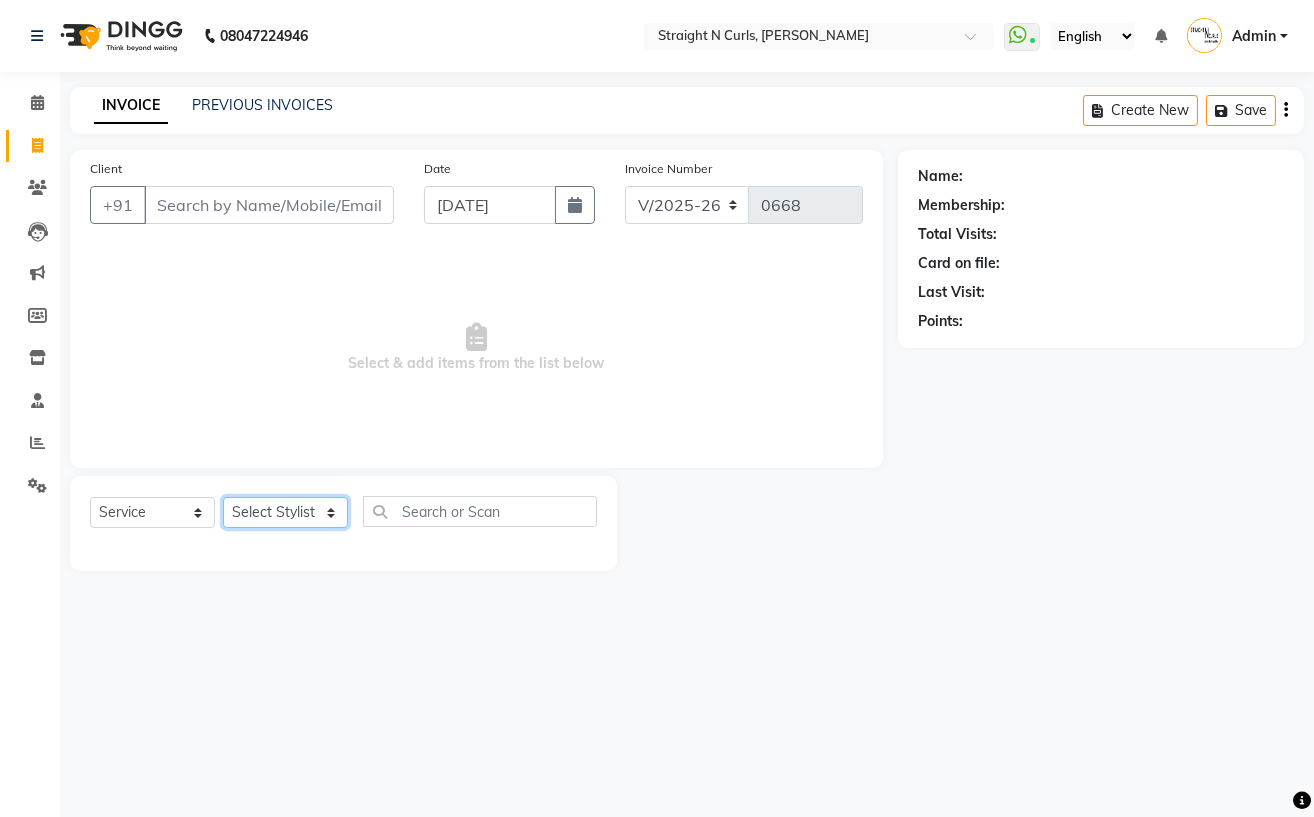 click on "Select Stylist" 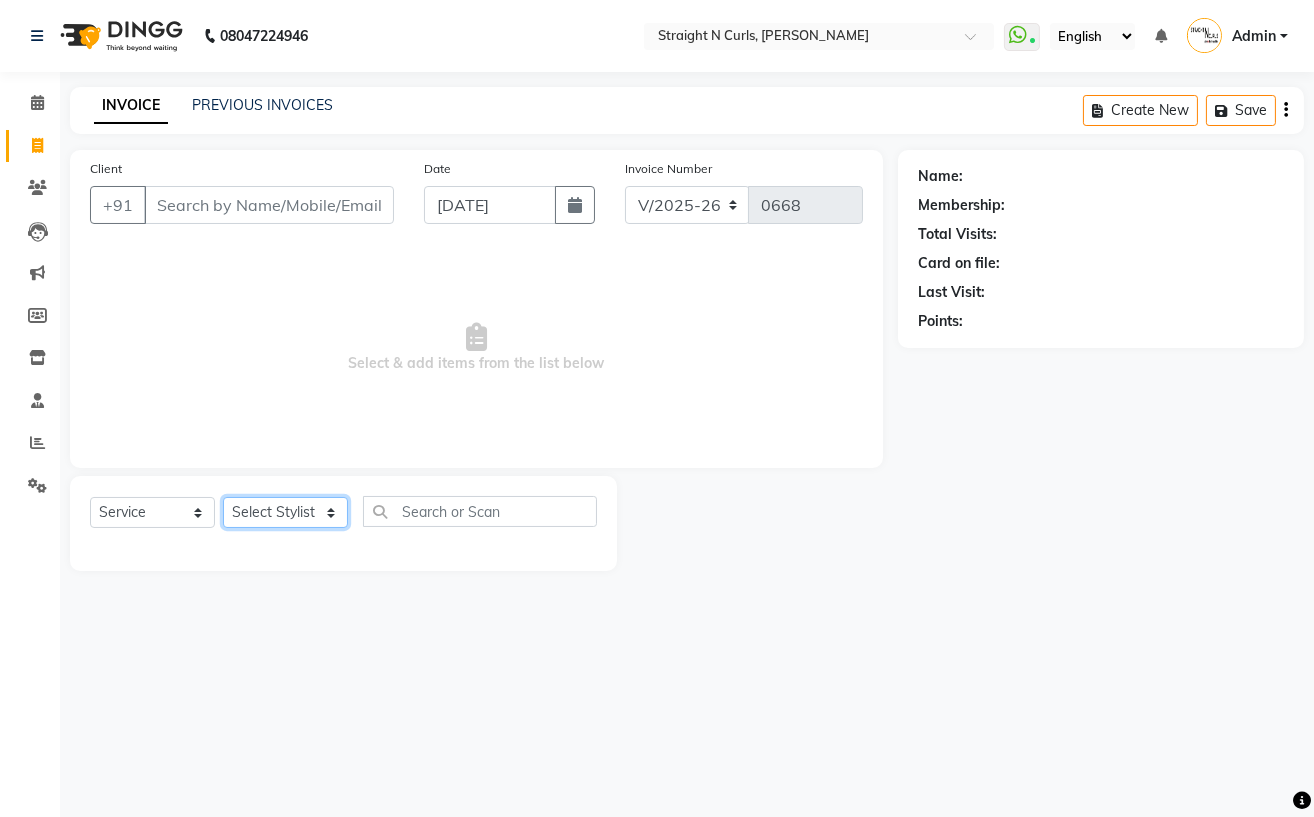 select on "74327" 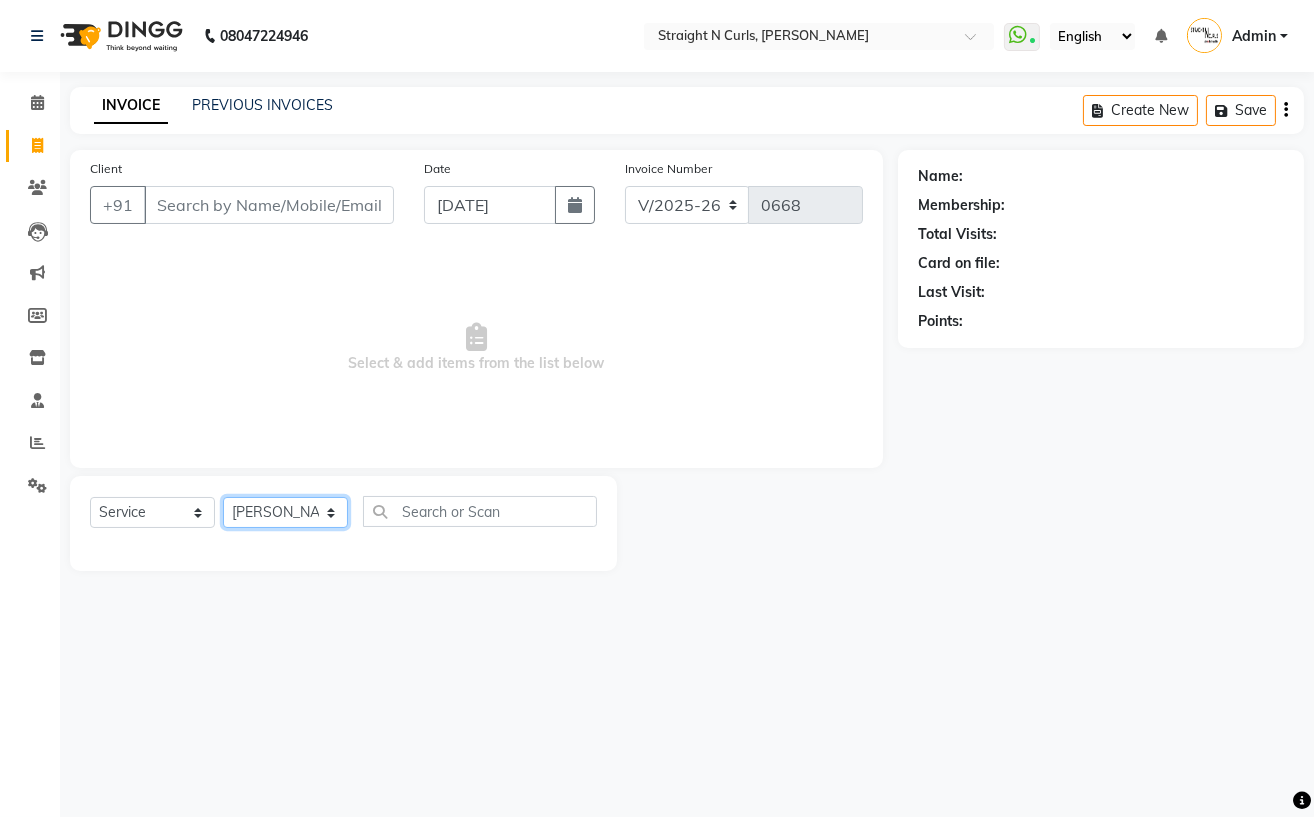click on "Select Stylist [PERSON_NAME] [PERSON_NAME] [PERSON_NAME] Mohit [PERSON_NAME] [PERSON_NAME] [PERSON_NAME]" 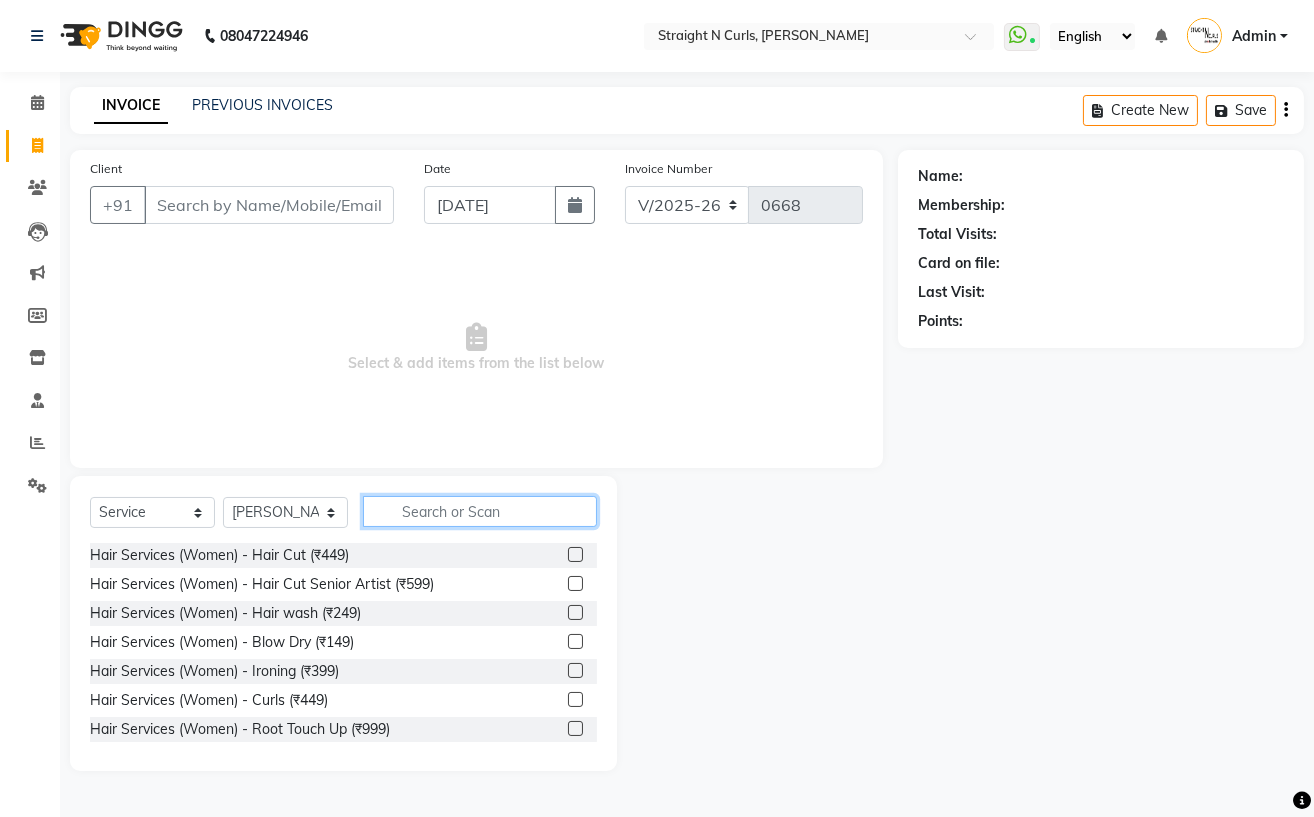 click 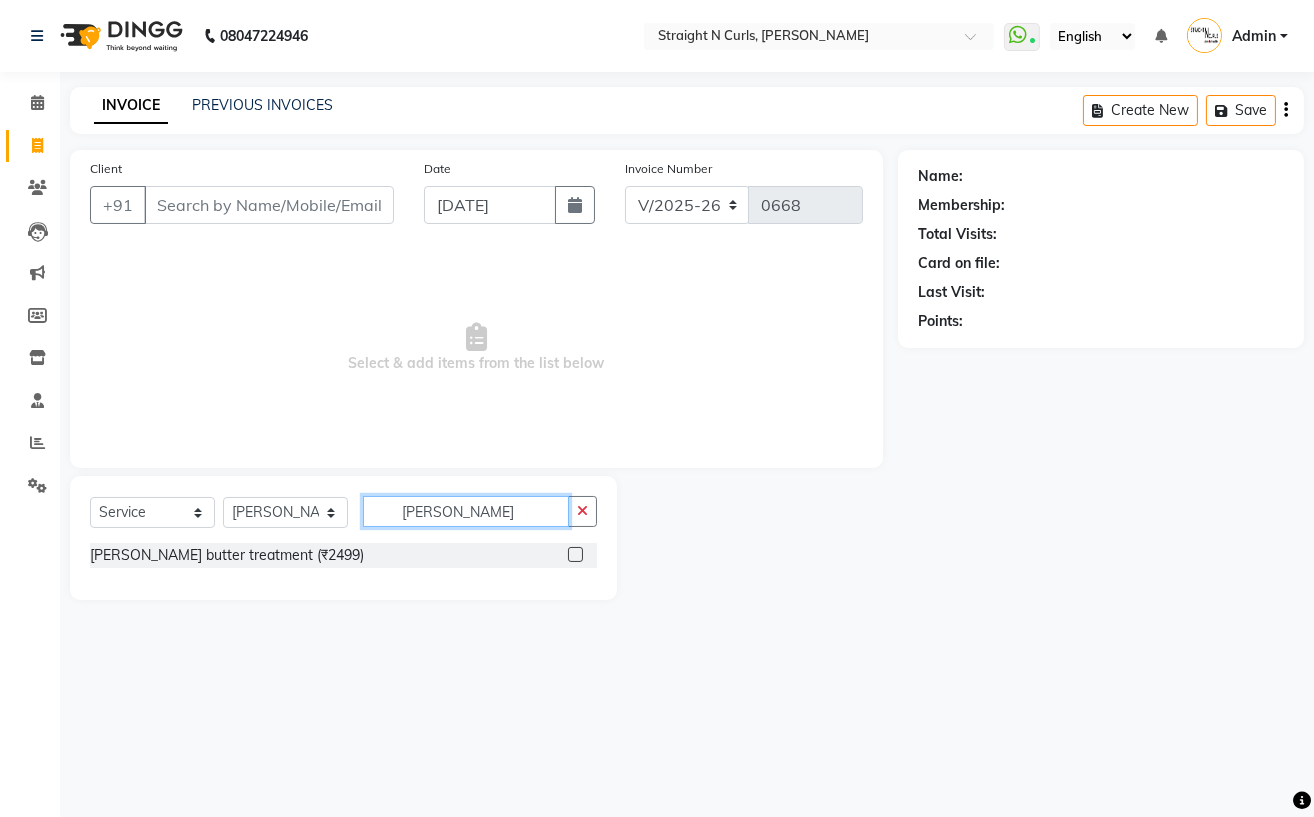type on "SHEA" 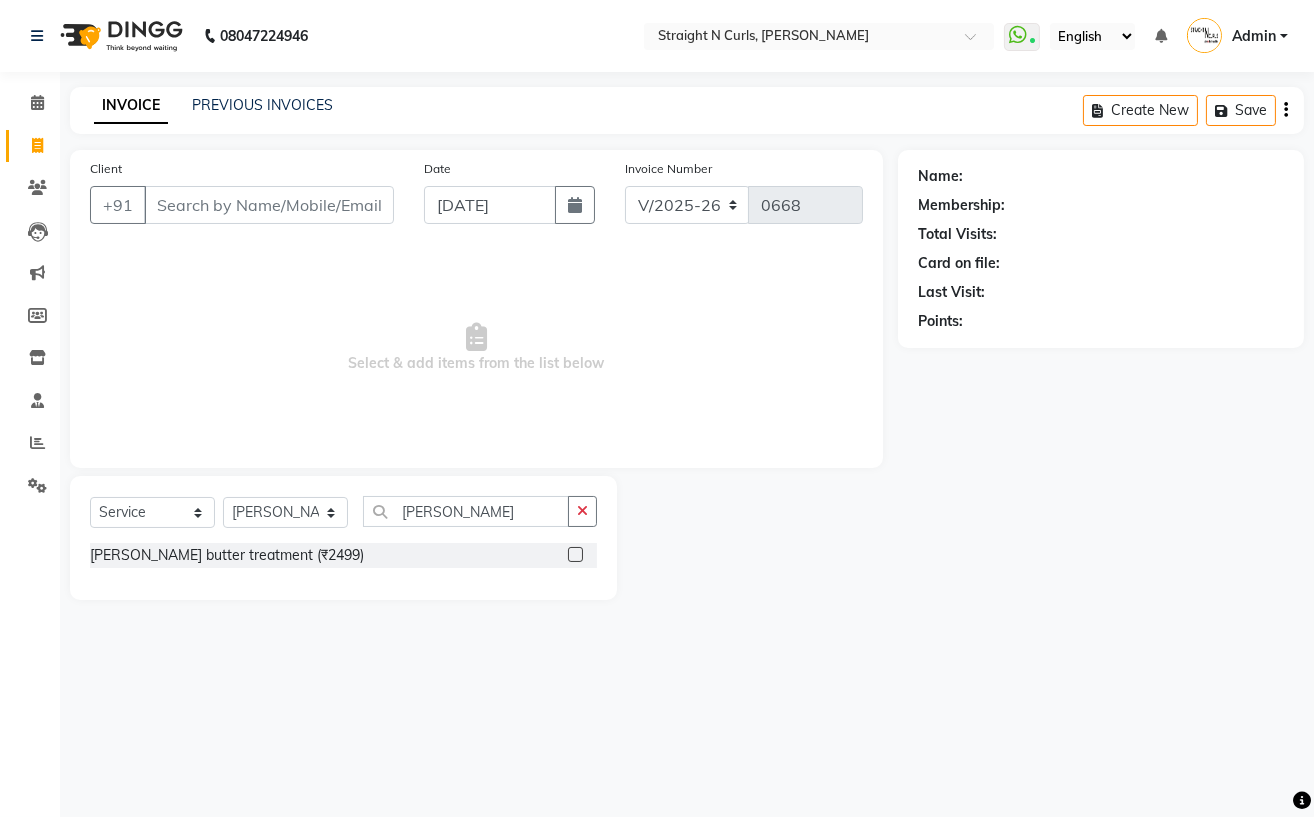 click 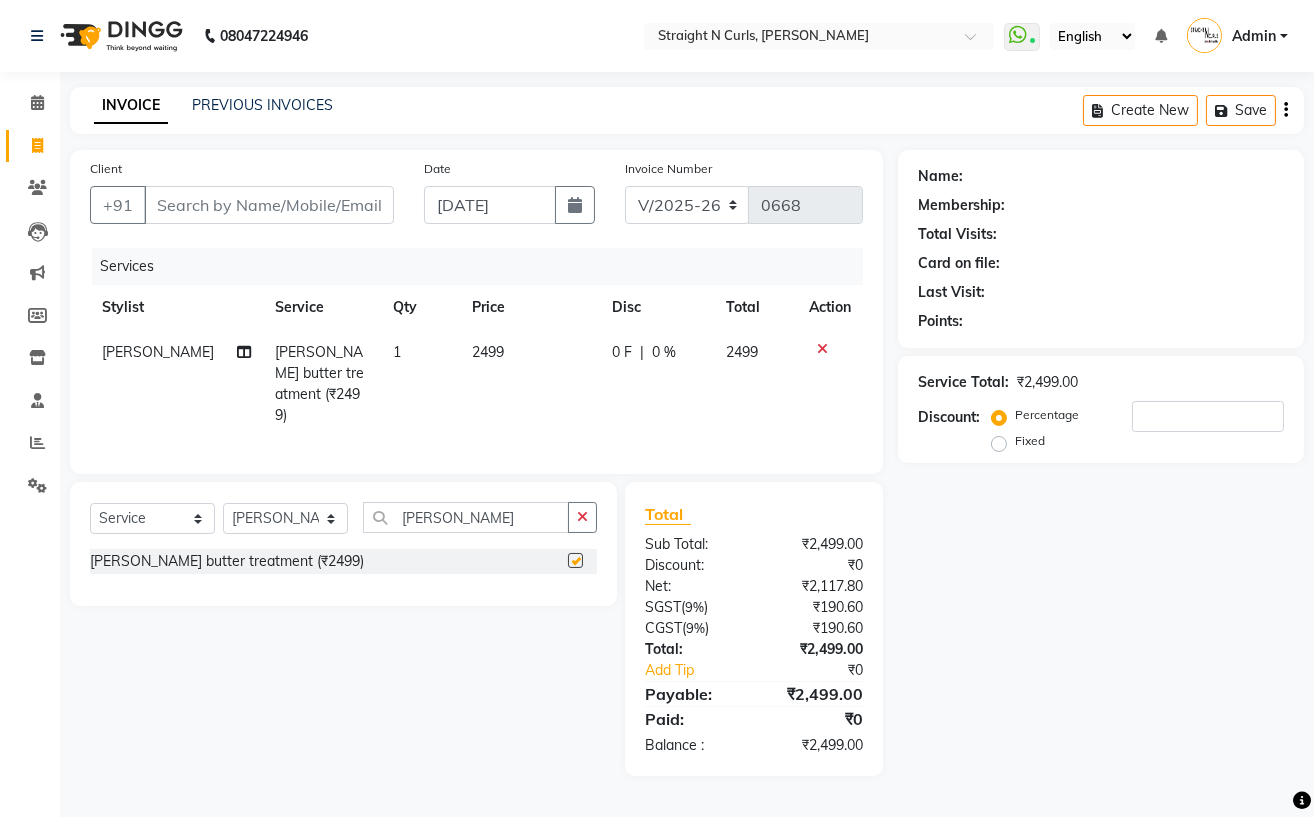 checkbox on "false" 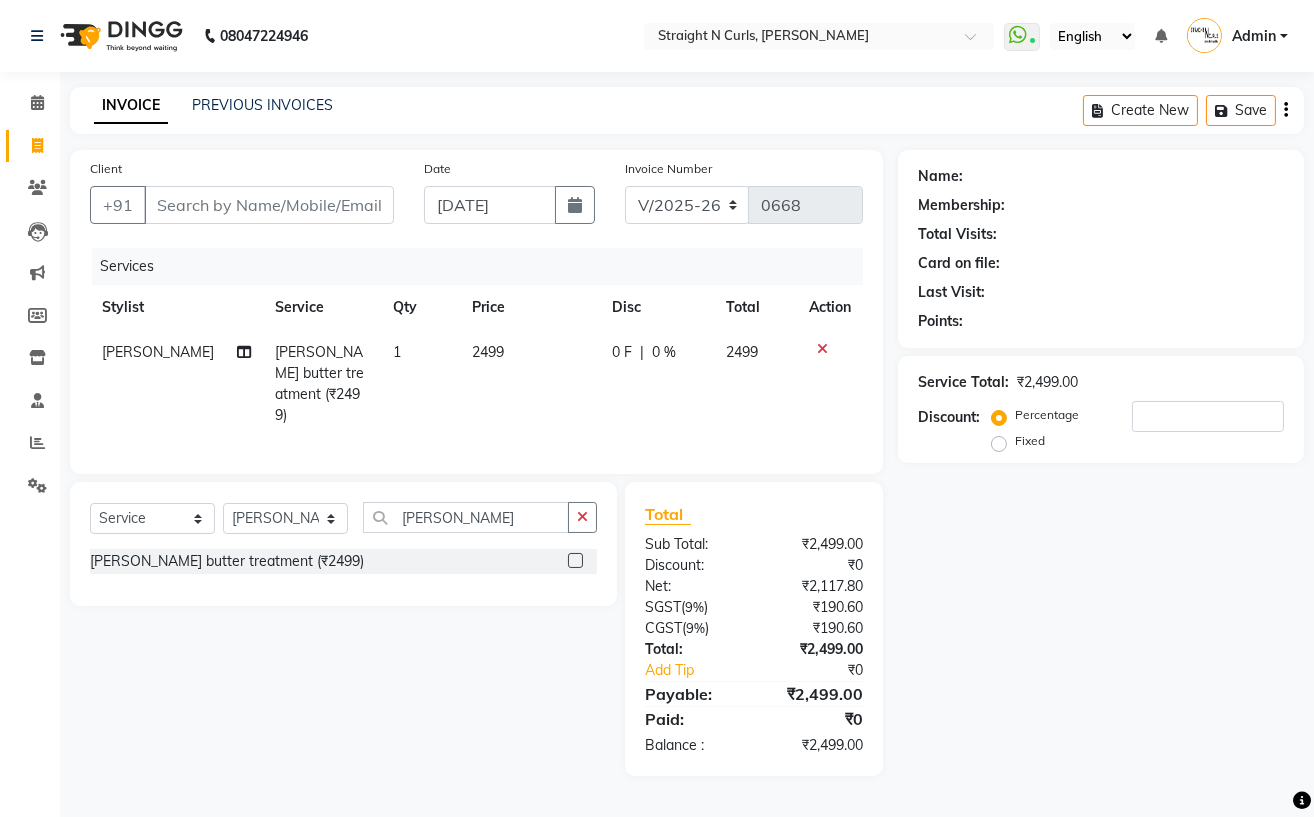 click on "0 F | 0 %" 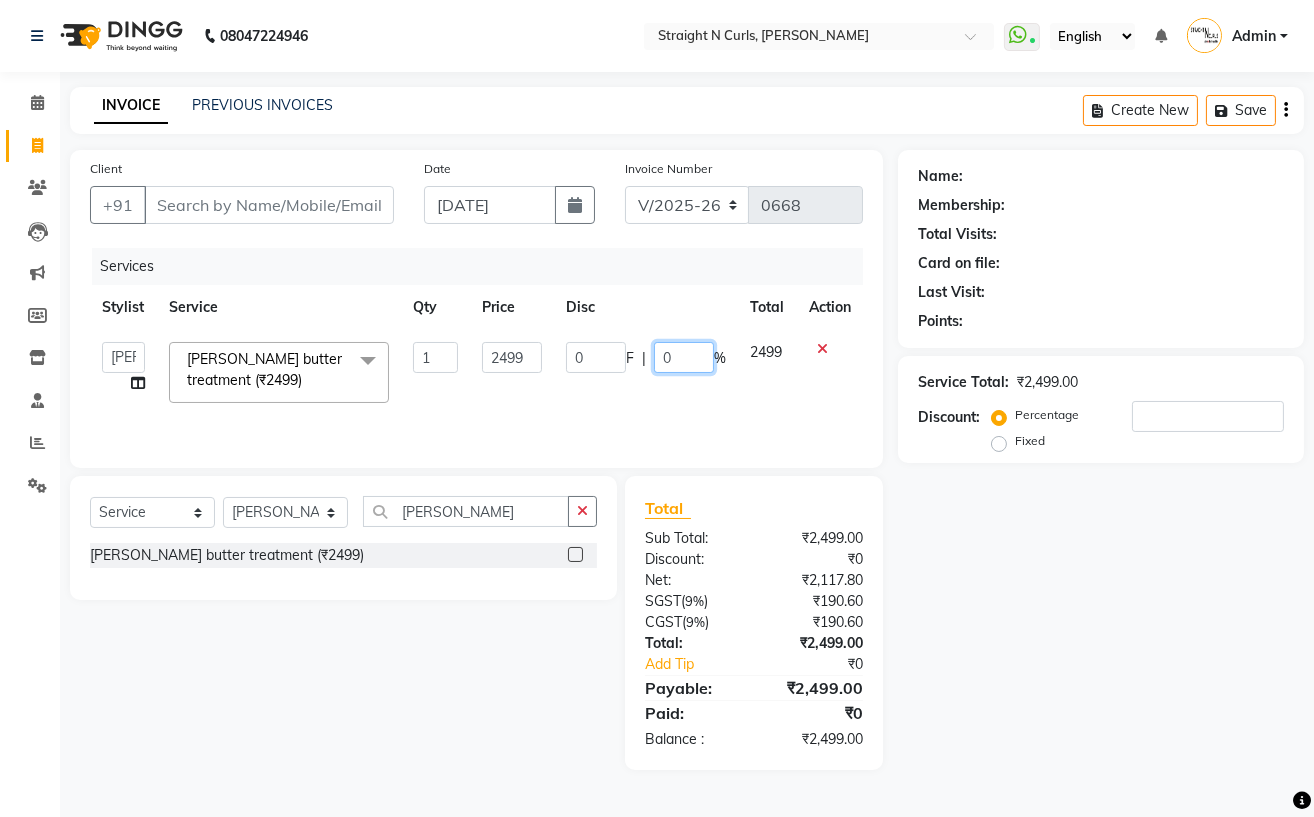 click on "0" 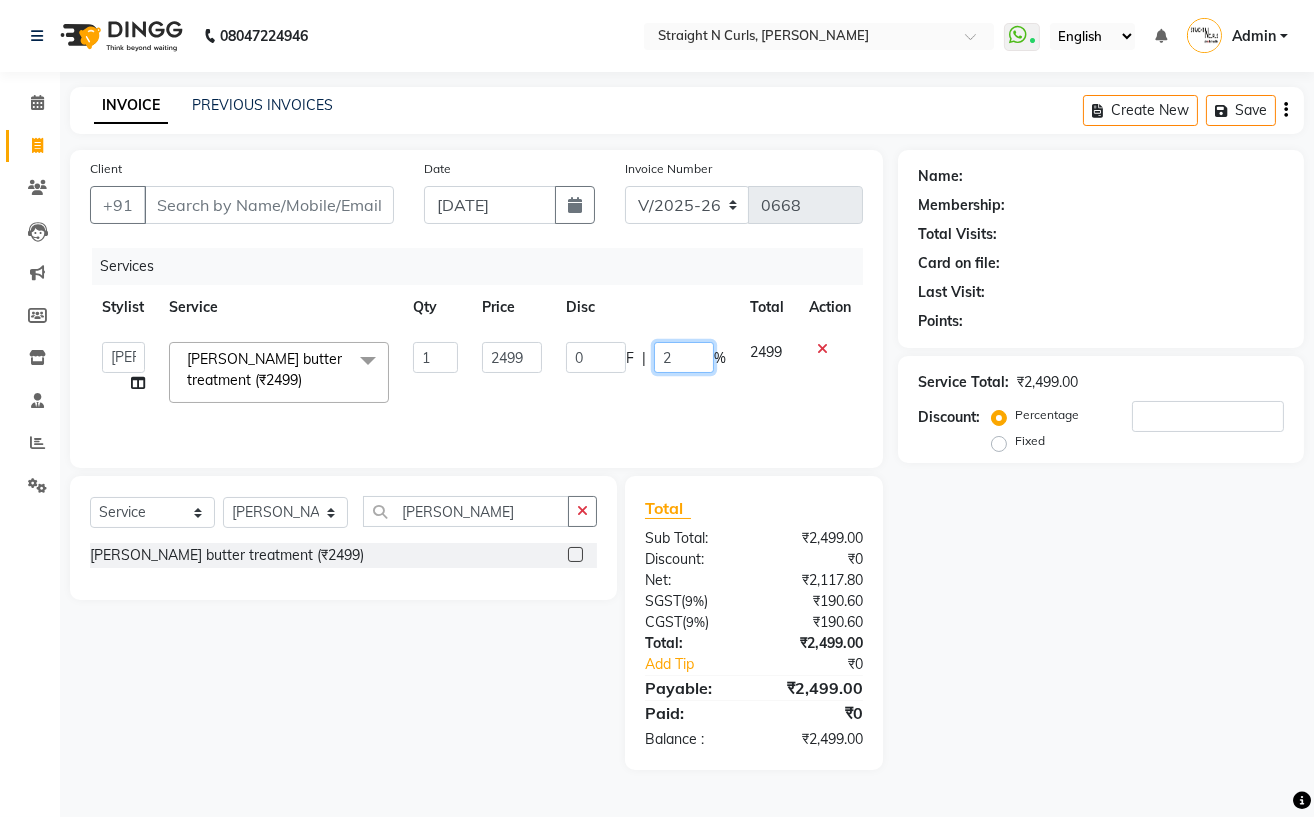 type on "20" 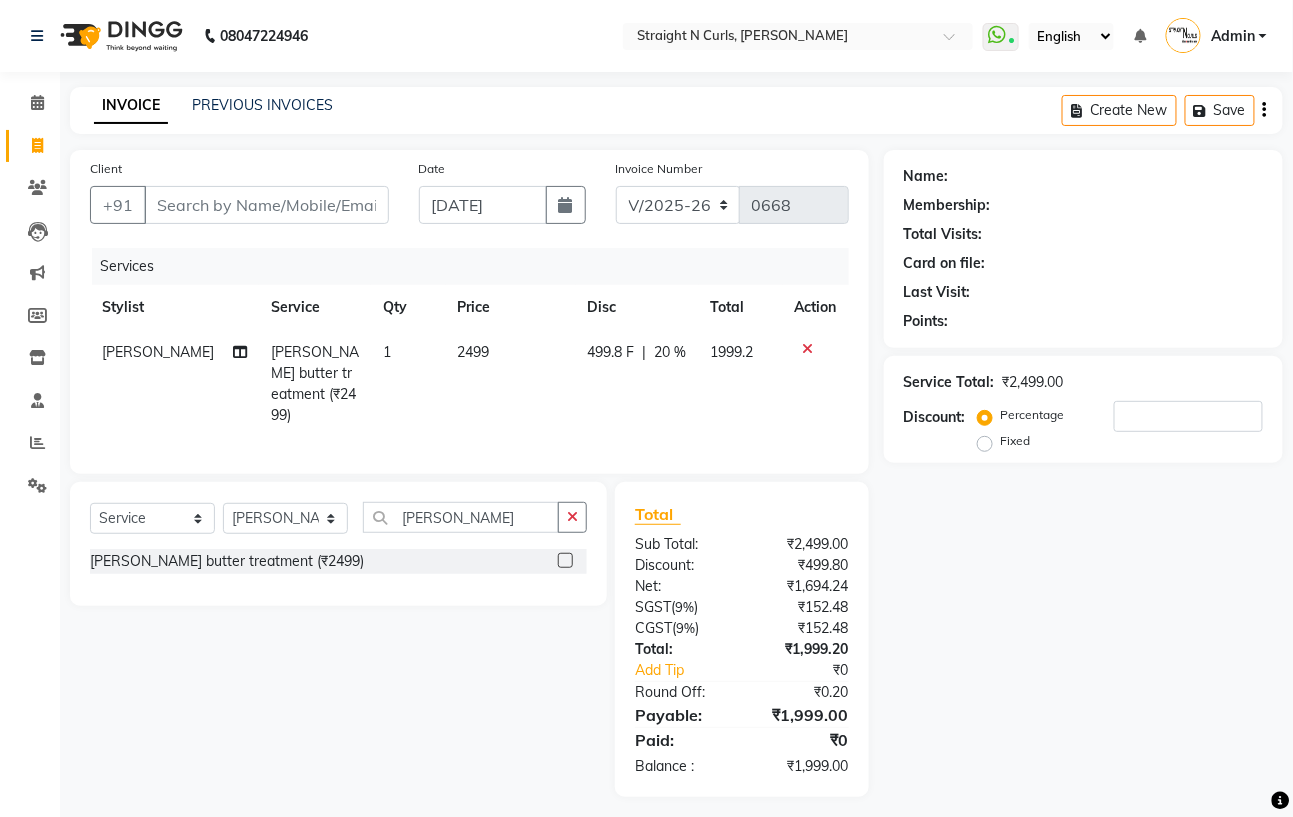 click on "Name: Membership: Total Visits: Card on file: Last Visit:  Points:  Service Total:  ₹2,499.00  Discount:  Percentage   Fixed" 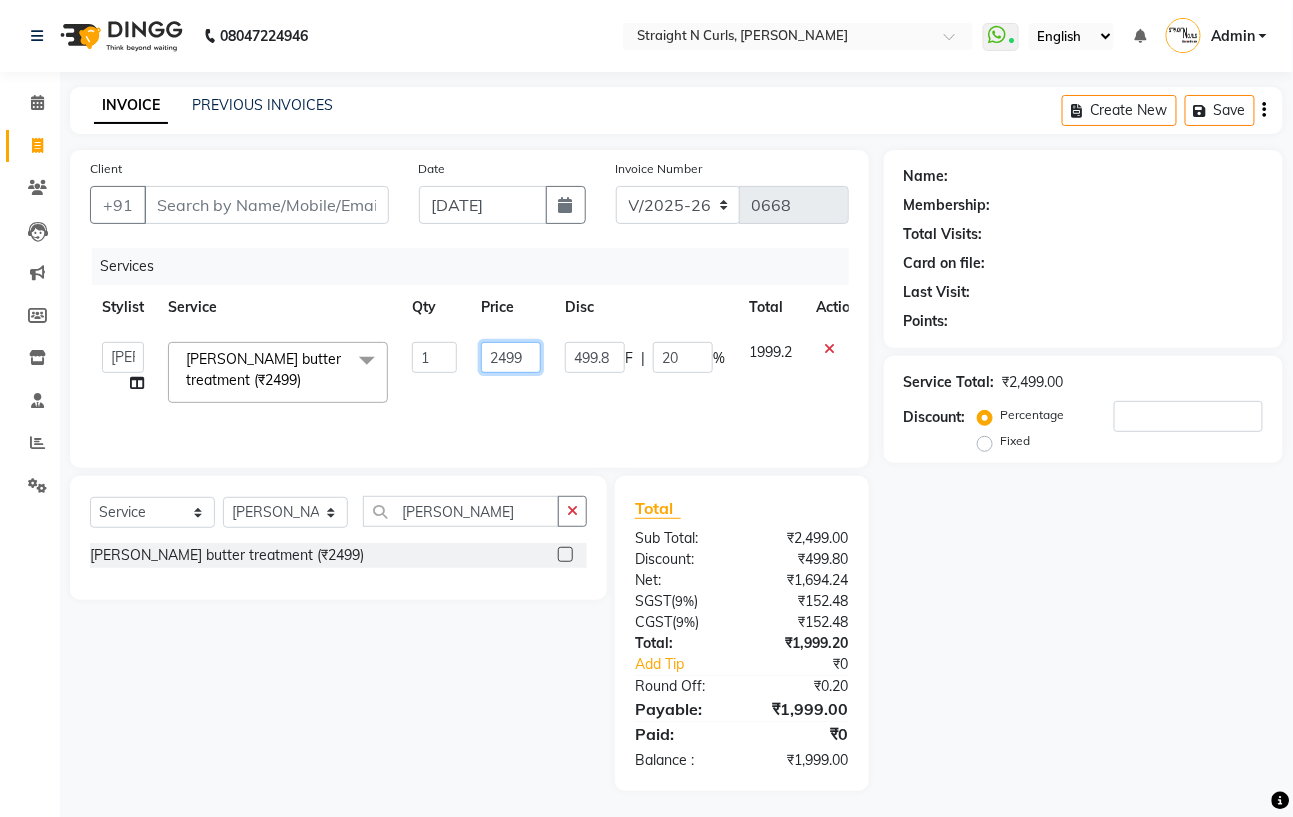 click on "2499" 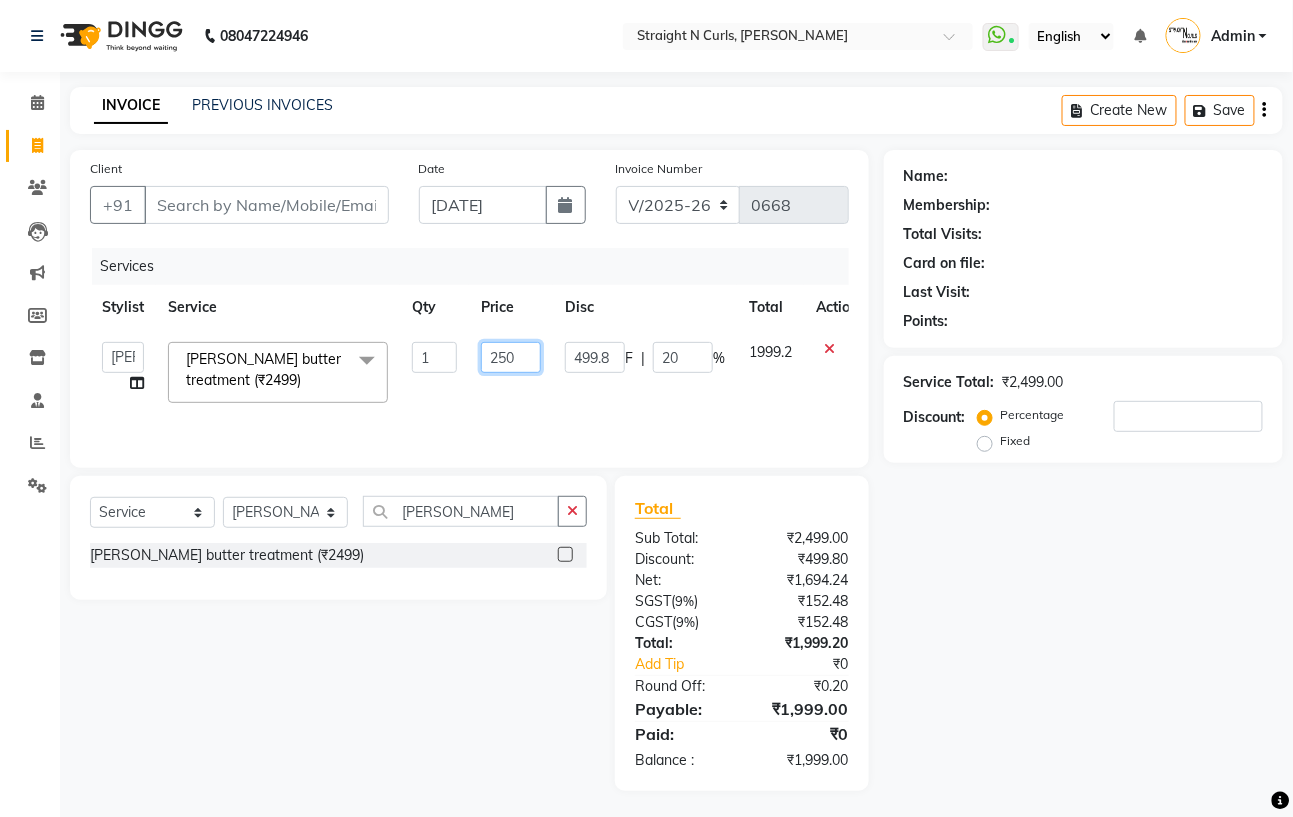 type on "2500" 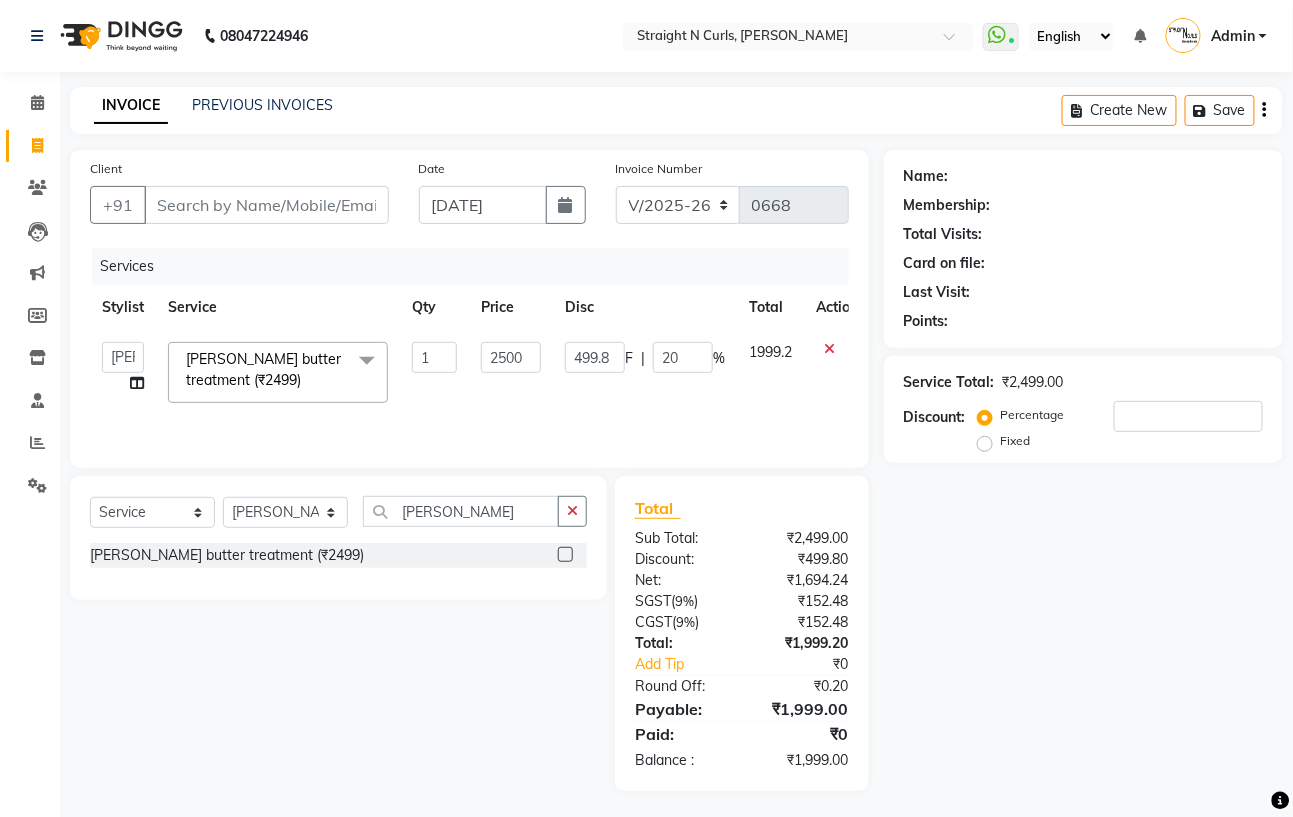 click on "Name: Membership: Total Visits: Card on file: Last Visit:  Points:  Service Total:  ₹2,499.00  Discount:  Percentage   Fixed" 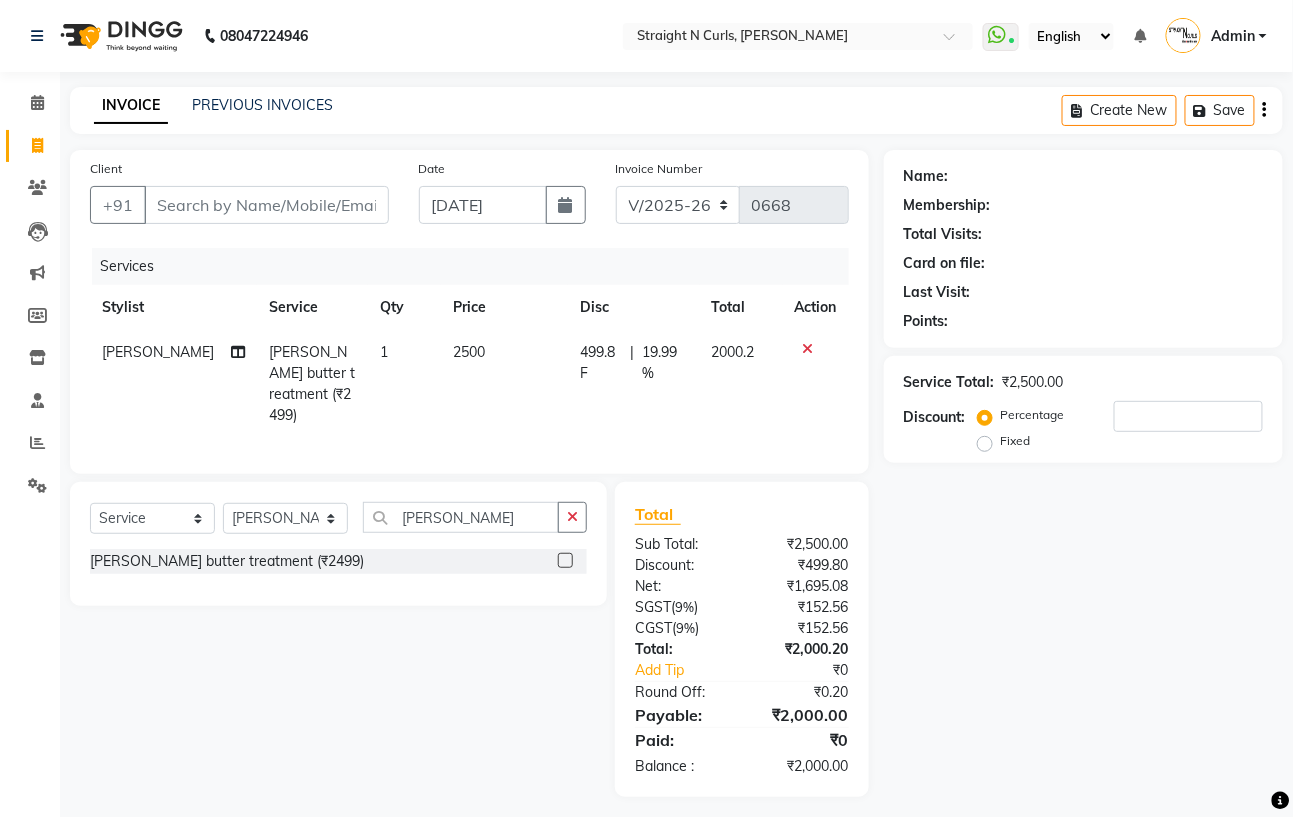 drag, startPoint x: 573, startPoint y: 512, endPoint x: 548, endPoint y: 516, distance: 25.317978 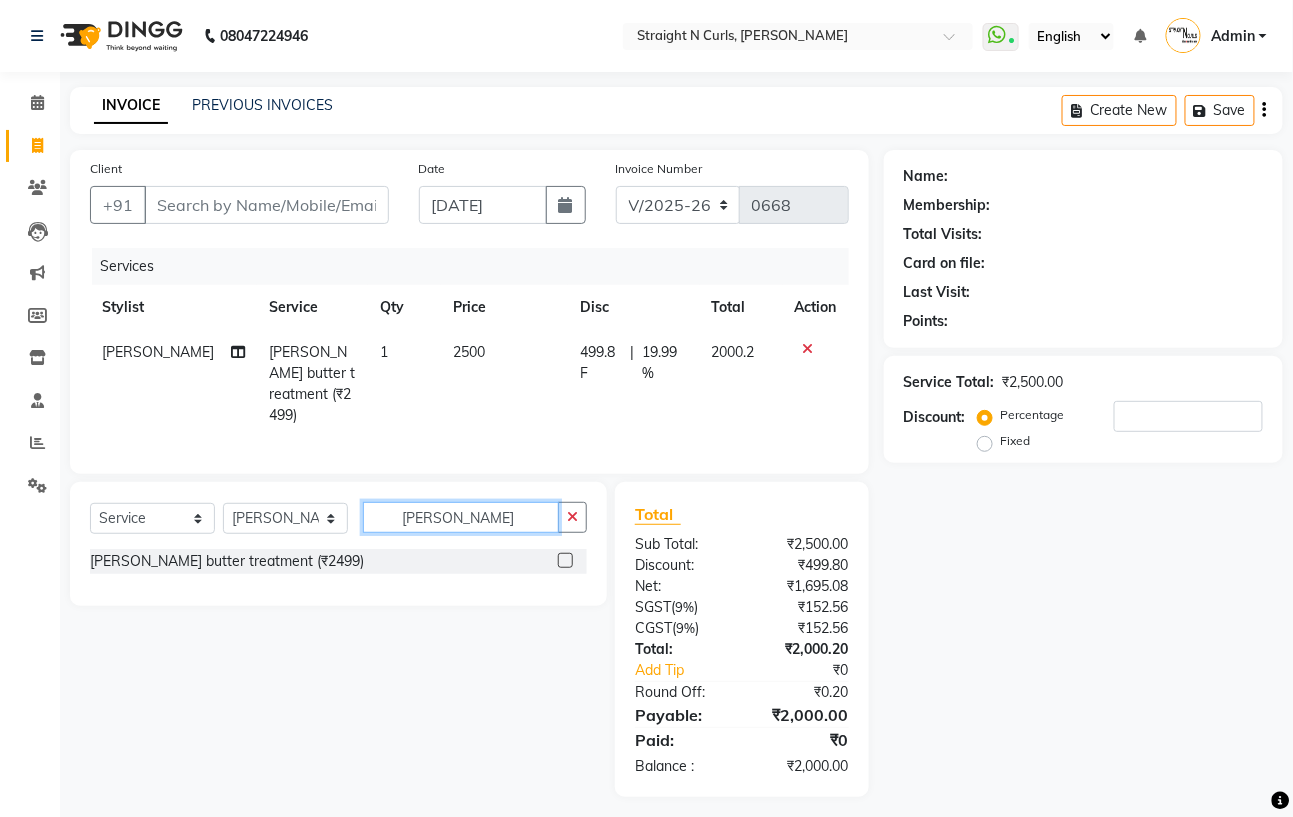 type 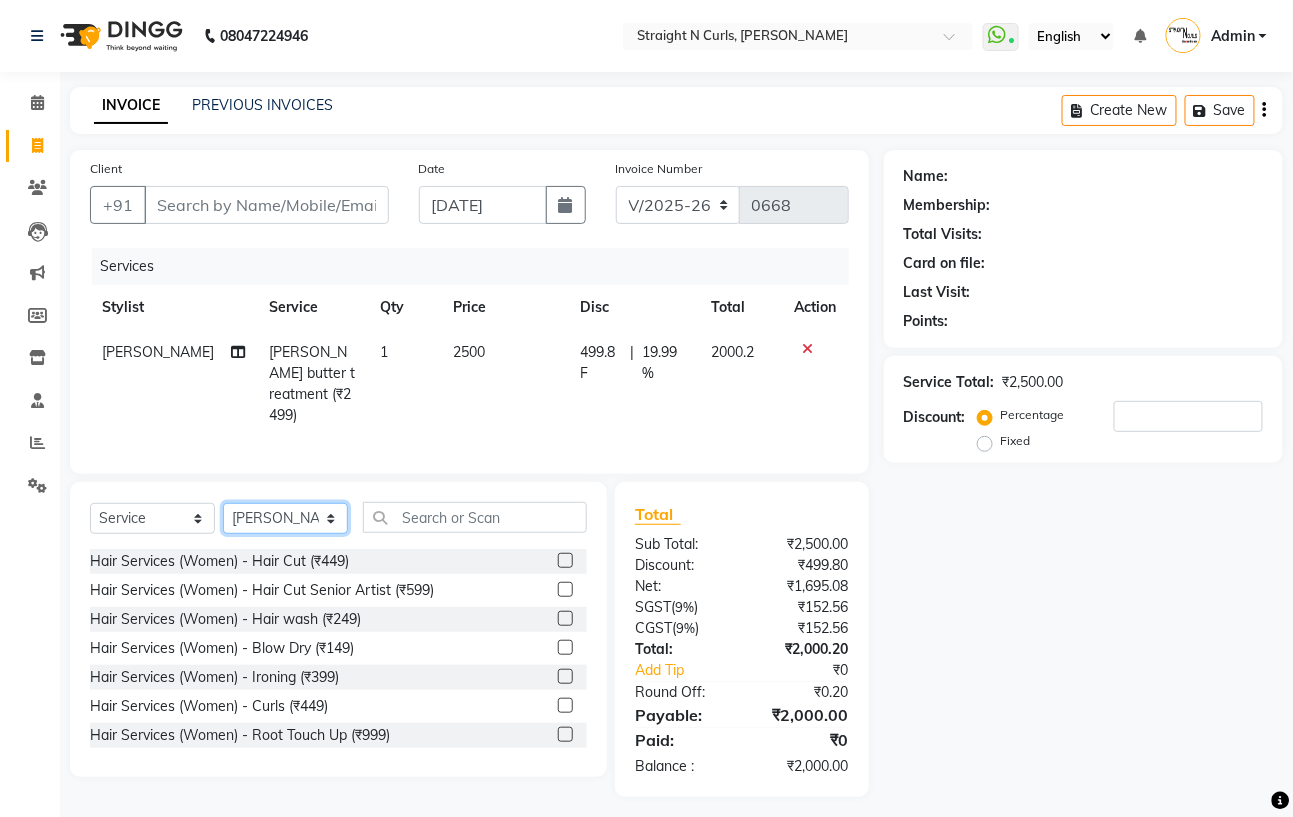 click on "Select Stylist Astha Azhar Gautam Kamboj Mohini Mohit Neha Paras Kamboj parvez Rashmi Subhan" 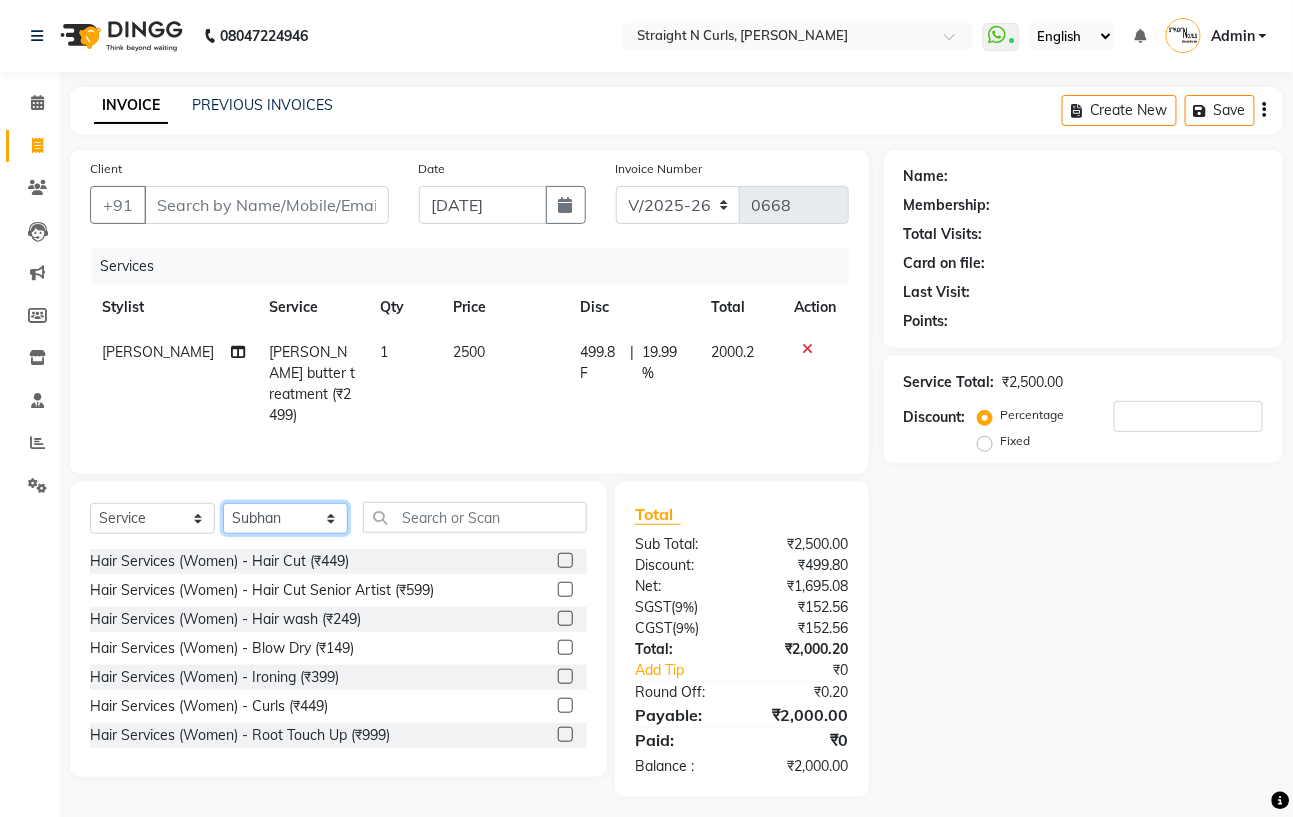 click on "Select Stylist Astha Azhar Gautam Kamboj Mohini Mohit Neha Paras Kamboj parvez Rashmi Subhan" 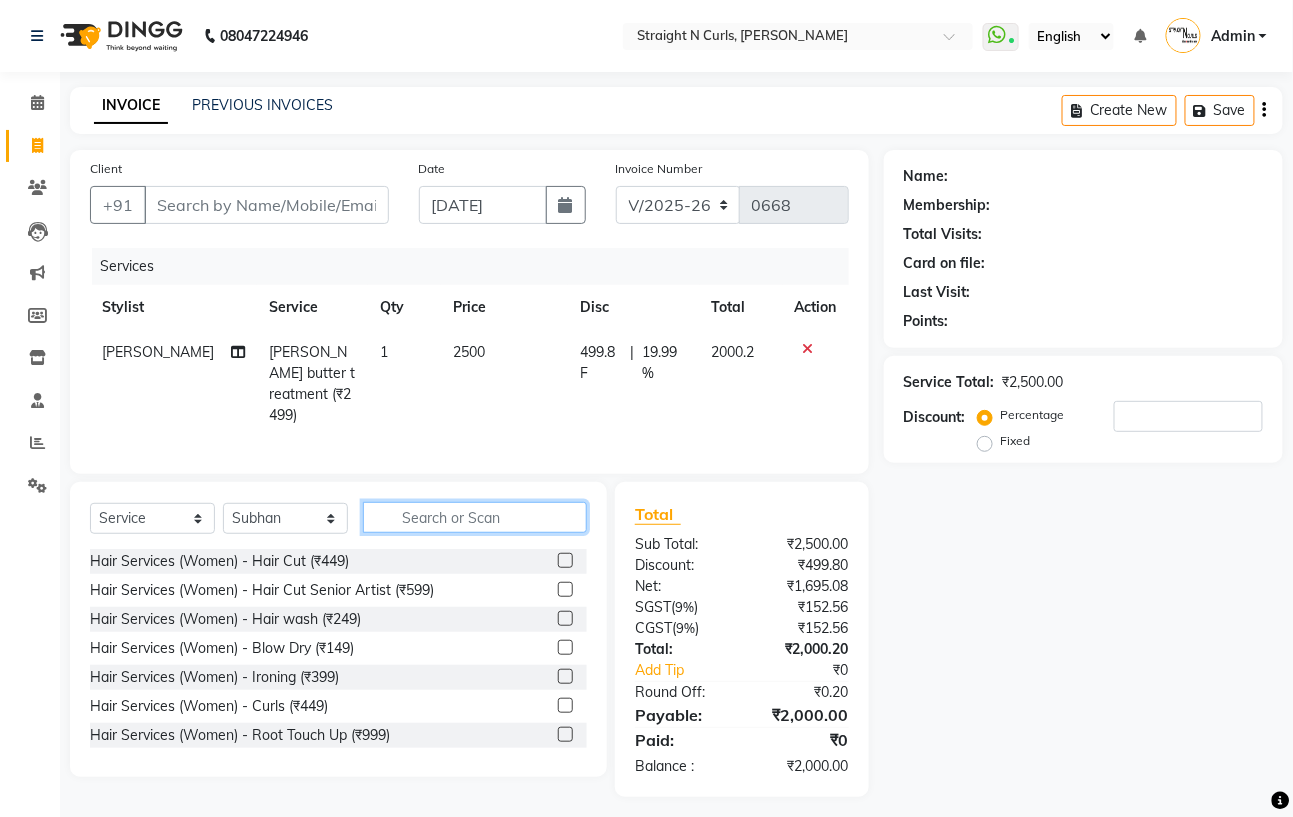 click 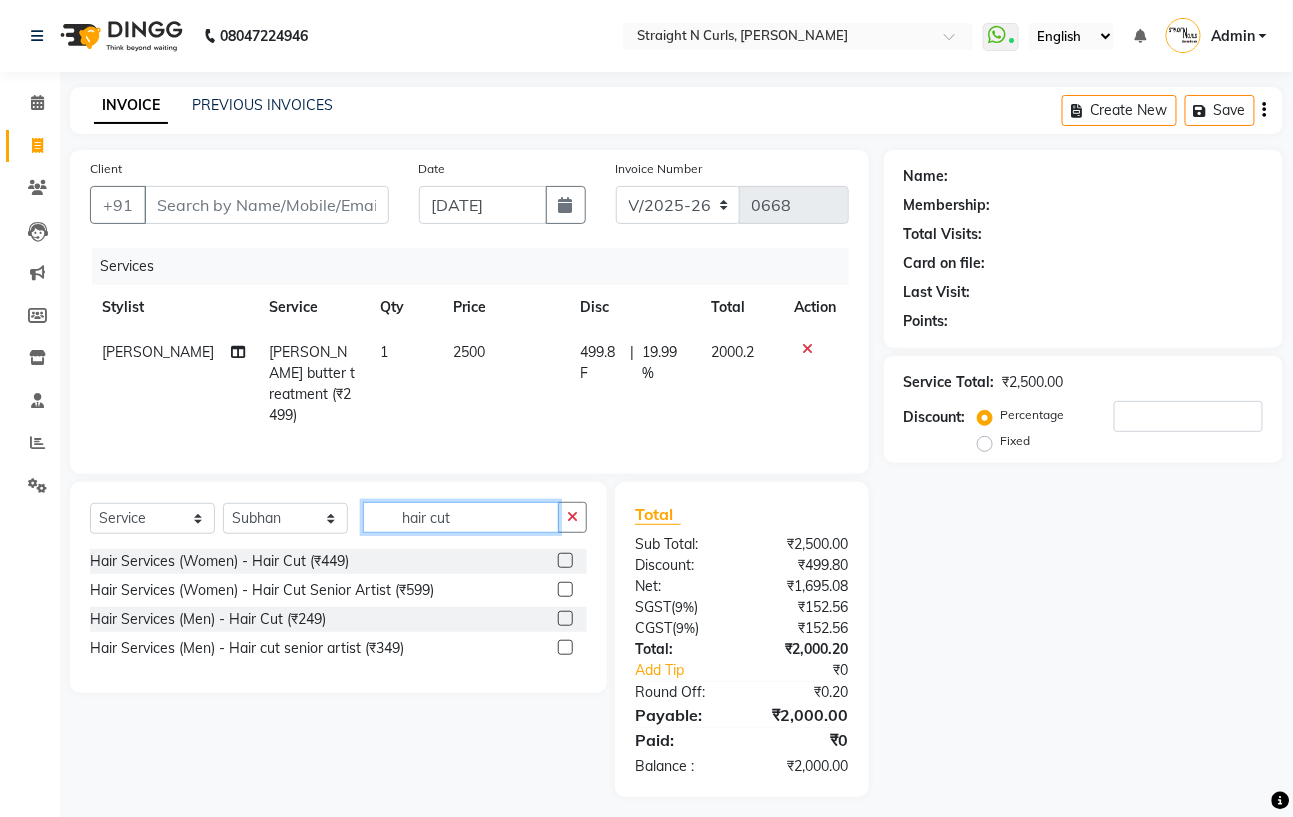 type on "hair cut" 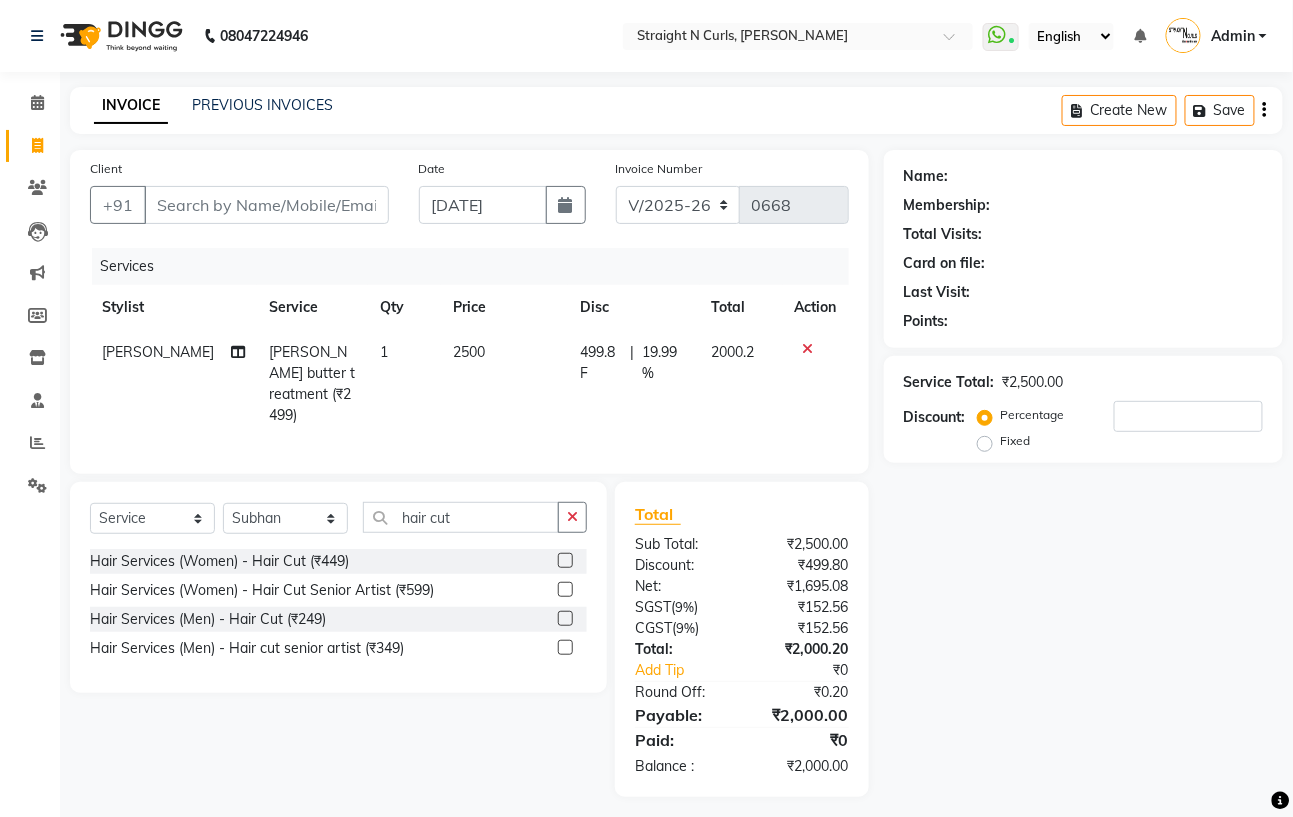 click 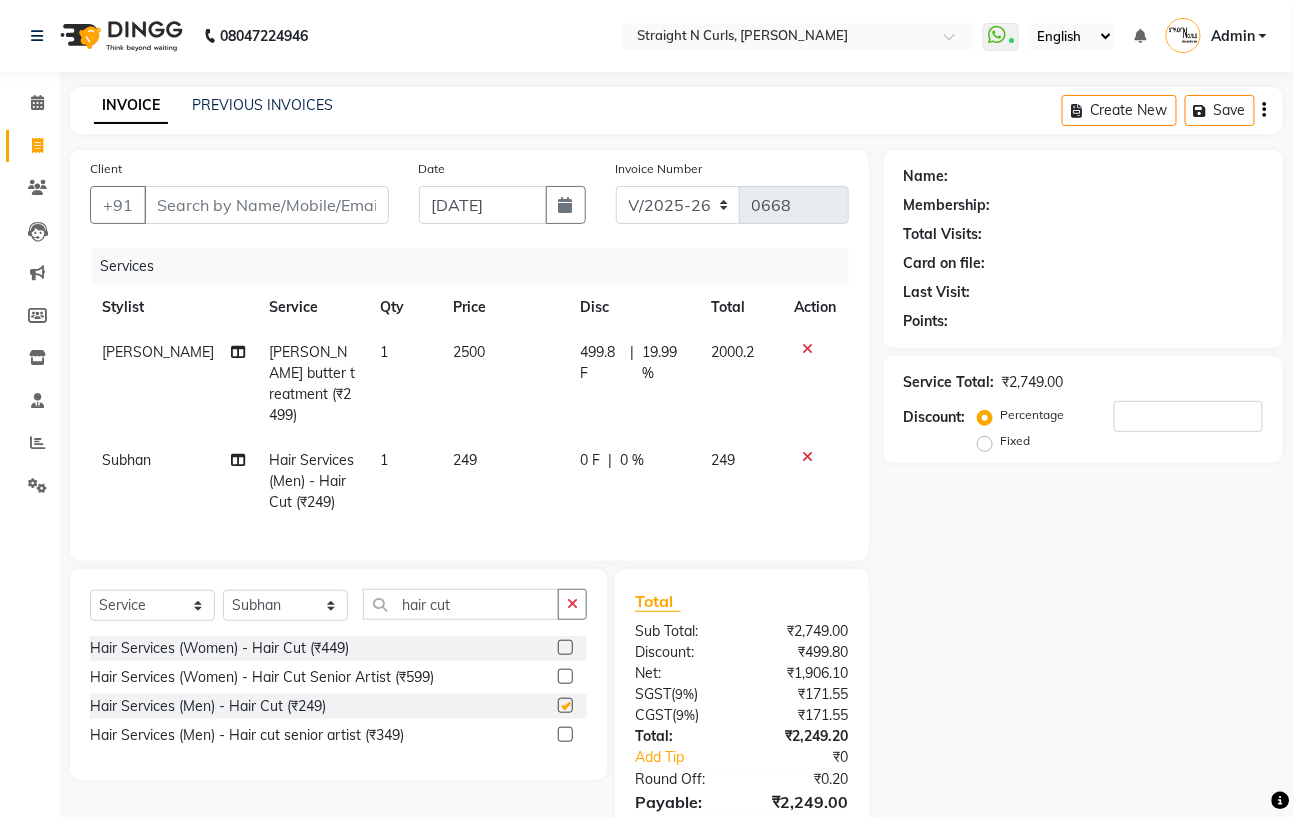 checkbox on "false" 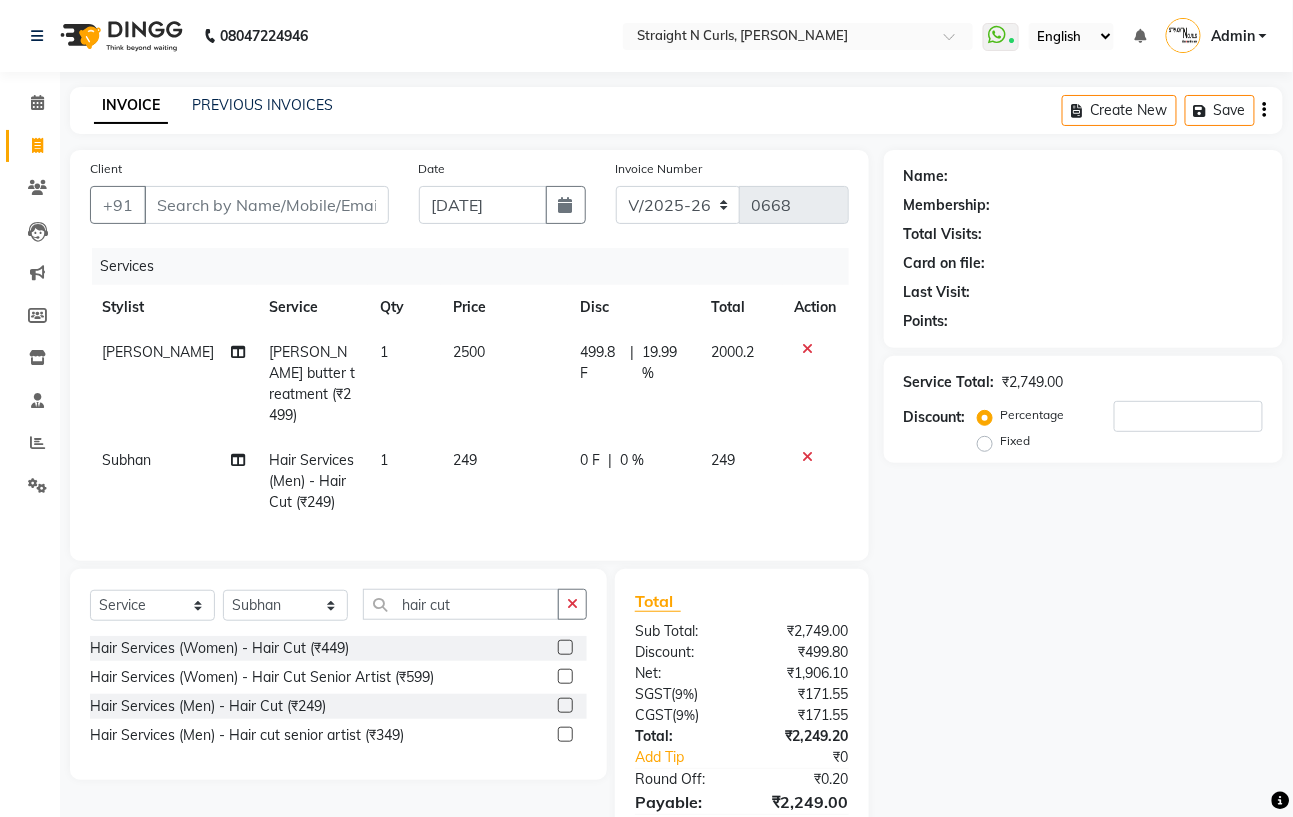 click on "Select  Service  Product  Membership  Package Voucher Prepaid Gift Card  Select Stylist Astha Azhar Gautam Kamboj Mohini Mohit Neha Paras Kamboj parvez Rashmi Subhan  hair cut Hair Services (Women) - Hair Cut (₹449)  Hair Services (Women) - Hair Cut Senior Artist (₹599)  Hair Services (Men) - Hair Cut (₹249)  Hair Services (Men) - Hair cut senior artist (₹349)" 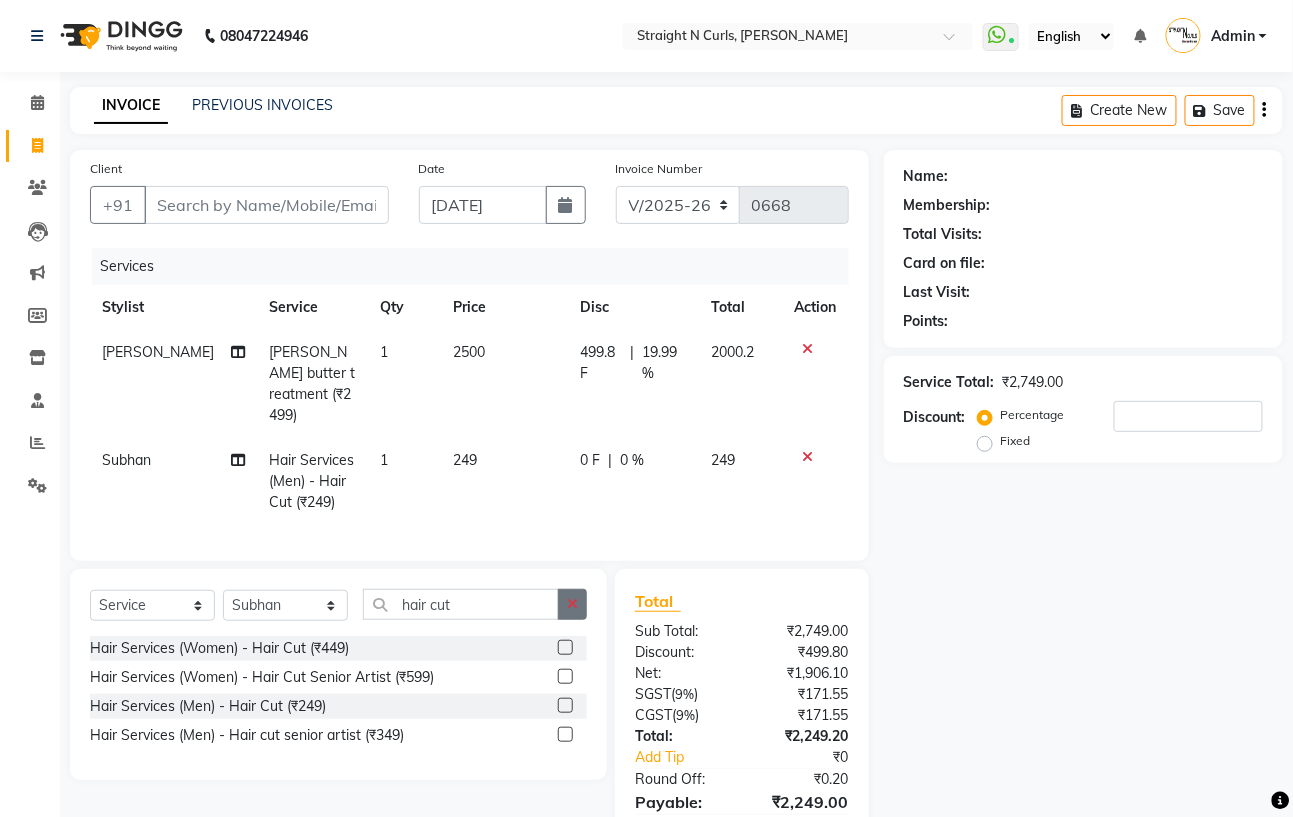 click 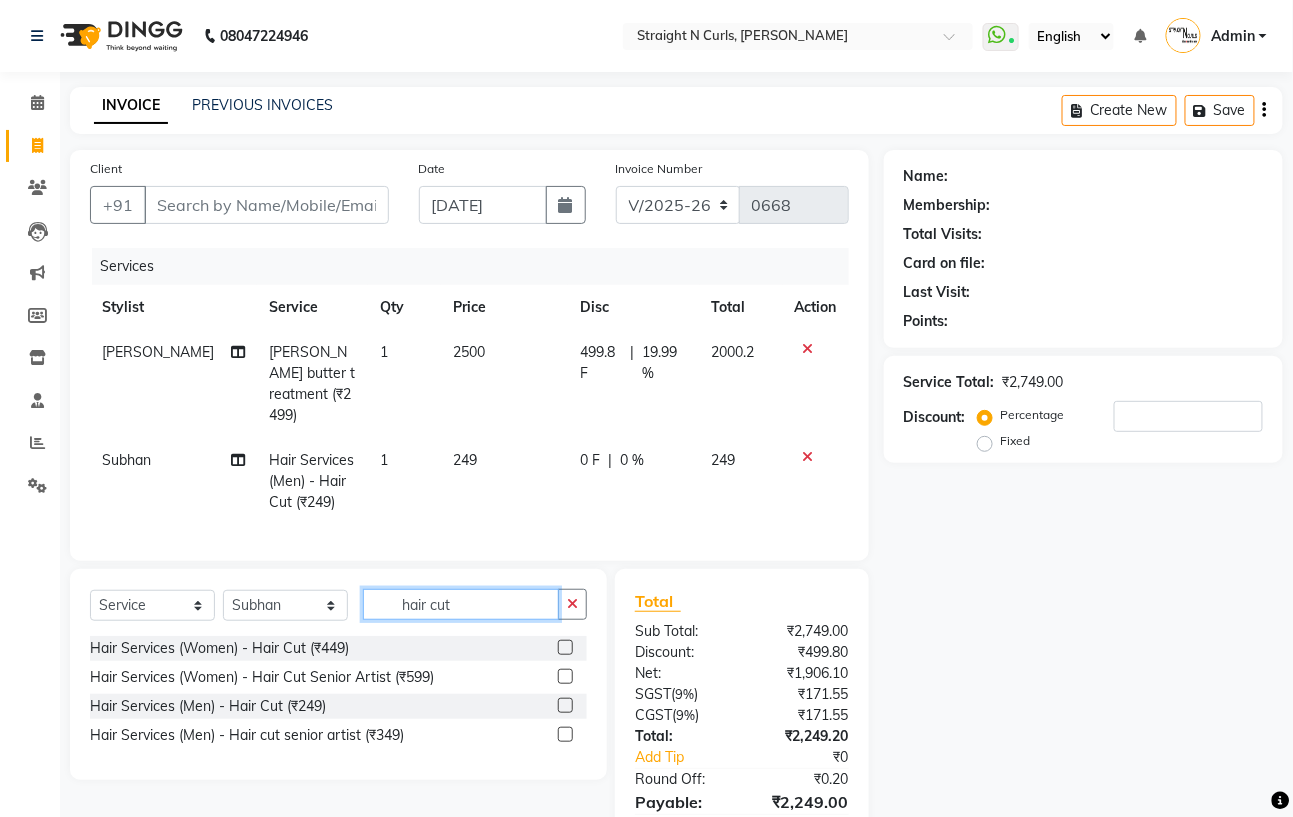 type 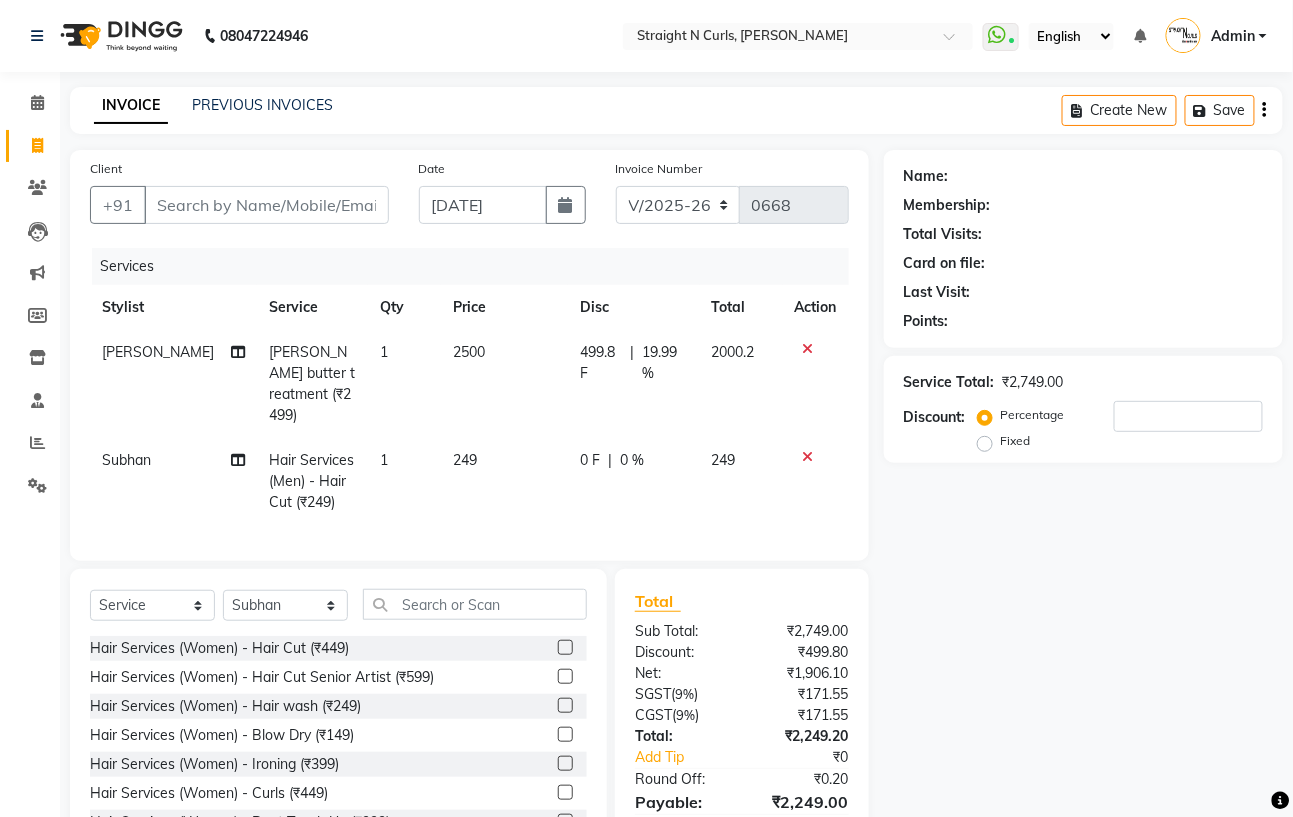 drag, startPoint x: 420, startPoint y: 445, endPoint x: 493, endPoint y: 441, distance: 73.109505 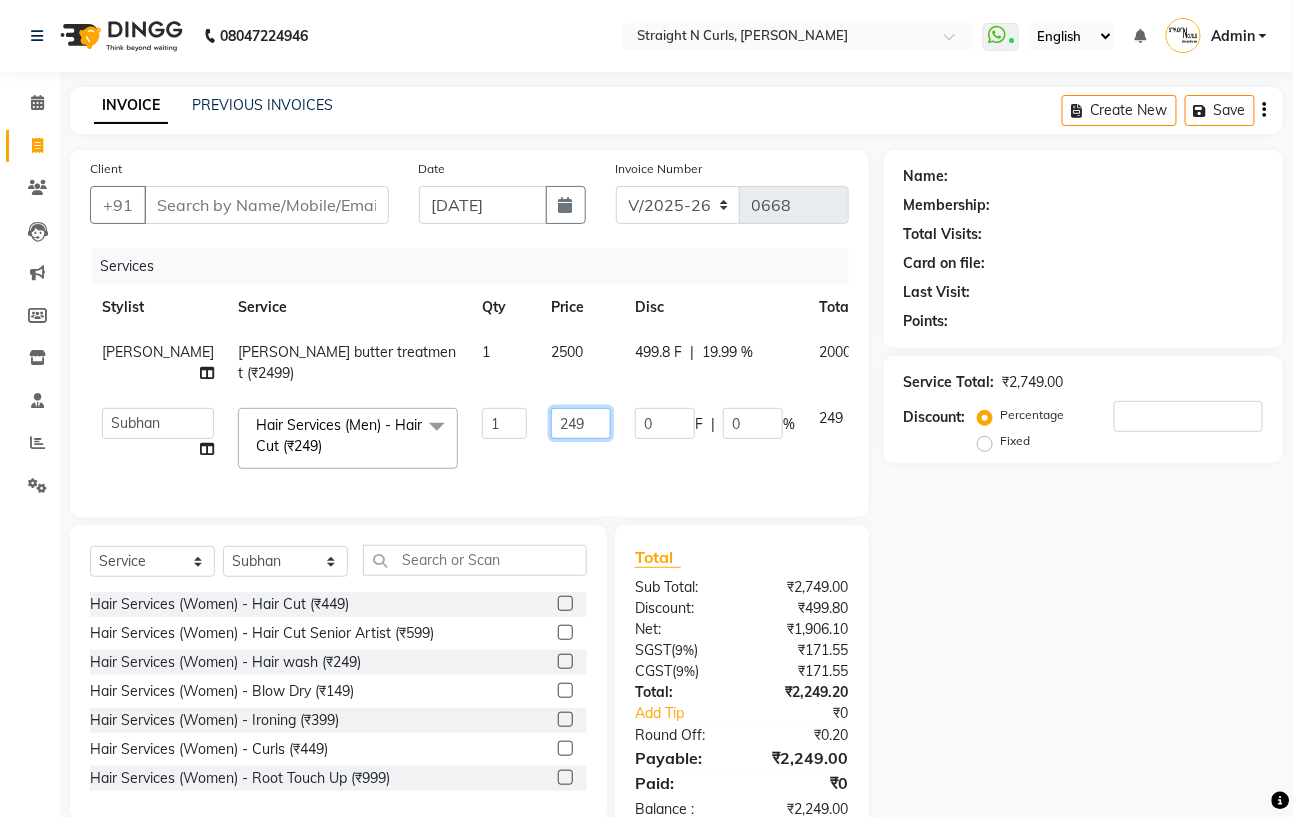 click on "249" 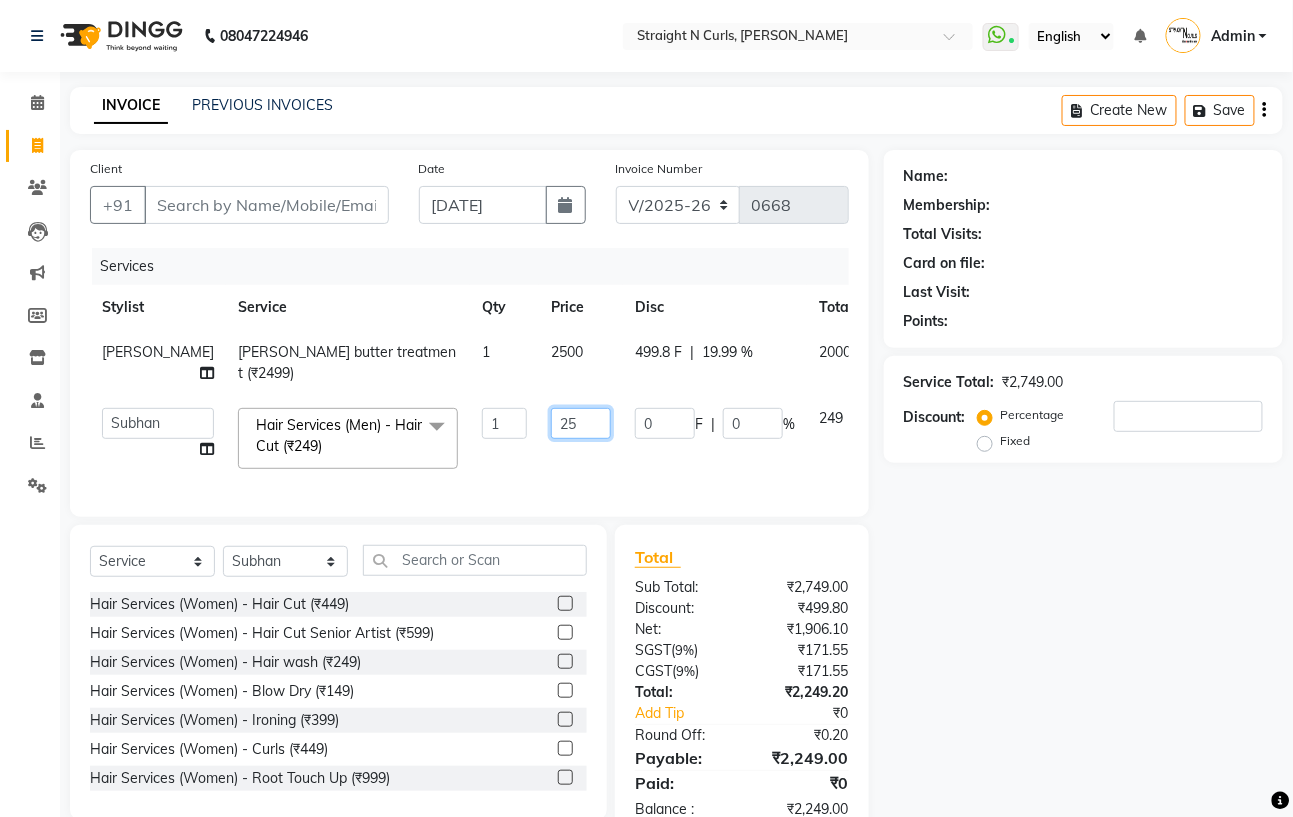 type on "250" 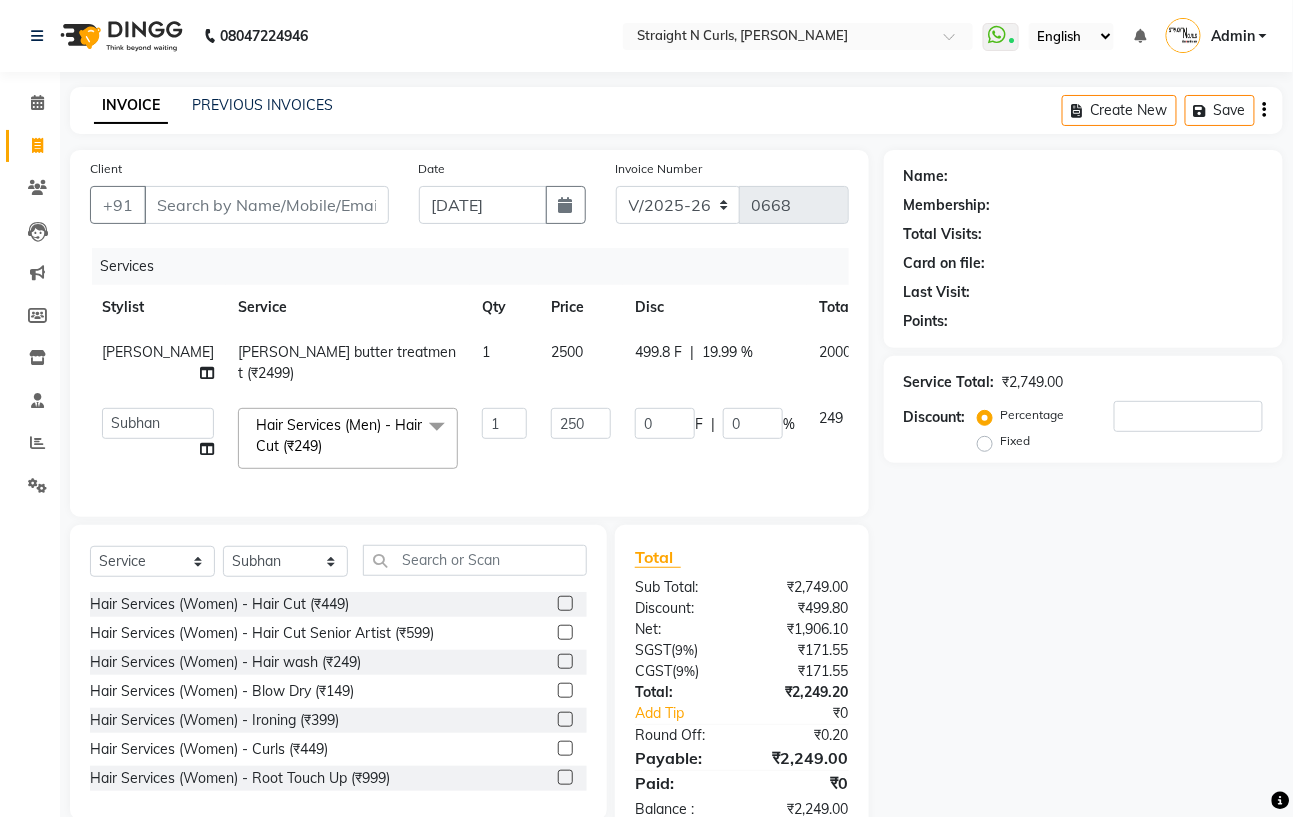 click on "Client +91 Date 10-07-2025 Invoice Number V/2025 V/2025-26 0668 Services Stylist Service Qty Price Disc Total Action parvez Shea butter treatment  (₹2499) 1 2500 499.8 F | 19.99 % 2000.2  Astha   Azhar   Gautam Kamboj   Mohini   Mohit   Neha   Paras Kamboj   parvez   Rashmi   Subhan   Hair Services (Men) - Hair Cut (₹249)  x Hair Services (Women) - Hair Cut (₹449) Hair Services (Women) - Hair Cut Senior Artist (₹599) Hair Services (Women) - Hair wash (₹249) Hair Services (Women) - Blow Dry (₹149) Hair Services (Women) - Ironing (₹399) Hair Services (Women) - Curls (₹449) Hair Services (Women) - Root Touch Up (₹999) Hair Services (Women) - Root Touch Up (Ammonia Free) (₹1199) Hair Services (Women) - Hair Spa (₹1199) Hair Services (Women) - Ola Plex (₹2299) Hair Services (Women) - Global Hair Colour (₹3499) Hair Services (Women) - Global Hair (Ammonia Free) (₹3999) Hair Services (Women) - Highlight Crown Area (₹2999) Hair Services (Women) - Ombre/Balayage (₹4499) updo (₹699) 1" 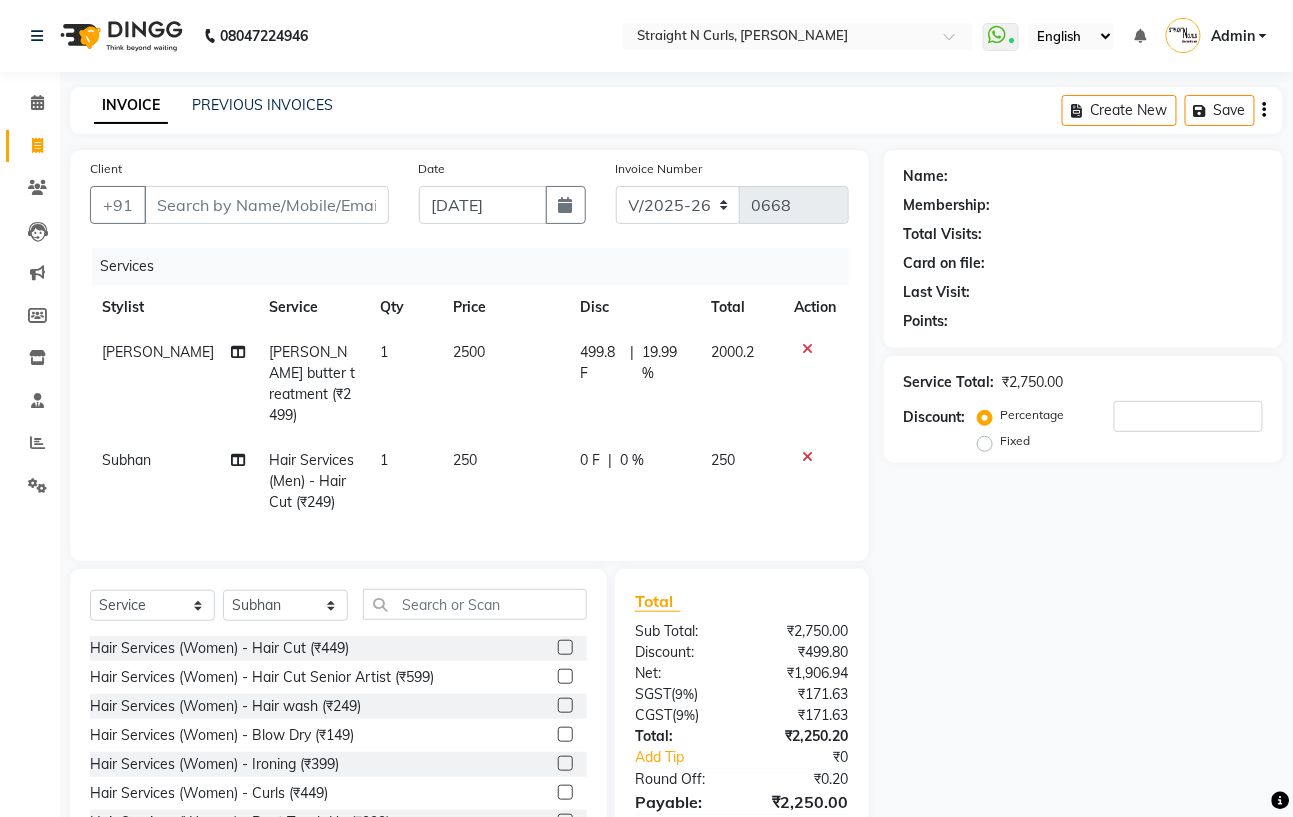 scroll, scrollTop: 97, scrollLeft: 0, axis: vertical 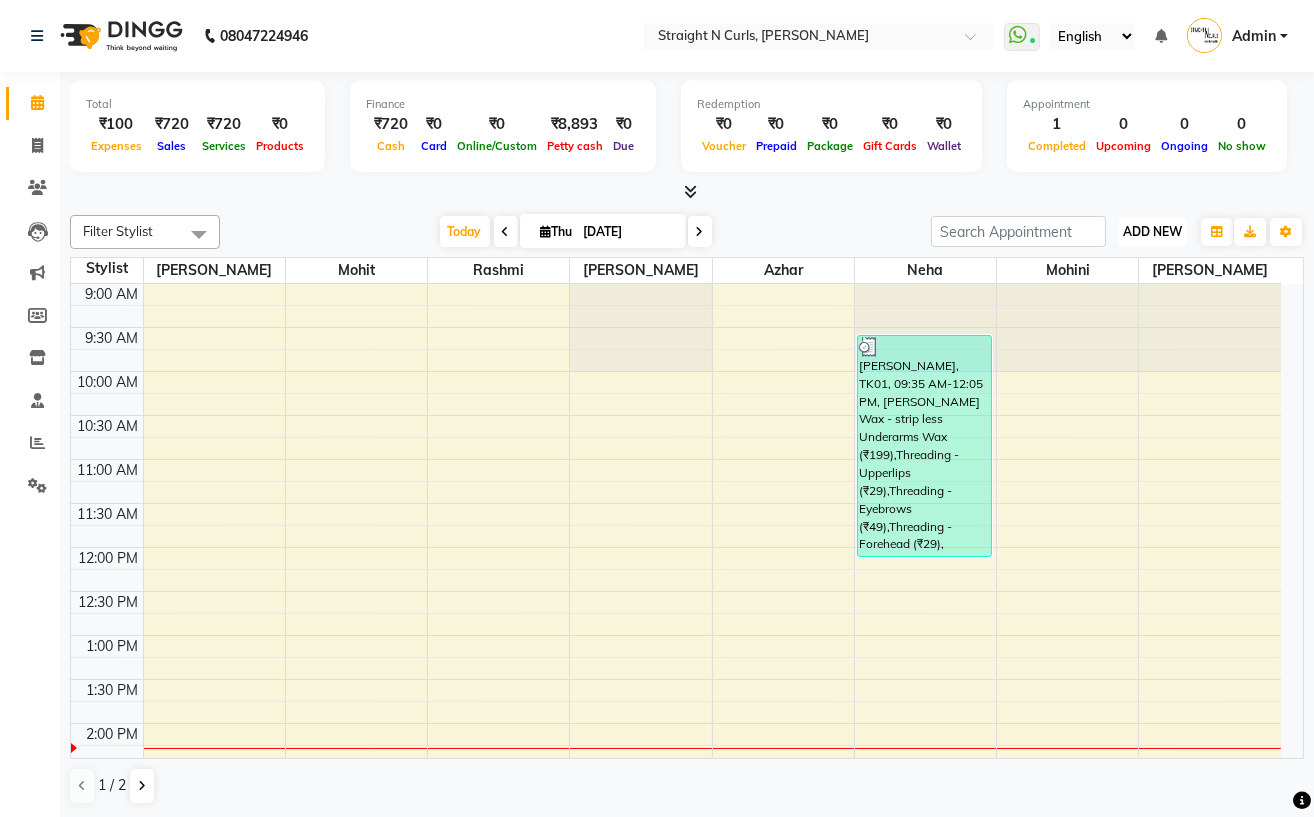 click on "ADD NEW" at bounding box center (1152, 231) 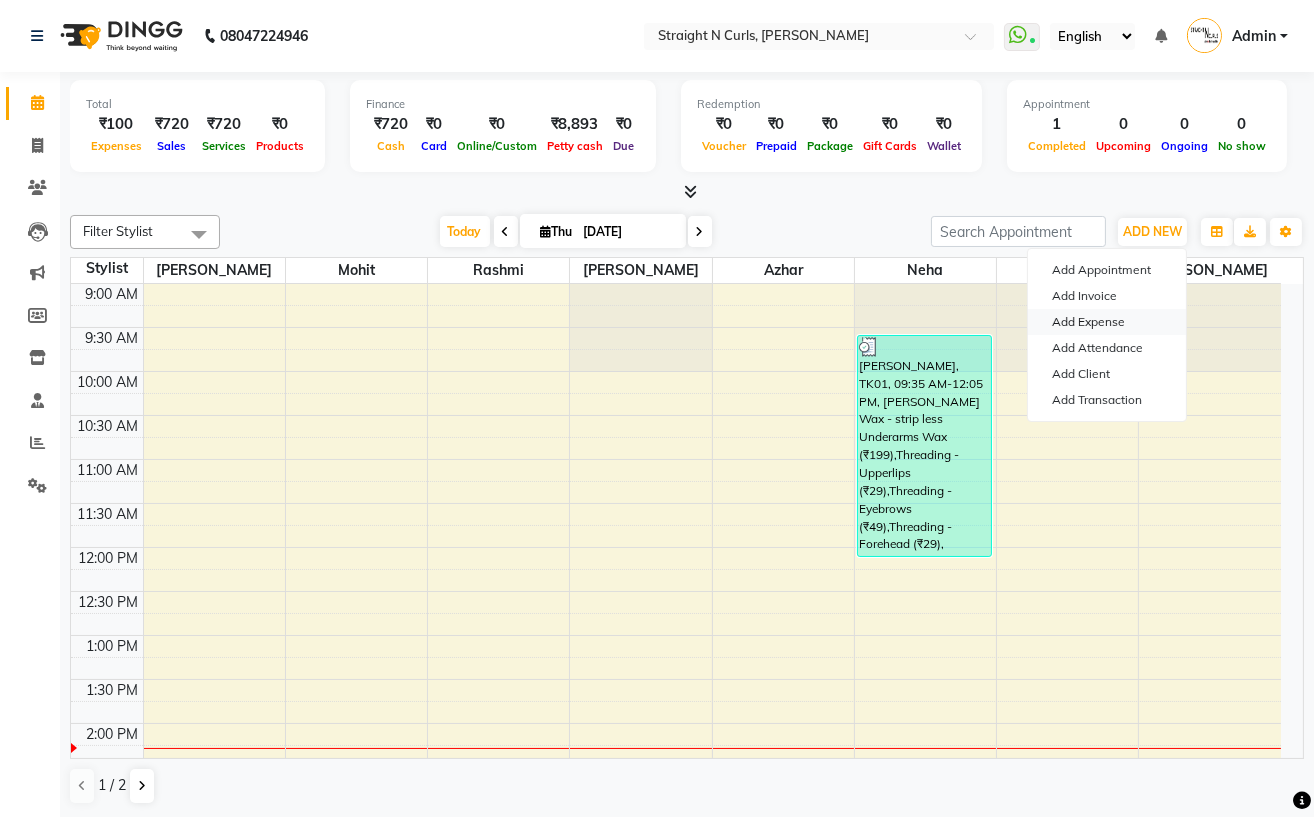 click on "Add Expense" at bounding box center (1107, 322) 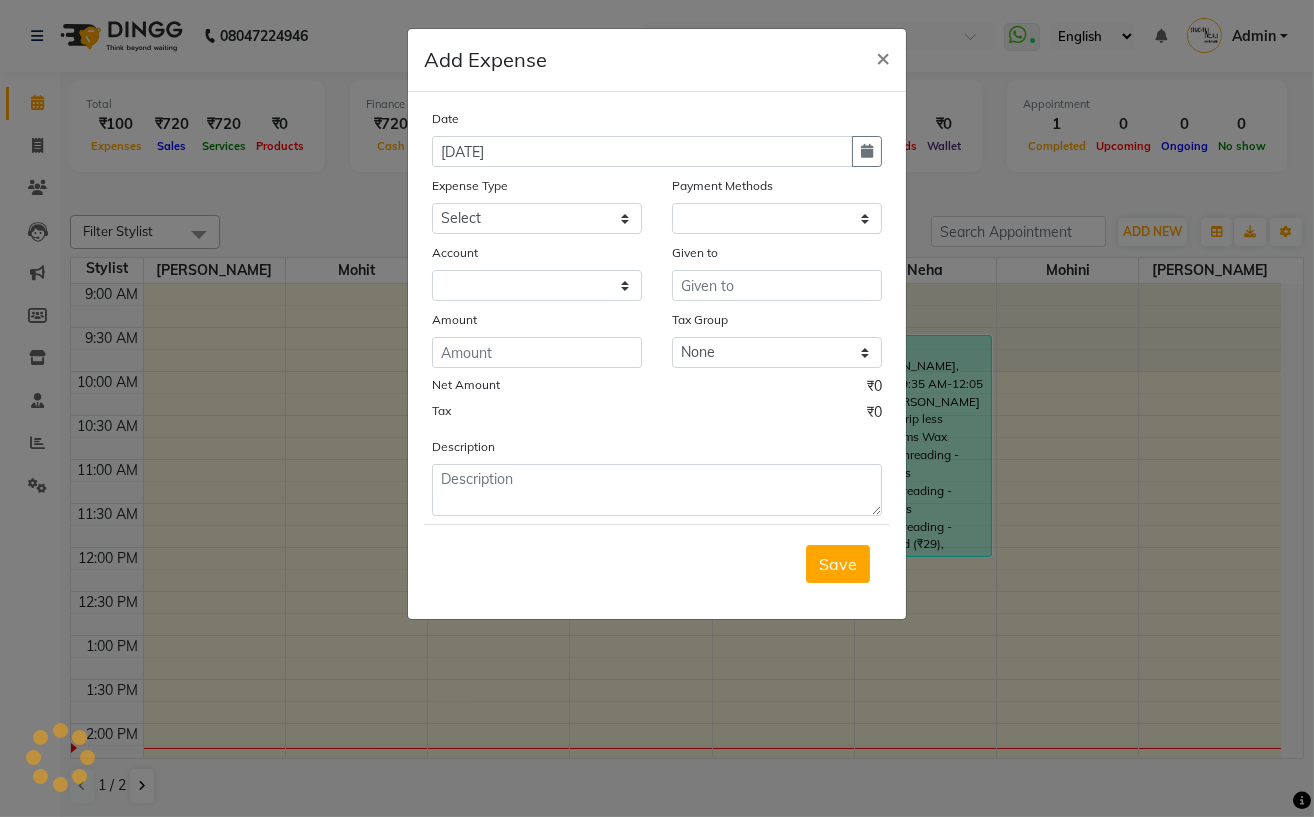 select on "1" 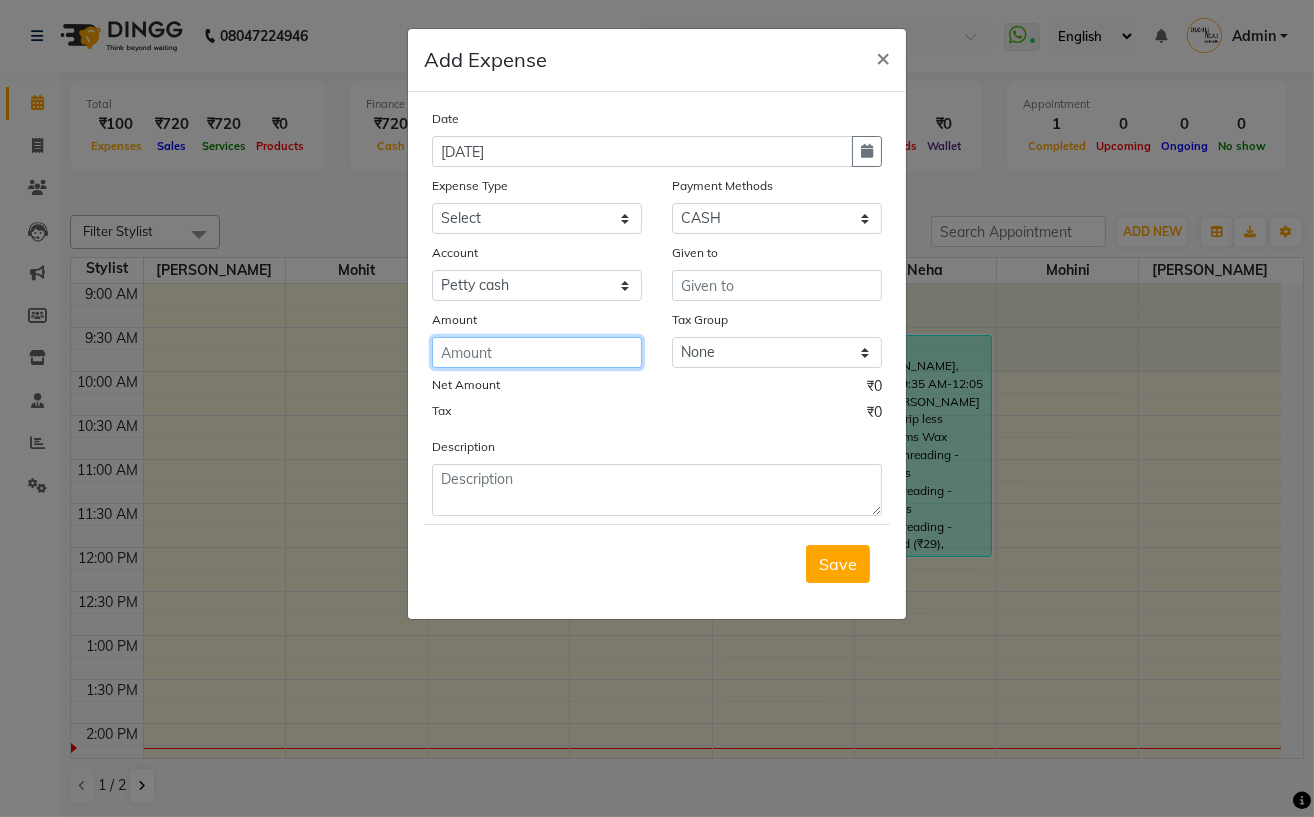 click 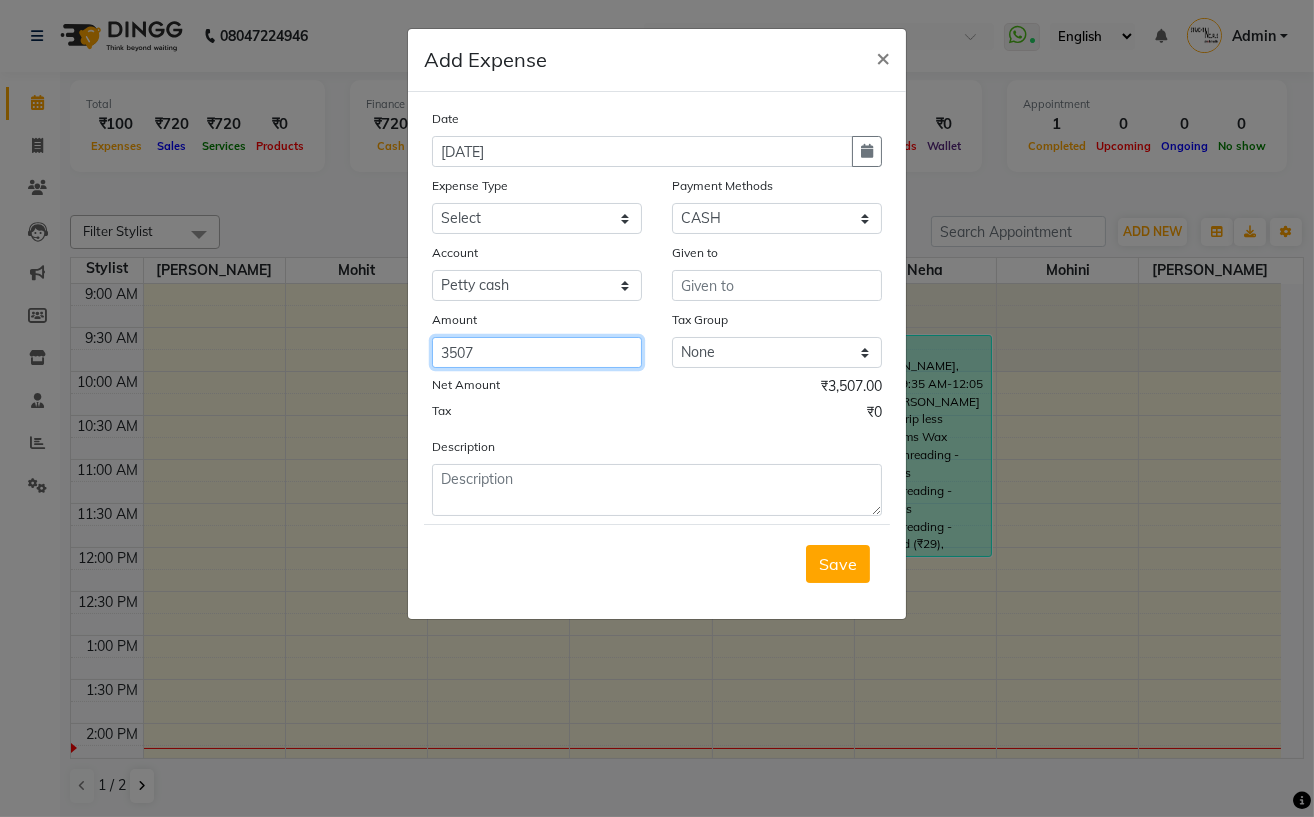 type on "3507" 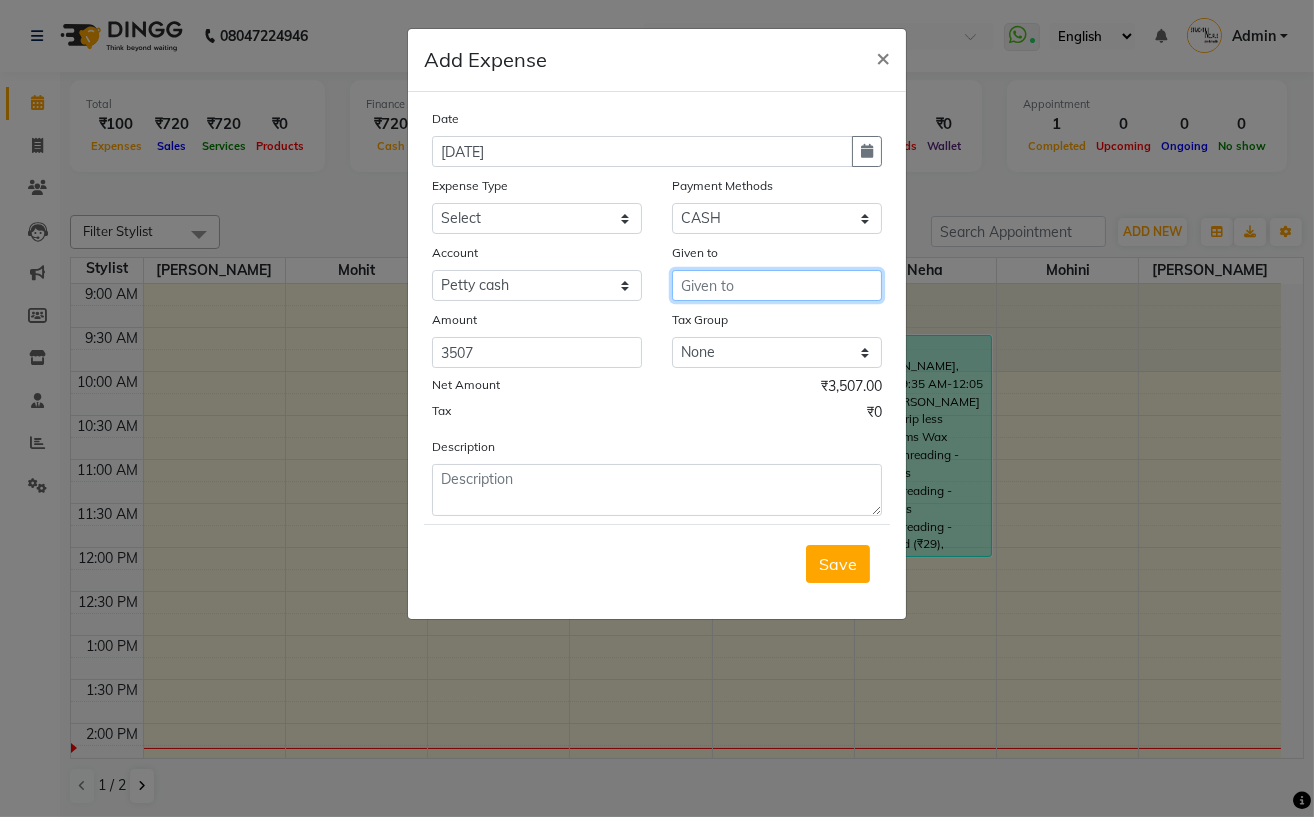 click at bounding box center (777, 285) 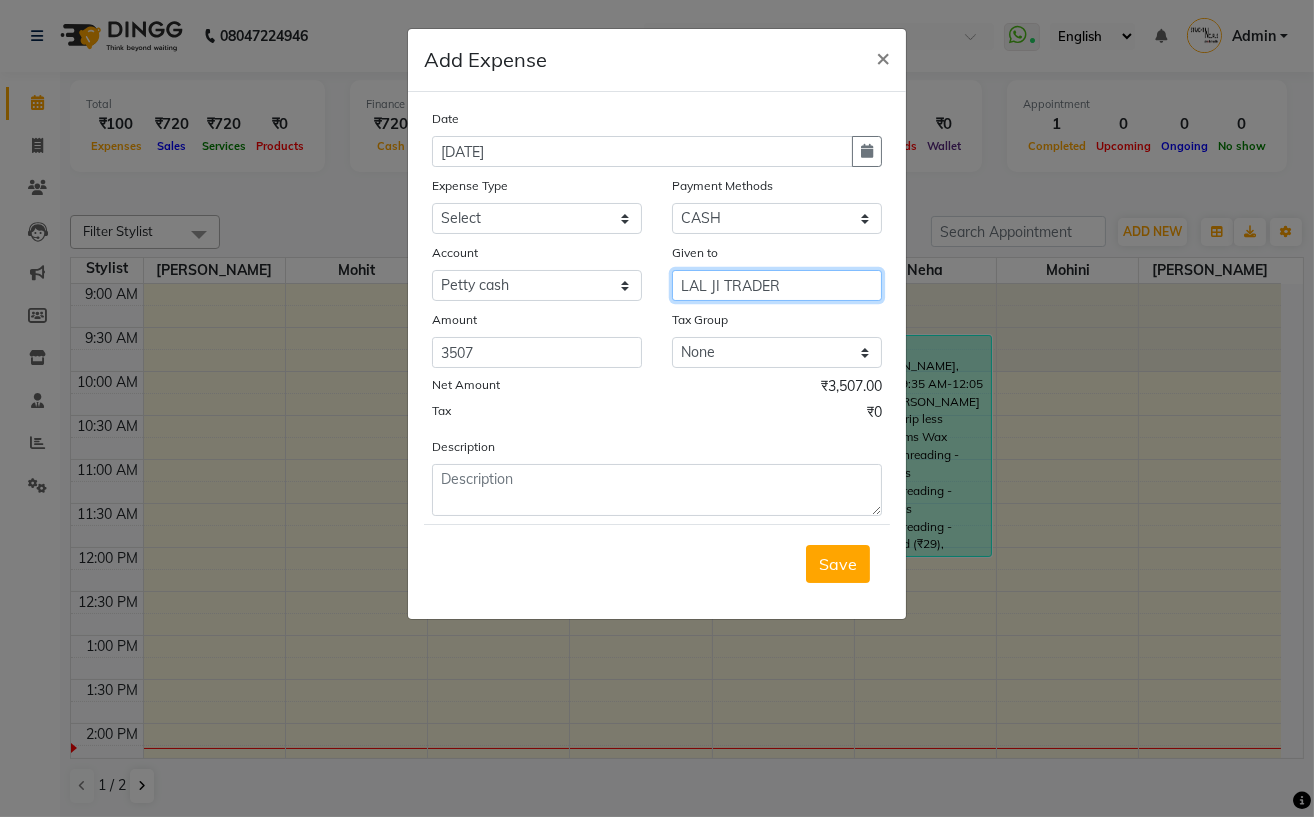 type on "LAL JI TRADER" 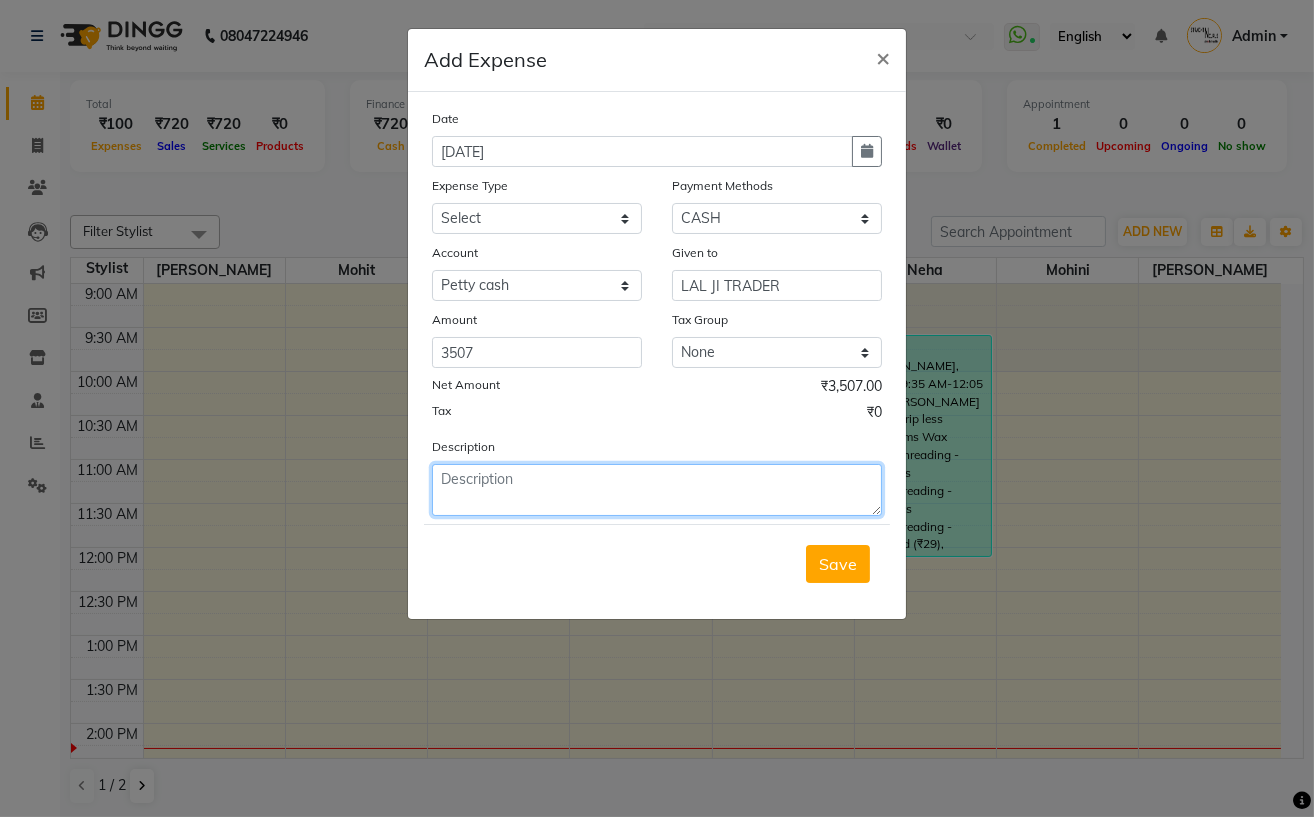 click 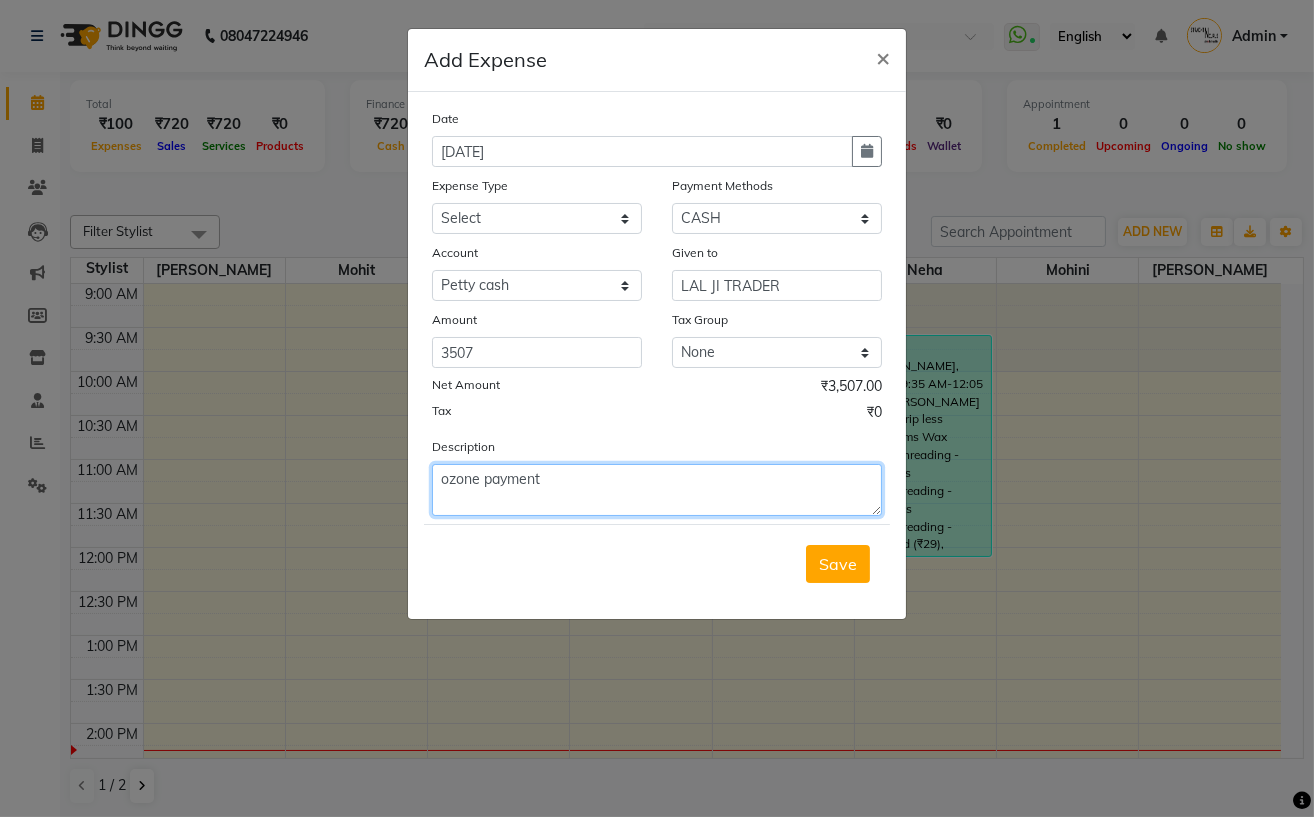 type on "ozone payment" 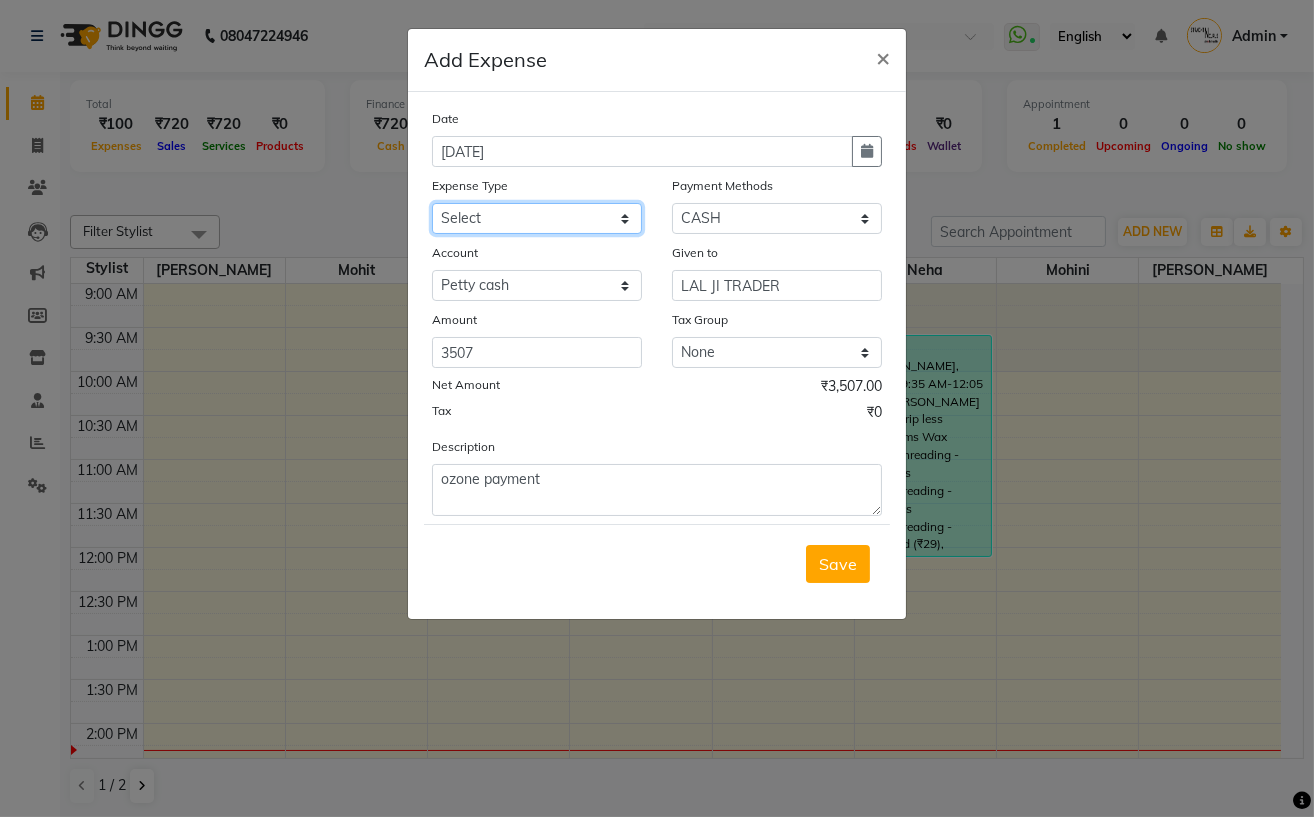 click on "Select Advance Salary Cash transfer to bank Client Snacks Electricity Equipment Fuel Incentive Maintenance Marketing Miscellaneous Pantry Product Rent Salary Staff Snacks Tea & Refreshment Utilities" 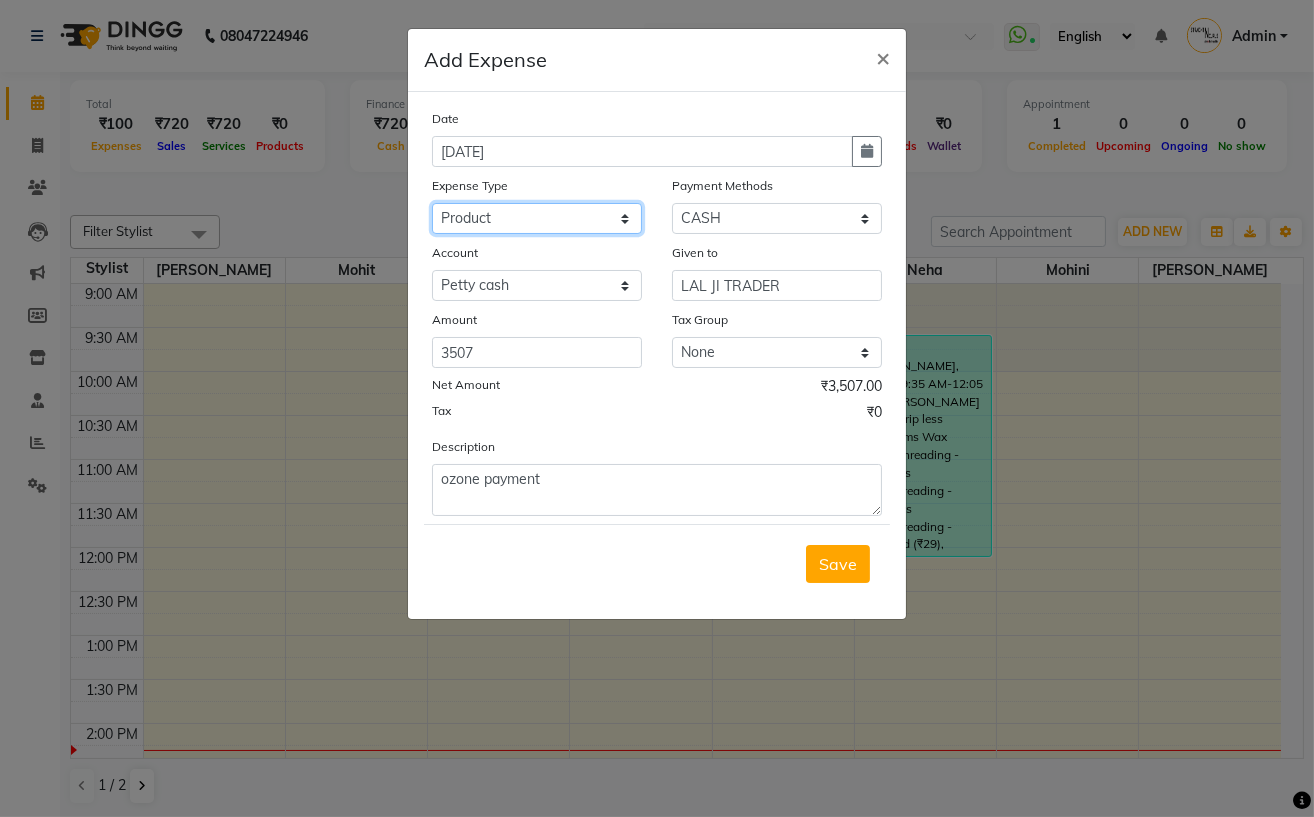 click on "Select Advance Salary Cash transfer to bank Client Snacks Electricity Equipment Fuel Incentive Maintenance Marketing Miscellaneous Pantry Product Rent Salary Staff Snacks Tea & Refreshment Utilities" 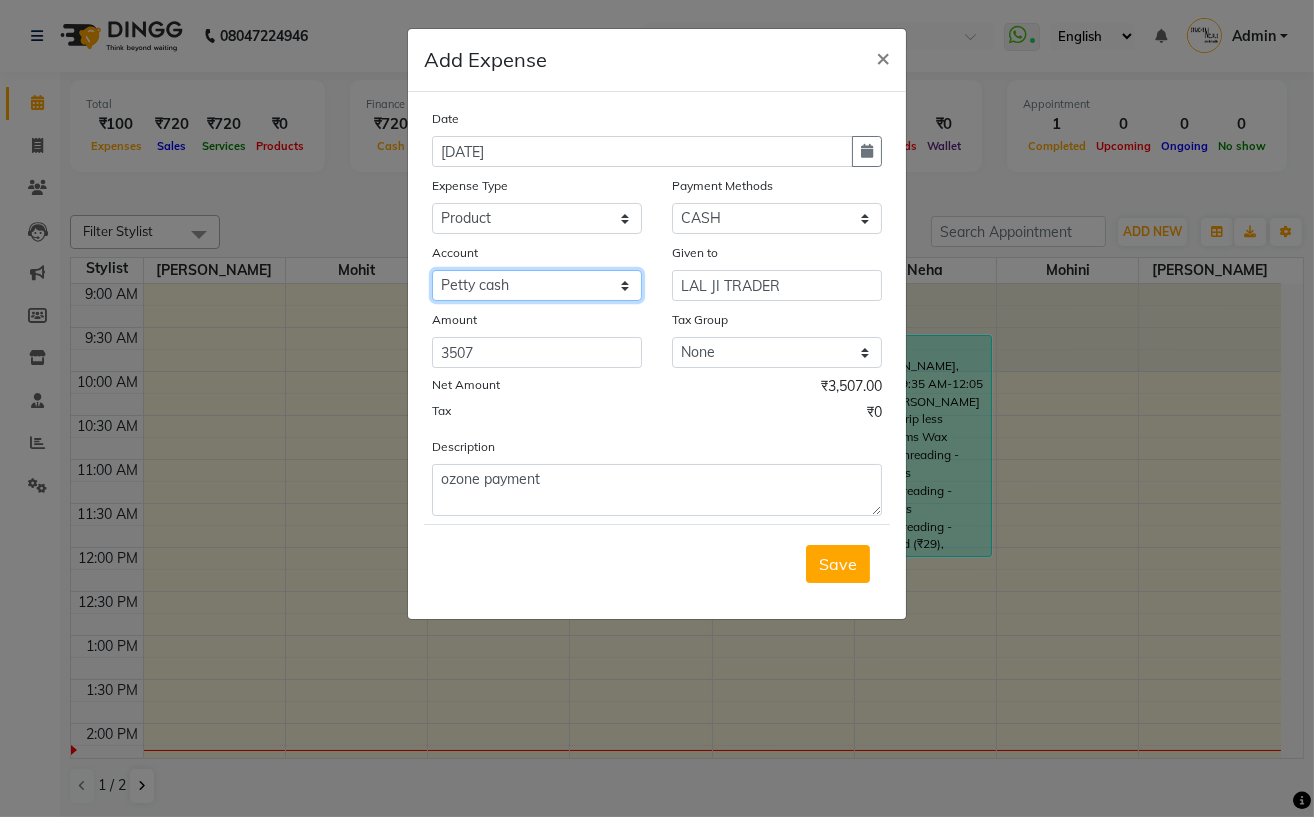 click on "Select Petty cash Default account" 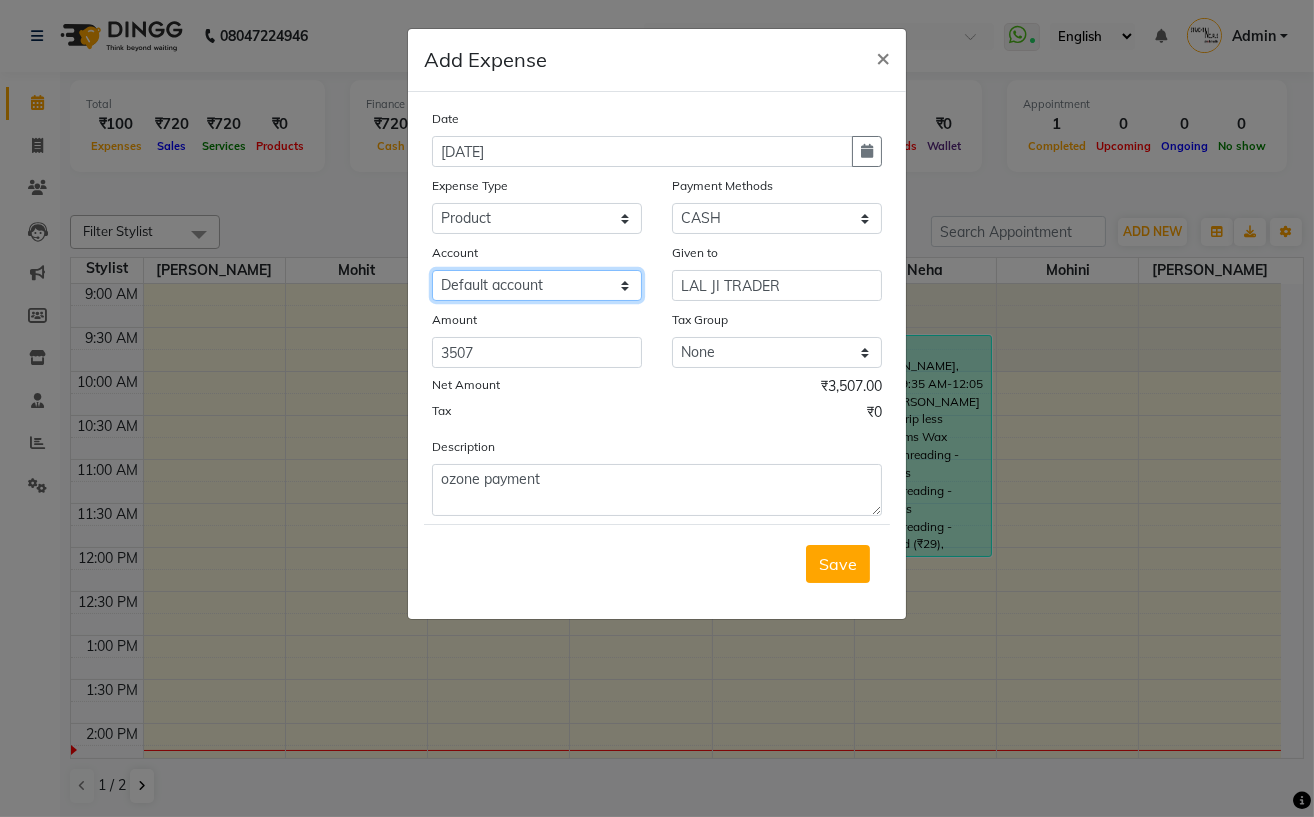 click on "Select Petty cash Default account" 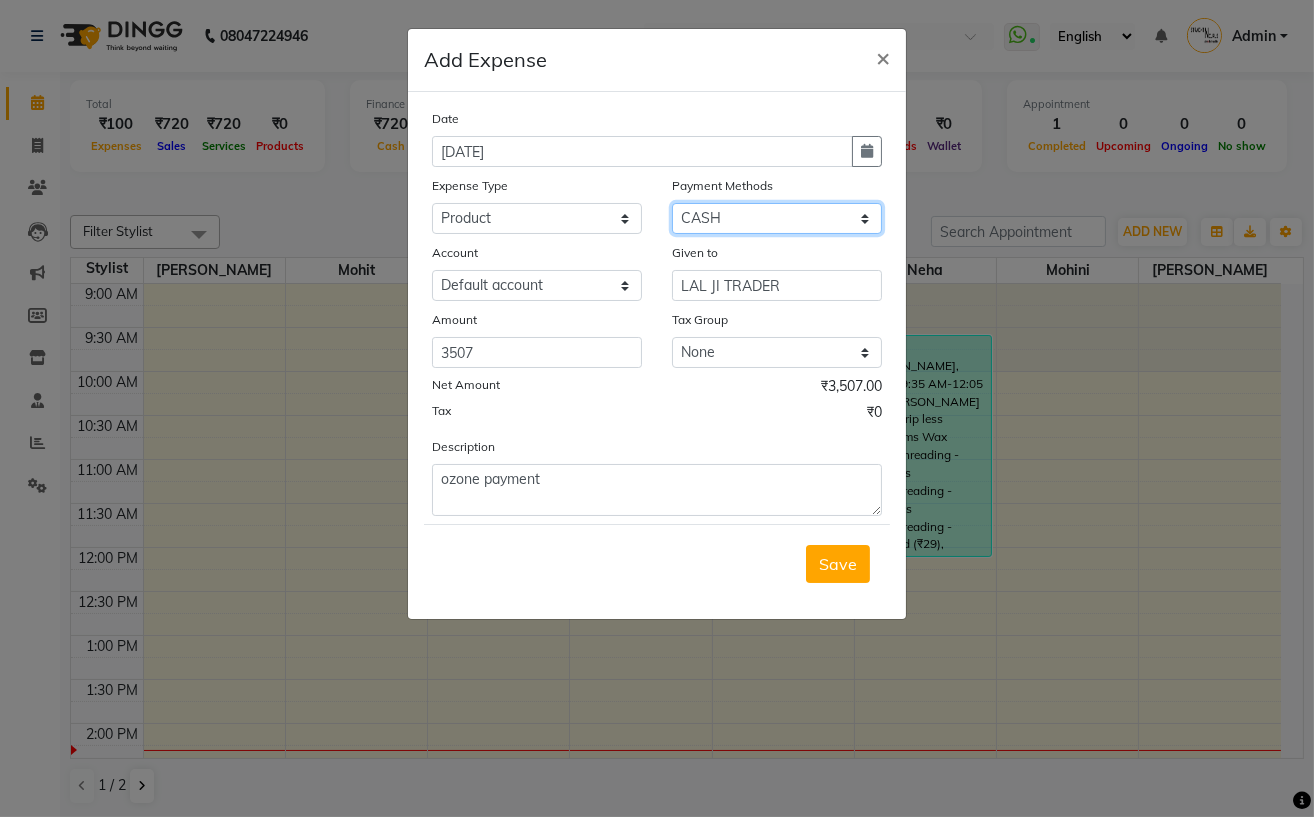 click on "Select CARD Wallet GPay CASH" 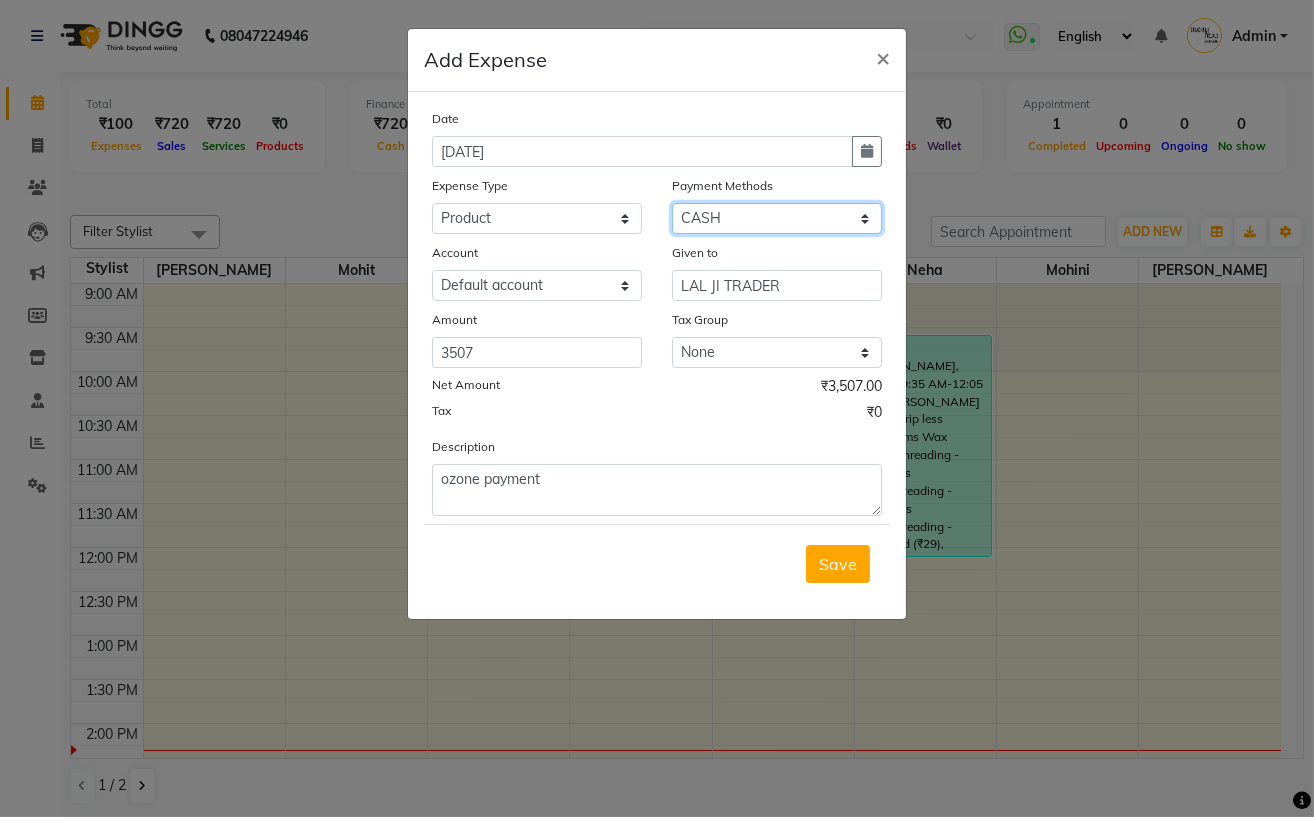 select on "5" 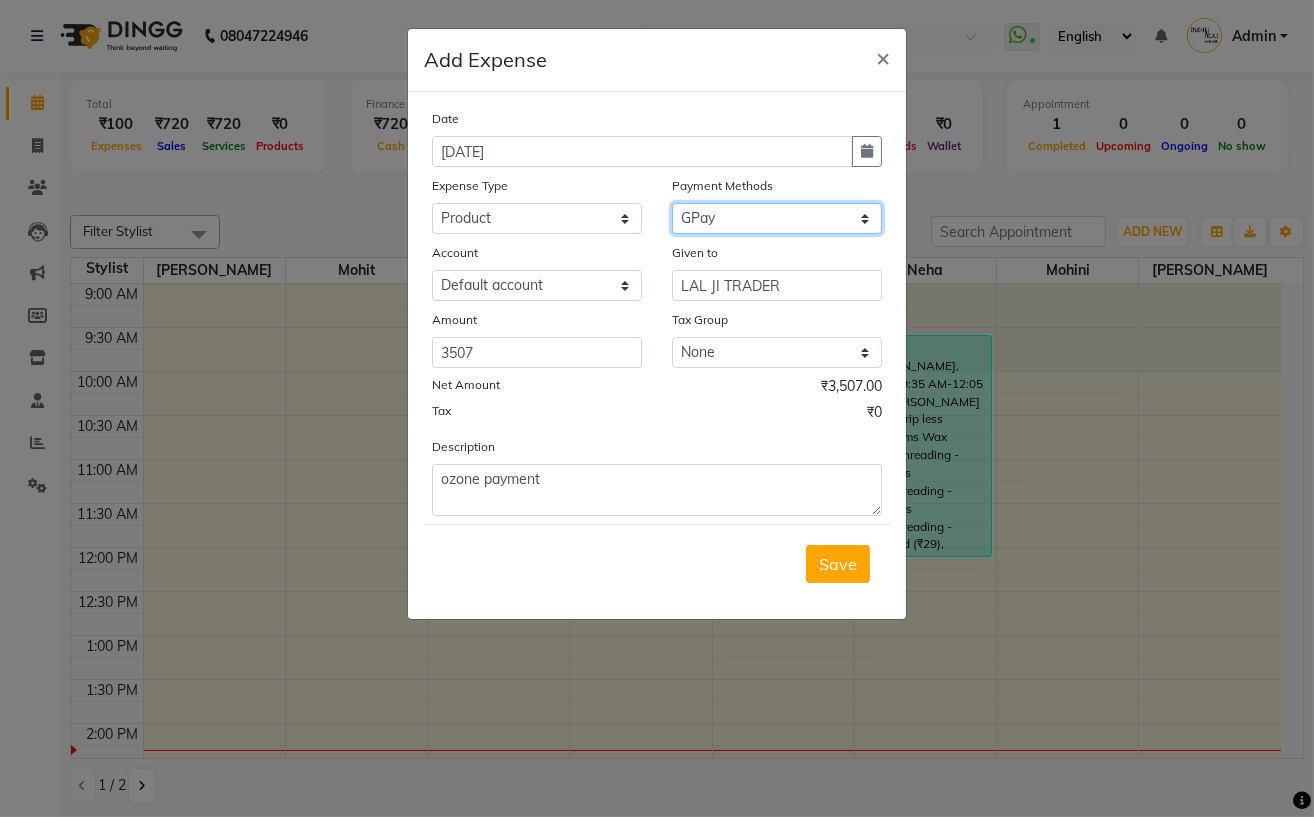 click on "Select CARD Wallet GPay CASH" 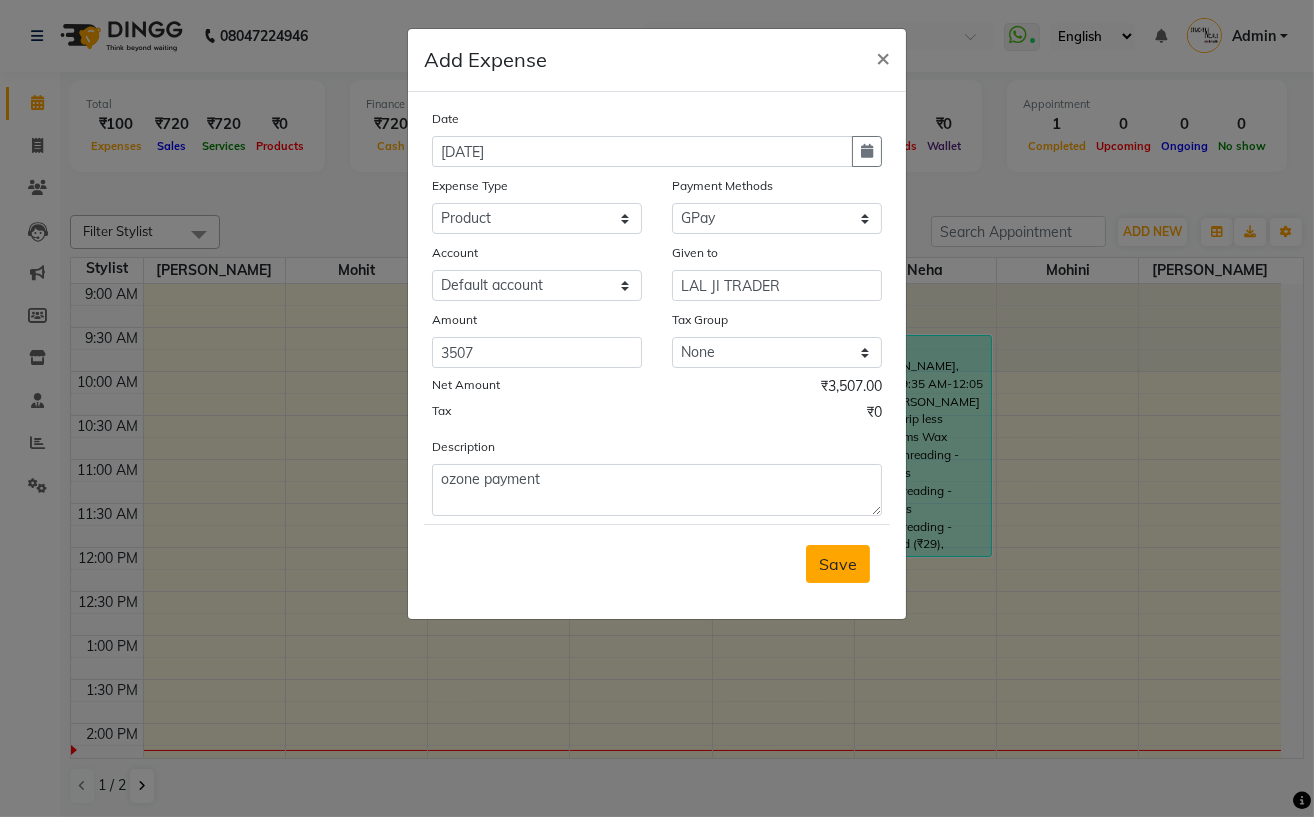 click on "Save" at bounding box center (838, 564) 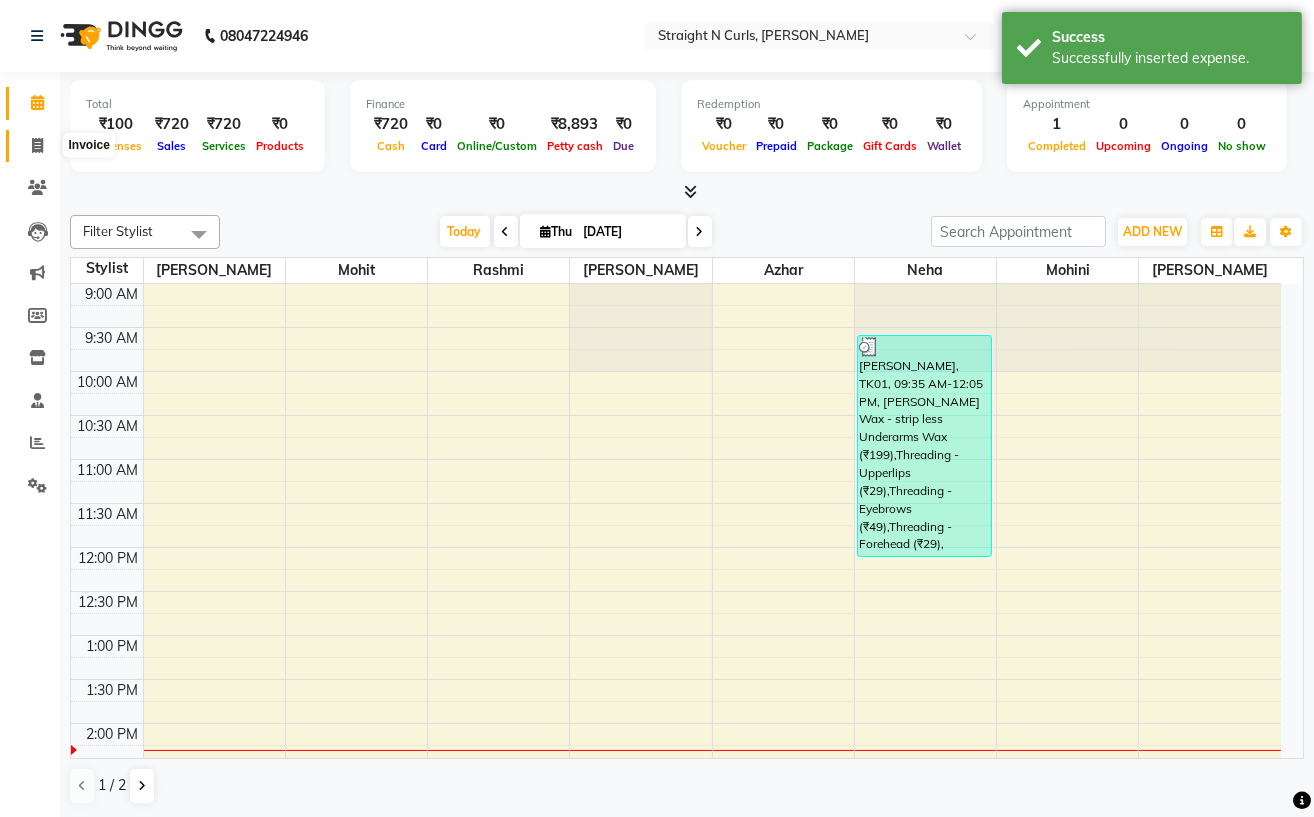 click 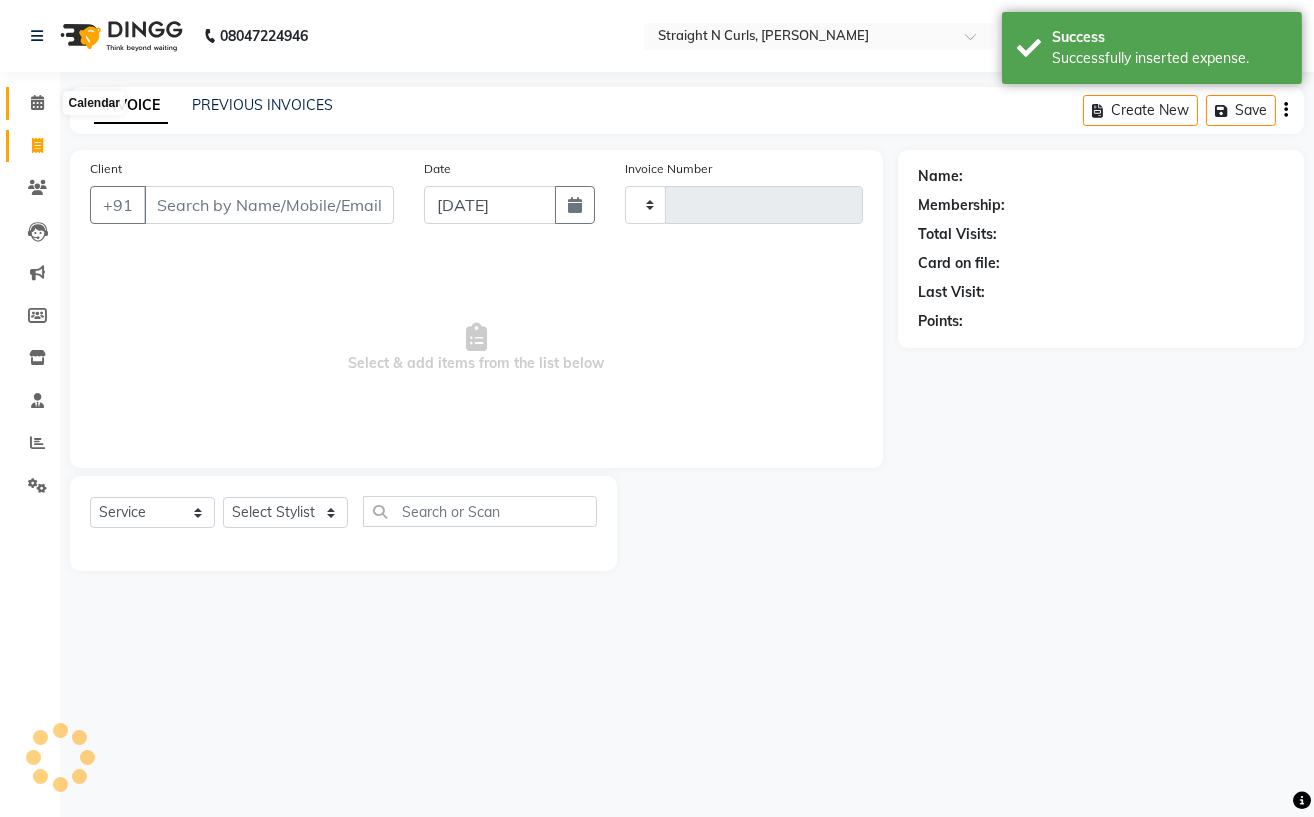 click 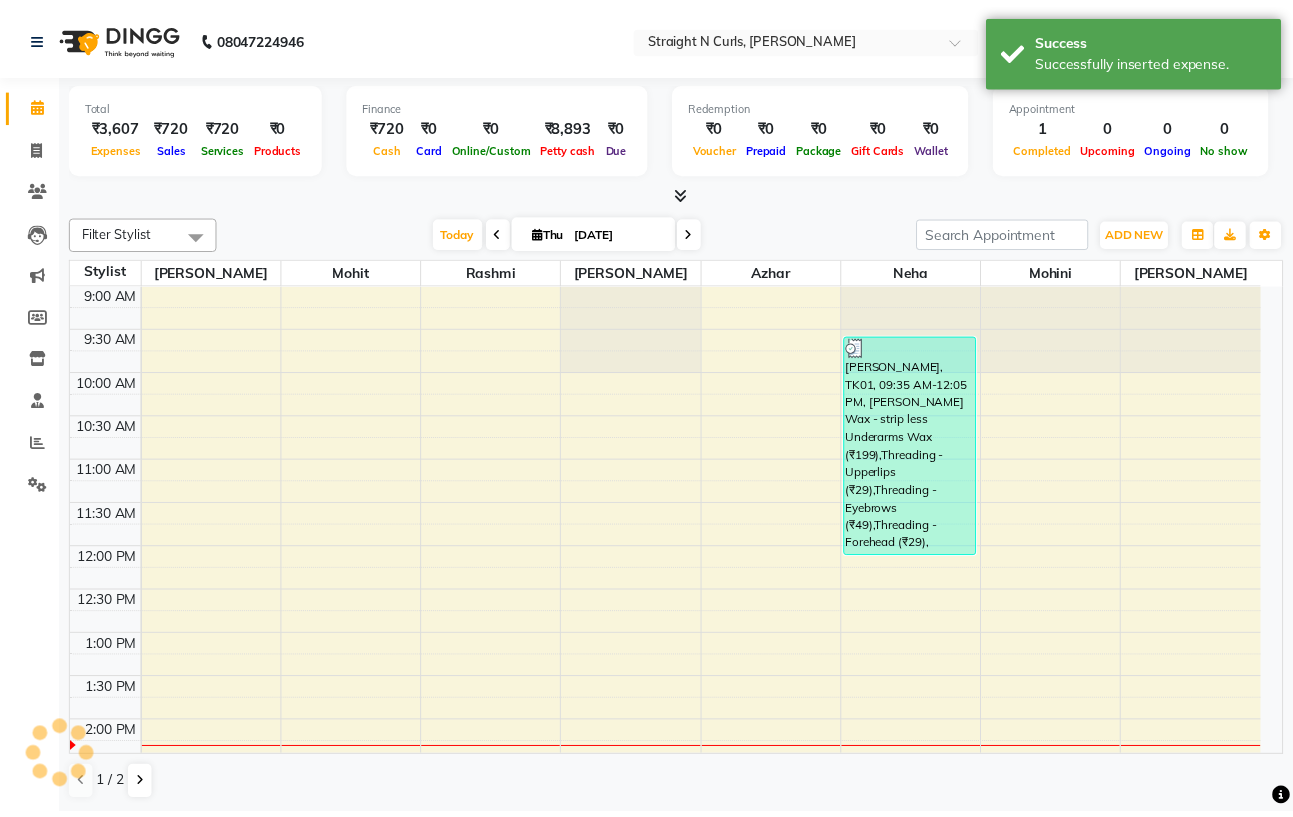 scroll, scrollTop: 0, scrollLeft: 0, axis: both 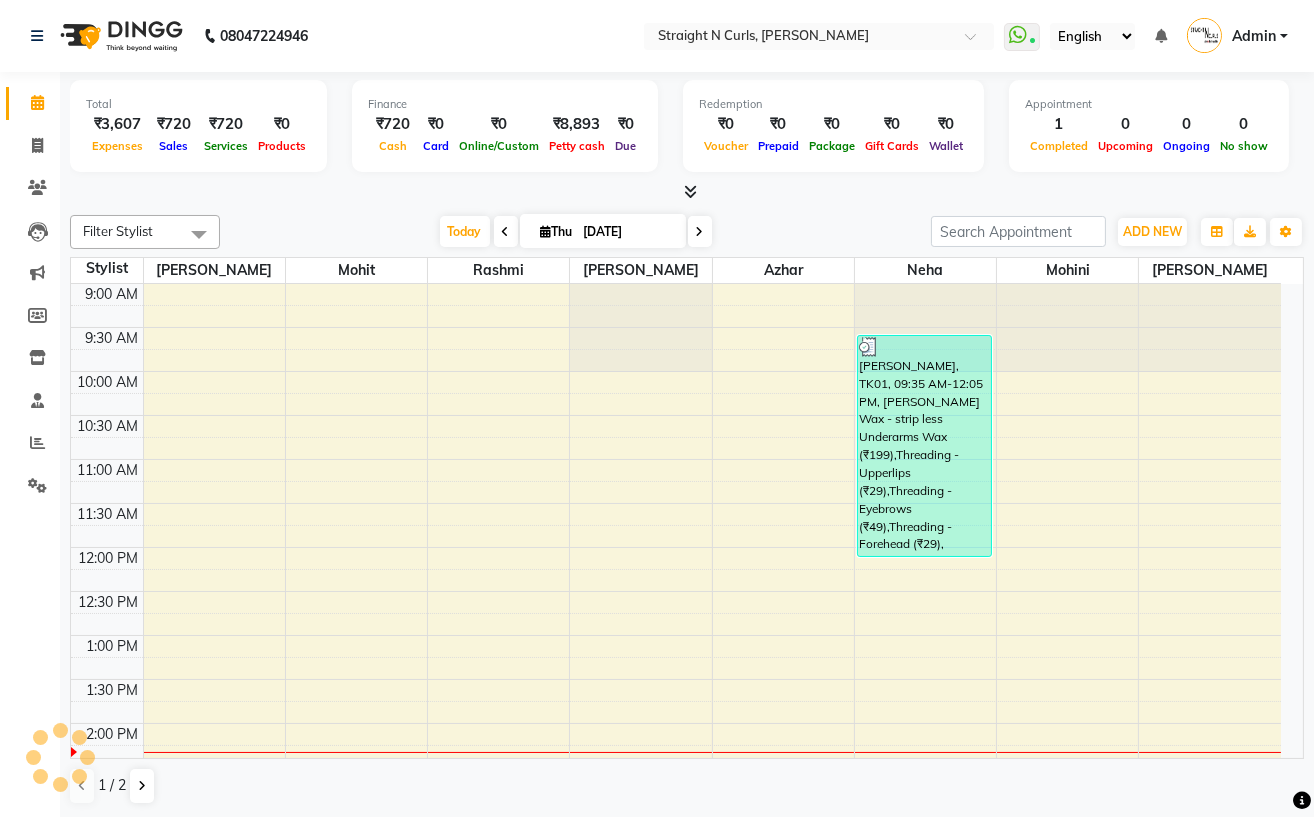 click on "Total  ₹3,607  Expenses ₹720  Sales ₹720  Services ₹0  Products Finance  ₹720  Cash ₹0  Card ₹0  Online/Custom ₹8,893 Petty cash ₹0 Due  Redemption  ₹0 Voucher ₹0 Prepaid ₹0 Package ₹0  Gift Cards ₹0  Wallet  Appointment  1 Completed 0 Upcoming 0 Ongoing 0 No show  Other sales  ₹0  Packages ₹0  Memberships ₹0  Vouchers ₹0  Prepaids ₹0  Gift Cards Filter Stylist Select All Astha Azhar Mohini Mohit Neha Paras Kamboj parvez Rashmi Subhan  Today  Thu 10-07-2025 Toggle Dropdown Add Appointment Add Invoice Add Expense Add Attendance Add Client Add Transaction Toggle Dropdown Add Appointment Add Invoice Add Expense Add Attendance Add Client ADD NEW Toggle Dropdown Add Appointment Add Invoice Add Expense Add Attendance Add Client Add Transaction Filter Stylist Select All Astha Azhar Mohini Mohit Neha Paras Kamboj parvez Rashmi Subhan  Group By  Staff View   Room View  View as Vertical  Vertical - Week View  Horizontal  Horizontal - Week View  List  Toggle Dropdown Manage Tags  8" 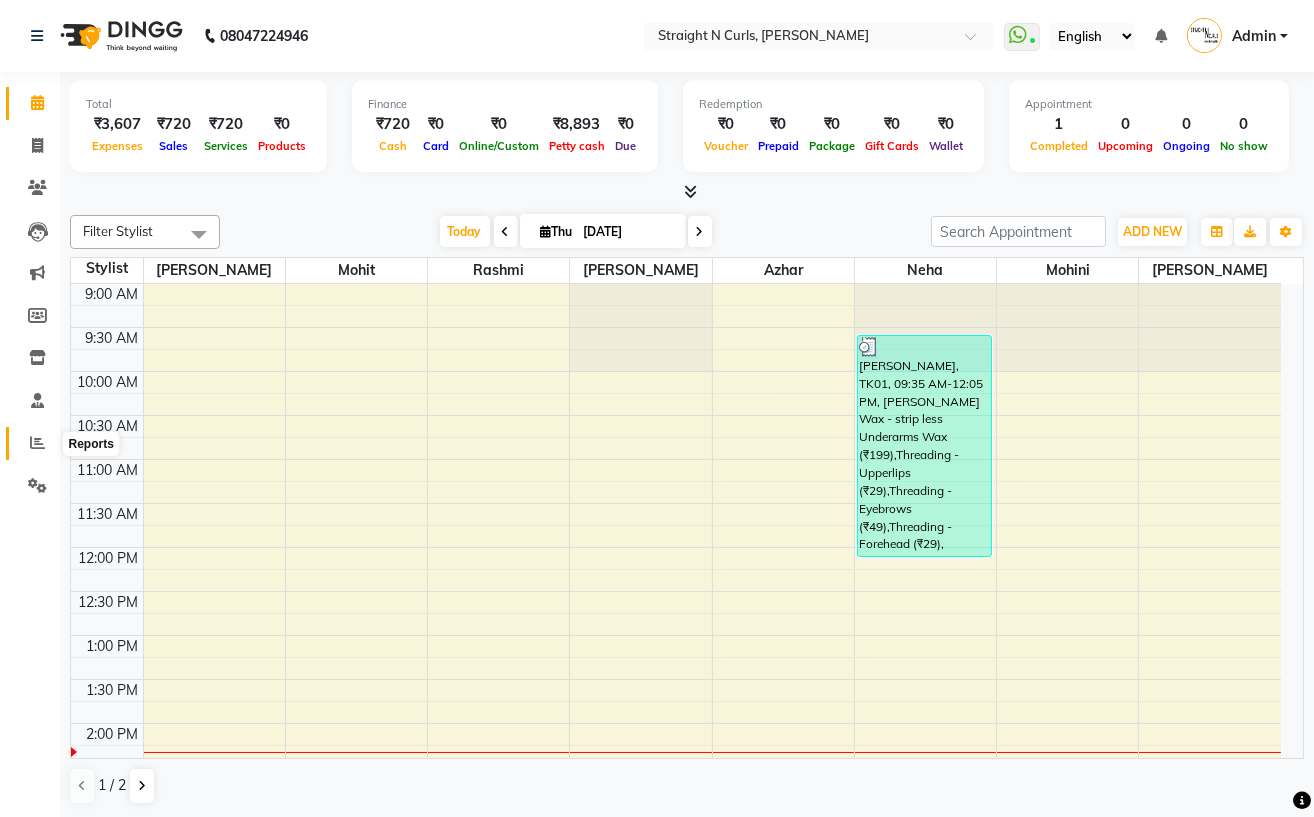 click 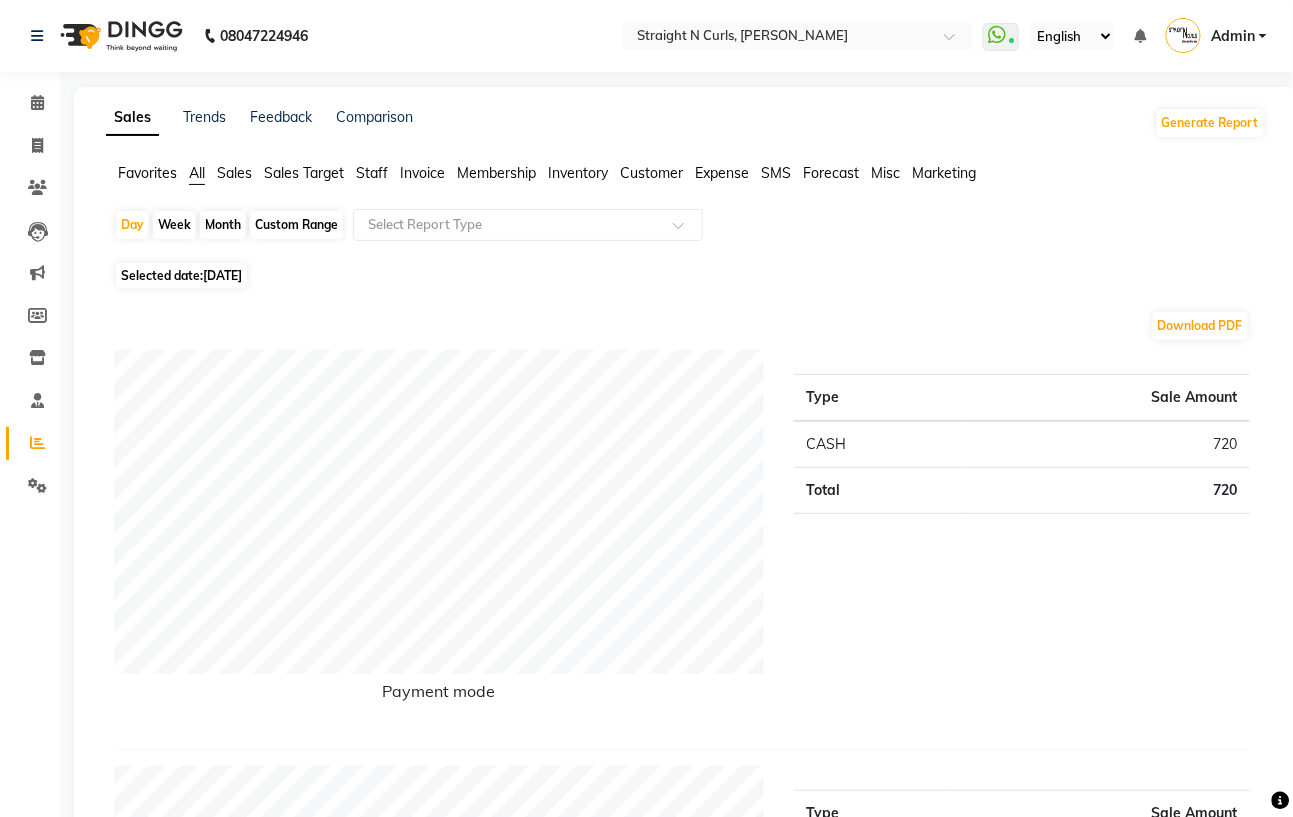 click on "Expense" 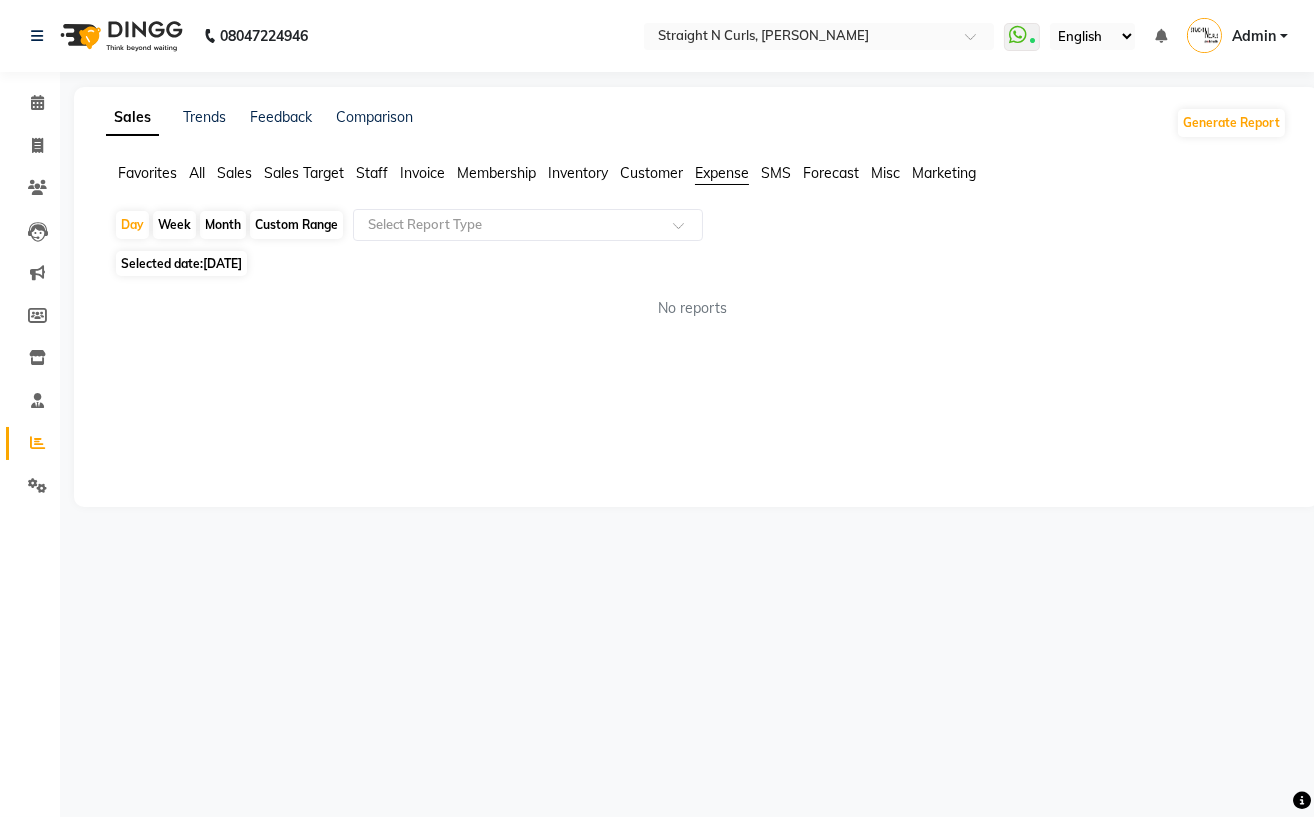 click on "Month" 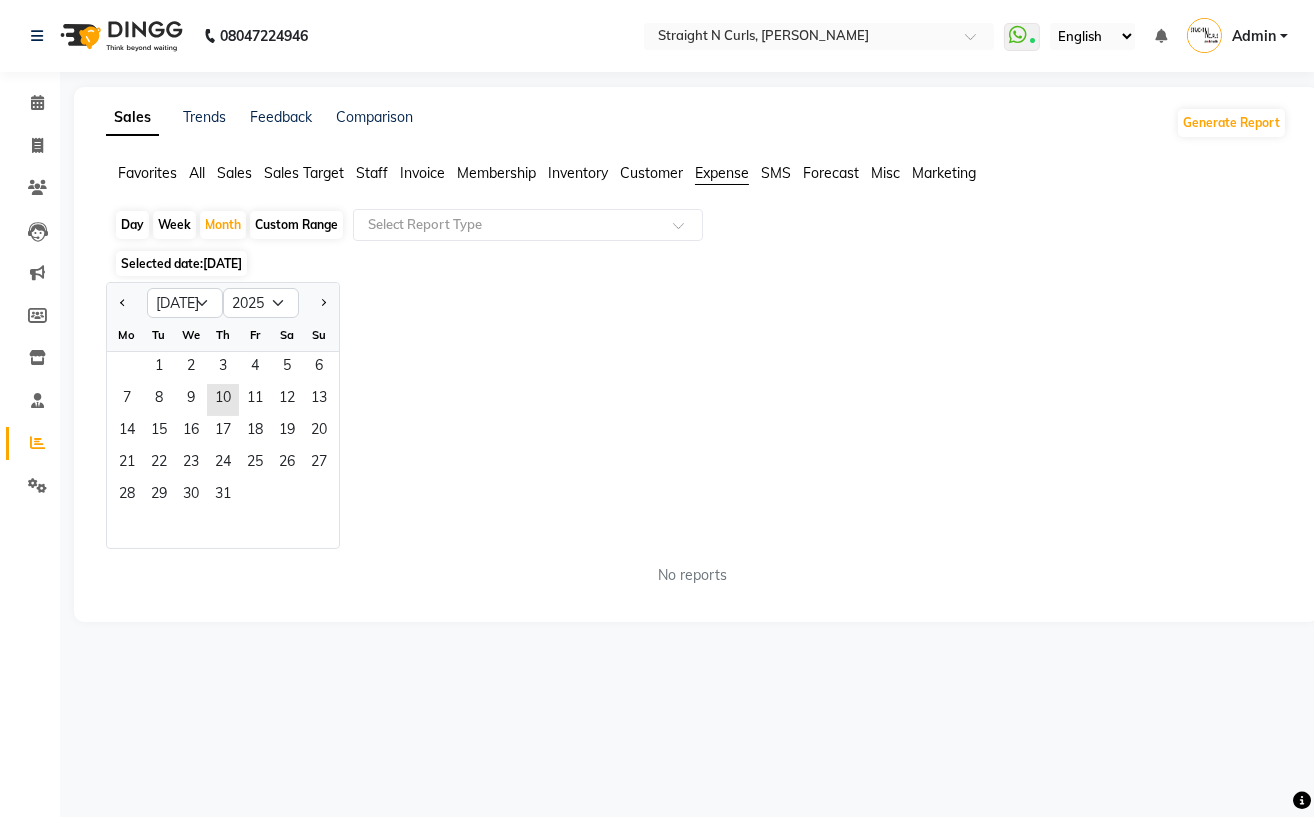 click on "Day" 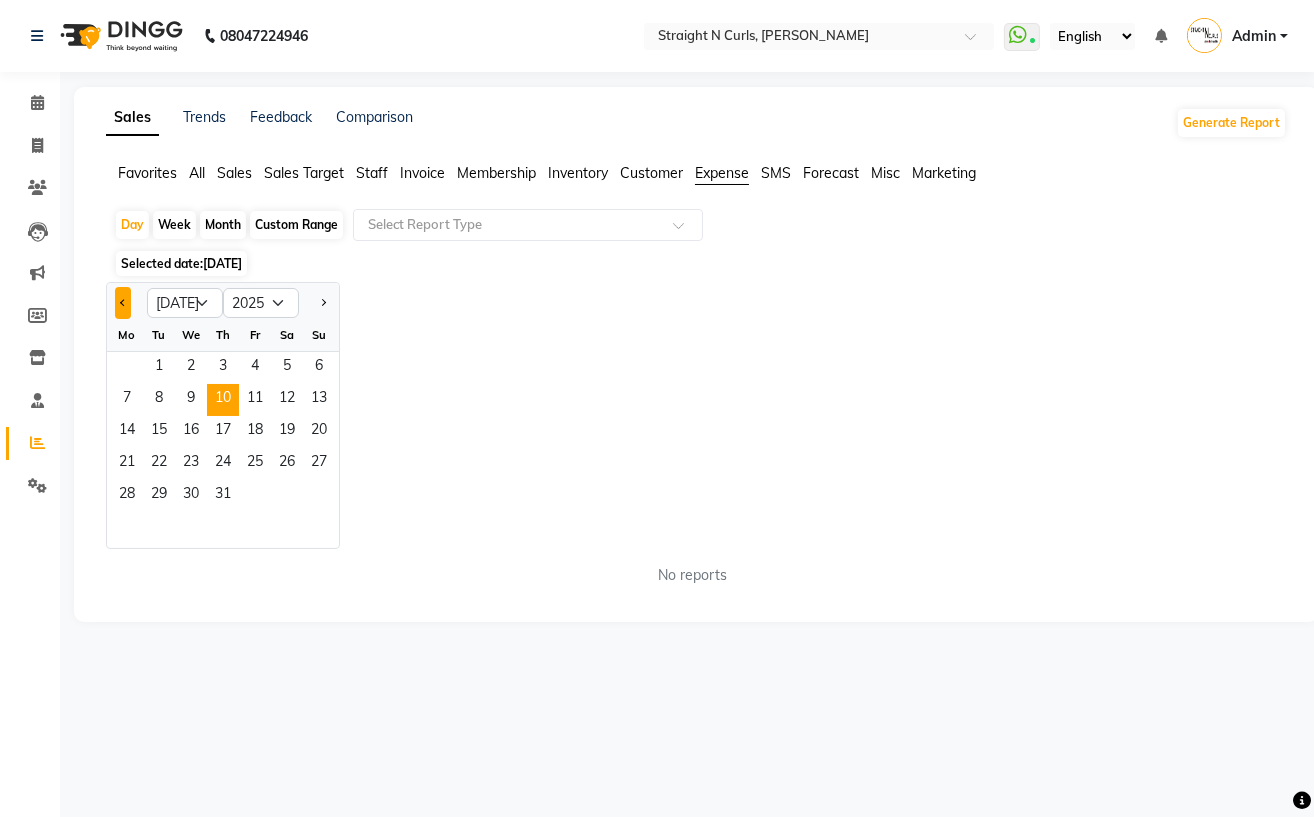 click 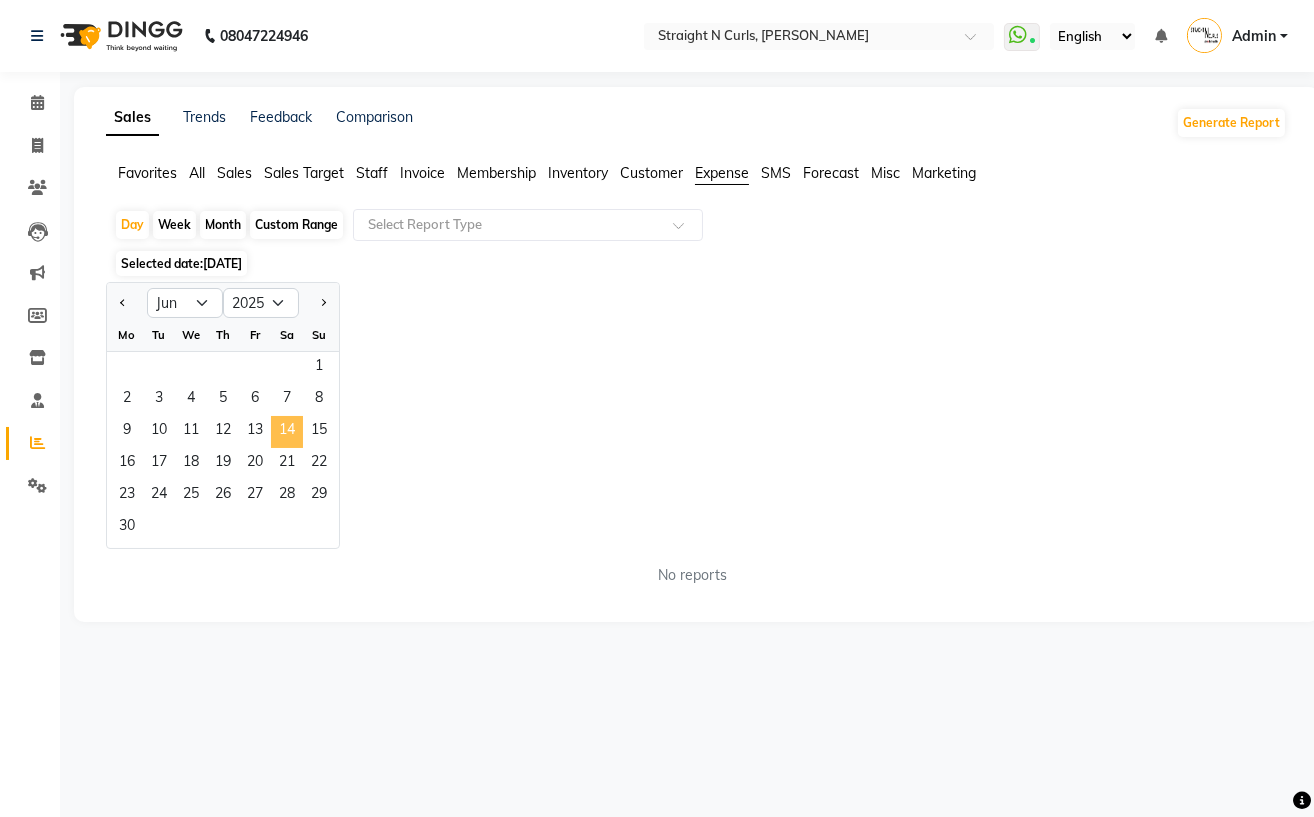 click on "14" 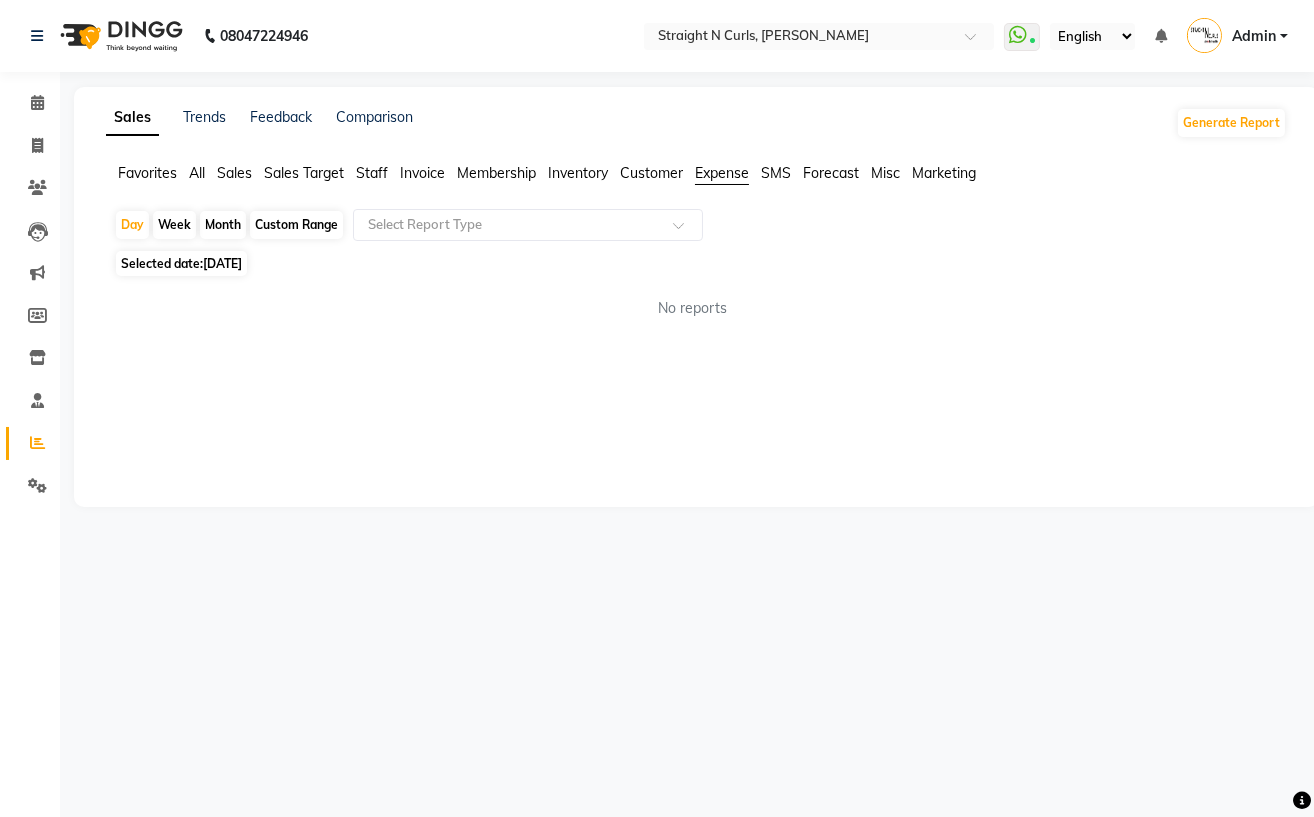 click on "Favorites All Sales Sales Target Staff Invoice Membership Inventory Customer Expense SMS Forecast Misc Marketing  Day   Week   Month   Custom Range  Select Report Type Selected date:  14-06-2025  No reports ★ Mark as Favorite  Choose how you'd like to save "" report to favorites  Save to Personal Favorites:   Only you can see this report in your favorites tab. Share with Organization:   Everyone in your organization can see this report in their favorites tab.  Save to Favorites" 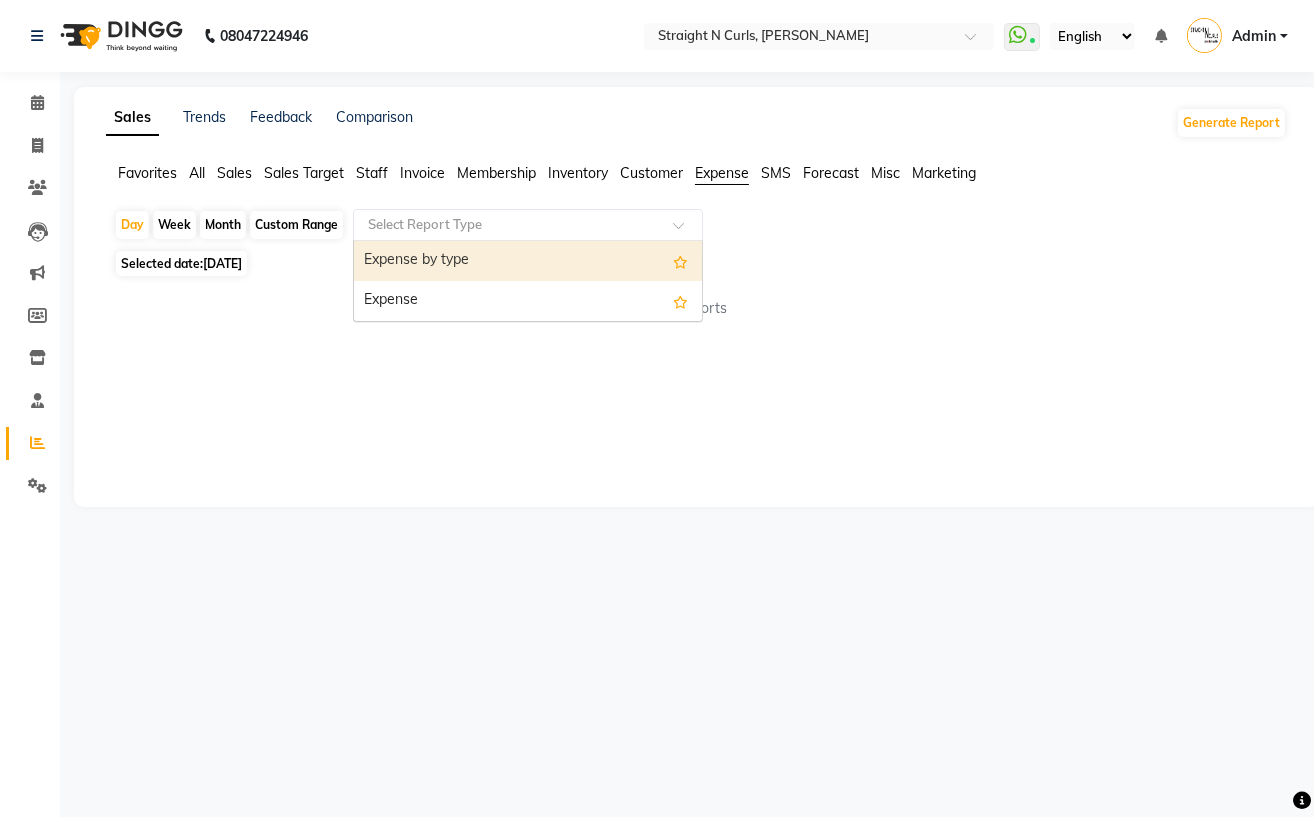 click on "Select Report Type" 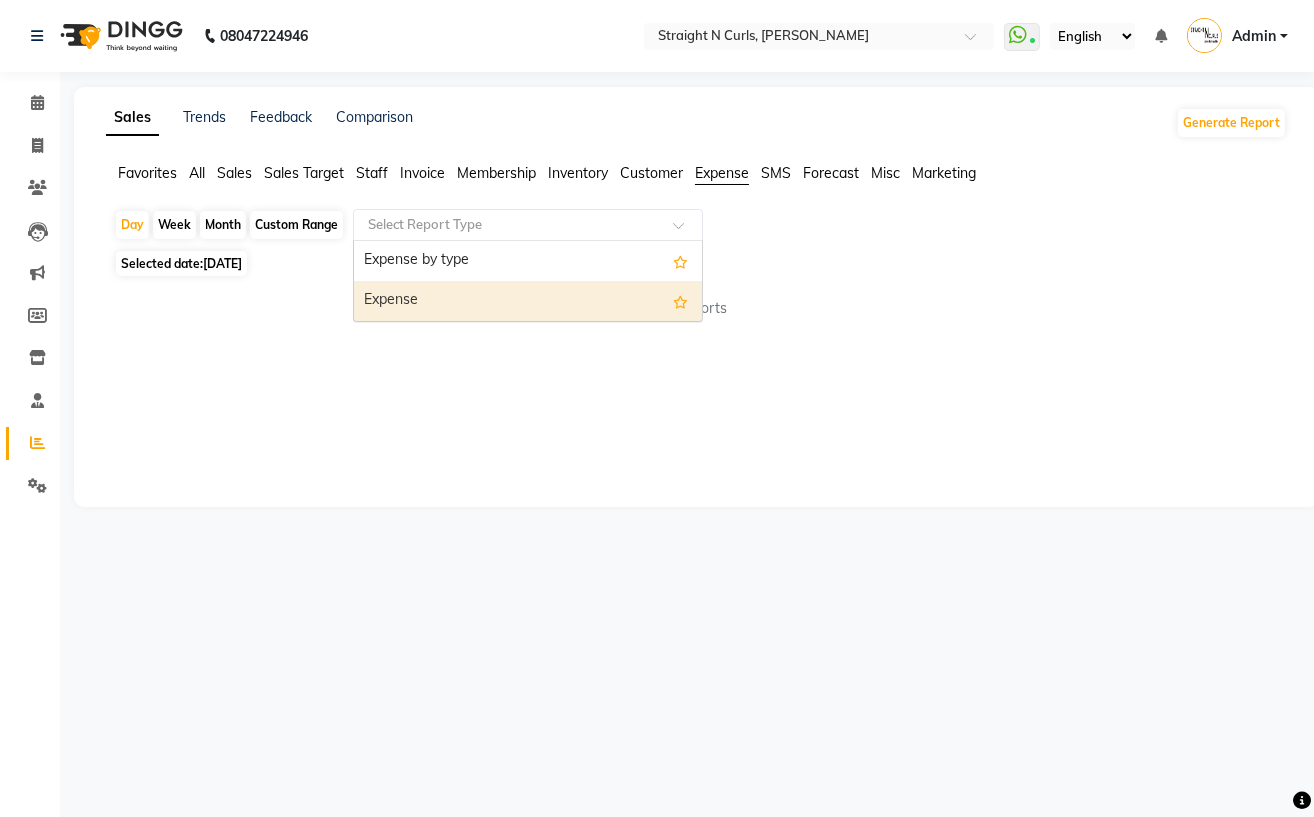 click on "Expense" at bounding box center (528, 301) 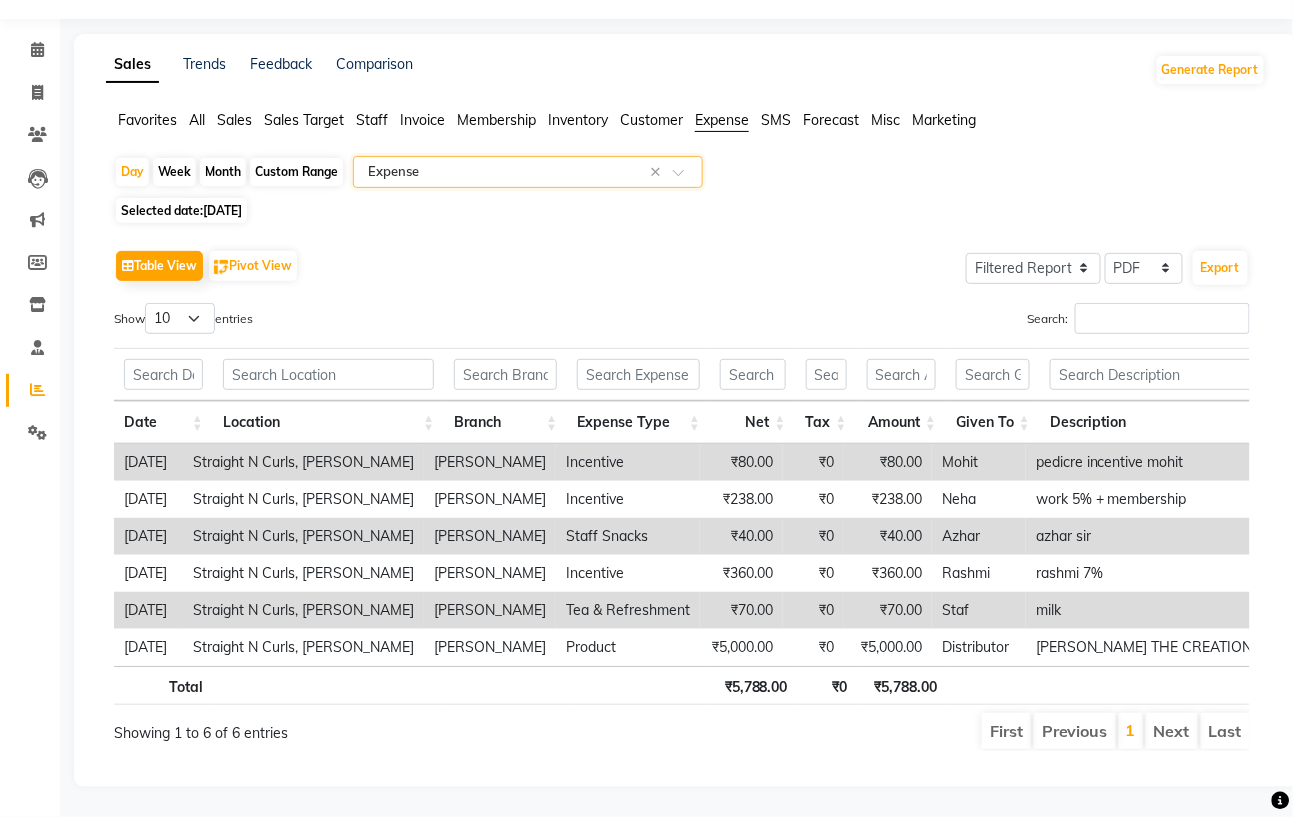 scroll, scrollTop: 96, scrollLeft: 0, axis: vertical 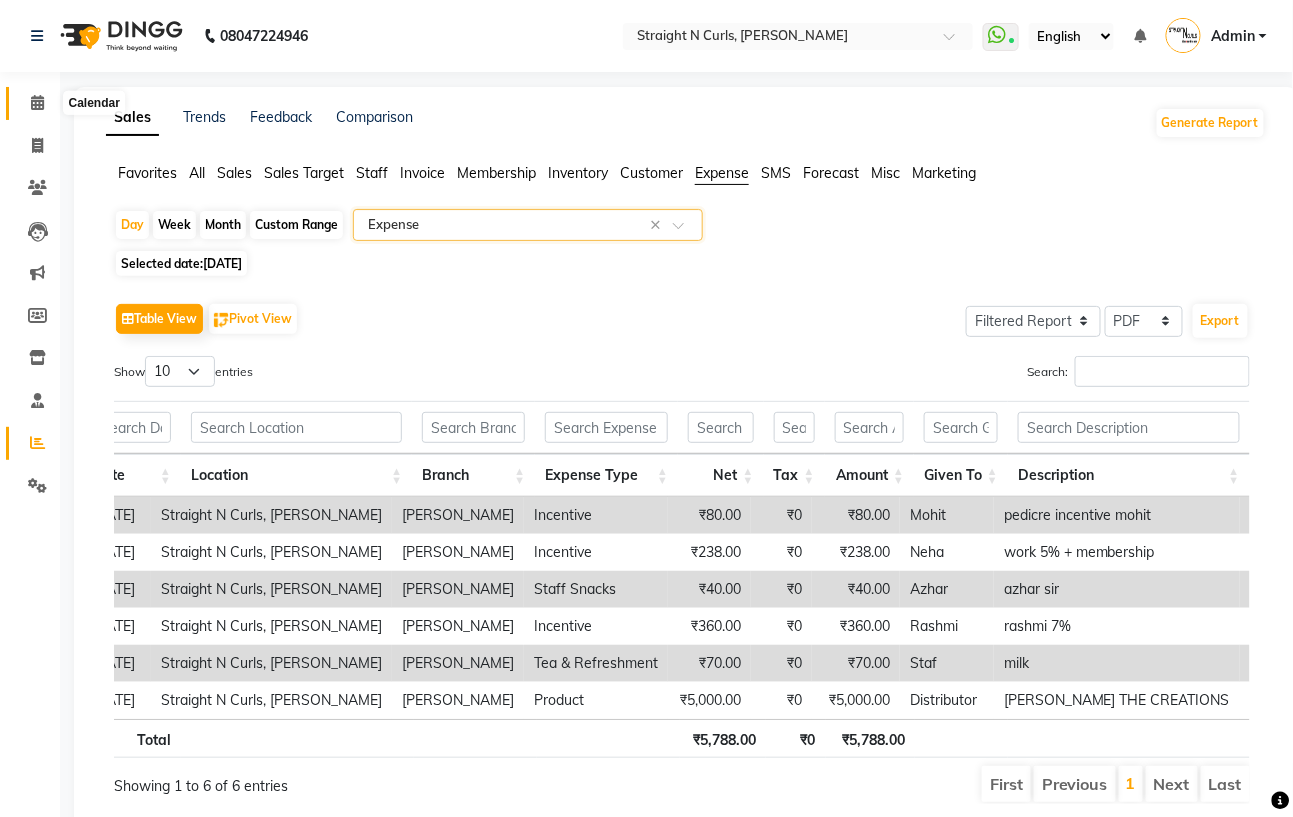 click 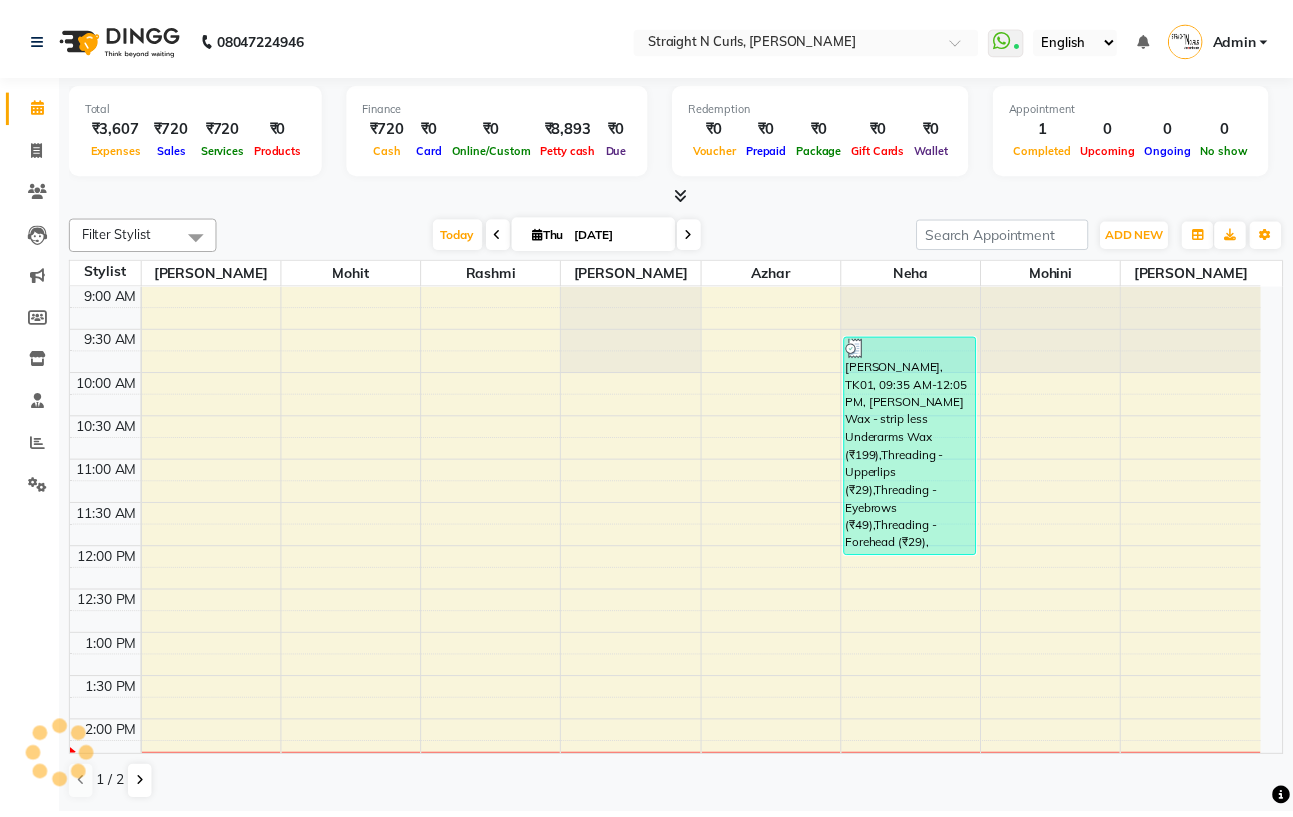 scroll, scrollTop: 0, scrollLeft: 0, axis: both 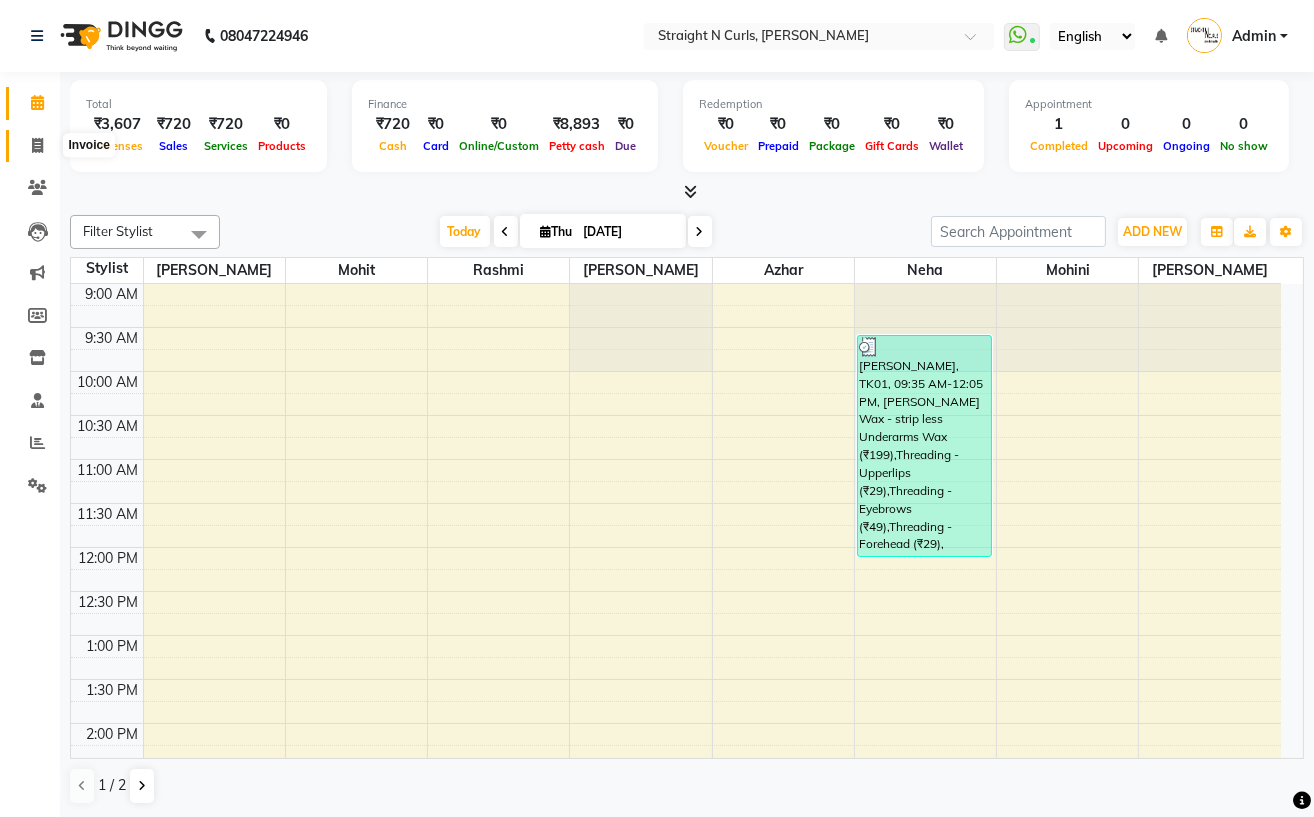 click 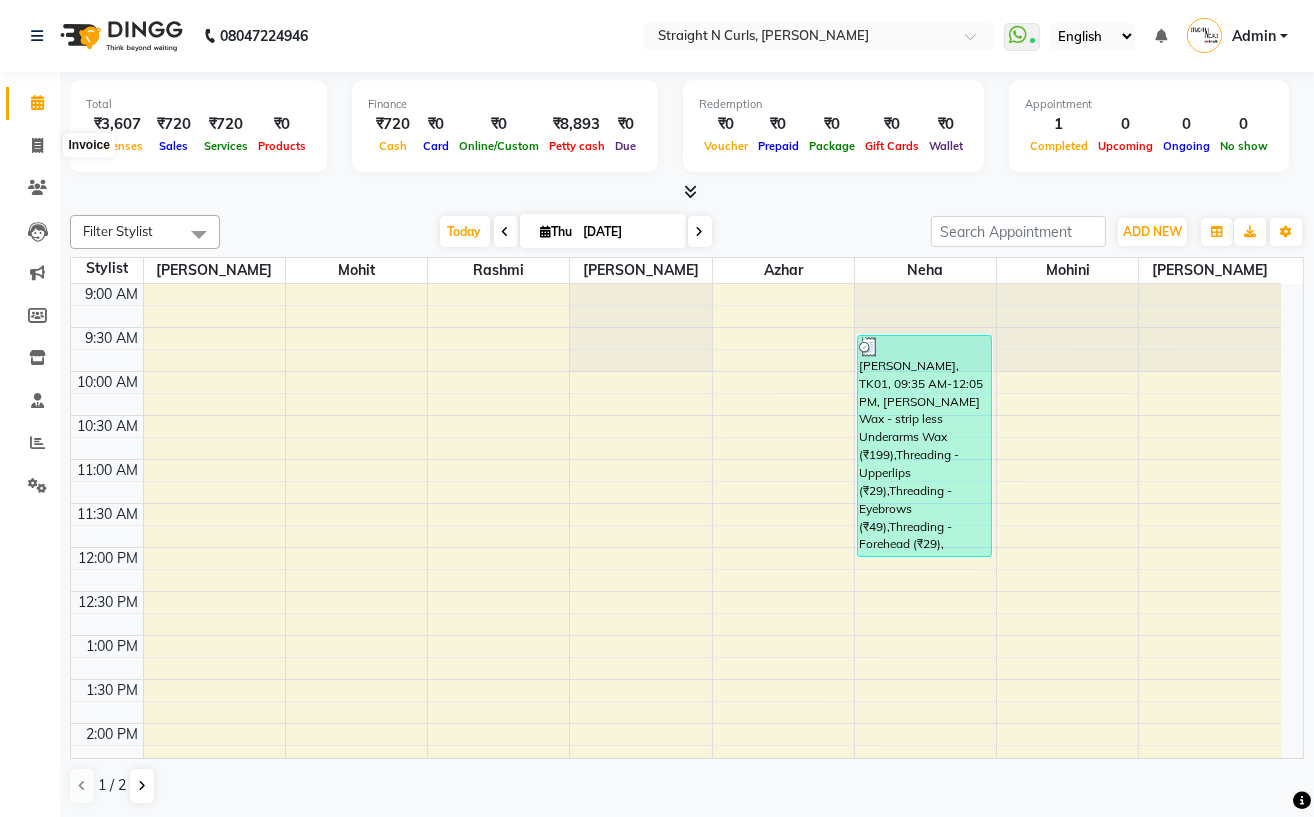 select on "service" 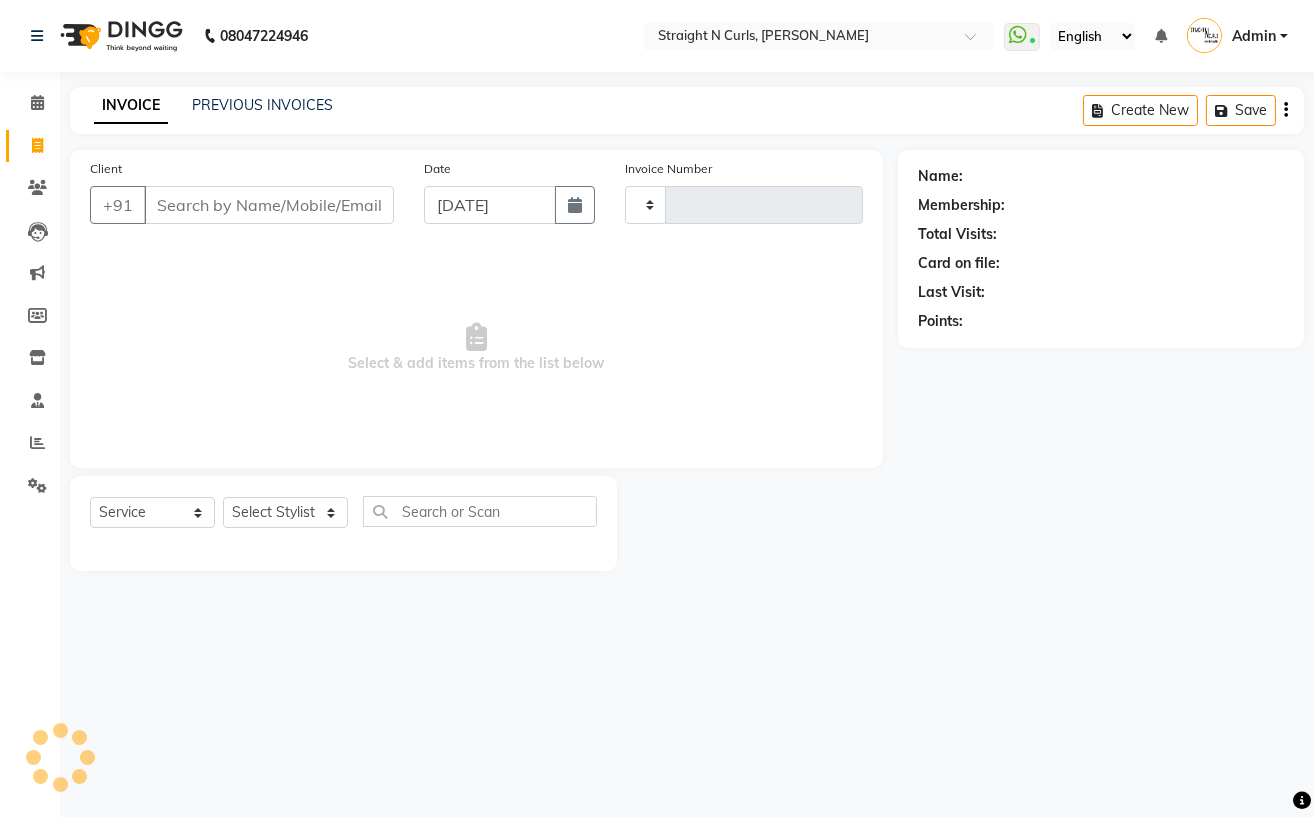 type on "0668" 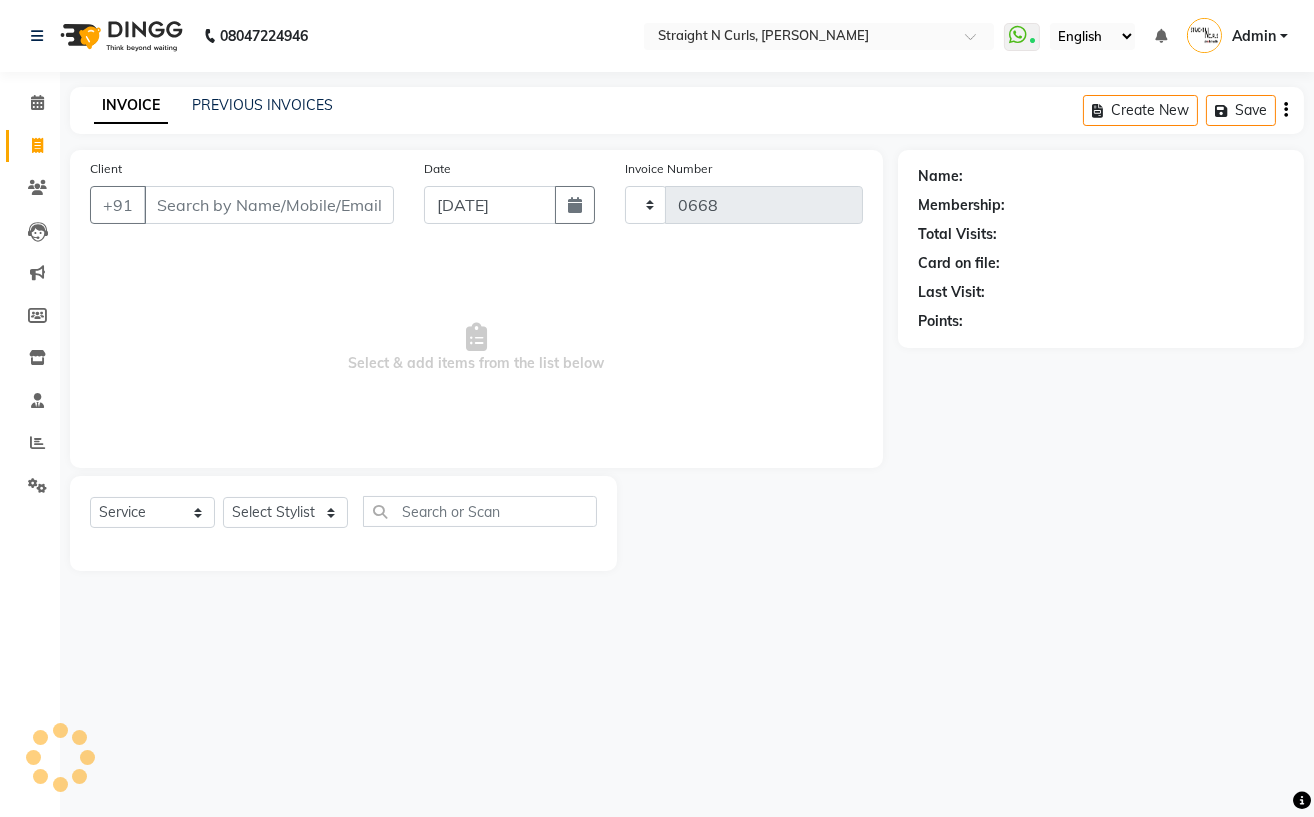 select on "7039" 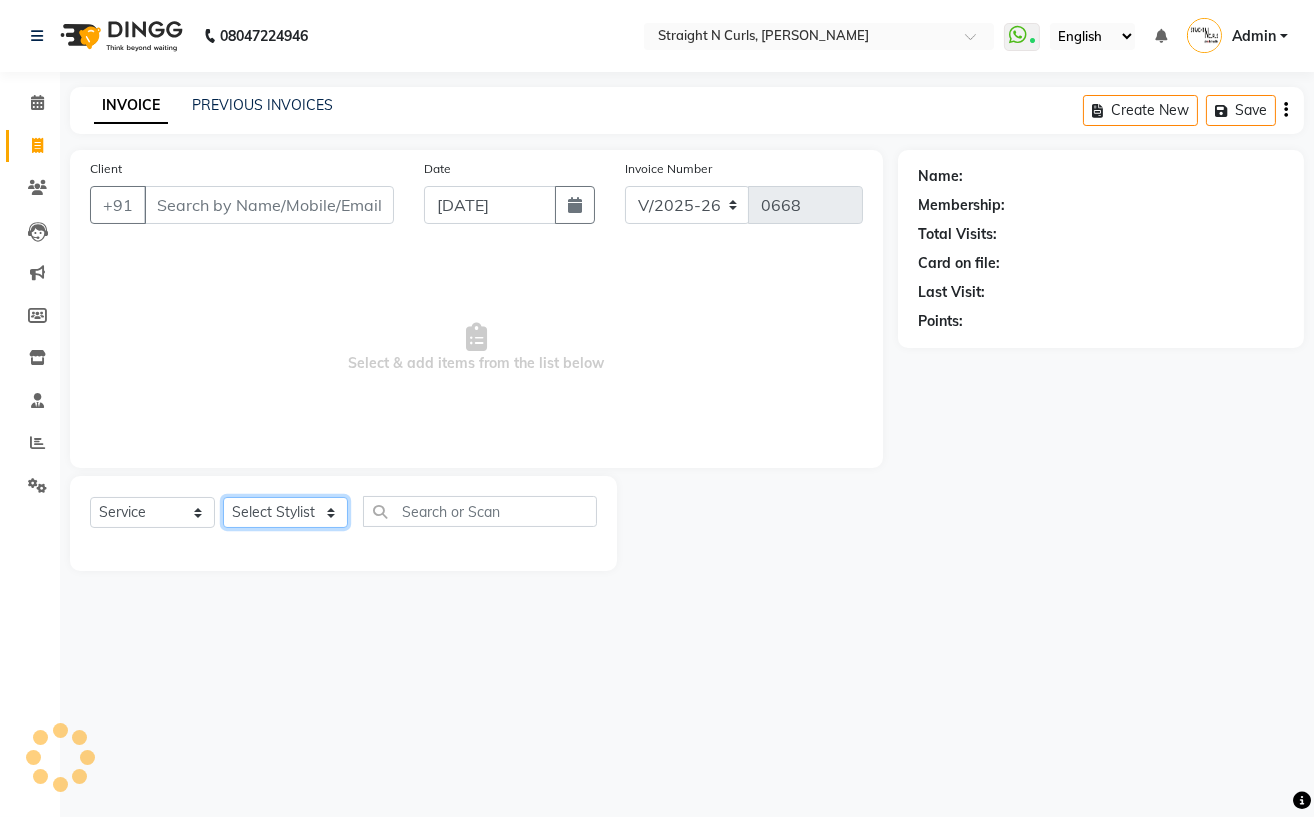 click on "Select Stylist Astha Azhar Gautam Kamboj Mohini Mohit Neha Paras Kamboj parvez Rashmi Subhan" 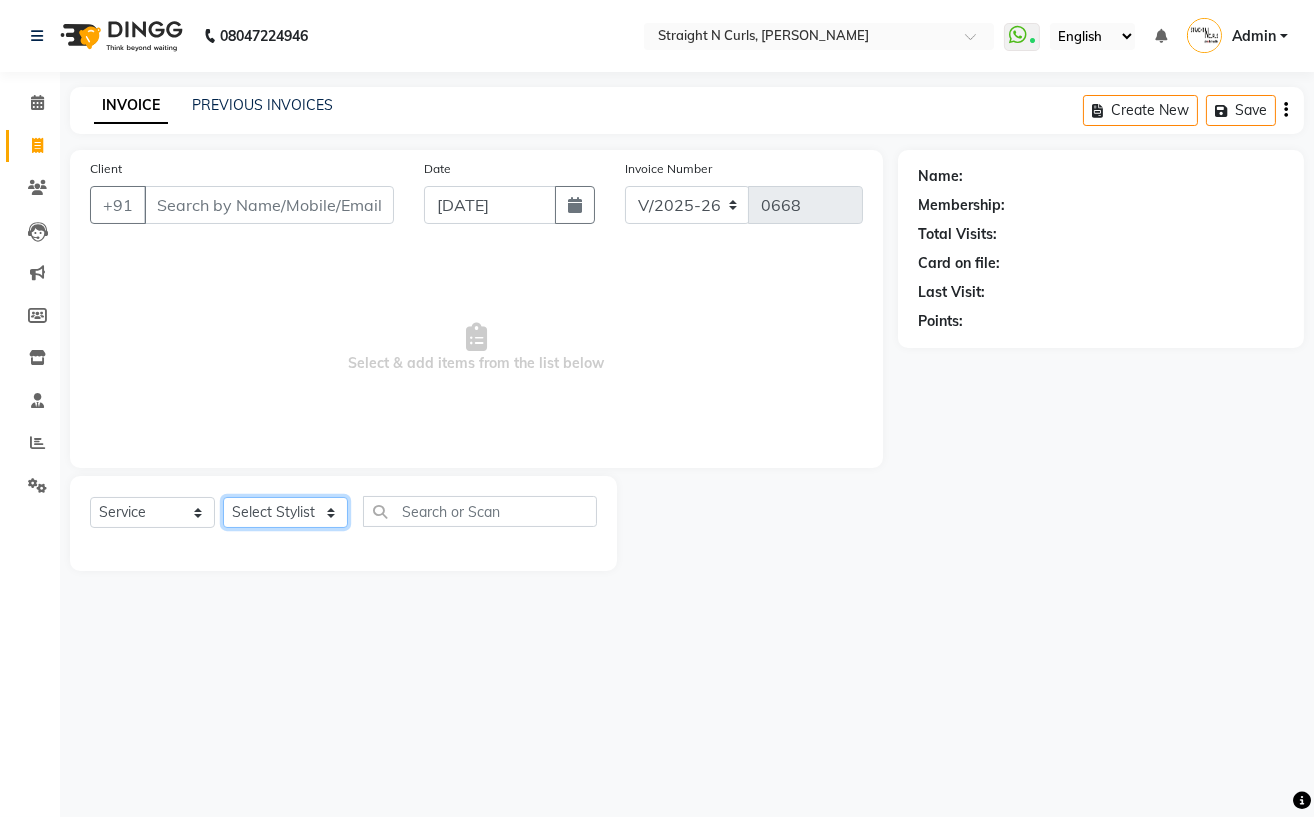 select on "59895" 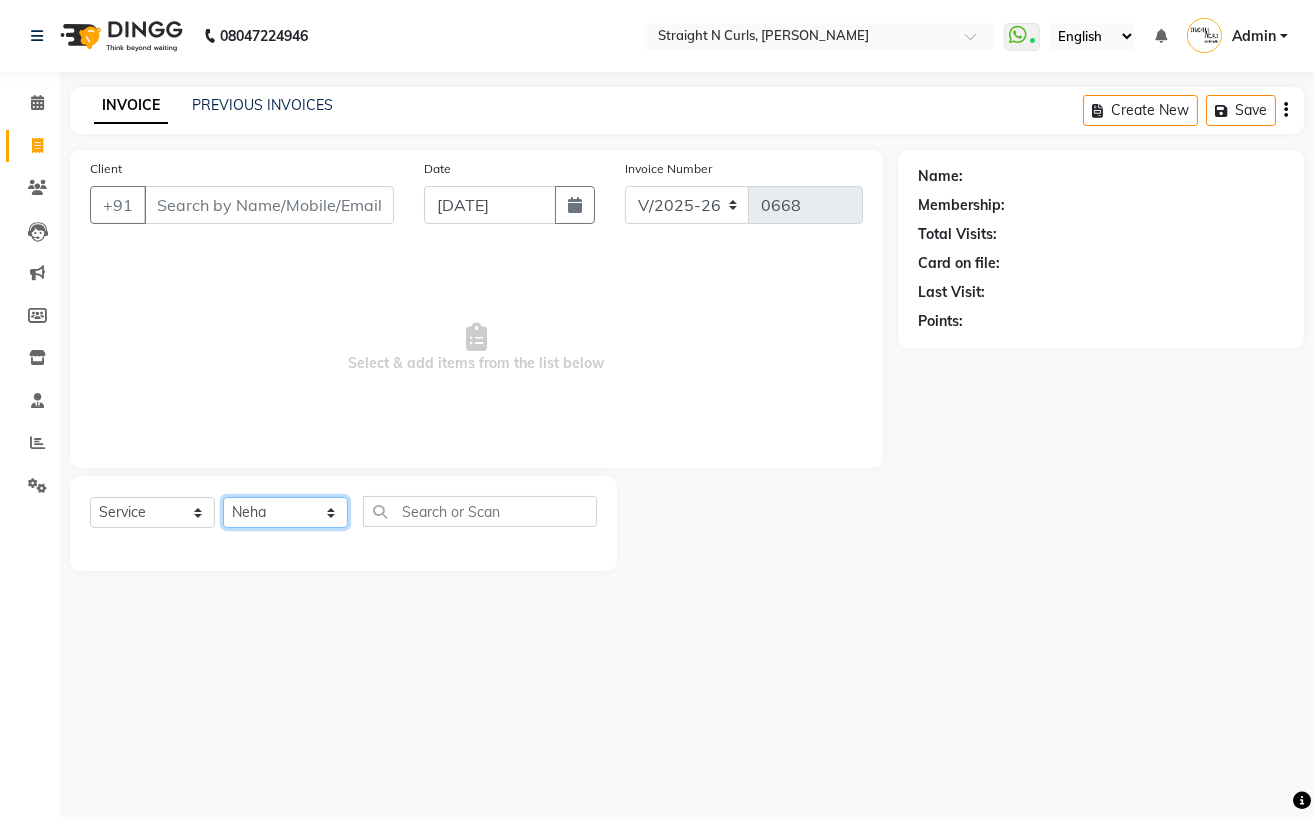 click on "Select Stylist Astha Azhar Gautam Kamboj Mohini Mohit Neha Paras Kamboj parvez Rashmi Subhan" 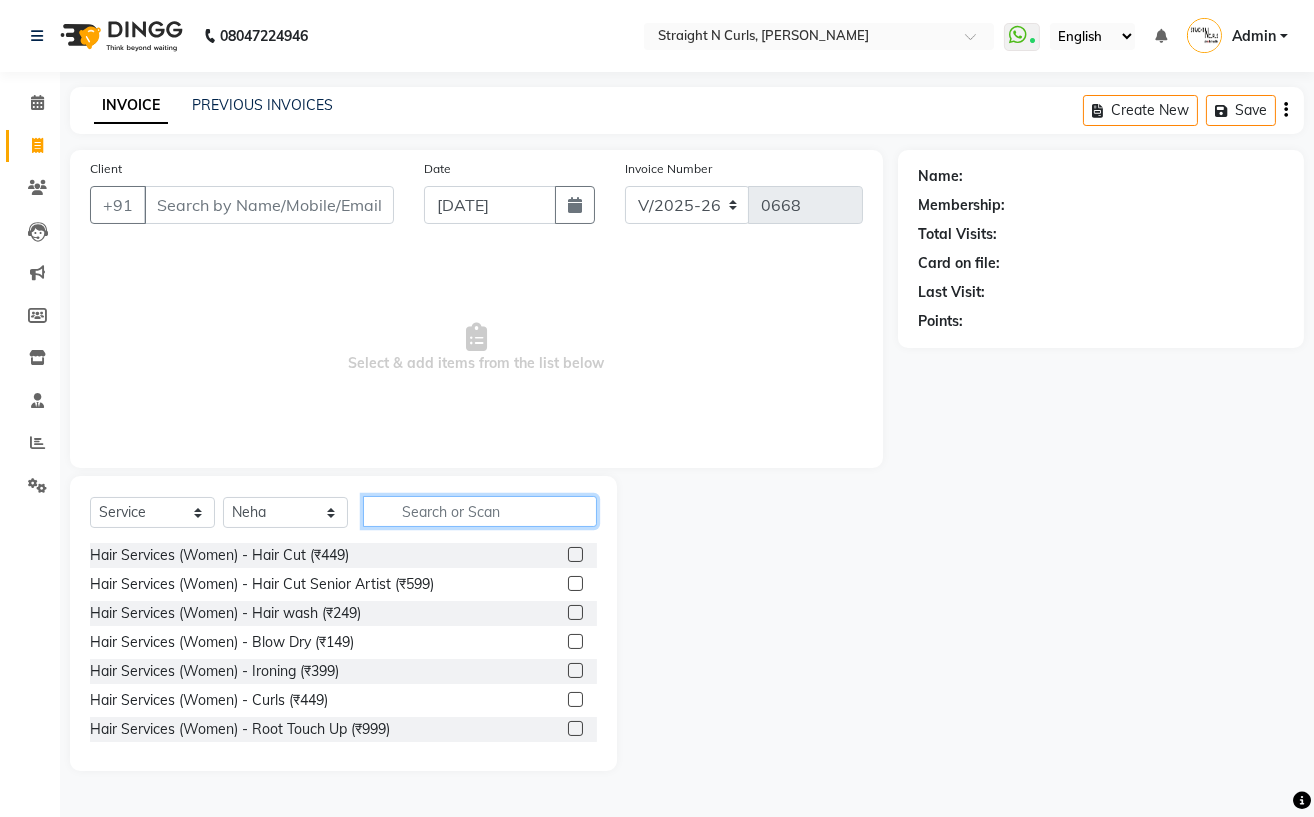 click 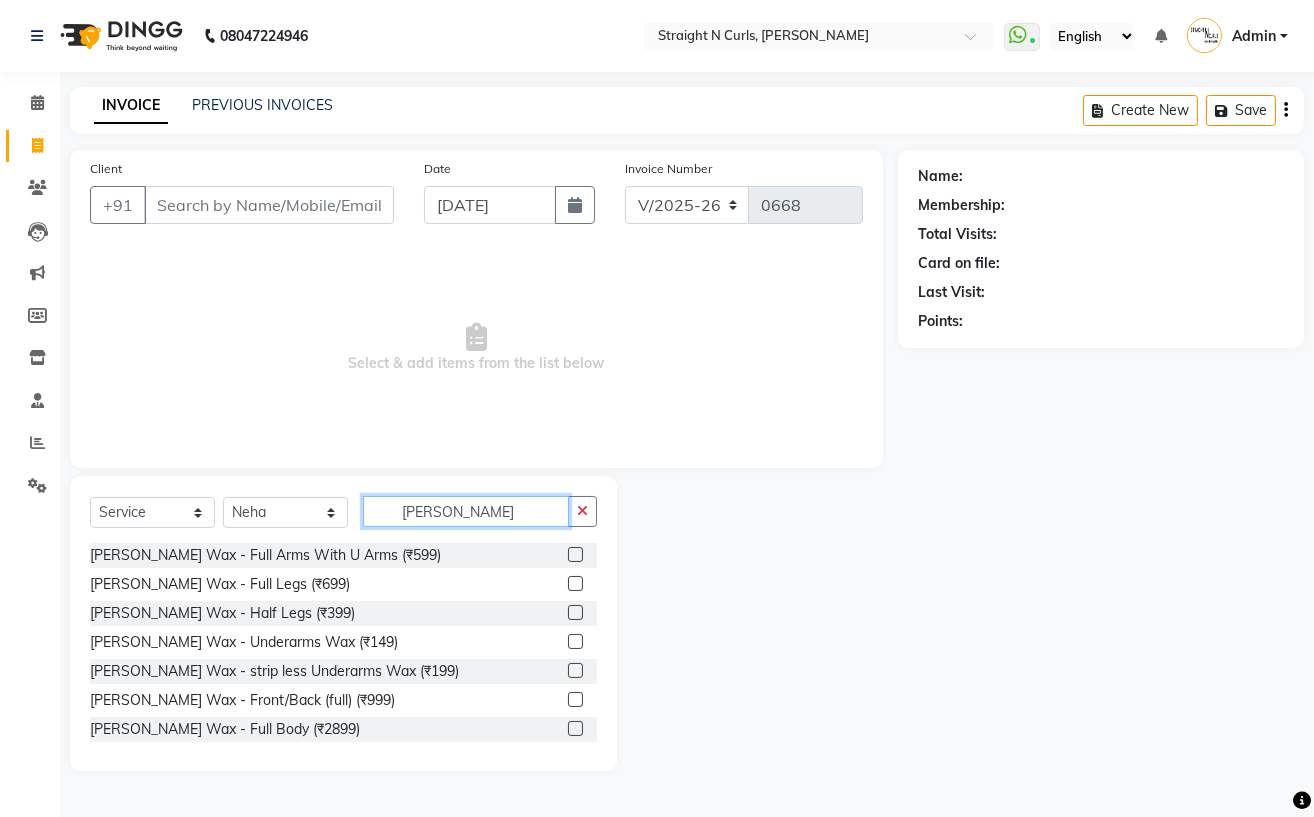 type on "ricca" 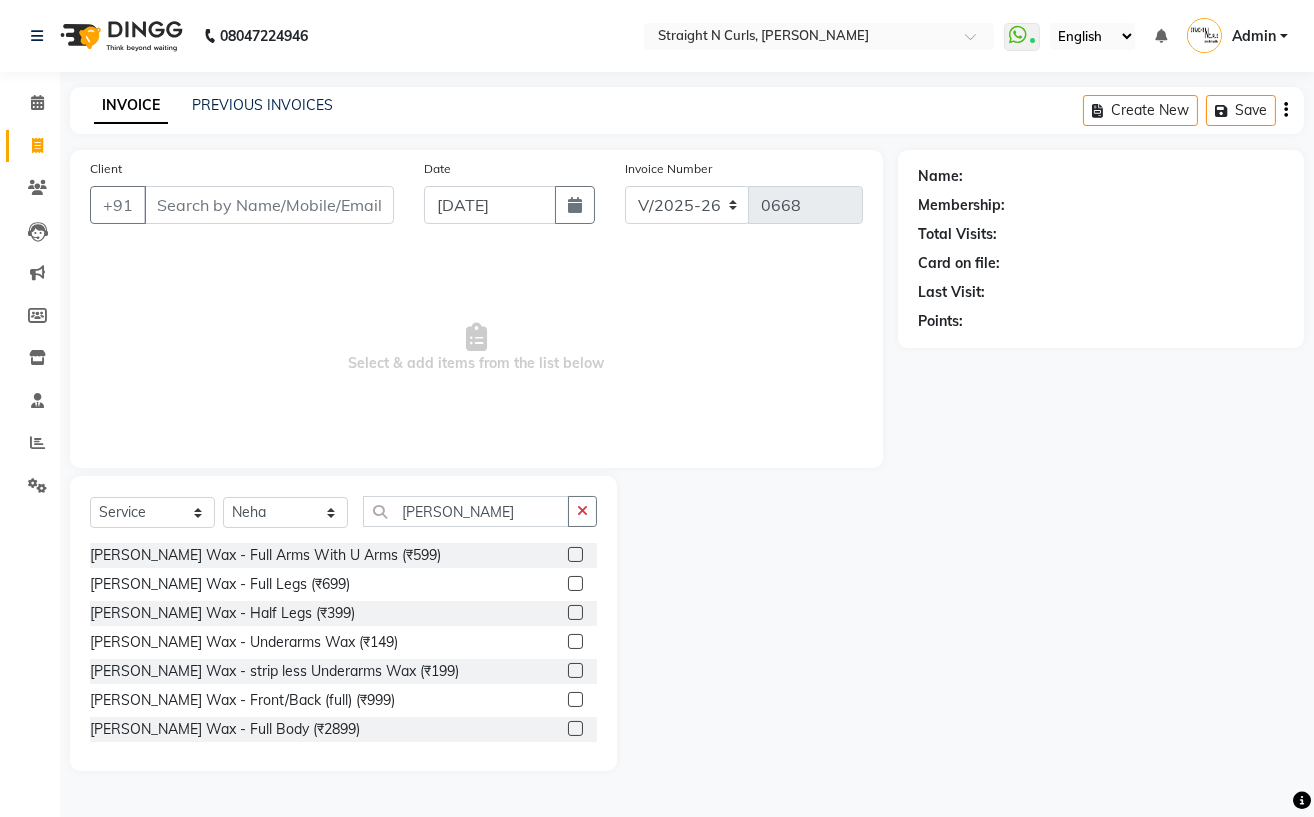 click 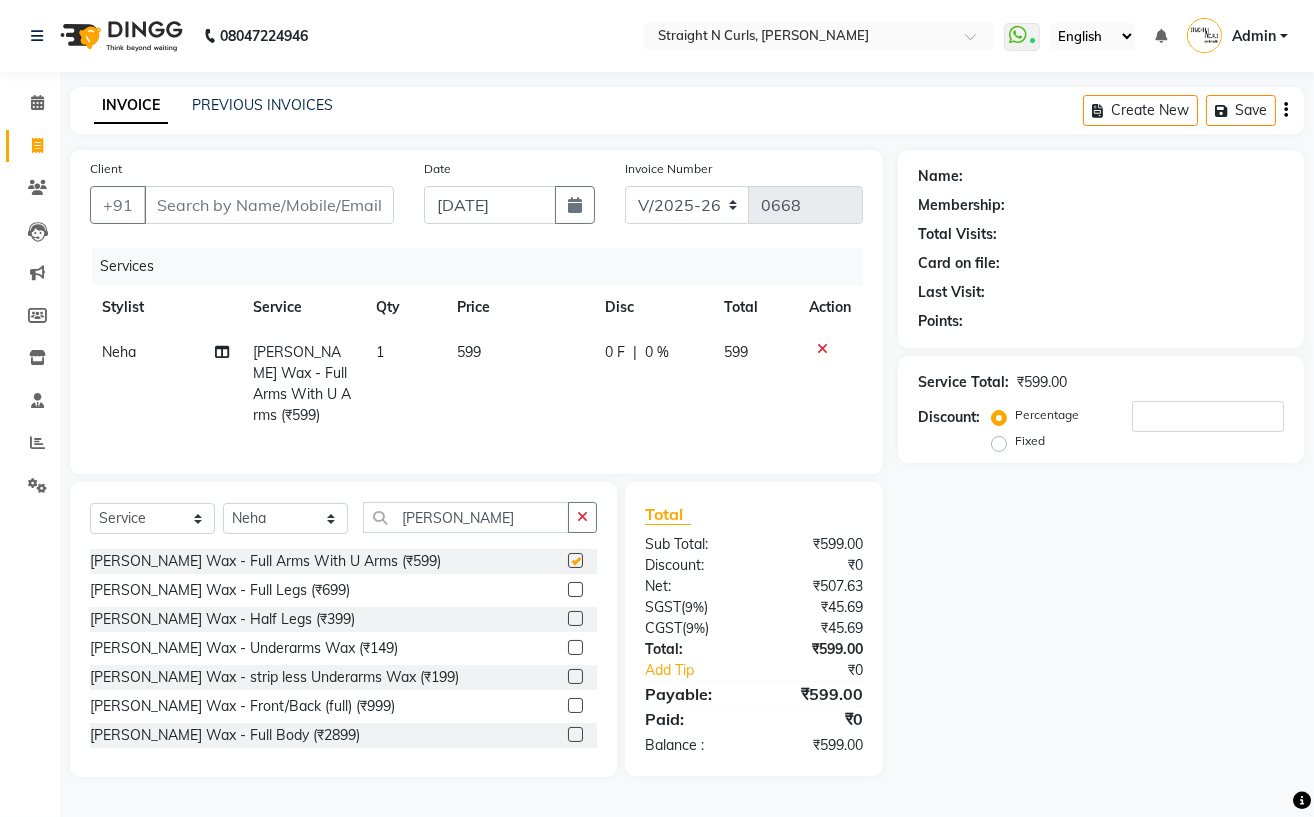 checkbox on "false" 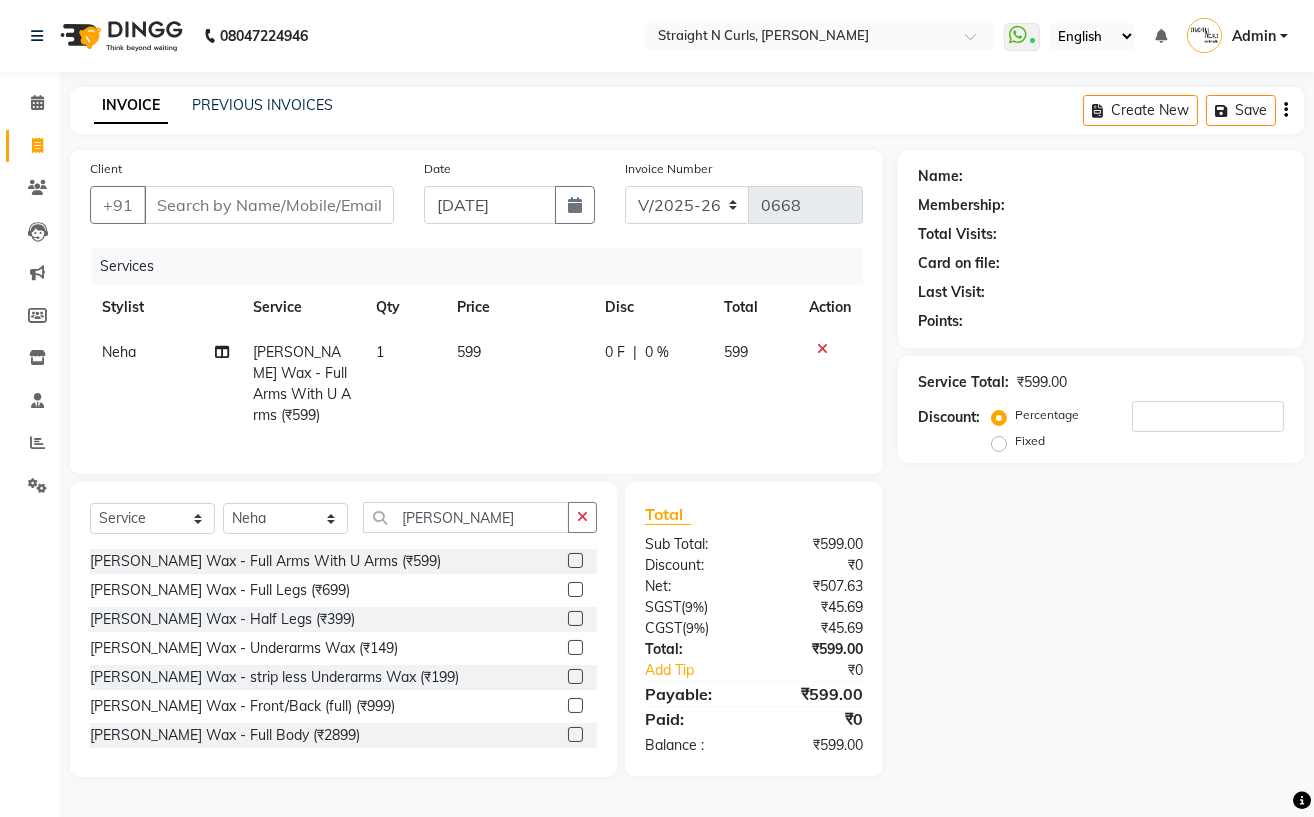 click 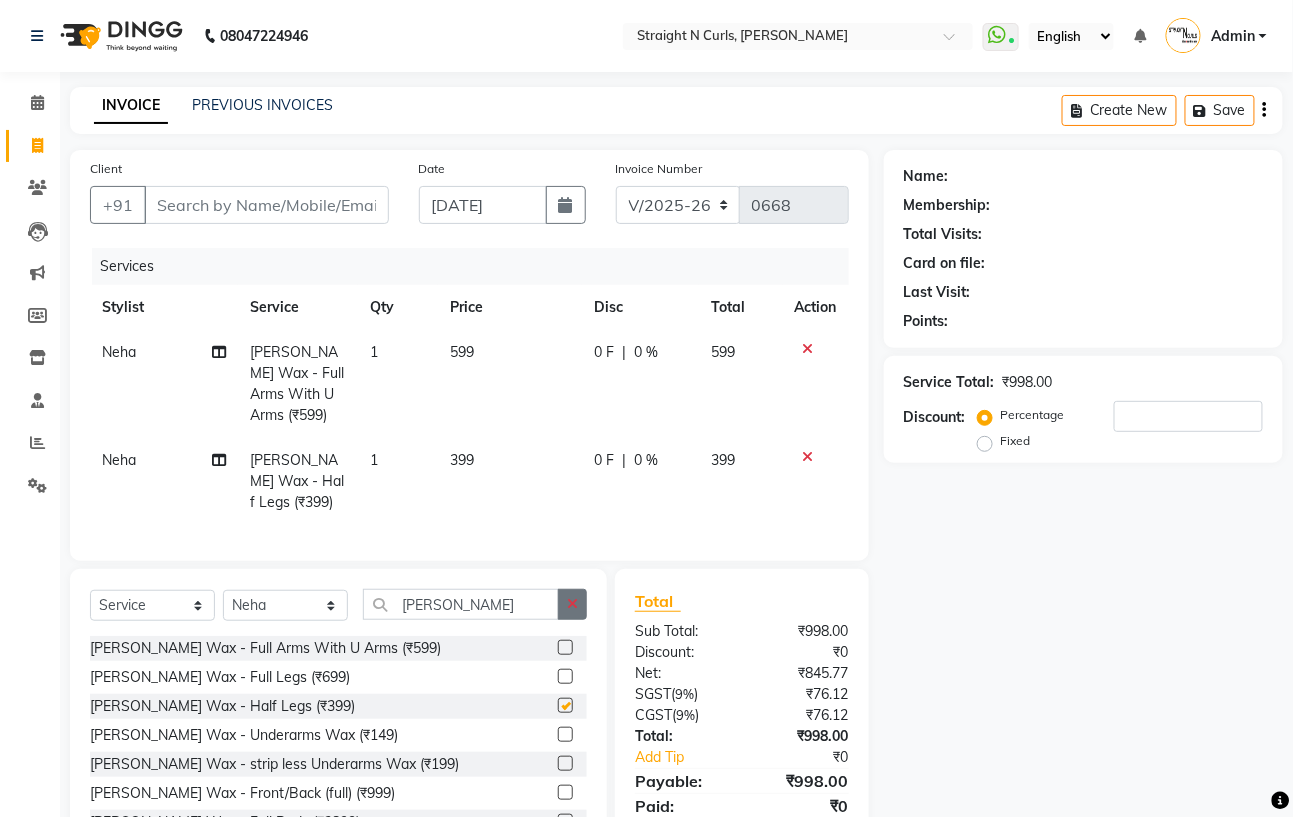 checkbox on "false" 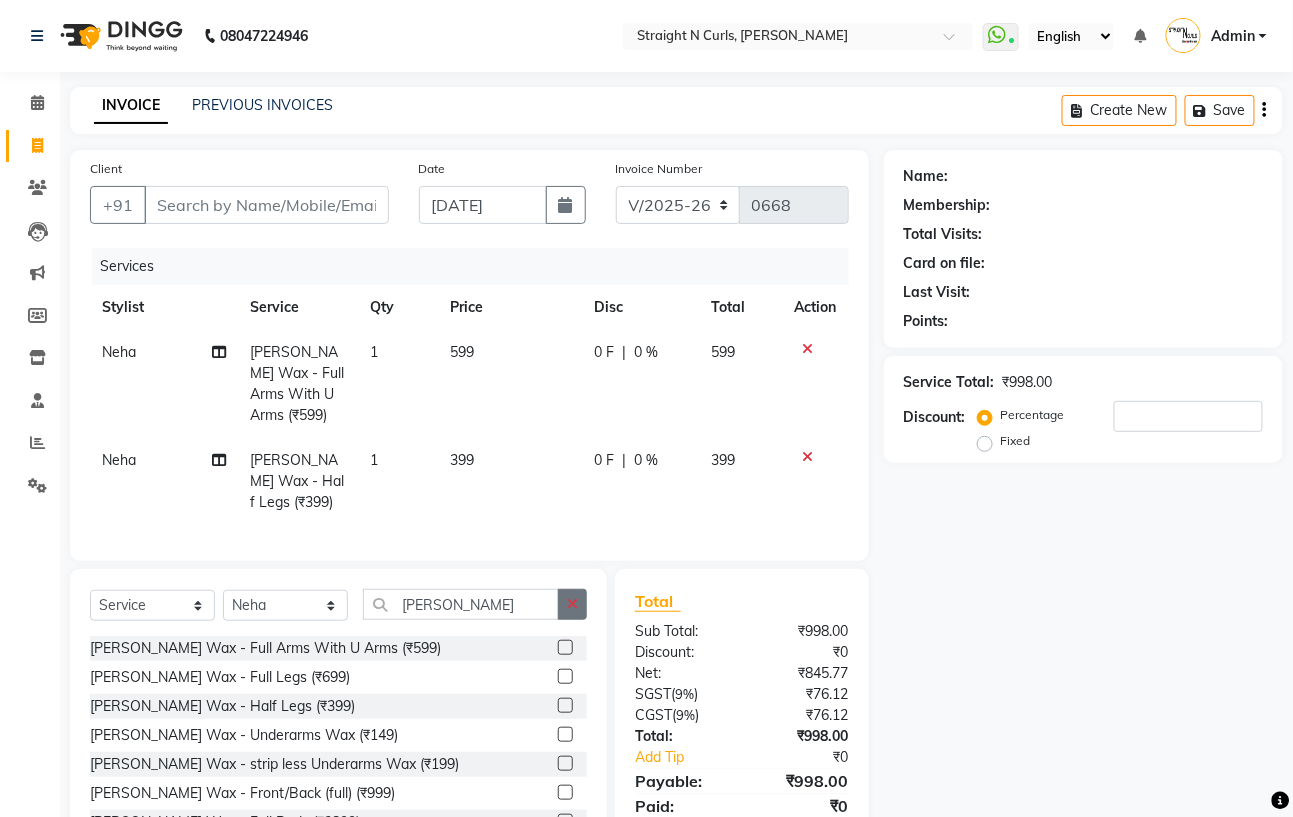 click 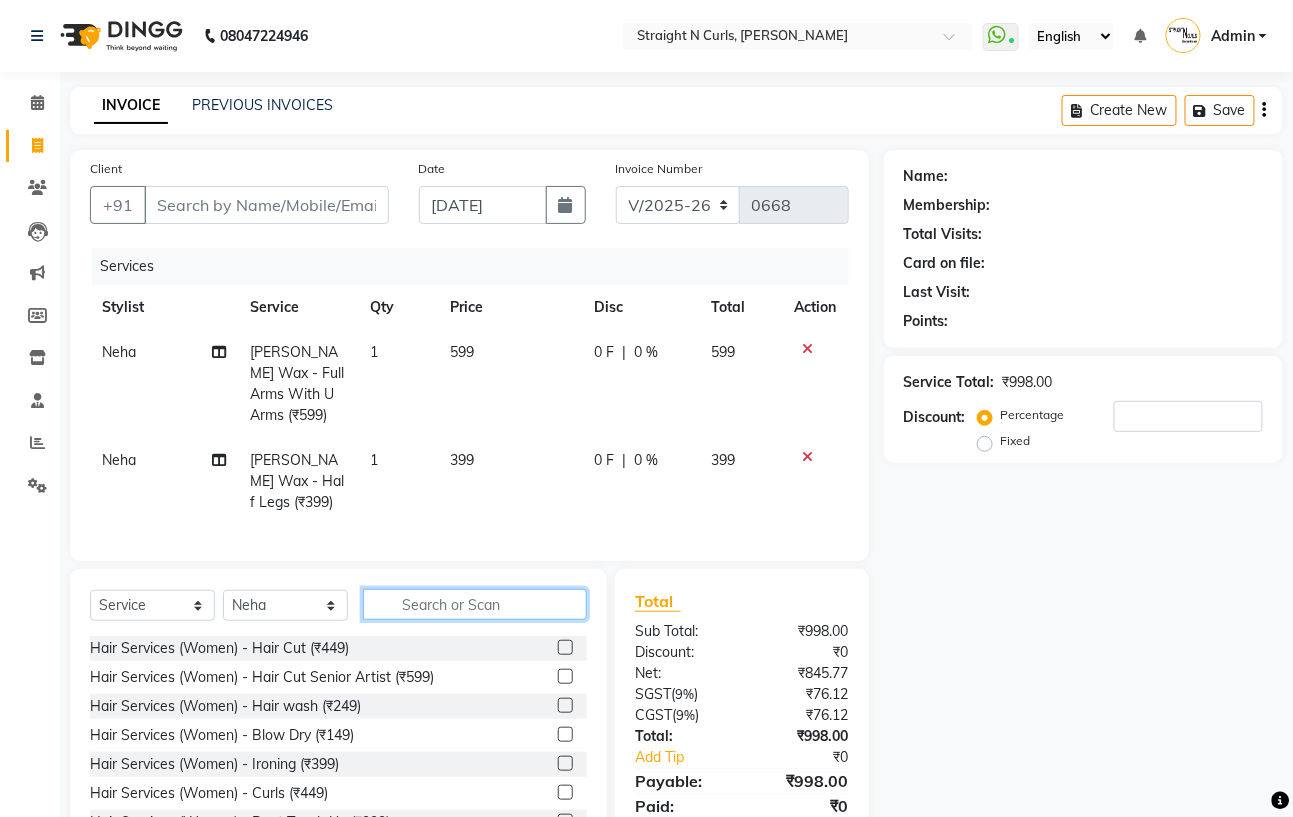 click 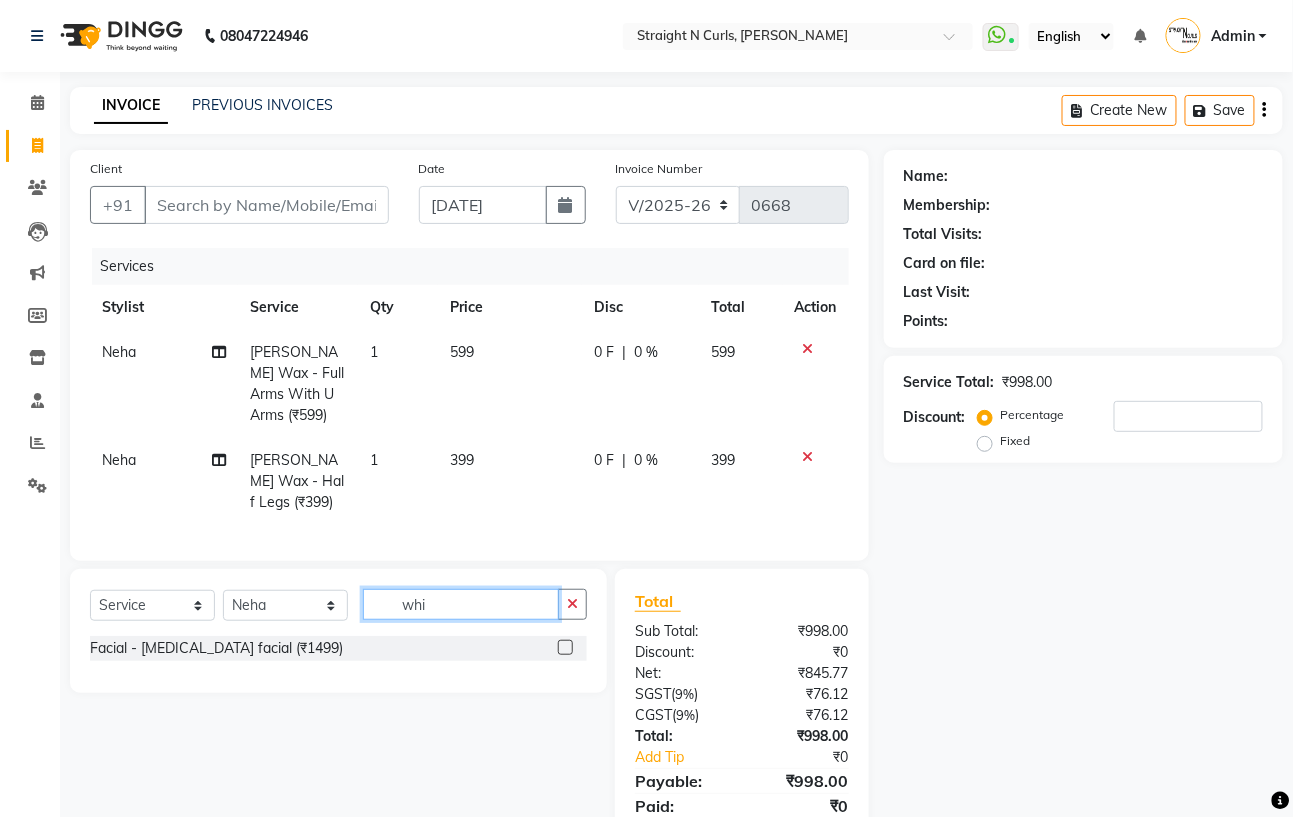 type on "whi" 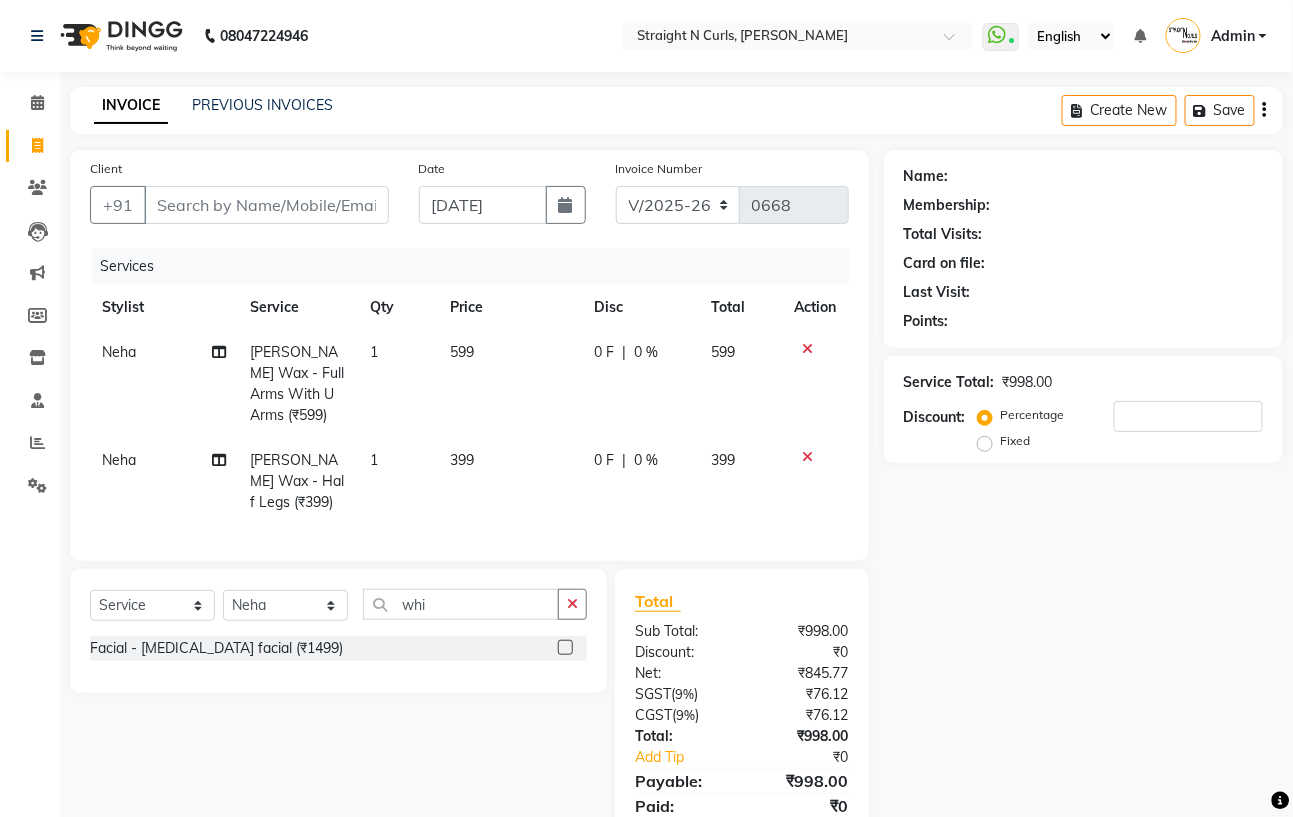 click 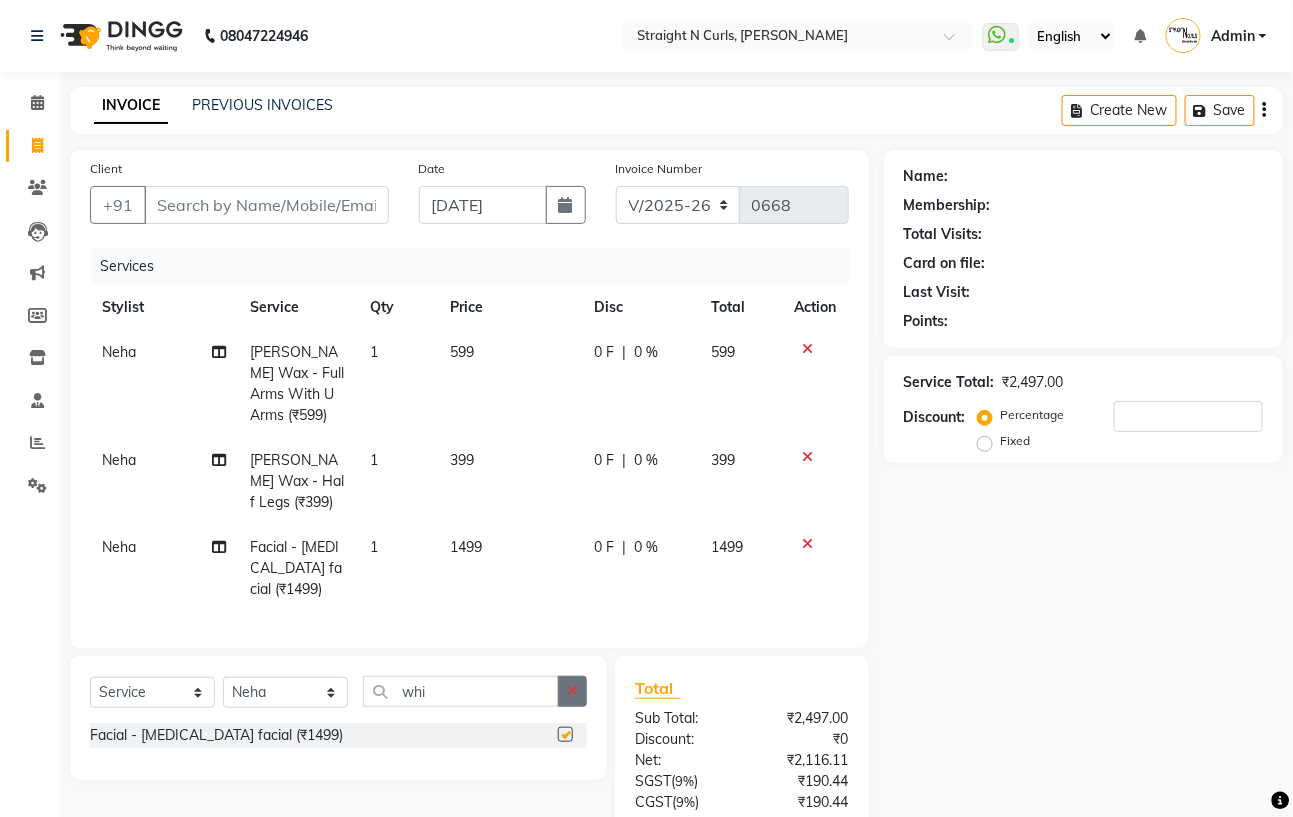 checkbox on "false" 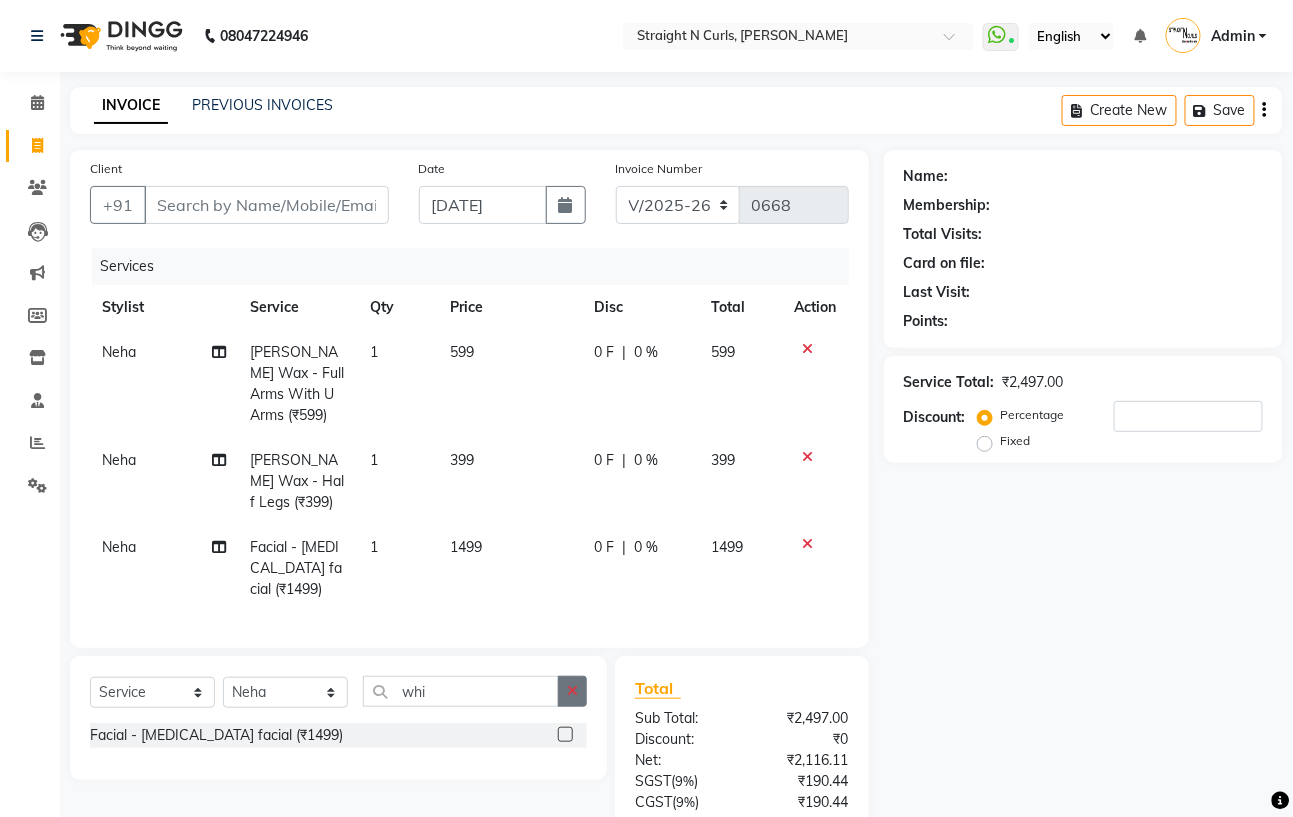 click 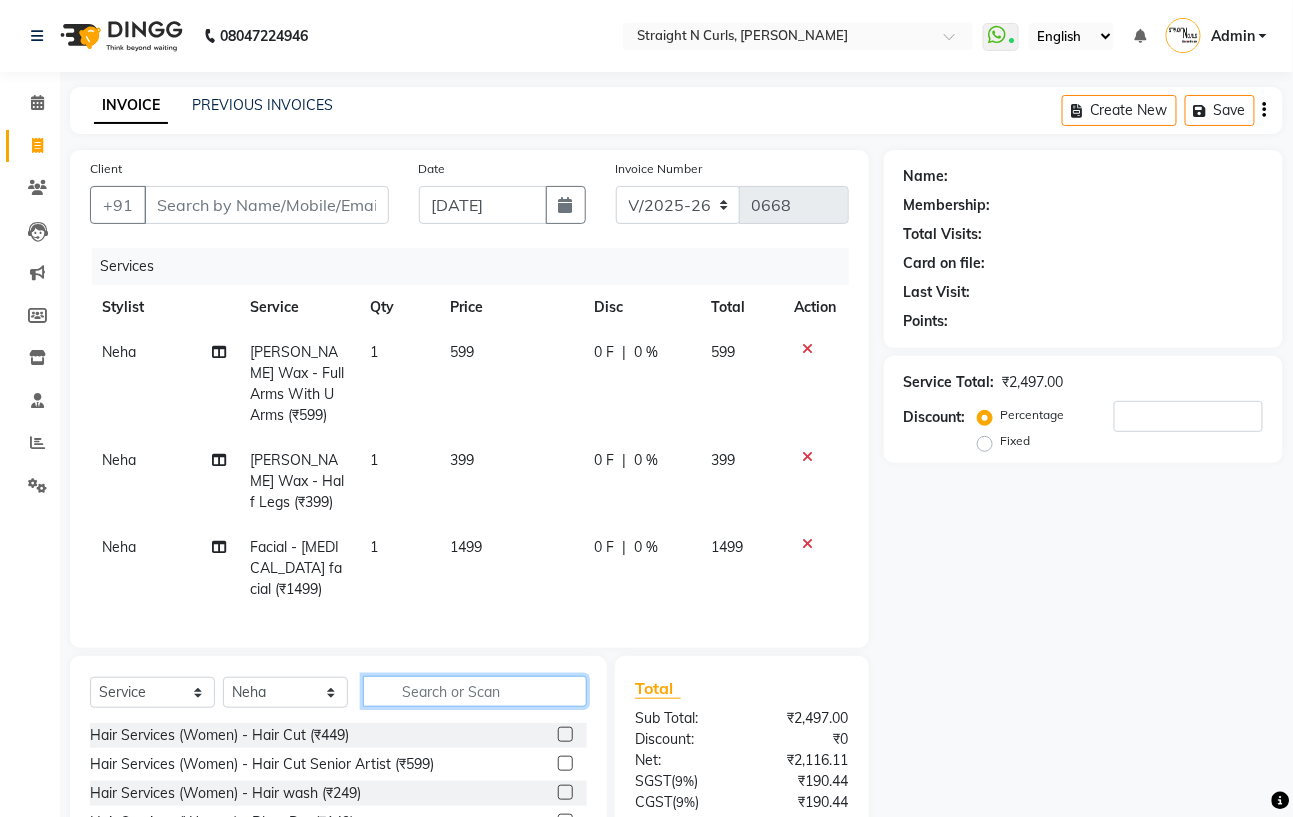 click 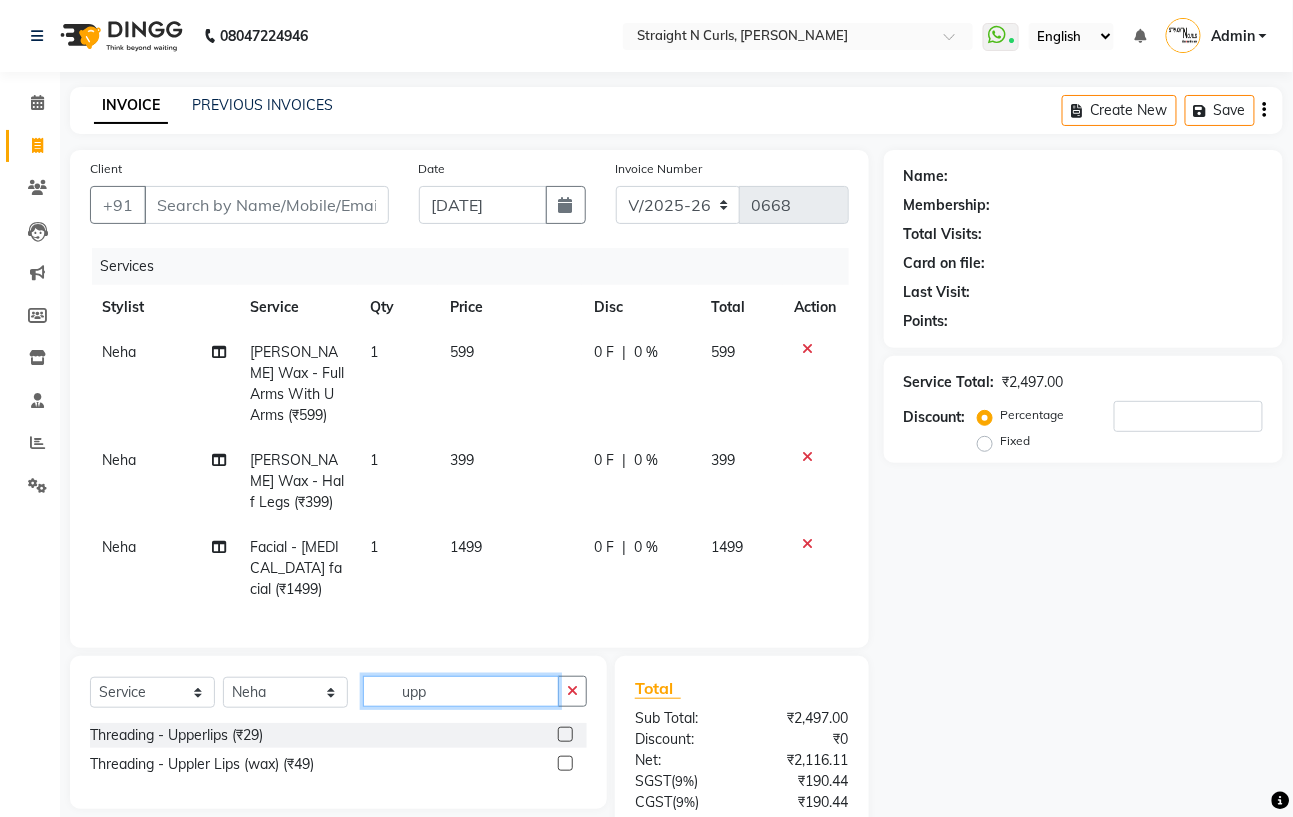 type on "upp" 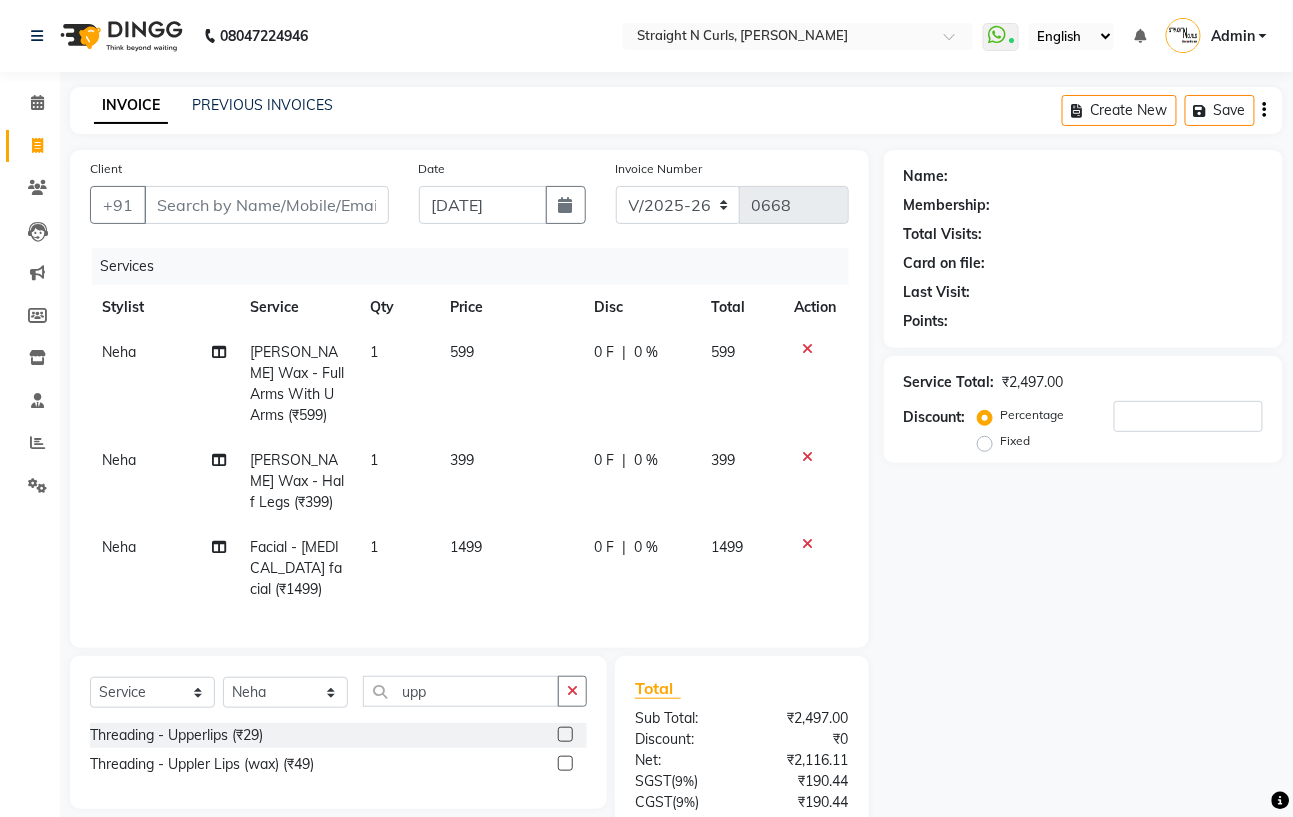 click 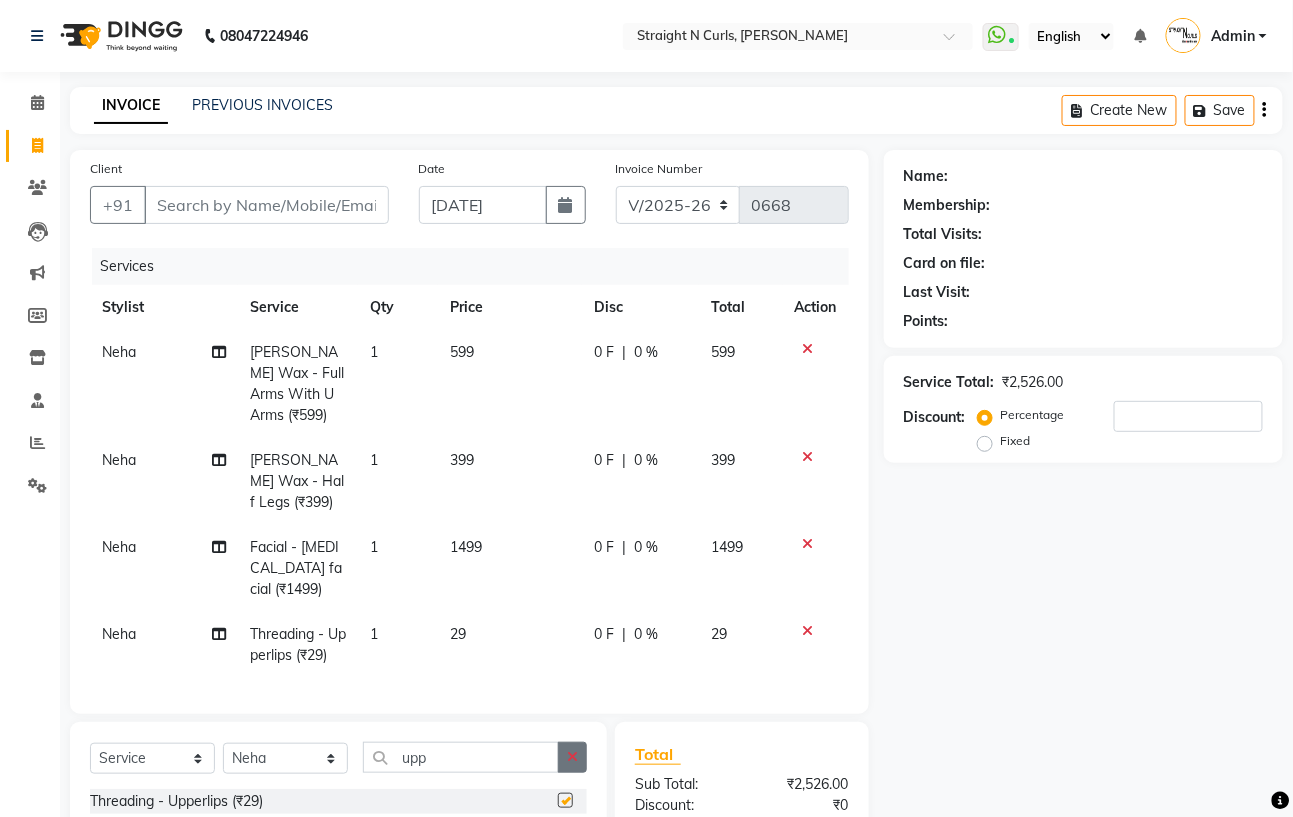 checkbox on "false" 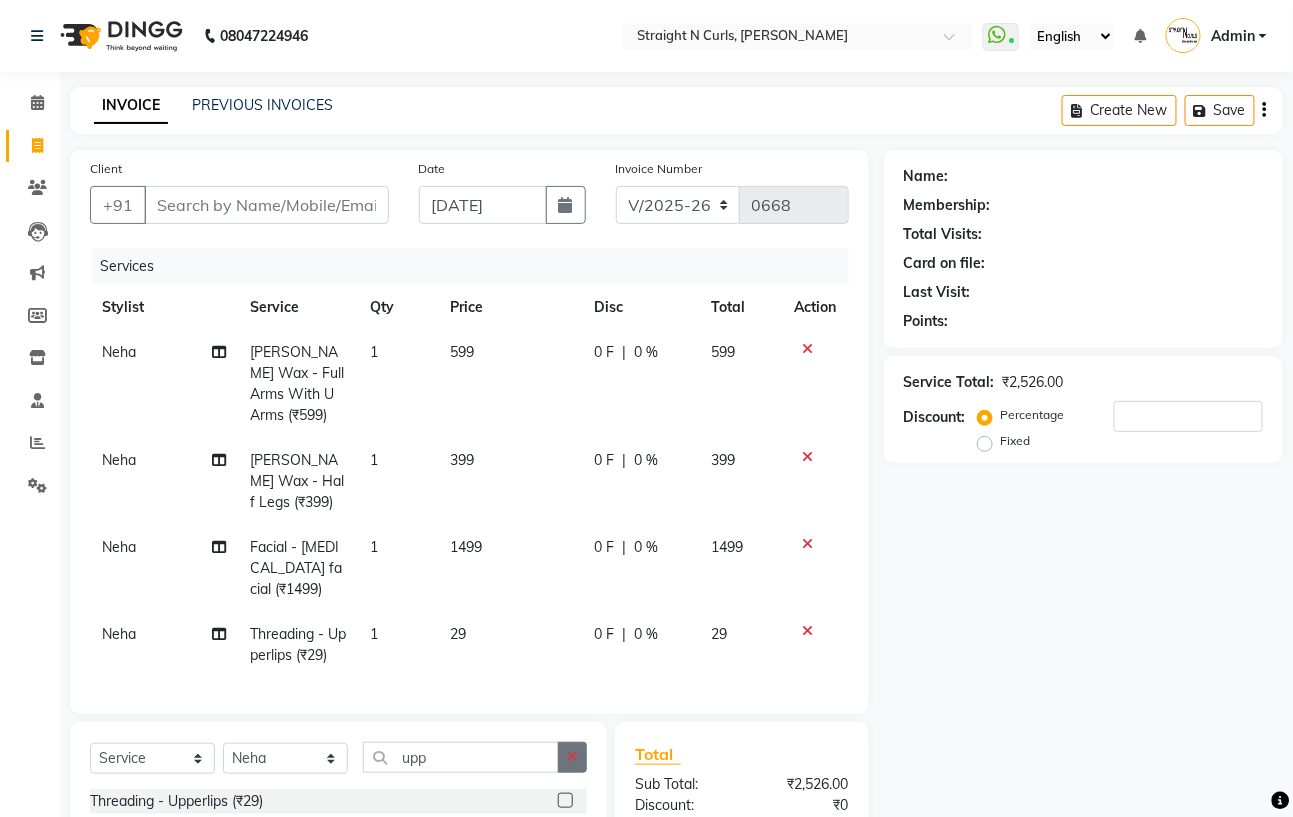 click 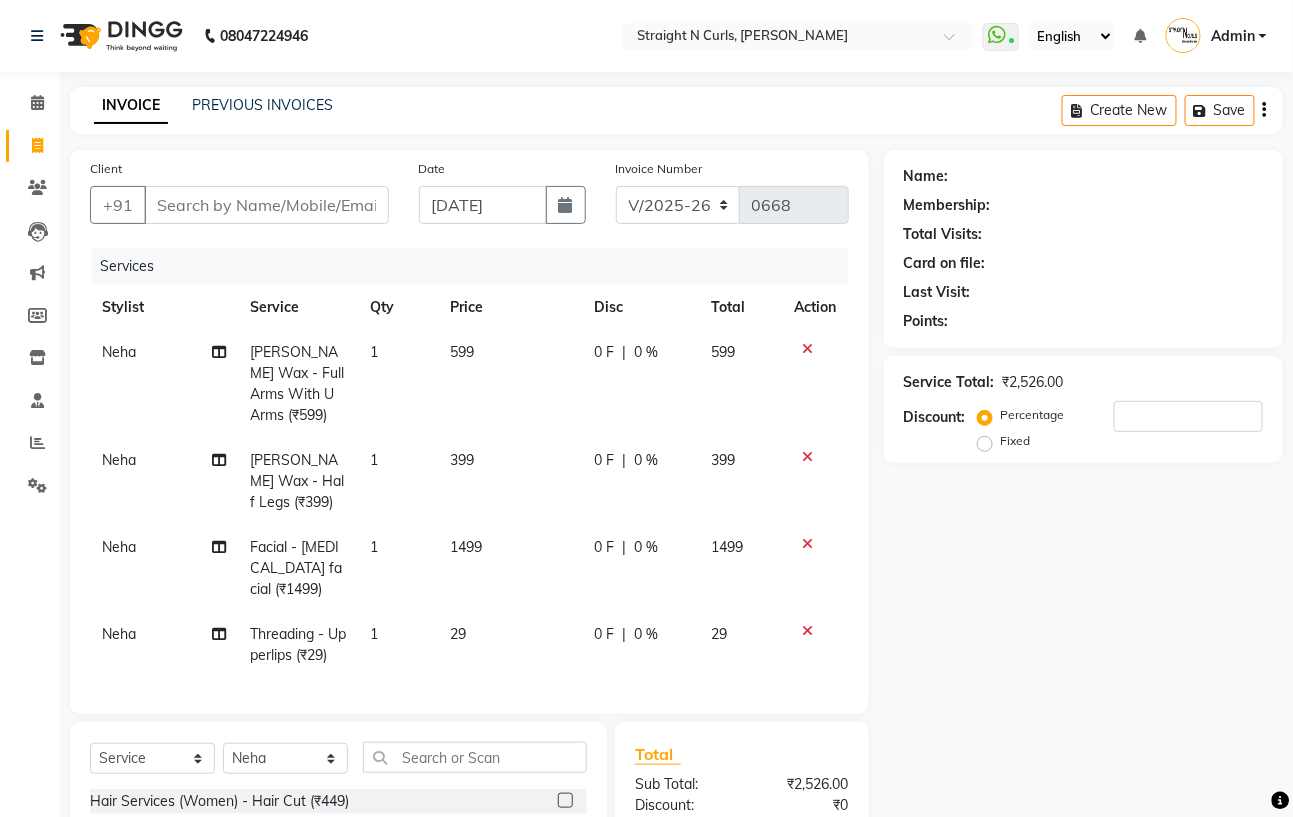 click on "Select  Service  Product  Membership  Package Voucher Prepaid Gift Card  Select Stylist Astha Azhar Gautam Kamboj Mohini Mohit Neha Paras Kamboj parvez Rashmi Subhan  Hair Services (Women) - Hair Cut (₹449)  Hair Services (Women) - Hair Cut Senior Artist (₹599)  Hair Services (Women) - Hair wash (₹249)  Hair Services (Women) - Blow Dry (₹149)  Hair Services (Women) - Ironing (₹399)  Hair Services (Women) - Curls (₹449)  Hair Services (Women) - Root Touch Up (₹999)  Hair Services (Women) - Root Touch Up (Ammonia Free) (₹1199)  Hair Services (Women) - Hair Spa (₹1199)  Hair Services (Women) - Ola Plex (₹2299)  Hair Services (Women) - Global Hair Colour (₹3499)  Hair Services (Women) - Global Hair (Ammonia Free) (₹3999)  Hair Services (Women) - Highlight Crown Area (₹2999)  Hair Services (Women) - Ombre/Balayage (₹4499)  Hair Services (Women) - Smoothing (₹4999)  Hair Services (Women) - Keratin GK (₹5999)  Hair Services (Women) - Botox (₹4999)  hair/scalp treatment (₹1999)" 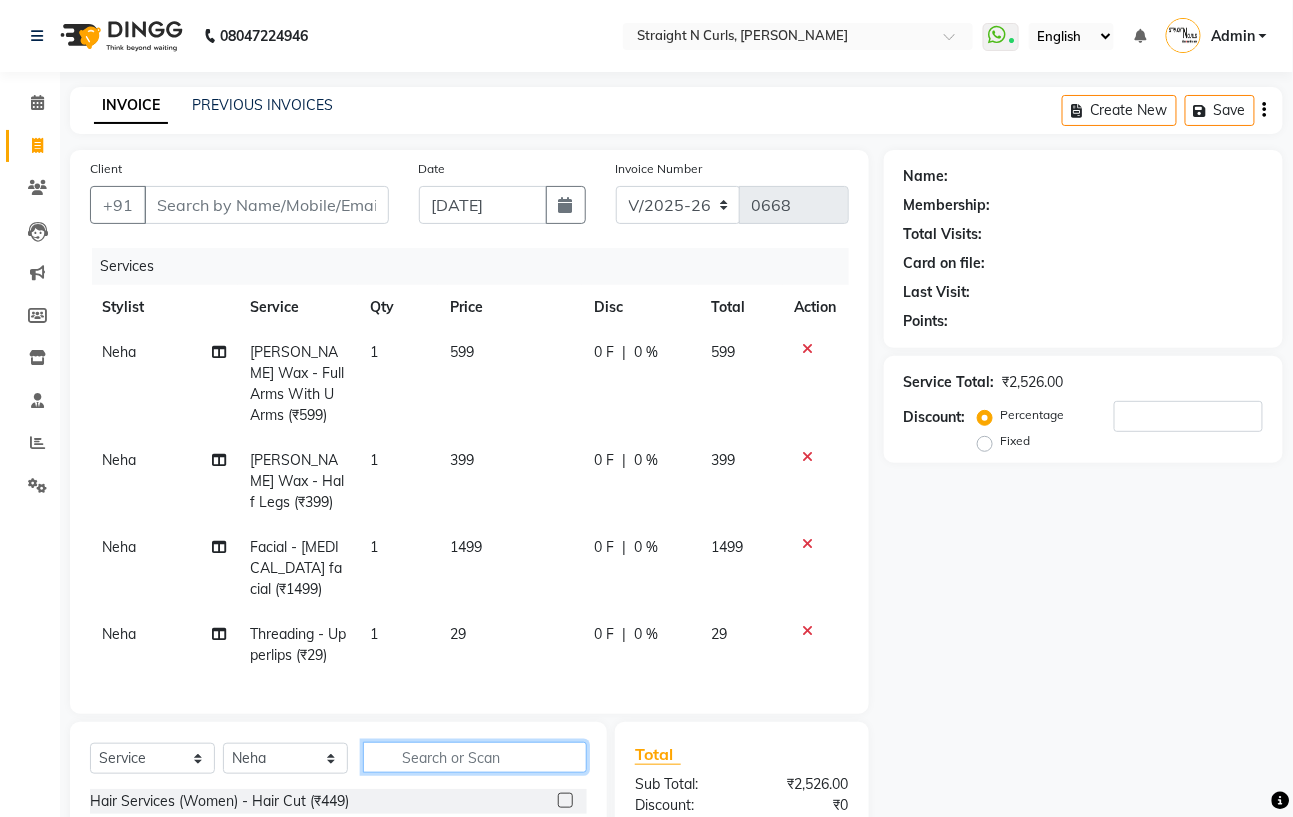 click 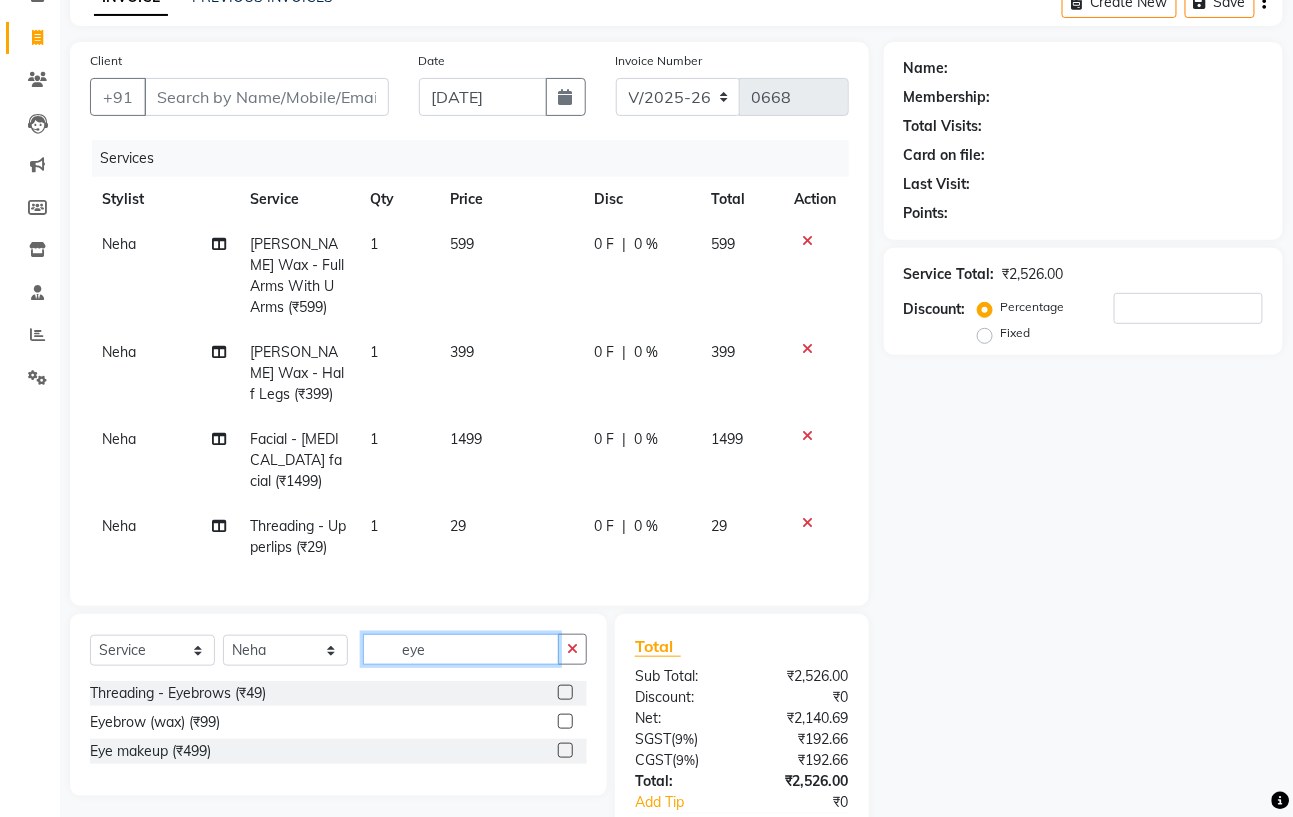 scroll, scrollTop: 229, scrollLeft: 0, axis: vertical 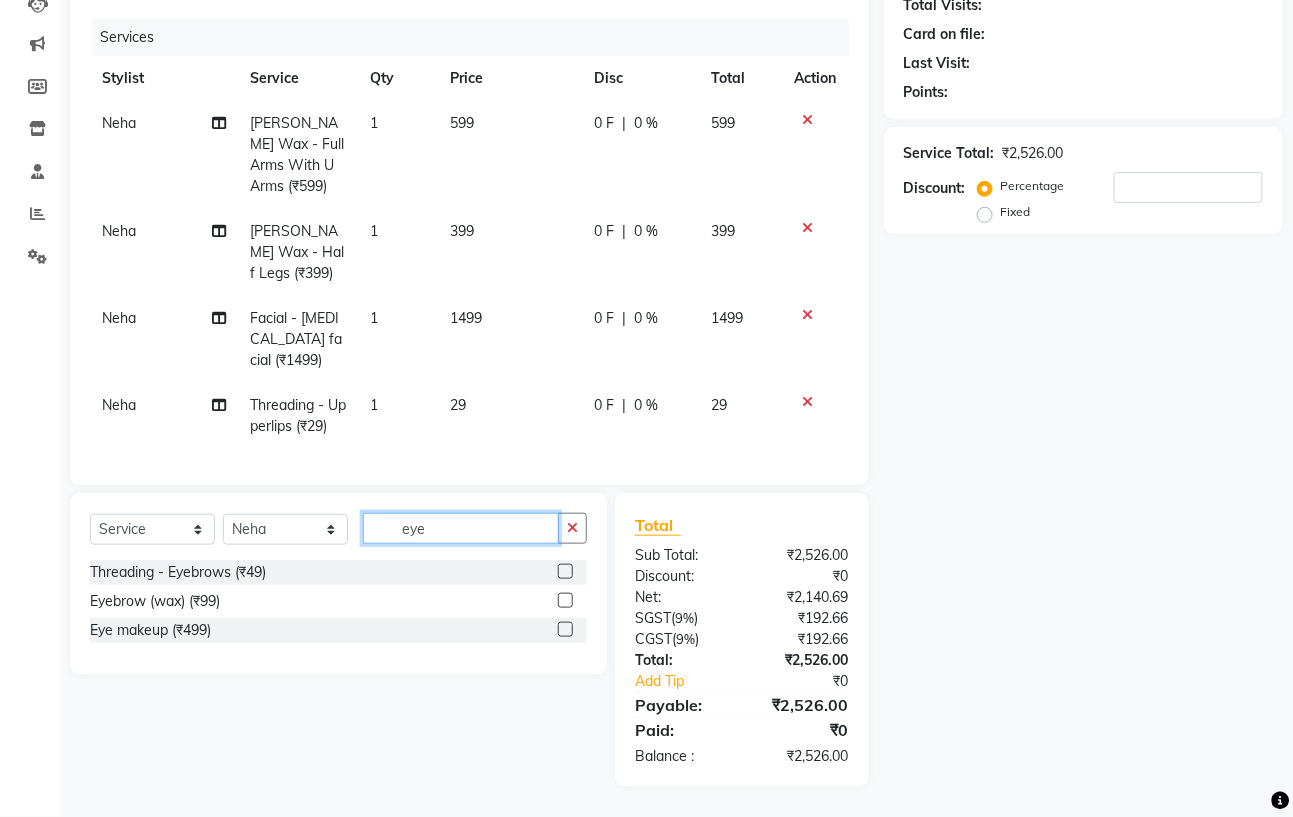 type on "eye" 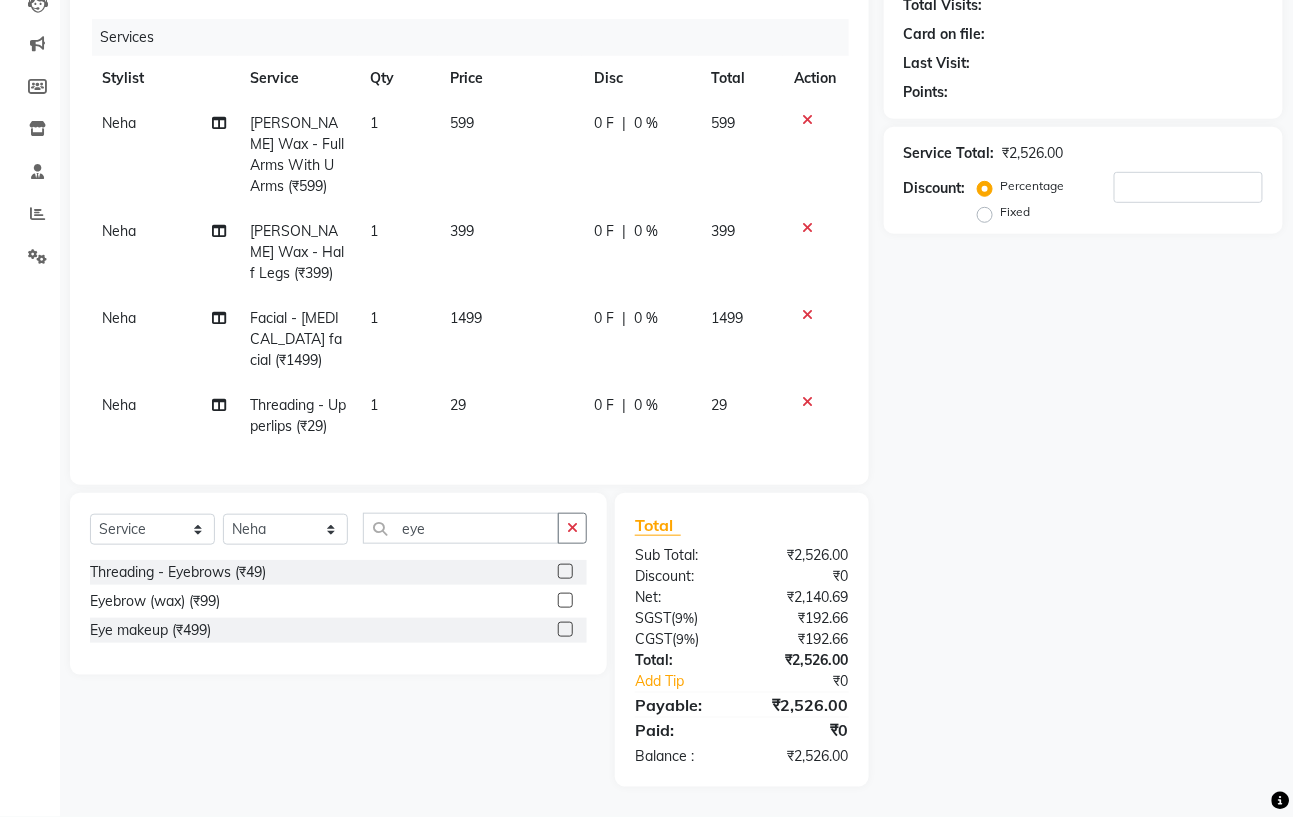click 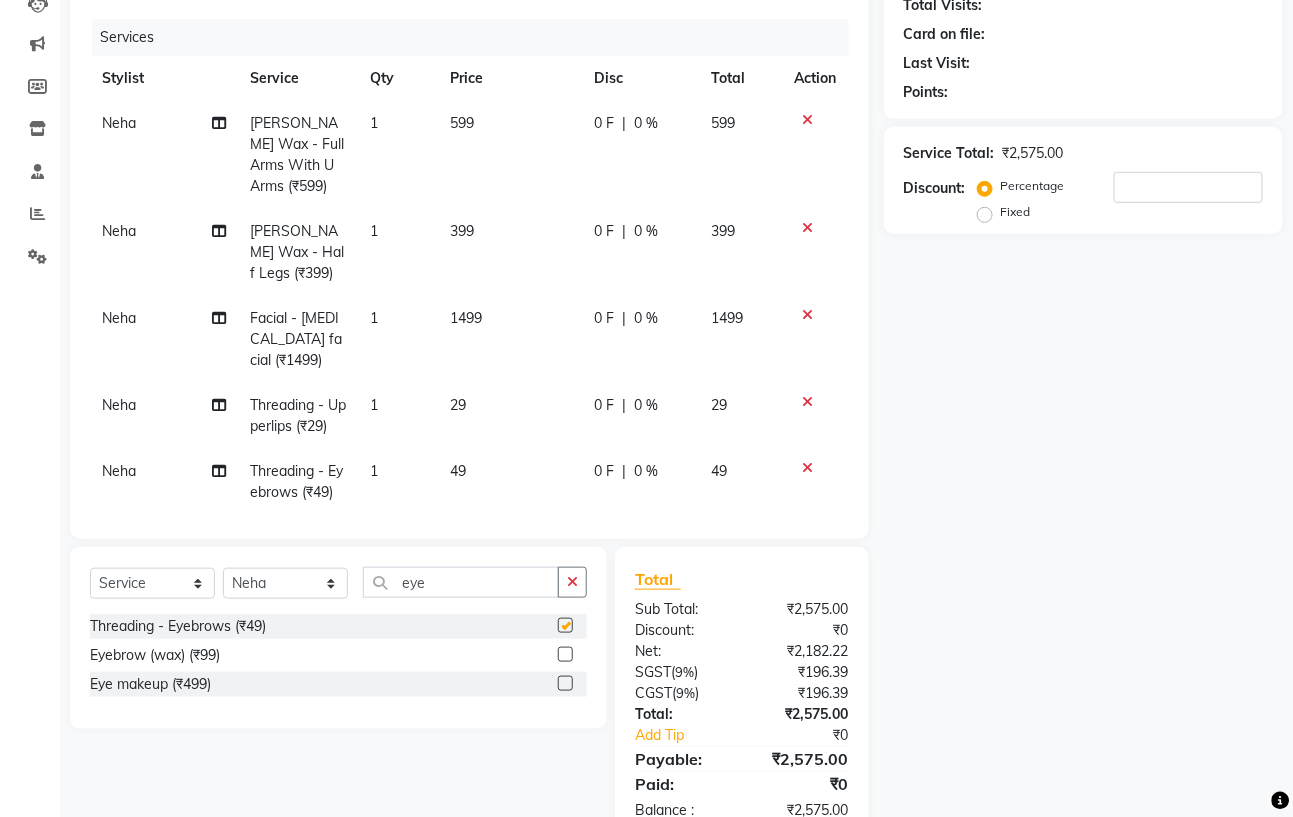 checkbox on "false" 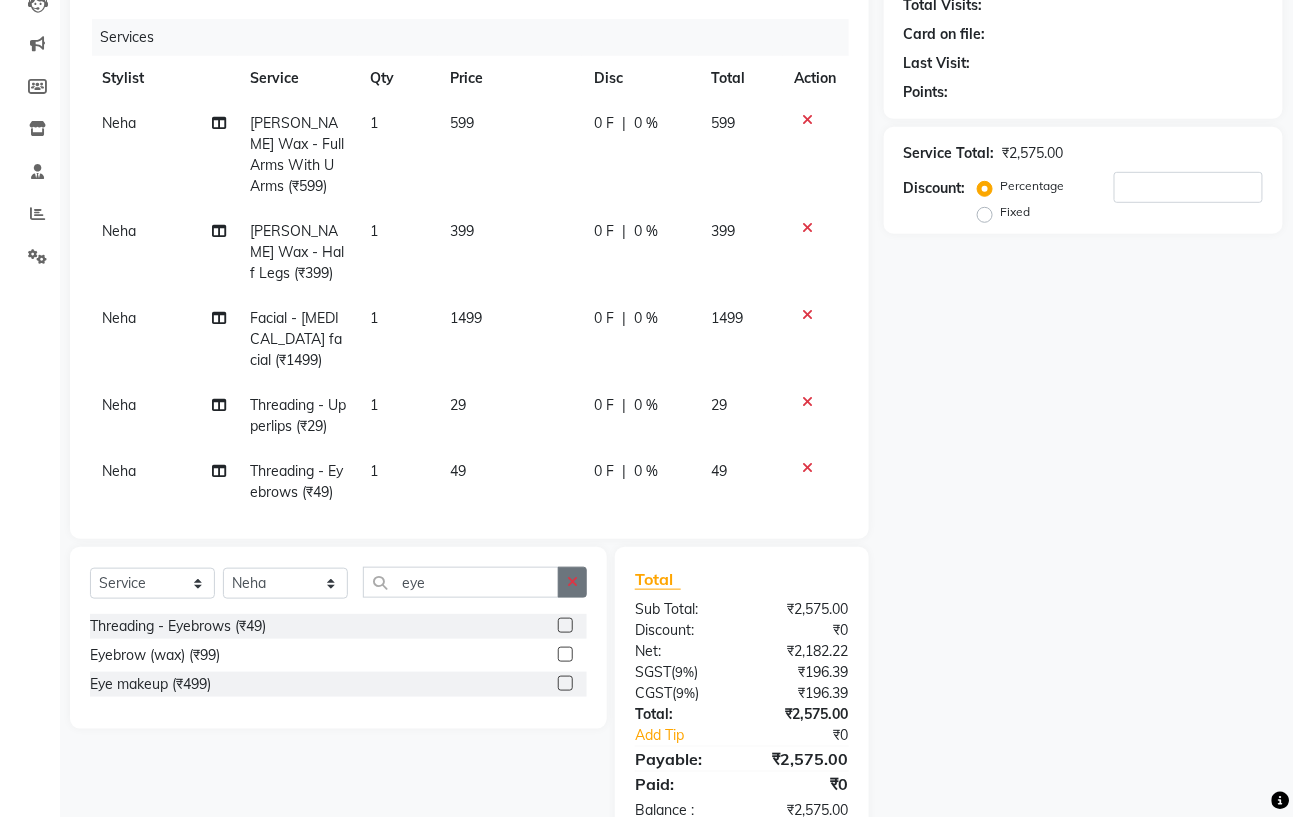 click 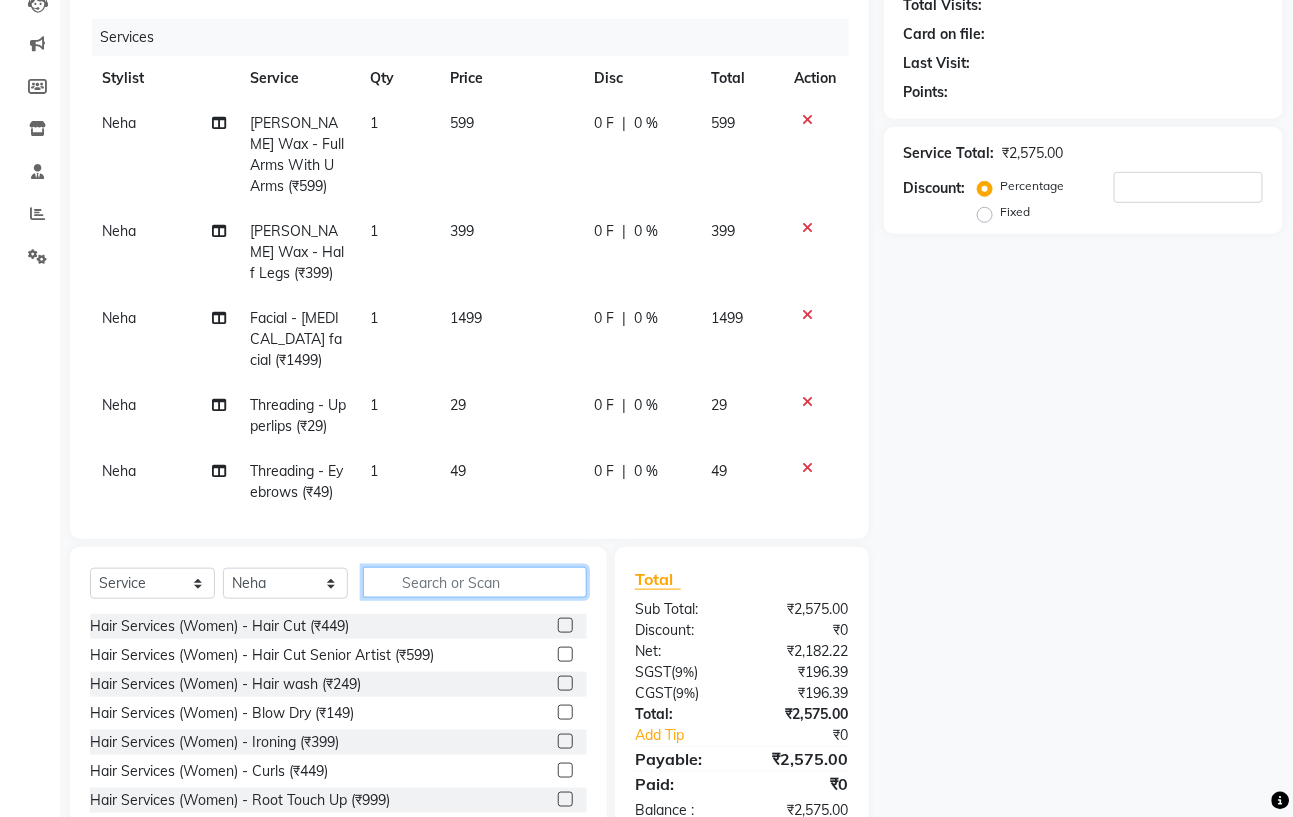 click 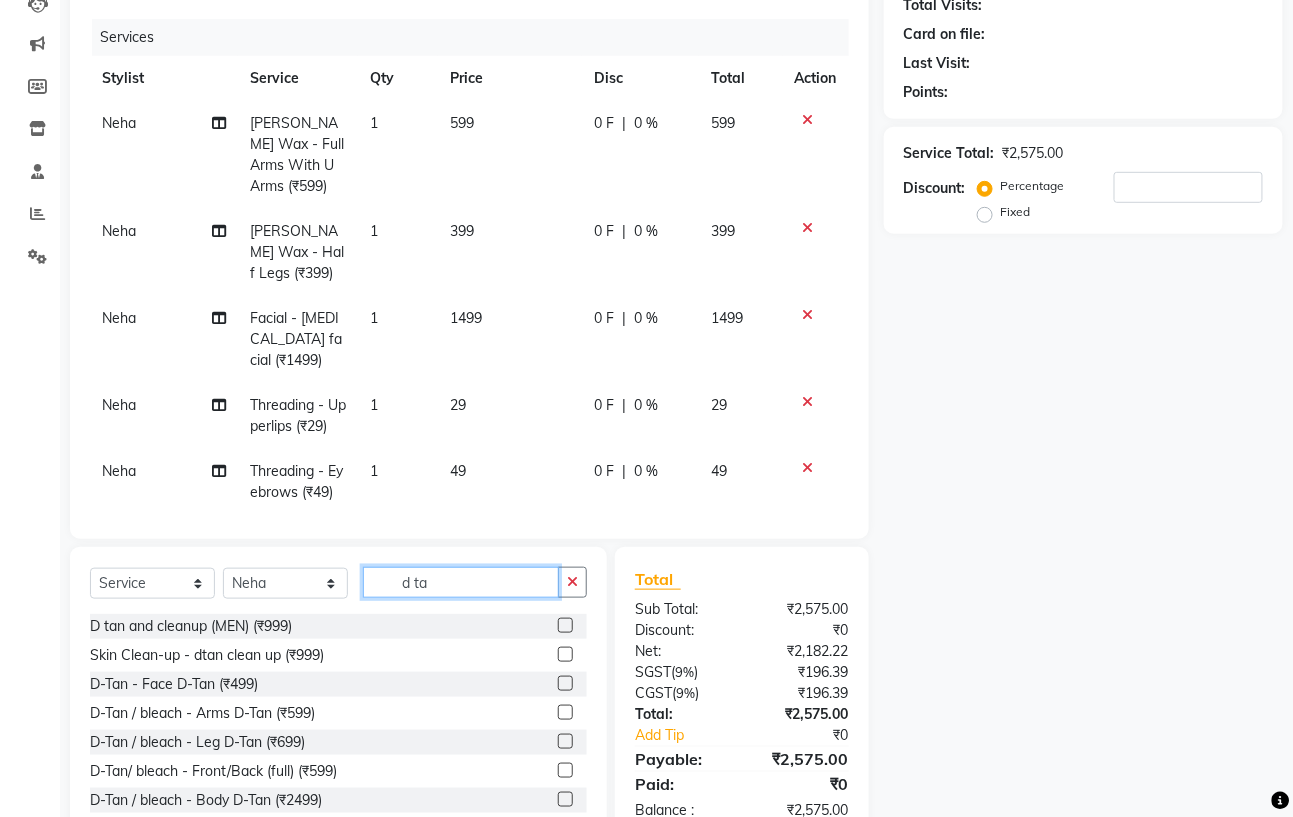 type on "d ta" 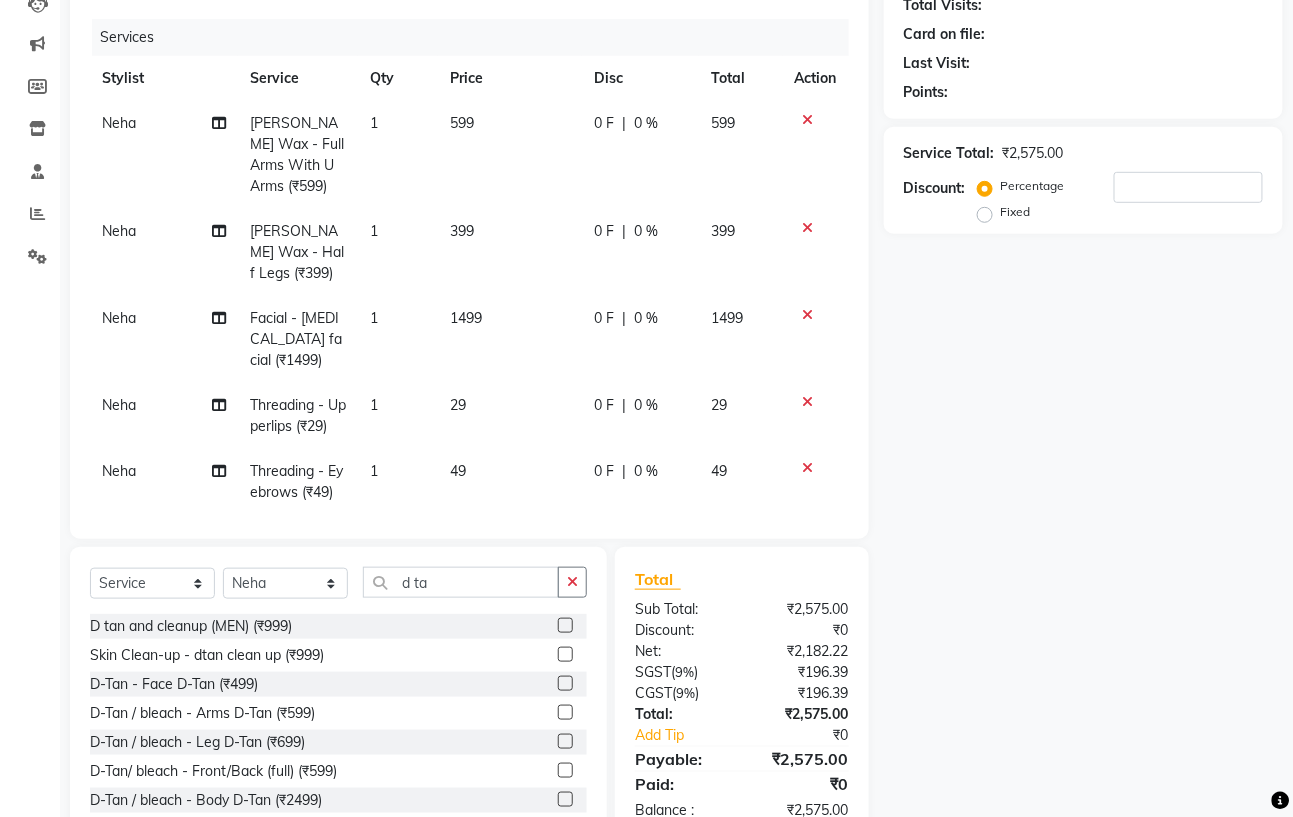click 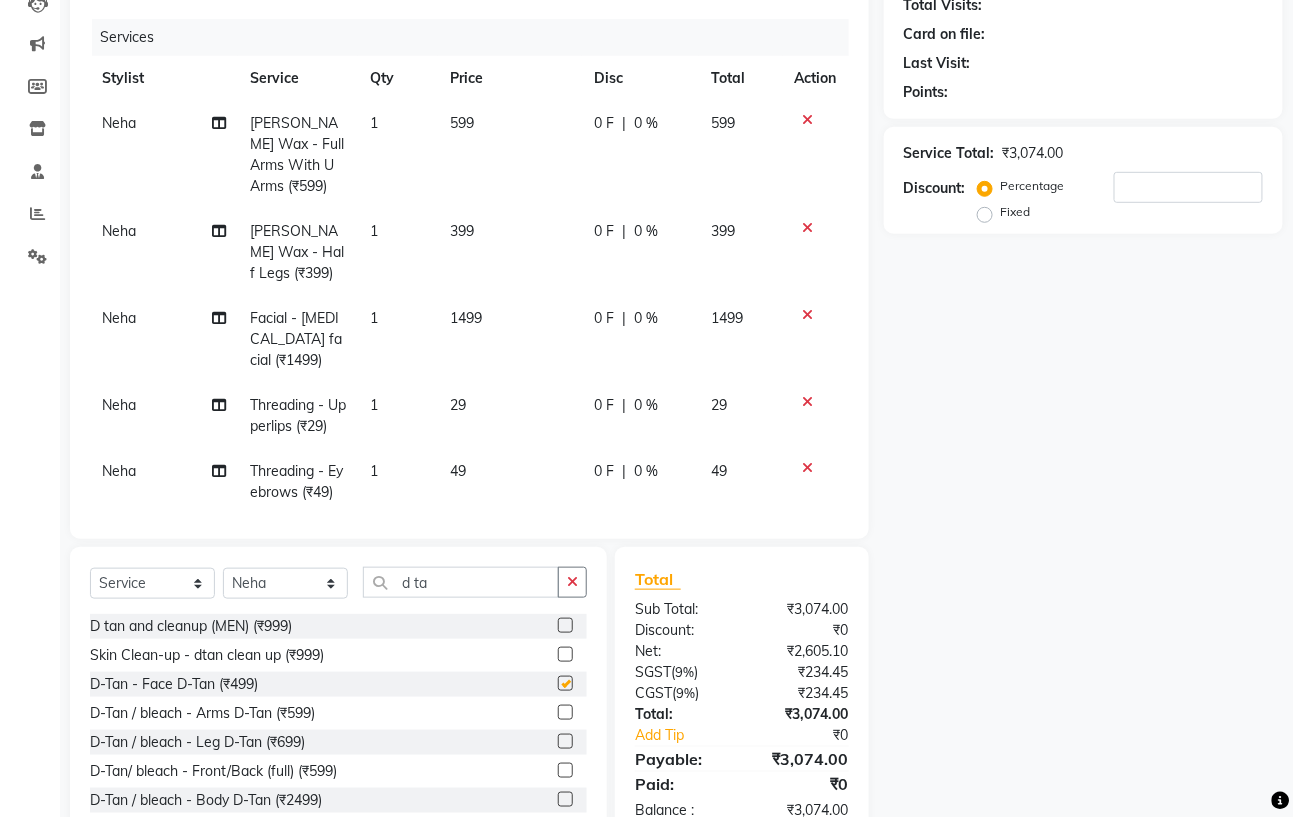 checkbox on "false" 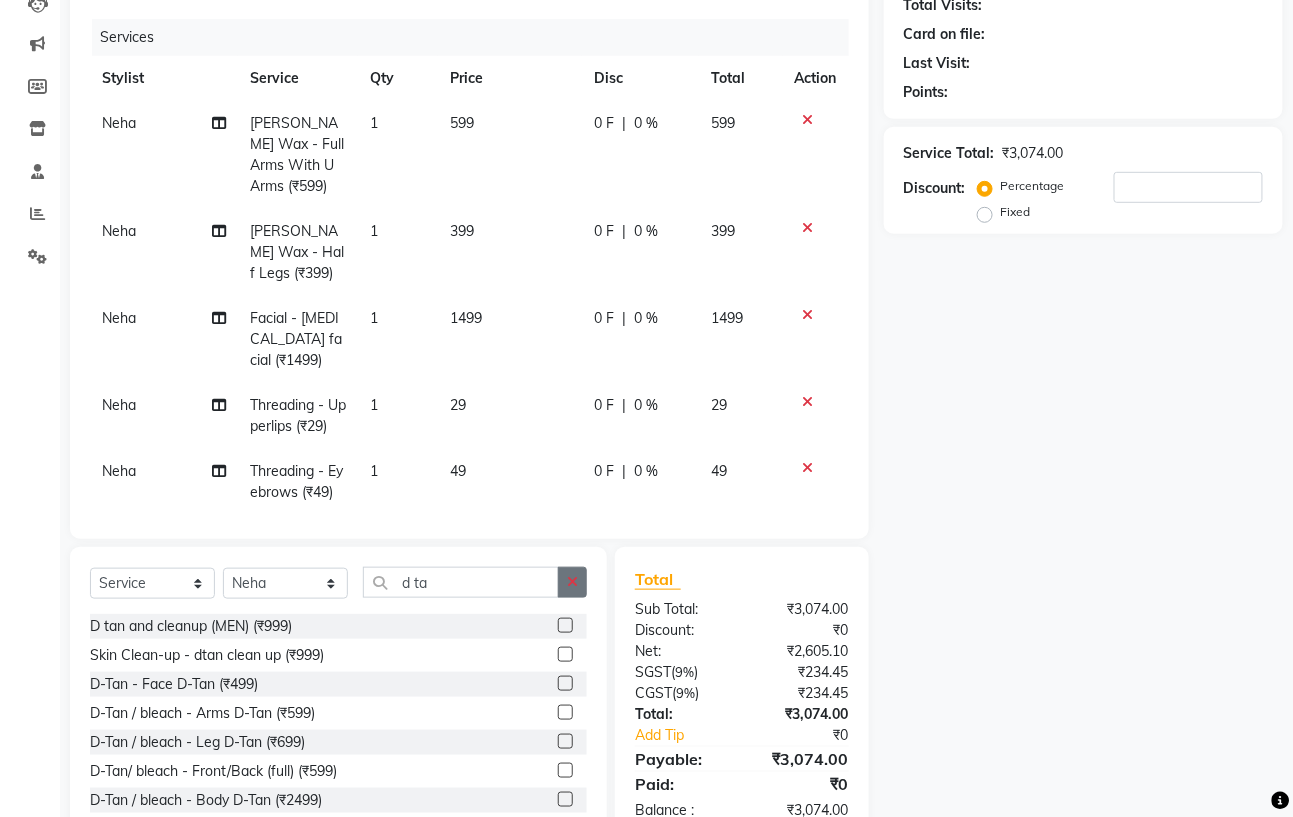 click 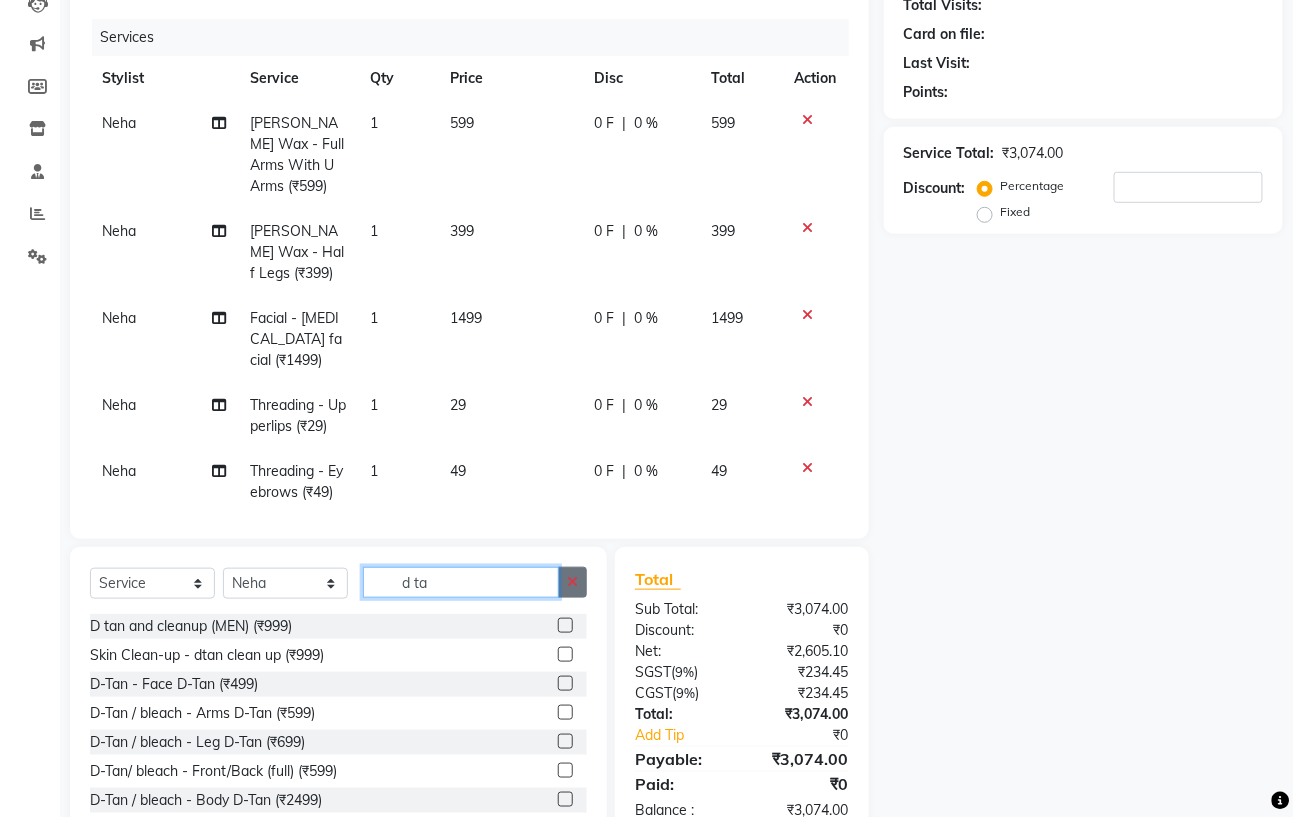 type 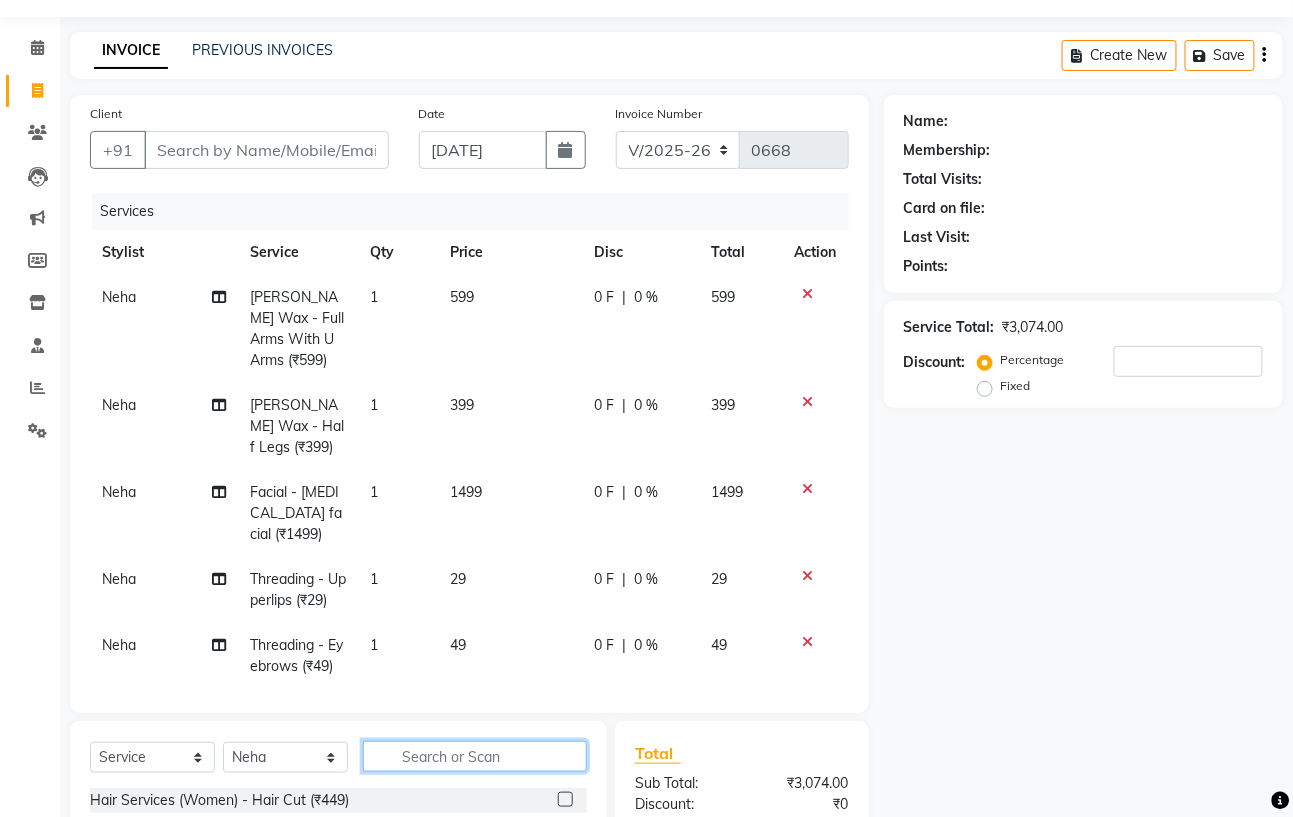 scroll, scrollTop: 0, scrollLeft: 0, axis: both 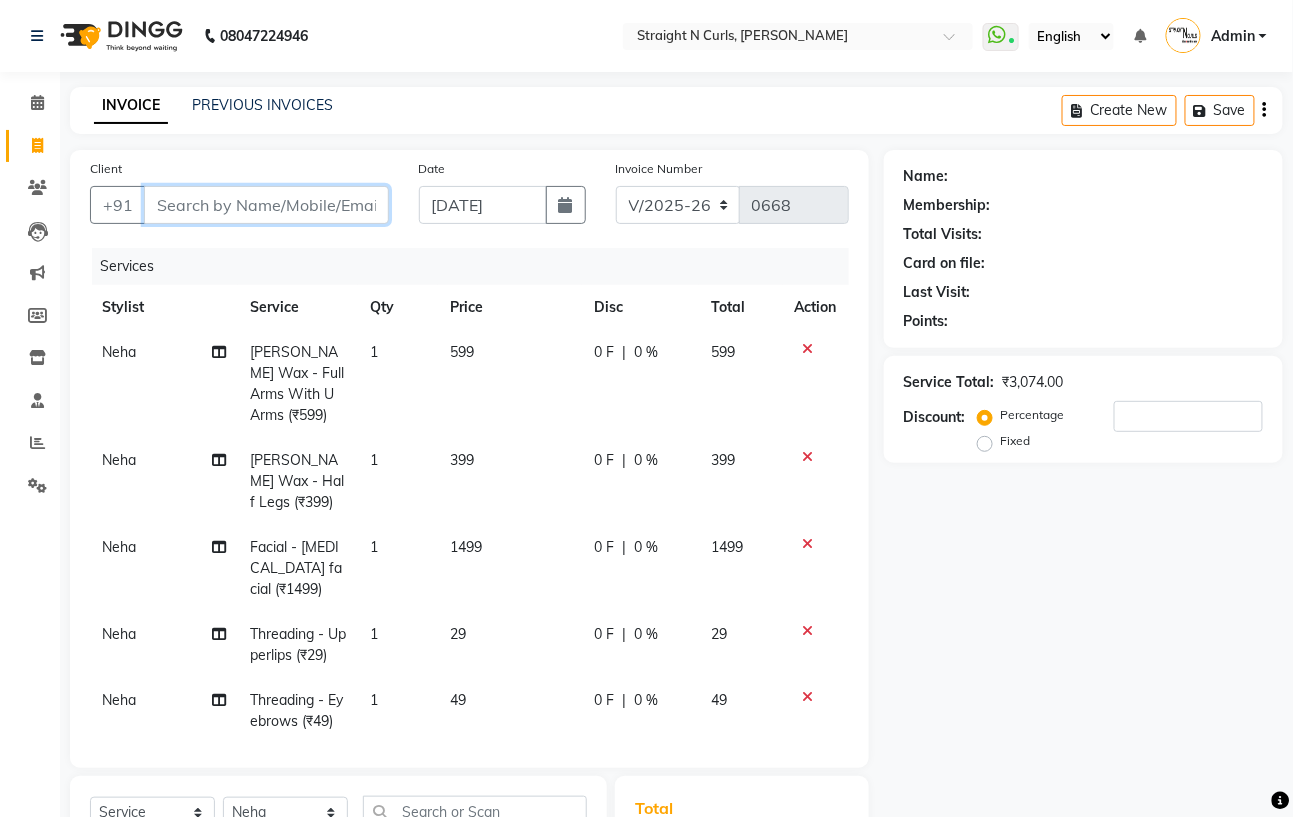 click on "Client" at bounding box center [266, 205] 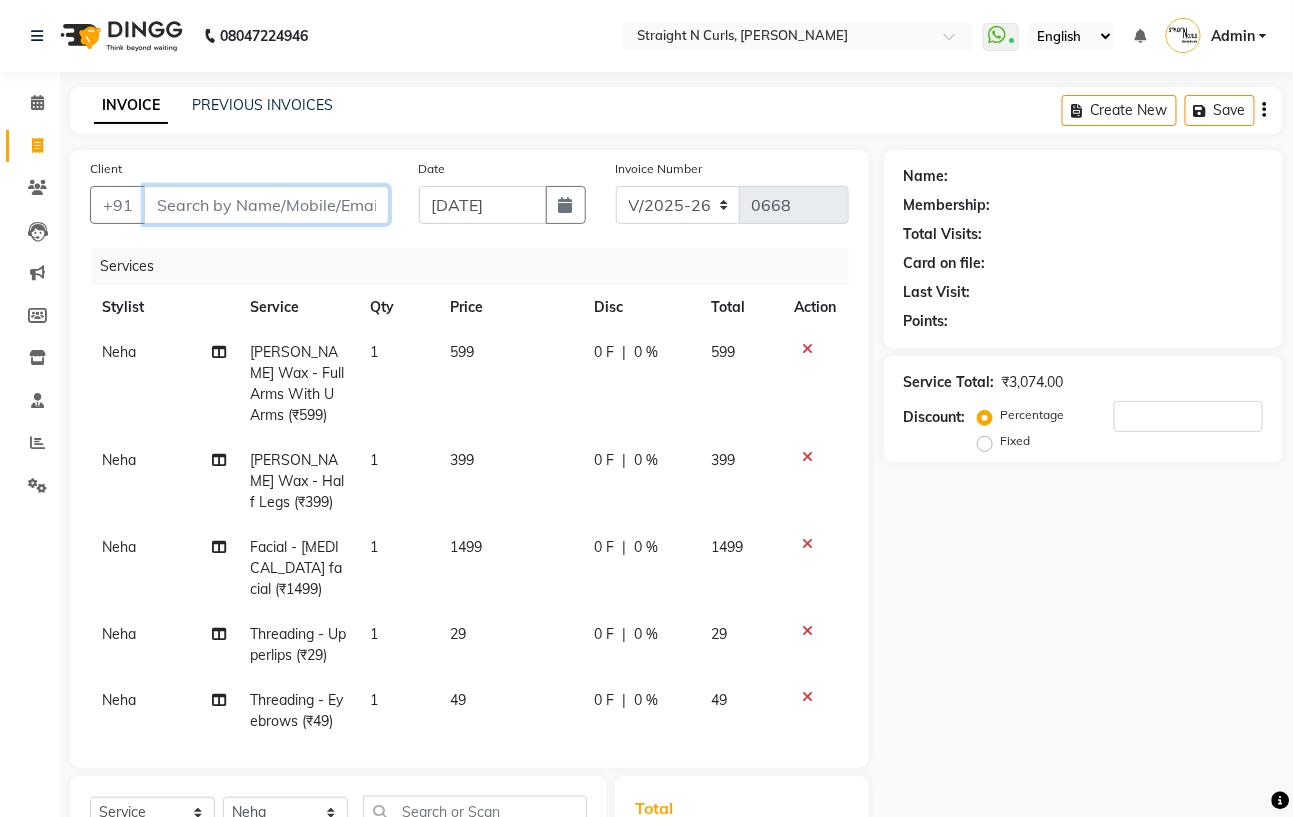 type on "d" 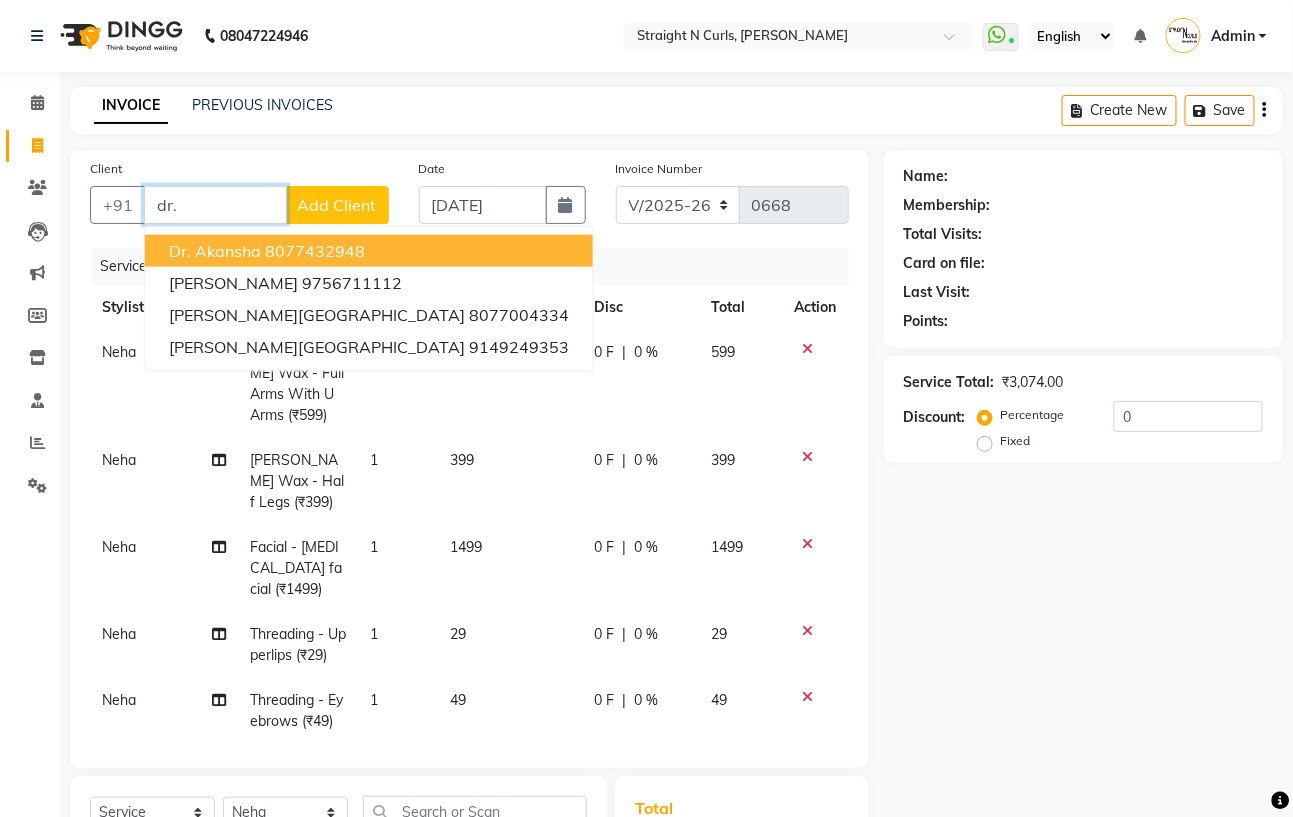 click on "Dr. Akansha  8077432948" at bounding box center (369, 251) 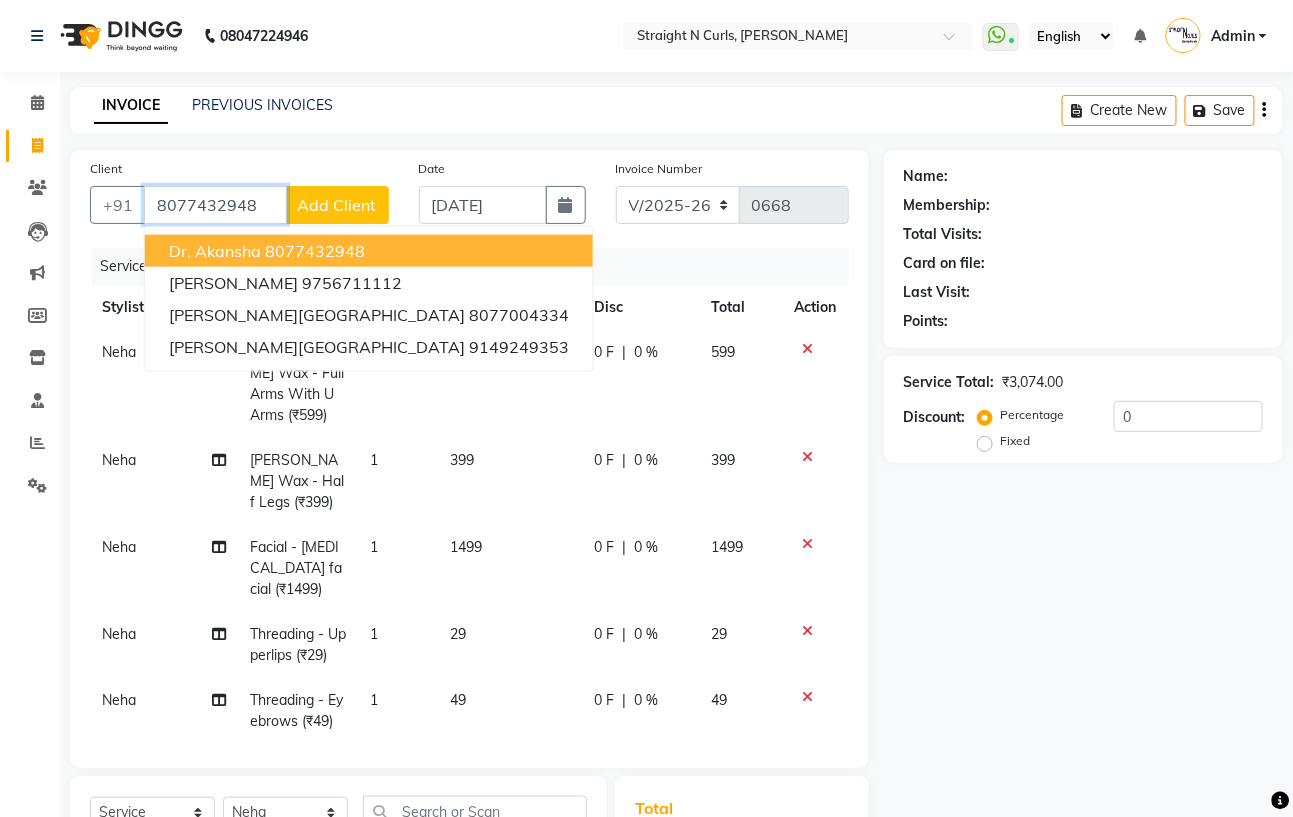 type on "8077432948" 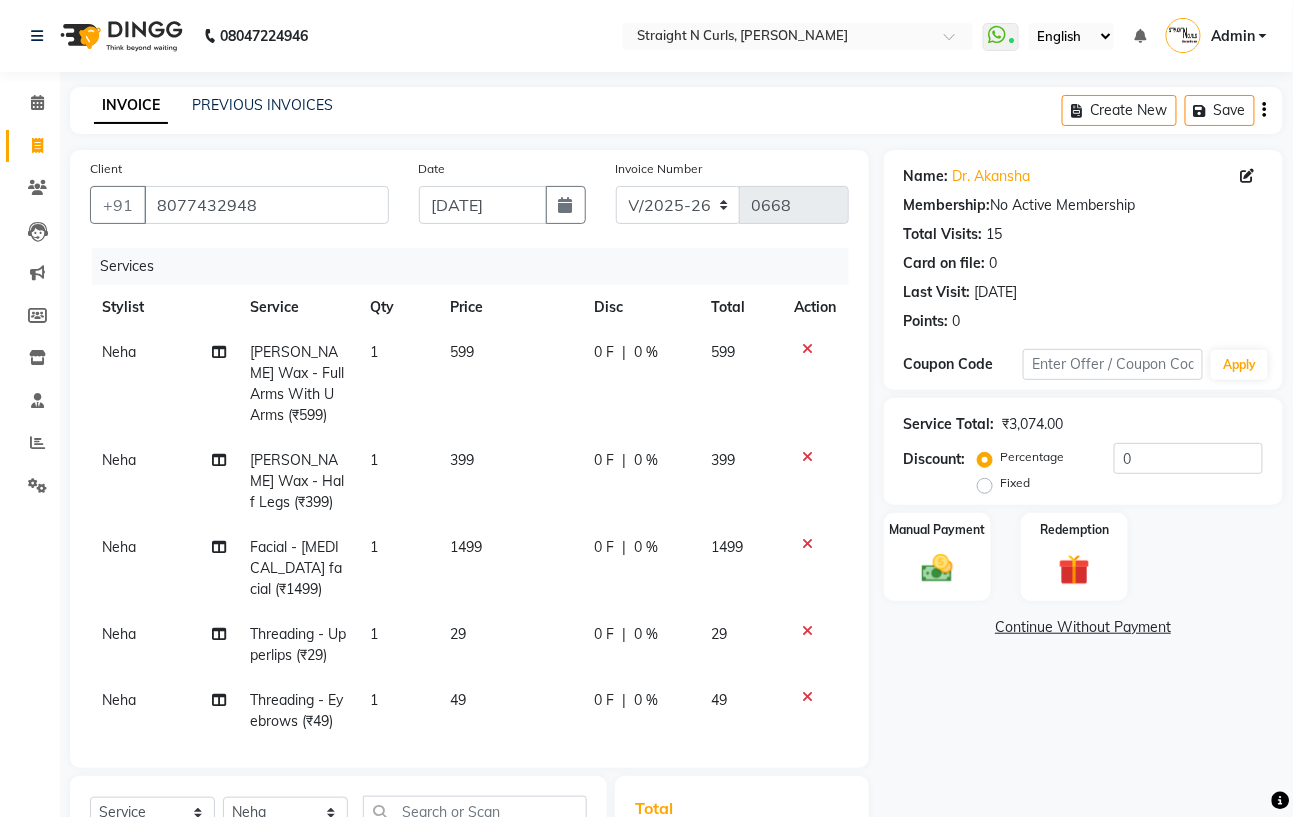 click on "Fixed" 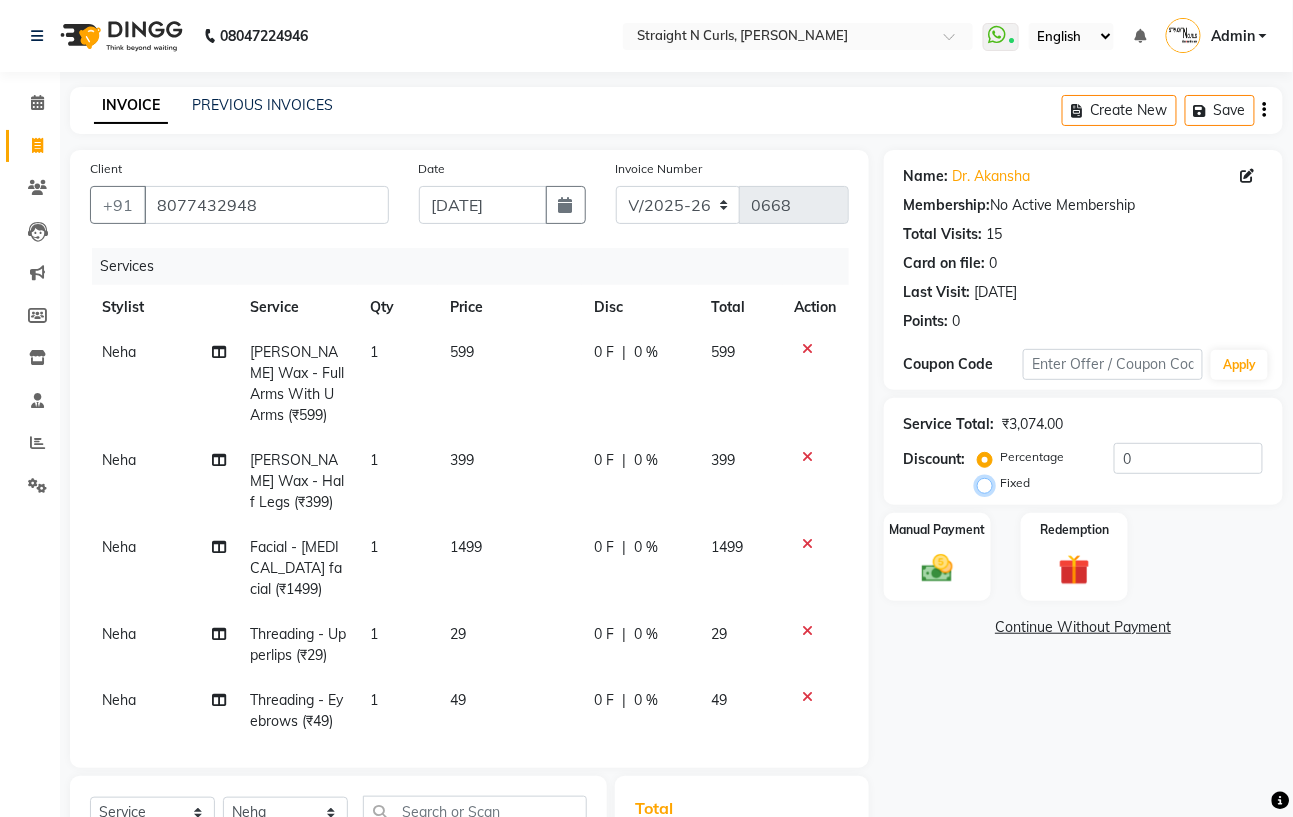 click on "Fixed" at bounding box center [989, 483] 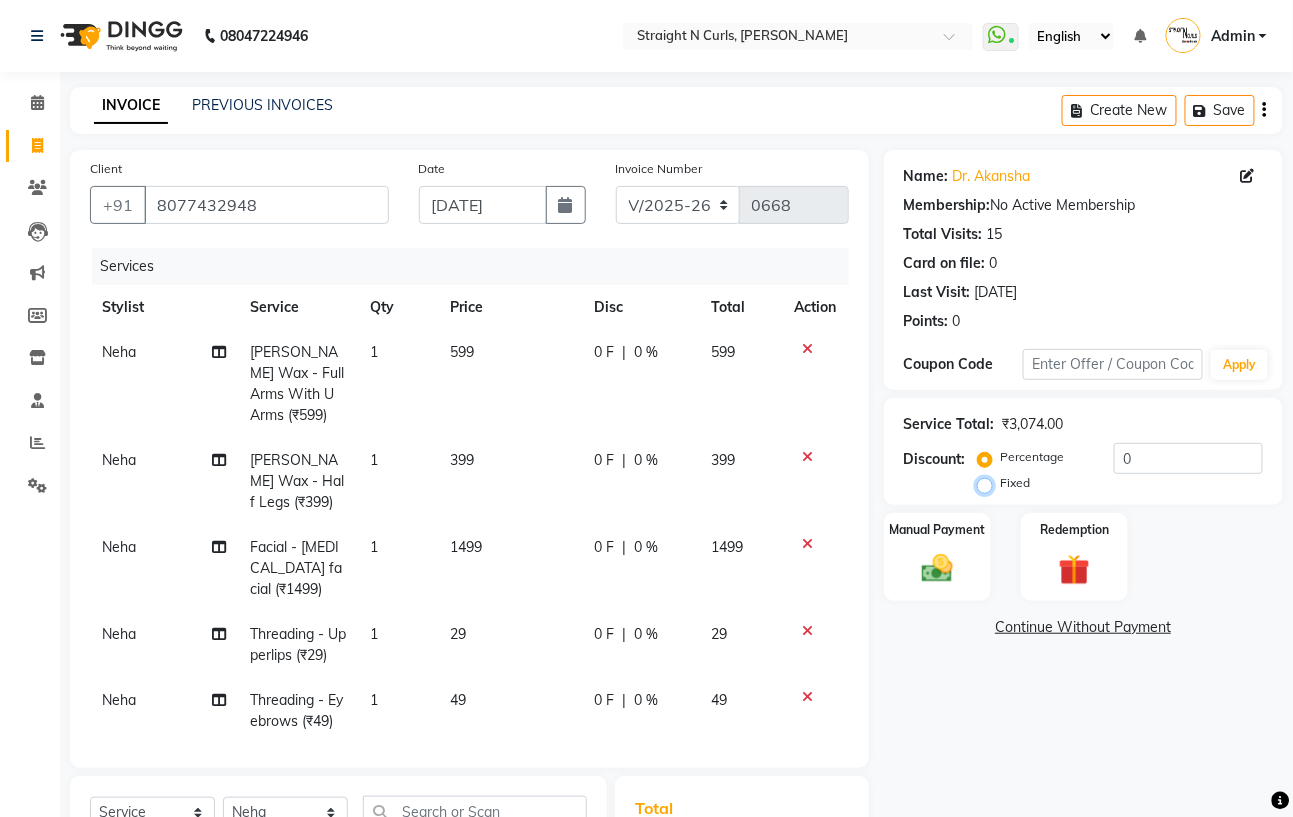 radio on "true" 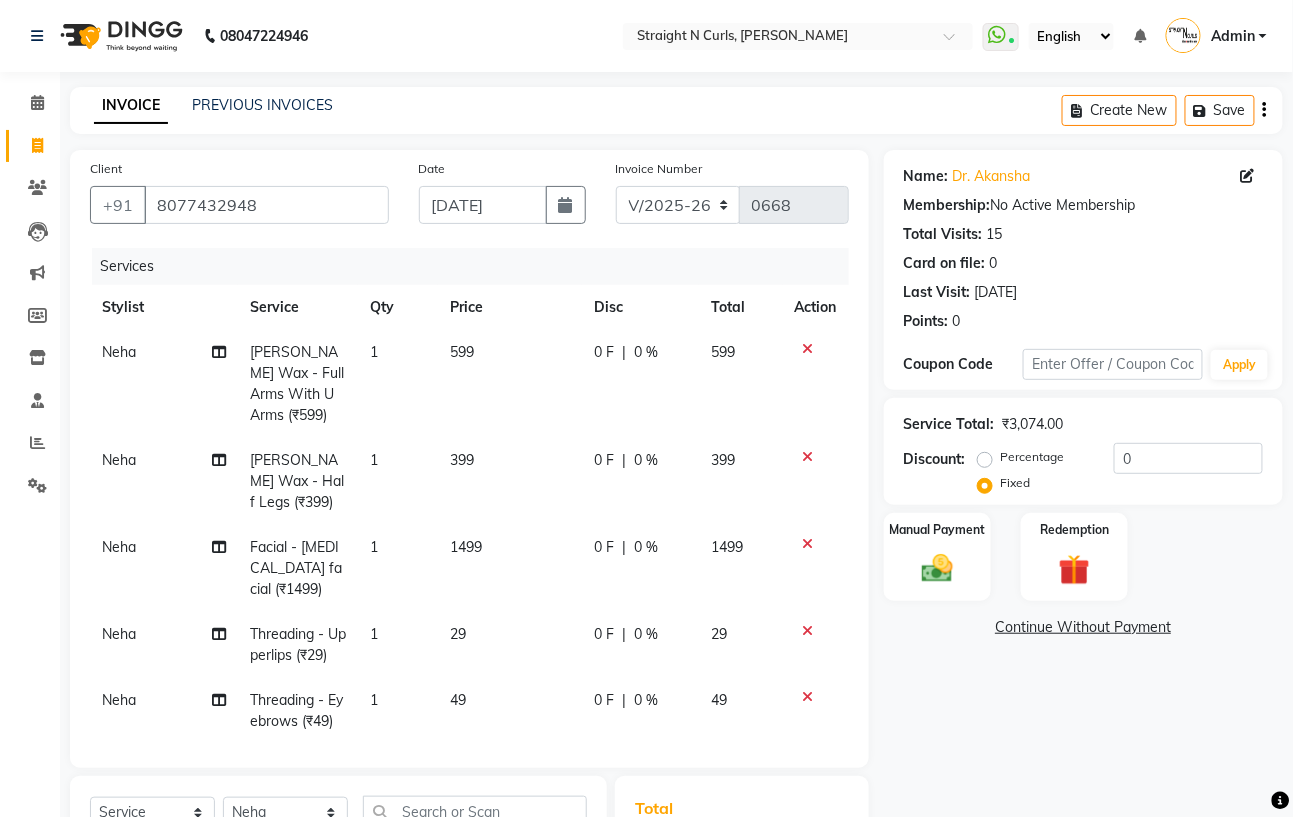 click on "Service Total:  ₹3,074.00  Discount:  Percentage   Fixed  0" 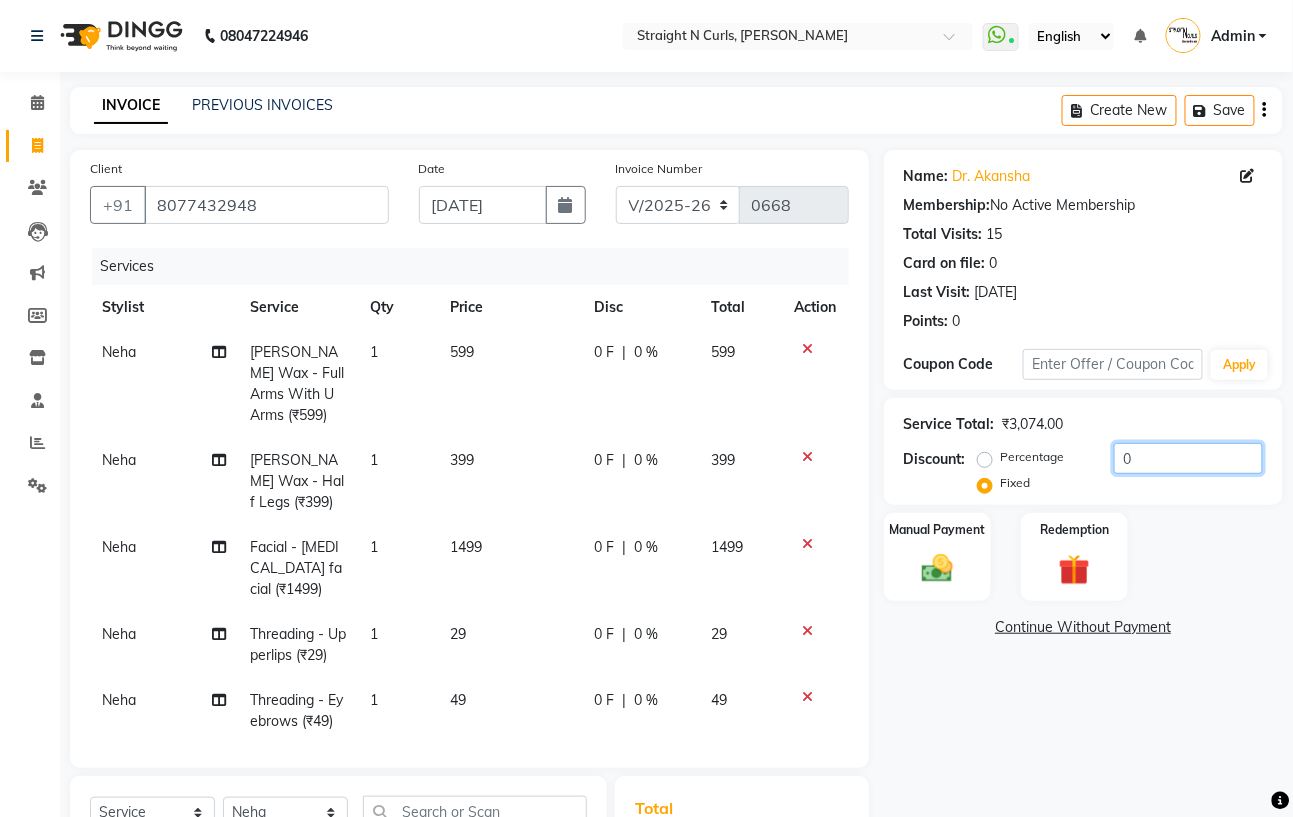 click on "0" 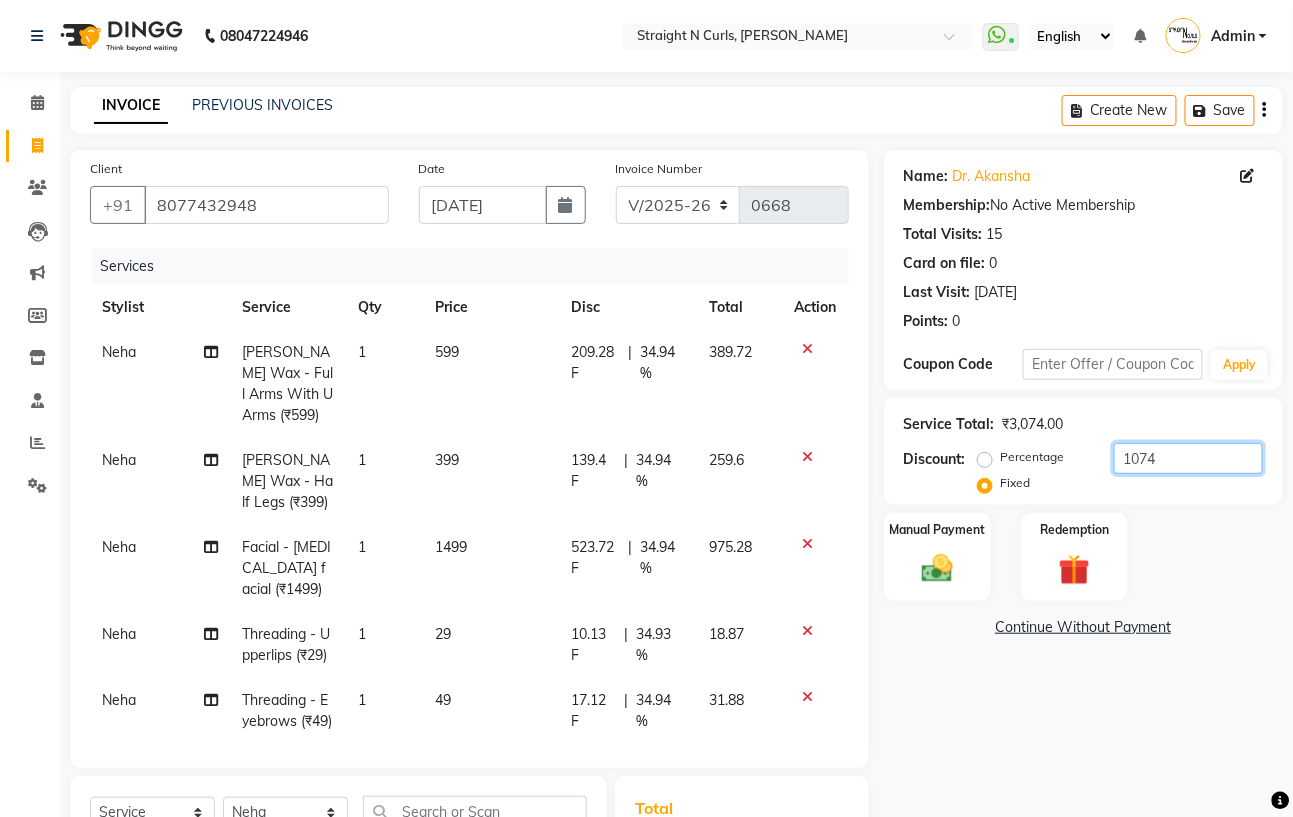 scroll, scrollTop: 139, scrollLeft: 0, axis: vertical 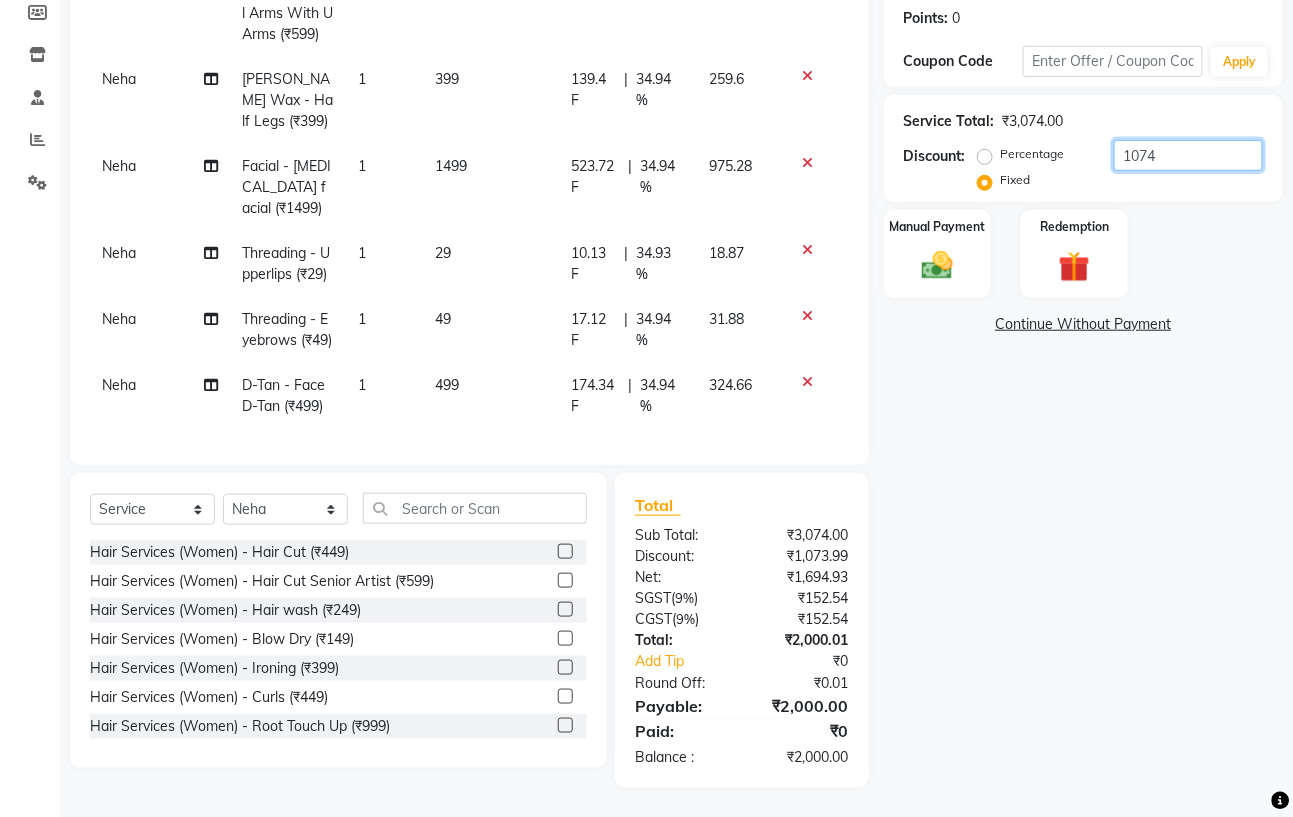 type on "1074" 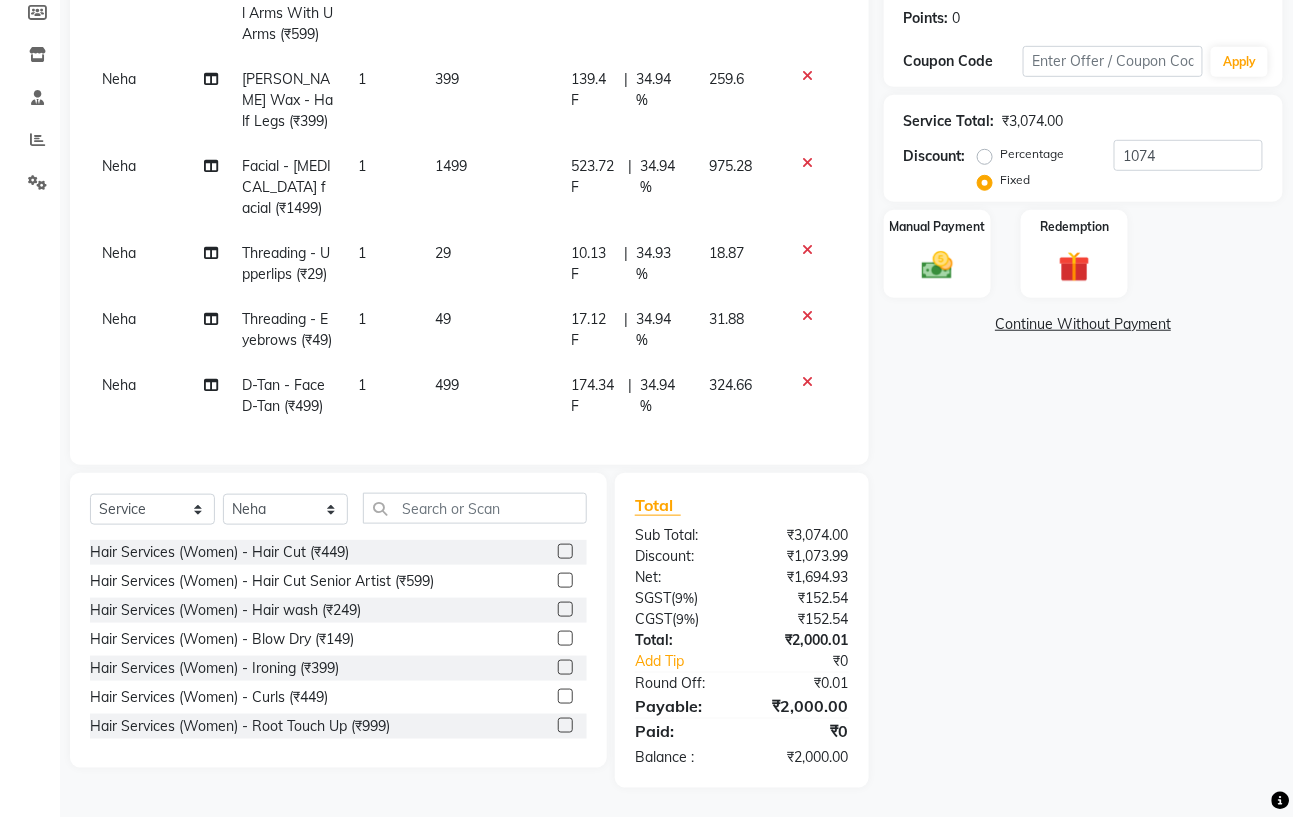 click on "Name: Dr. Akansha  Membership:  No Active Membership  Total Visits:  15 Card on file:  0 Last Visit:   21-06-2025 Points:   0  Coupon Code Apply Service Total:  ₹3,074.00  Discount:  Percentage   Fixed  1074 Manual Payment Redemption  Continue Without Payment" 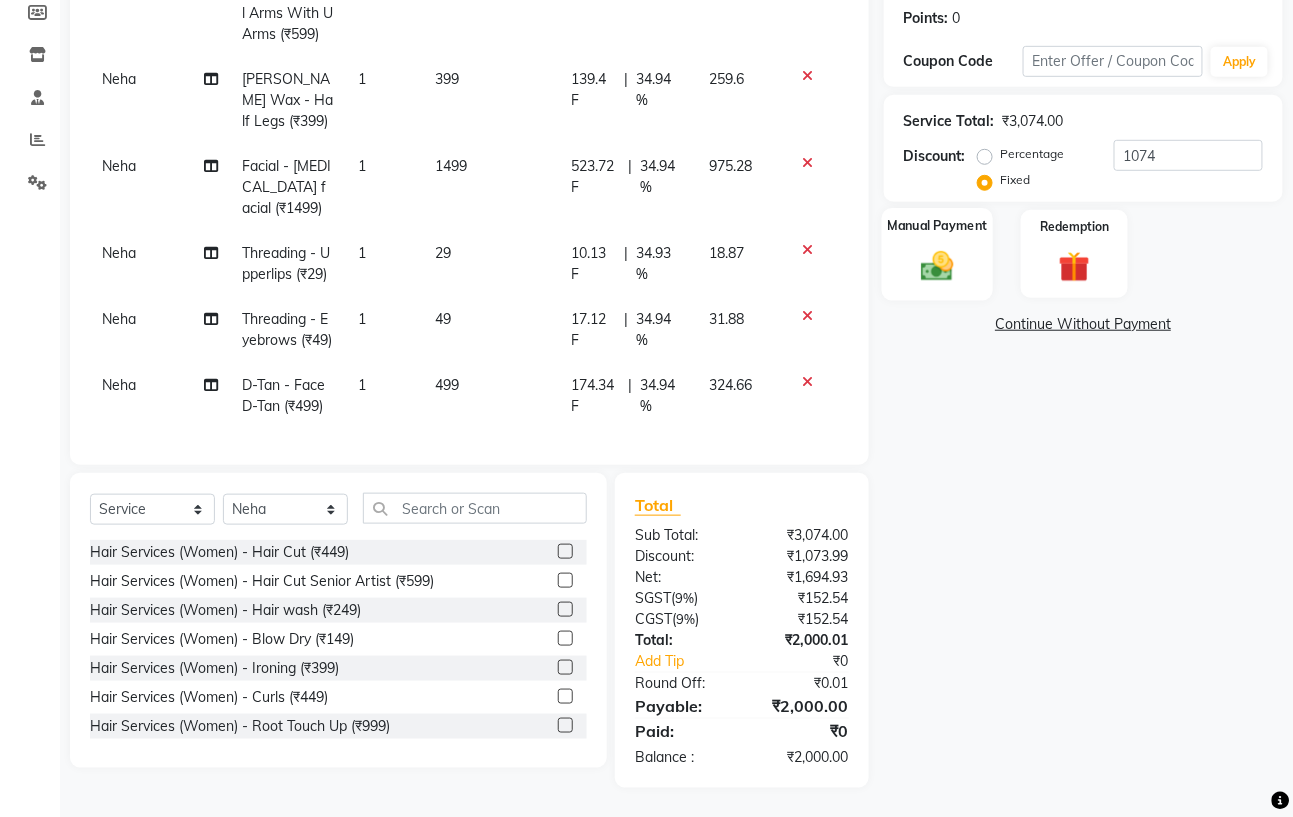 click 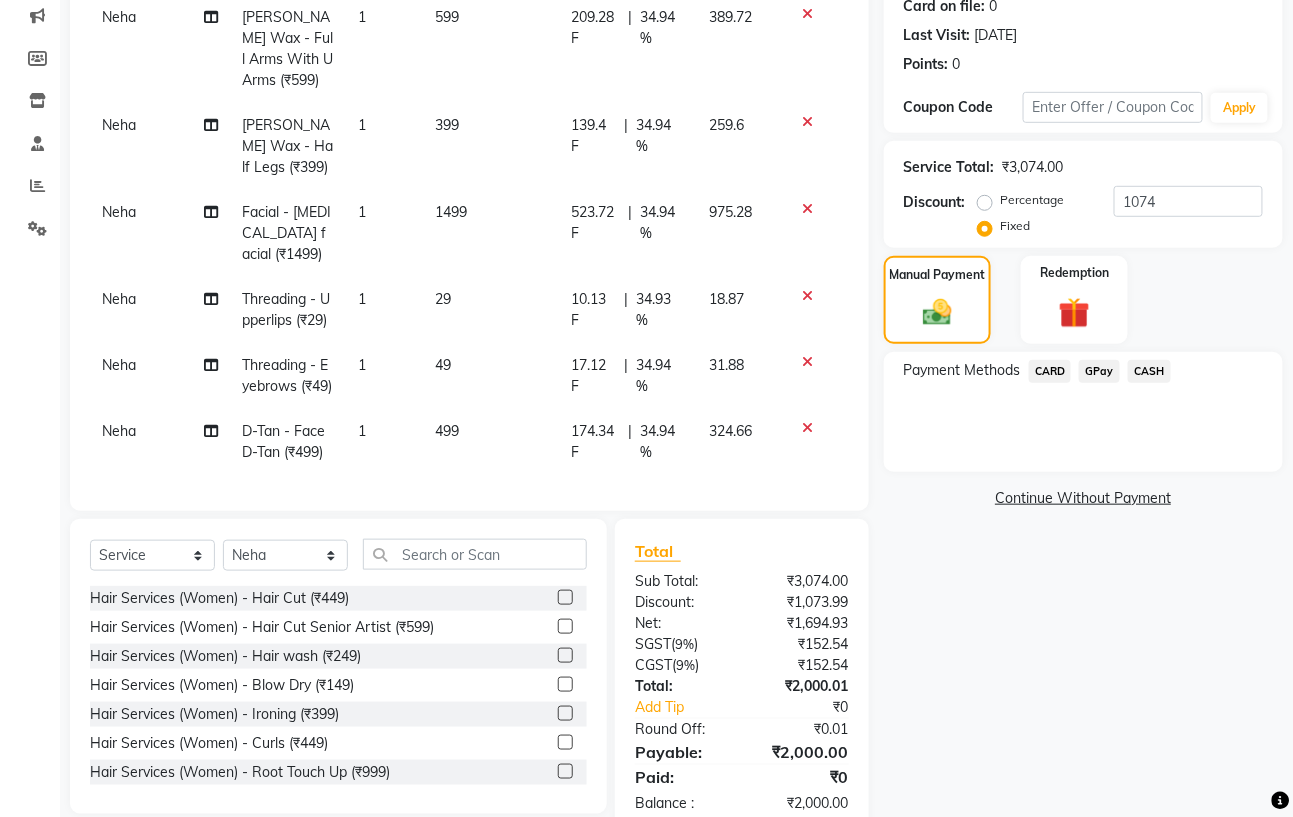 scroll, scrollTop: 303, scrollLeft: 0, axis: vertical 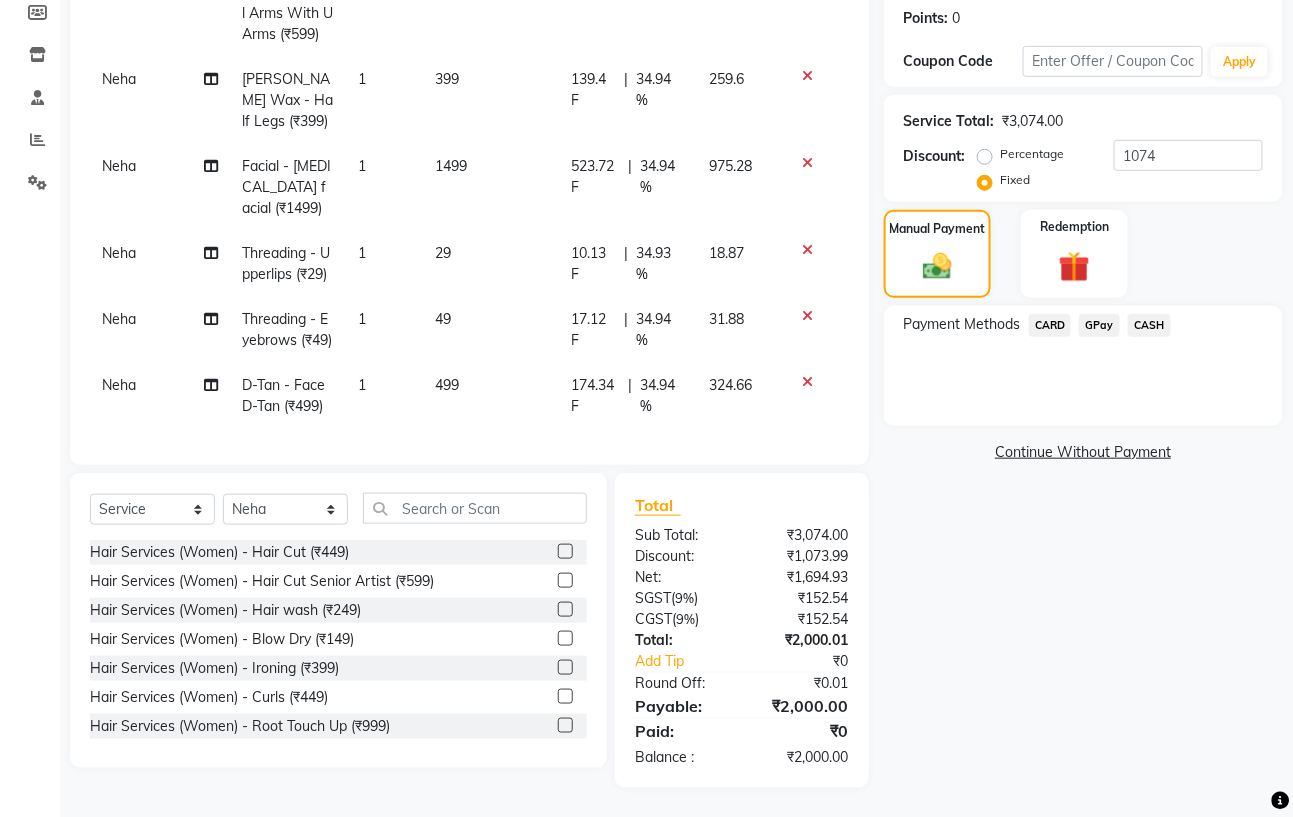 click 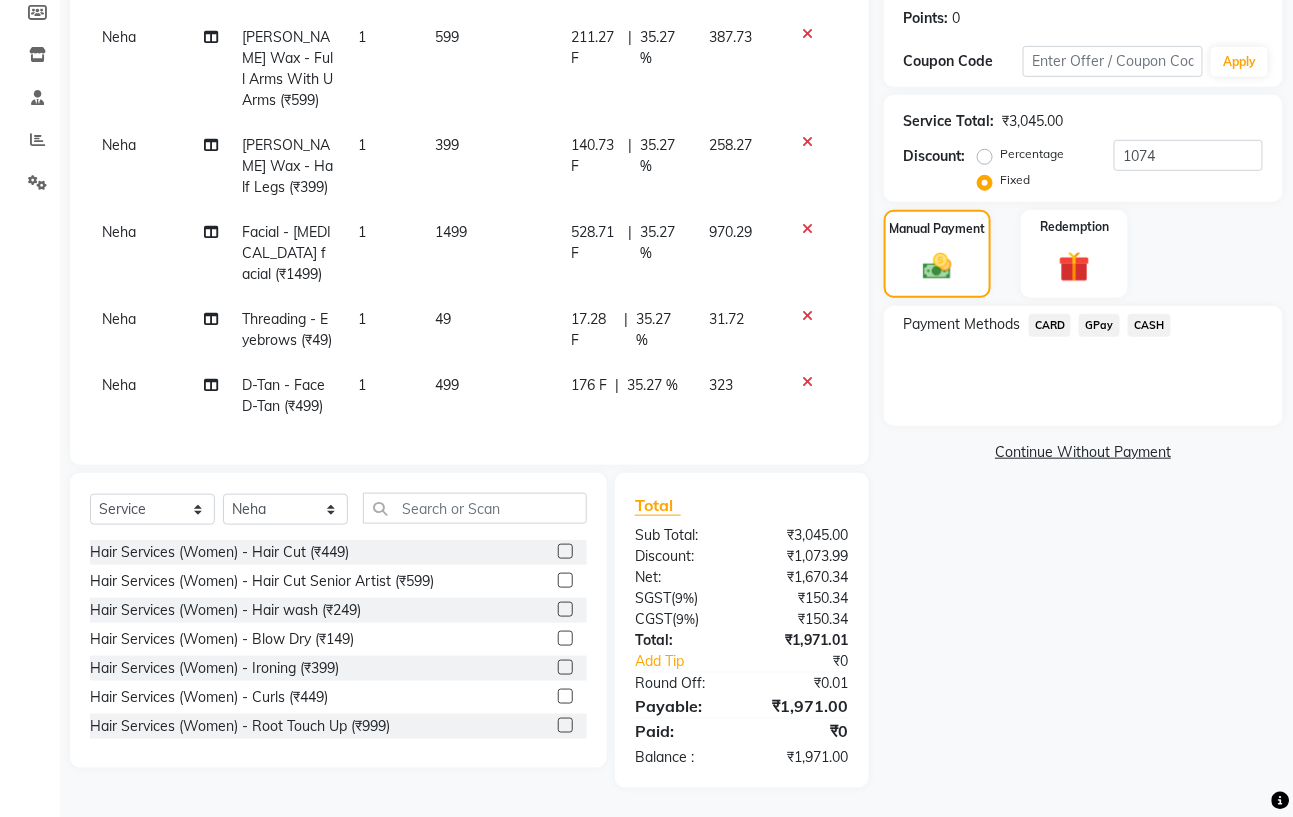 scroll, scrollTop: 53, scrollLeft: 0, axis: vertical 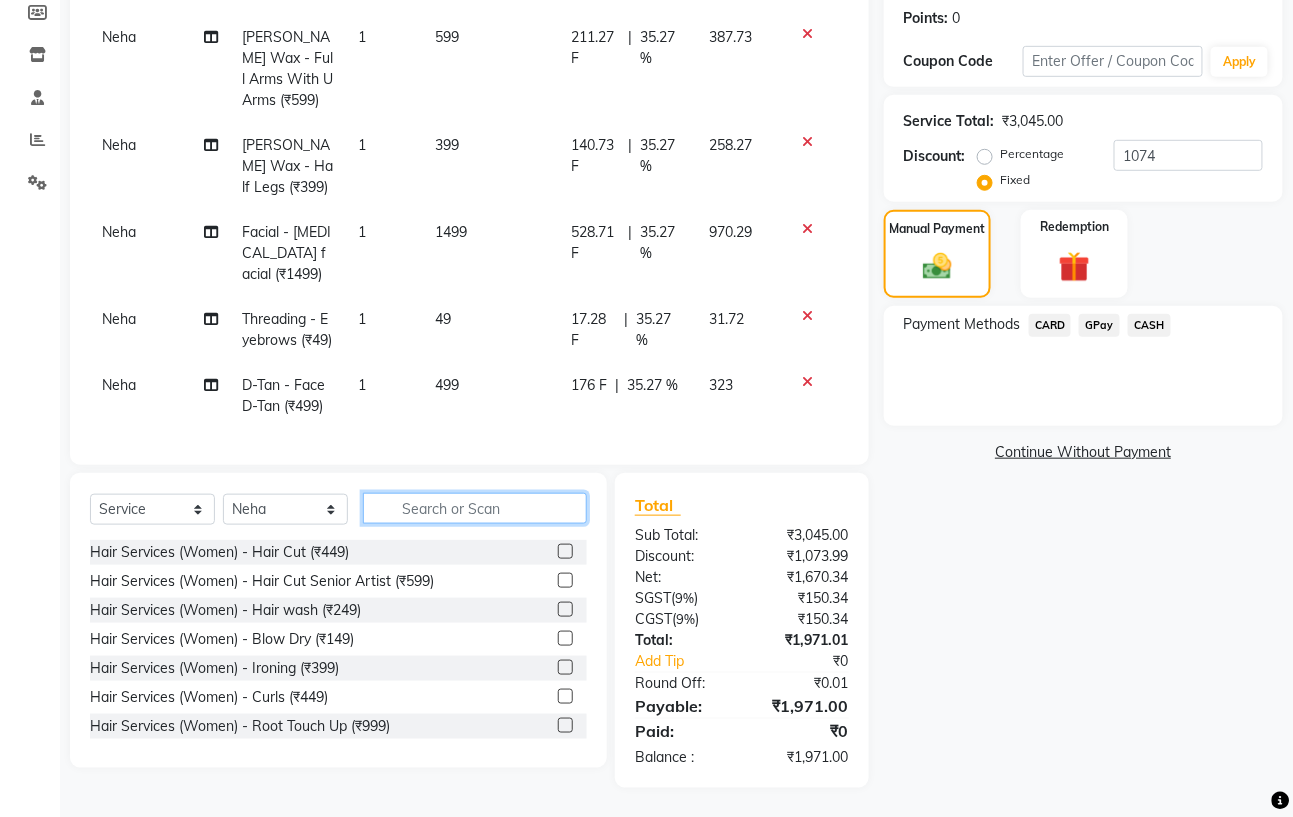 click 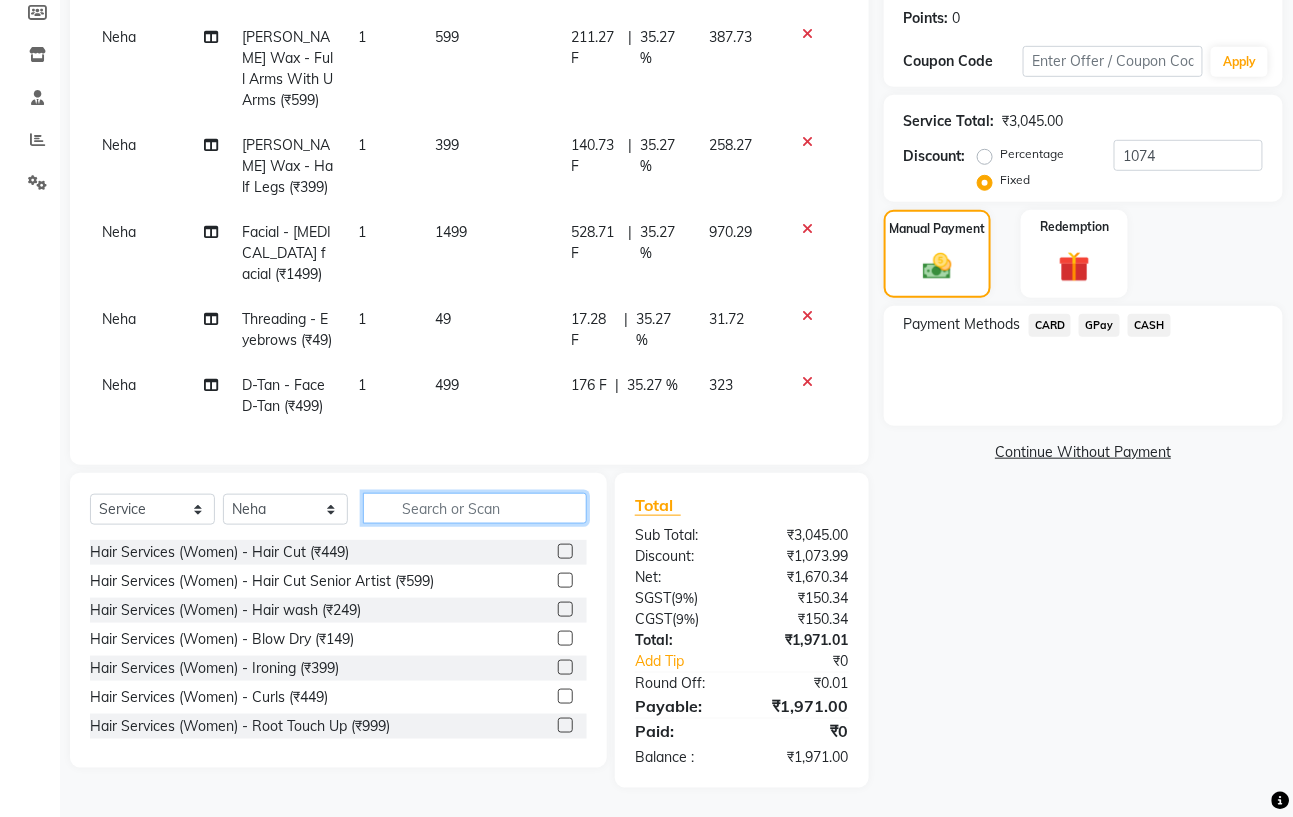 type on "u" 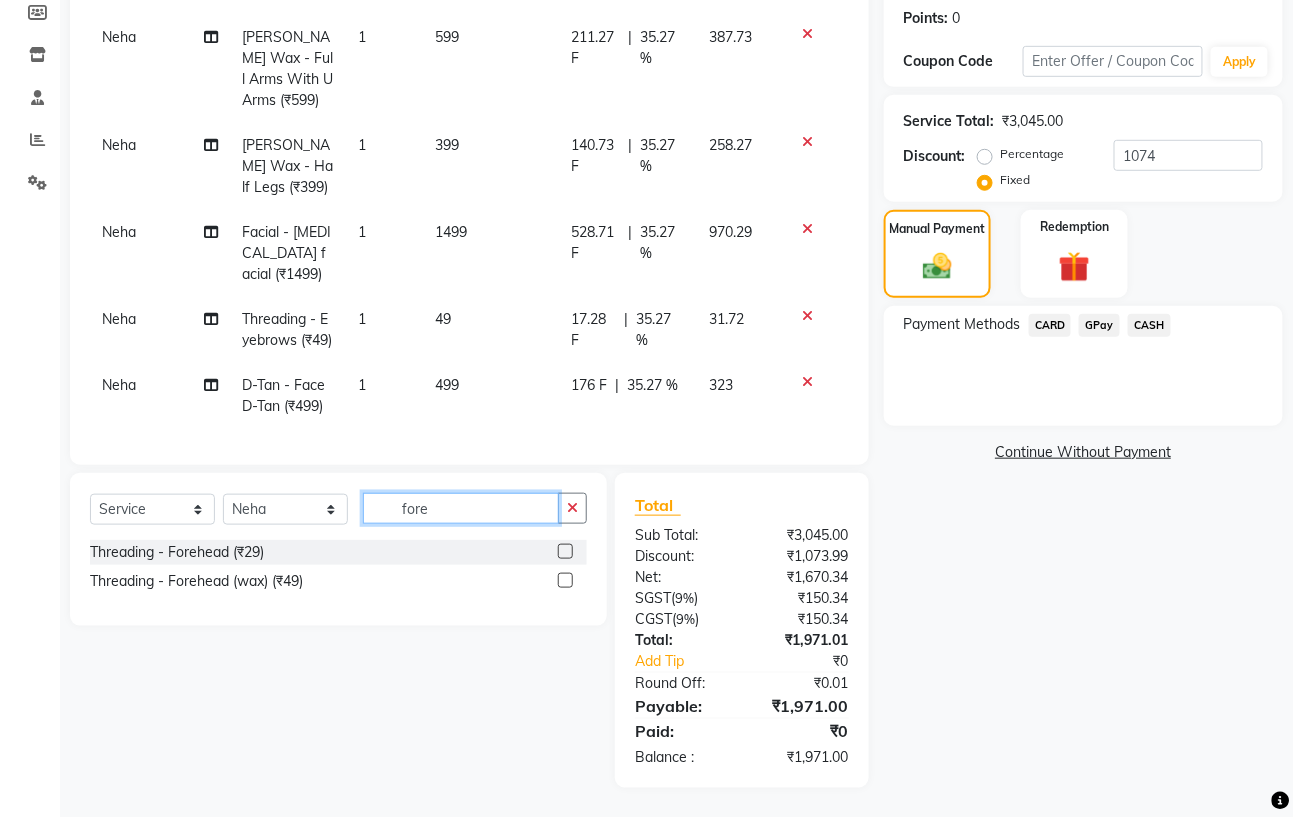 type on "fore" 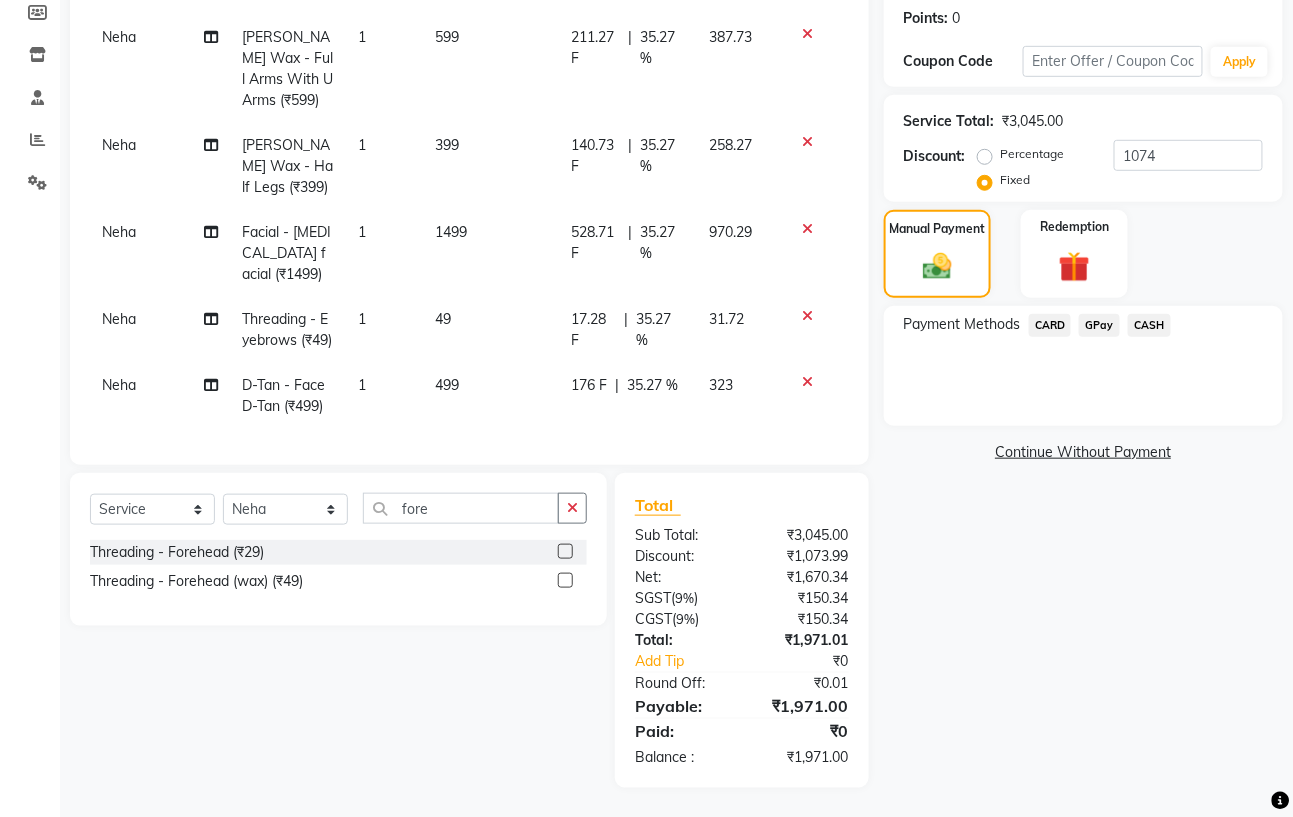 click 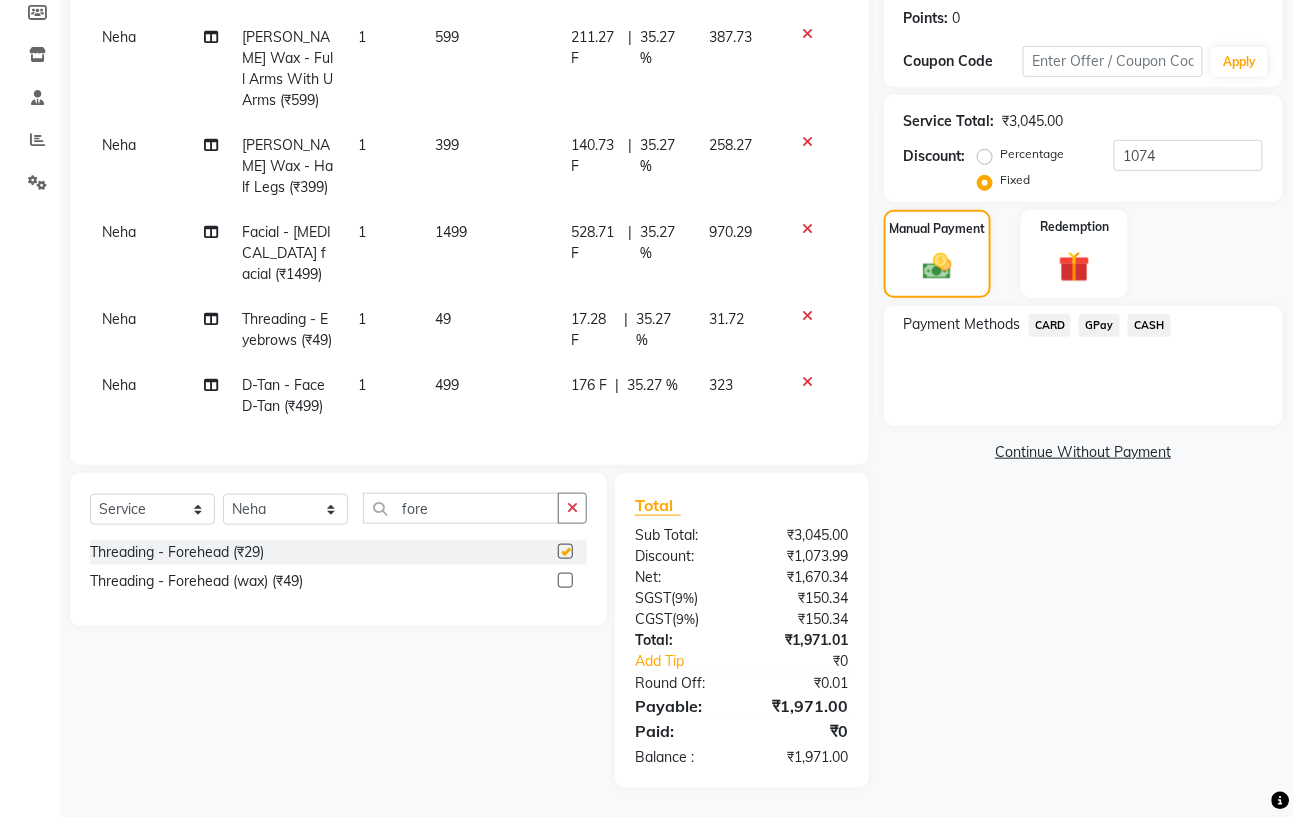 scroll, scrollTop: 139, scrollLeft: 0, axis: vertical 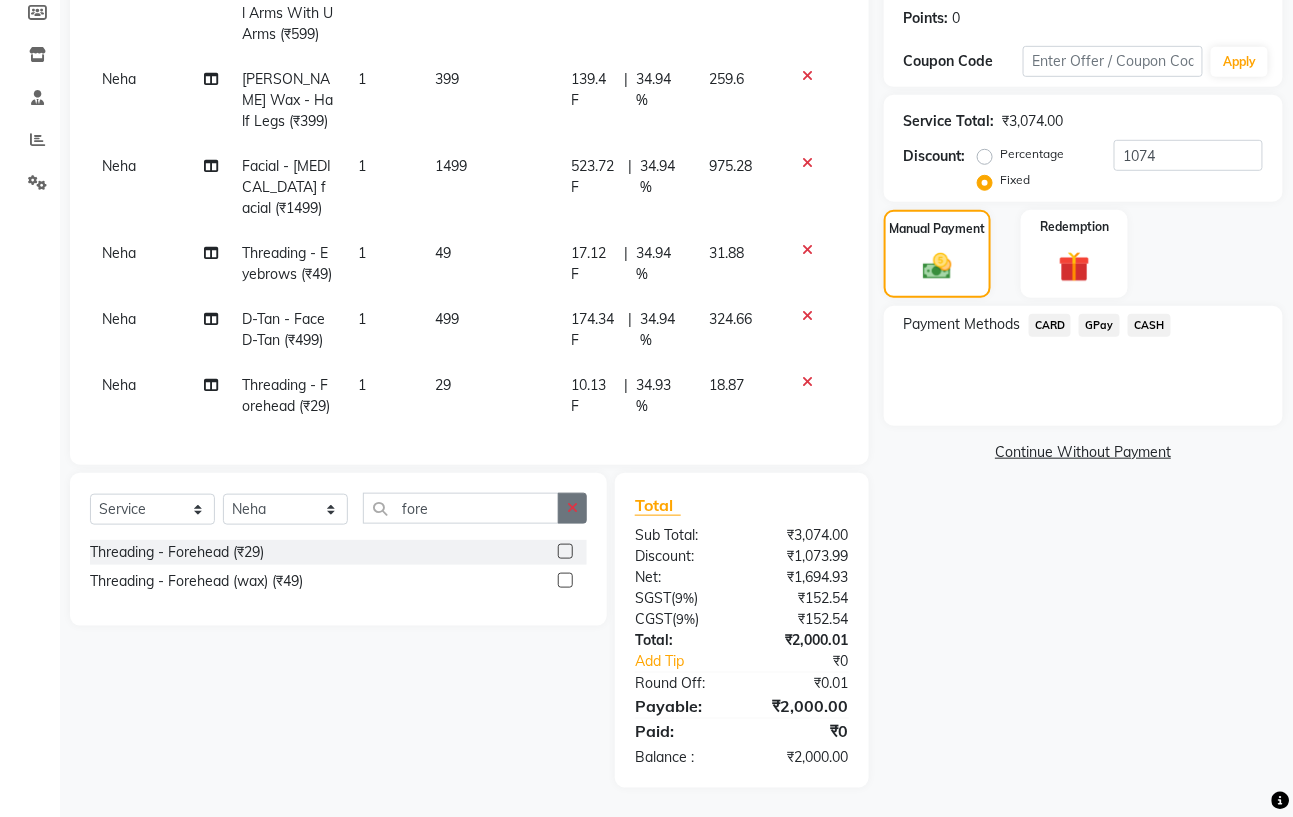 checkbox on "false" 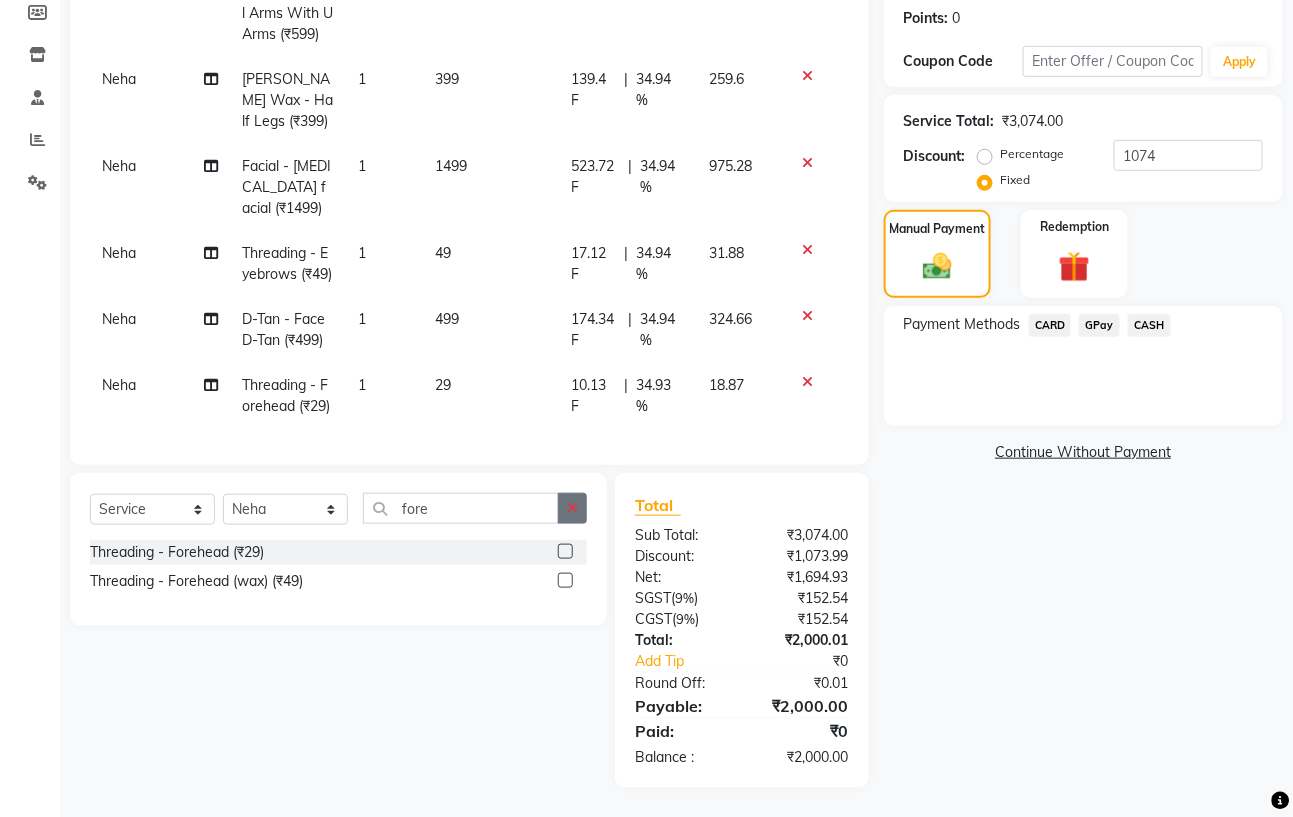 click 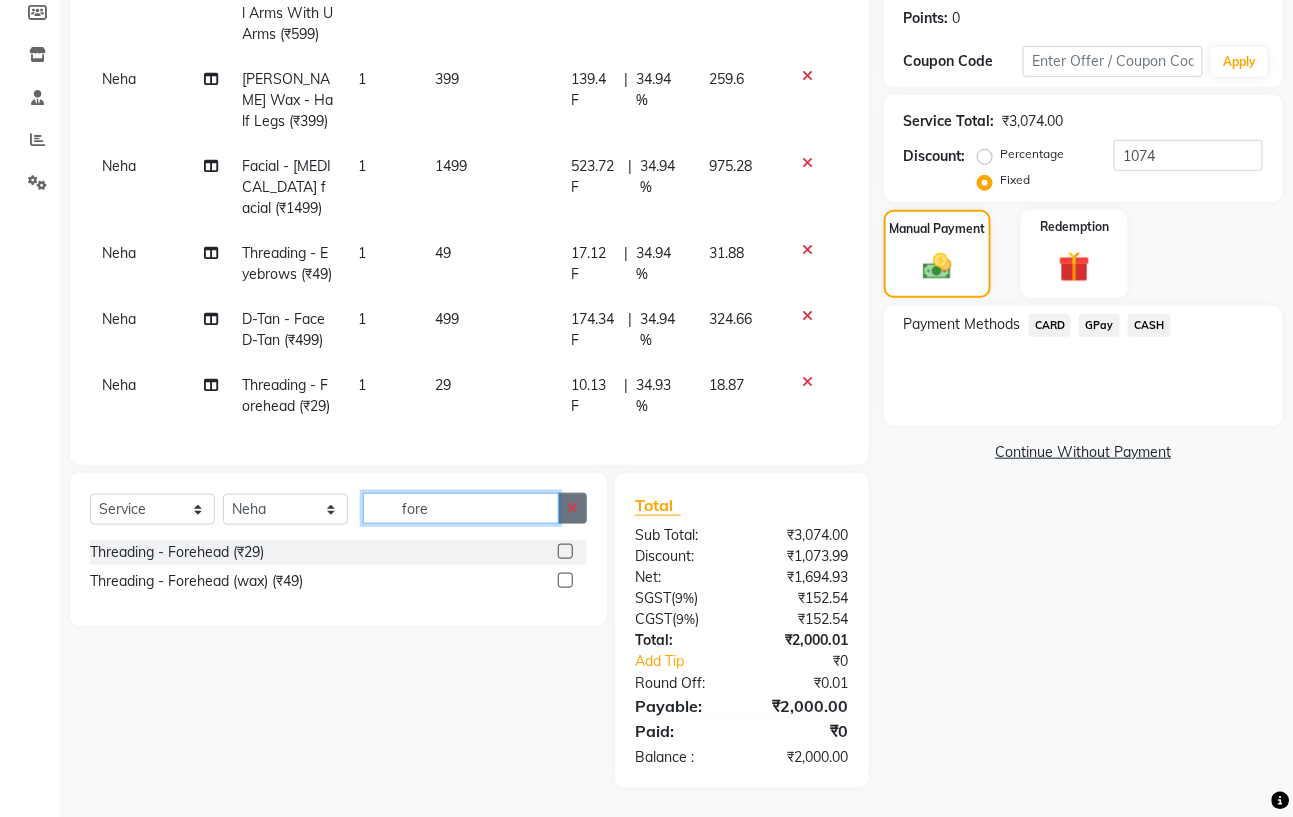 type 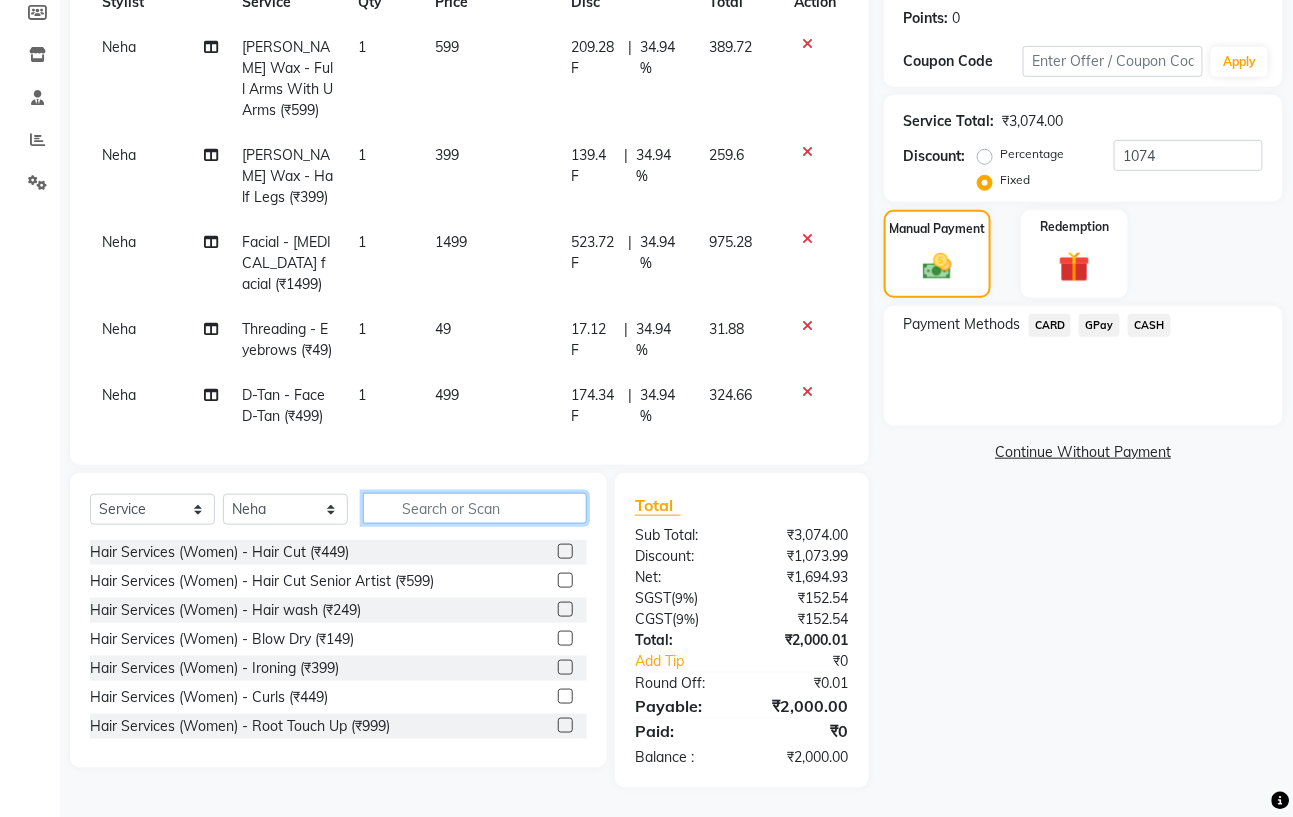 scroll, scrollTop: 0, scrollLeft: 0, axis: both 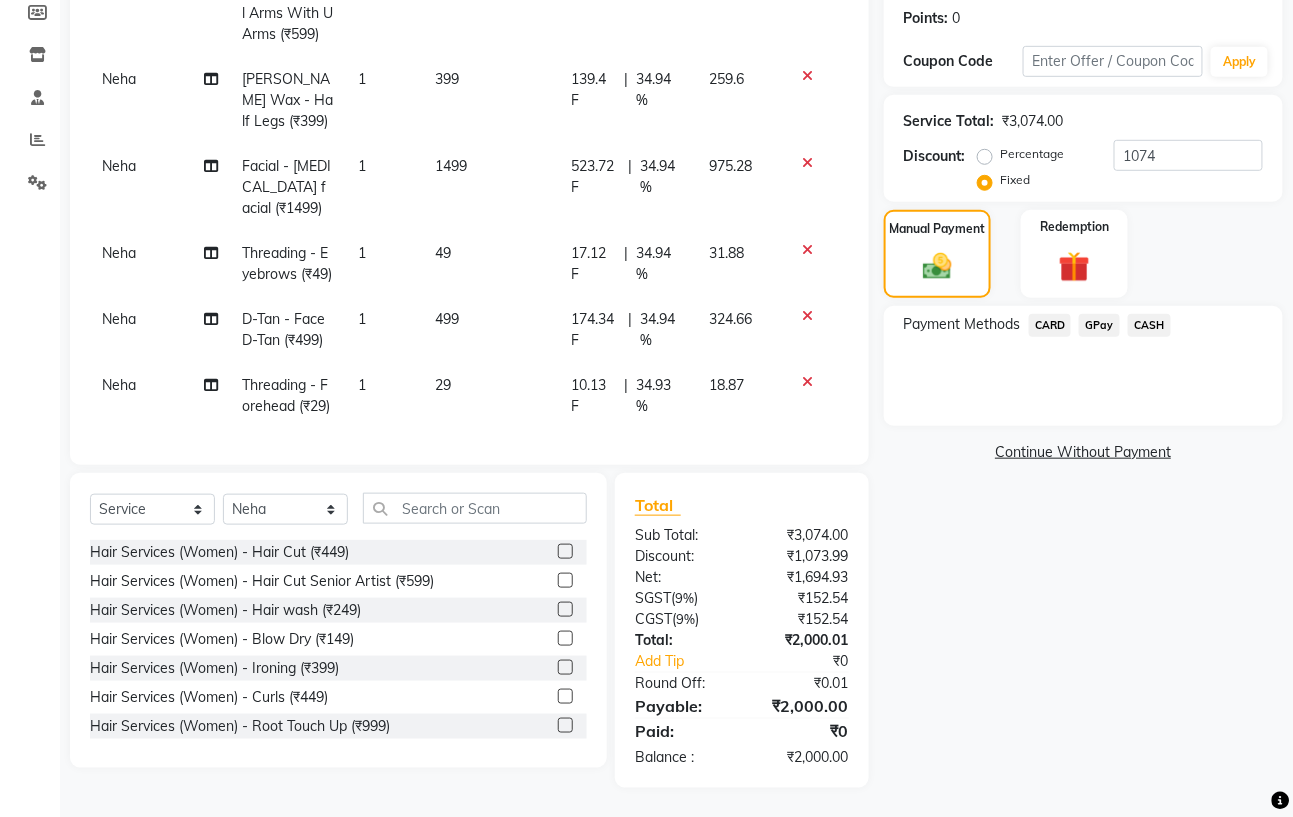 click on "Percentage" 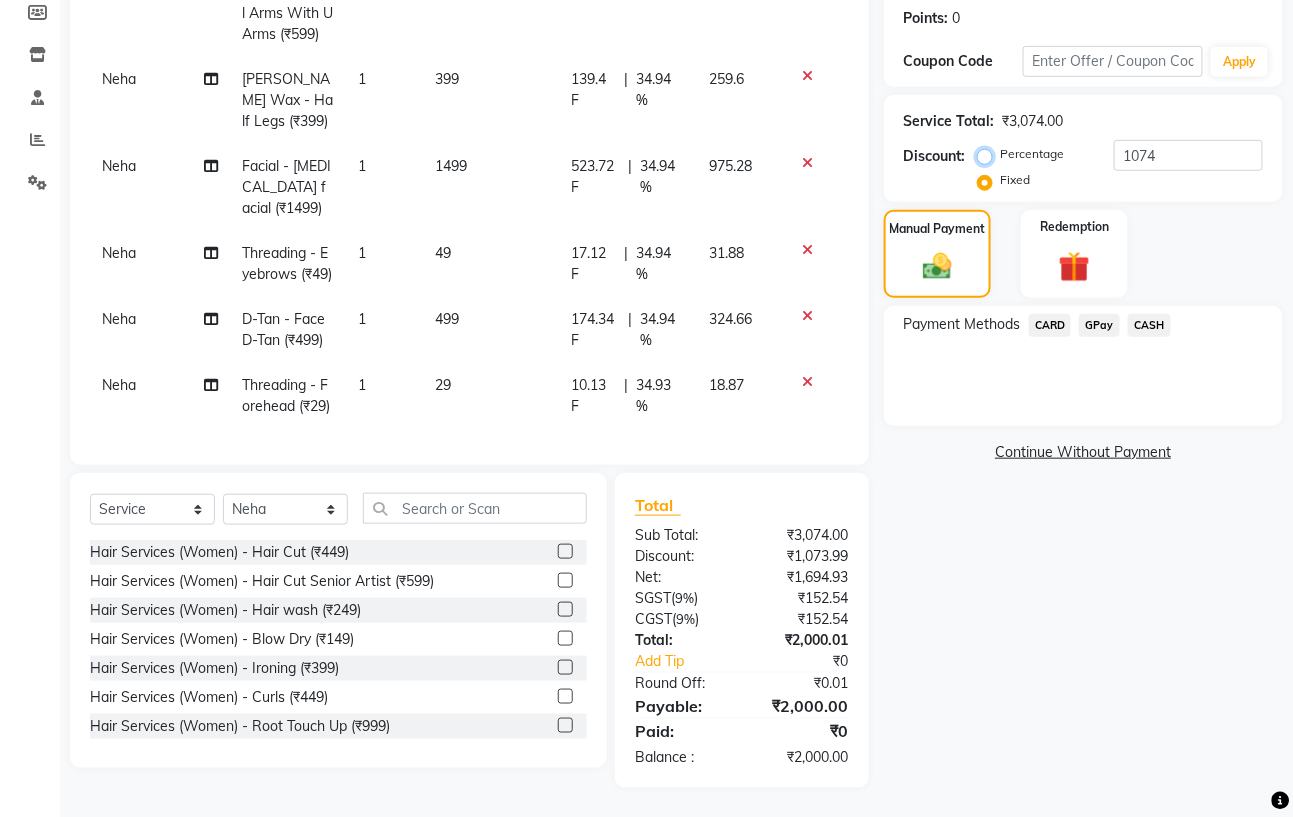 click on "Percentage" at bounding box center [989, 154] 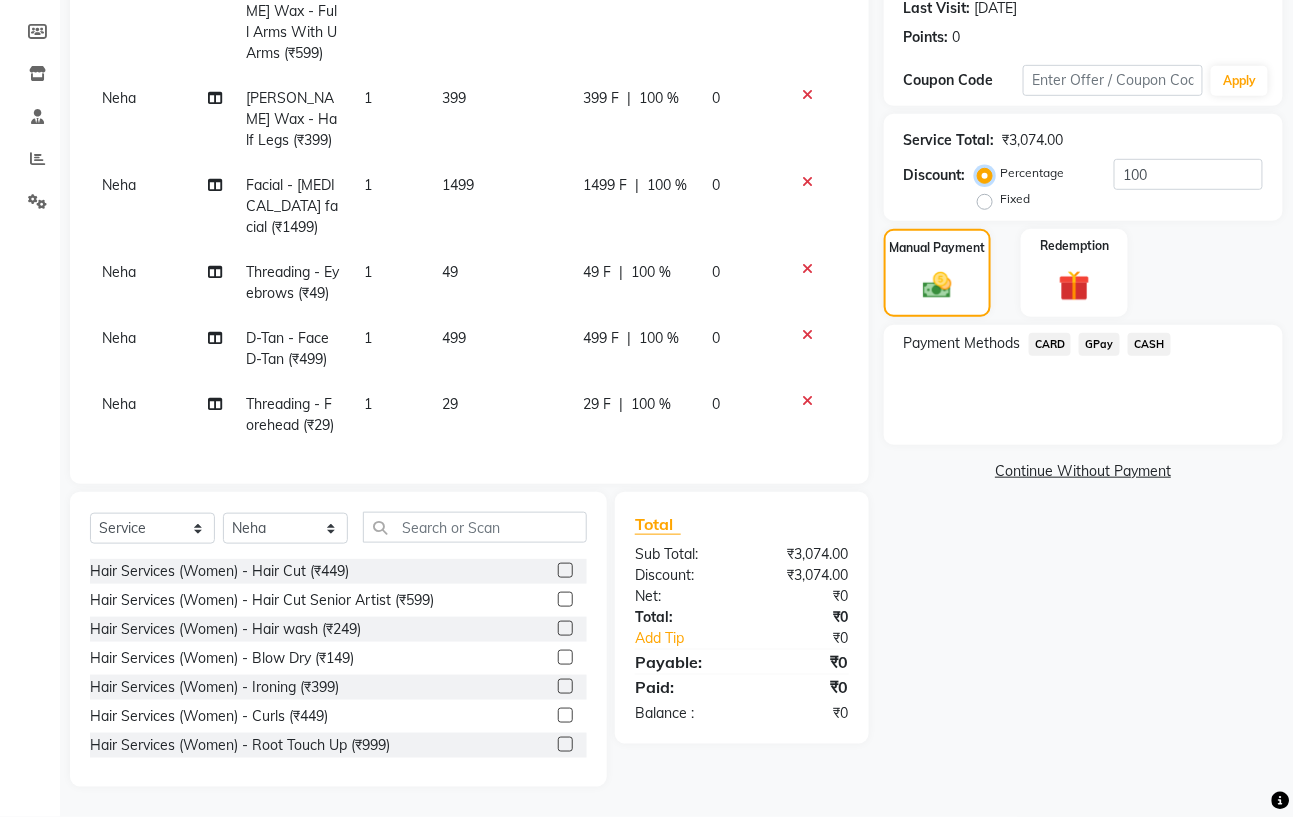 scroll, scrollTop: 283, scrollLeft: 0, axis: vertical 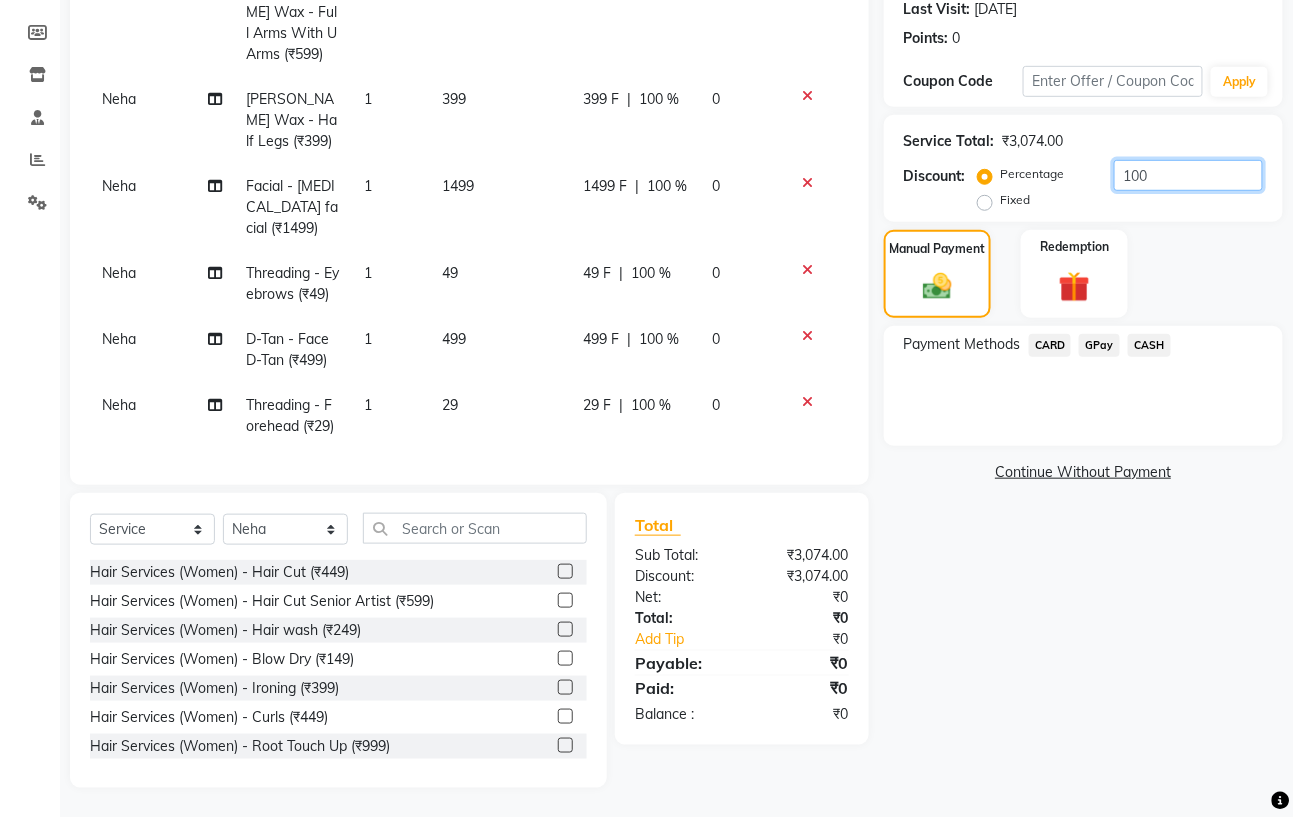 drag, startPoint x: 1205, startPoint y: 177, endPoint x: 1193, endPoint y: 180, distance: 12.369317 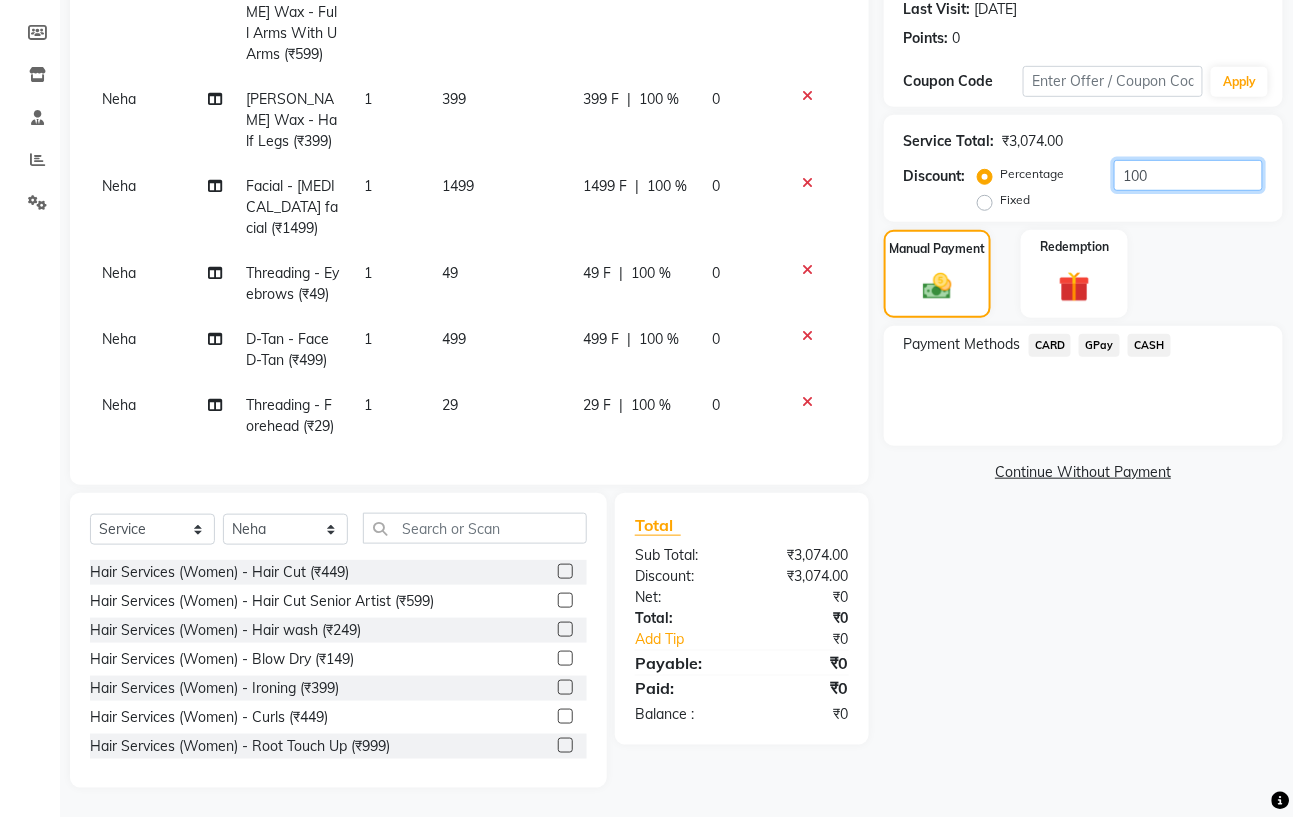 click on "100" 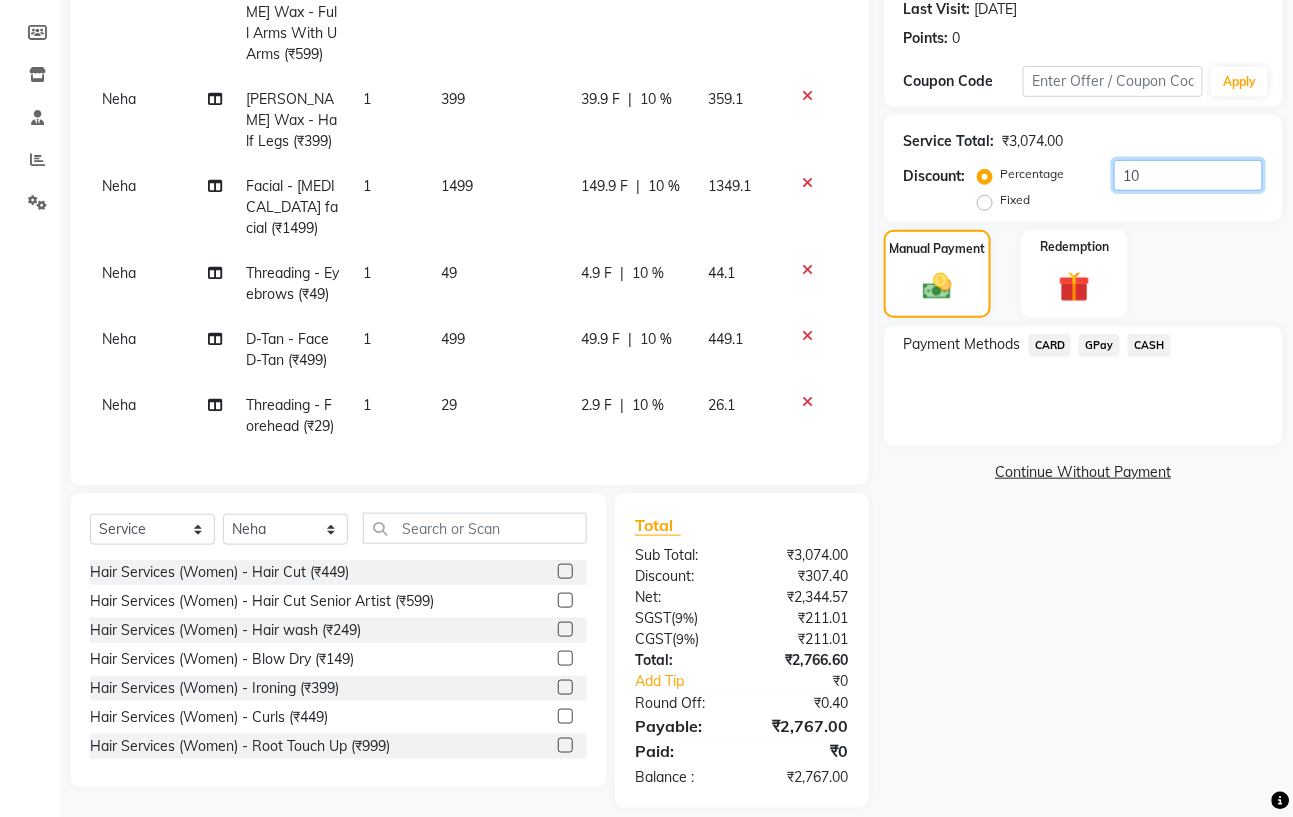 type on "1" 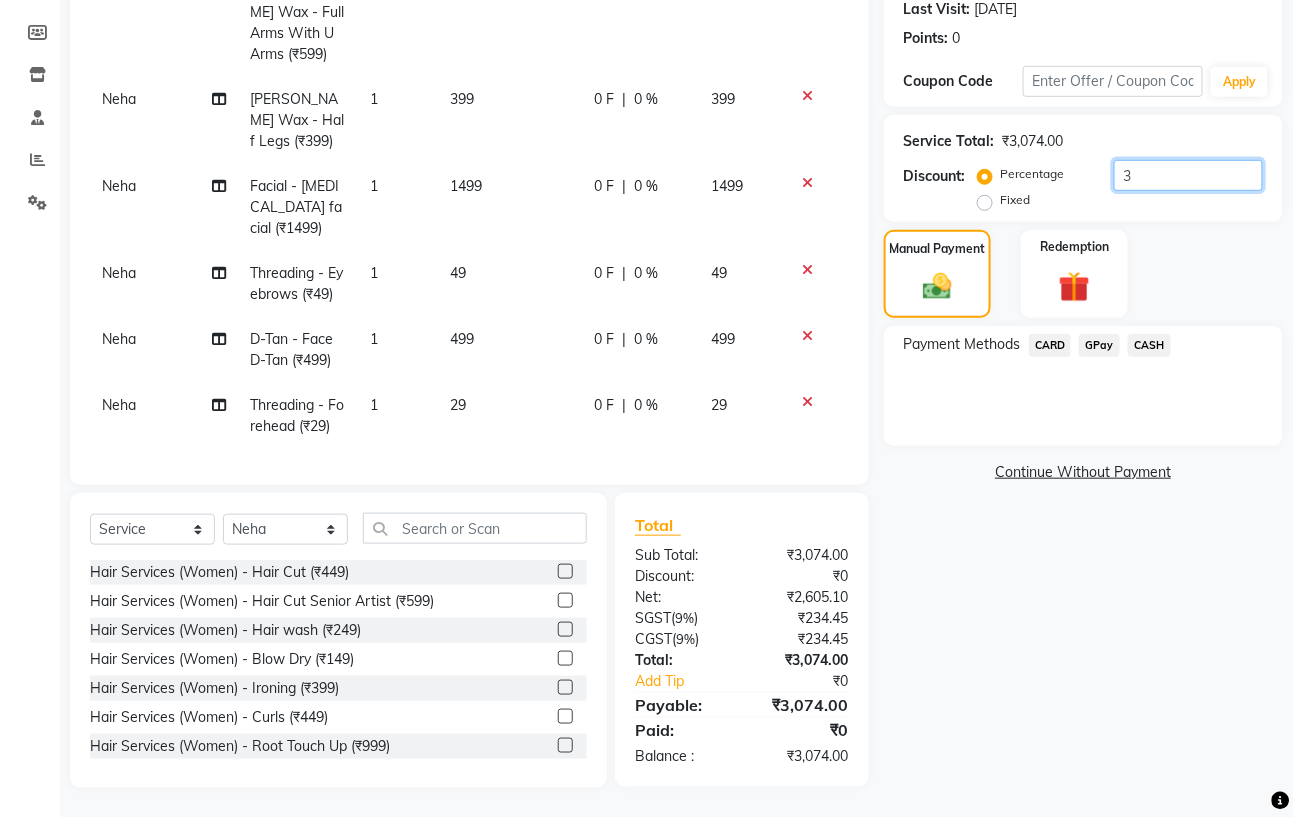 scroll, scrollTop: 139, scrollLeft: 0, axis: vertical 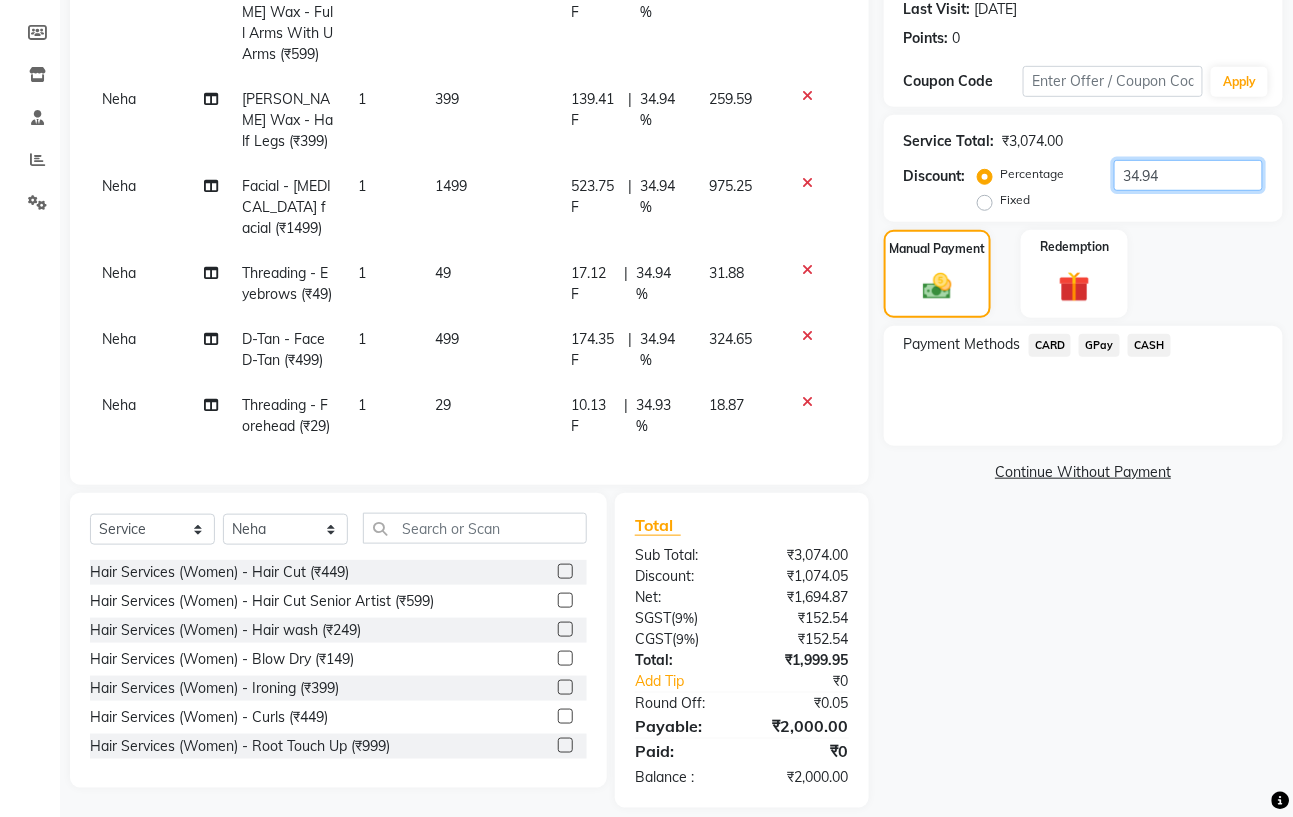 type on "34.94" 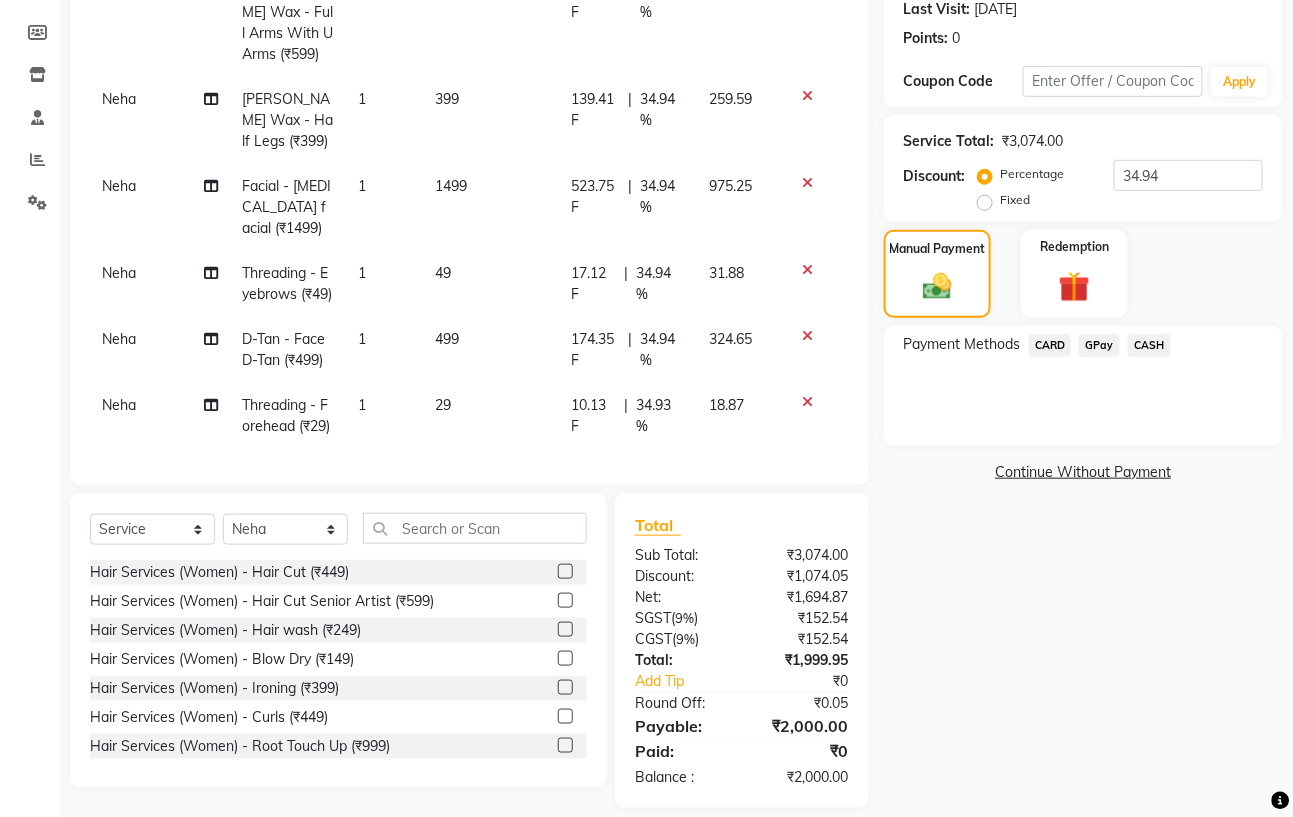 click on "Select  Service  Product  Membership  Package Voucher Prepaid Gift Card  Select Stylist Astha Azhar Gautam Kamboj Mohini Mohit Neha Paras Kamboj parvez Rashmi Subhan  Hair Services (Women) - Hair Cut (₹449)  Hair Services (Women) - Hair Cut Senior Artist (₹599)  Hair Services (Women) - Hair wash (₹249)  Hair Services (Women) - Blow Dry (₹149)  Hair Services (Women) - Ironing (₹399)  Hair Services (Women) - Curls (₹449)  Hair Services (Women) - Root Touch Up (₹999)  Hair Services (Women) - Root Touch Up (Ammonia Free) (₹1199)  Hair Services (Women) - Hair Spa (₹1199)  Hair Services (Women) - Ola Plex (₹2299)  Hair Services (Women) - Global Hair Colour (₹3499)  Hair Services (Women) - Global Hair (Ammonia Free) (₹3999)  Hair Services (Women) - Highlight Crown Area (₹2999)  Hair Services (Women) - Ombre/Balayage (₹4499)  Hair Services (Women) - Smoothing (₹4999)  Hair Services (Women) - Keratin GK (₹5999)  Hair Services (Women) - Botox (₹4999)  hair/scalp treatment (₹1999)" 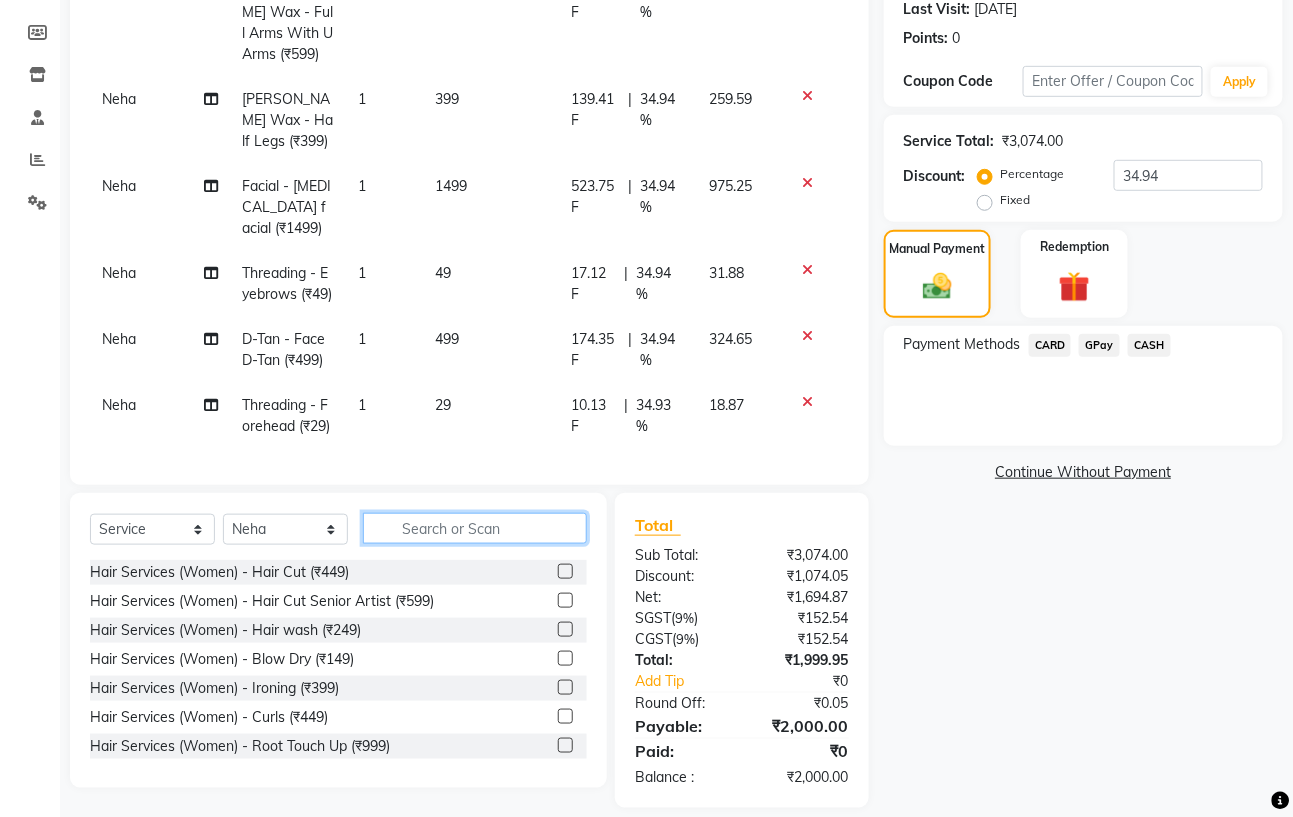 click 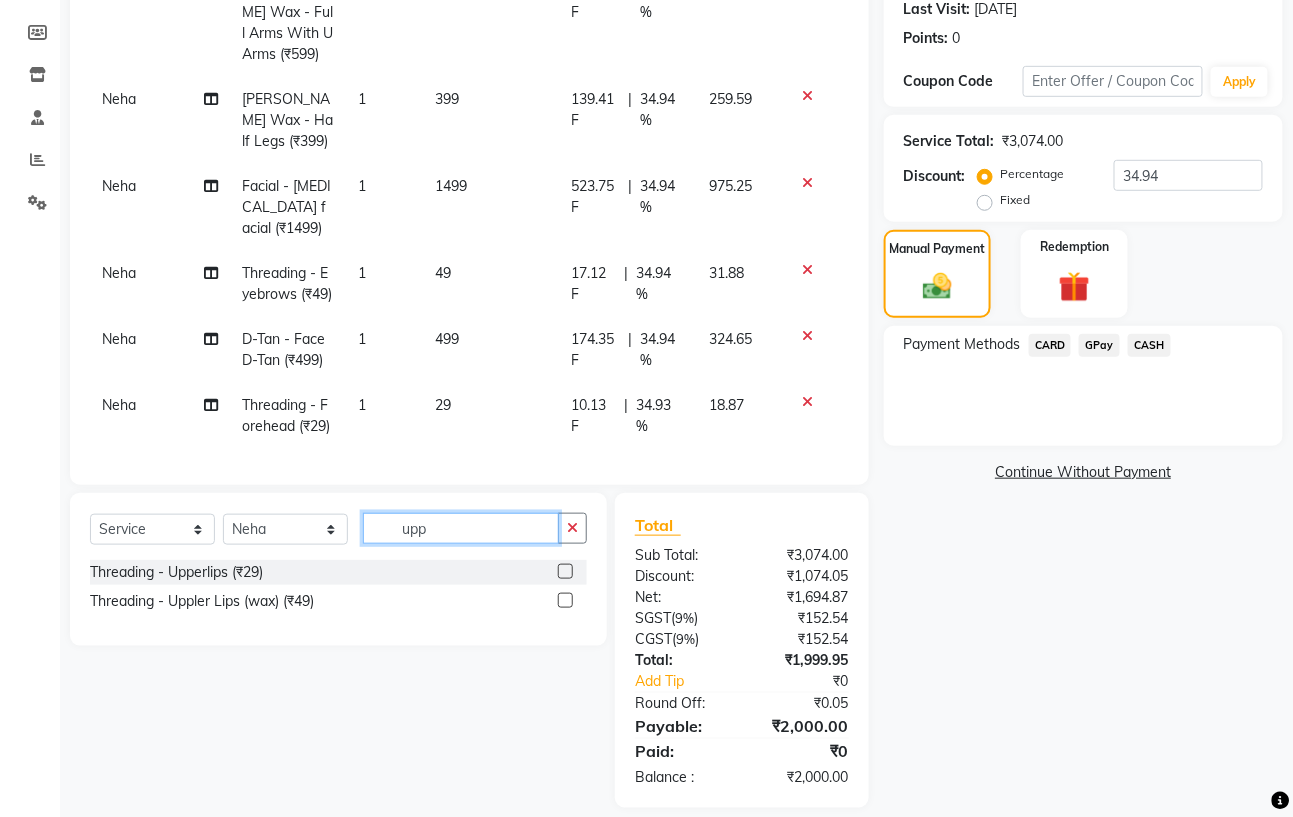 type on "upp" 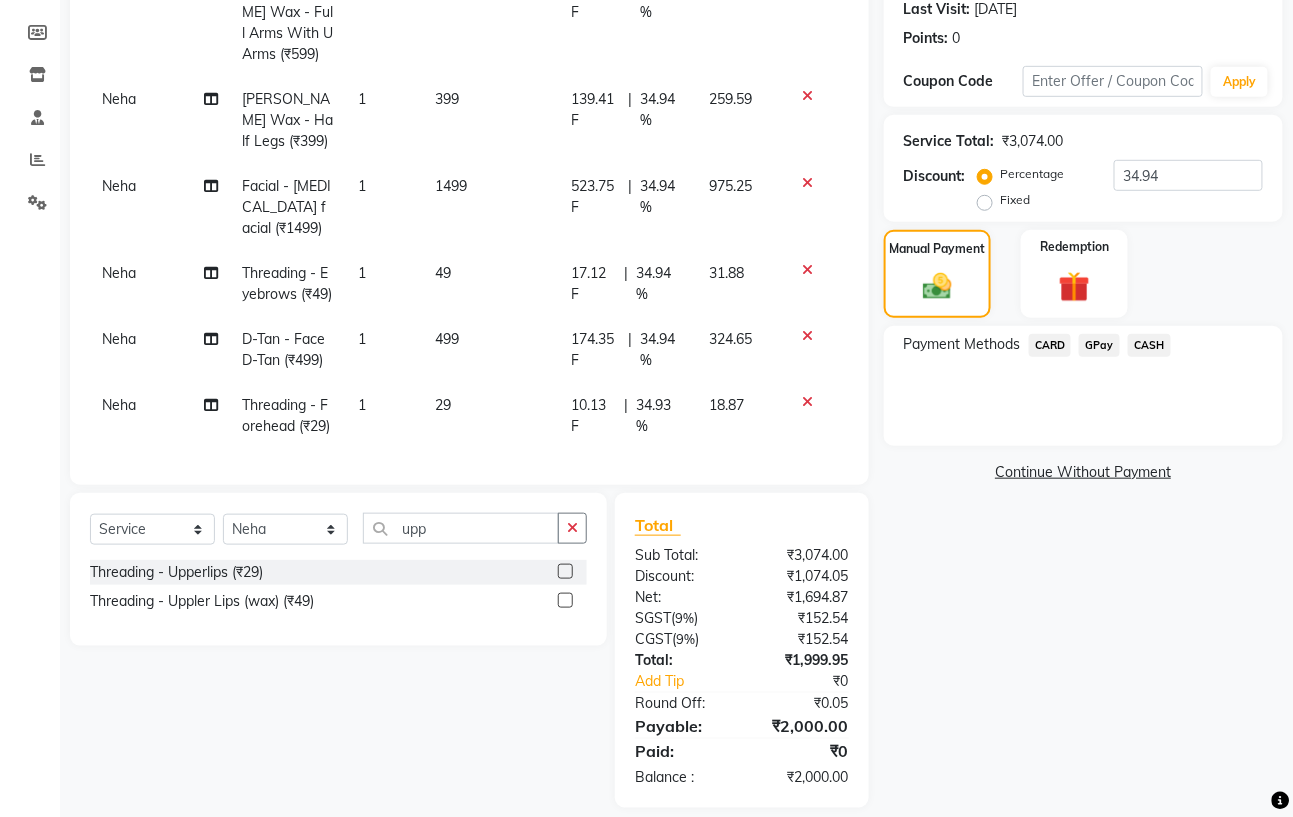 click 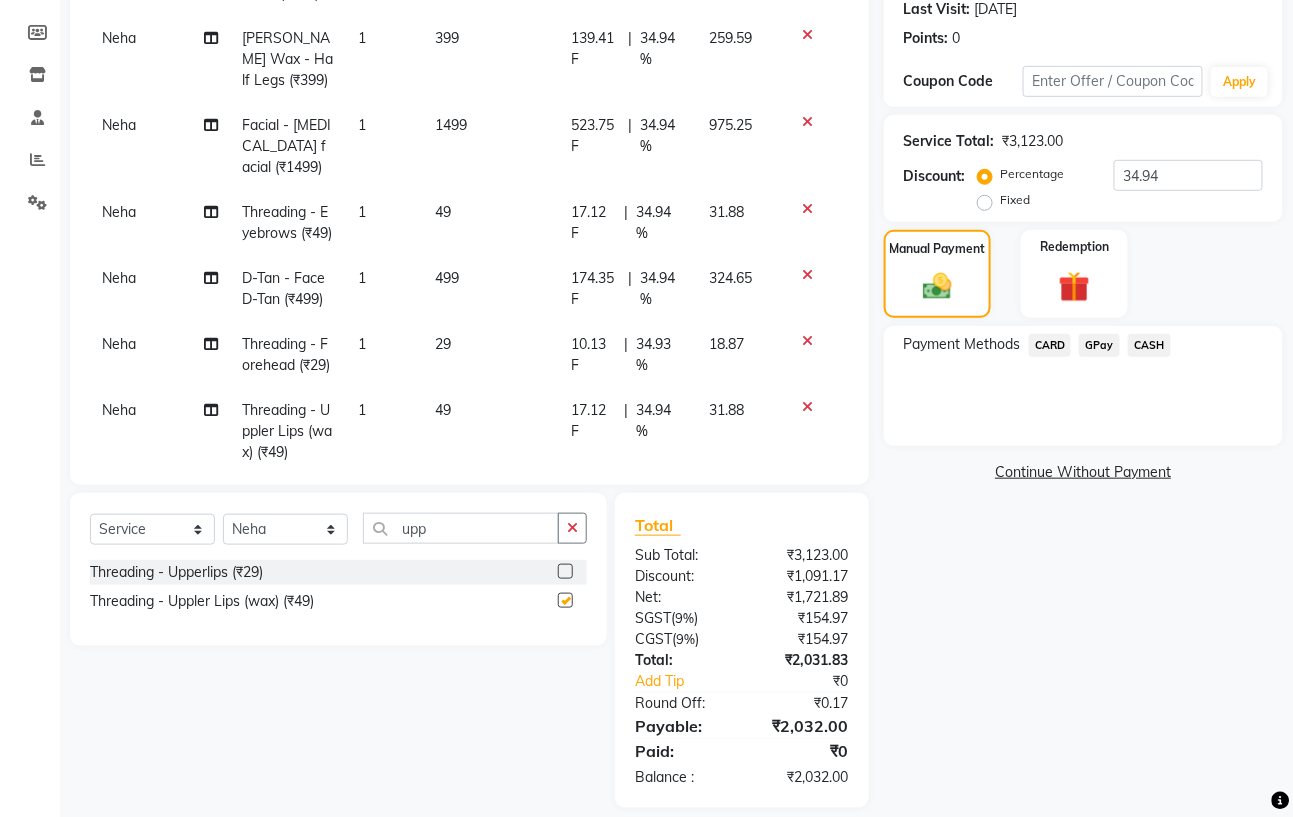 checkbox on "false" 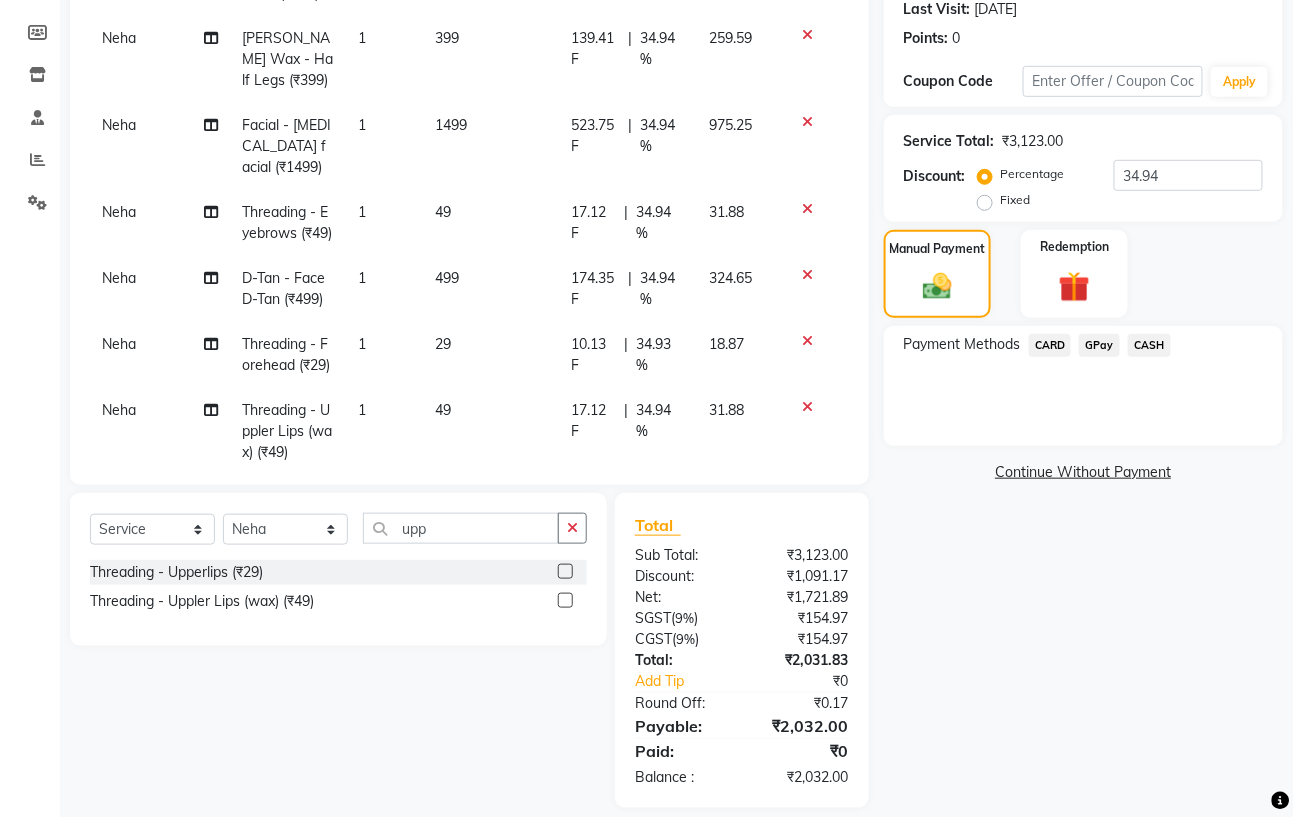 click 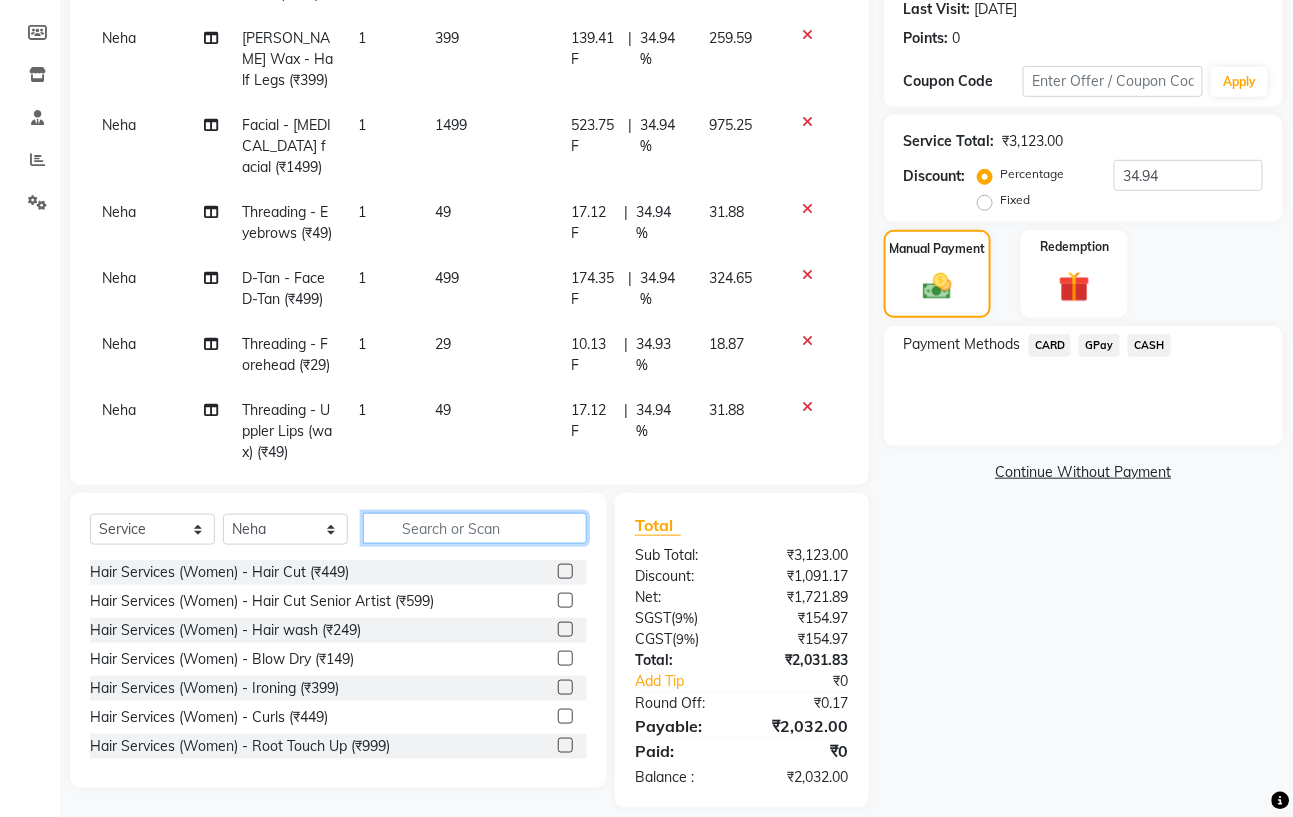 click 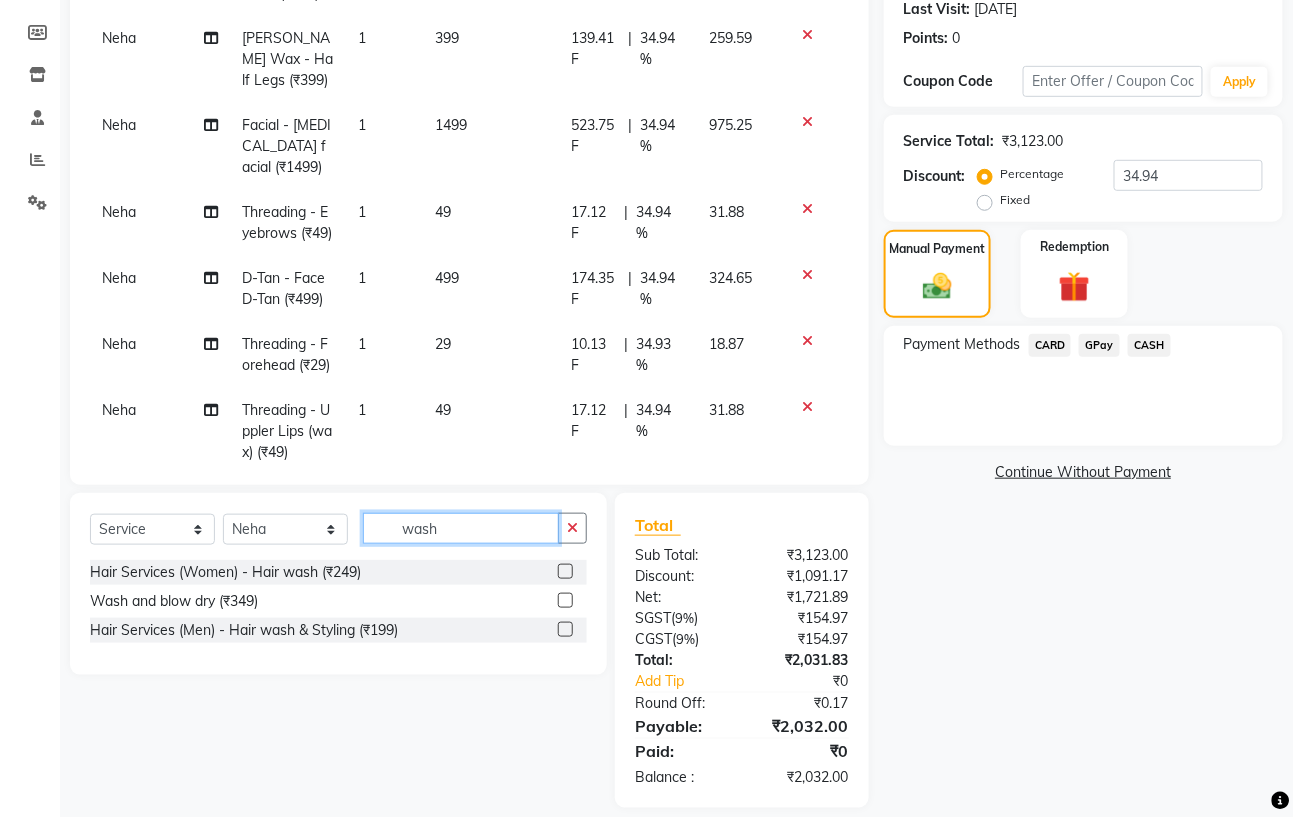 type on "wash" 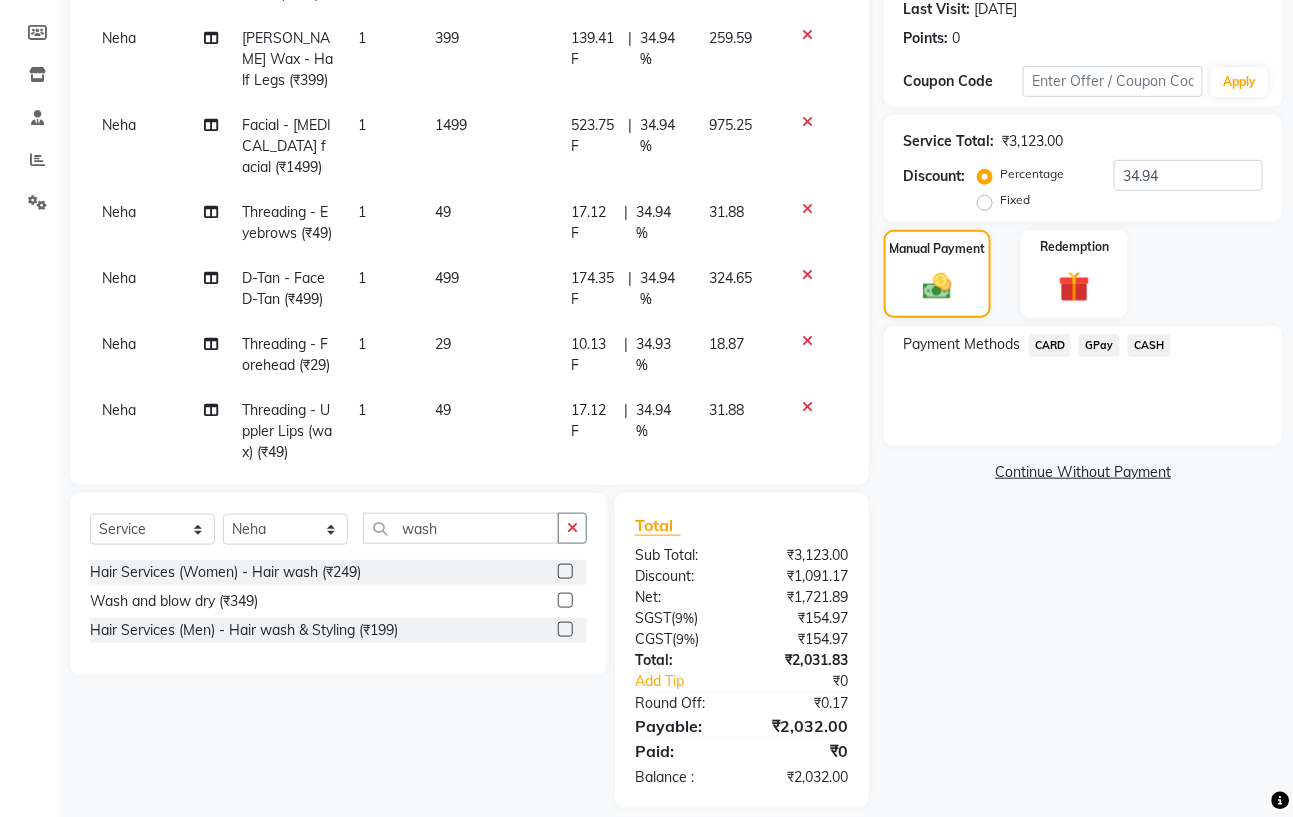click on "Hair Services (Women) - Hair wash (₹249)" 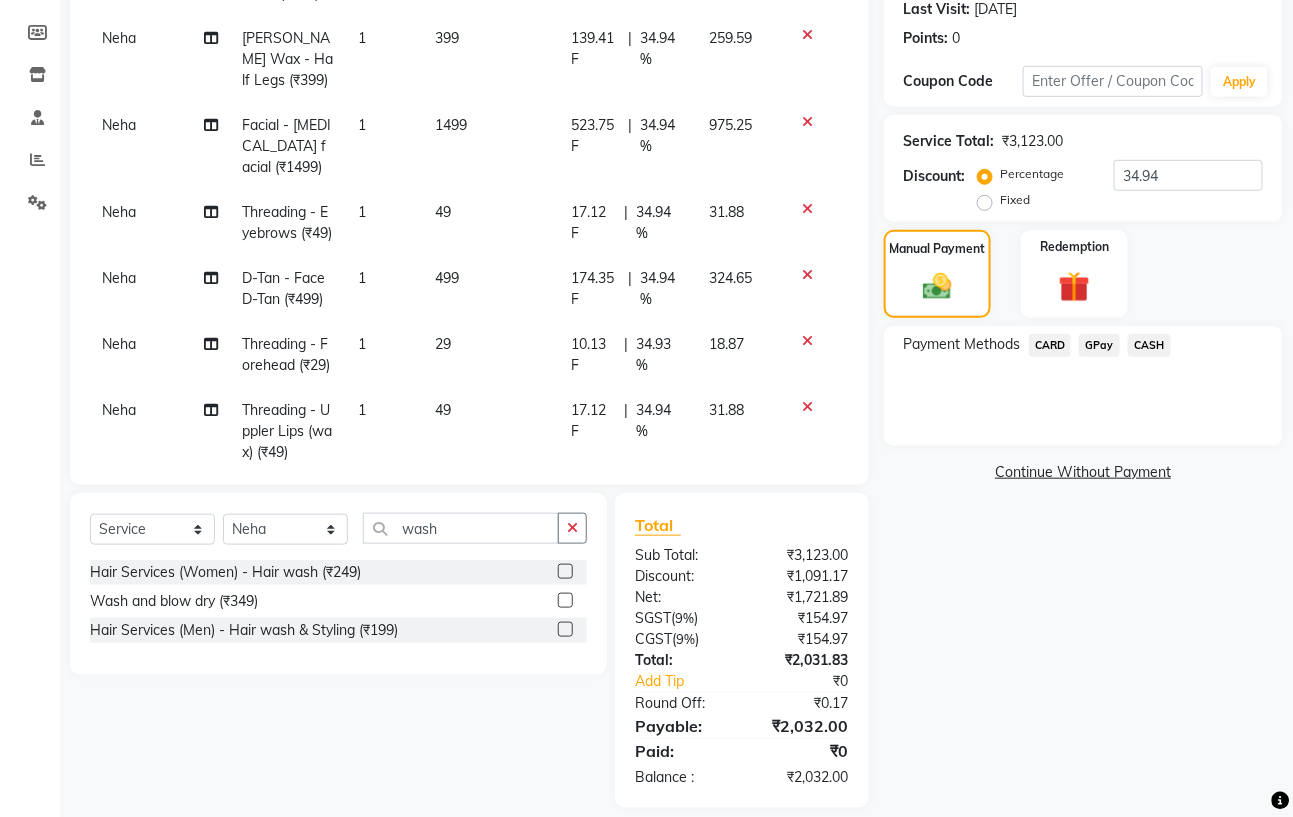 click 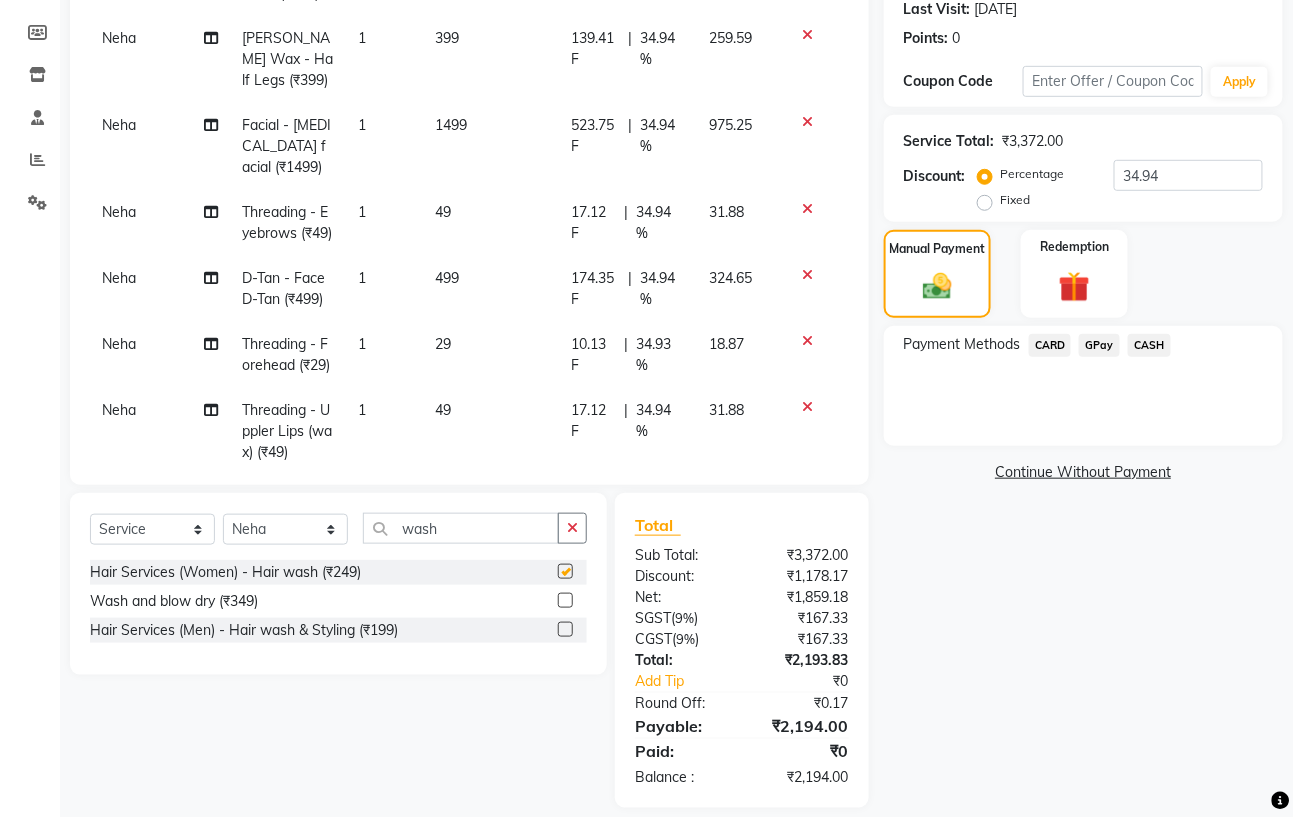 checkbox on "false" 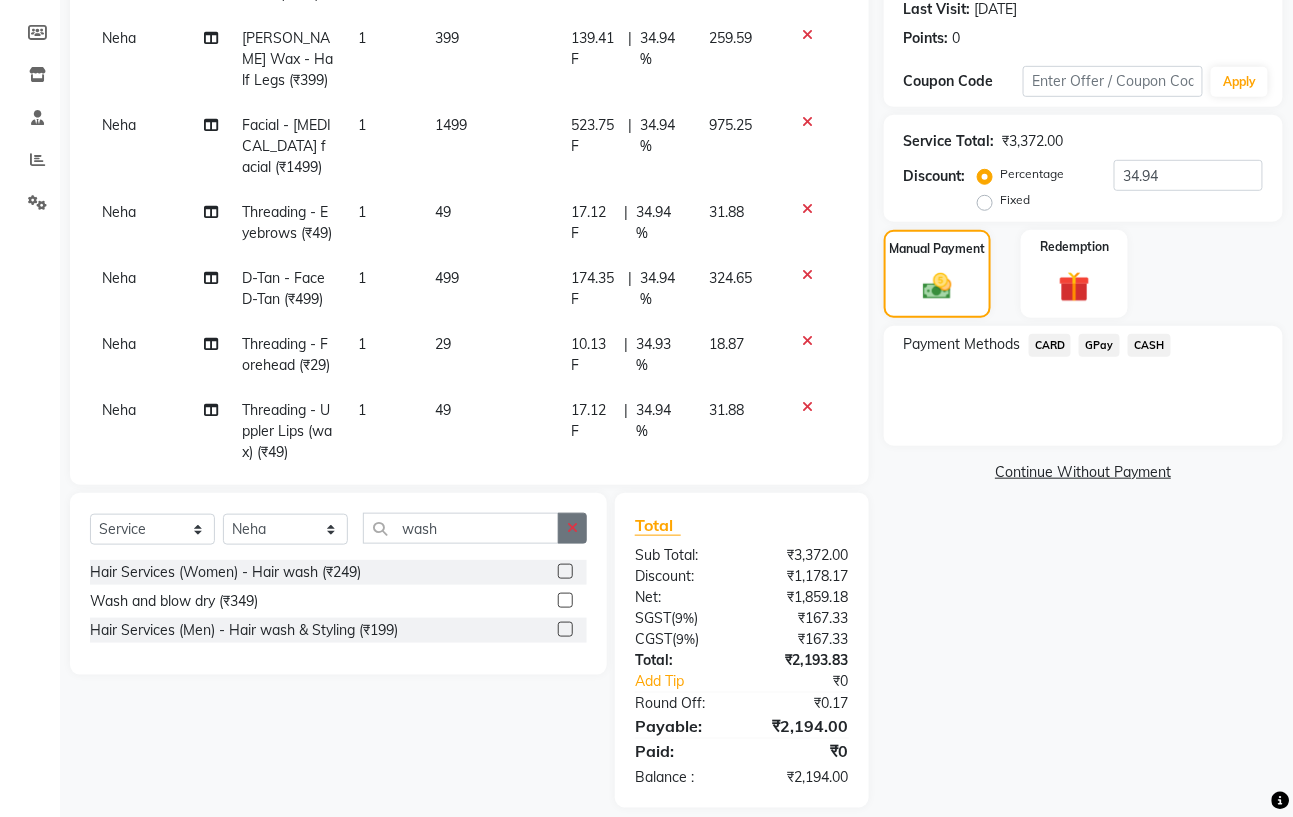 click 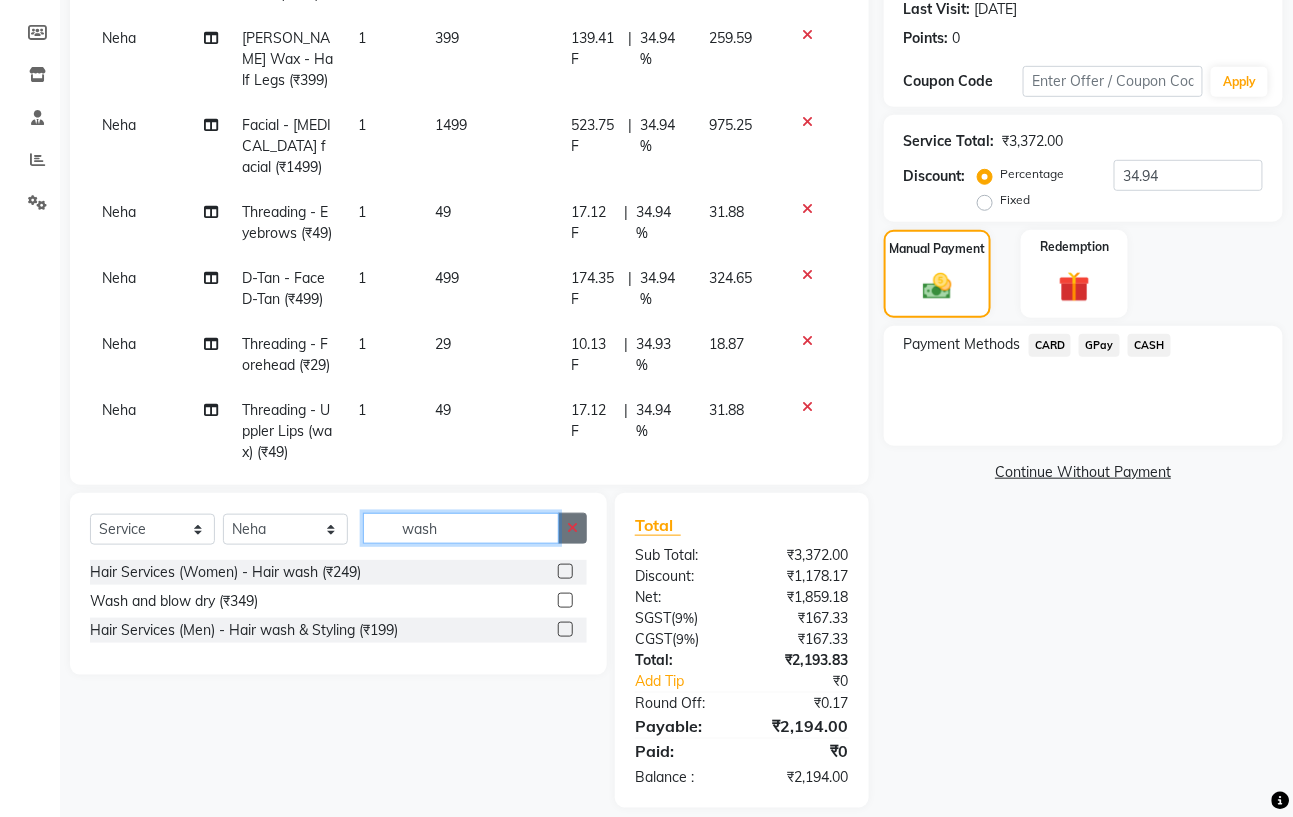 type 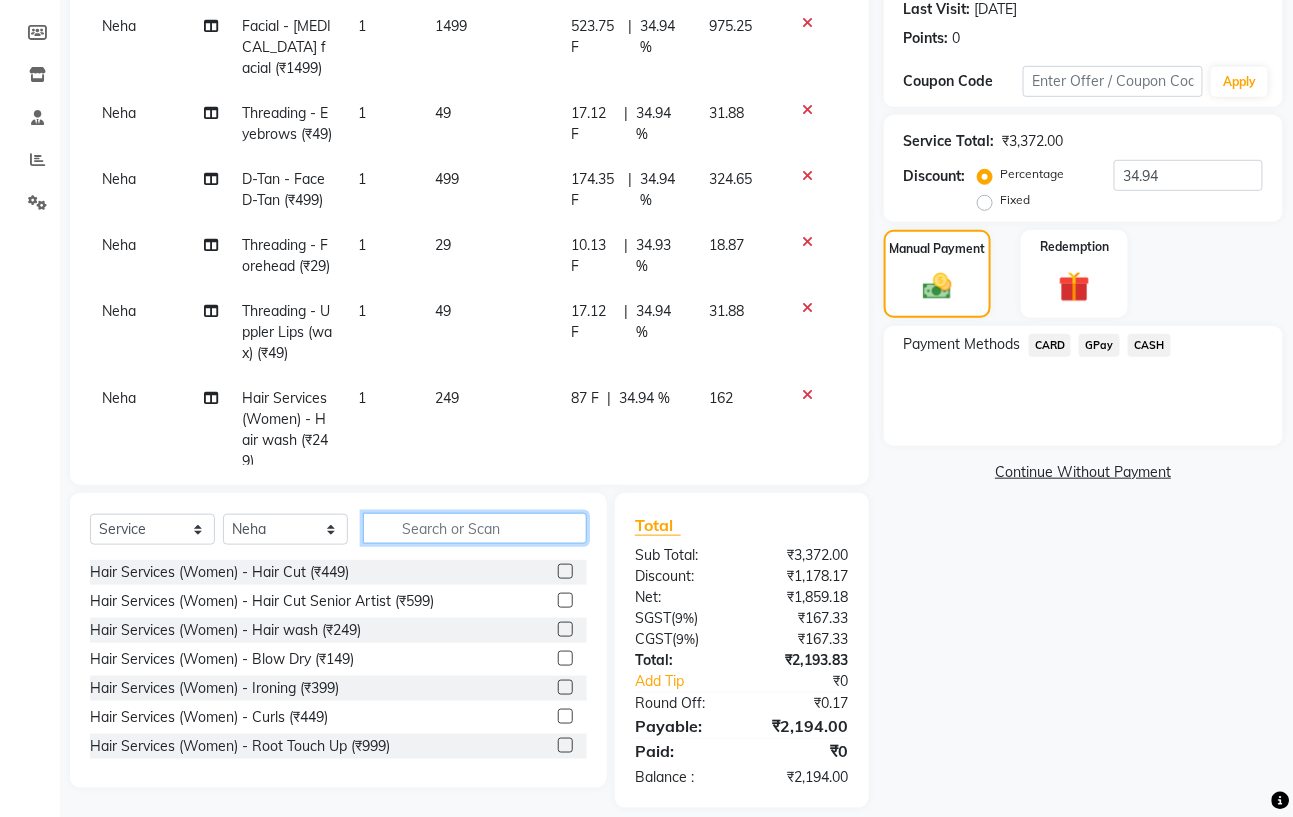 scroll, scrollTop: 335, scrollLeft: 0, axis: vertical 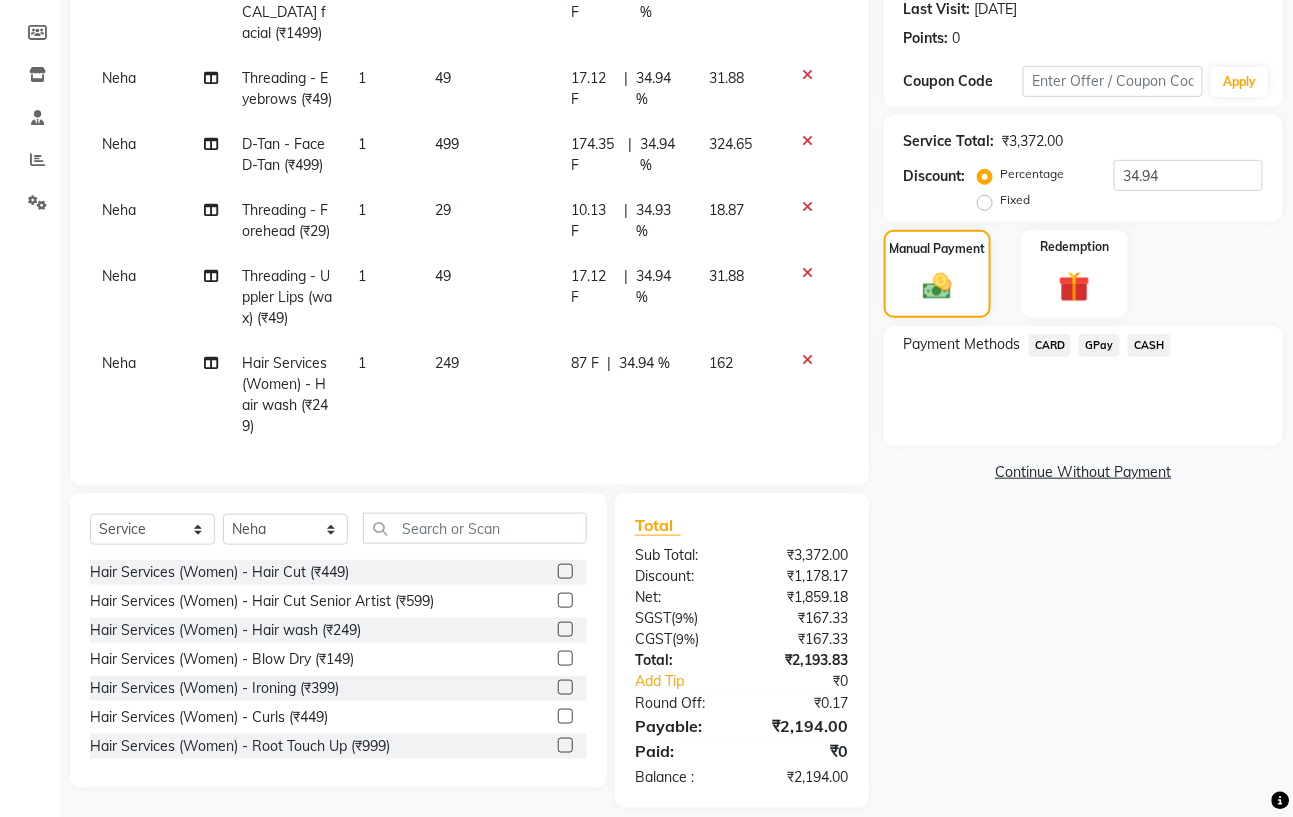 click on "34.94 %" 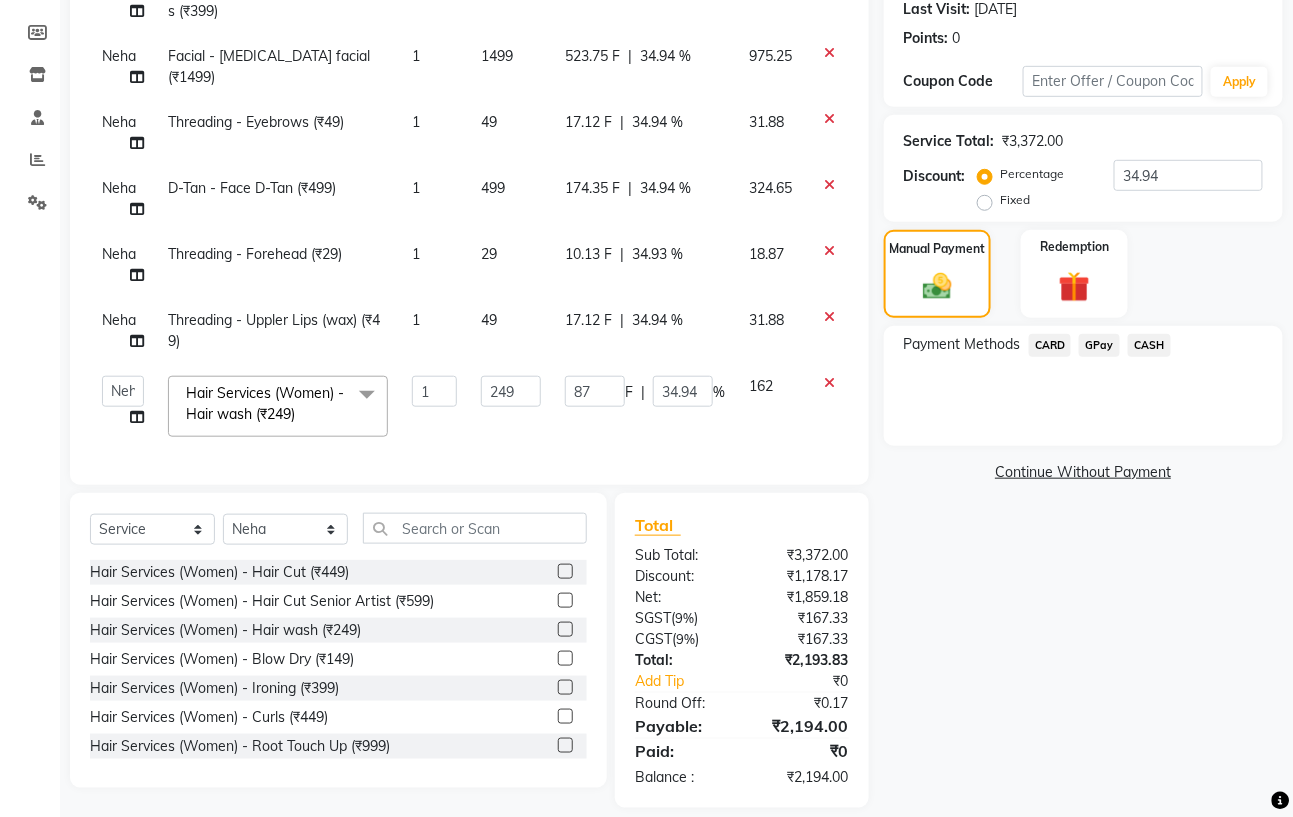 scroll, scrollTop: 165, scrollLeft: 0, axis: vertical 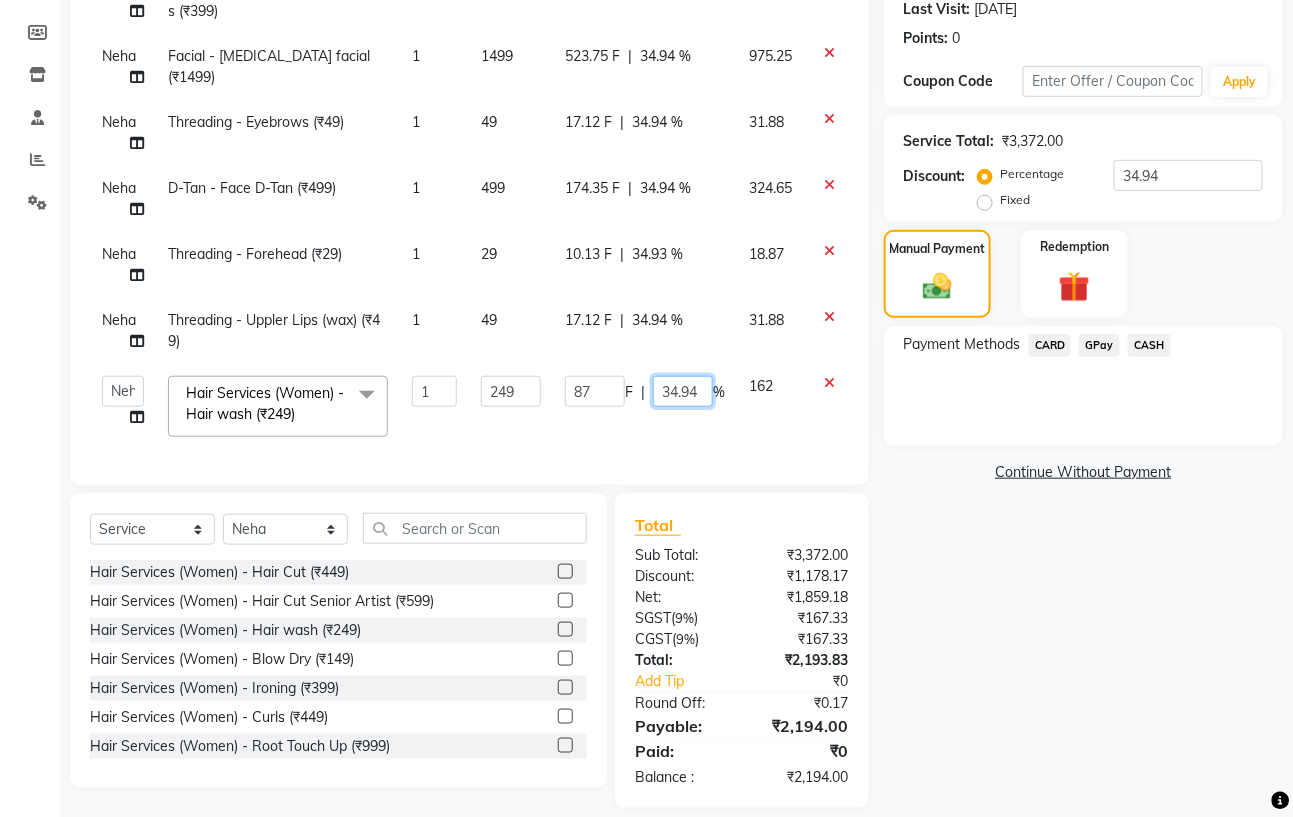 click on "34.94" 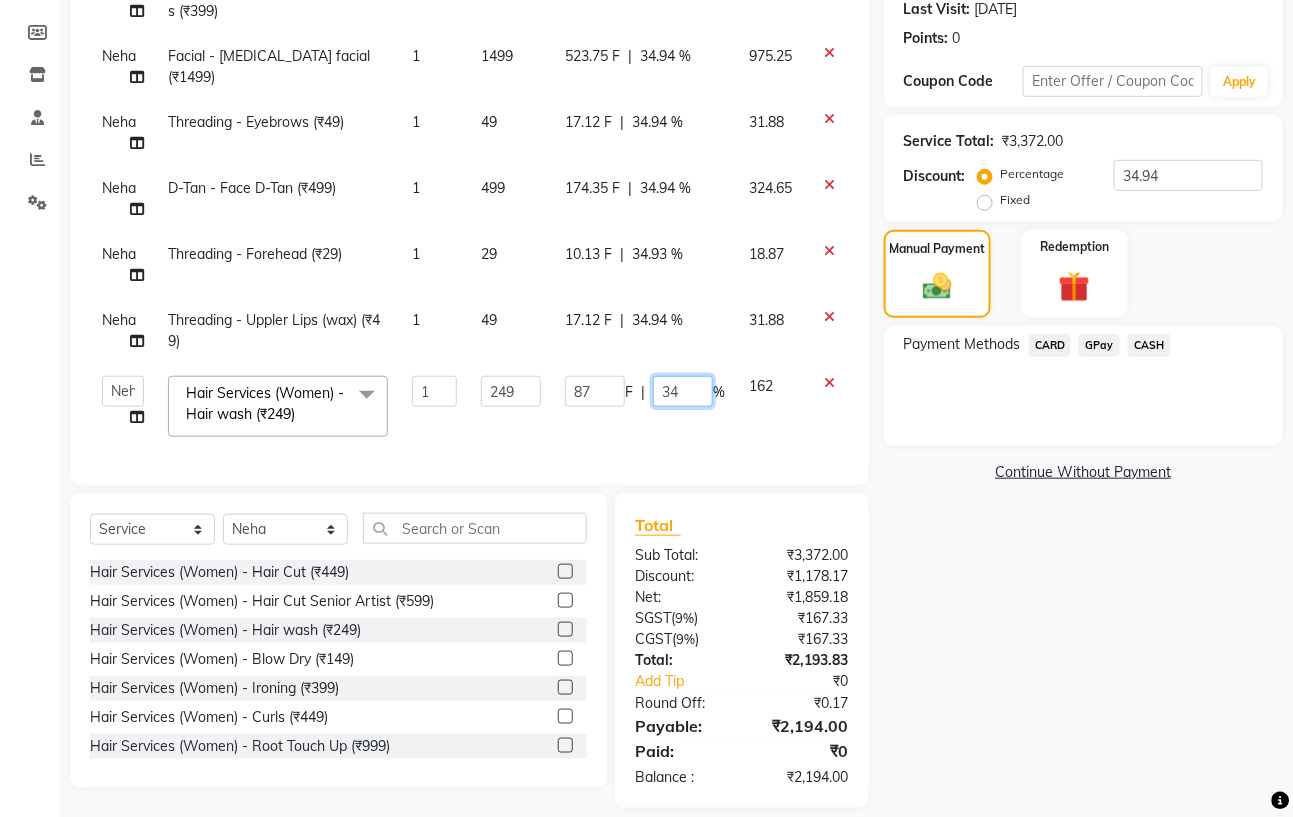 type on "3" 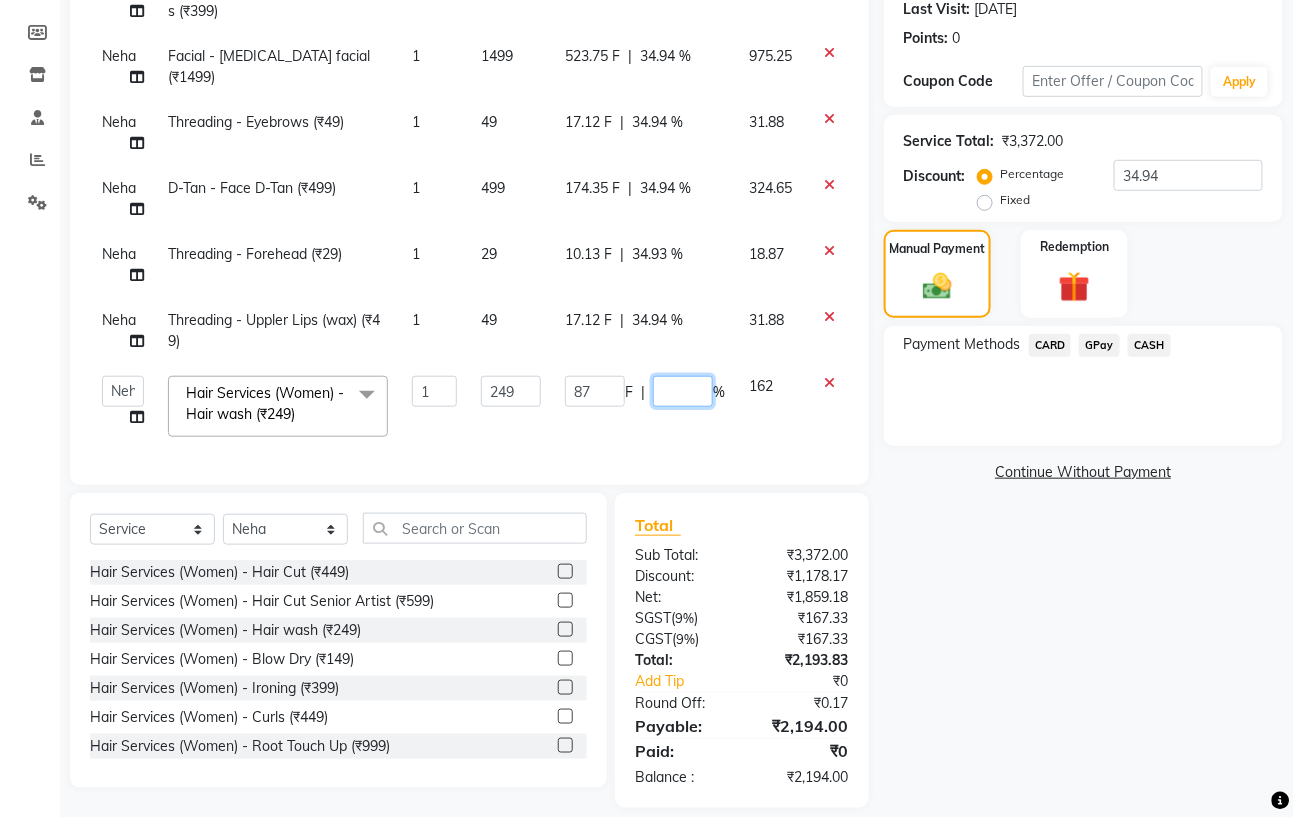 type on "0" 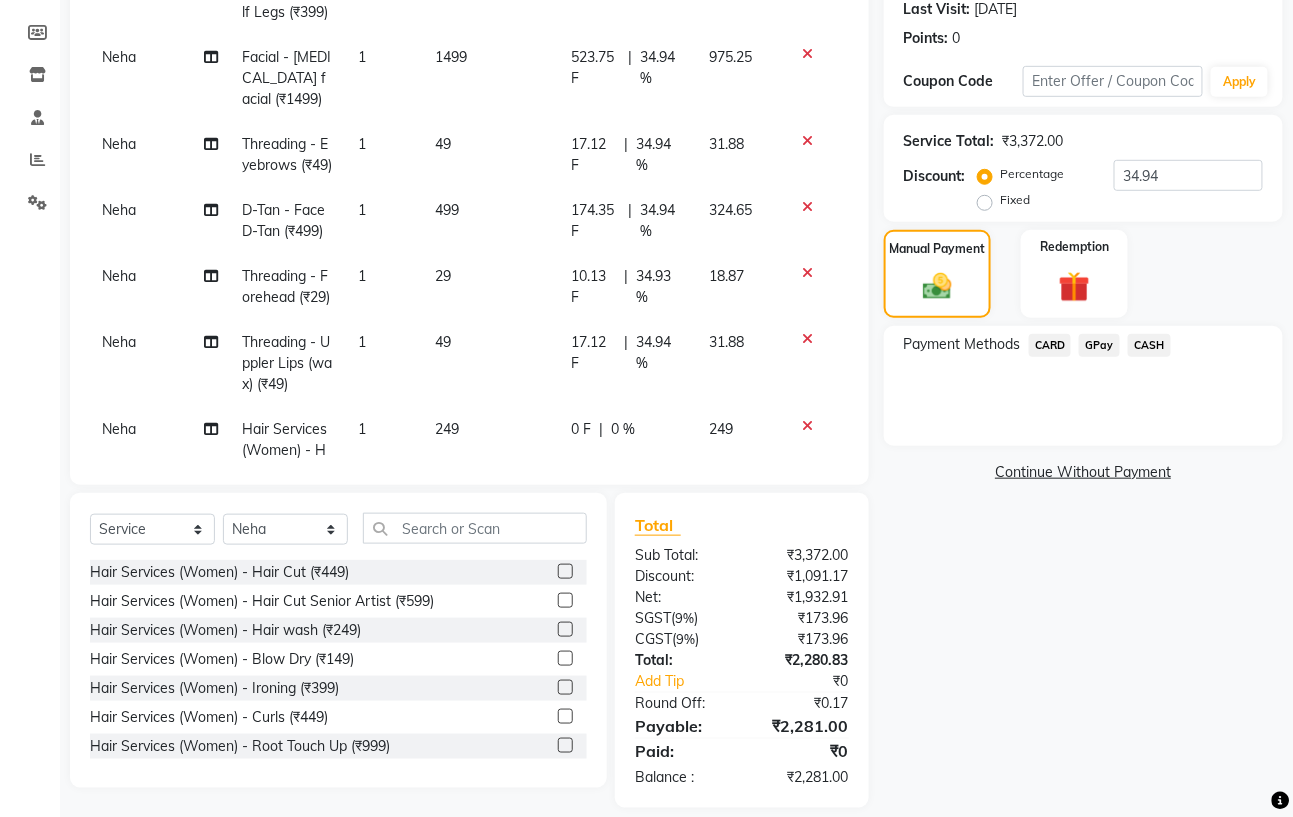 click on "Neha ricca Wax - Full Arms With U Arms (₹599) 1 599 209.29 F | 34.94 % 389.71 Neha ricca Wax - Half Legs (₹399) 1 399 139.41 F | 34.94 % 259.59 Neha Facial - whitening facial (₹1499) 1 1499 523.75 F | 34.94 % 975.25 Neha Threading - Eyebrows (₹49) 1 49 17.12 F | 34.94 % 31.88 Neha D-Tan - Face D-Tan (₹499) 1 499 174.35 F | 34.94 % 324.65 Neha Threading - Forehead (₹29) 1 29 10.13 F | 34.93 % 18.87 Neha Threading - Uppler Lips (wax) (₹49) 1 49 17.12 F | 34.94 % 31.88 Neha Hair Services (Women) - Hair wash (₹249) 1 249 0 F | 0 % 249" 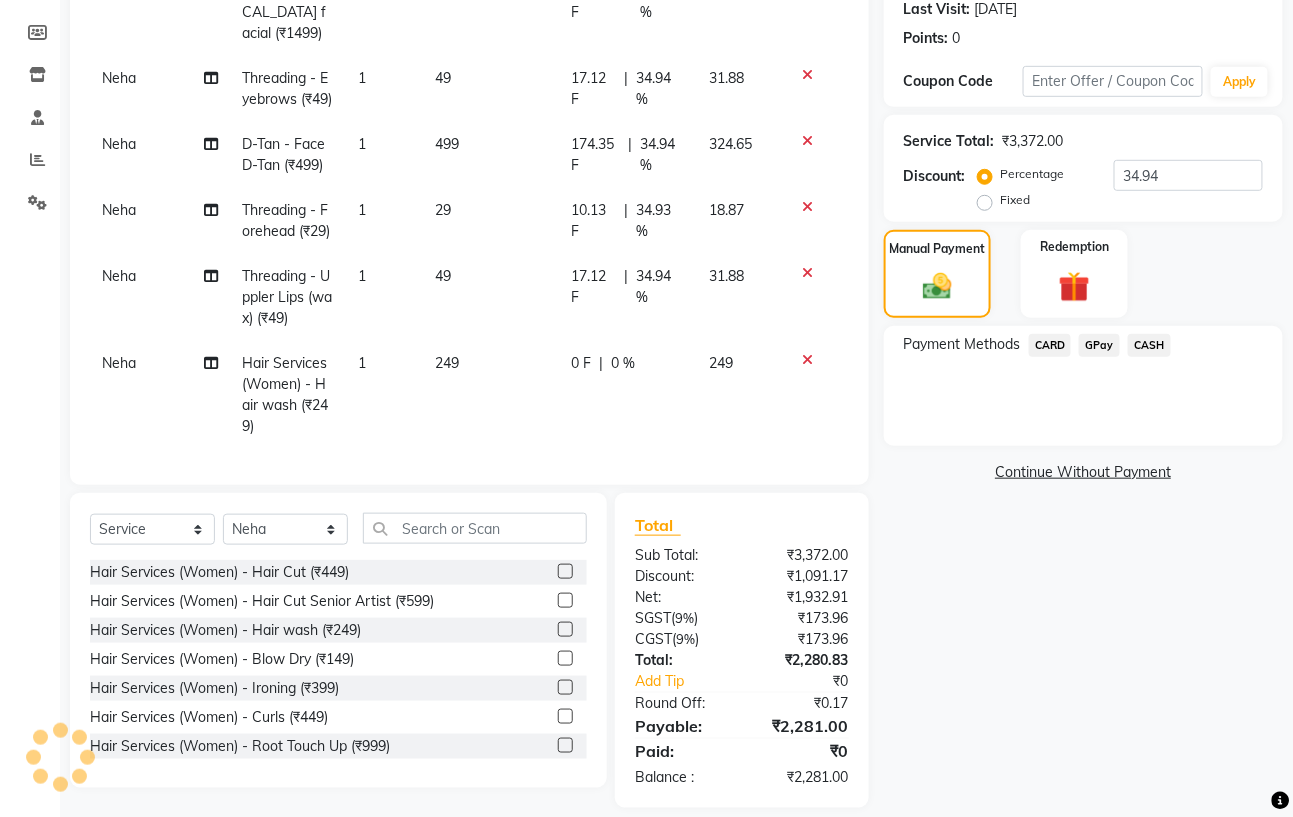 scroll, scrollTop: 335, scrollLeft: 0, axis: vertical 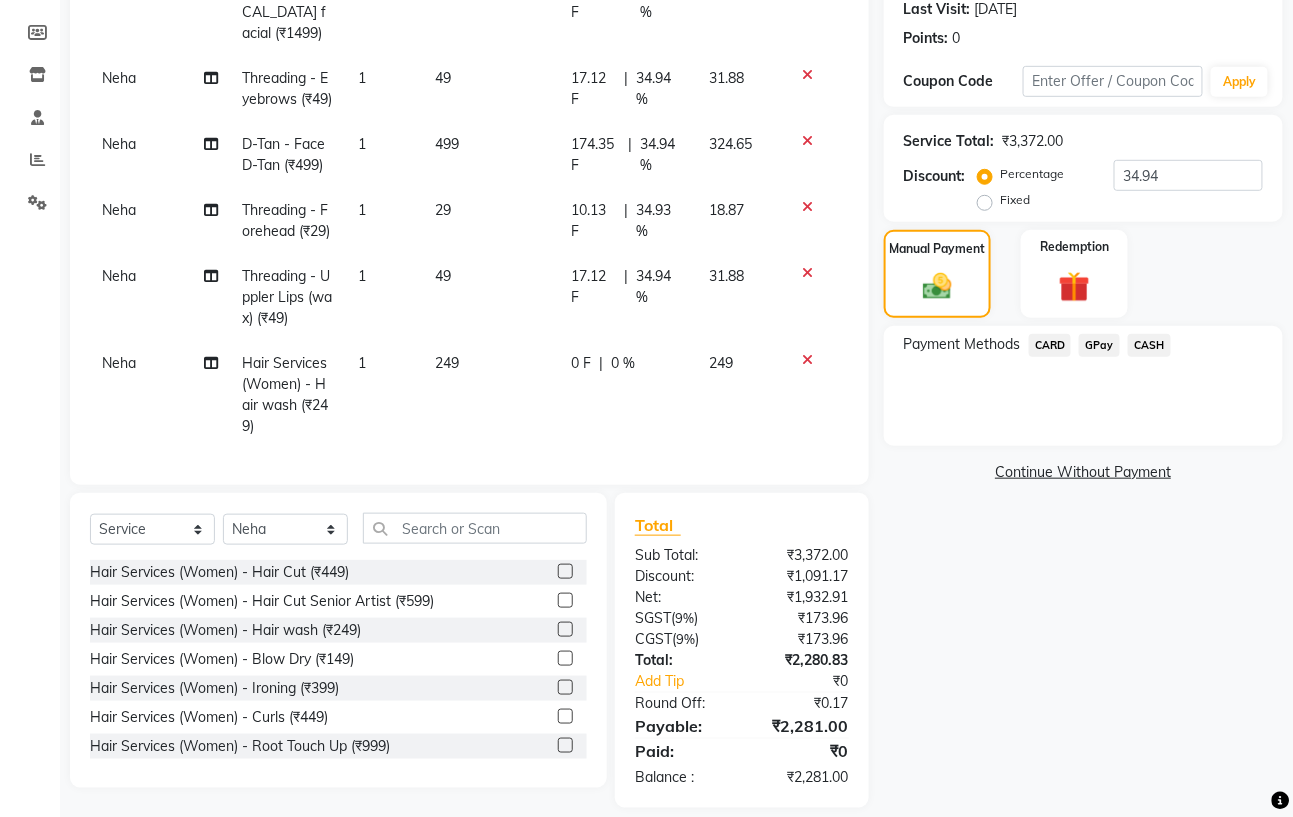 click on "34.94 %" 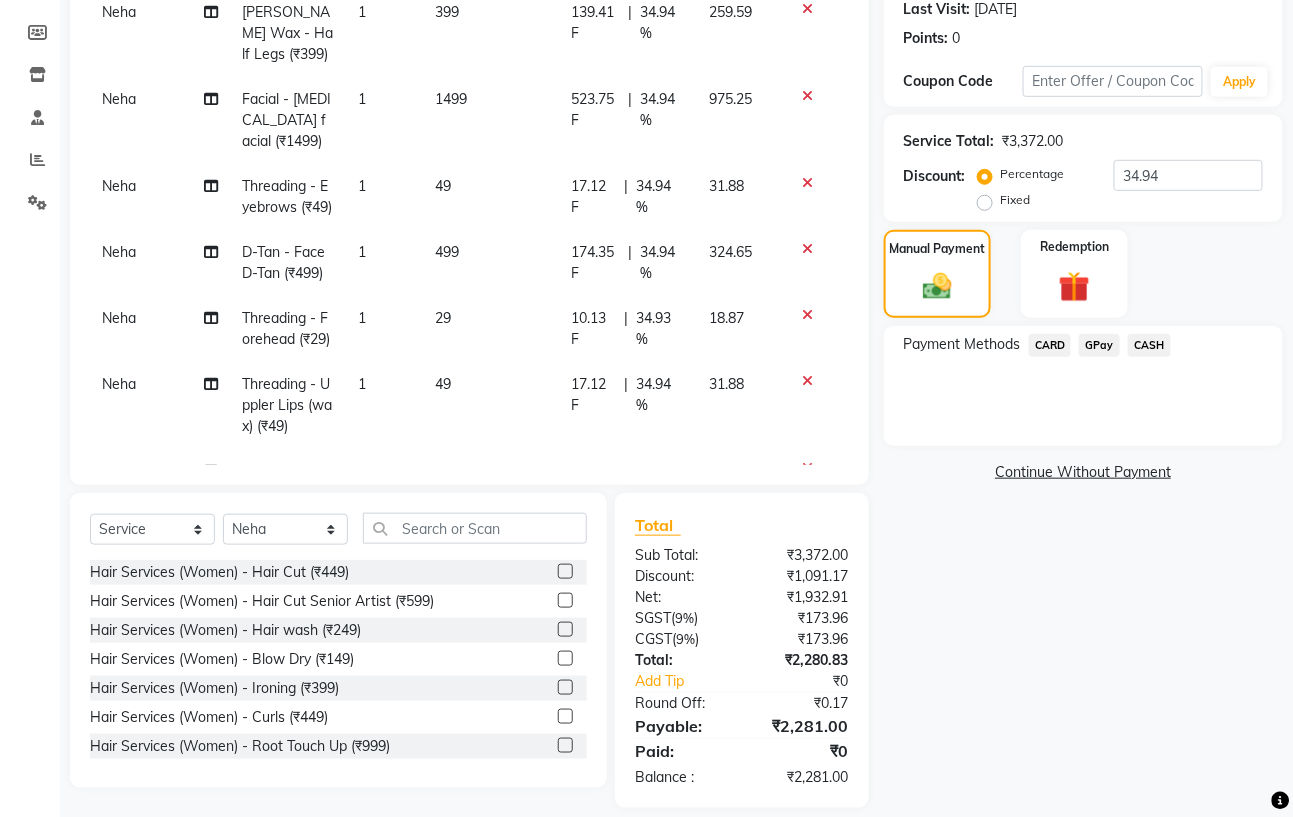 select on "59895" 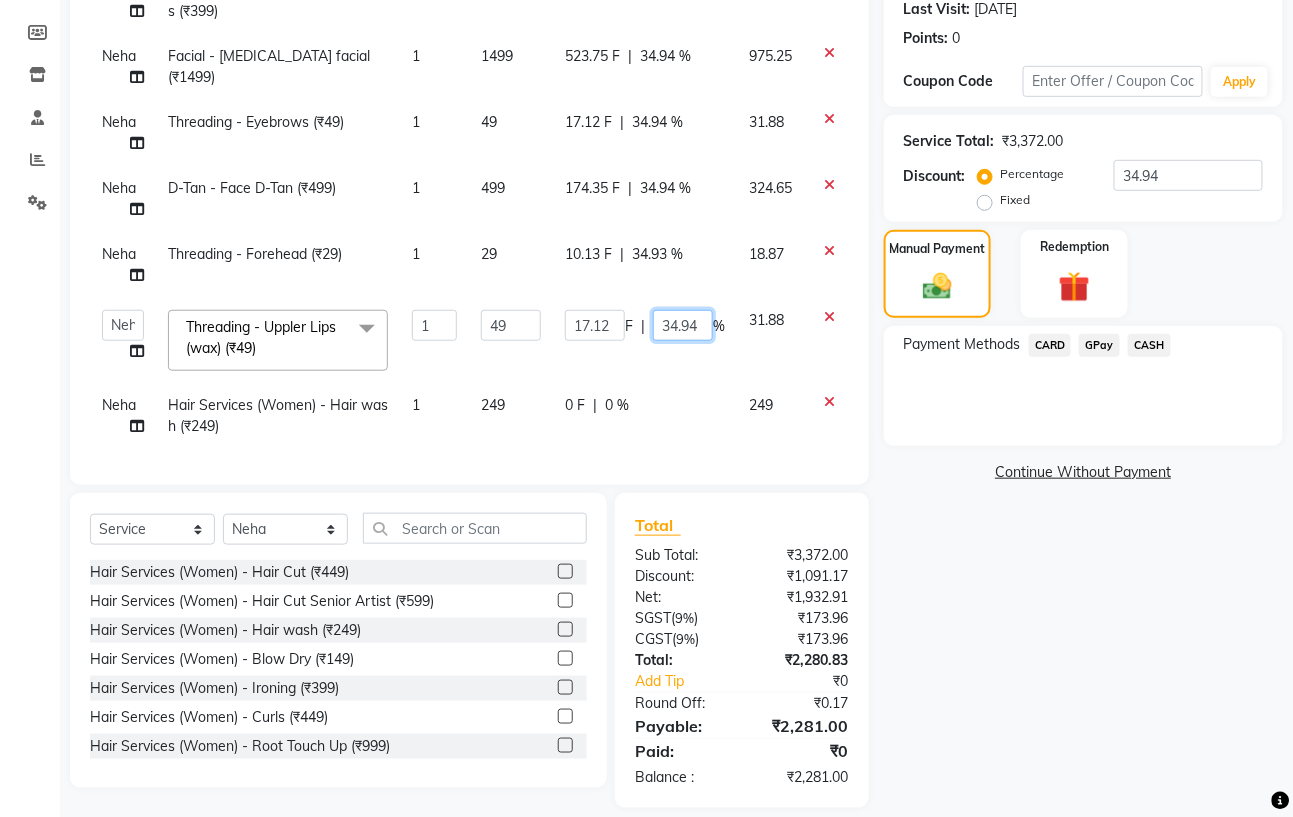click on "34.94" 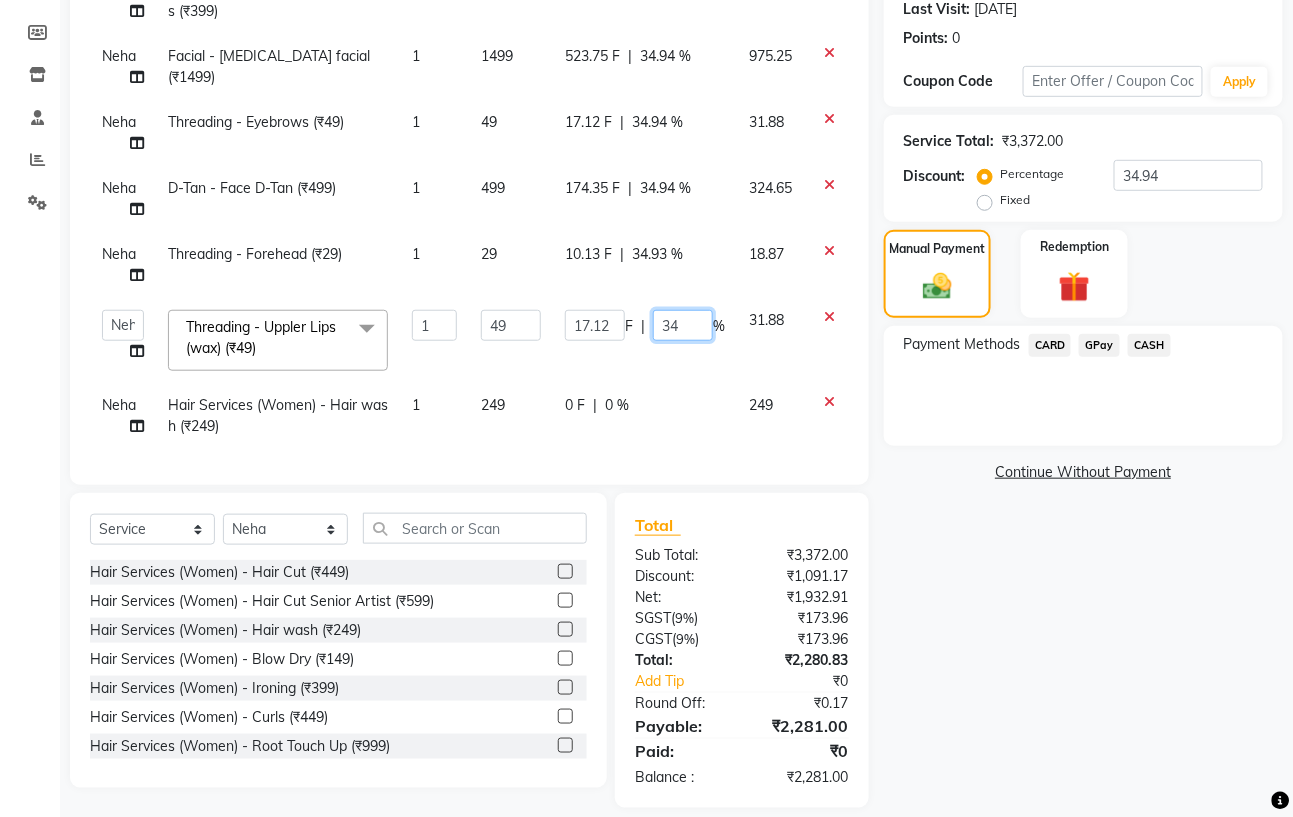 type on "3" 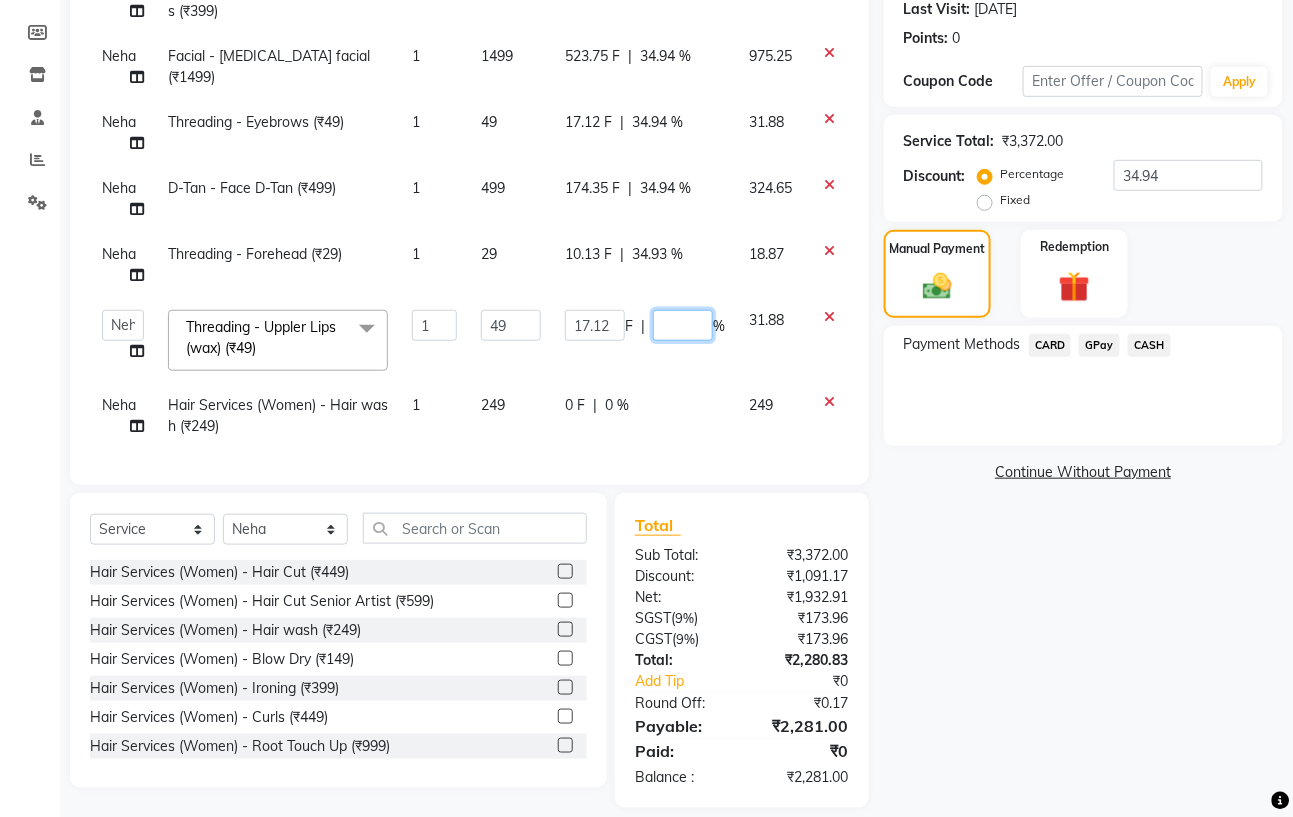 type on "0" 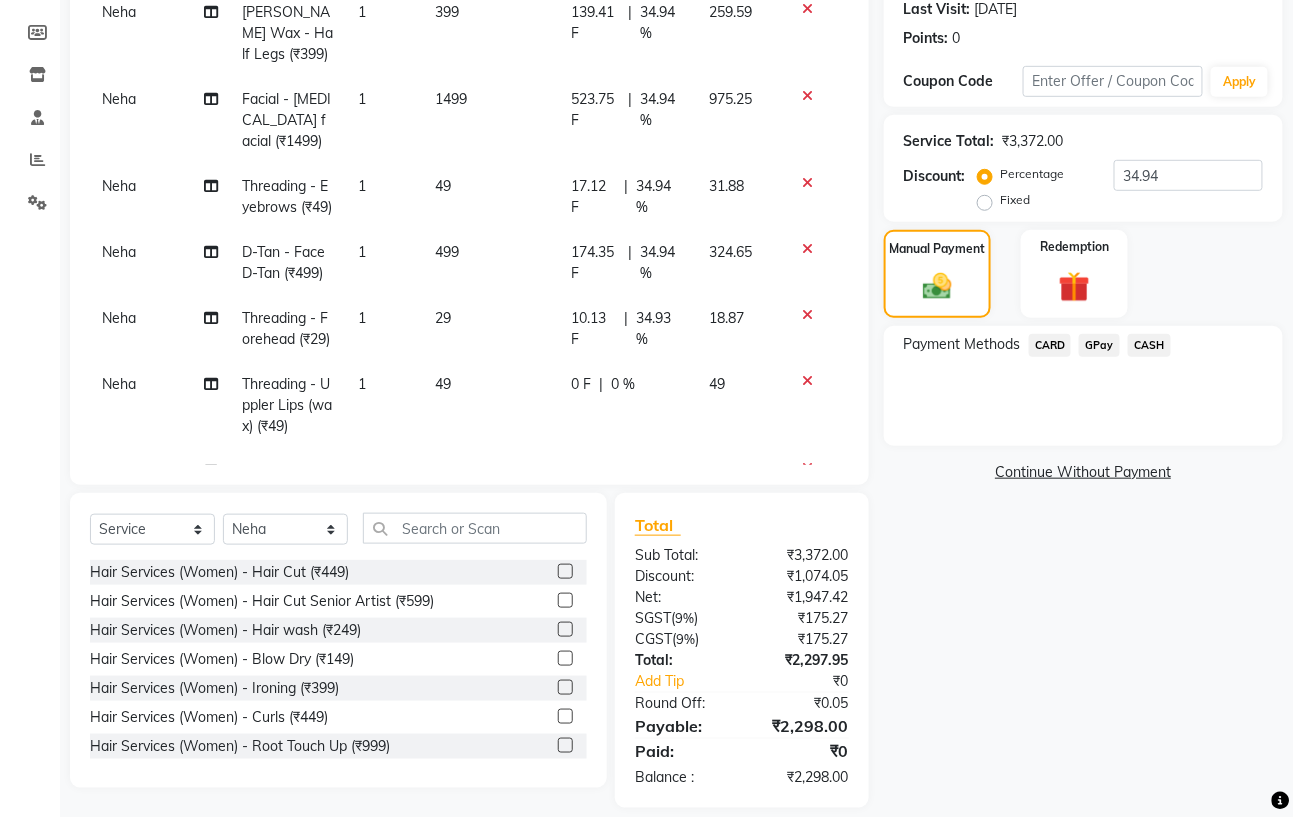 scroll, scrollTop: 207, scrollLeft: 0, axis: vertical 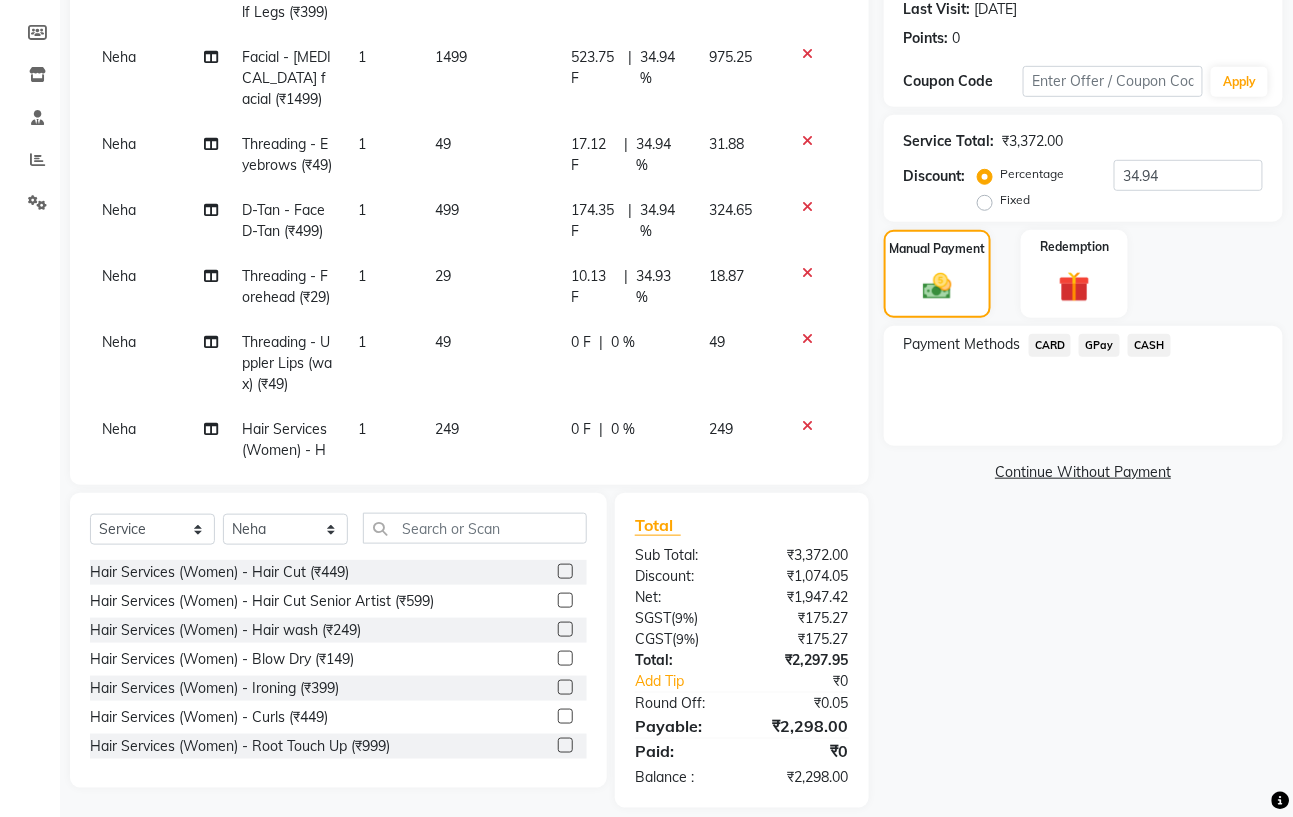 click on "Name: Dr. Akansha  Membership:  No Active Membership  Total Visits:  15 Card on file:  0 Last Visit:   21-06-2025 Points:   0  Coupon Code Apply Service Total:  ₹3,372.00  Discount:  Percentage   Fixed  34.94 Manual Payment Redemption Payment Methods  CARD   GPay   CASH   Continue Without Payment" 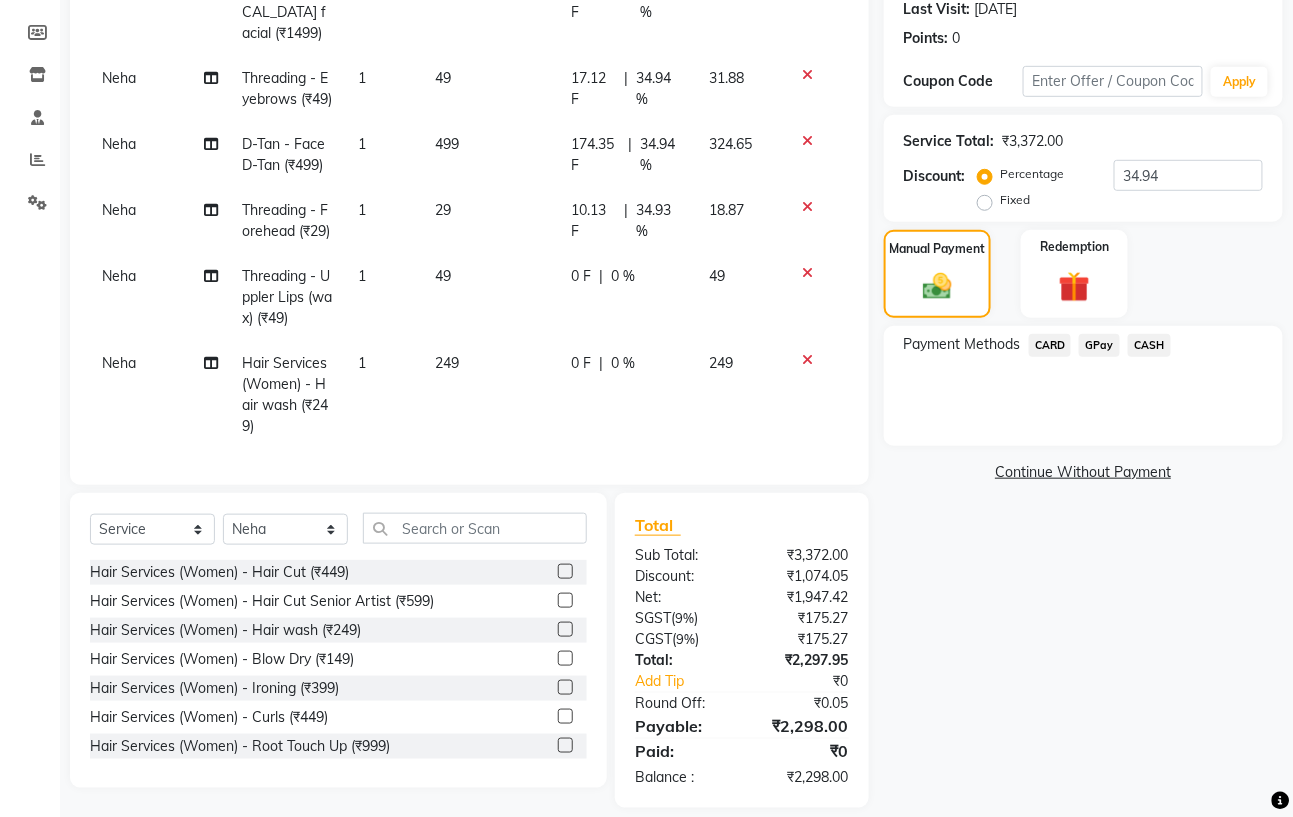 click on "49" 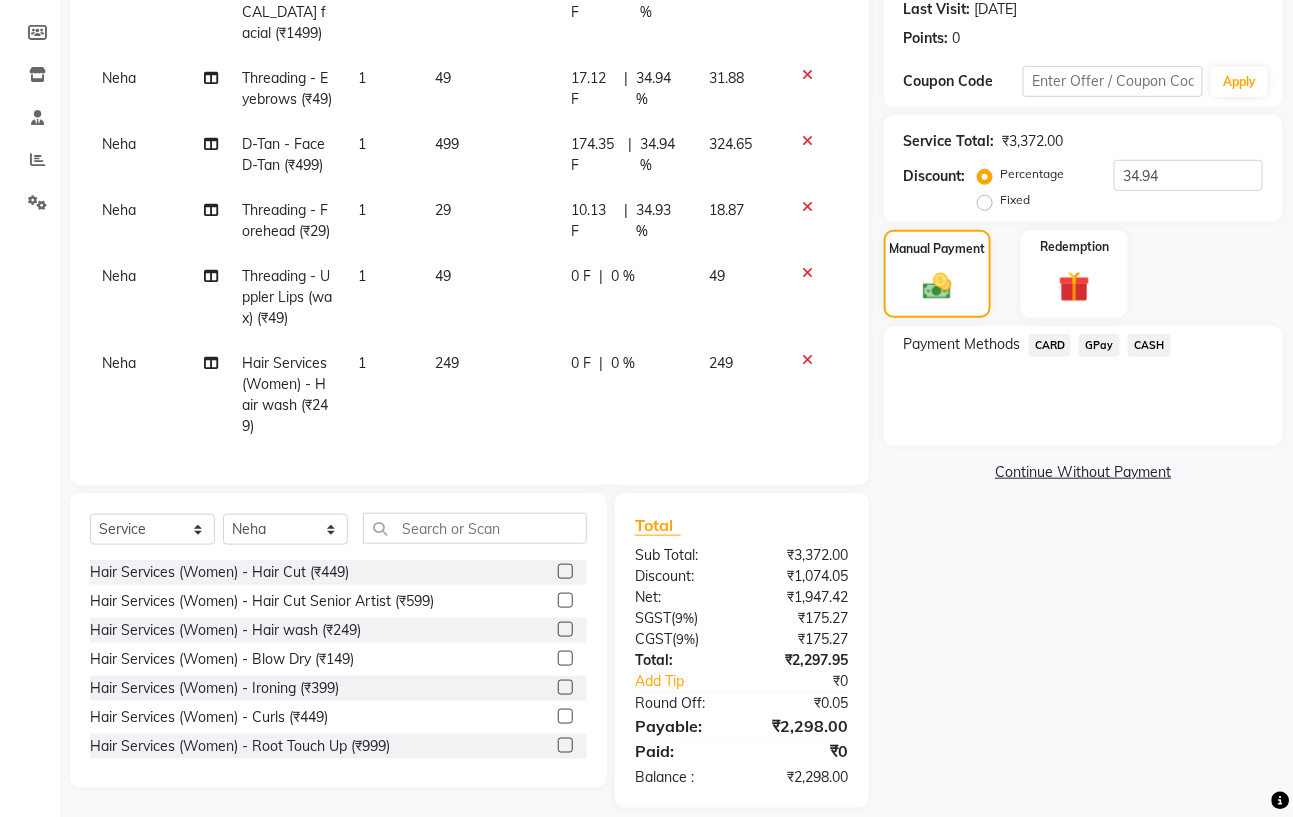 select on "59895" 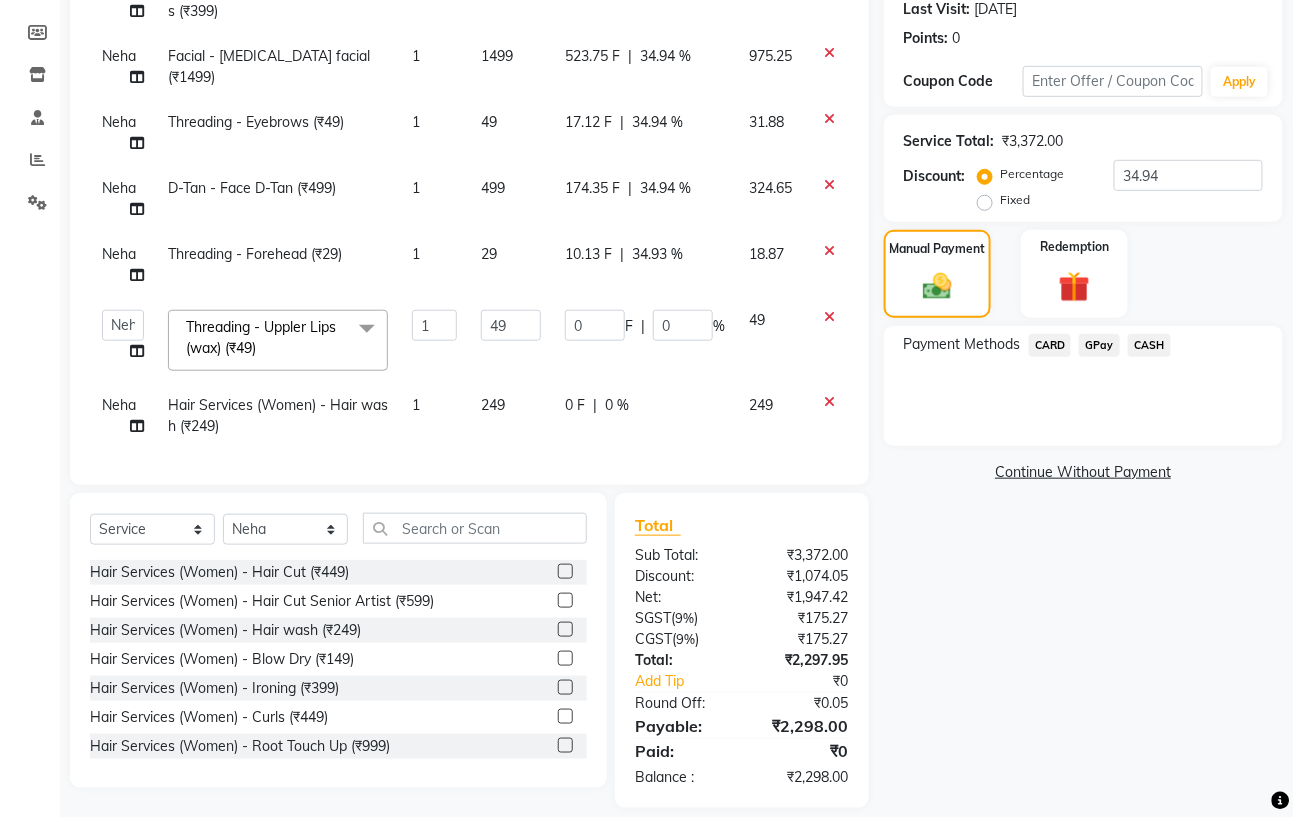 scroll, scrollTop: 165, scrollLeft: 0, axis: vertical 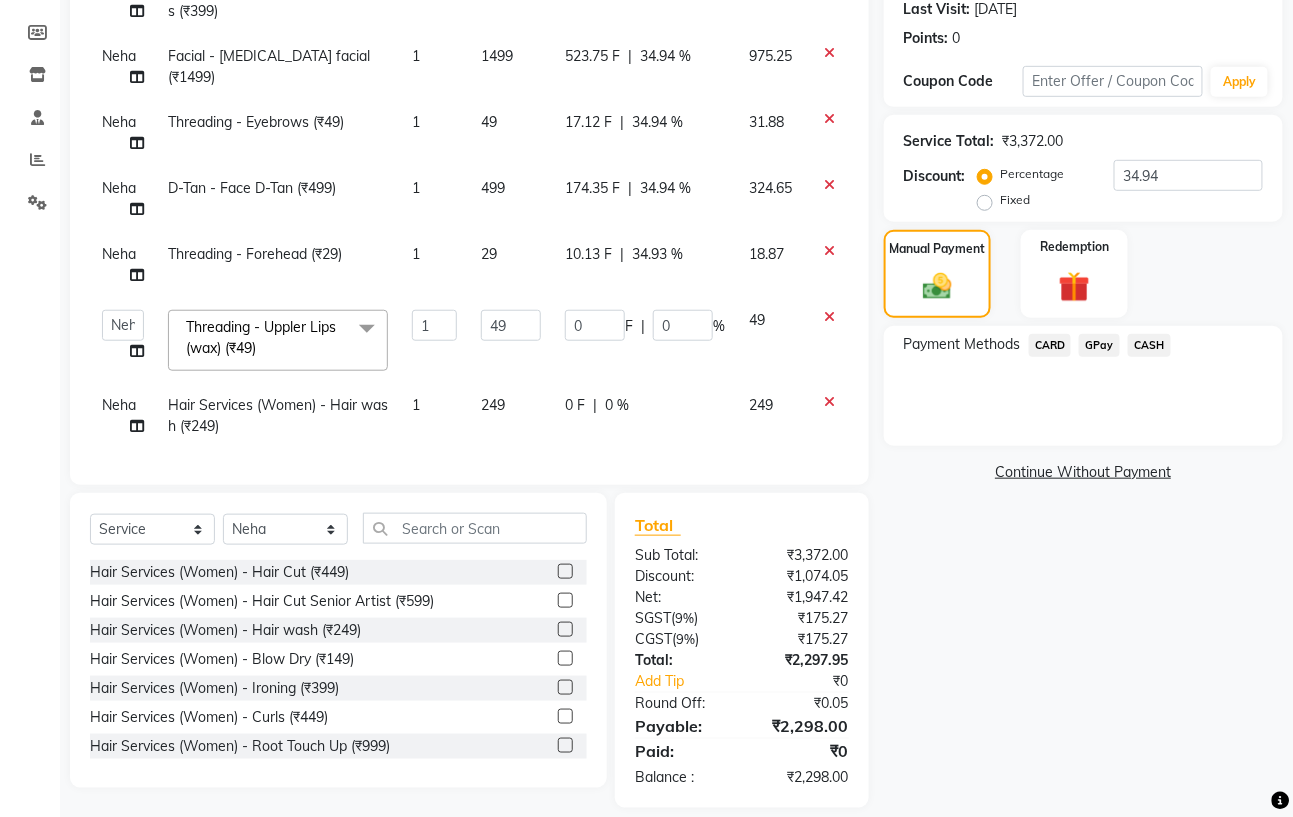 click on "49" 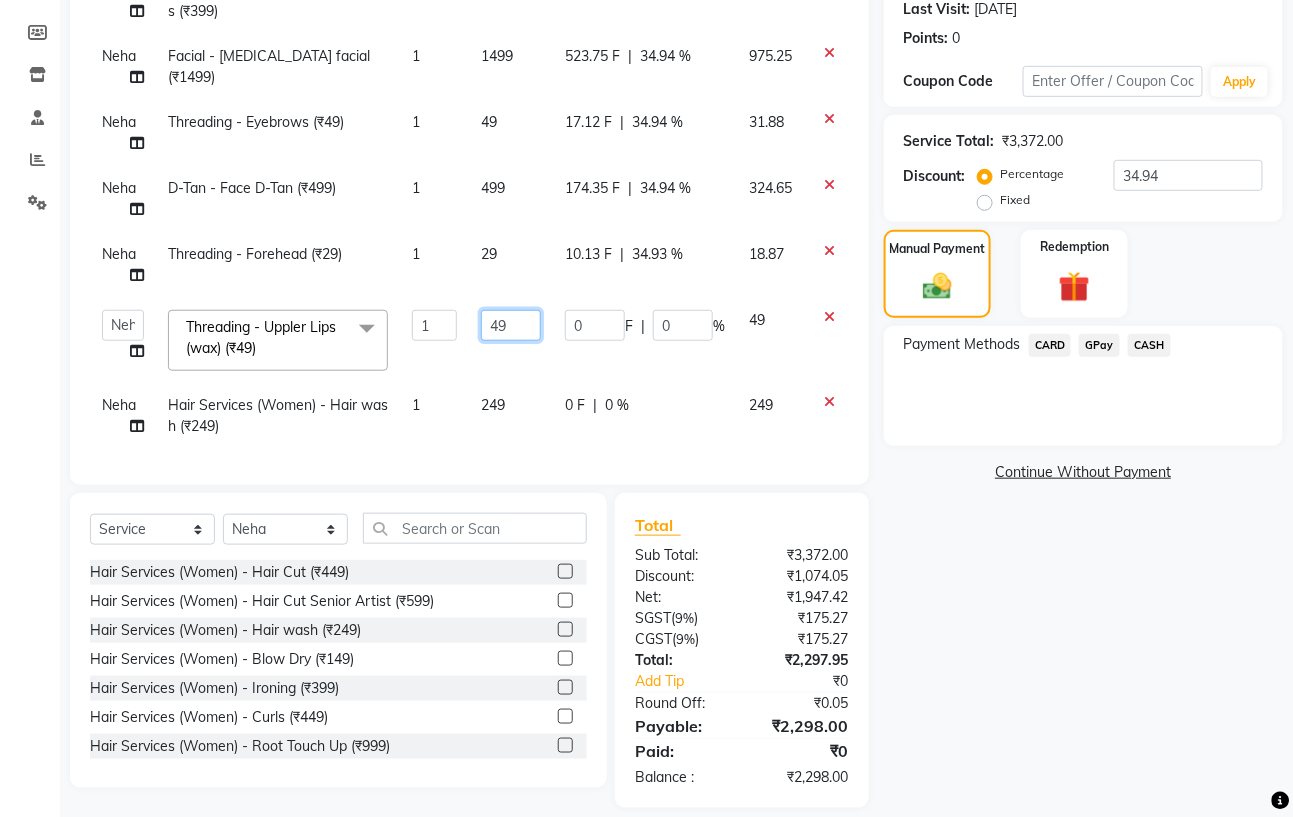click on "49" 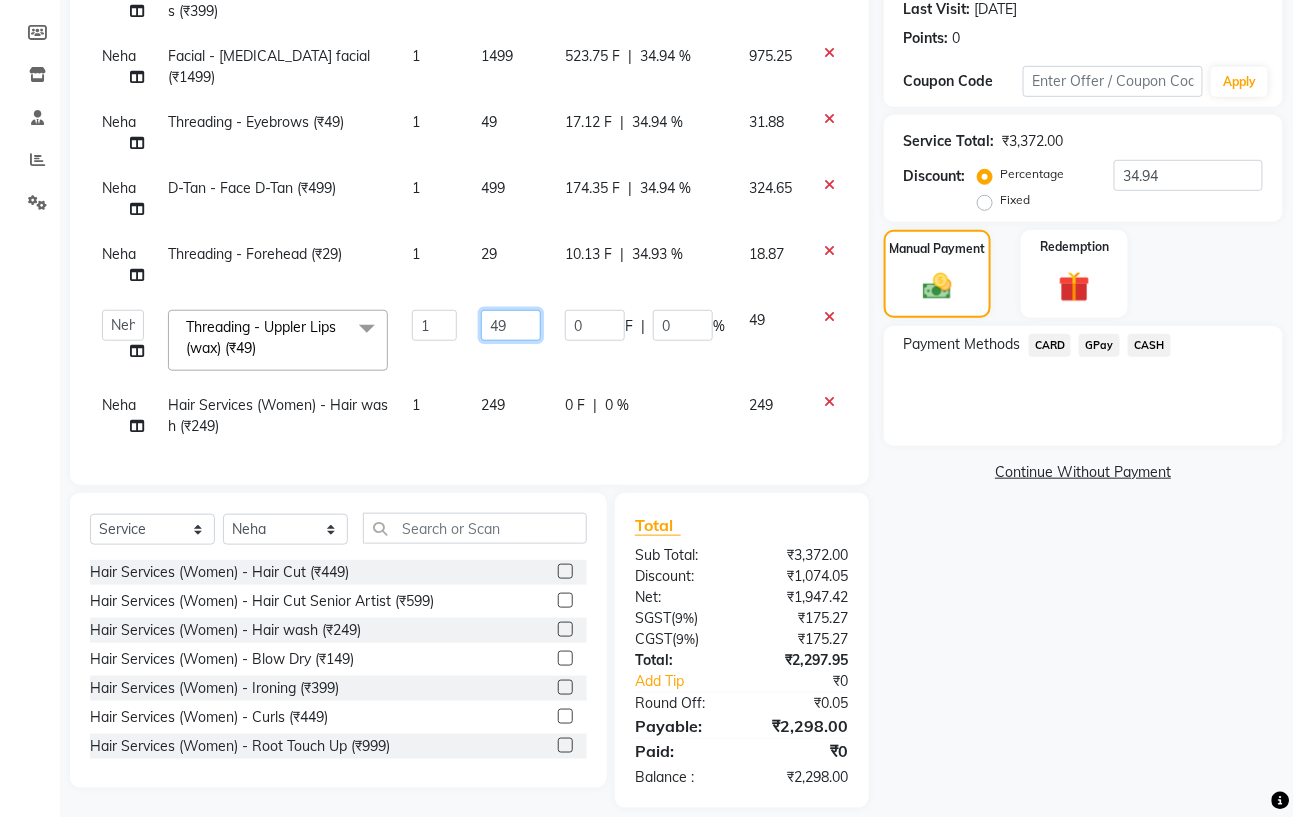 type on "4" 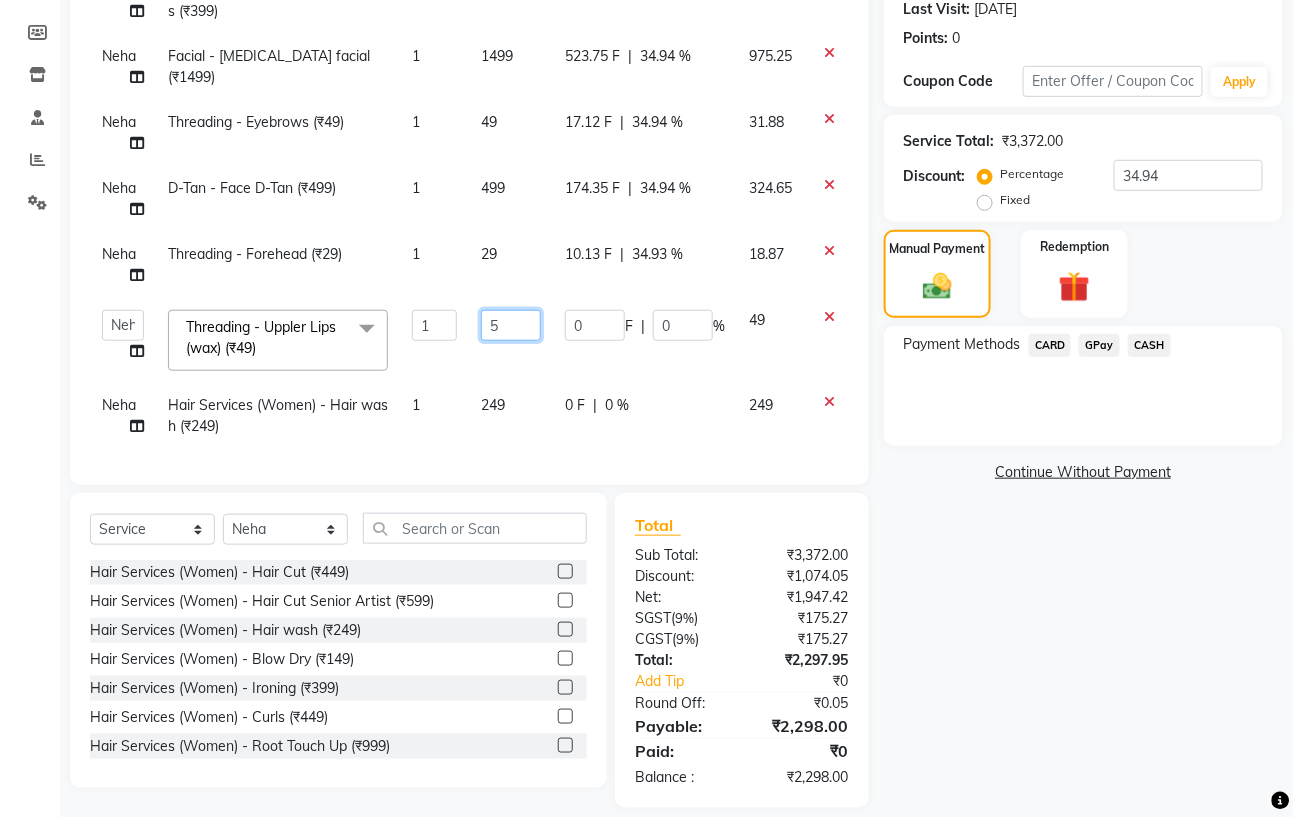 type on "50" 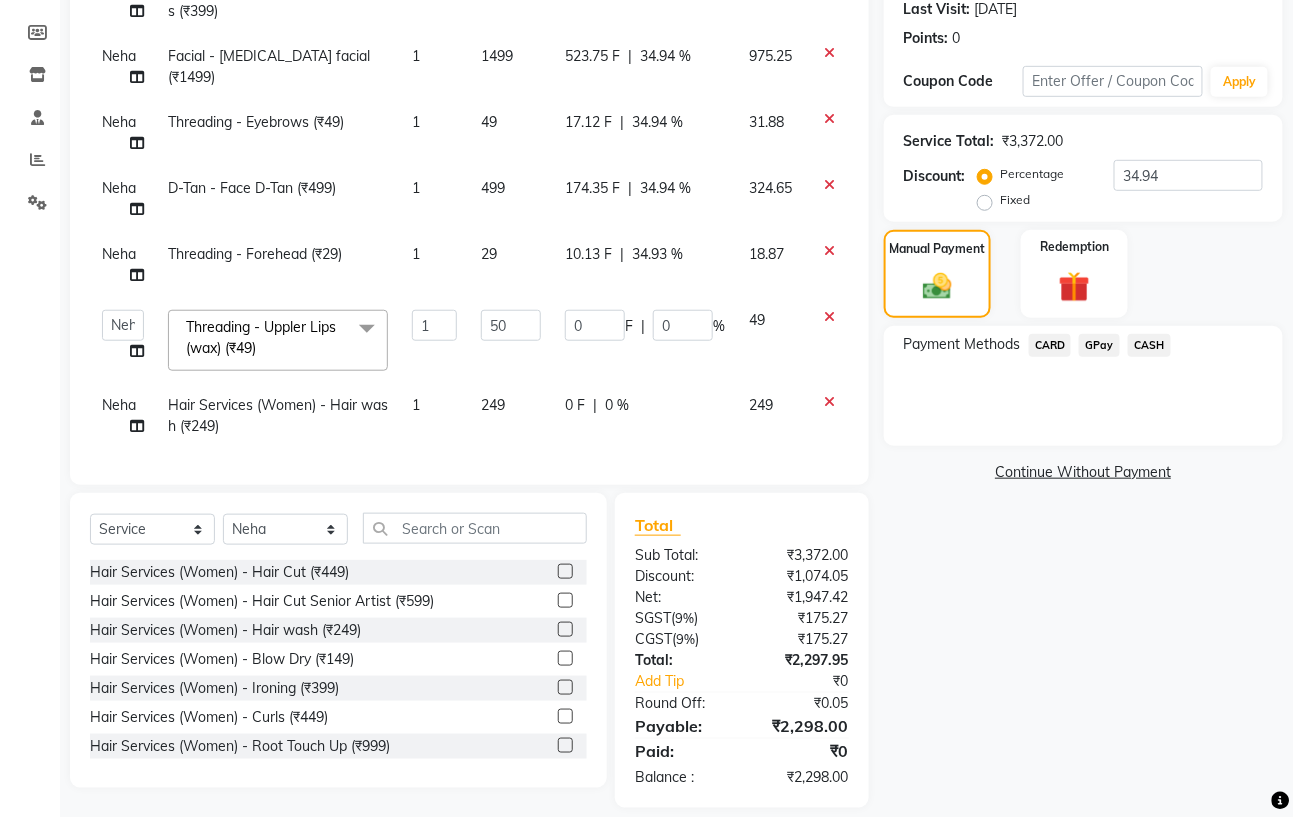 scroll, scrollTop: 207, scrollLeft: 0, axis: vertical 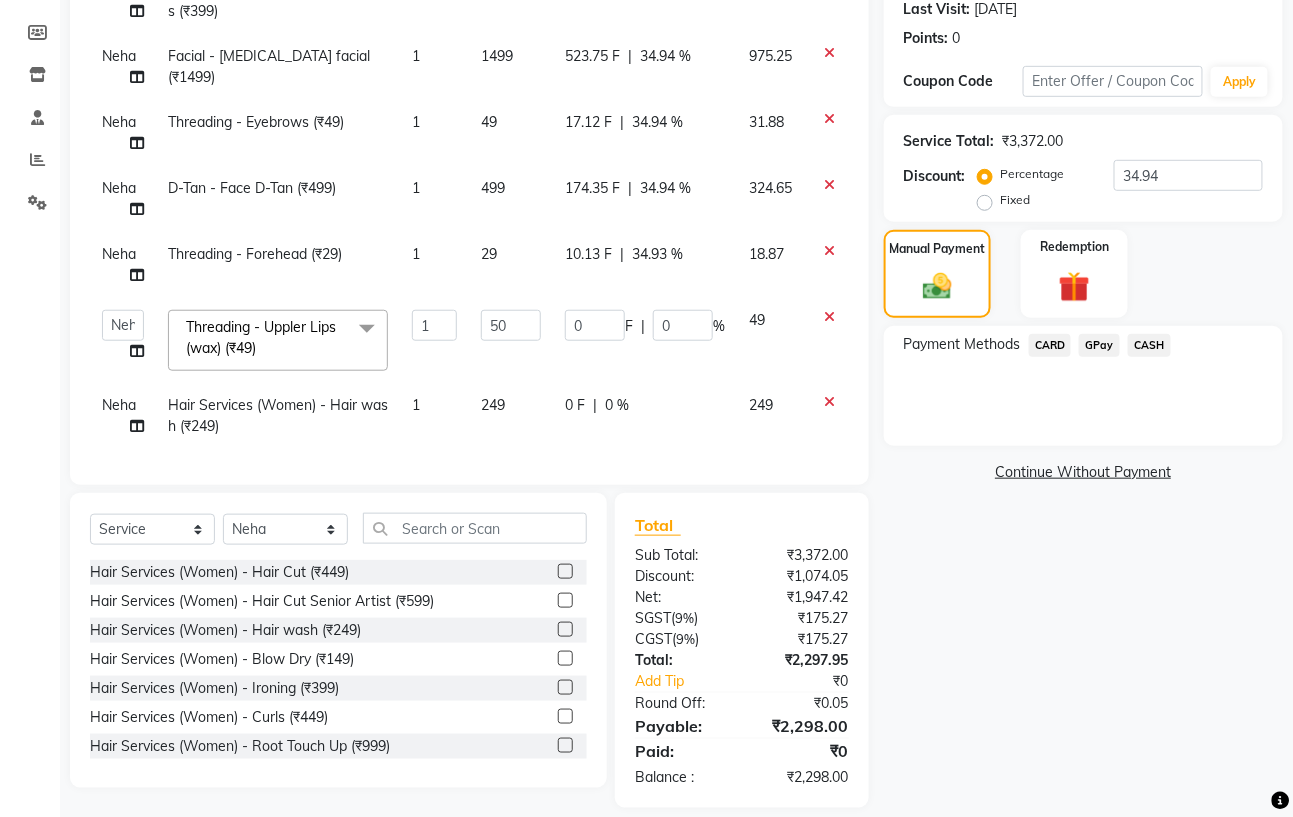 click on "Neha ricca Wax - Full Arms With U Arms (₹599) 1 599 209.29 F | 34.94 % 389.71 Neha ricca Wax - Half Legs (₹399) 1 399 139.41 F | 34.94 % 259.59 Neha Facial - whitening facial (₹1499) 1 1499 523.75 F | 34.94 % 975.25 Neha Threading - Eyebrows (₹49) 1 49 17.12 F | 34.94 % 31.88 Neha D-Tan - Face D-Tan (₹499) 1 499 174.35 F | 34.94 % 324.65 Neha Threading - Forehead (₹29) 1 29 10.13 F | 34.93 % 18.87  Astha   Azhar   Gautam Kamboj   Mohini   Mohit   Neha   Paras Kamboj   parvez   Rashmi   Subhan   Threading - Uppler Lips (wax) (₹49)  x Hair Services (Women) - Hair Cut (₹449) Hair Services (Women) - Hair Cut Senior Artist (₹599) Hair Services (Women) - Hair wash (₹249) Hair Services (Women) - Blow Dry (₹149) Hair Services (Women) - Ironing (₹399) Hair Services (Women) - Curls (₹449) Hair Services (Women) - Root Touch Up (₹999) Hair Services (Women) - Root Touch Up (Ammonia Free) (₹1199) Hair Services (Women) - Hair Spa (₹1199) Hair Services (Women) - Ola Plex (₹2299) 1 50 0 F |" 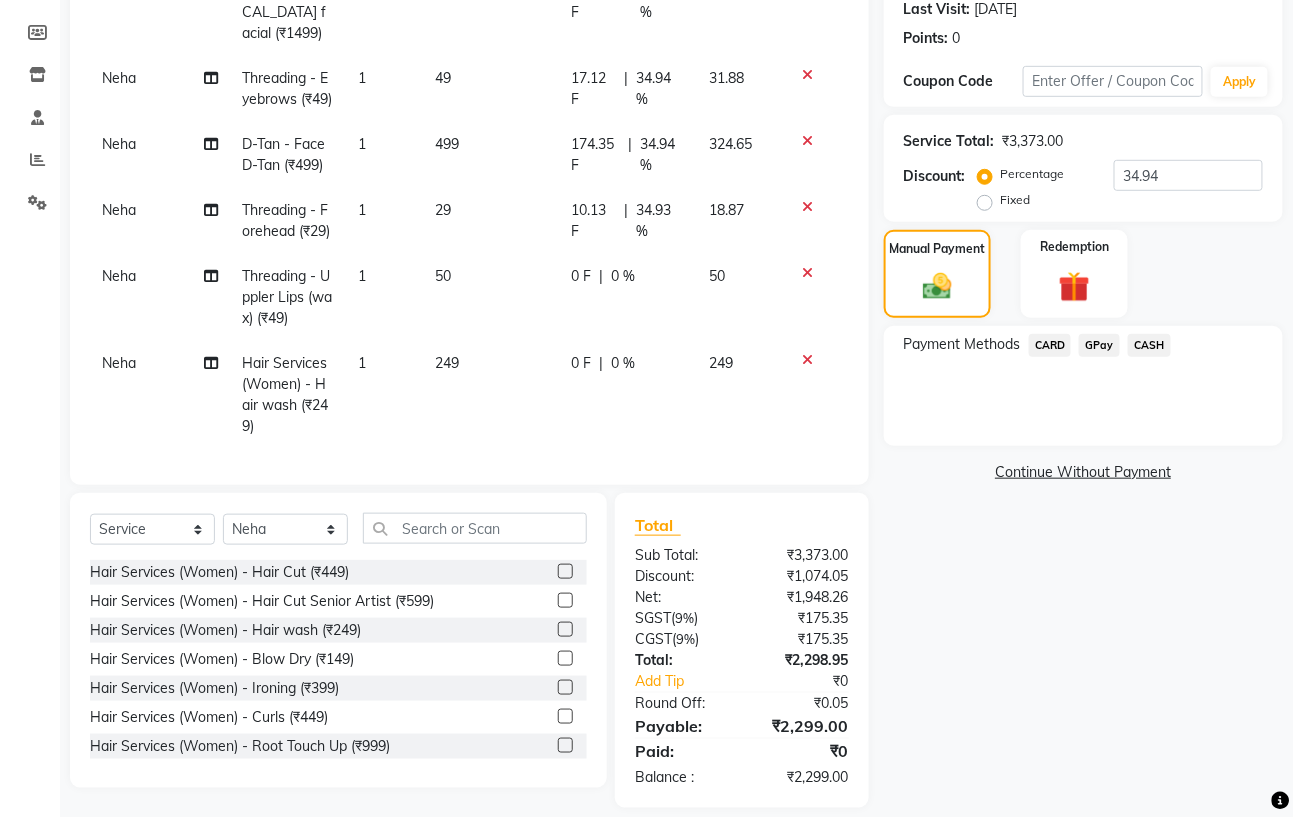 scroll, scrollTop: 335, scrollLeft: 0, axis: vertical 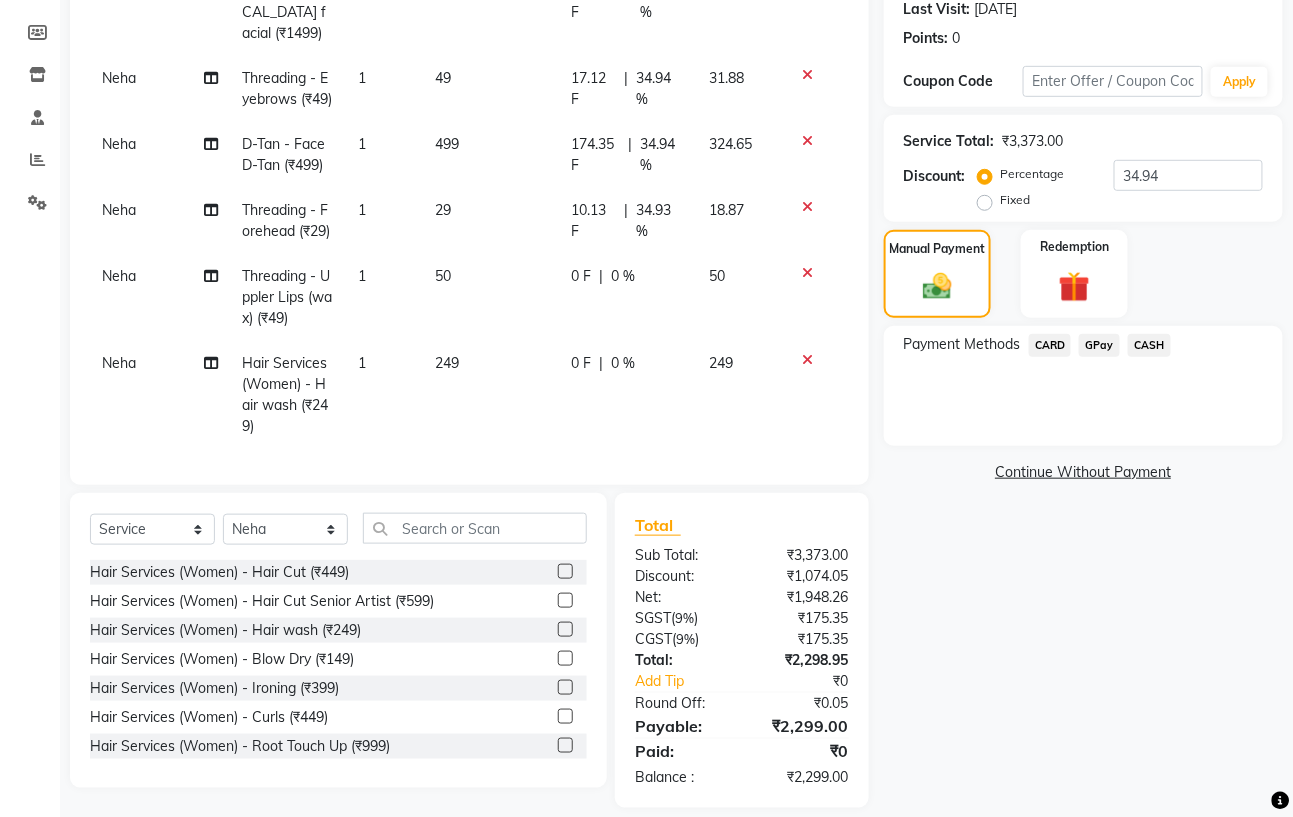select on "59895" 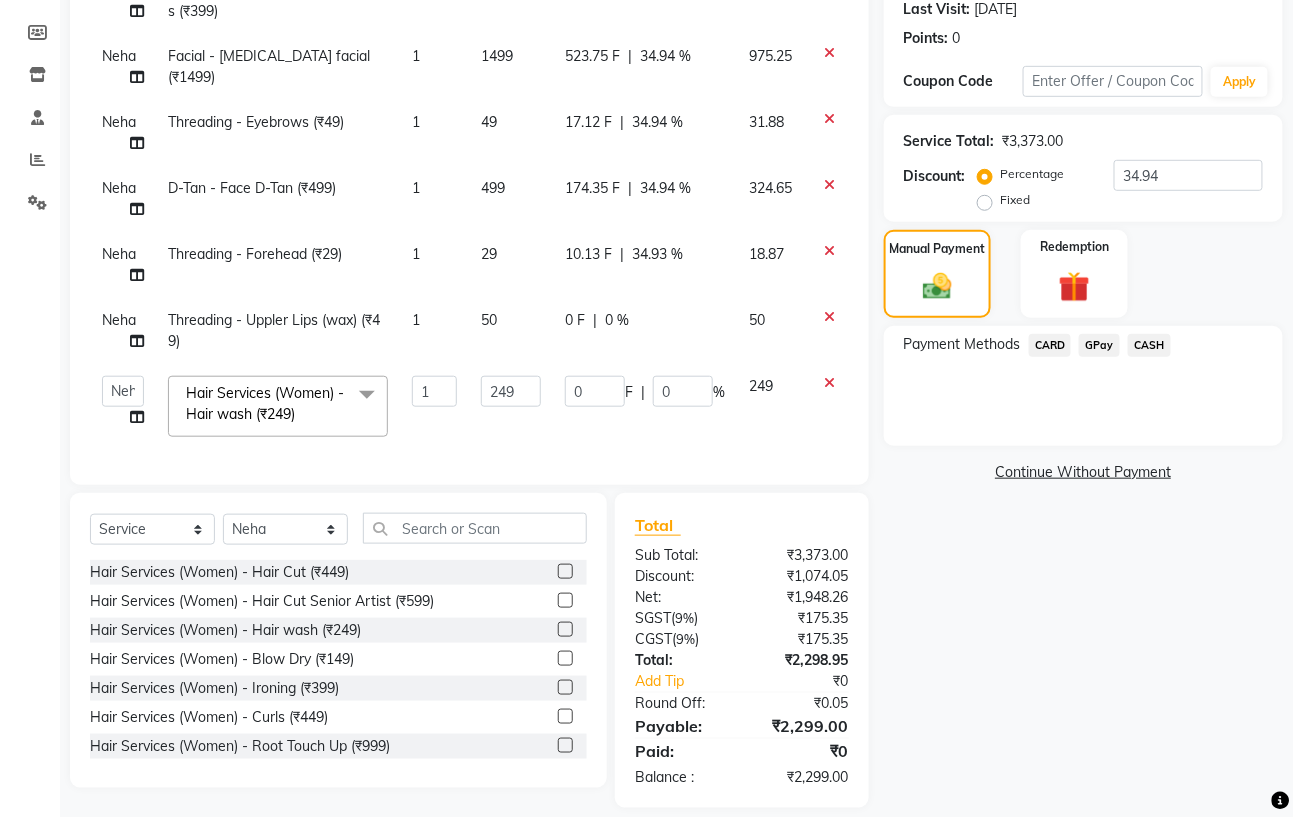 scroll, scrollTop: 165, scrollLeft: 0, axis: vertical 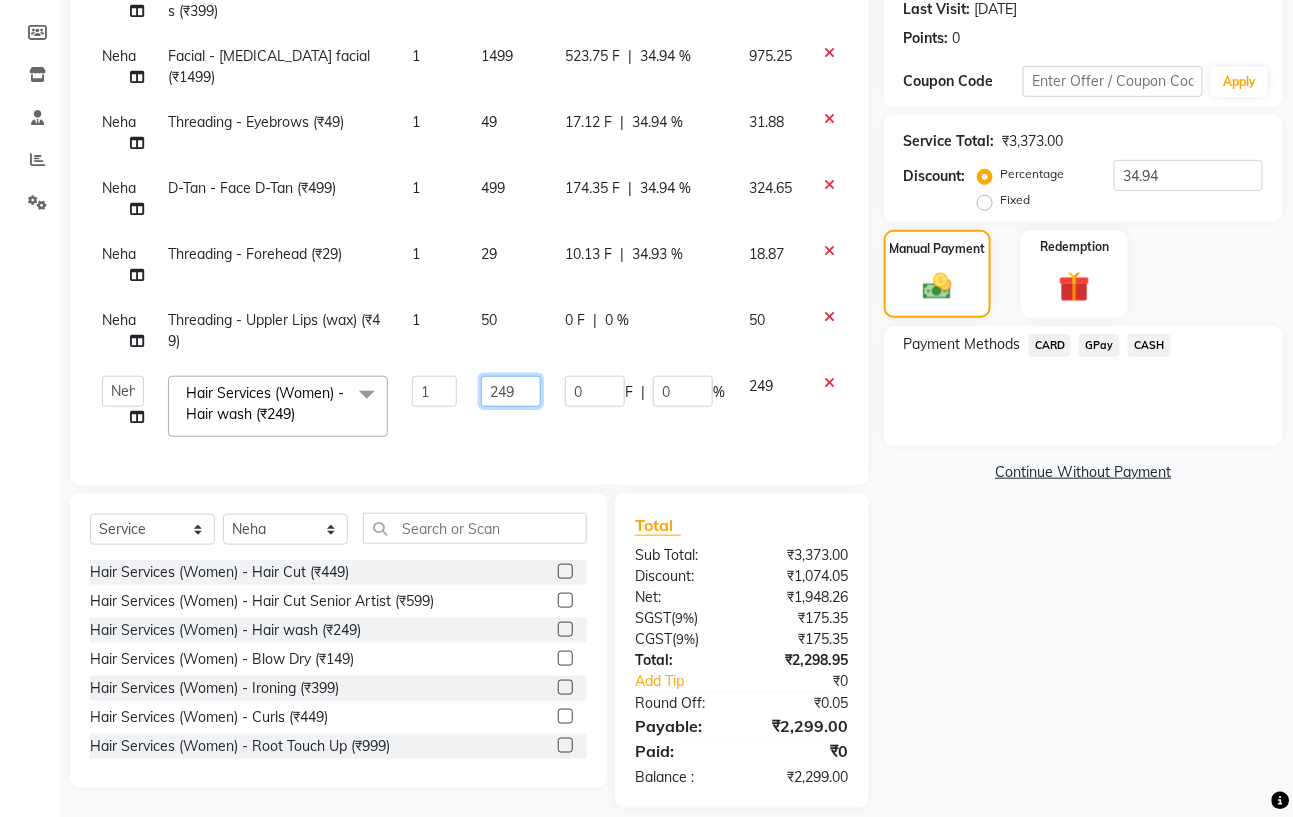 click on "249" 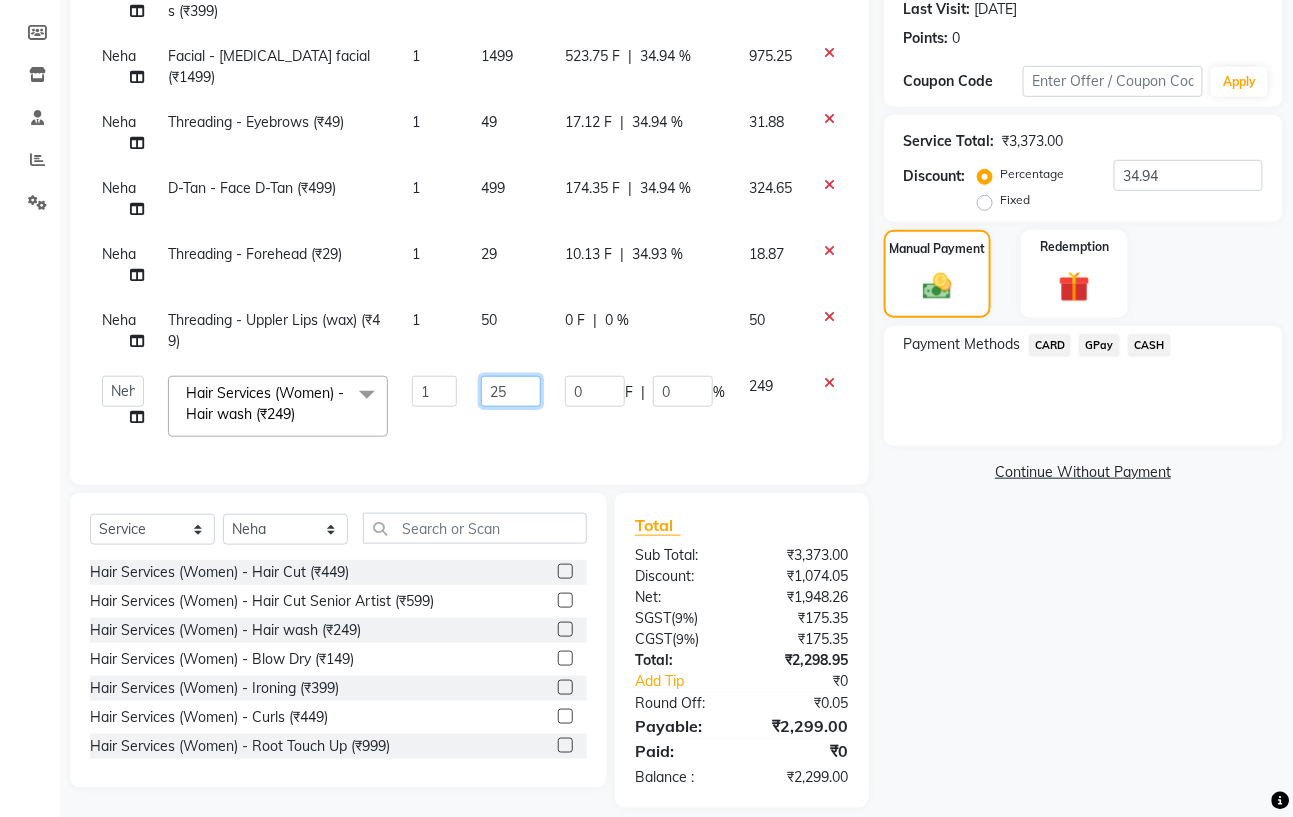type on "250" 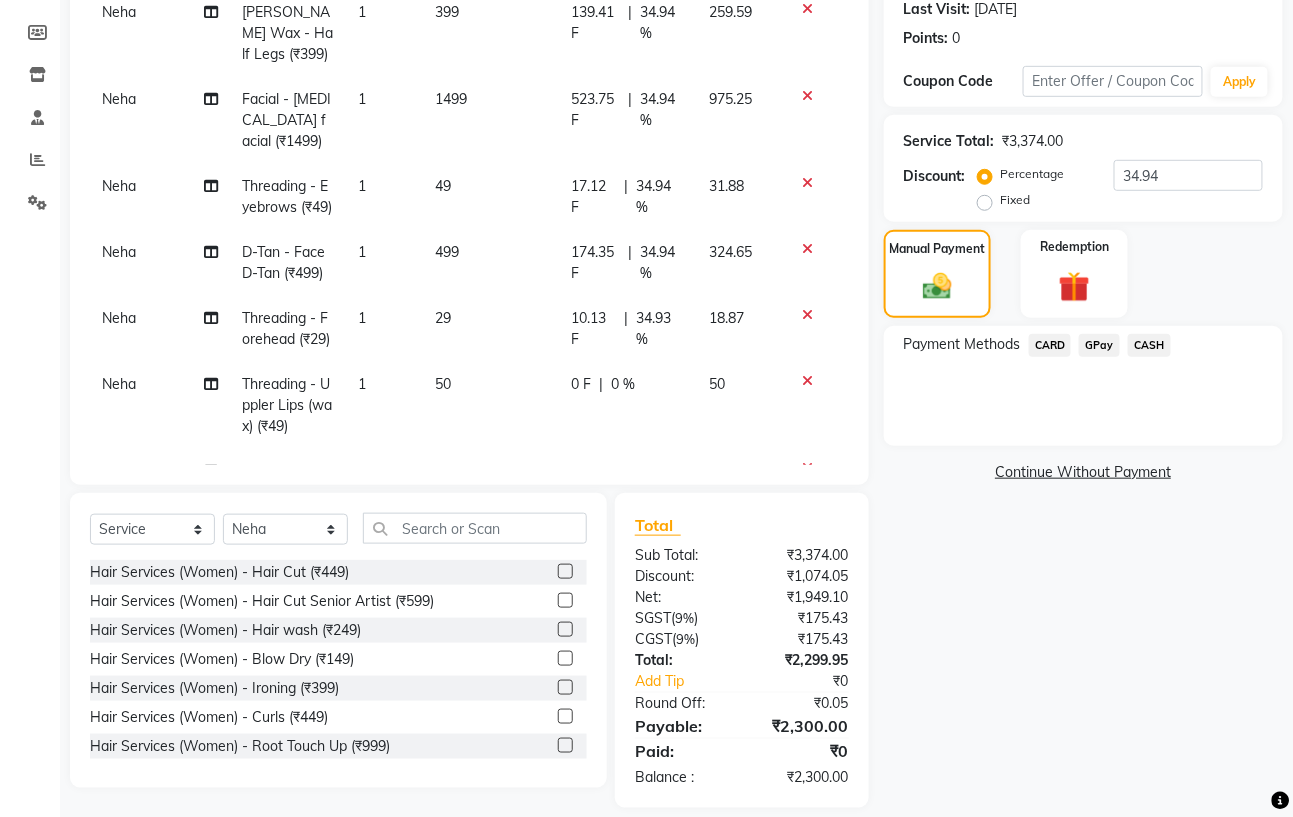 scroll, scrollTop: 207, scrollLeft: 0, axis: vertical 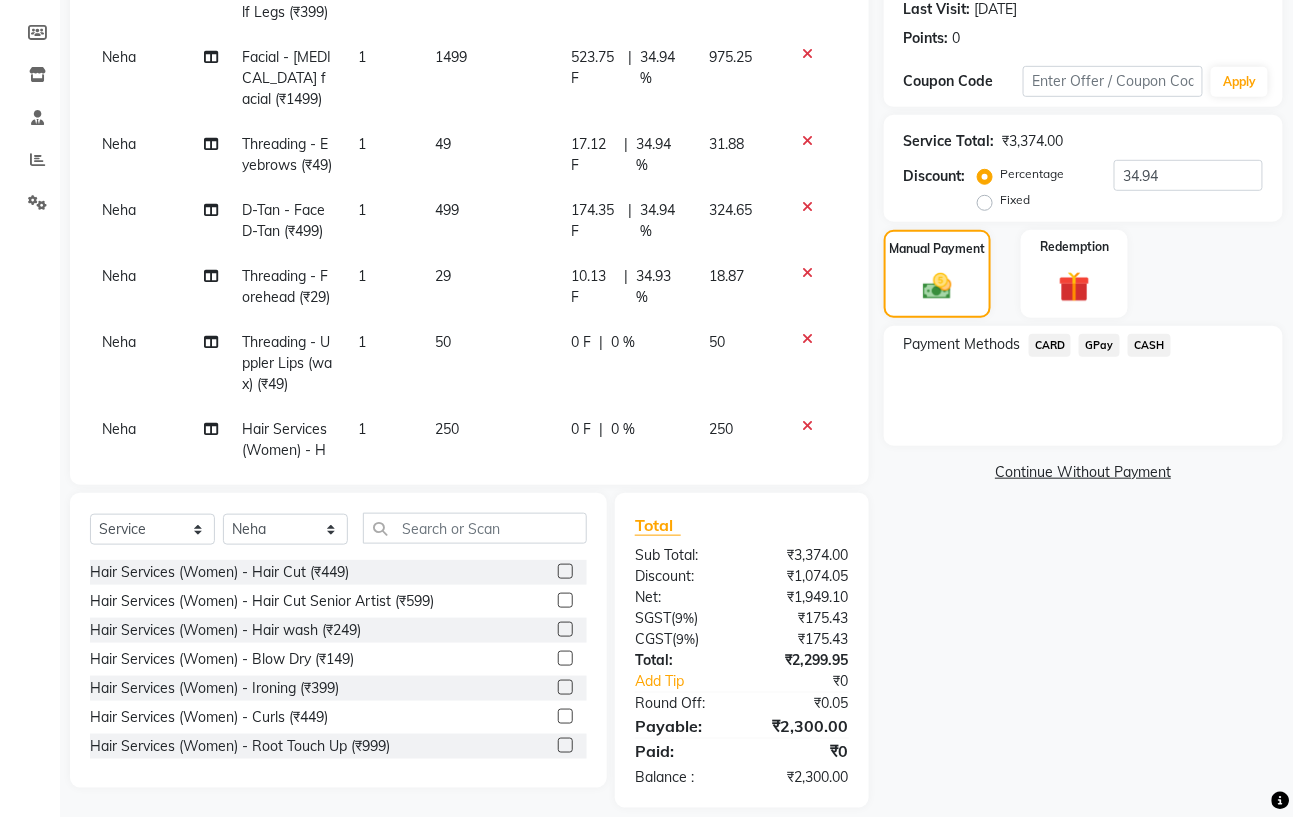 click on "Name: Dr. Akansha  Membership:  No Active Membership  Total Visits:  15 Card on file:  0 Last Visit:   21-06-2025 Points:   0  Coupon Code Apply Service Total:  ₹3,374.00  Discount:  Percentage   Fixed  34.94 Manual Payment Redemption Payment Methods  CARD   GPay   CASH   Continue Without Payment" 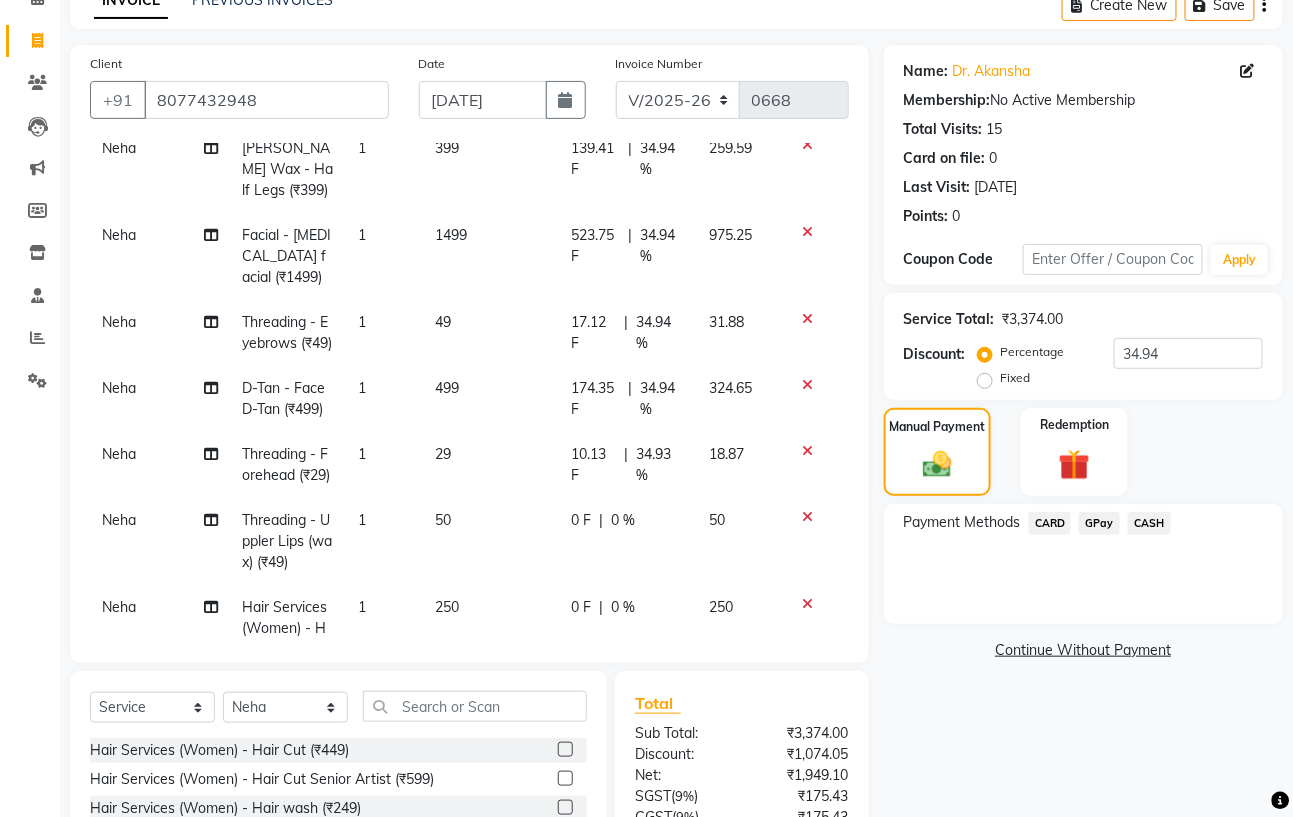 scroll, scrollTop: 0, scrollLeft: 0, axis: both 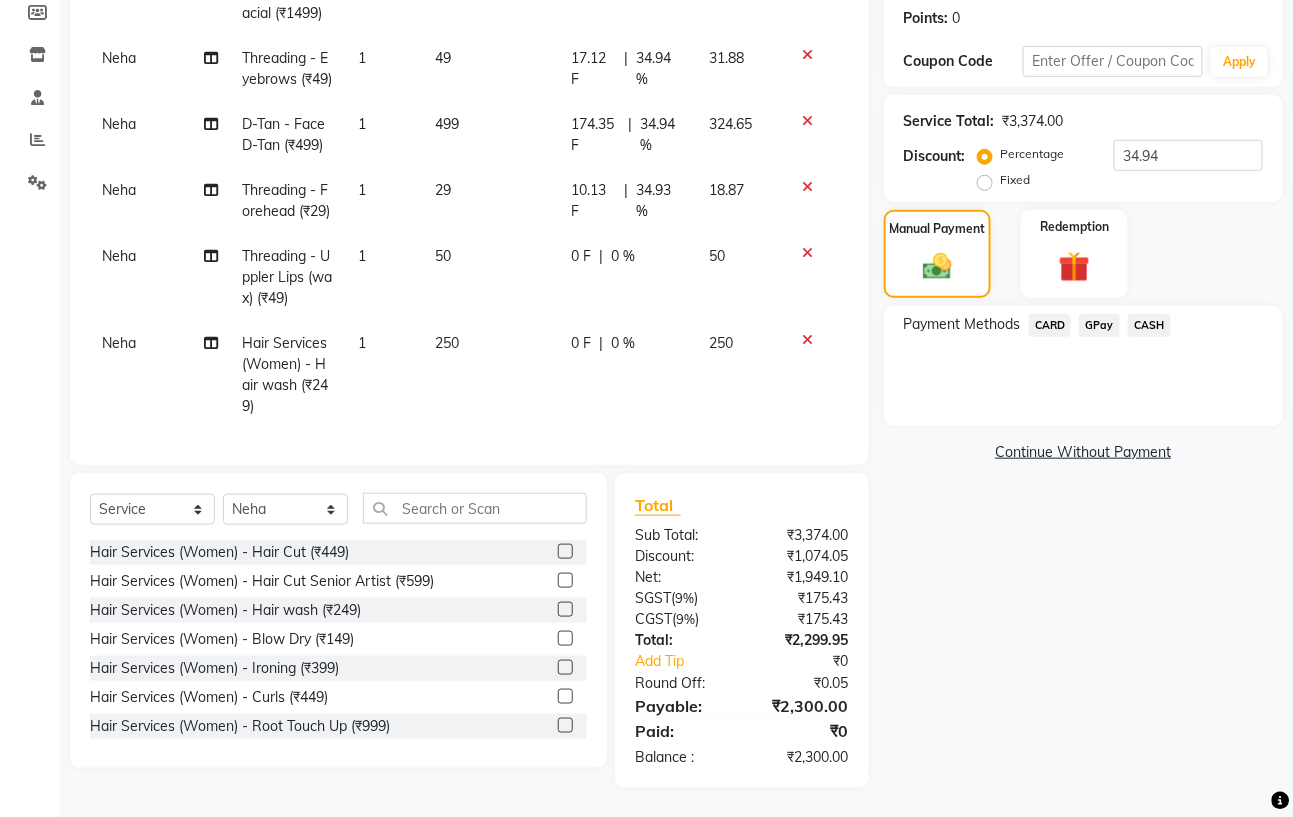 click on "GPay" 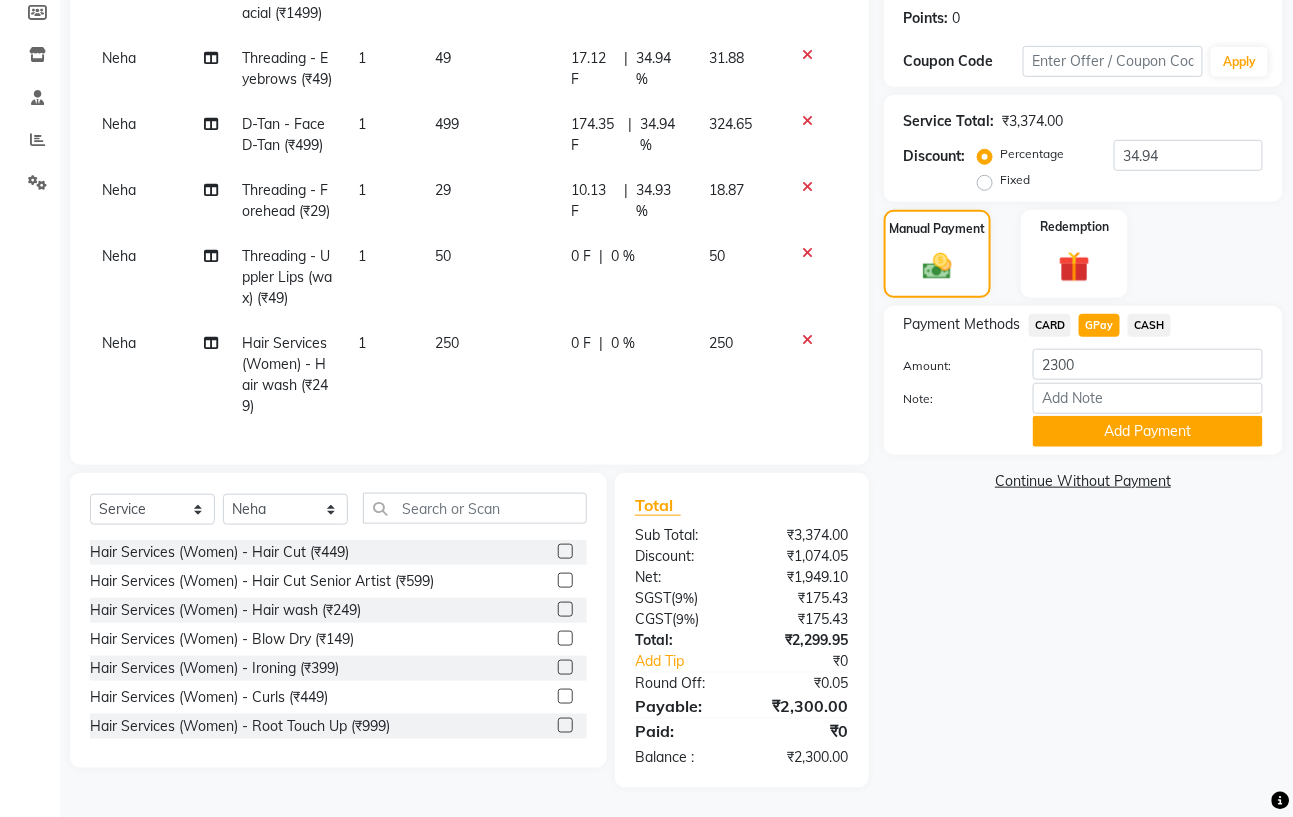 click on "CASH" 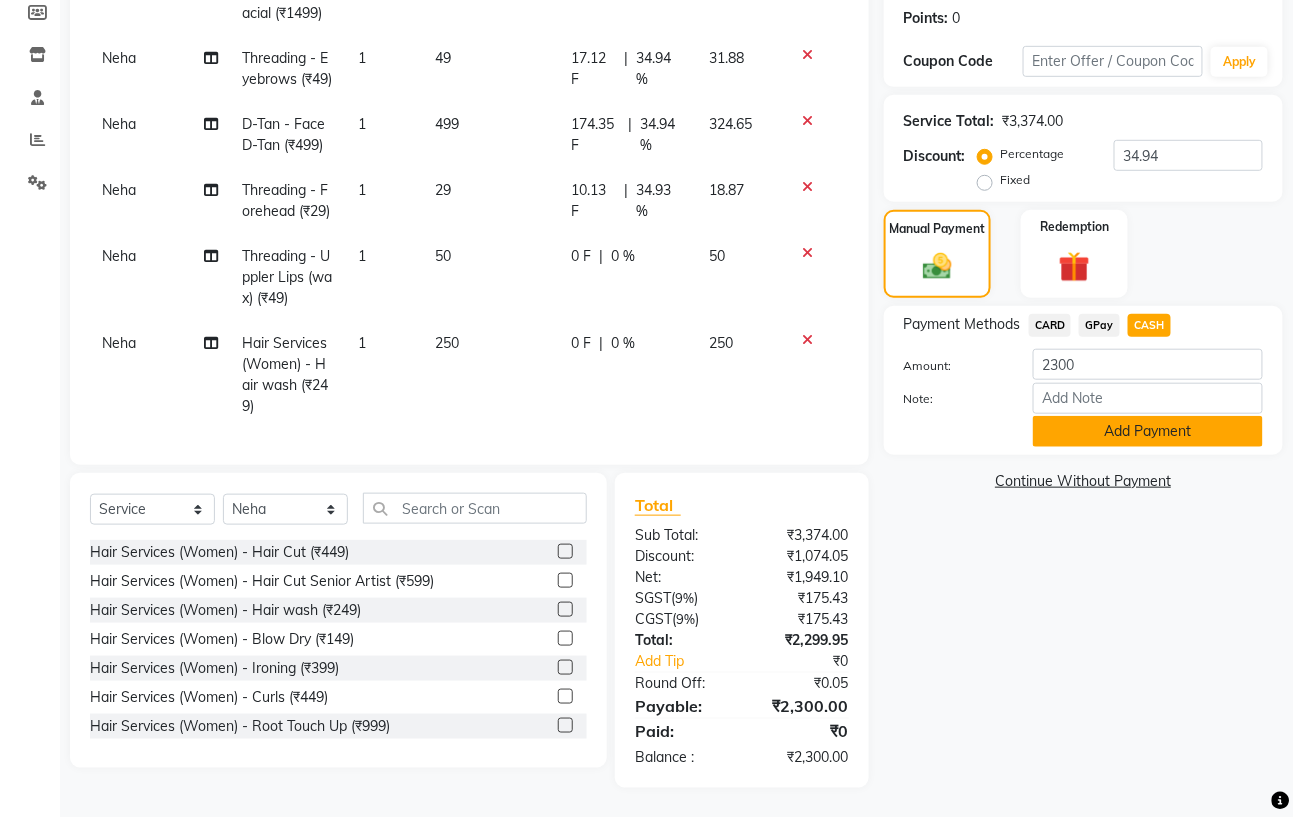 click on "Add Payment" 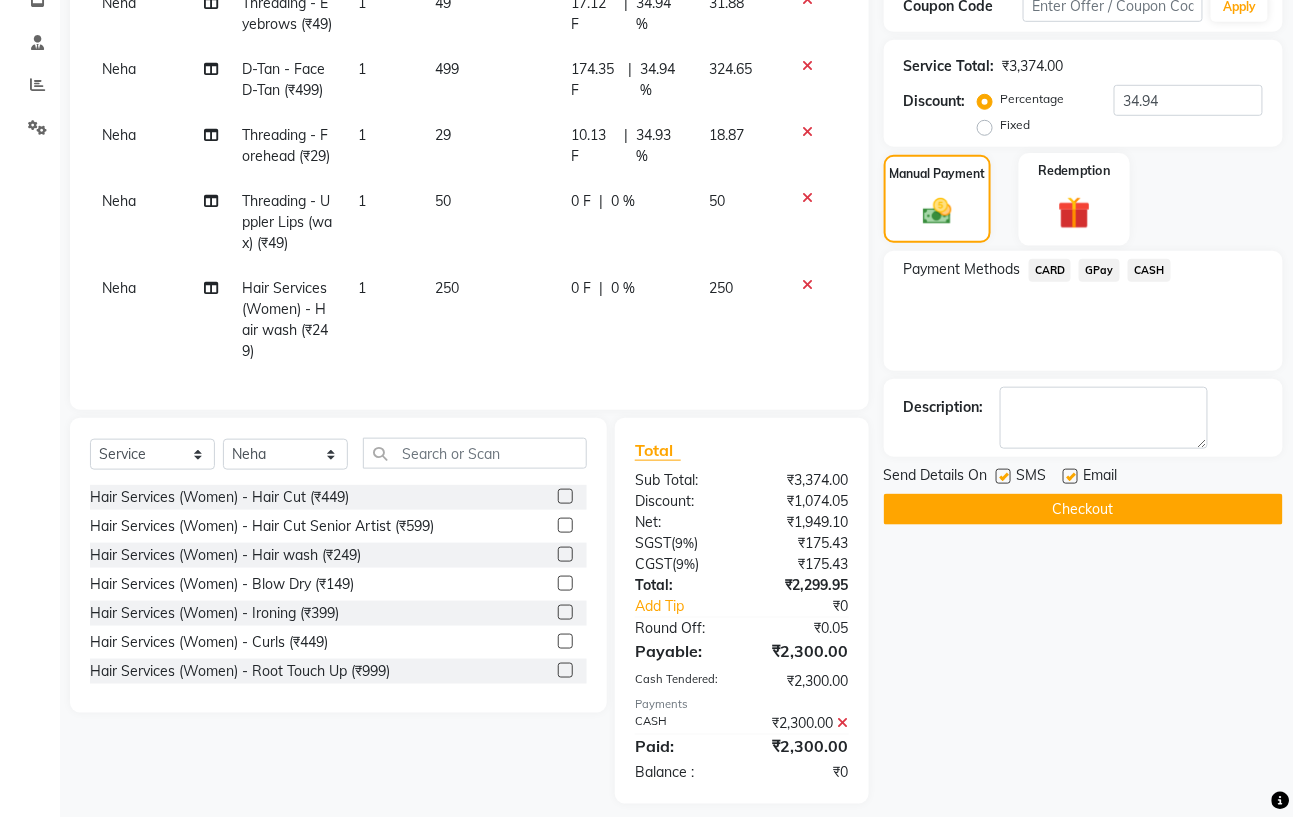 scroll, scrollTop: 375, scrollLeft: 0, axis: vertical 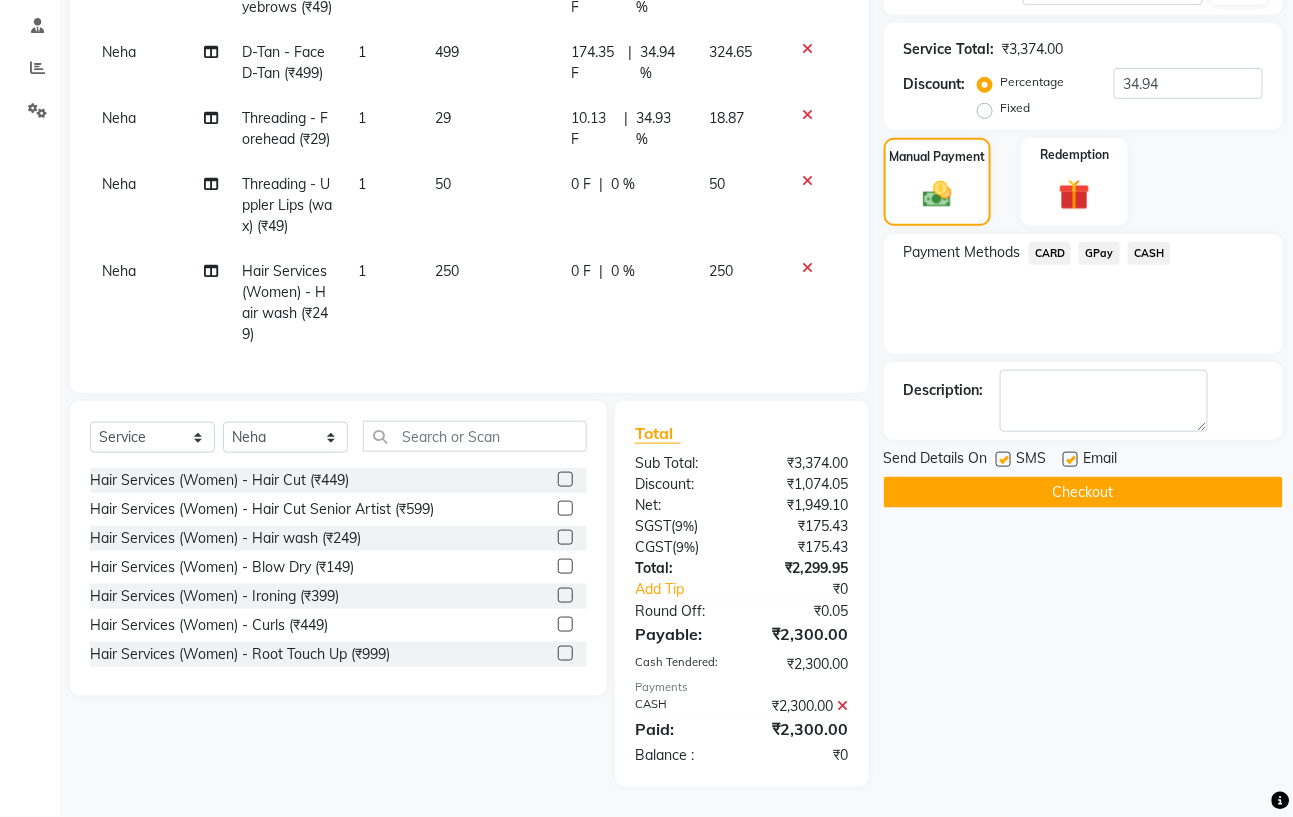 click on "Checkout" 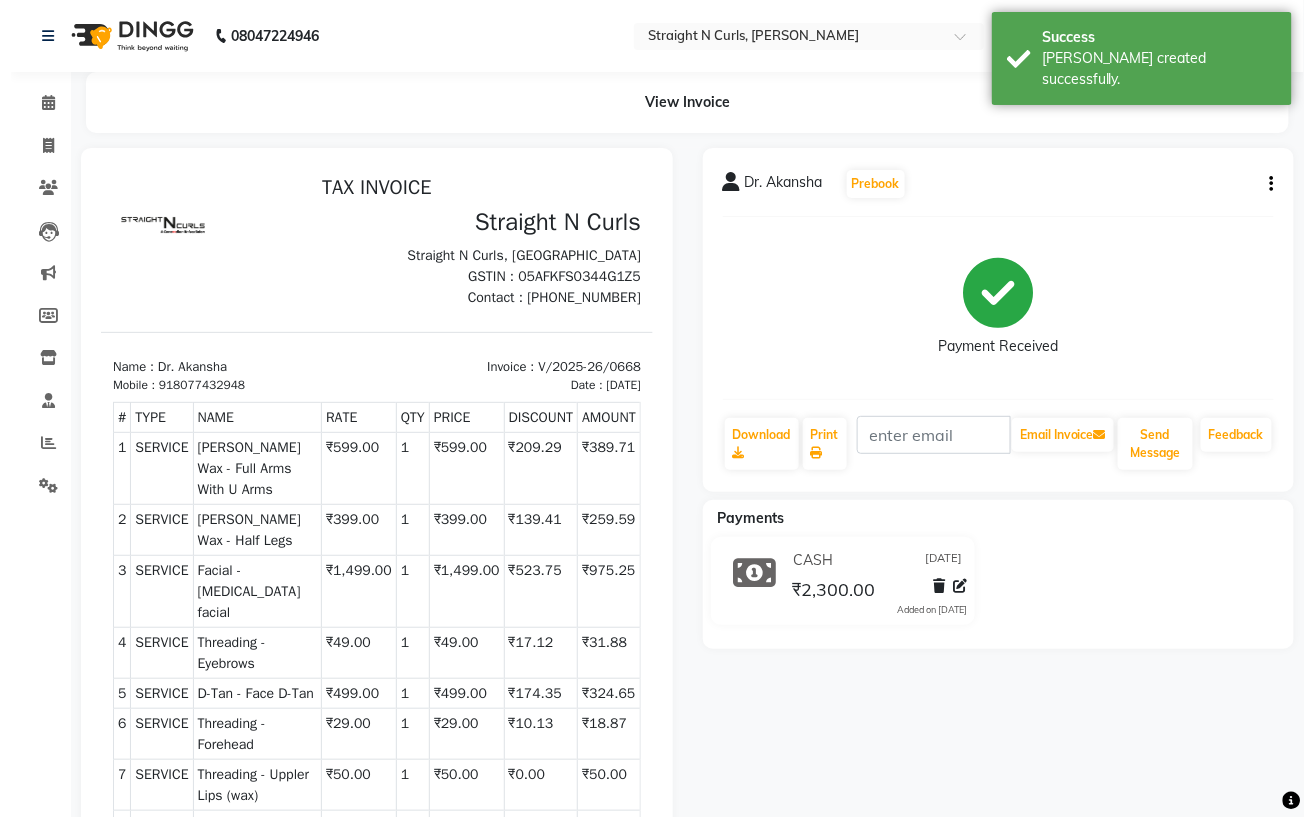 scroll, scrollTop: 0, scrollLeft: 0, axis: both 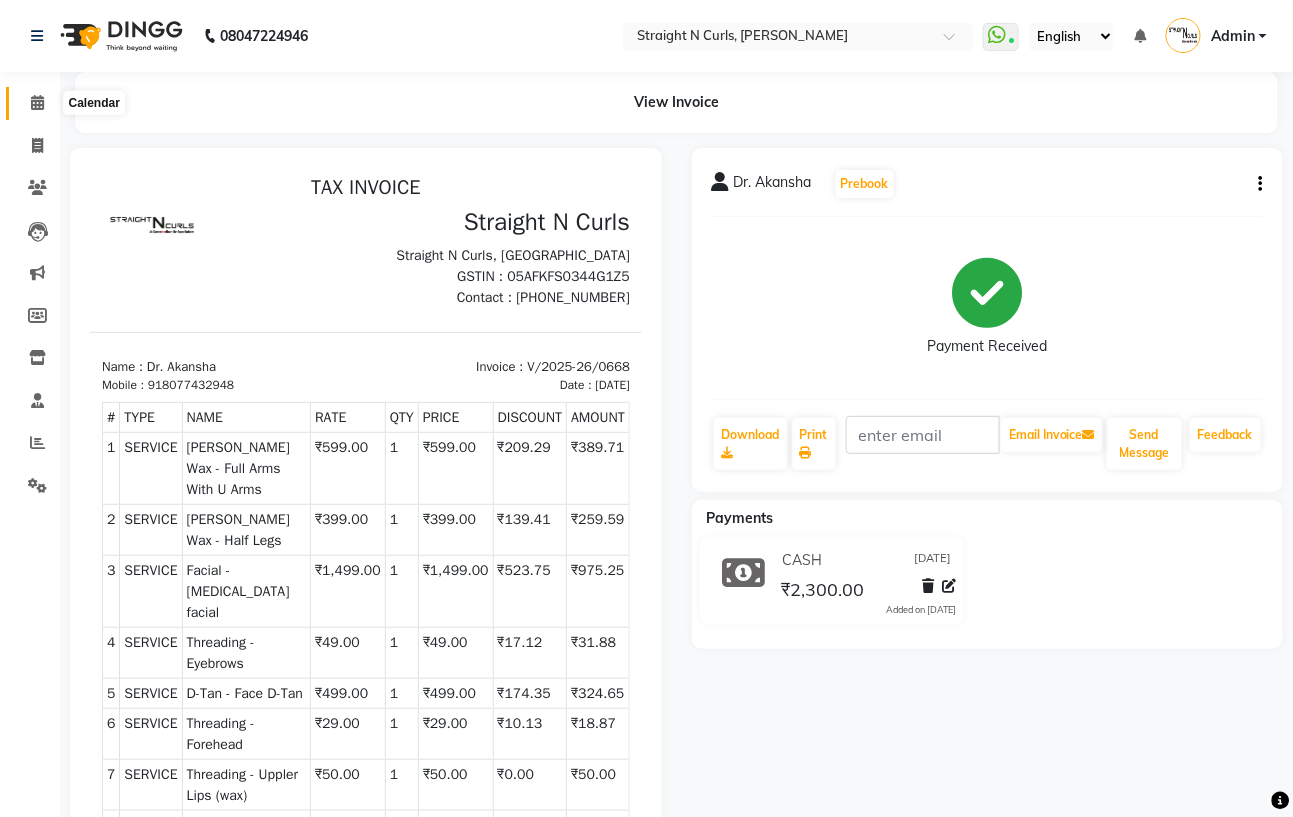 click 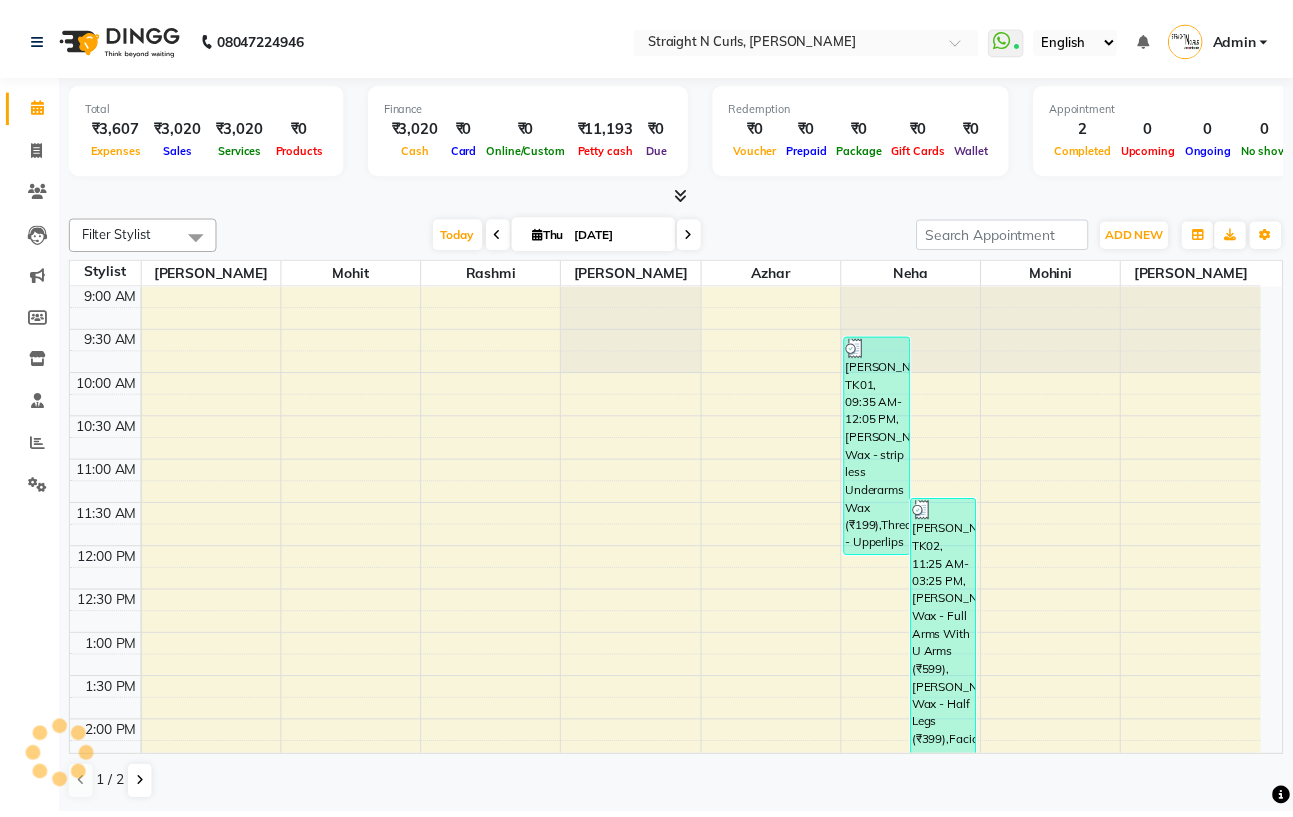 scroll, scrollTop: 0, scrollLeft: 0, axis: both 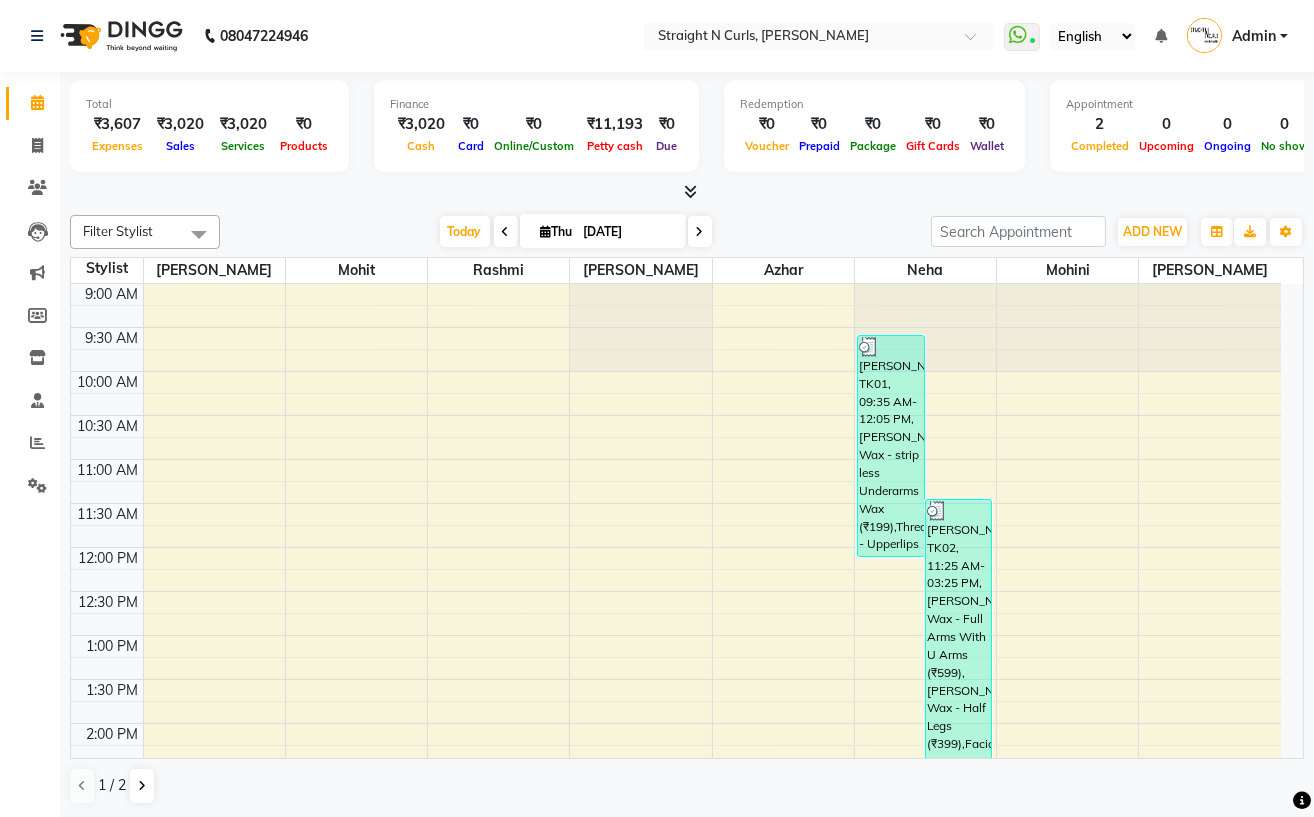 click on "Clients" 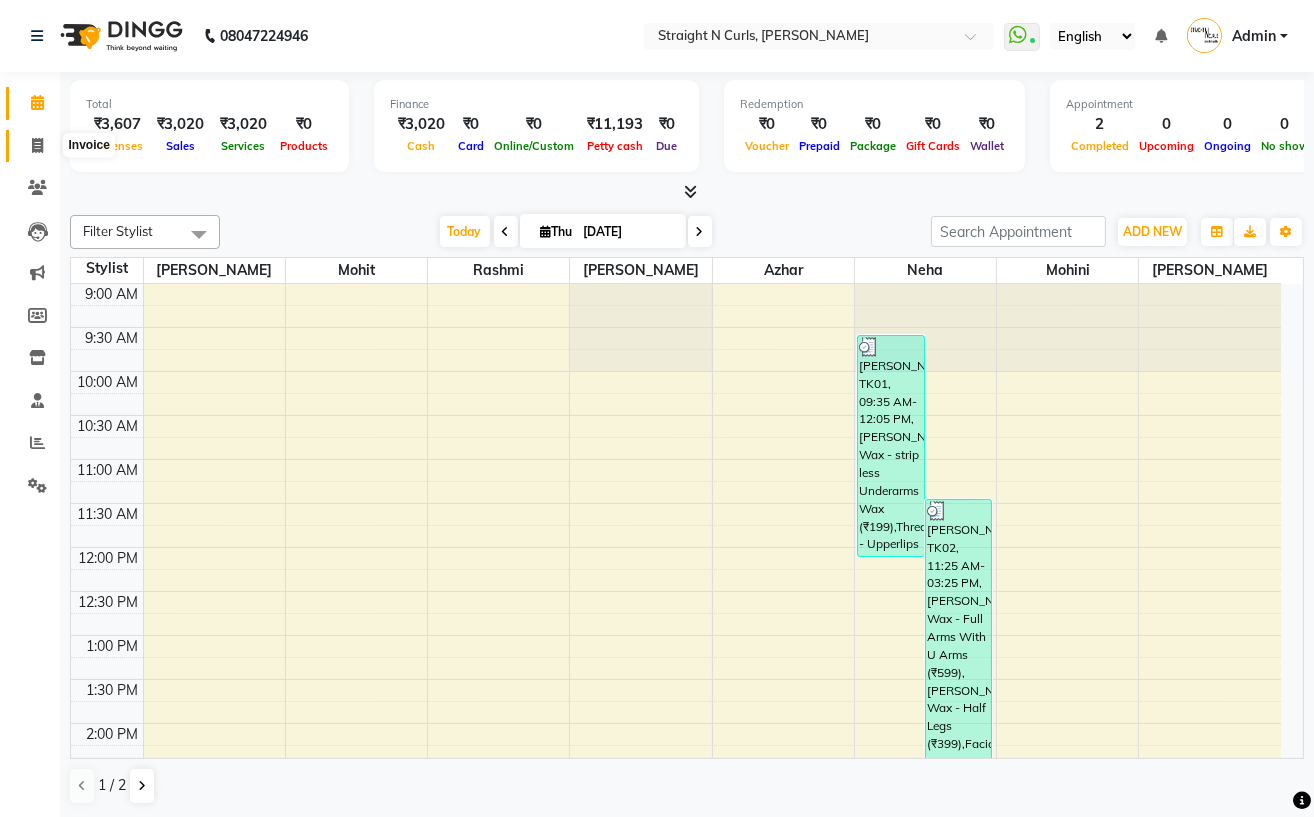 click 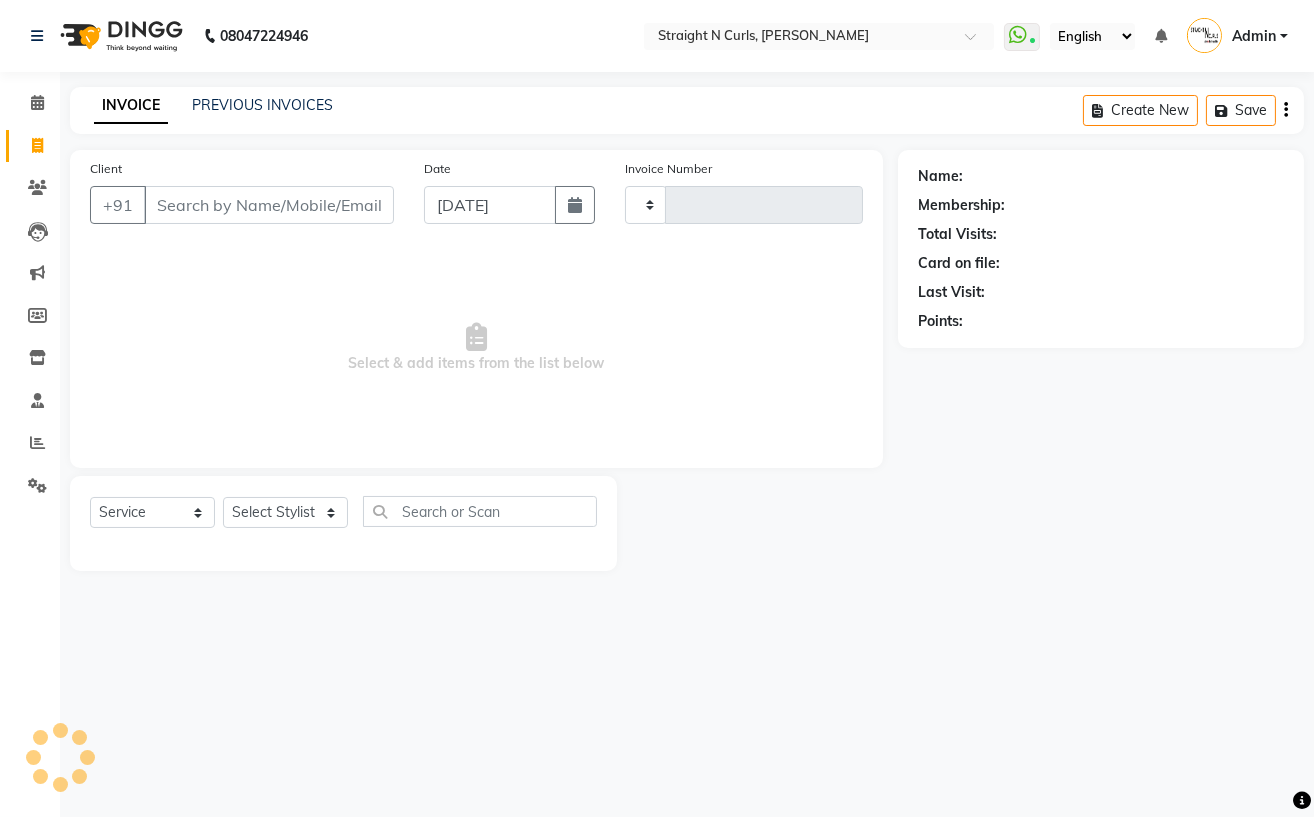 type on "0669" 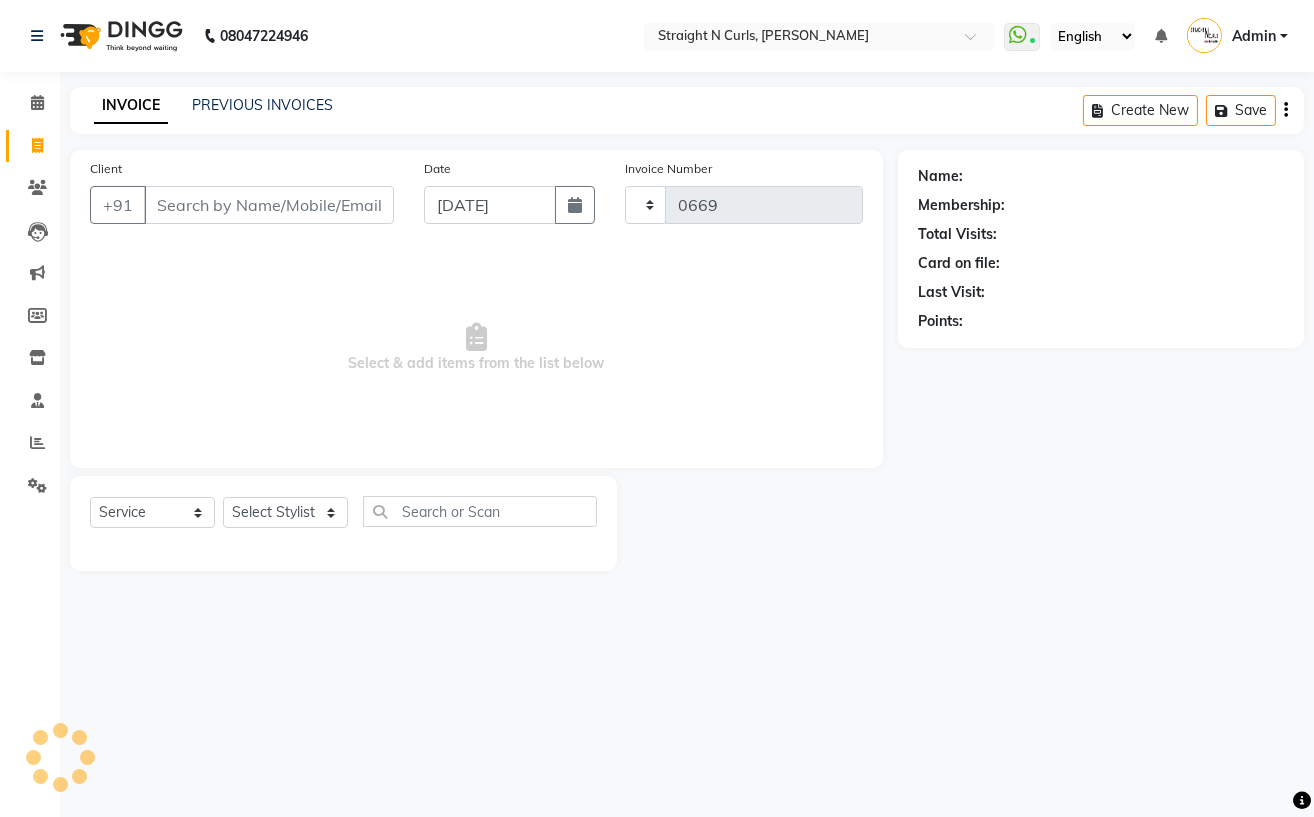 select on "7039" 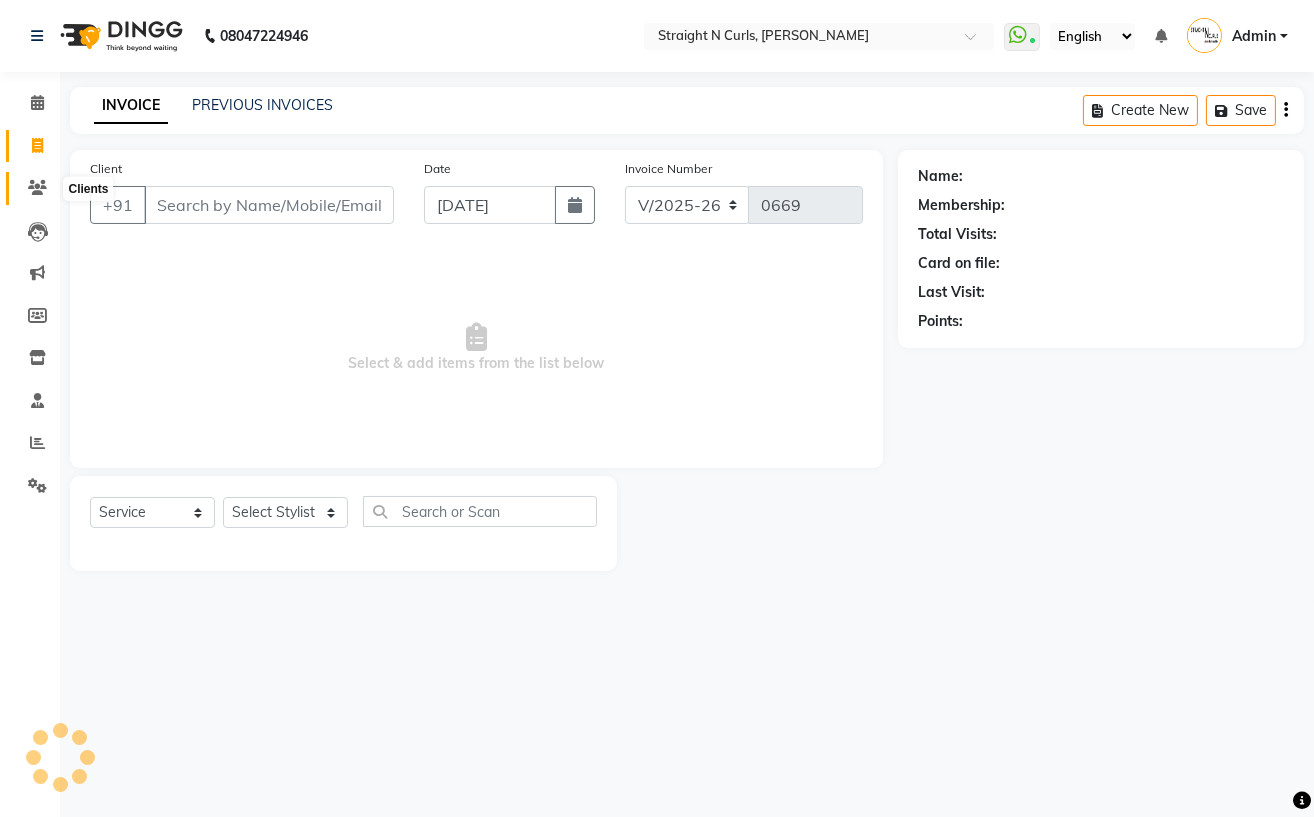 click 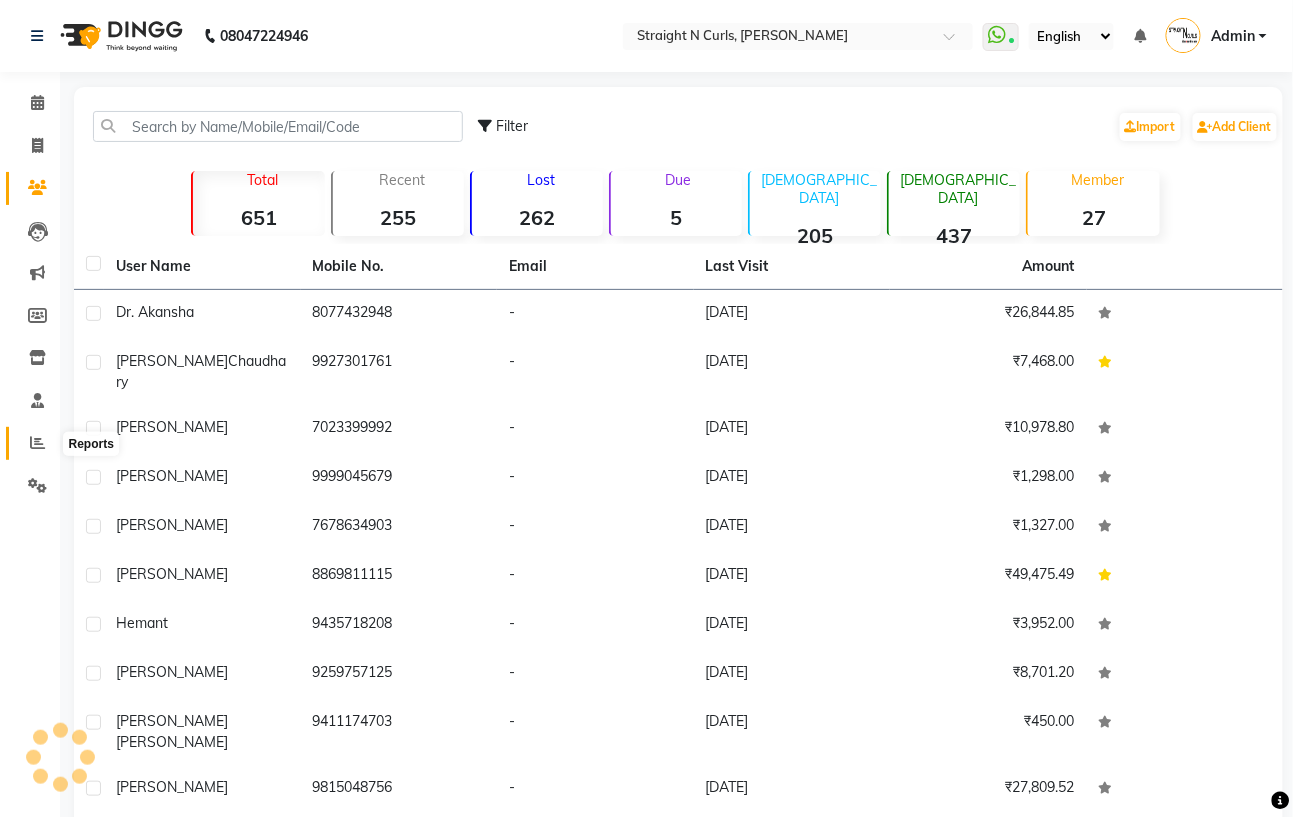 click 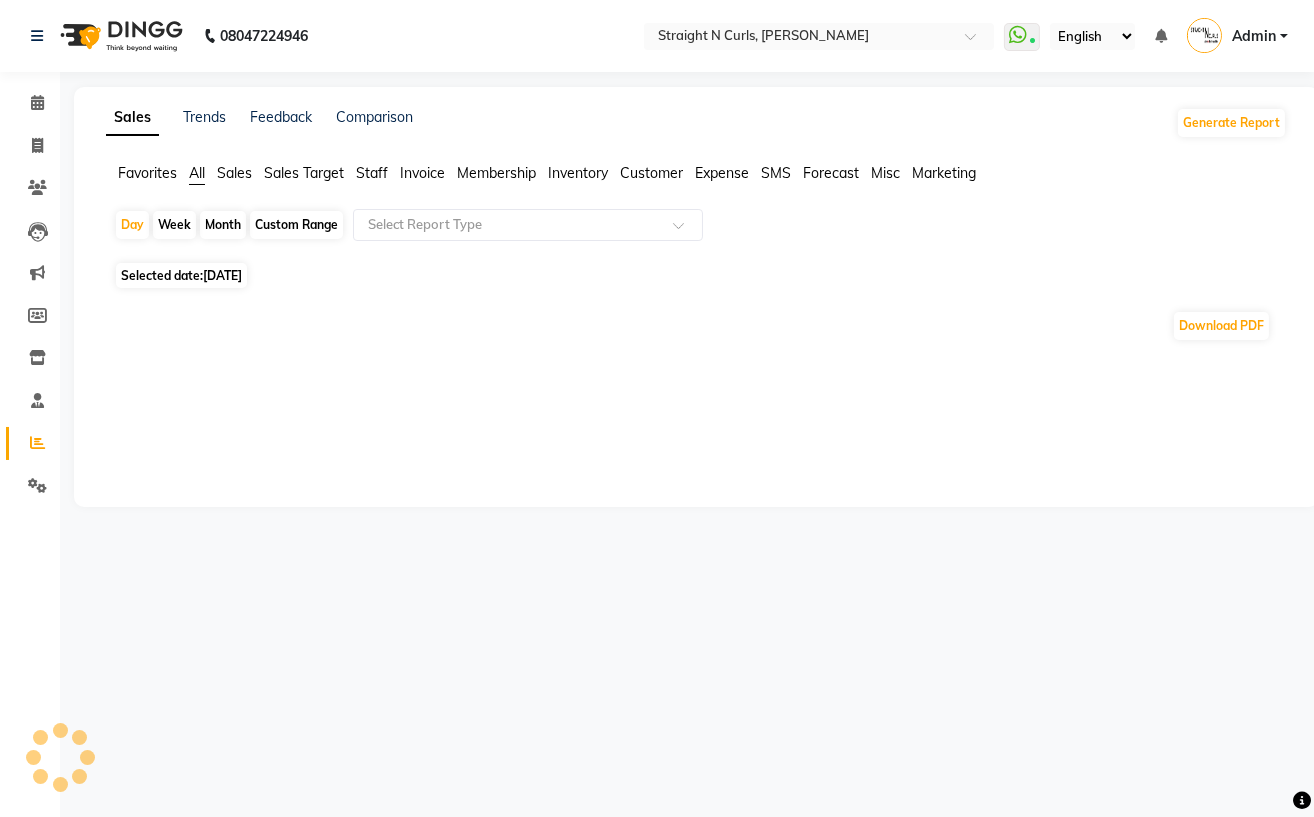 click on "[DATE]" 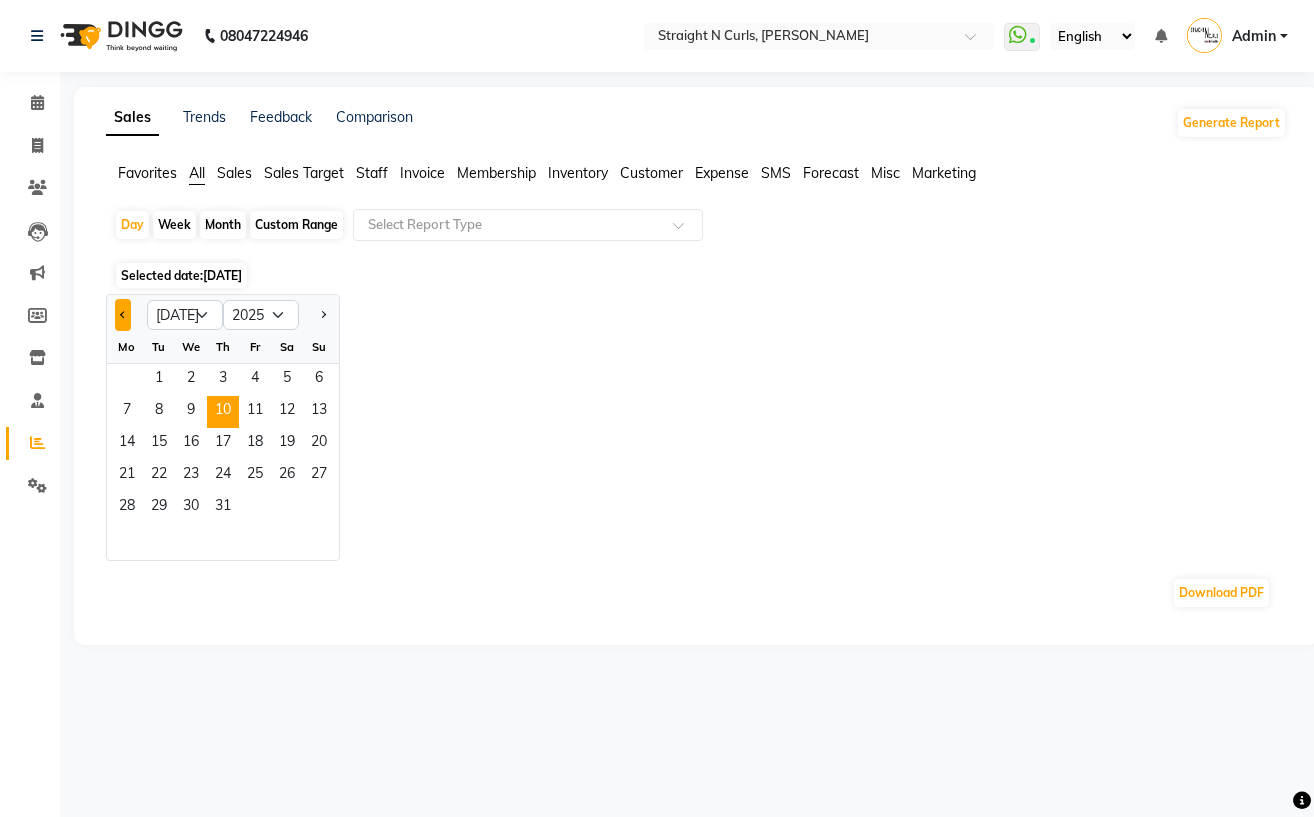 click 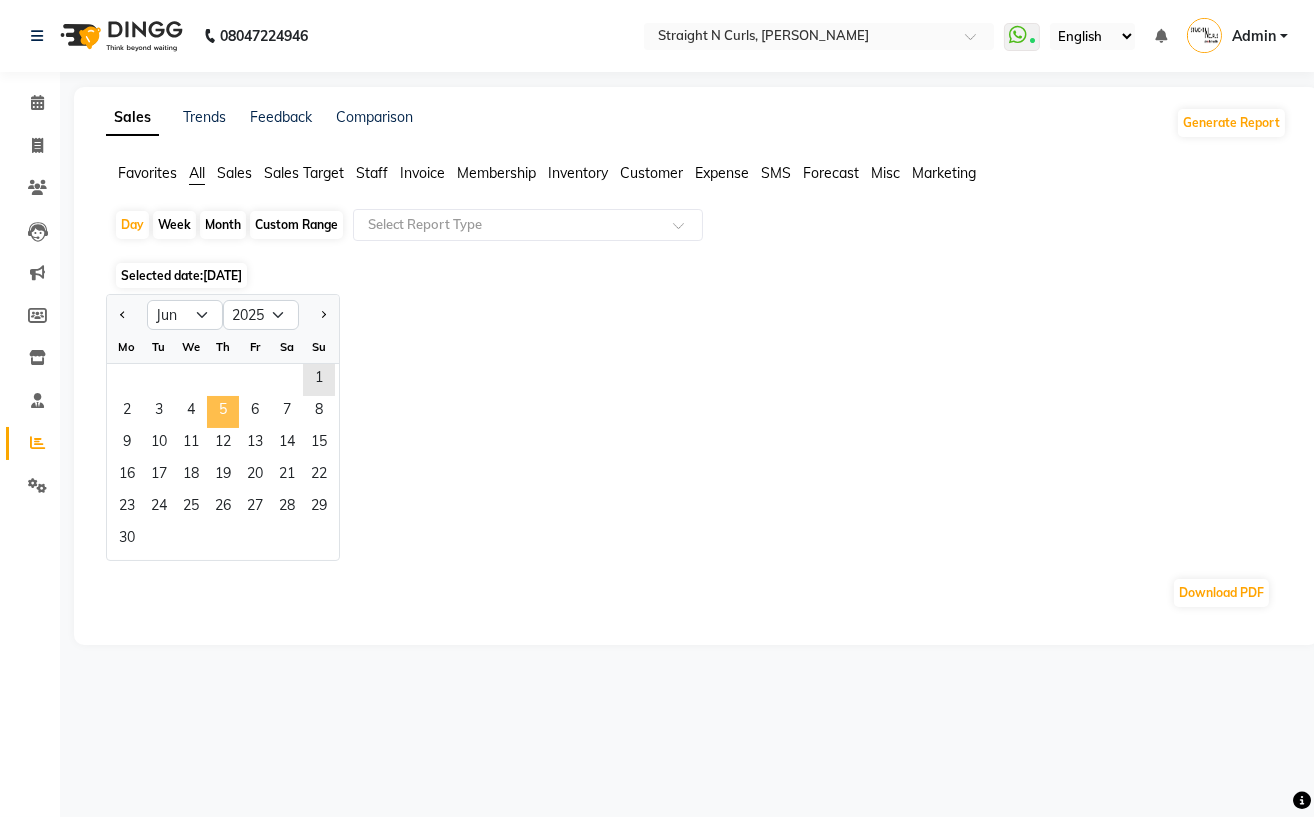 click on "5" 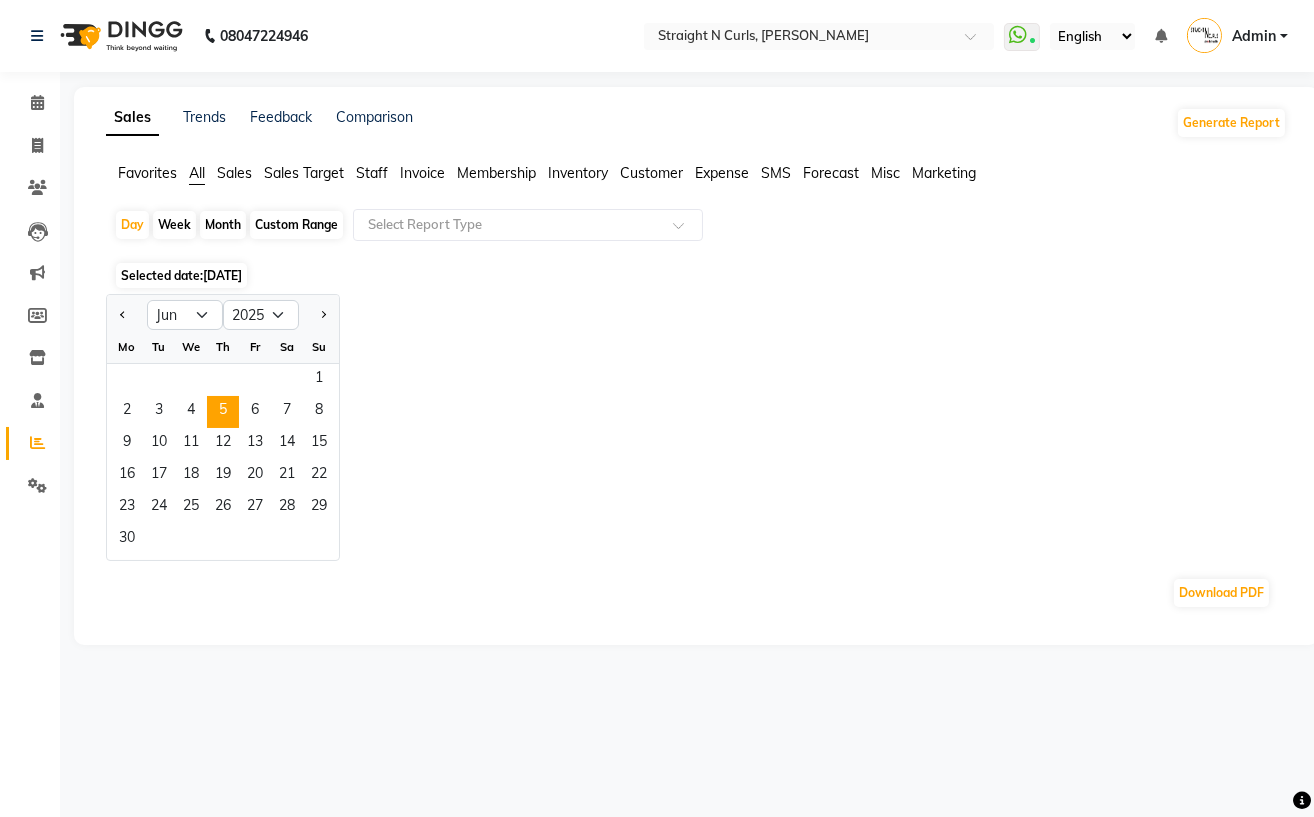 click on "Month" 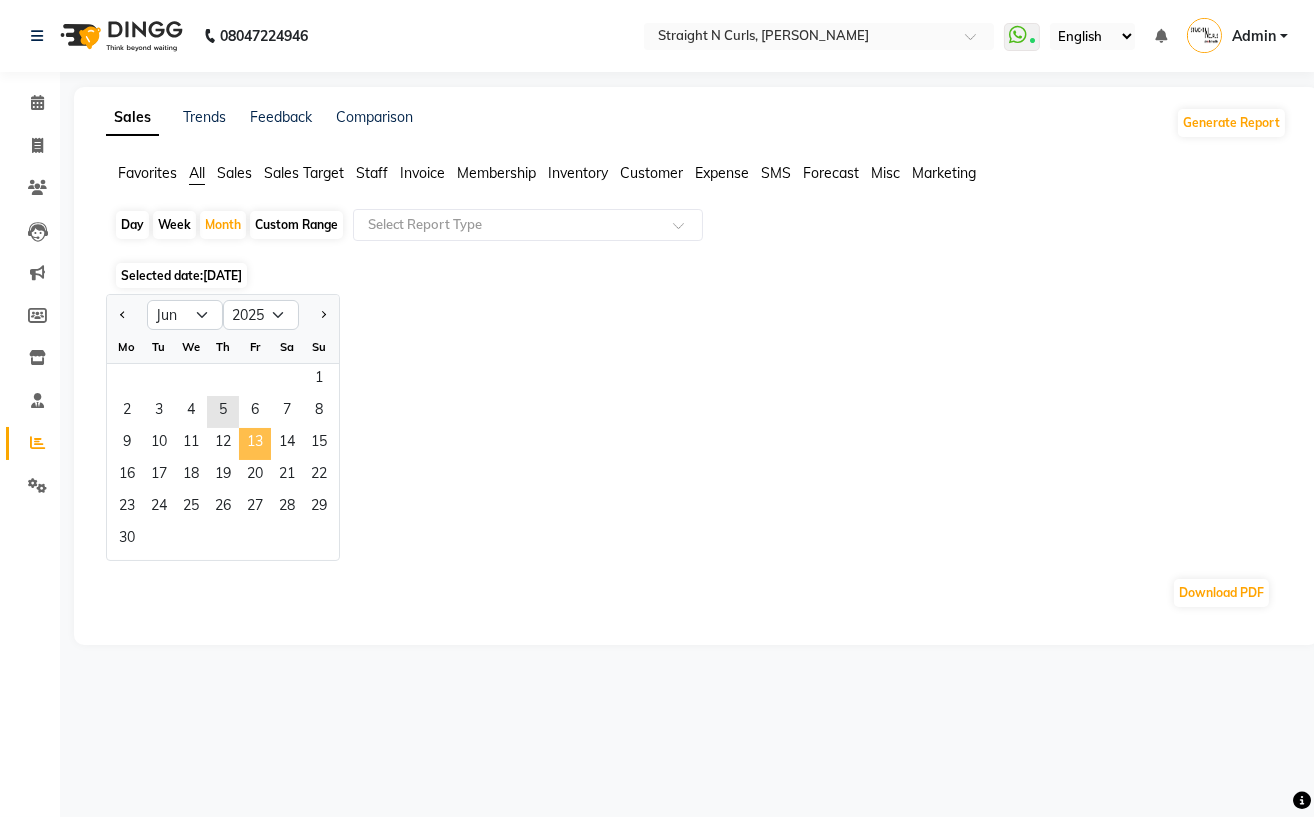 click on "13" 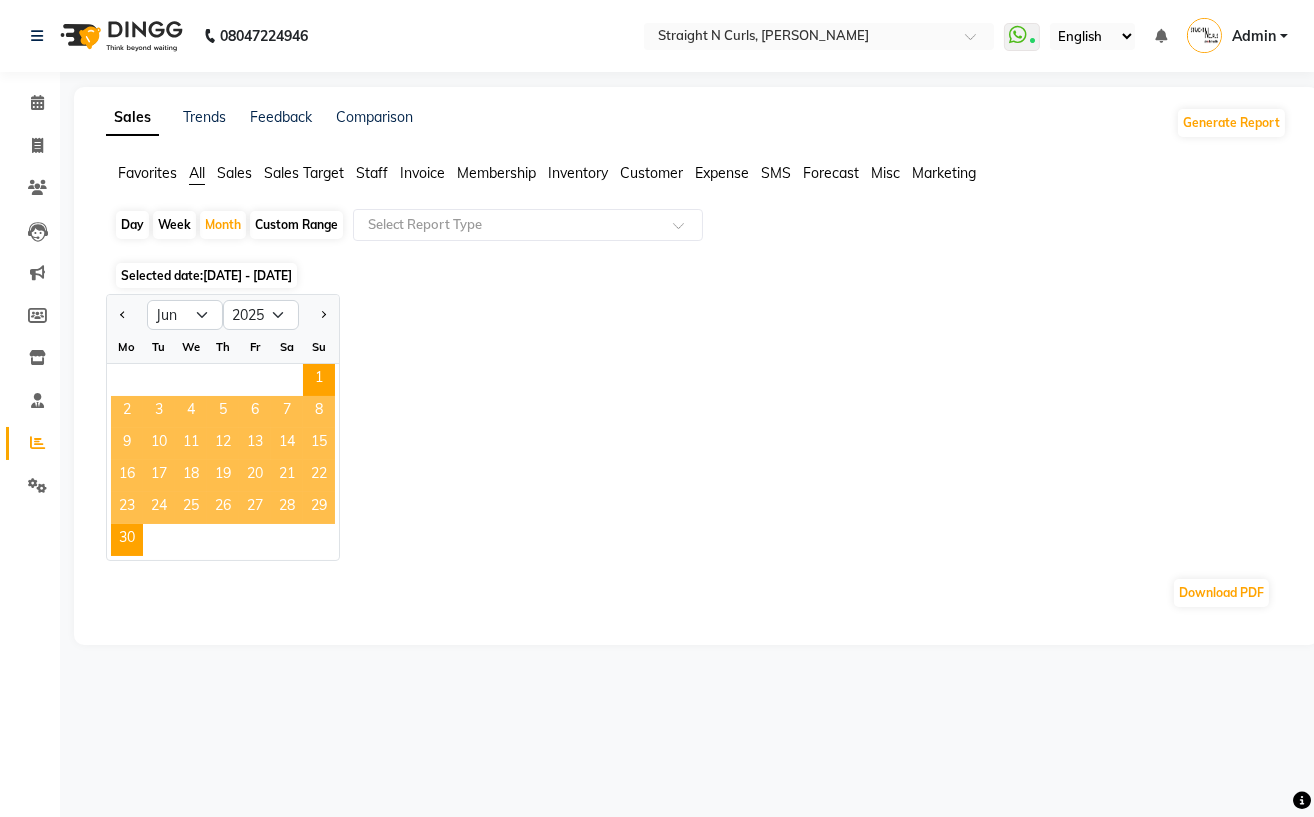 click on "20" 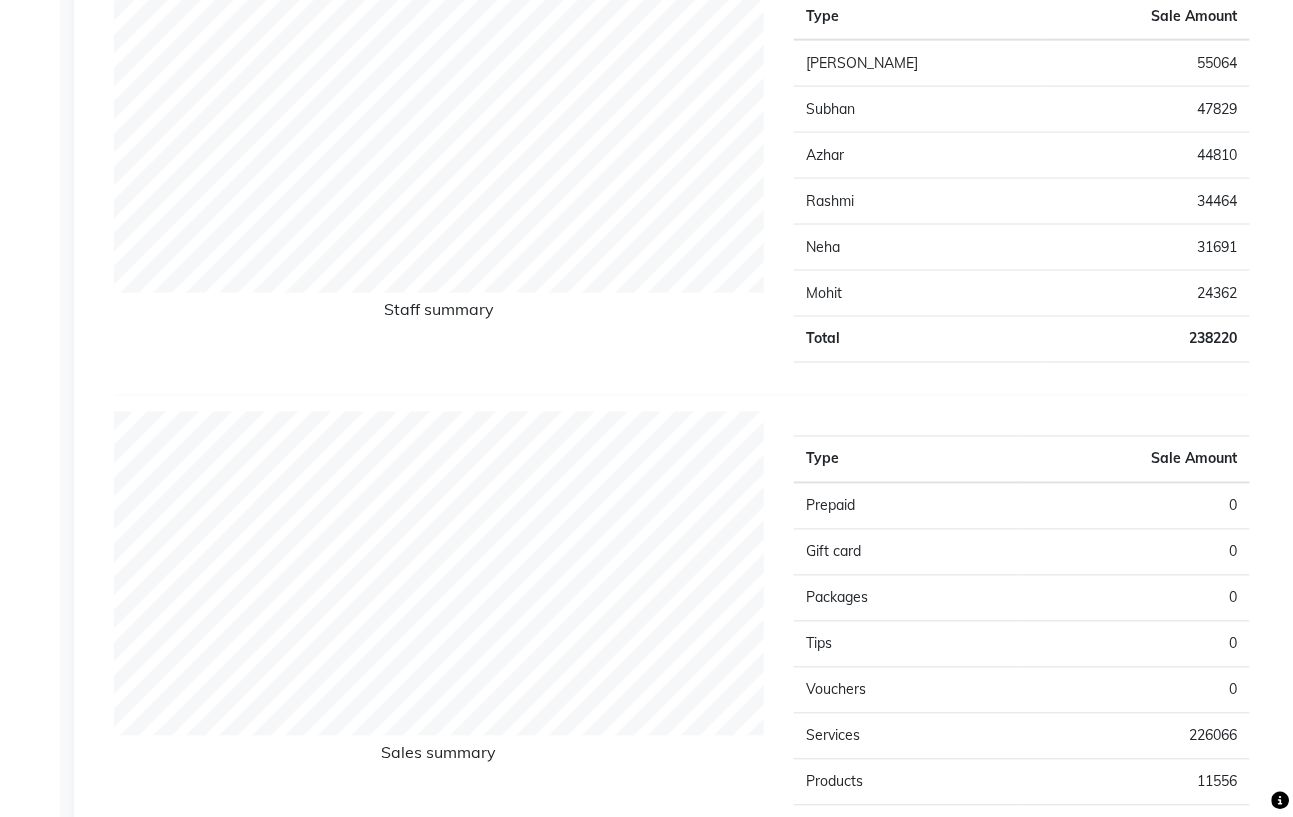 scroll, scrollTop: 800, scrollLeft: 0, axis: vertical 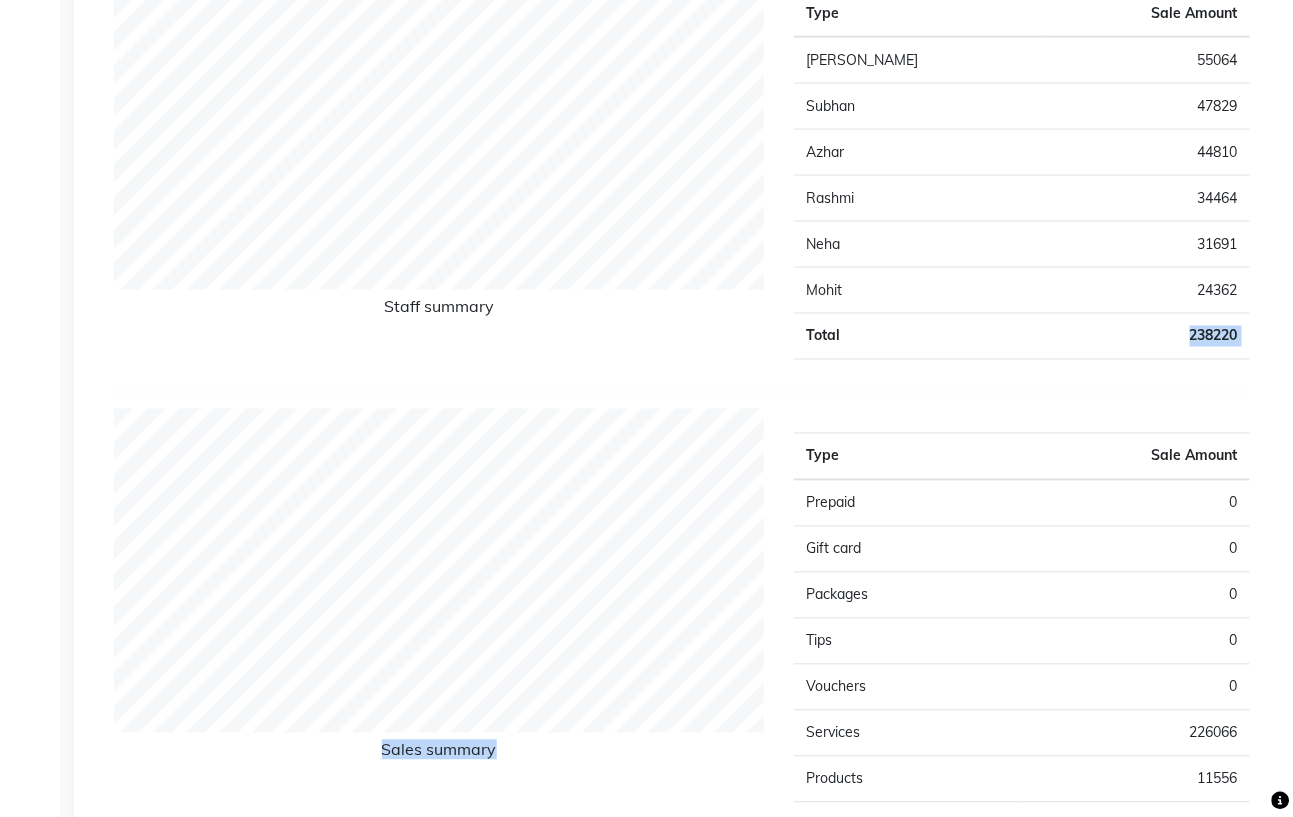 drag, startPoint x: 1175, startPoint y: 340, endPoint x: 1271, endPoint y: 398, distance: 112.1606 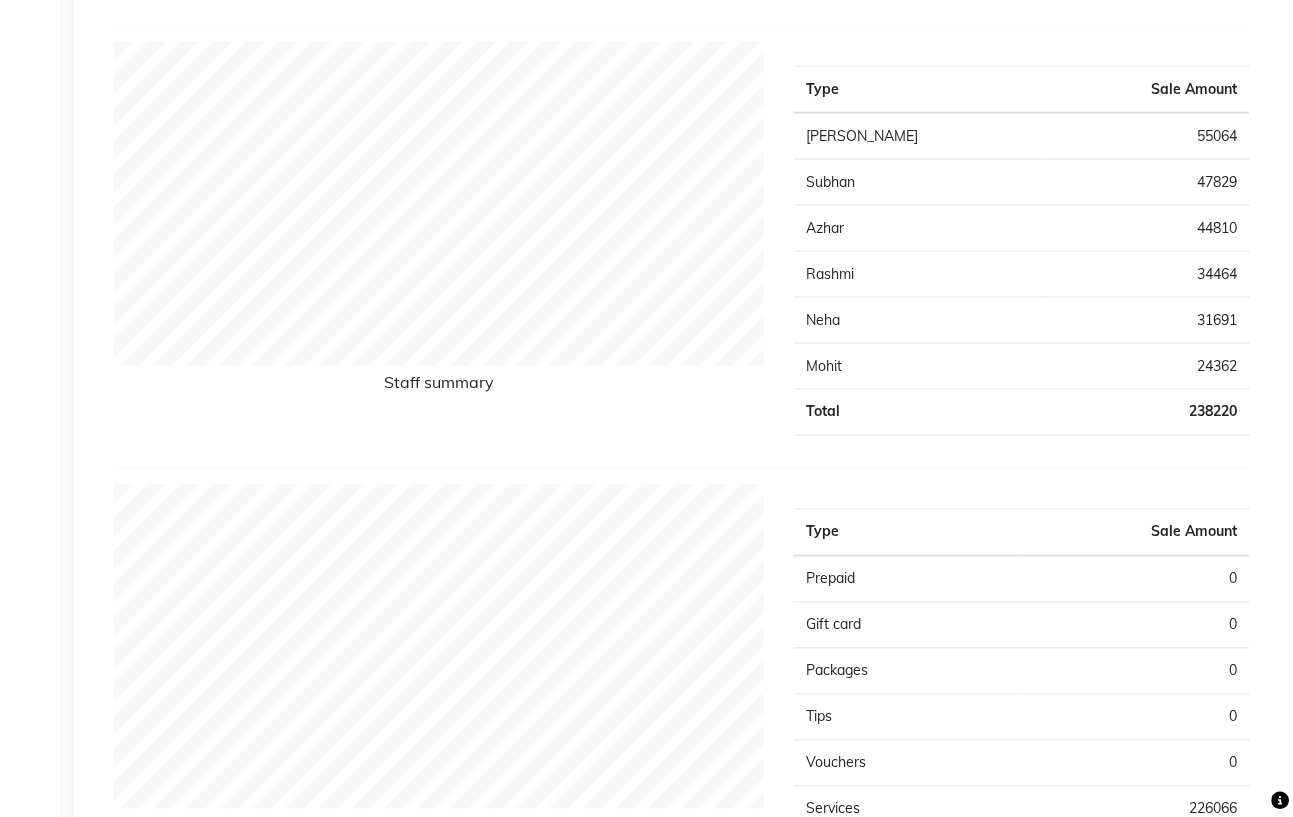 scroll, scrollTop: 0, scrollLeft: 0, axis: both 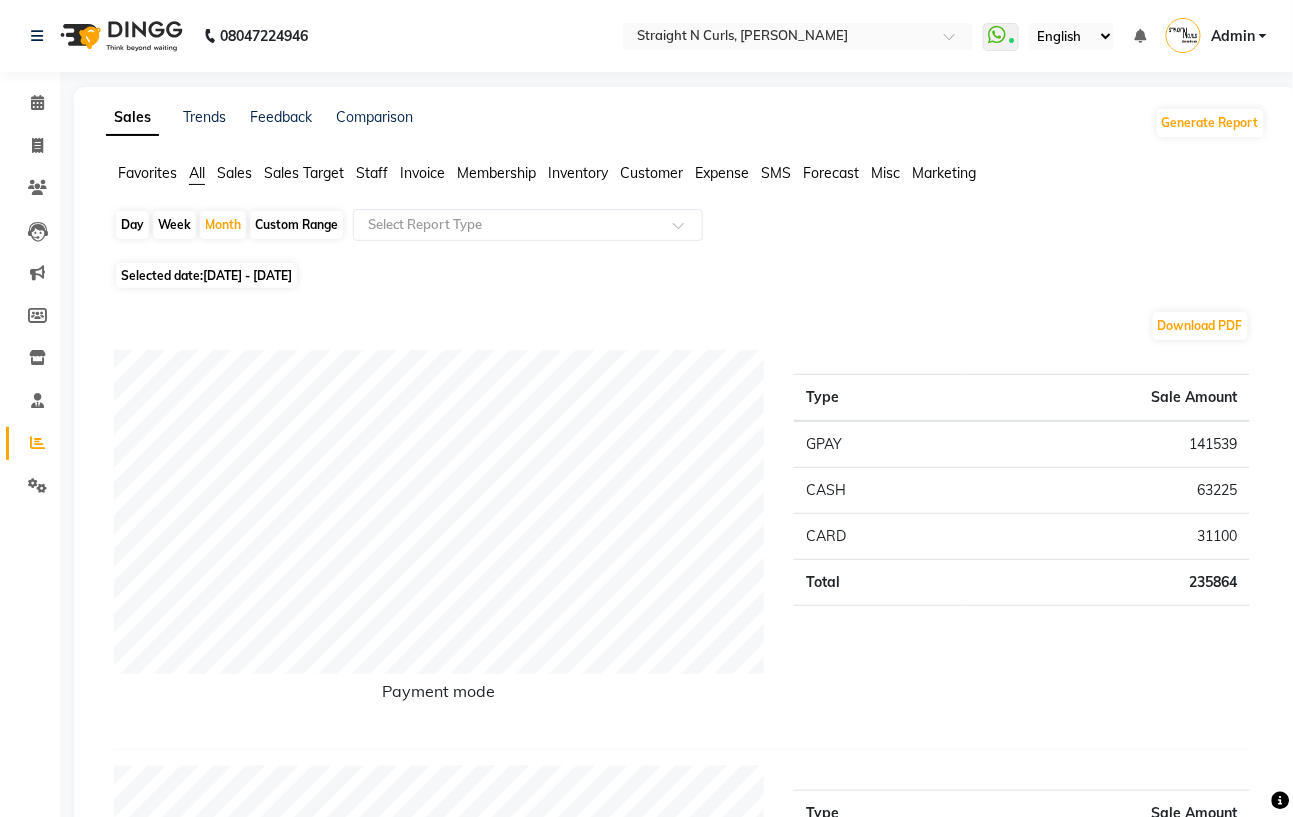 click on "01-06-2025 - 30-06-2025" 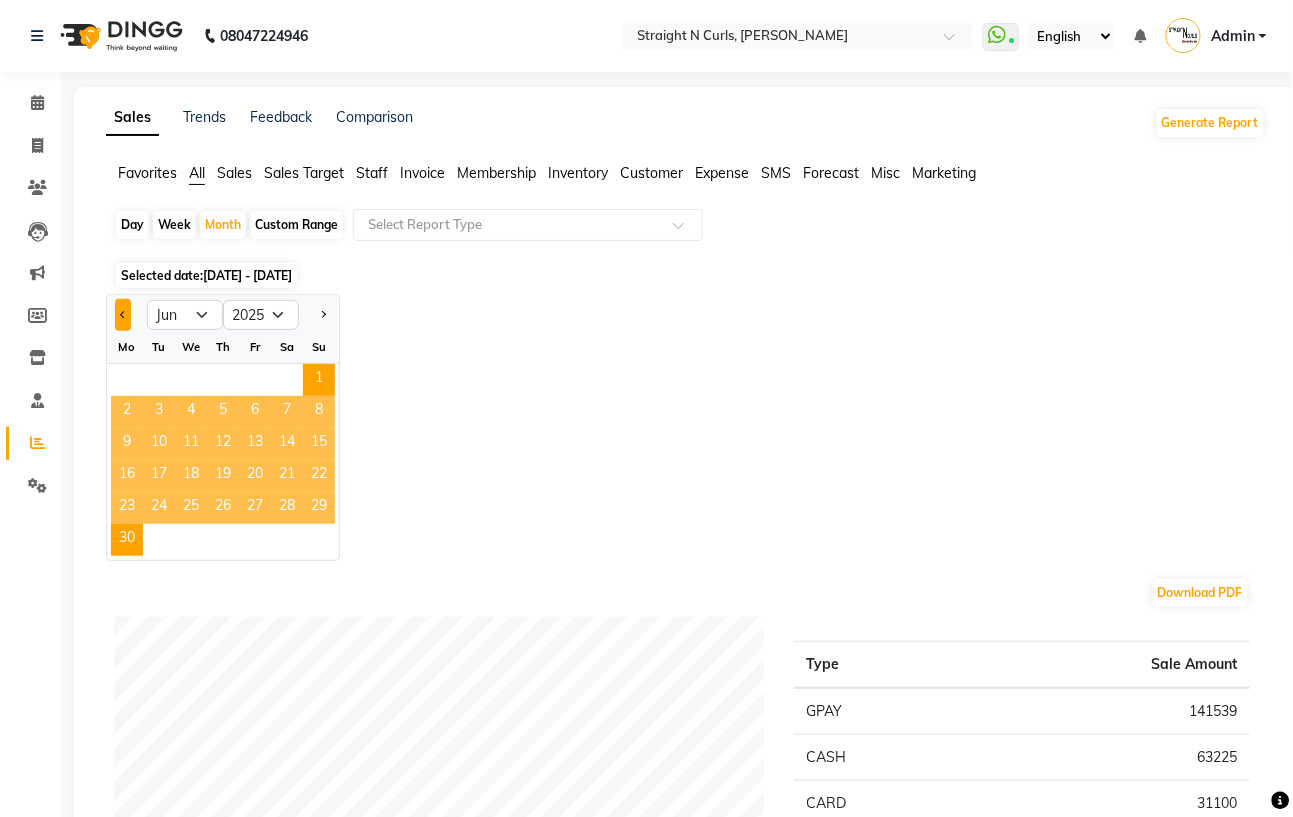 click 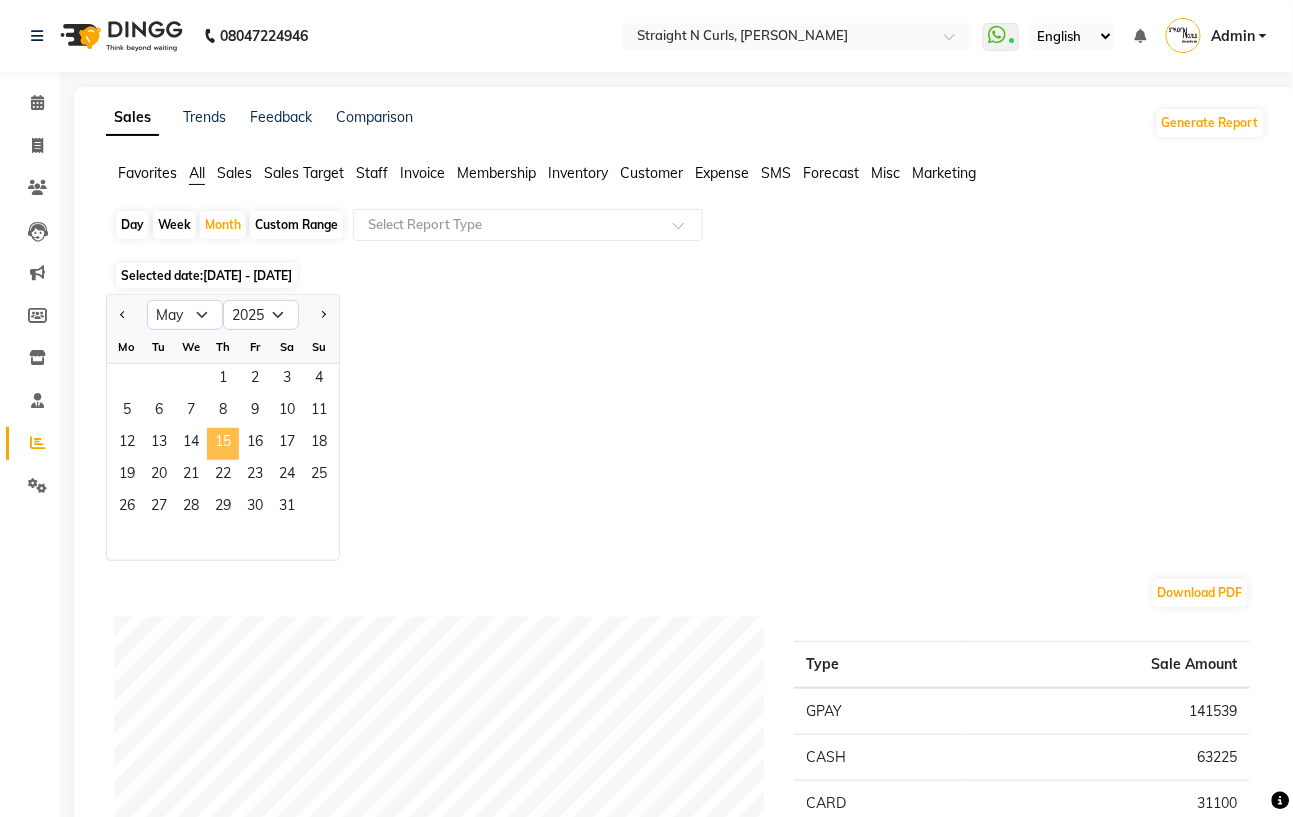 click on "15" 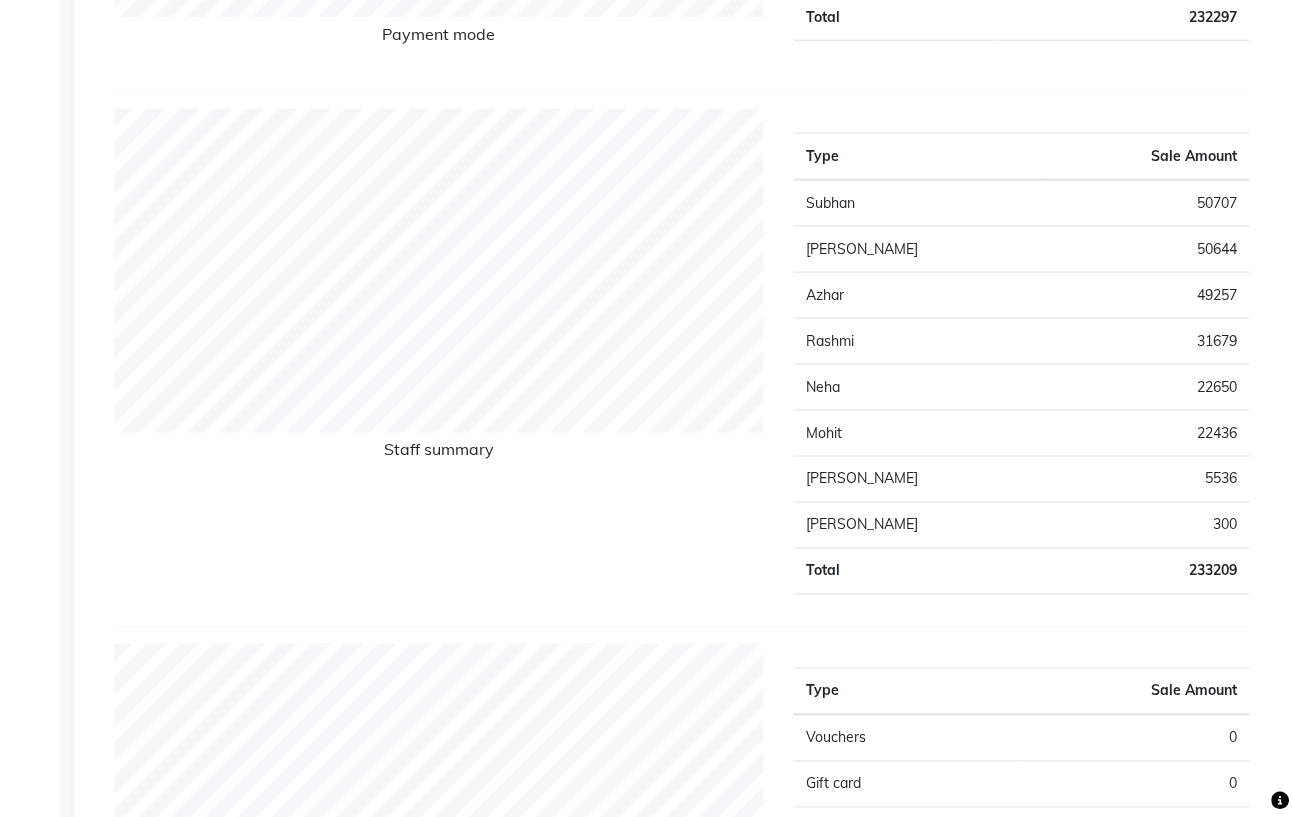 scroll, scrollTop: 666, scrollLeft: 0, axis: vertical 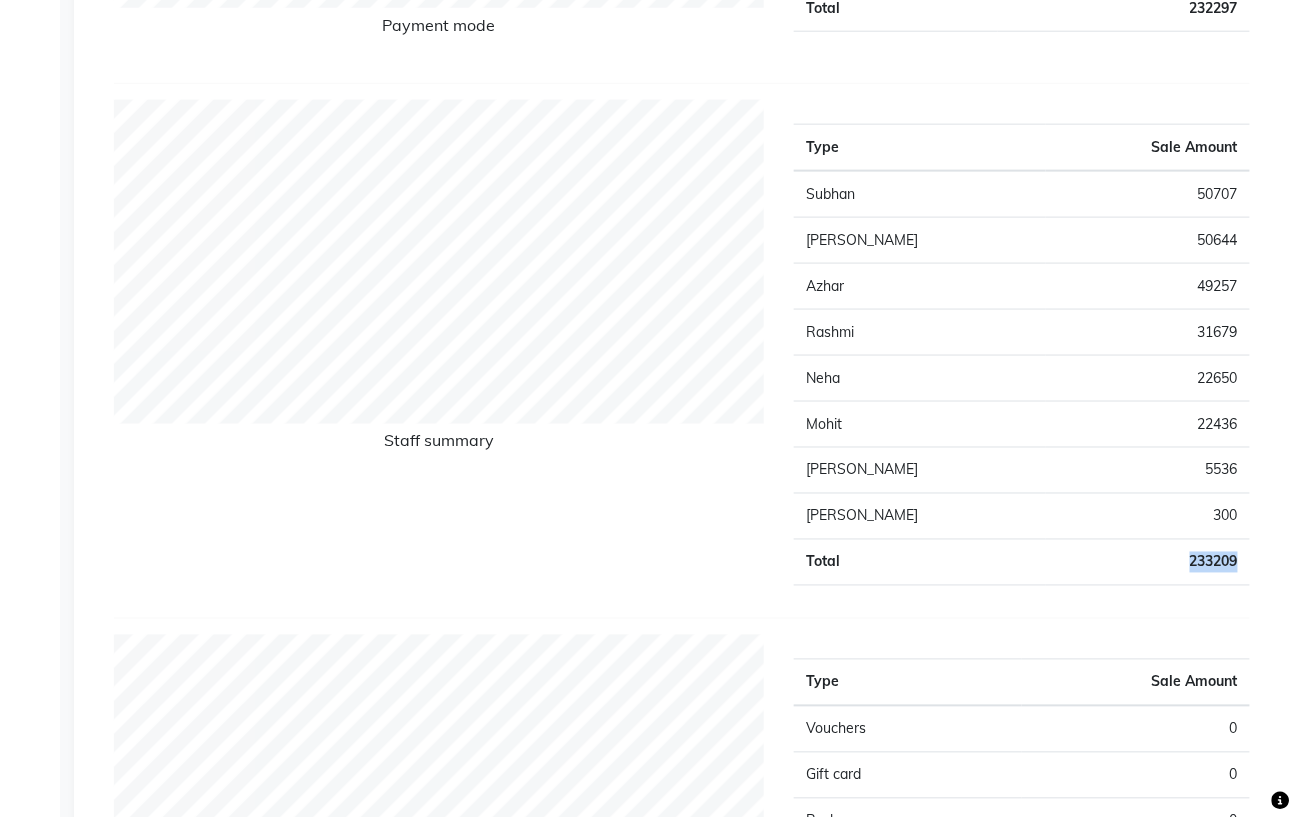 drag, startPoint x: 1139, startPoint y: 554, endPoint x: 1239, endPoint y: 585, distance: 104.69479 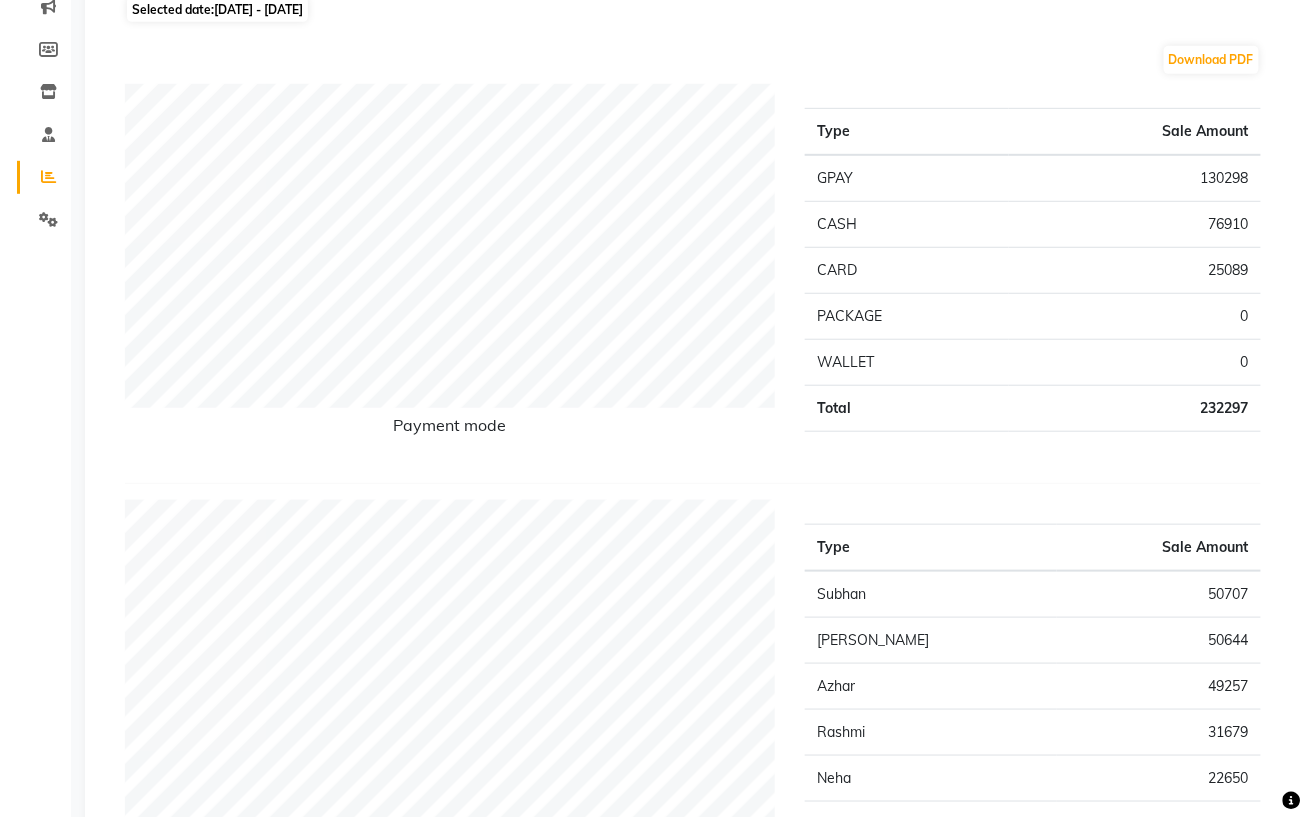scroll, scrollTop: 0, scrollLeft: 0, axis: both 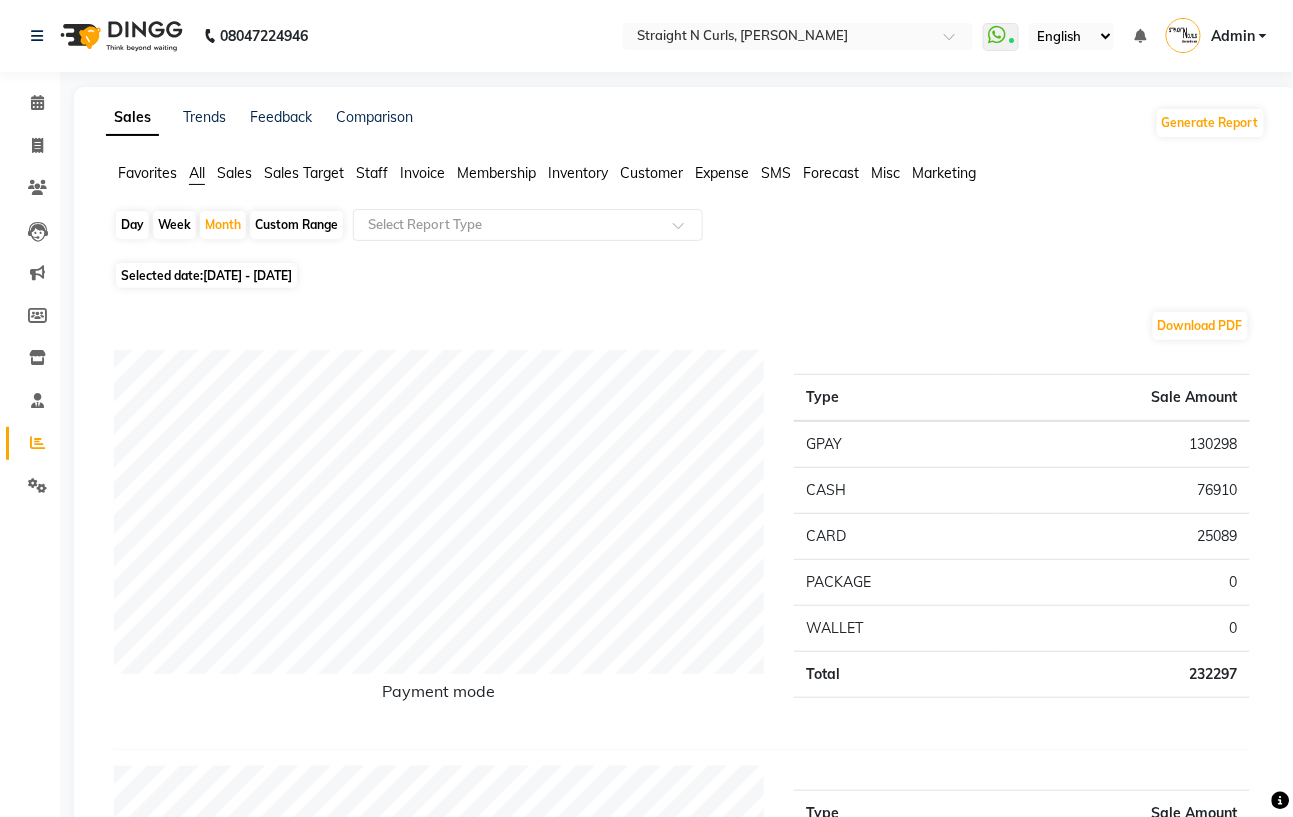 click on "Download PDF Payment mode Type Sale Amount GPAY 130298 CASH 76910 CARD 25089 PACKAGE 0 WALLET 0 Total 232297 Staff summary Type Sale Amount Subhan  50707 Parvez 50644 Azhar 49257 Rashmi 31679 Neha 22650 Mohit 22436 Astha 5536 Paras Kamboj 300 Total 233209 Sales summary Type Sale Amount Vouchers 0 Gift card 0 Packages 0 Tips 0 Prepaid 0 Services 223816 Products 4995 Memberships 4400 Fee 0 Total 233211 Expense by type Type Sale Amount Product 66062 Electricity 18600 Incentive 11596 Advance Salary 11280 Marketing 10595 Maintenance 7124 Salary 3762 Tea & Refreshment 3529 Pantry 1762 Miscellaneous 645 Others 870 Total 135825 Service by category Type Sale Amount Hair Services (Women) 110800 Hair Services (Men) 28130 Facial 18547 Pedicure 16218 Party Makeup 14254 Flavoured Wax 11612 Skin Clean-up 9893 Threading 6180 D-Tan 3760 Waxing 3401 Others 1017 Total 223812 Service sales Type Sale Amount Hair Services (Women) - Global Hair (Ammonia Free) 18600 Hair Services (Women) - Hair Cut 15832 13747 Shea butter treatment" 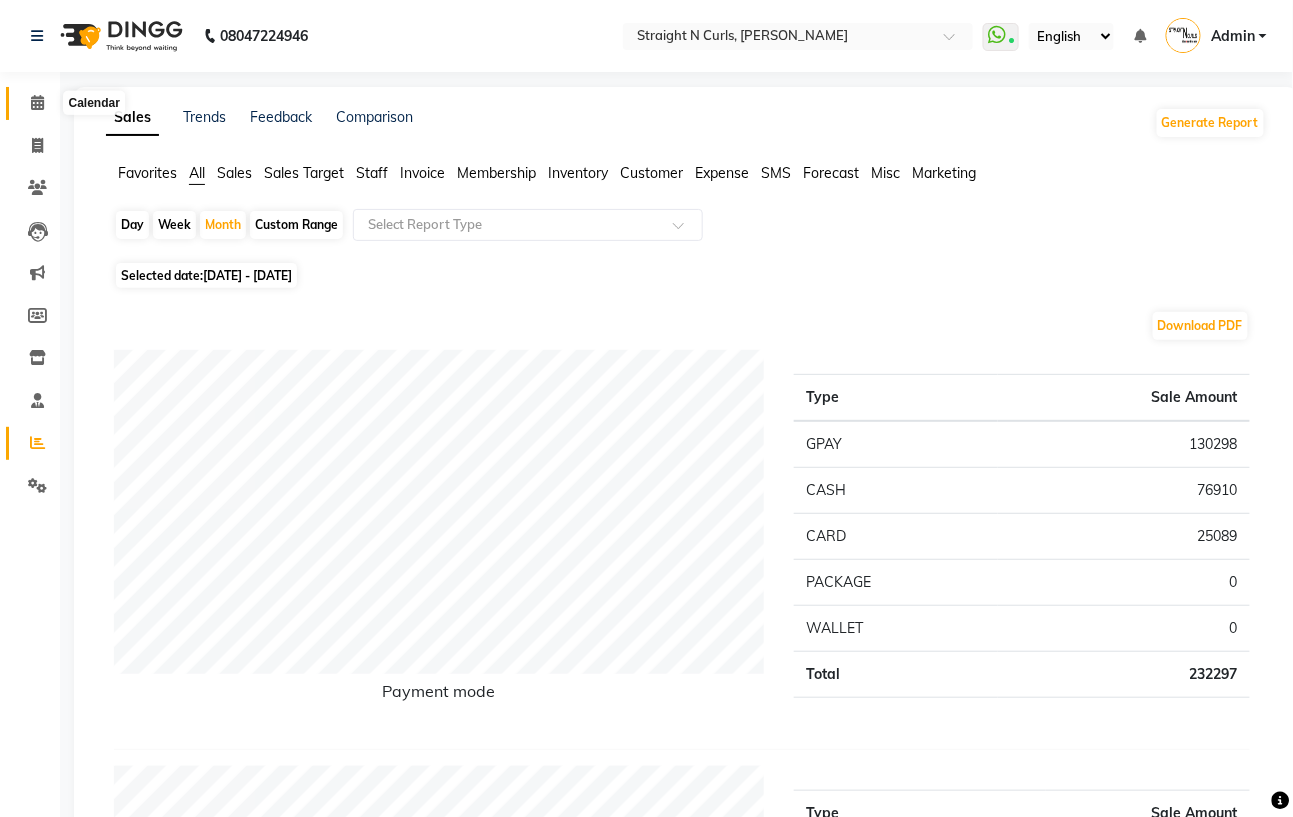 click 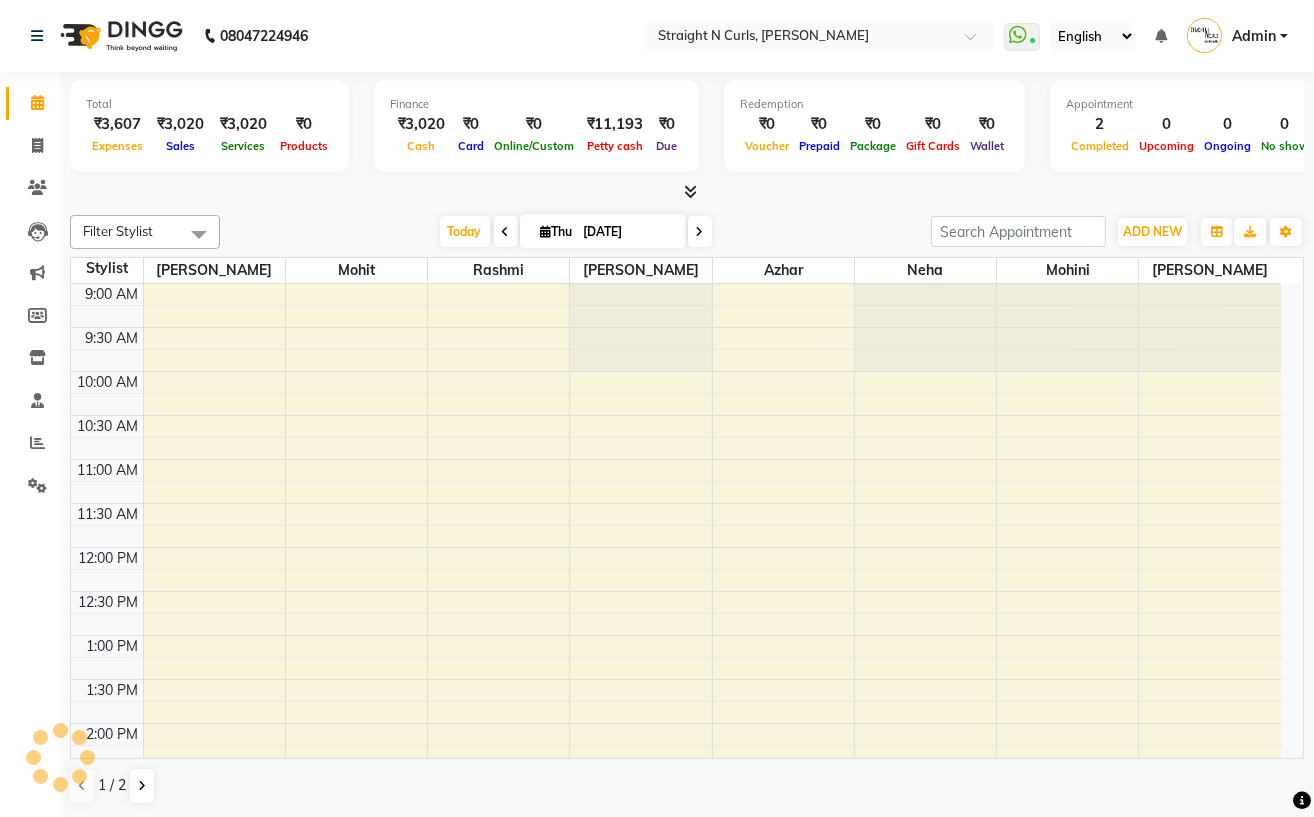 scroll, scrollTop: 0, scrollLeft: 0, axis: both 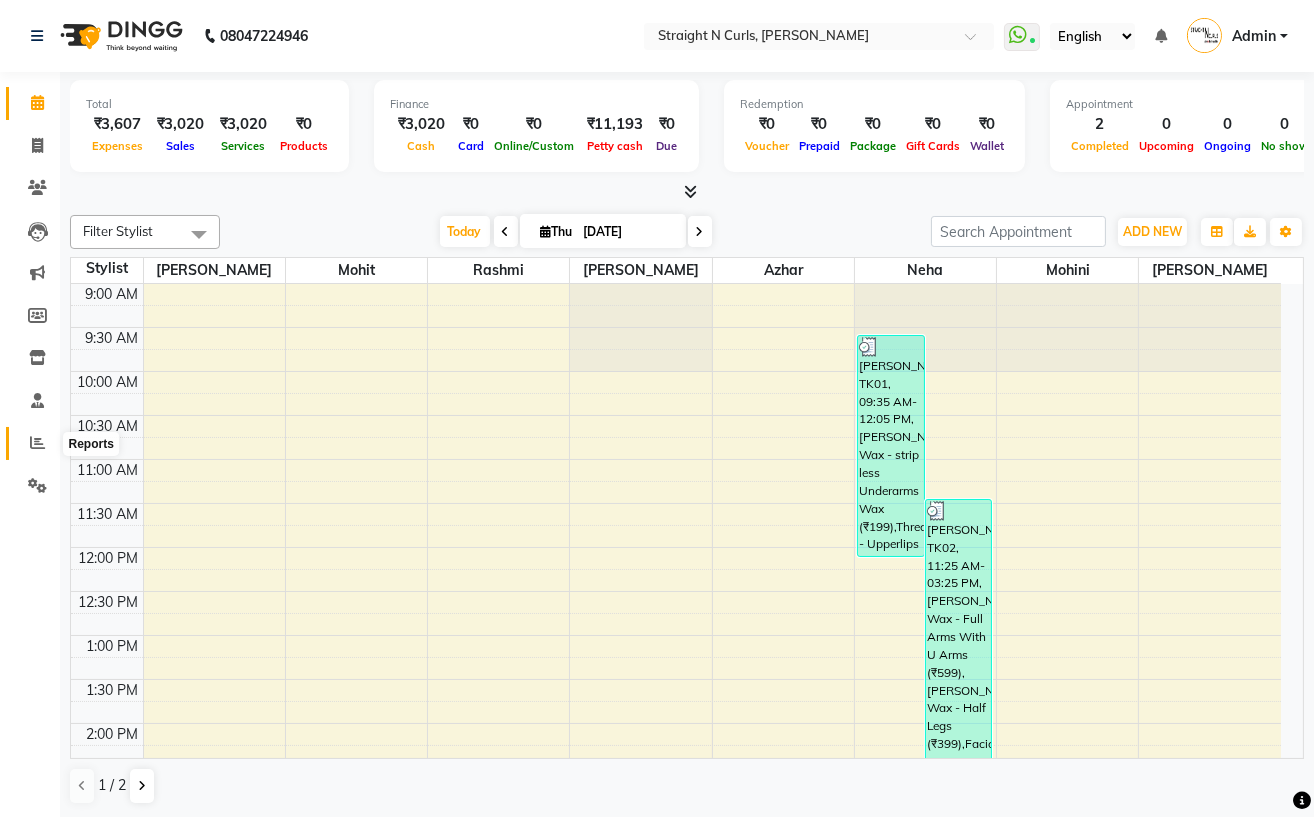 click 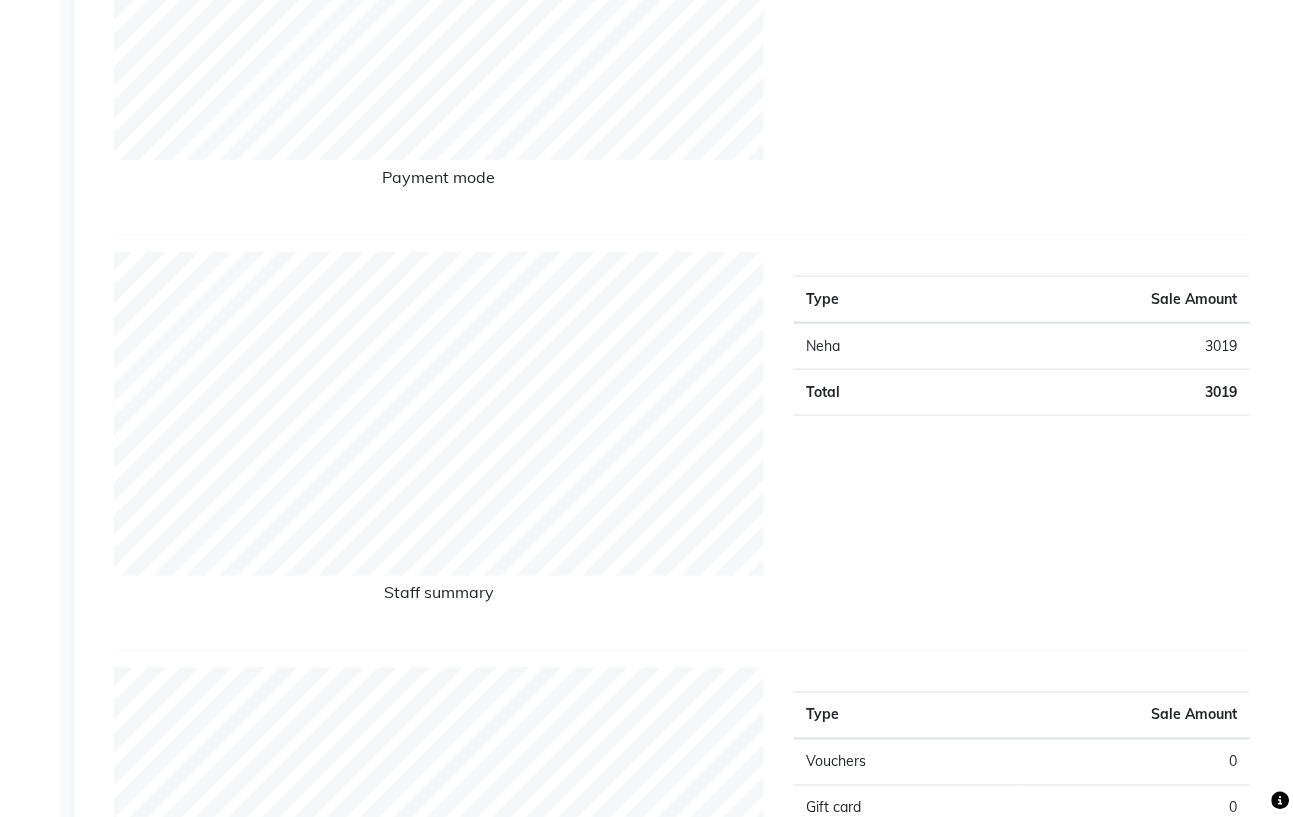 scroll, scrollTop: 0, scrollLeft: 0, axis: both 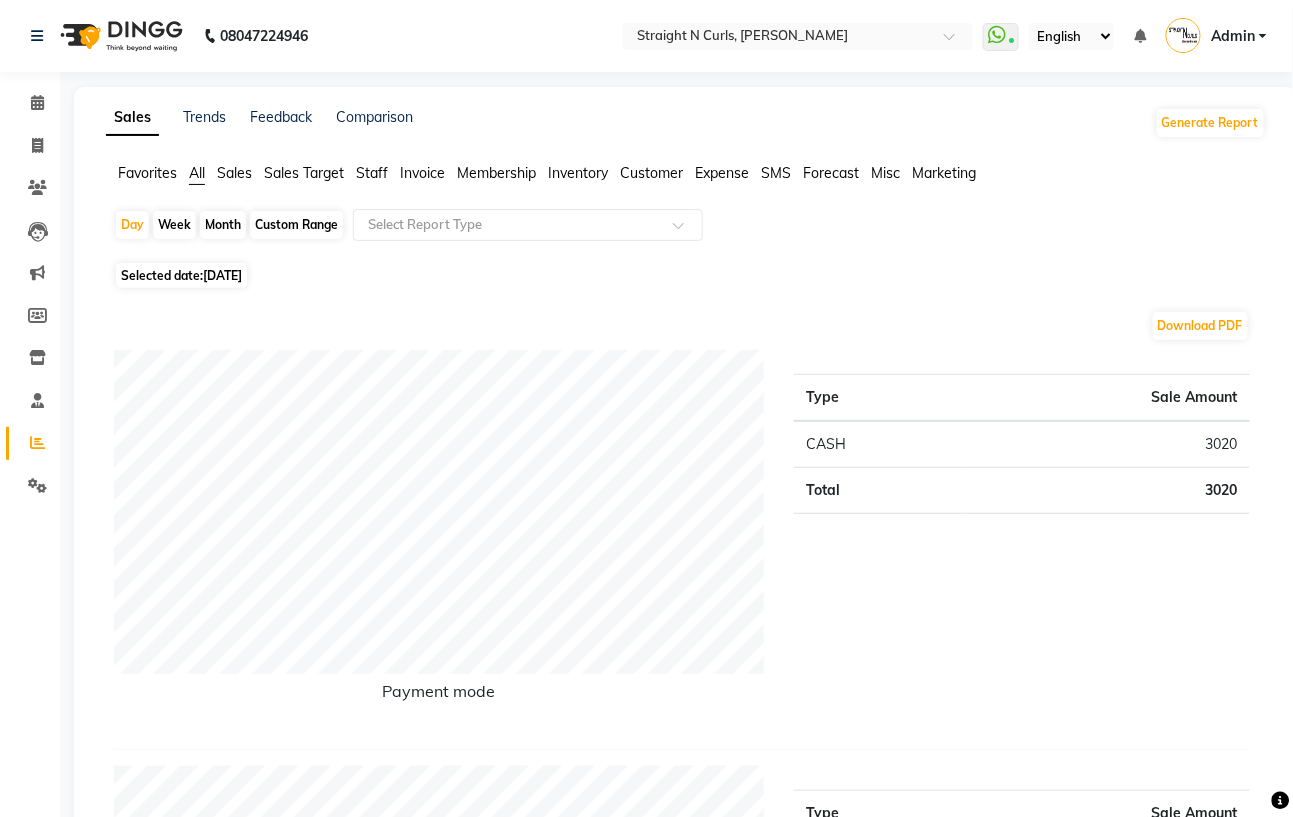 click on "Month" 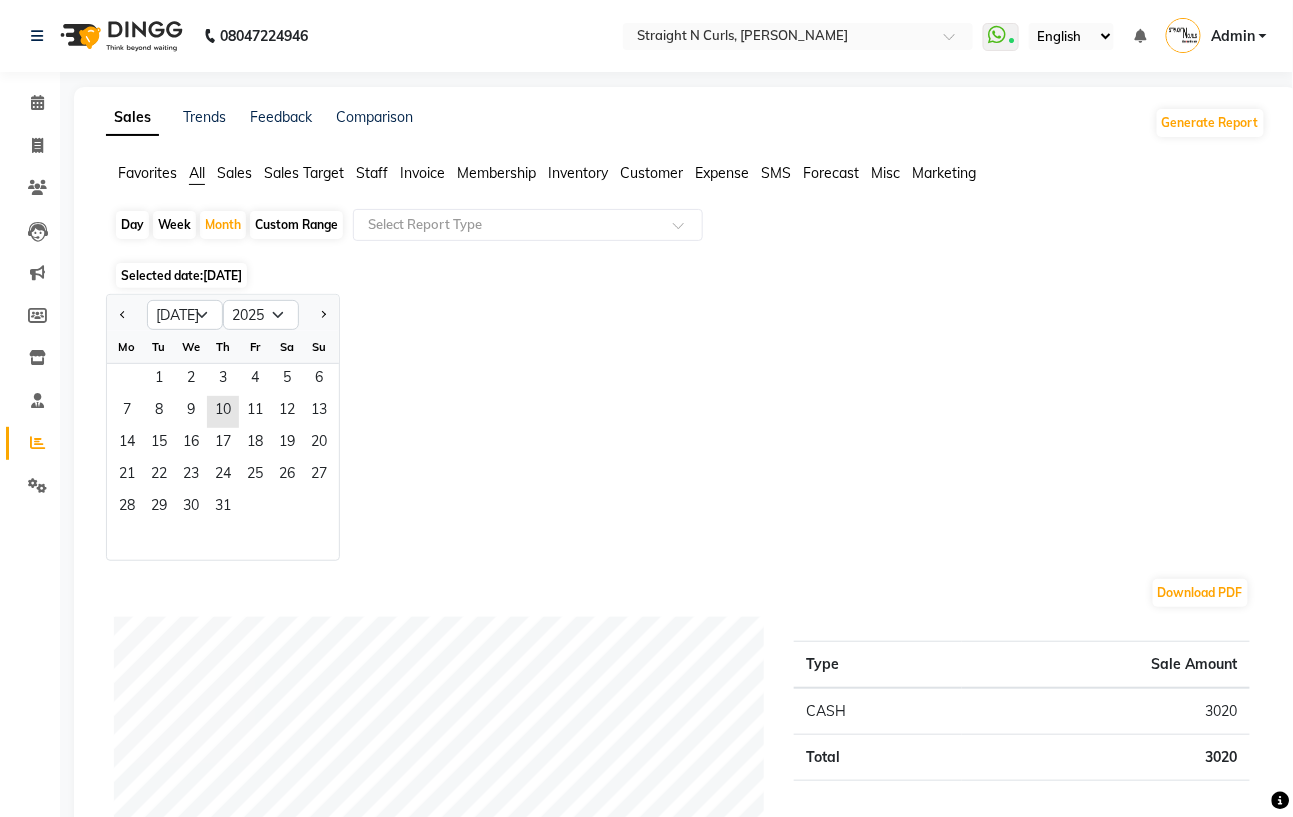 click on "Sa" 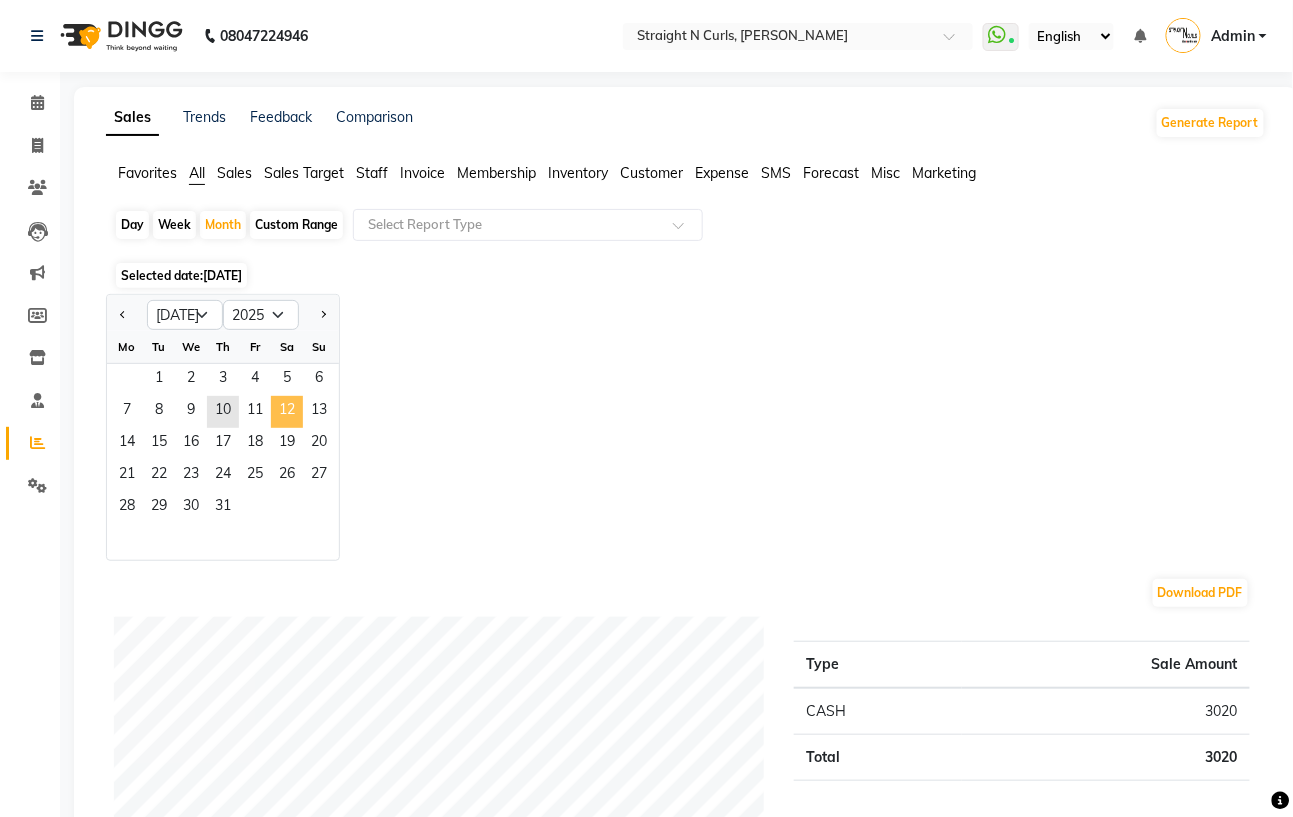 click on "12" 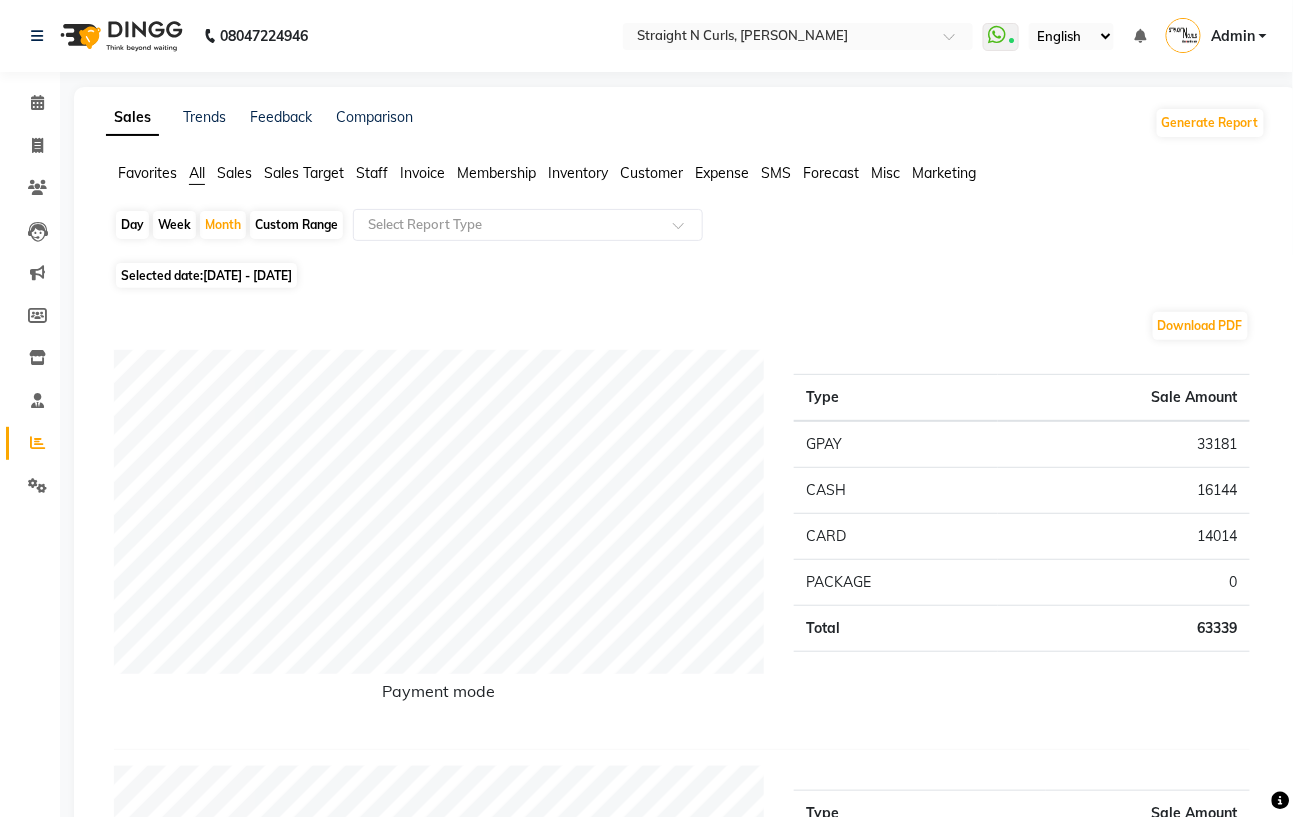 scroll, scrollTop: 533, scrollLeft: 0, axis: vertical 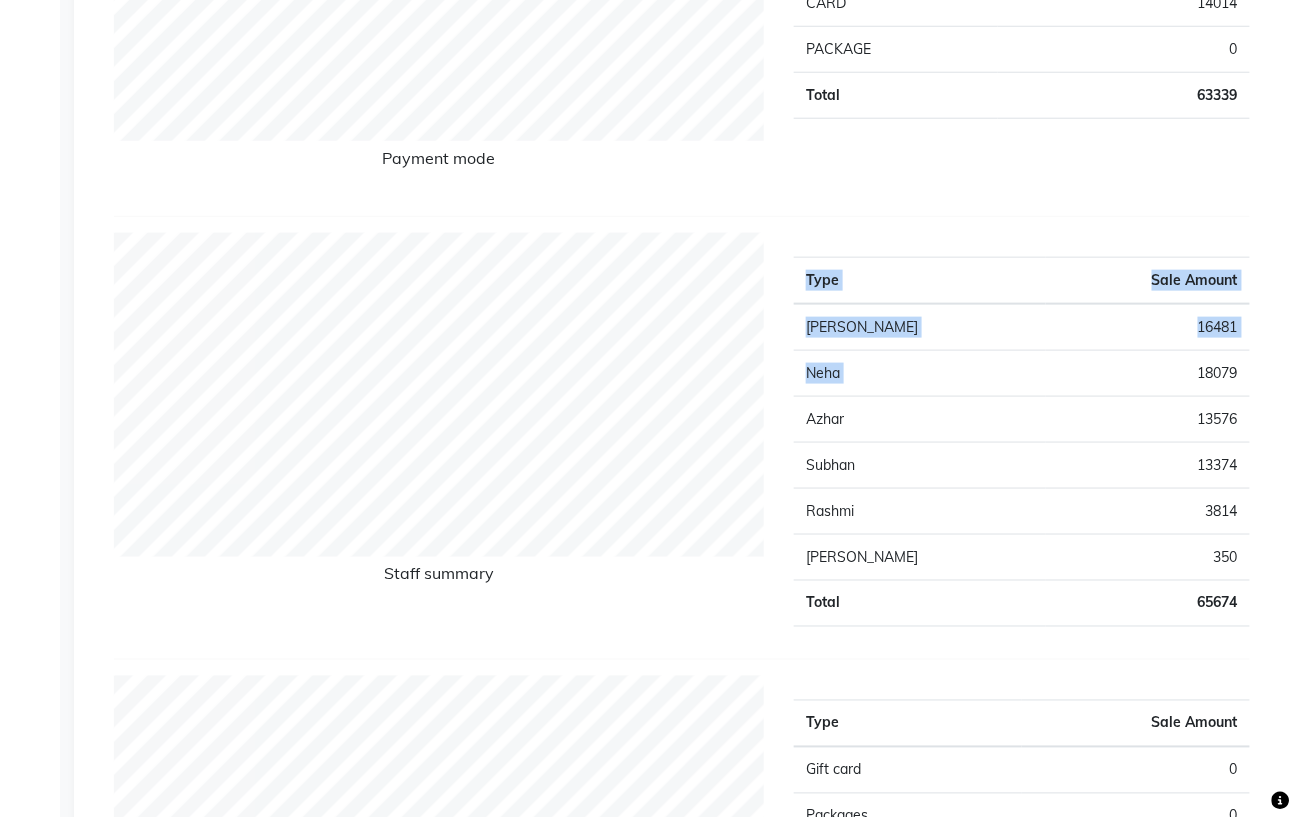 drag, startPoint x: 1182, startPoint y: 372, endPoint x: 1287, endPoint y: 400, distance: 108.66922 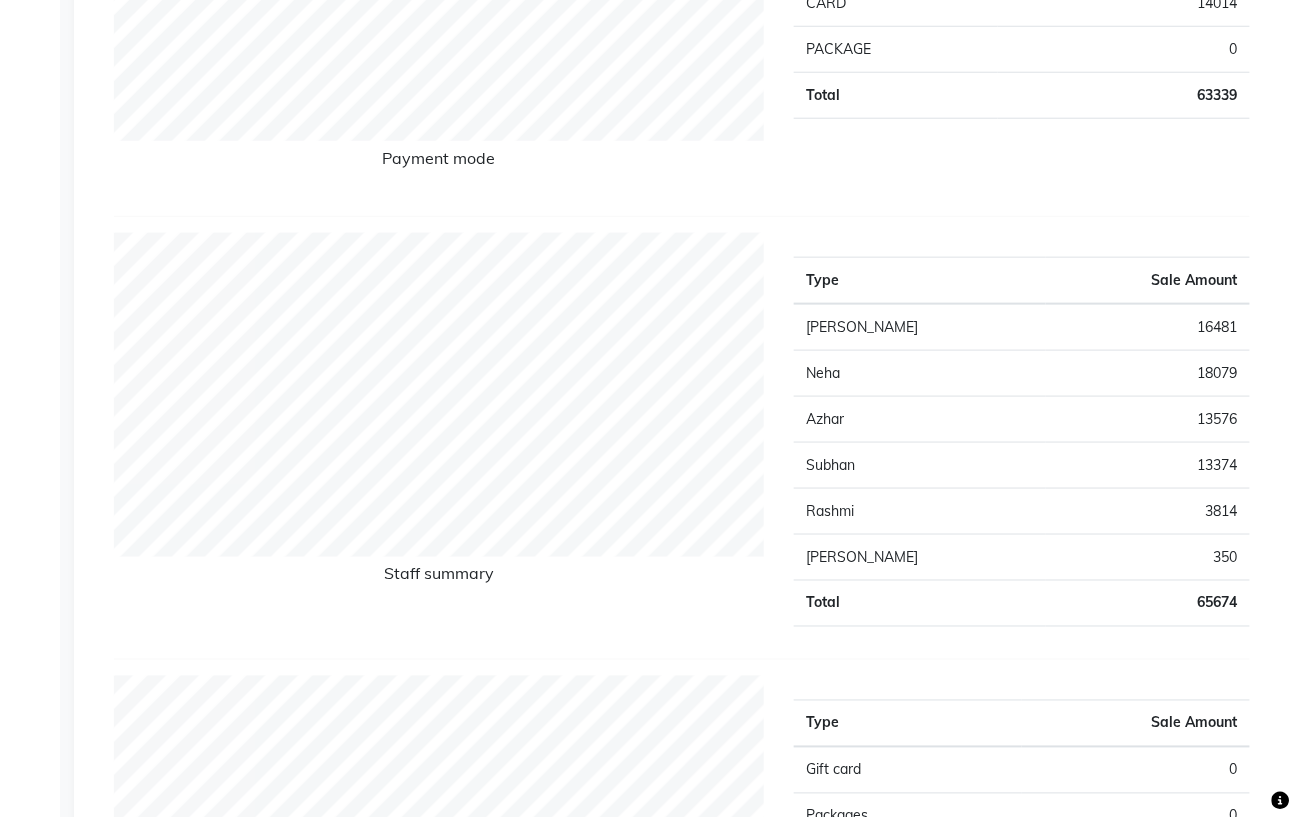 click on "Type Sale Amount Gift card 0 Packages 0 Prepaid 0 Vouchers 0 Memberships 0 Services 63191 Products 2485 Tips 200 Fee 0 Total 65876" 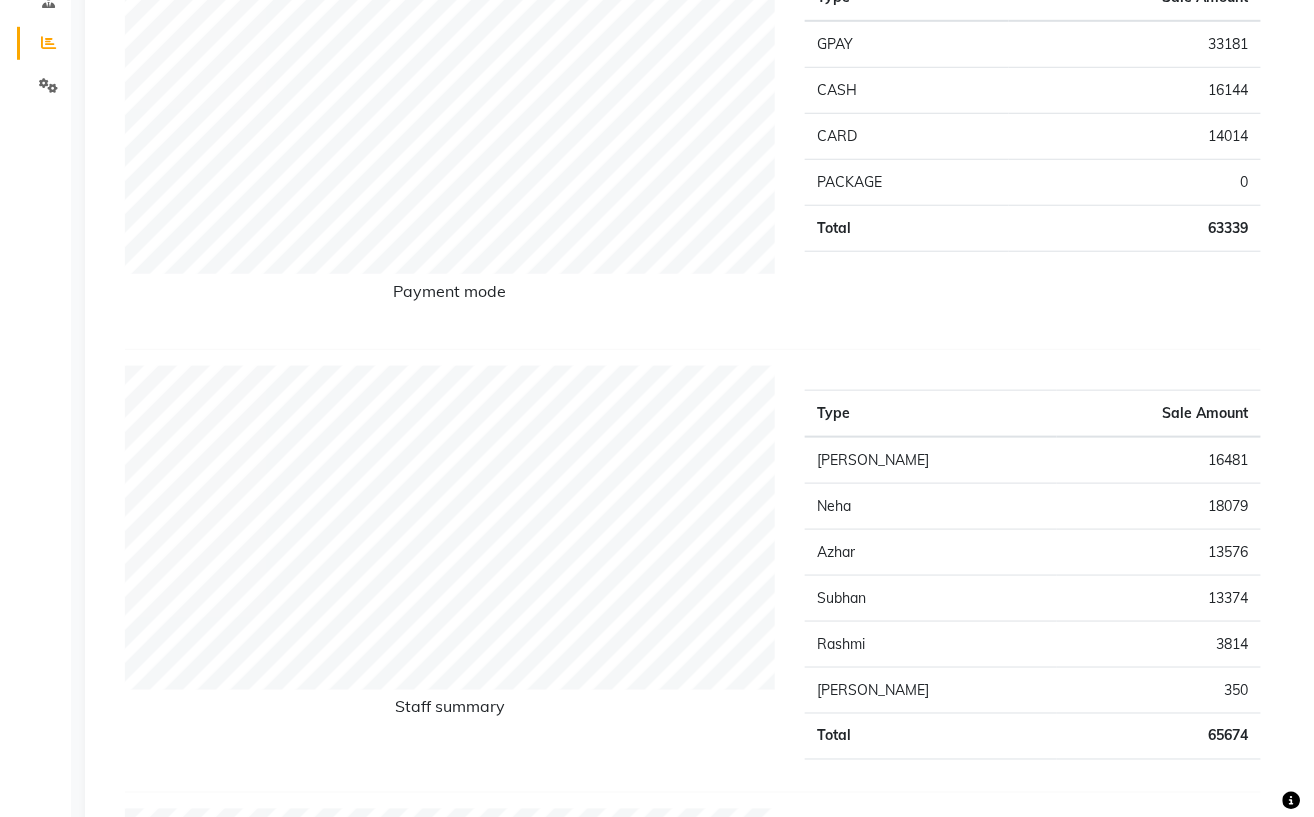 scroll, scrollTop: 0, scrollLeft: 0, axis: both 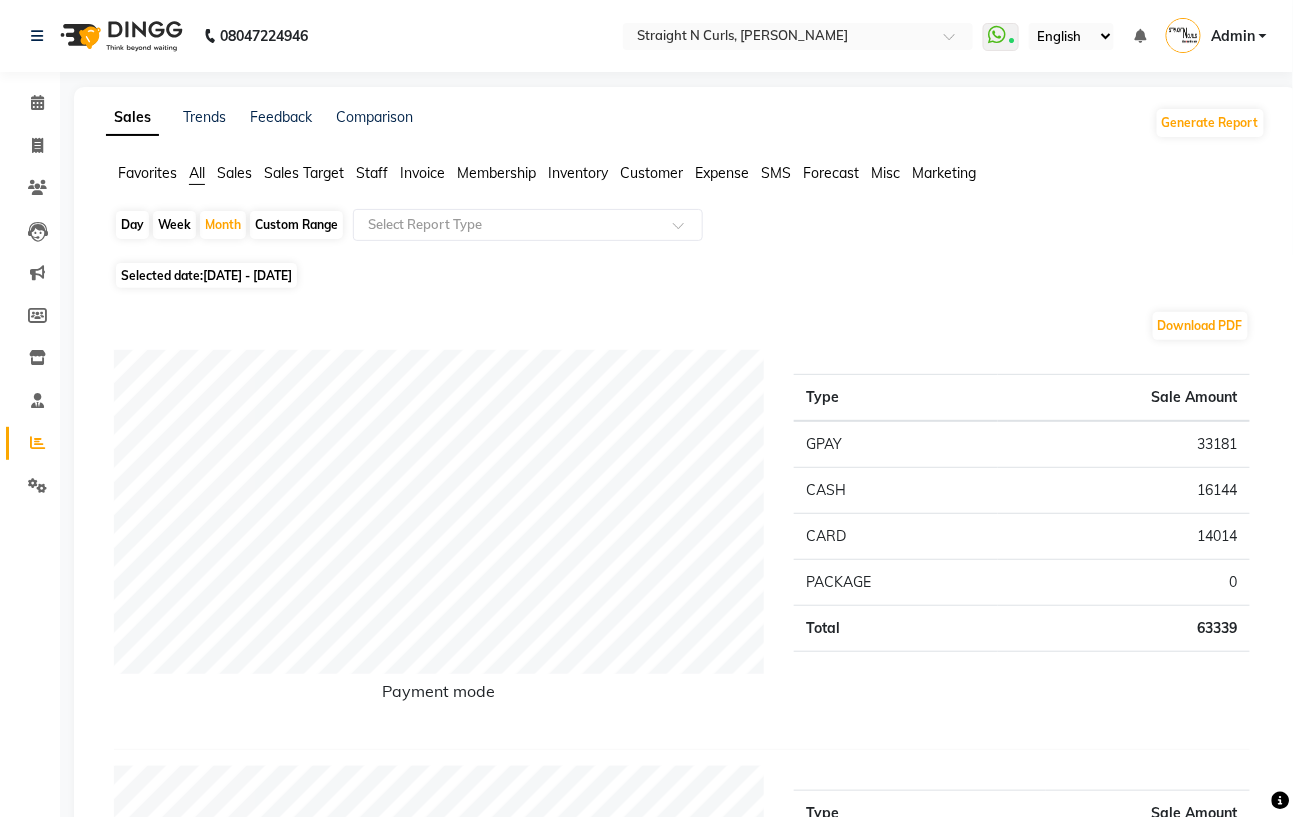 click on "Calendar" 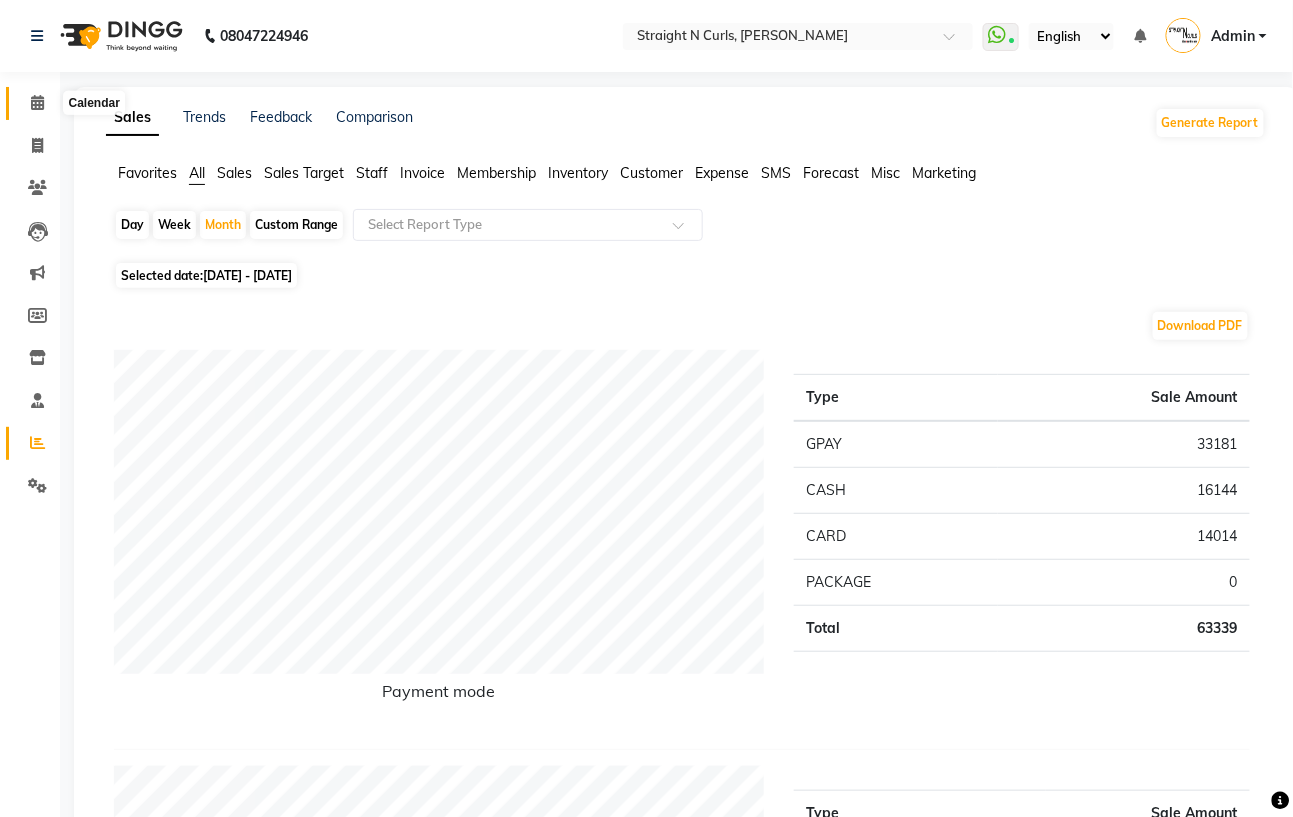 click 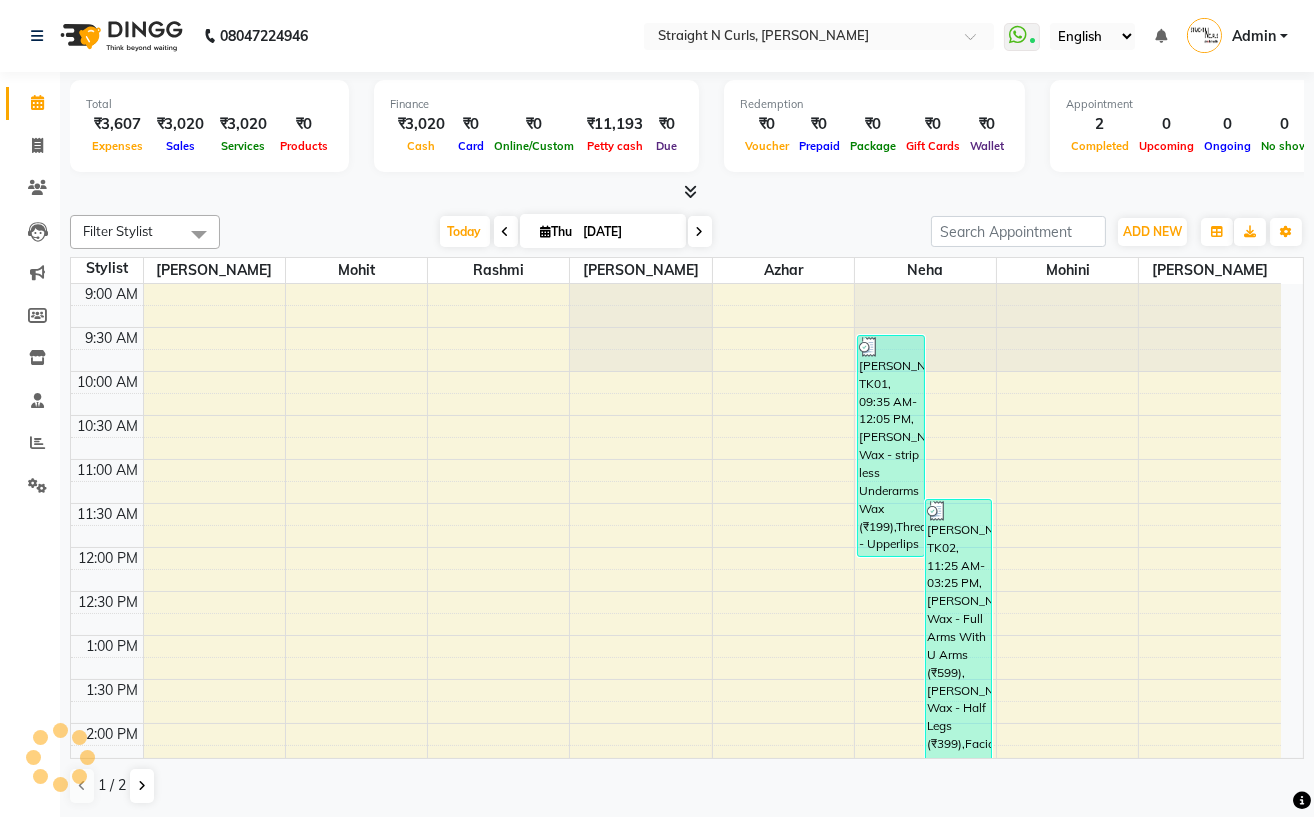 scroll, scrollTop: 0, scrollLeft: 0, axis: both 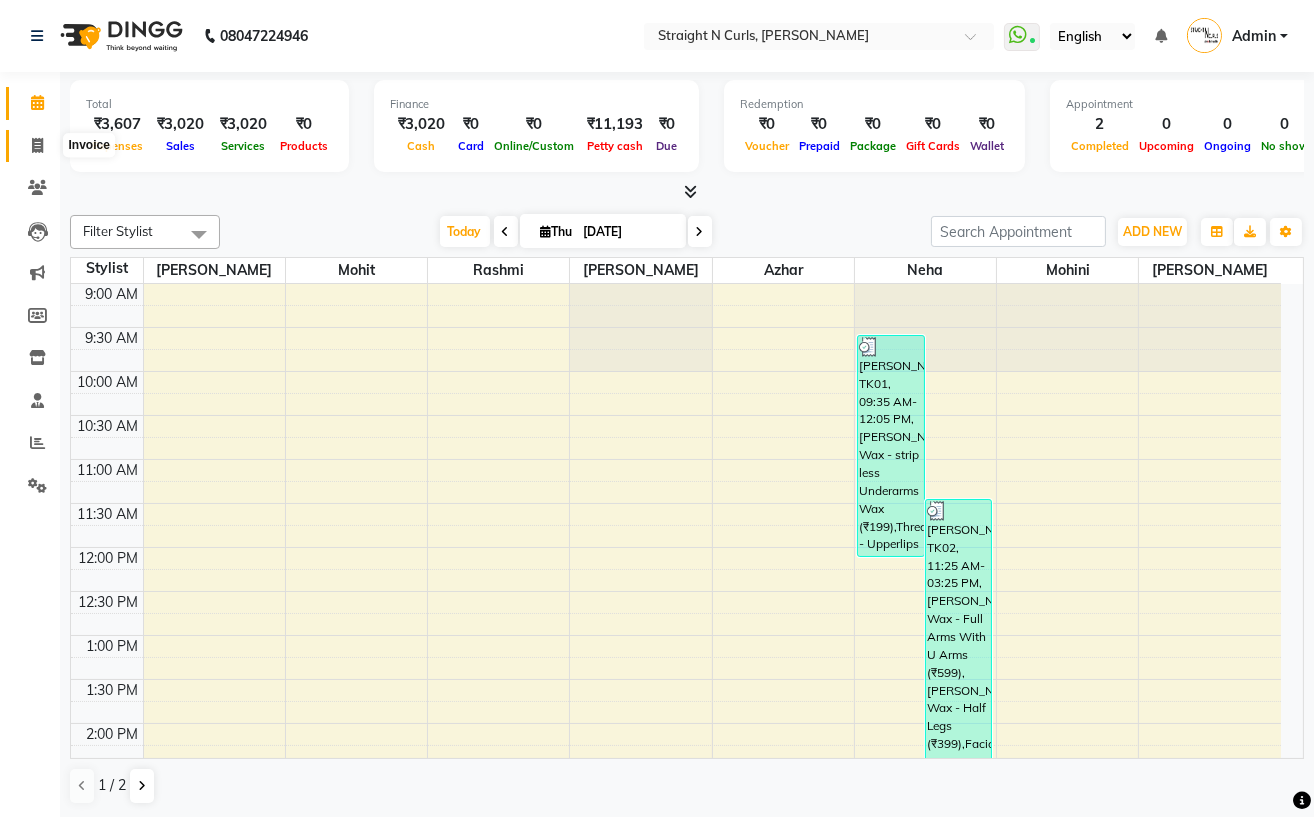 click 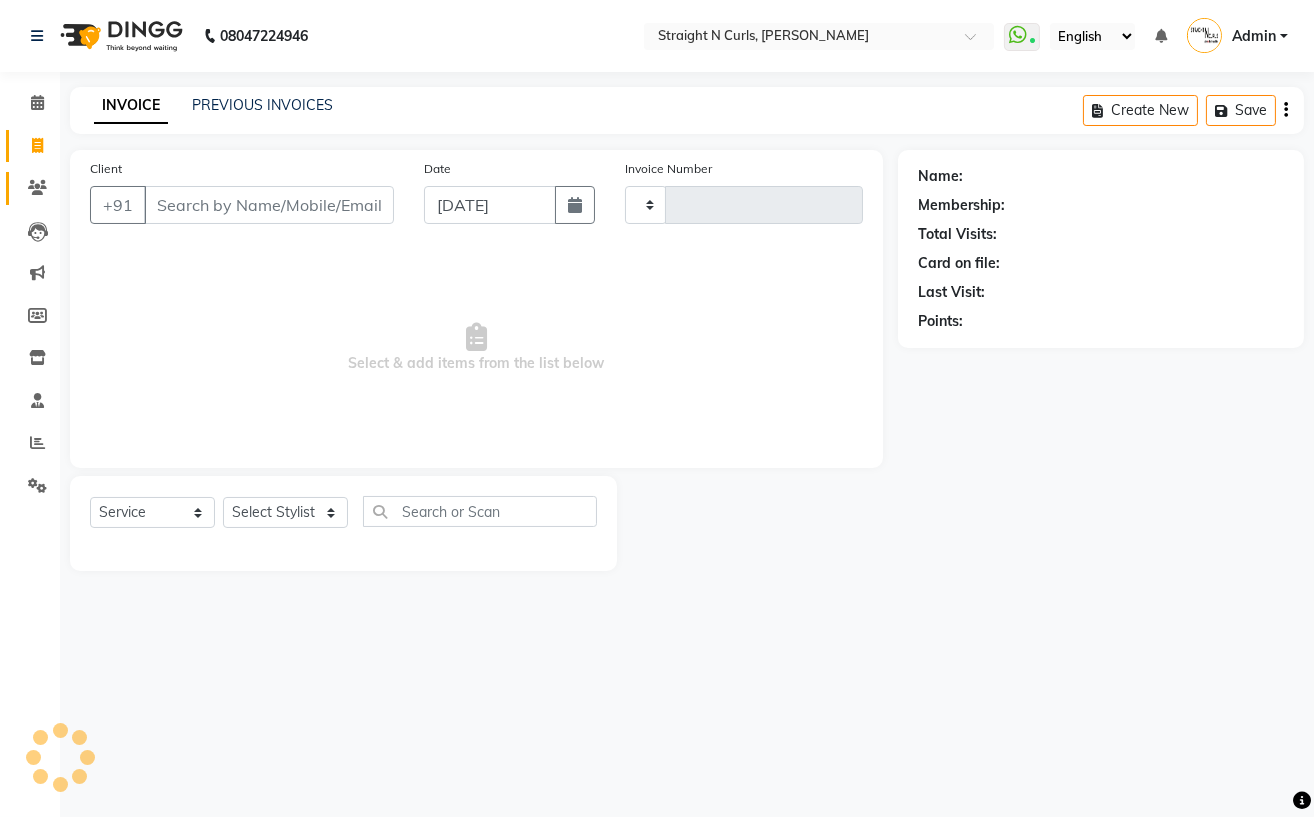 type on "0669" 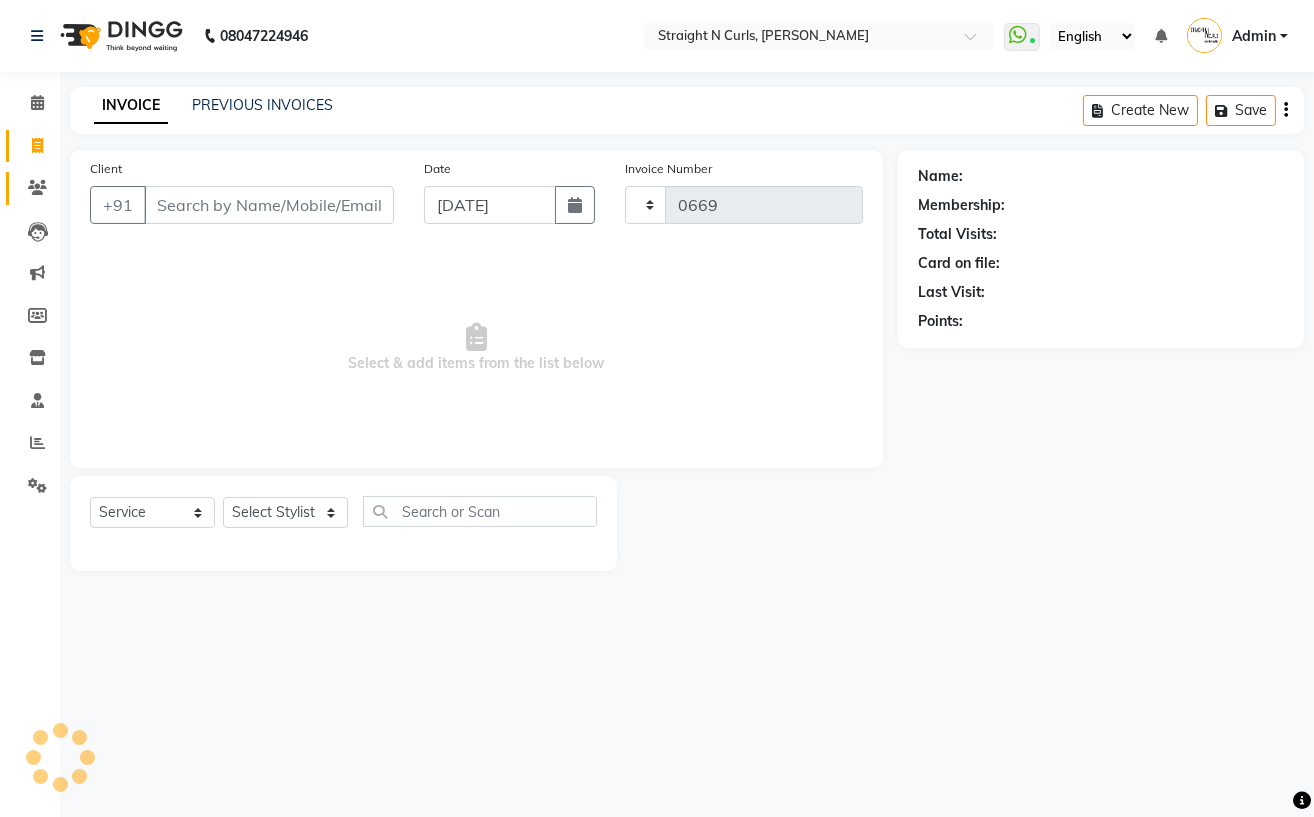 select on "7039" 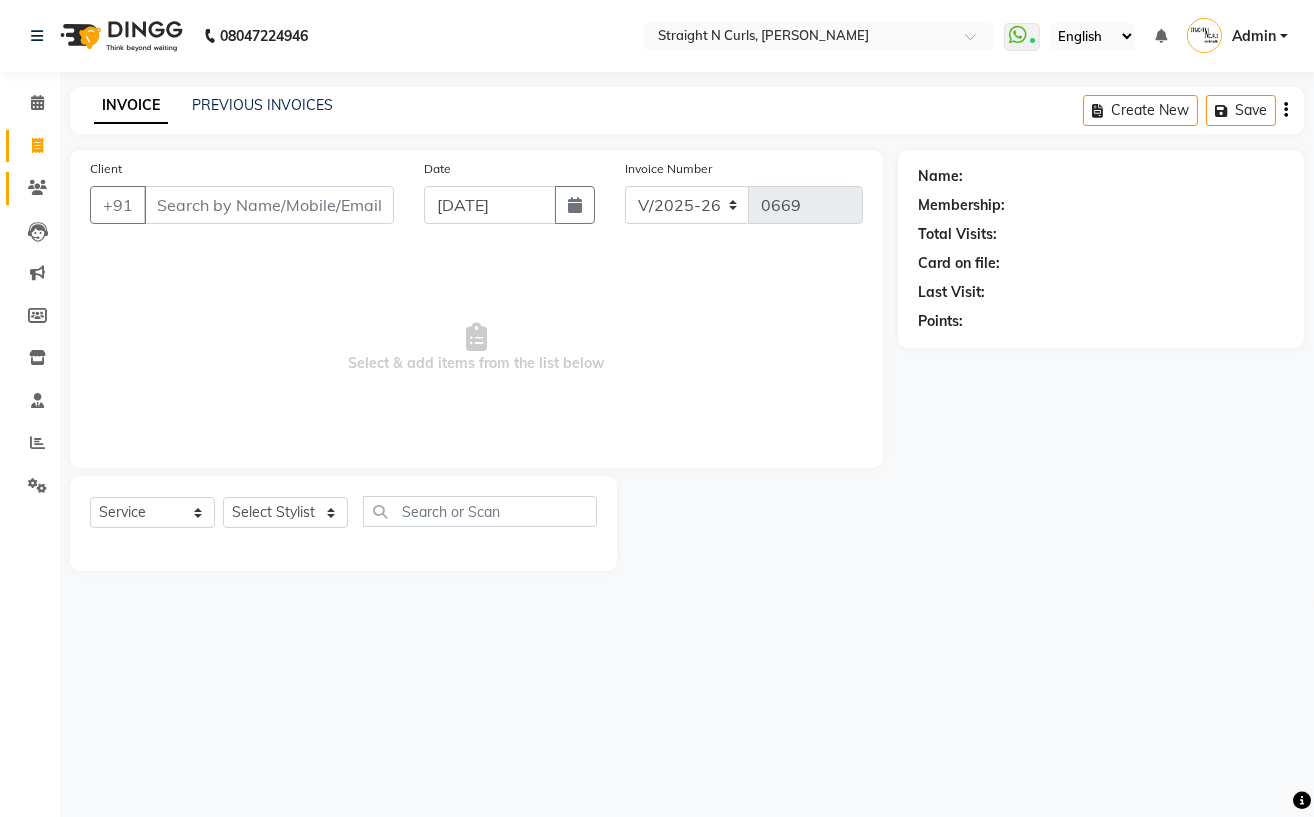 click on "Clients" 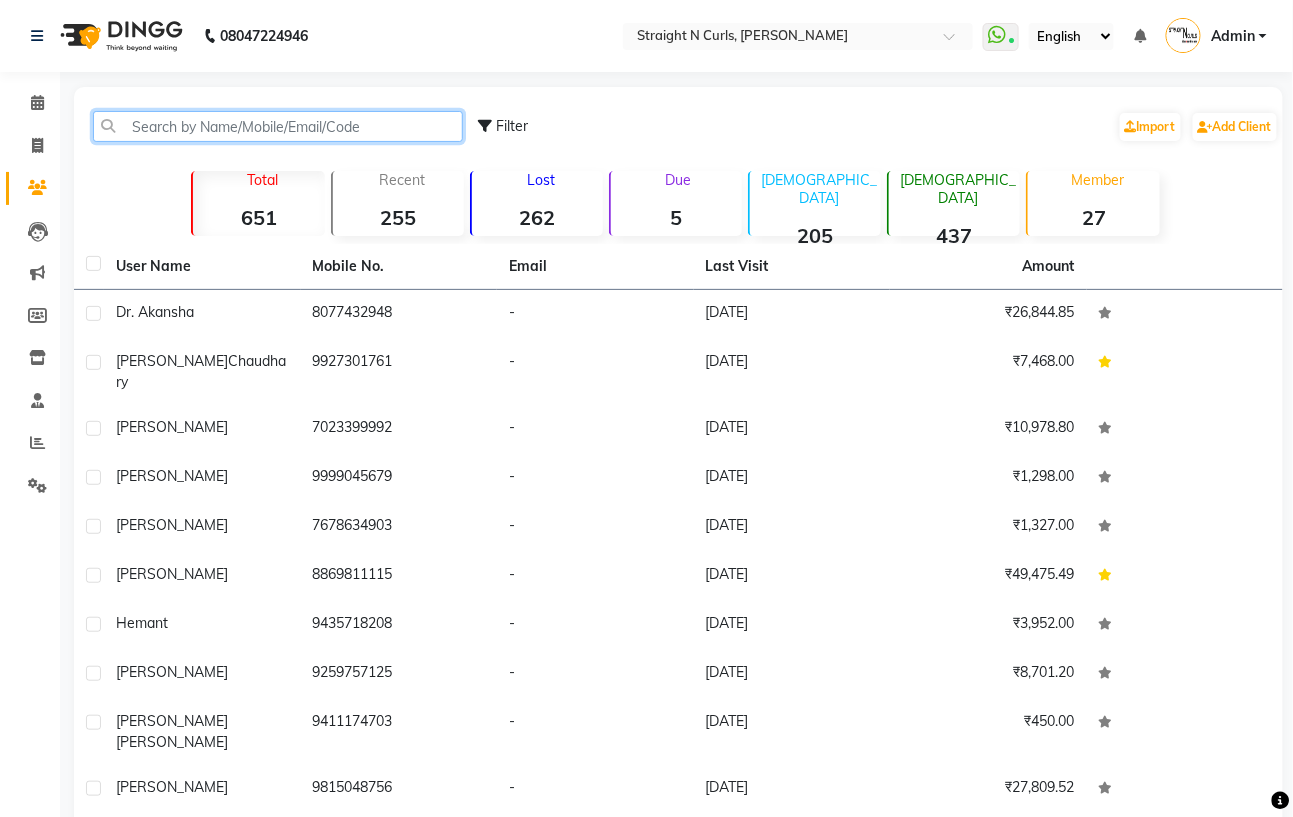 click 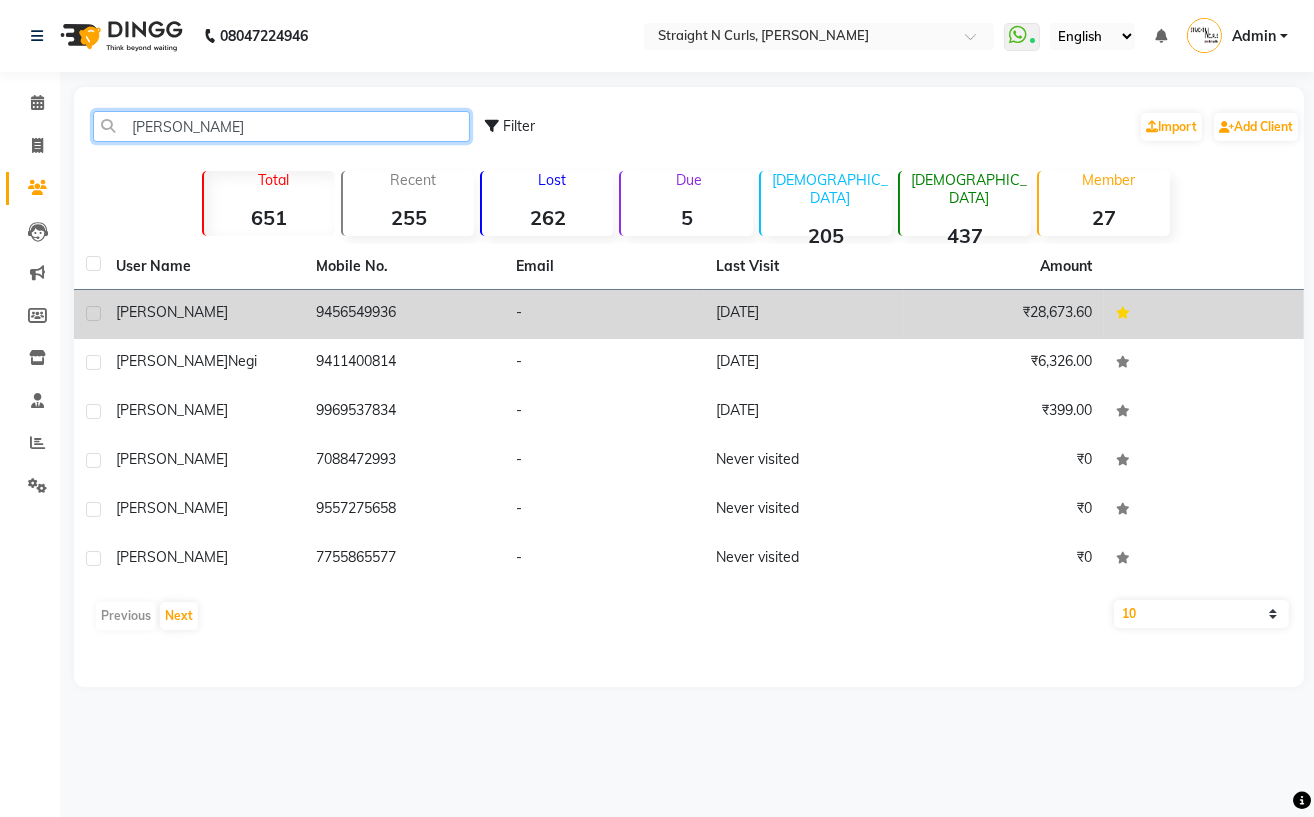 type on "parul" 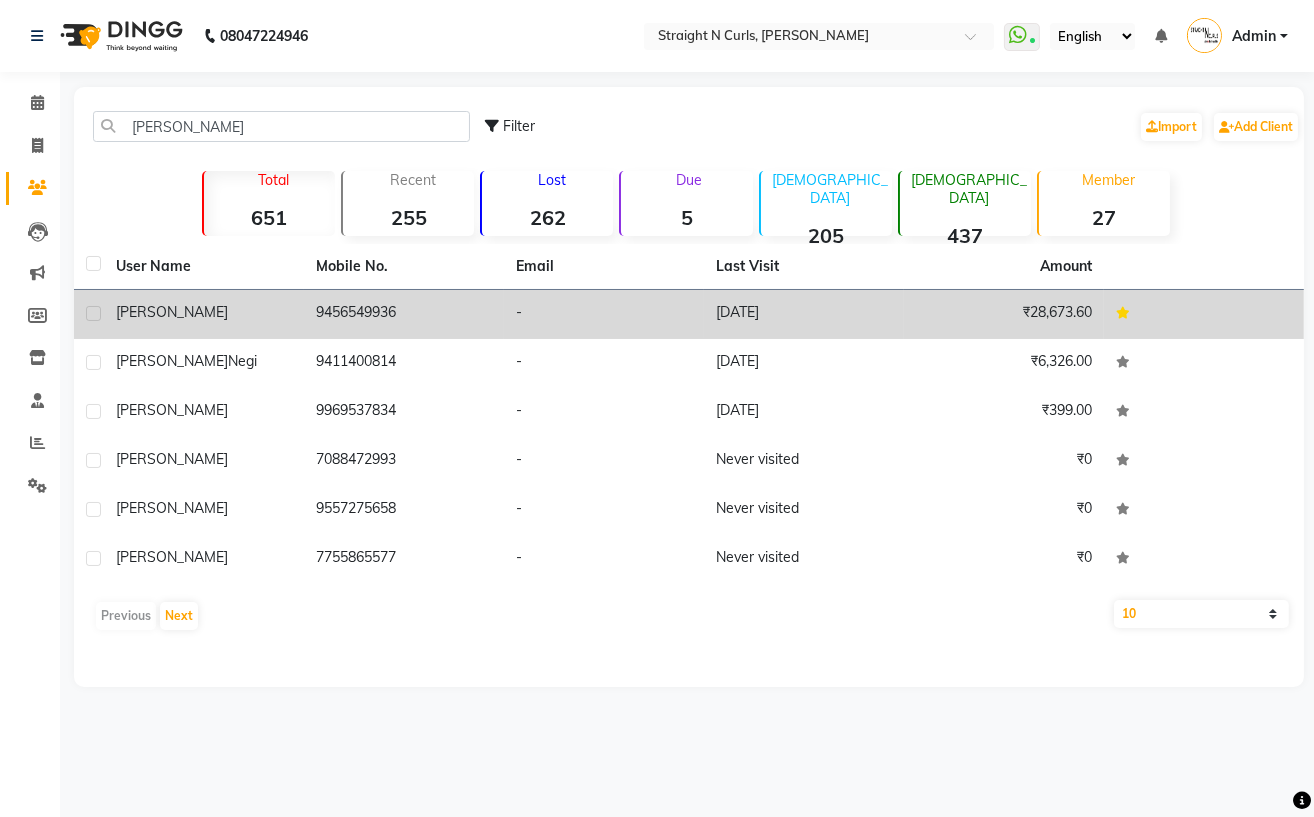 click on "-" 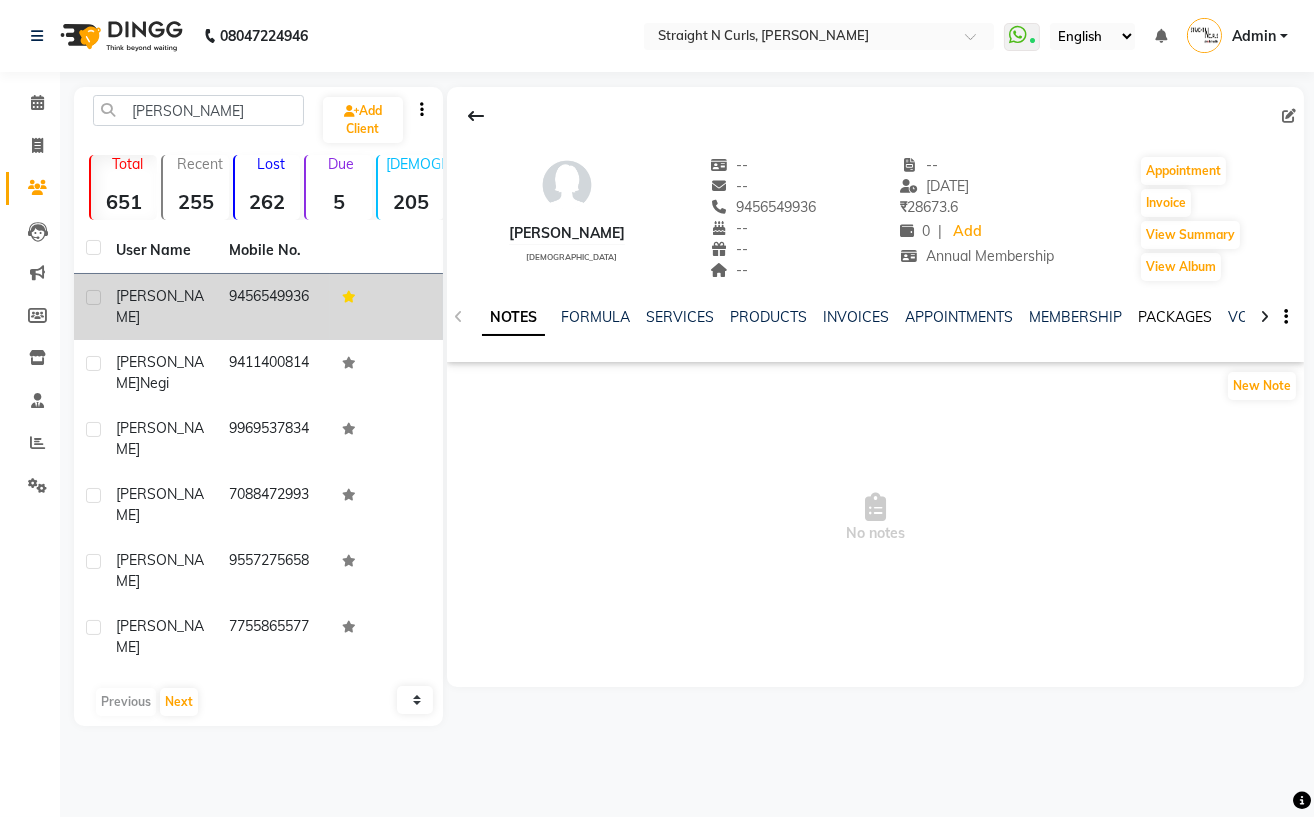 click on "PACKAGES" 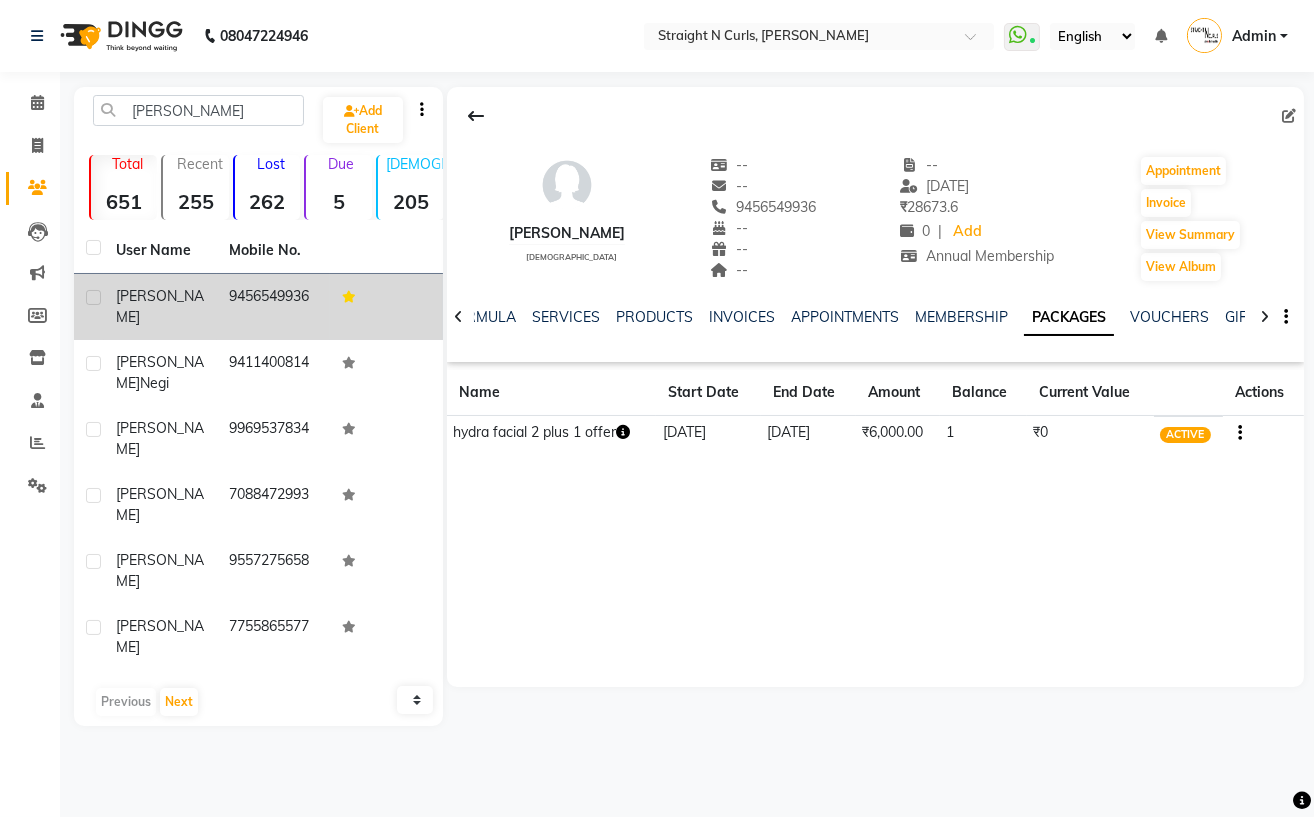 drag, startPoint x: 791, startPoint y: 431, endPoint x: 830, endPoint y: 435, distance: 39.20459 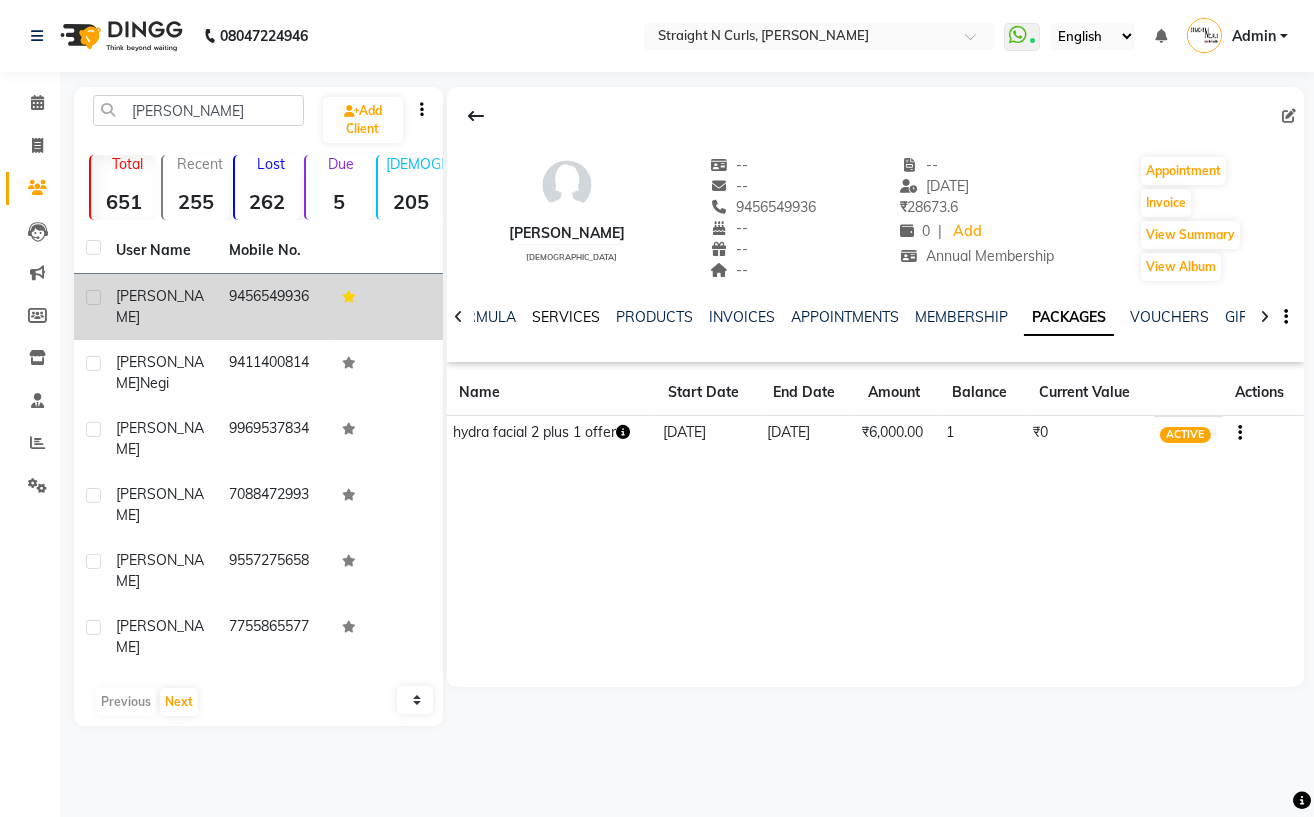 click on "SERVICES" 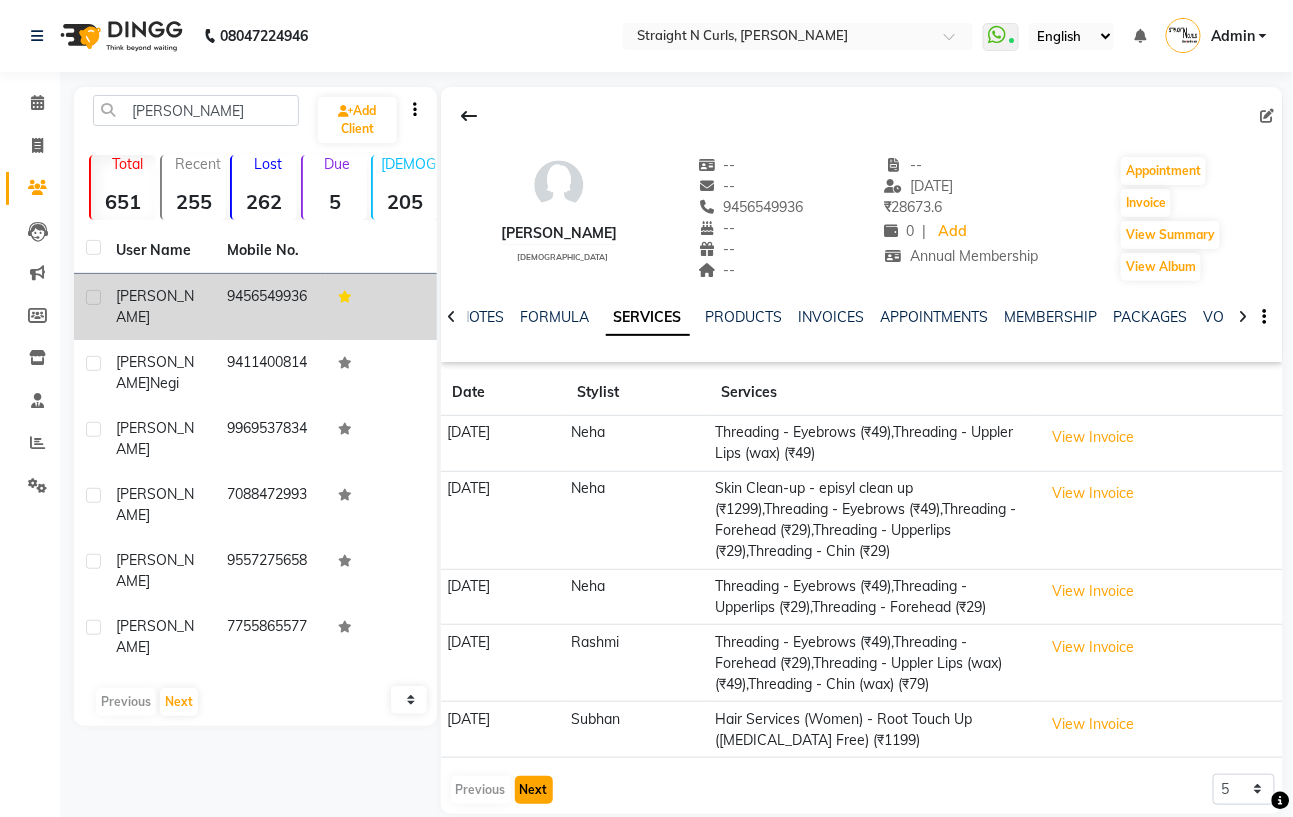 click on "Next" 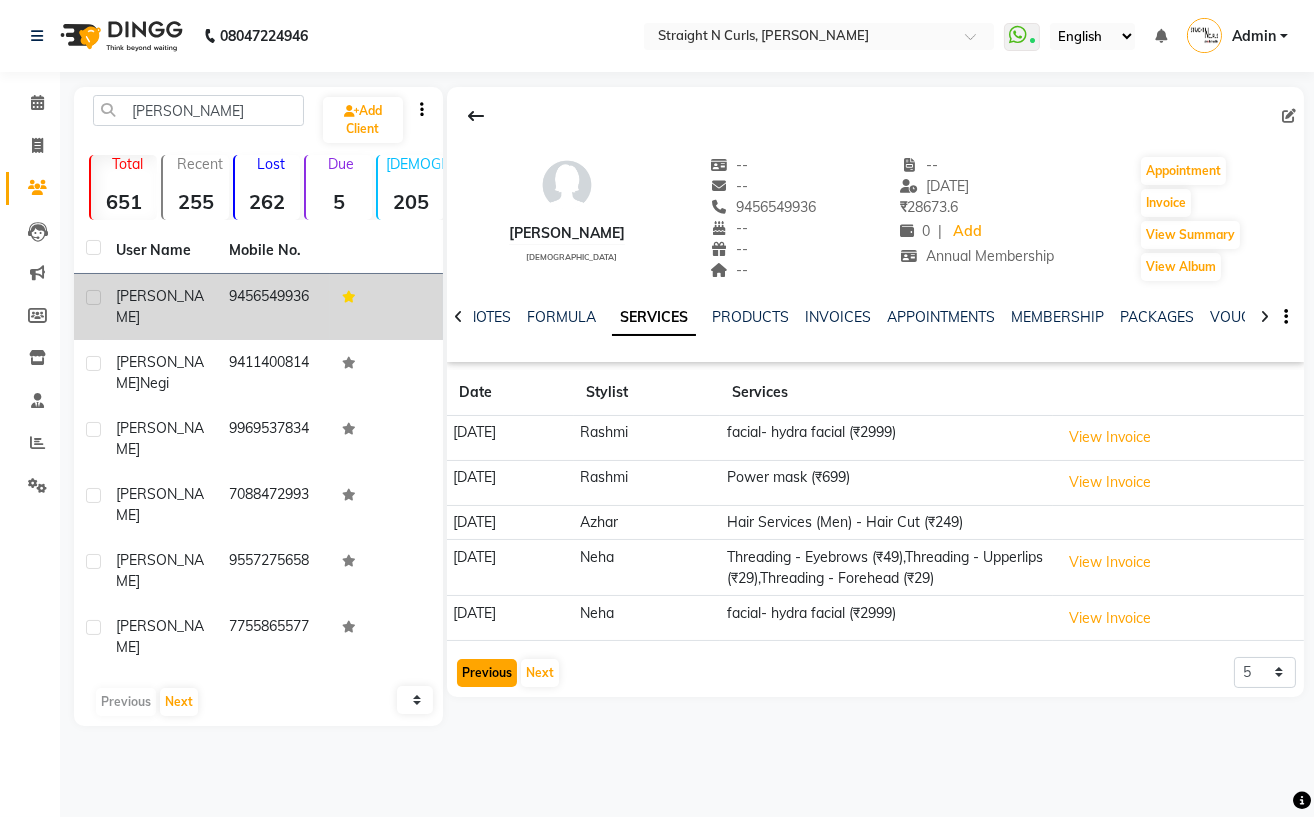 click on "Previous" 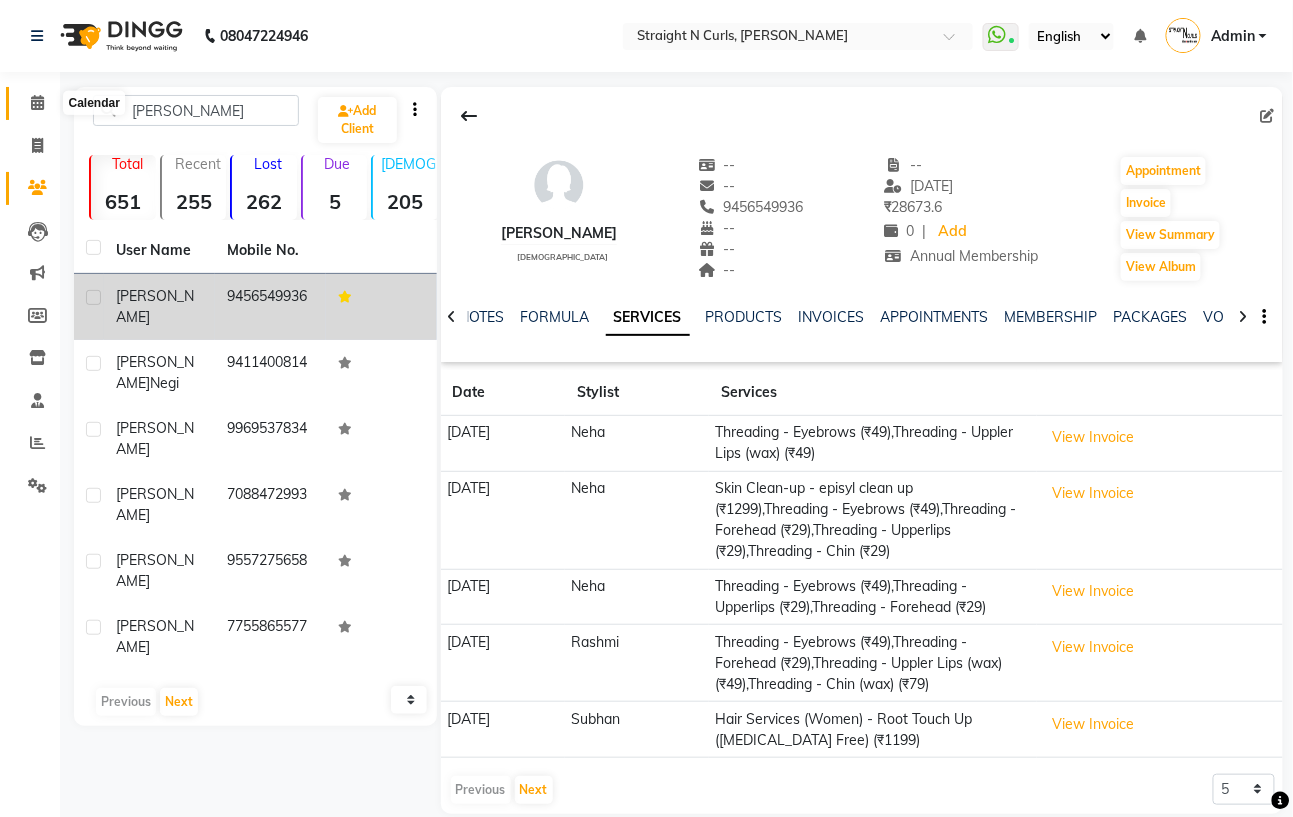 click 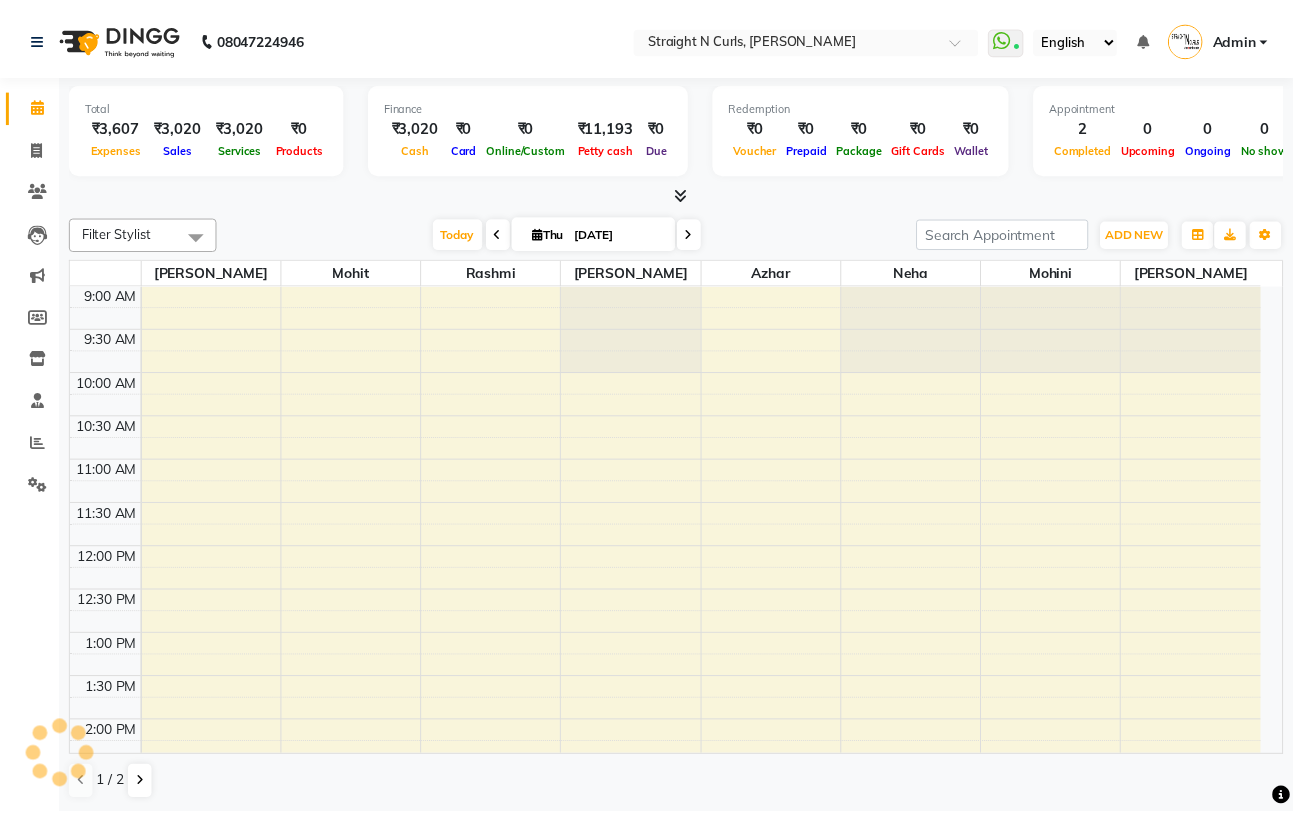 scroll, scrollTop: 0, scrollLeft: 0, axis: both 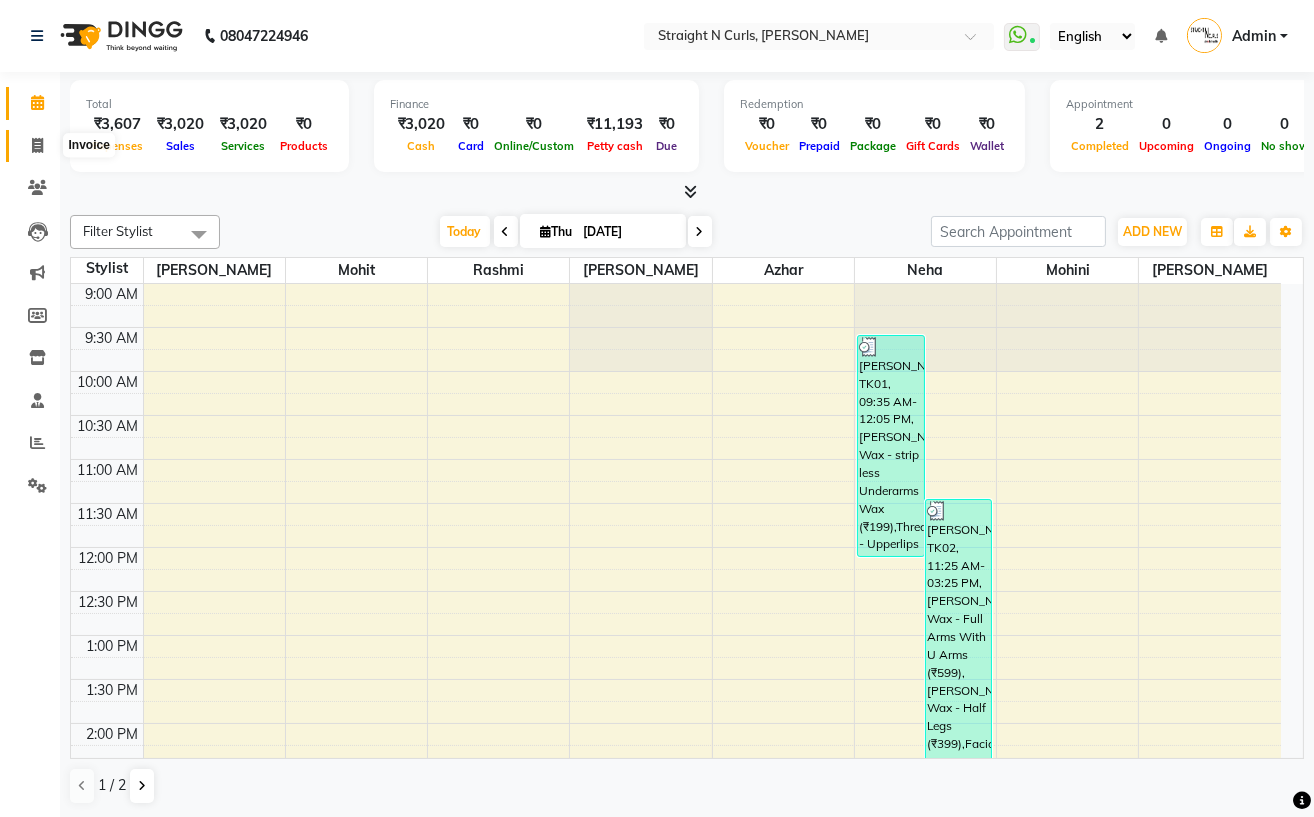 click 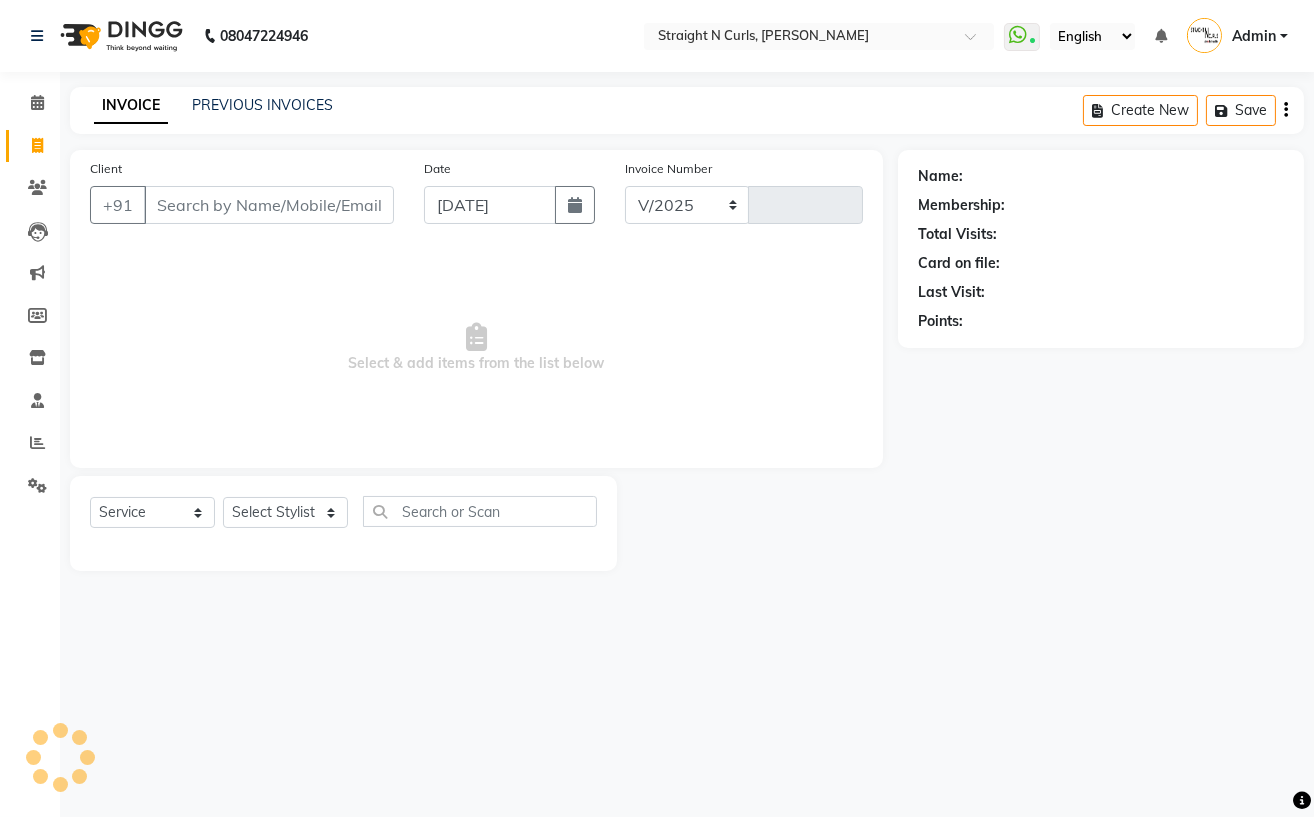 select on "7039" 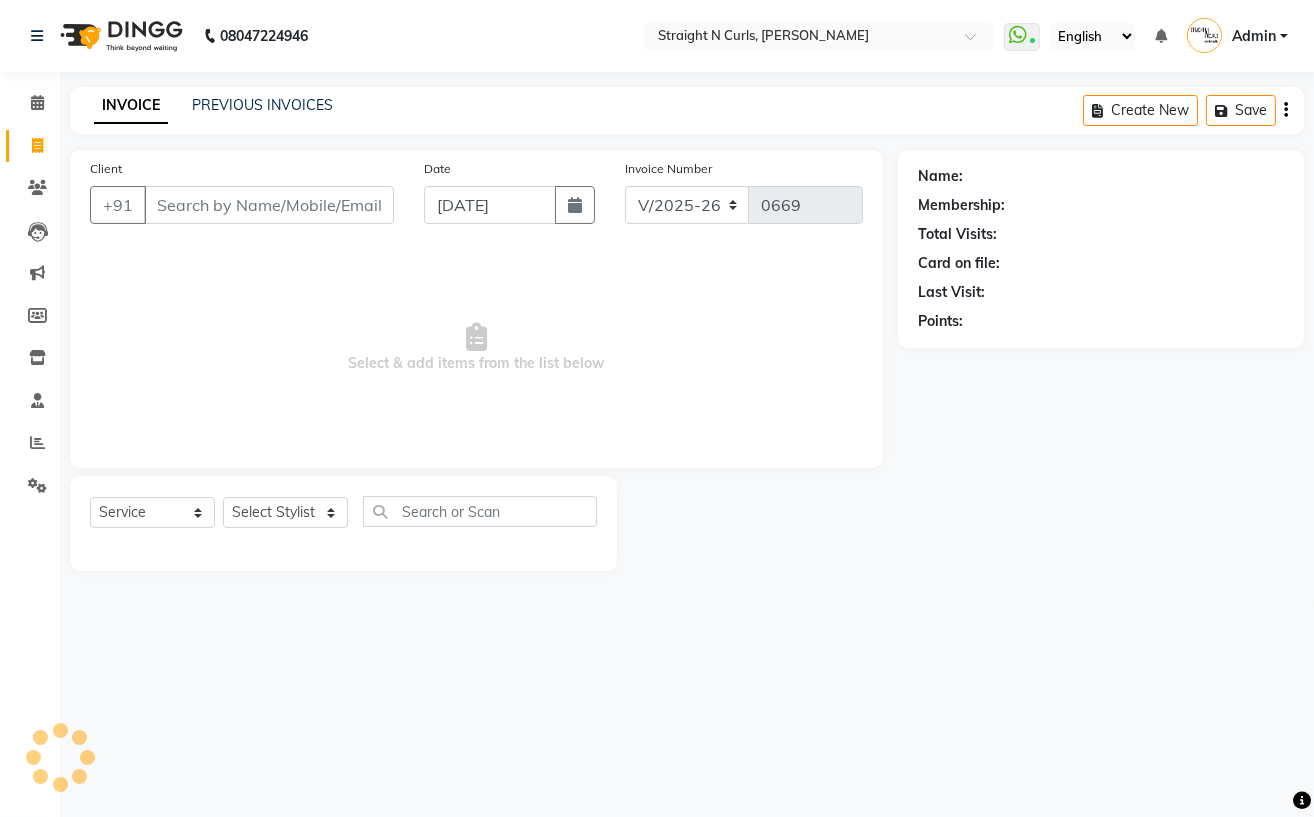 click on "Client" at bounding box center [269, 205] 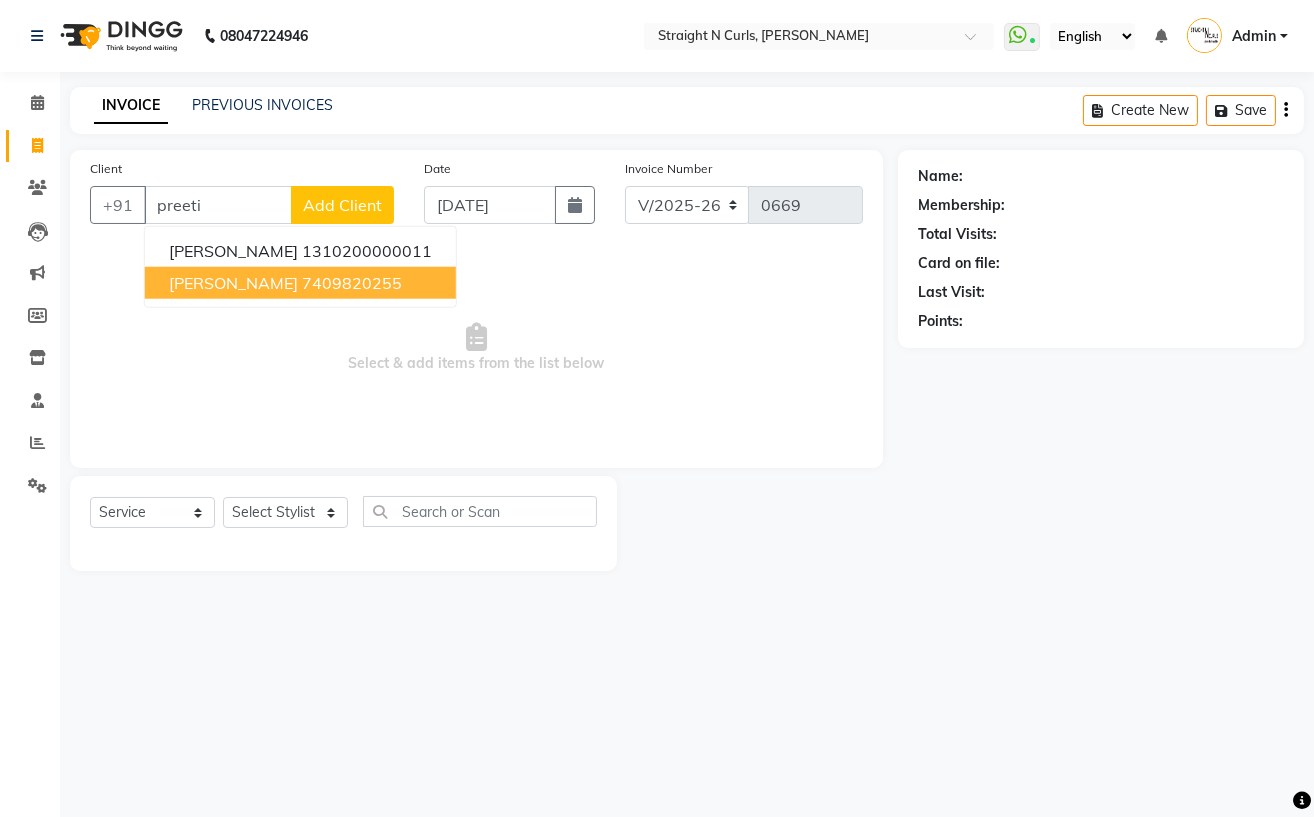 click on "preeti thapa  7409820255" at bounding box center (300, 283) 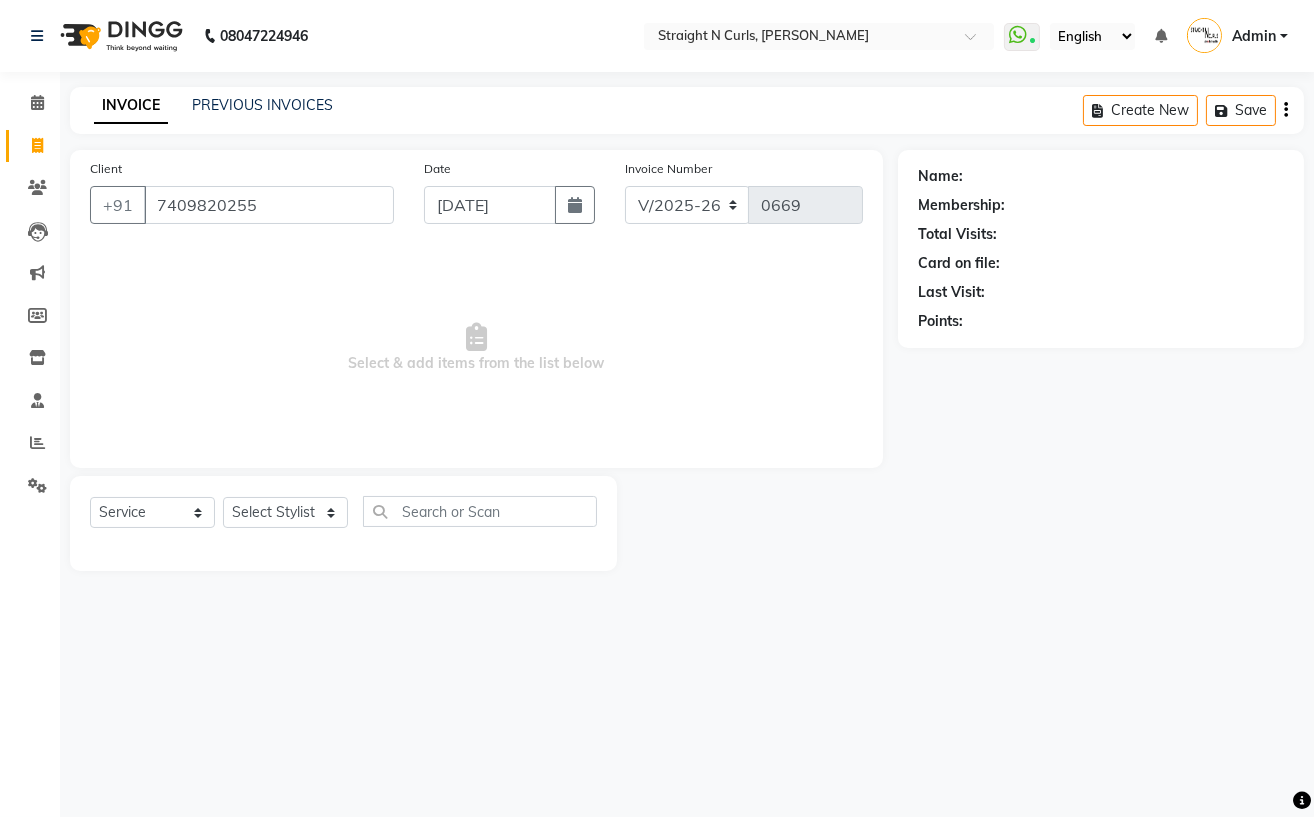 type on "7409820255" 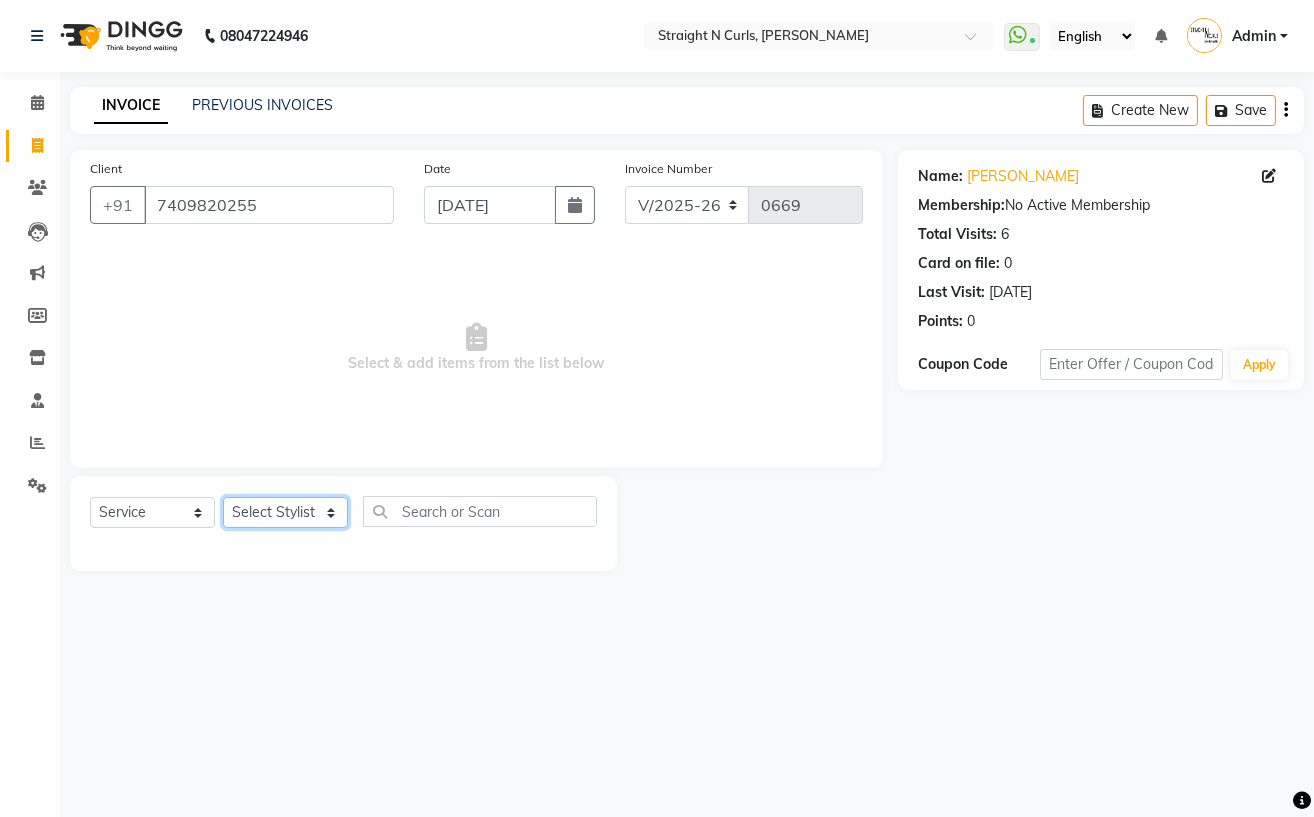 click on "Select Stylist Astha Azhar Gautam Kamboj Mohini Mohit Neha Paras Kamboj parvez Rashmi Subhan" 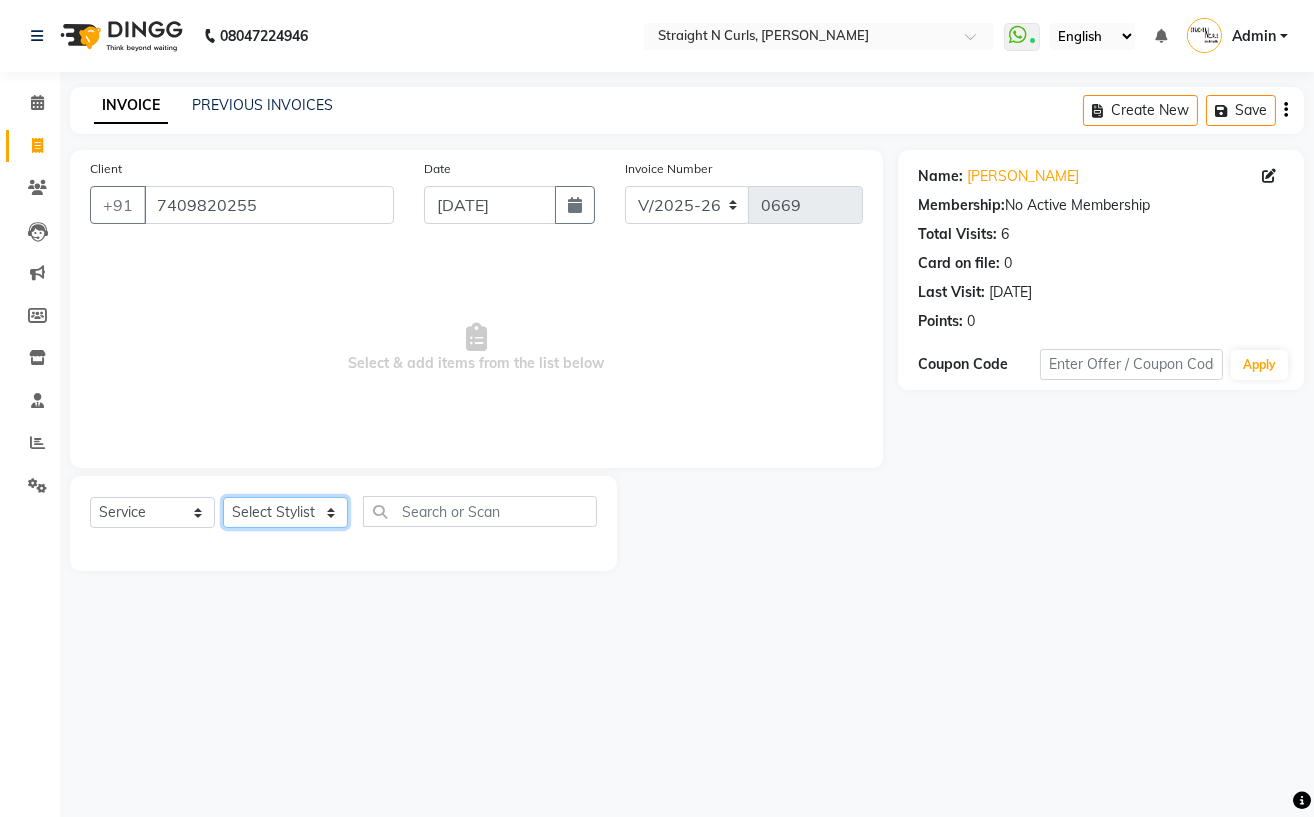select on "59895" 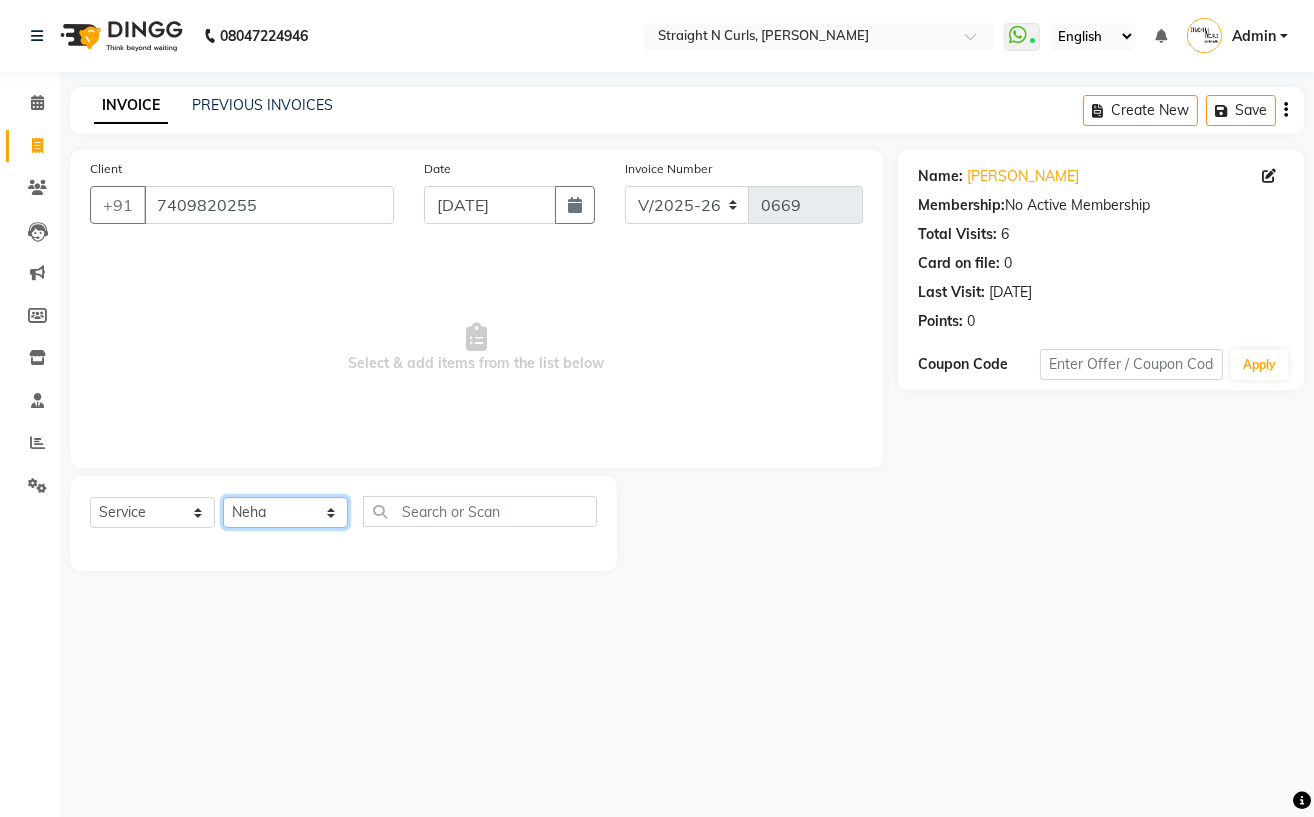 click on "Select Stylist Astha Azhar Gautam Kamboj Mohini Mohit Neha Paras Kamboj parvez Rashmi Subhan" 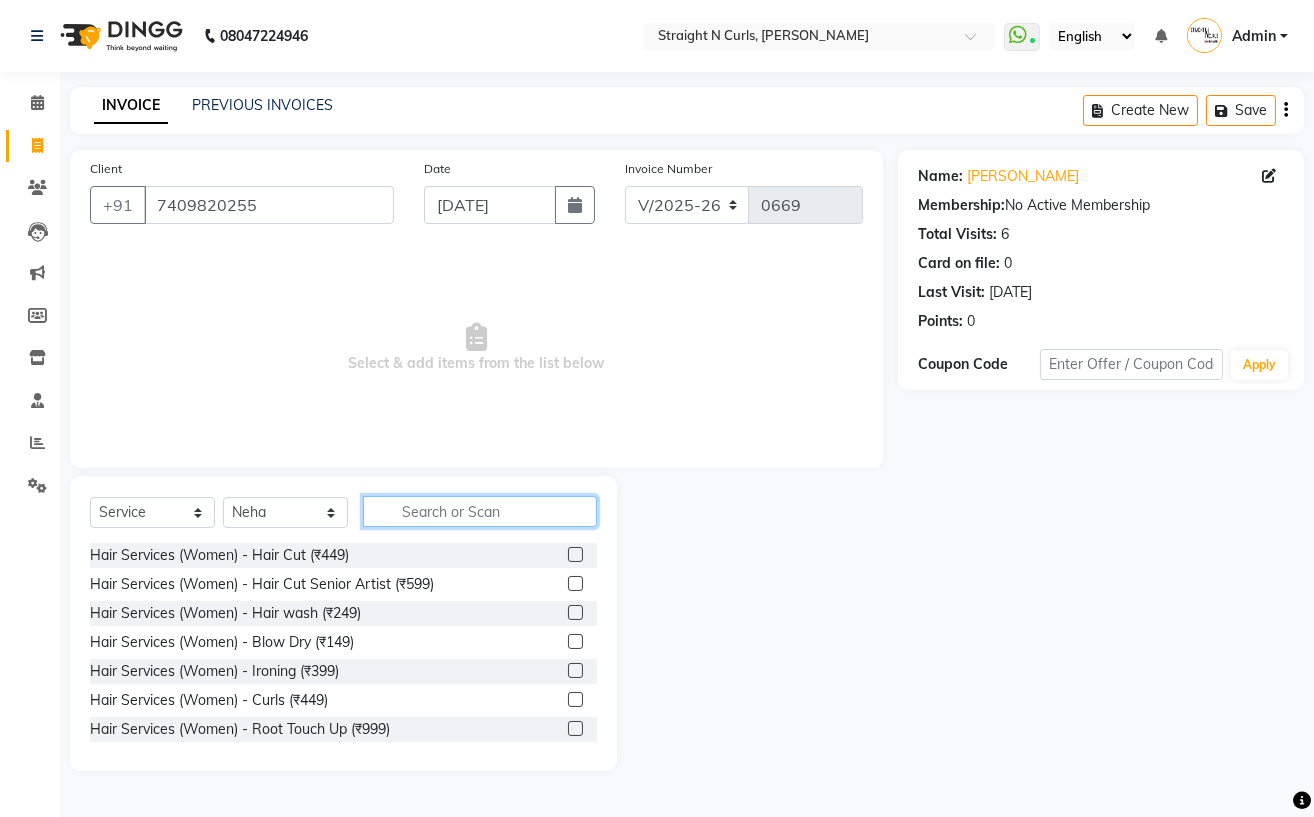 click 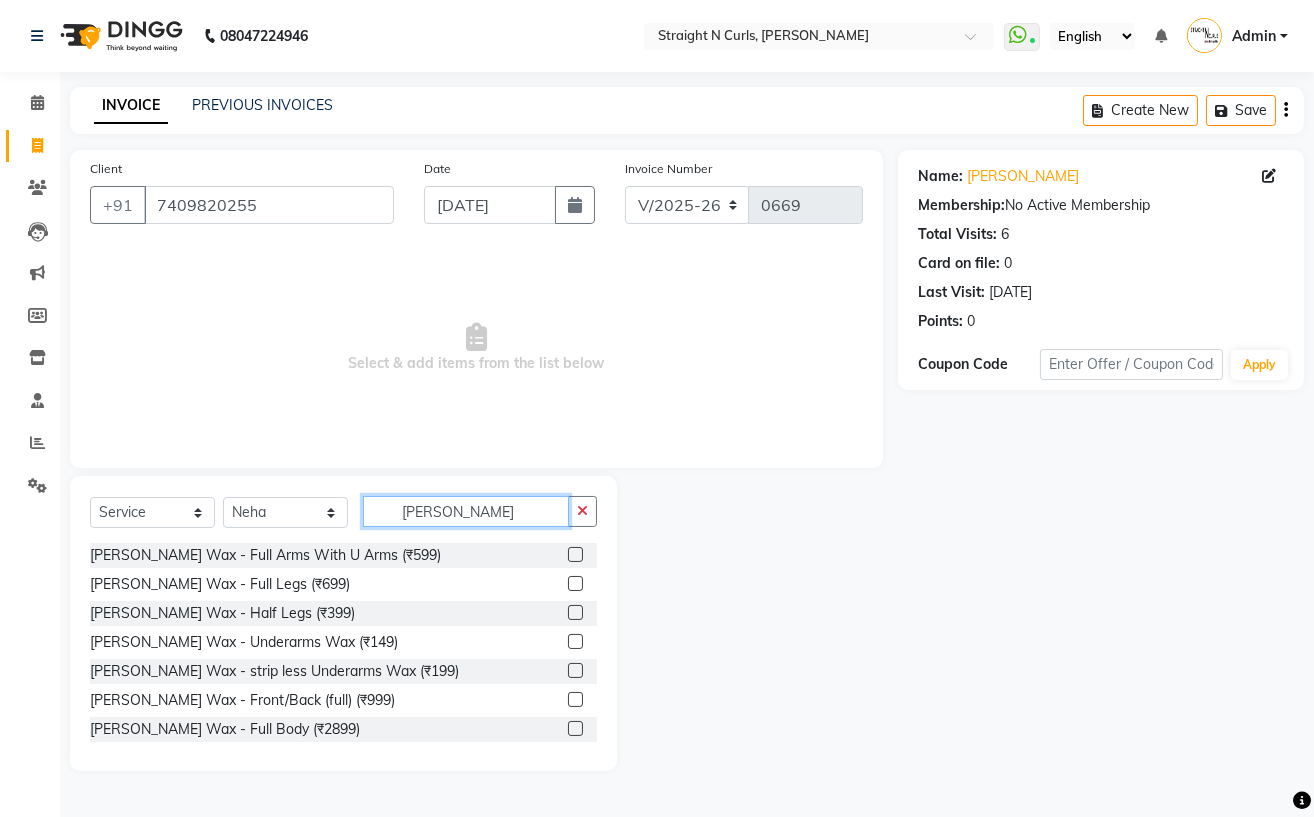 type on "ricca" 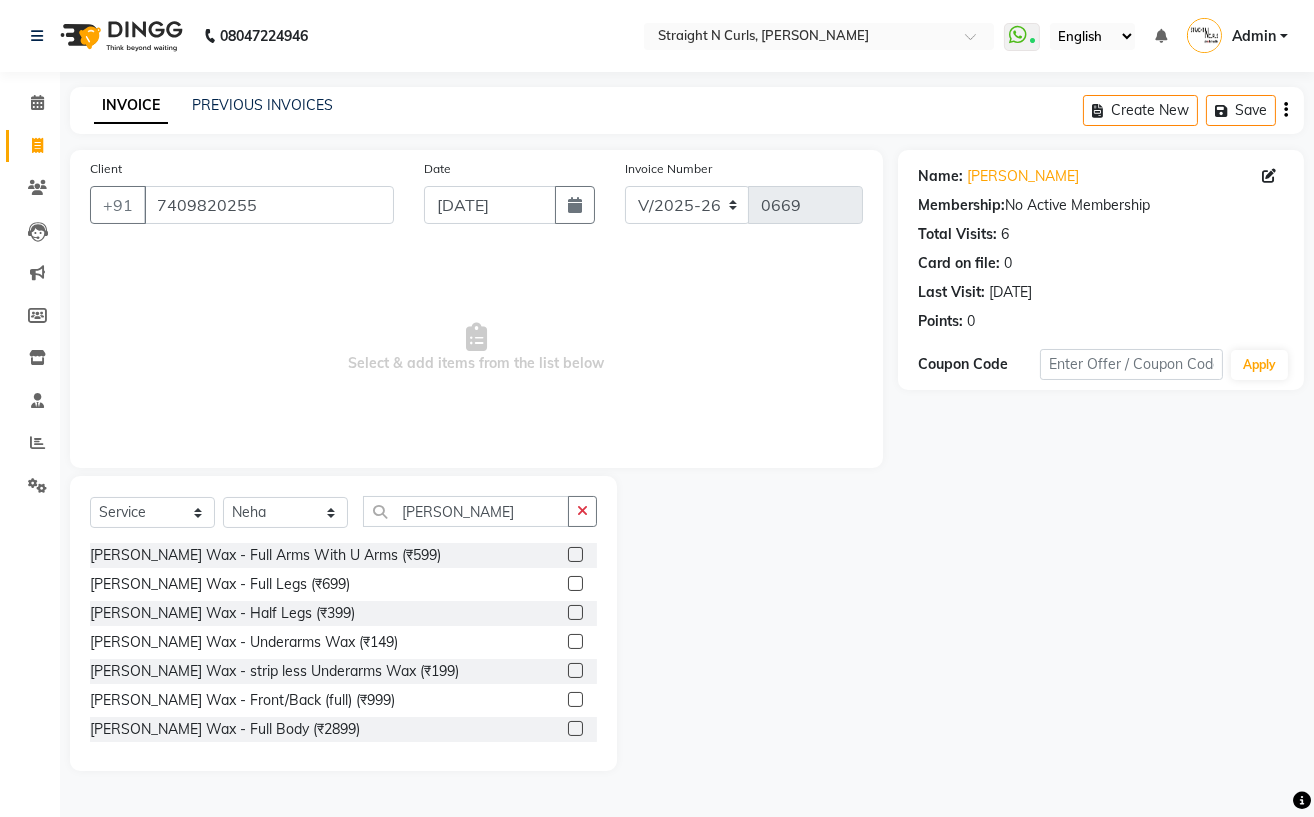 click 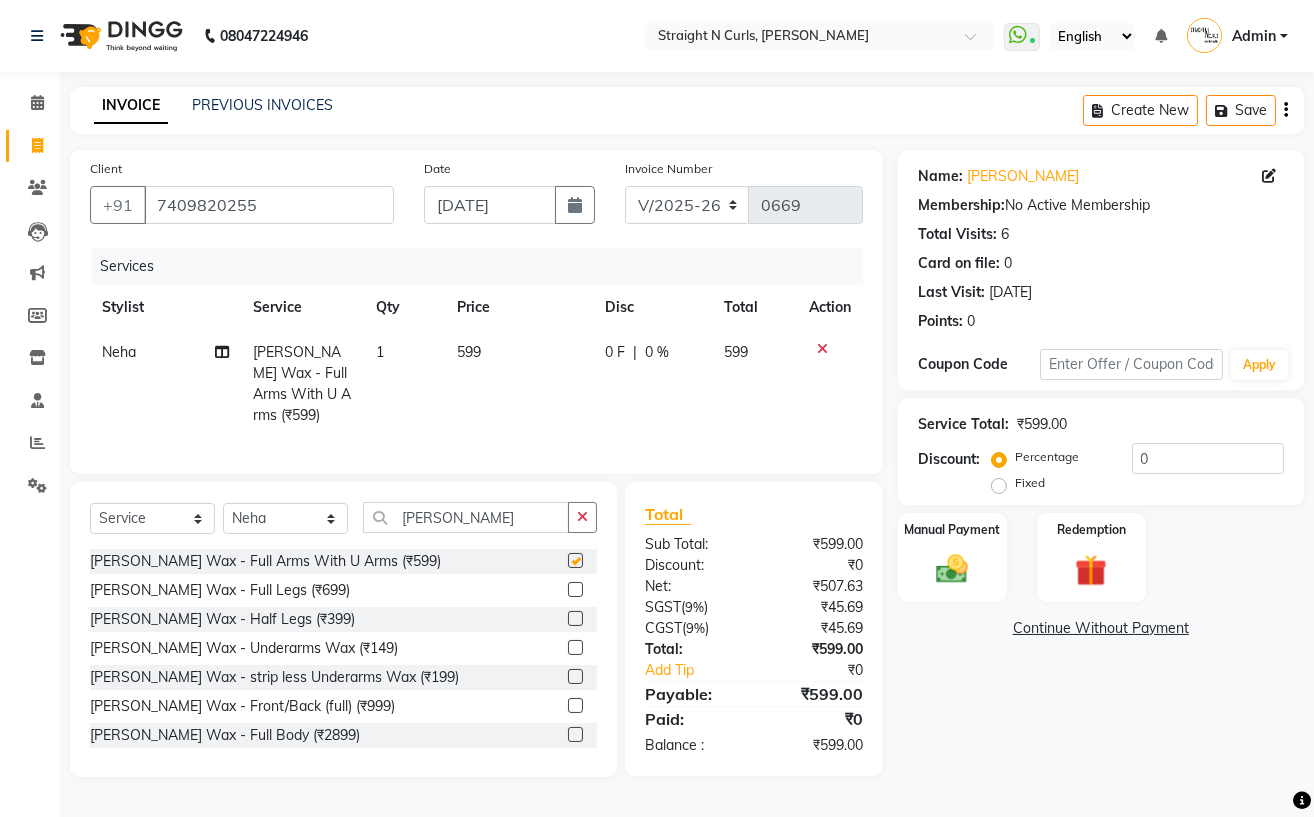 checkbox on "false" 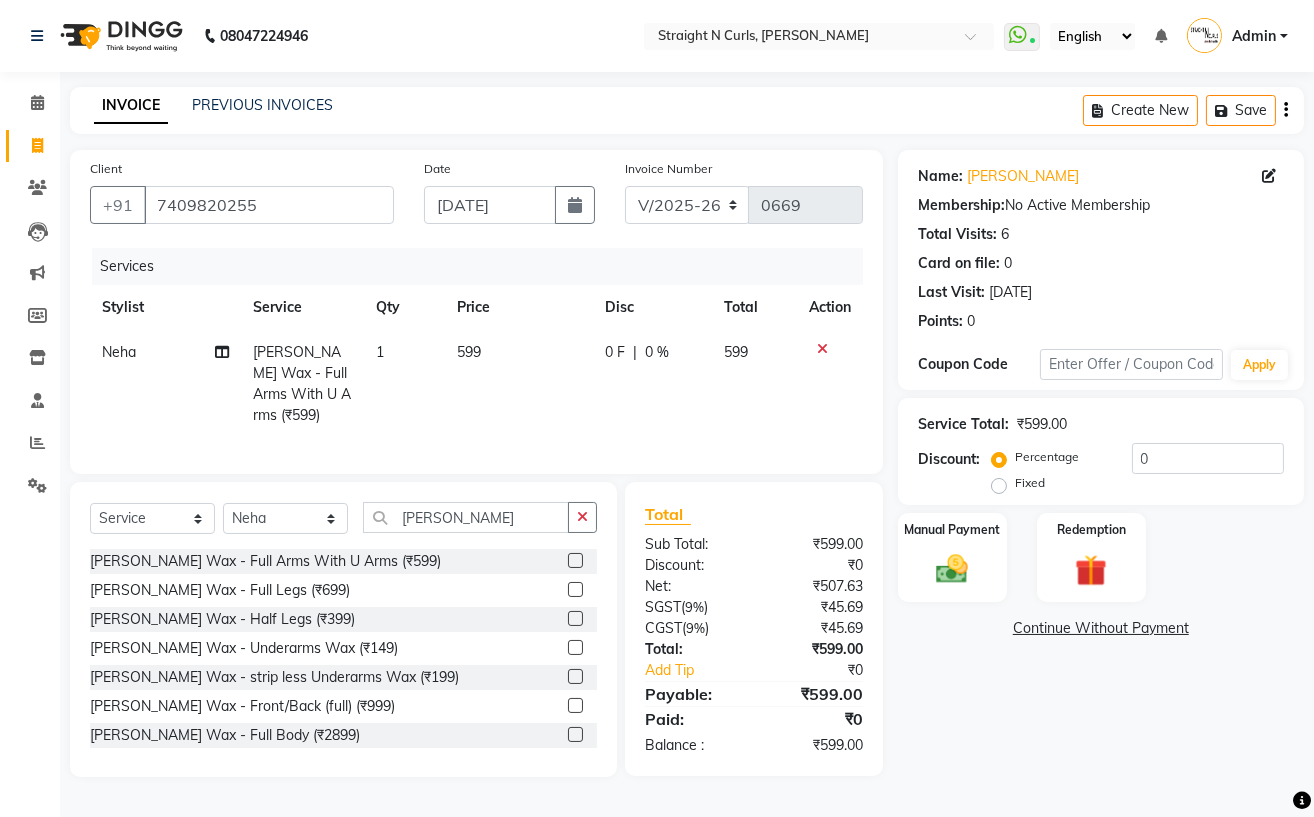 click 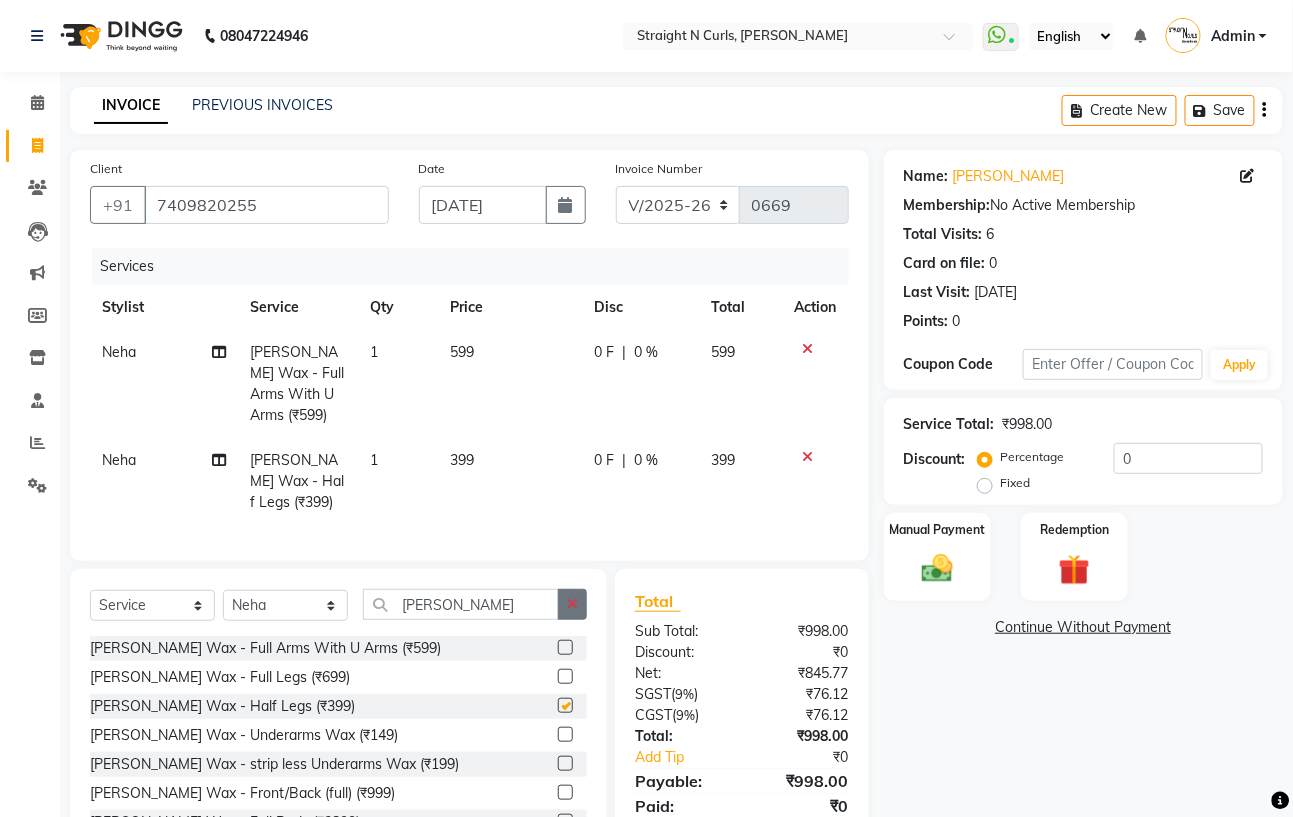 checkbox on "false" 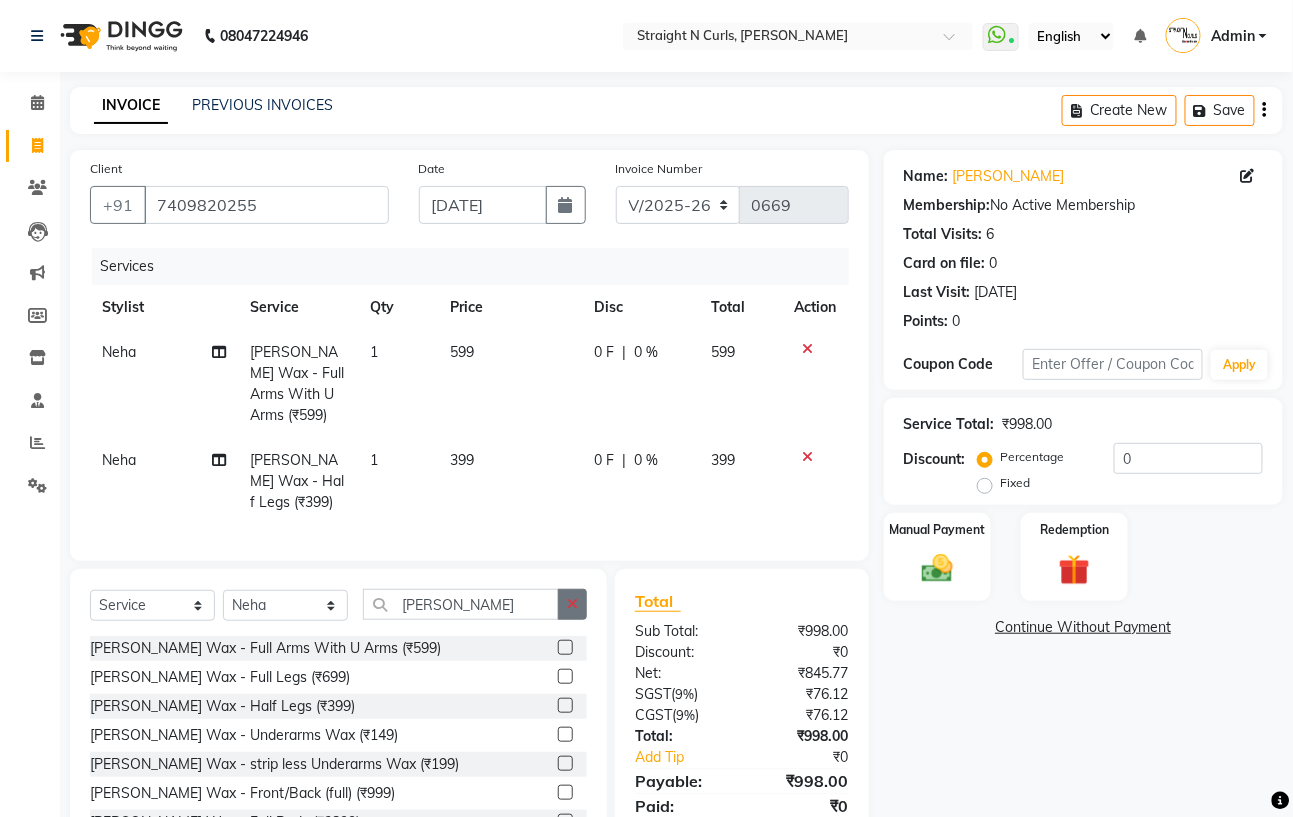 click 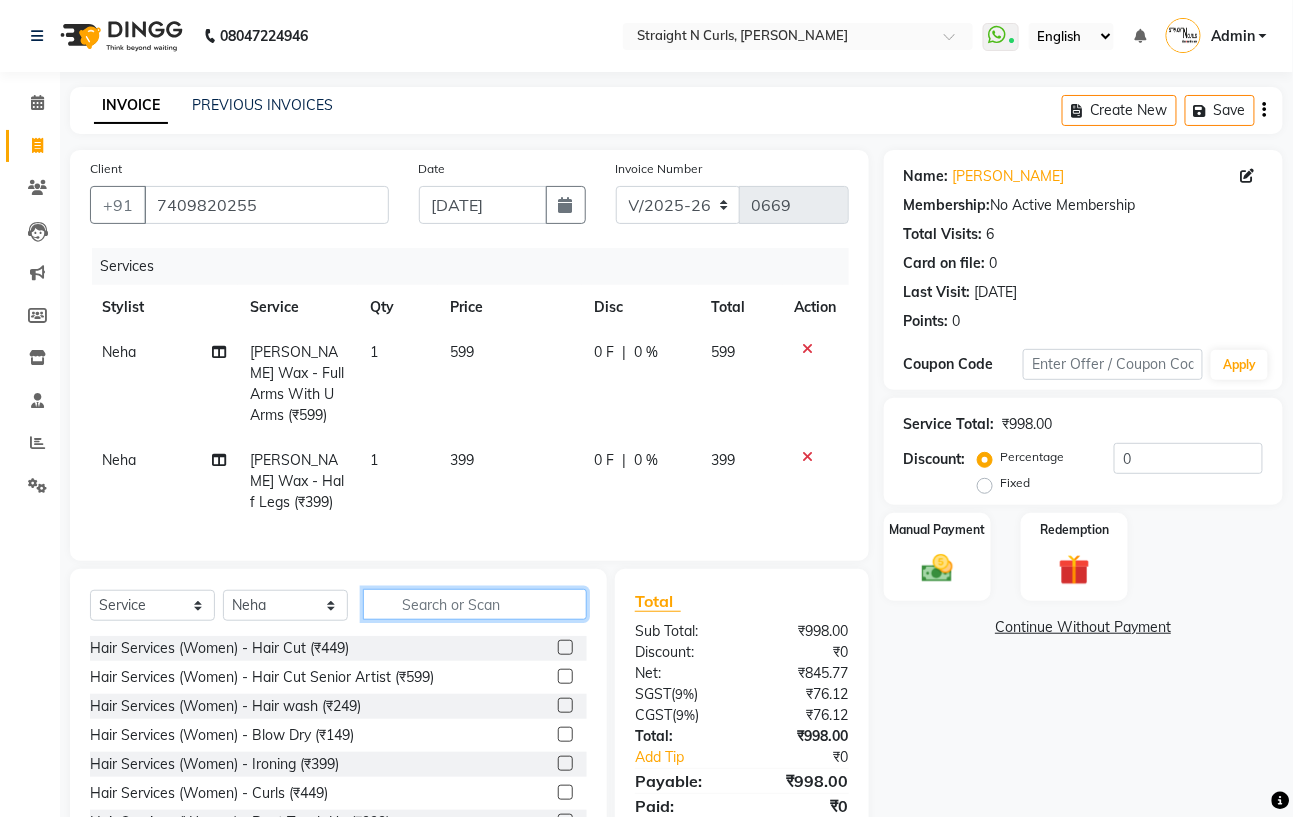 click 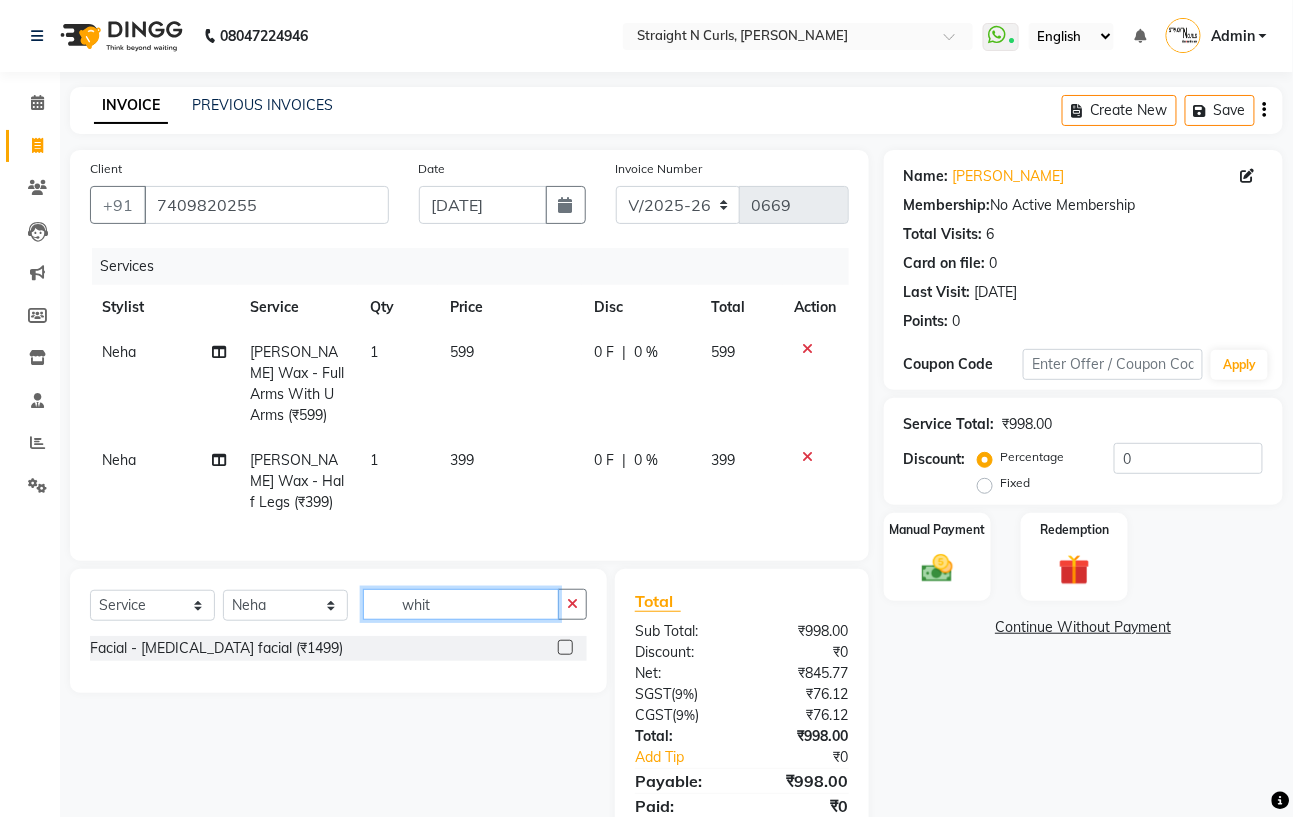 type on "whit" 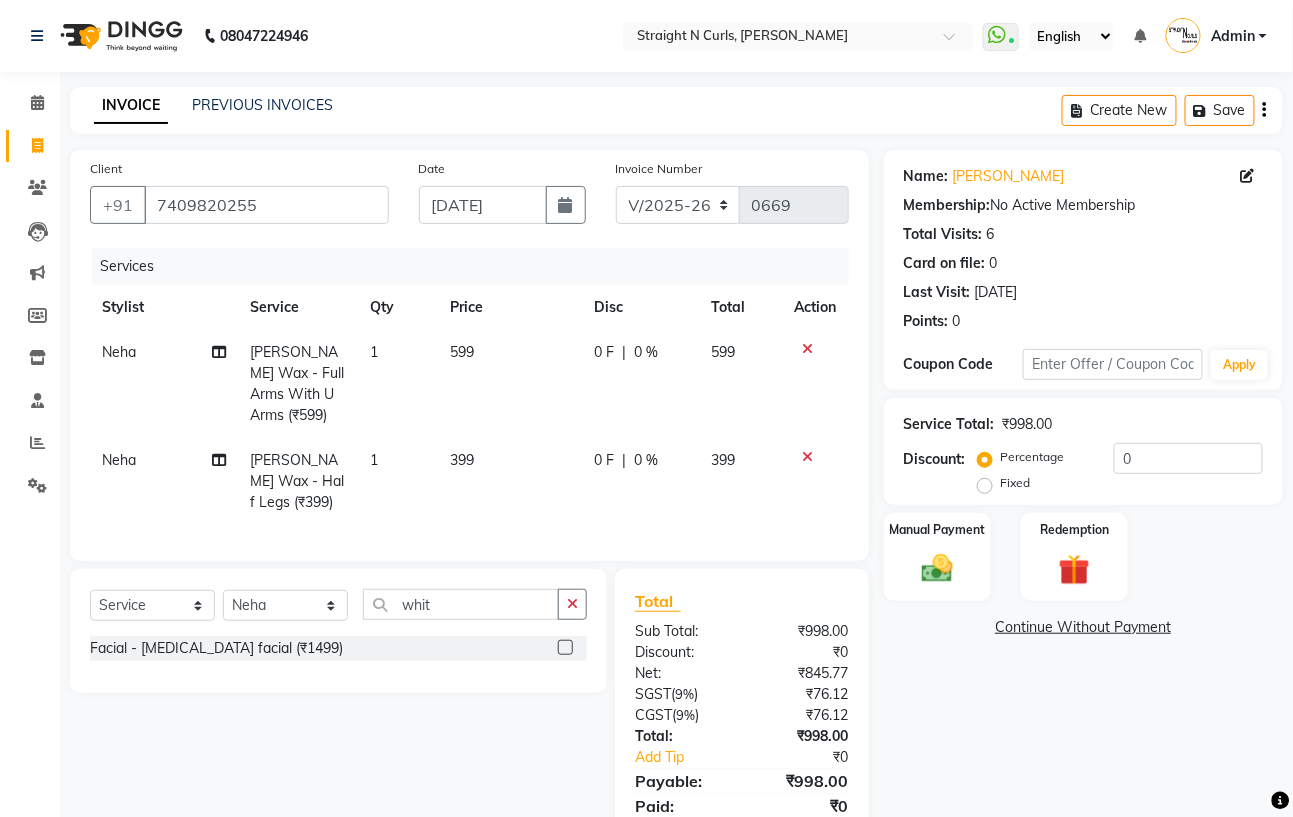 click 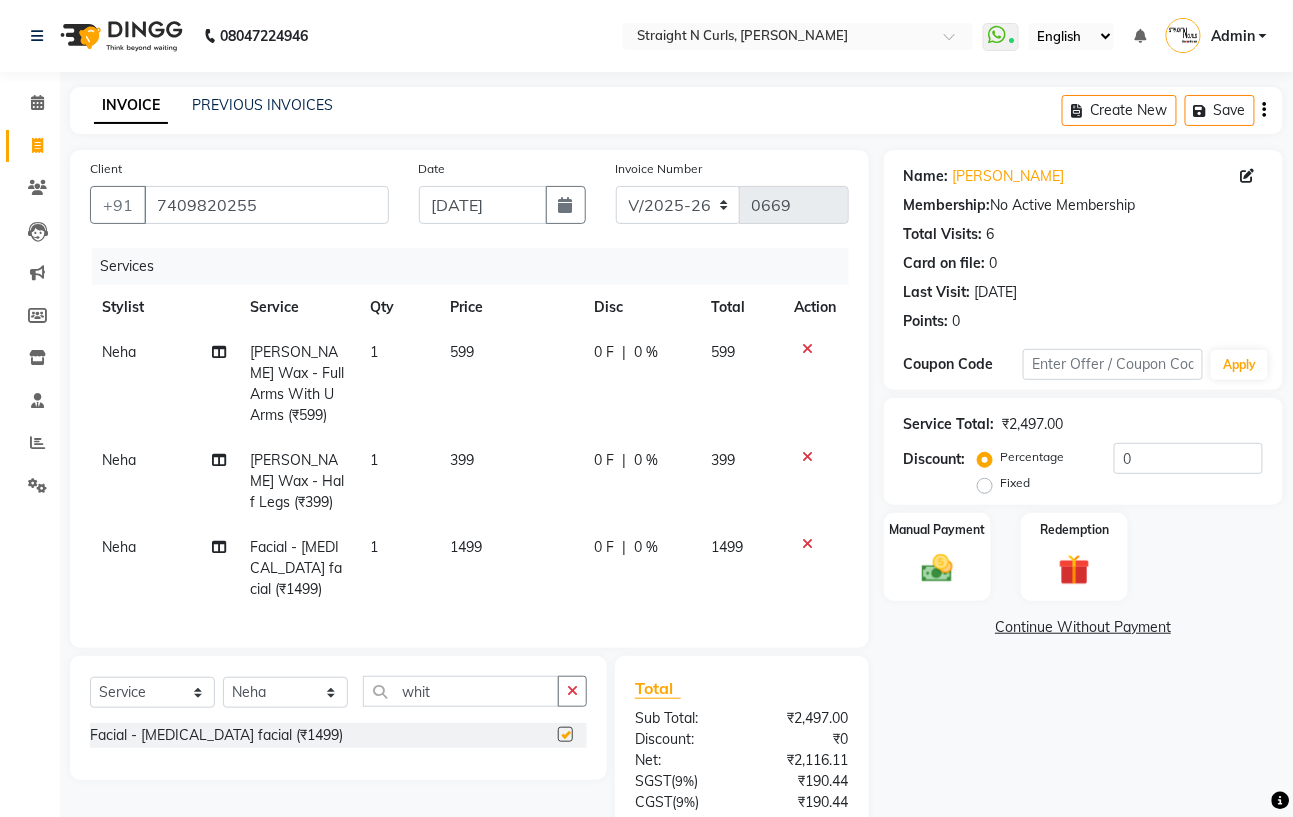 checkbox on "false" 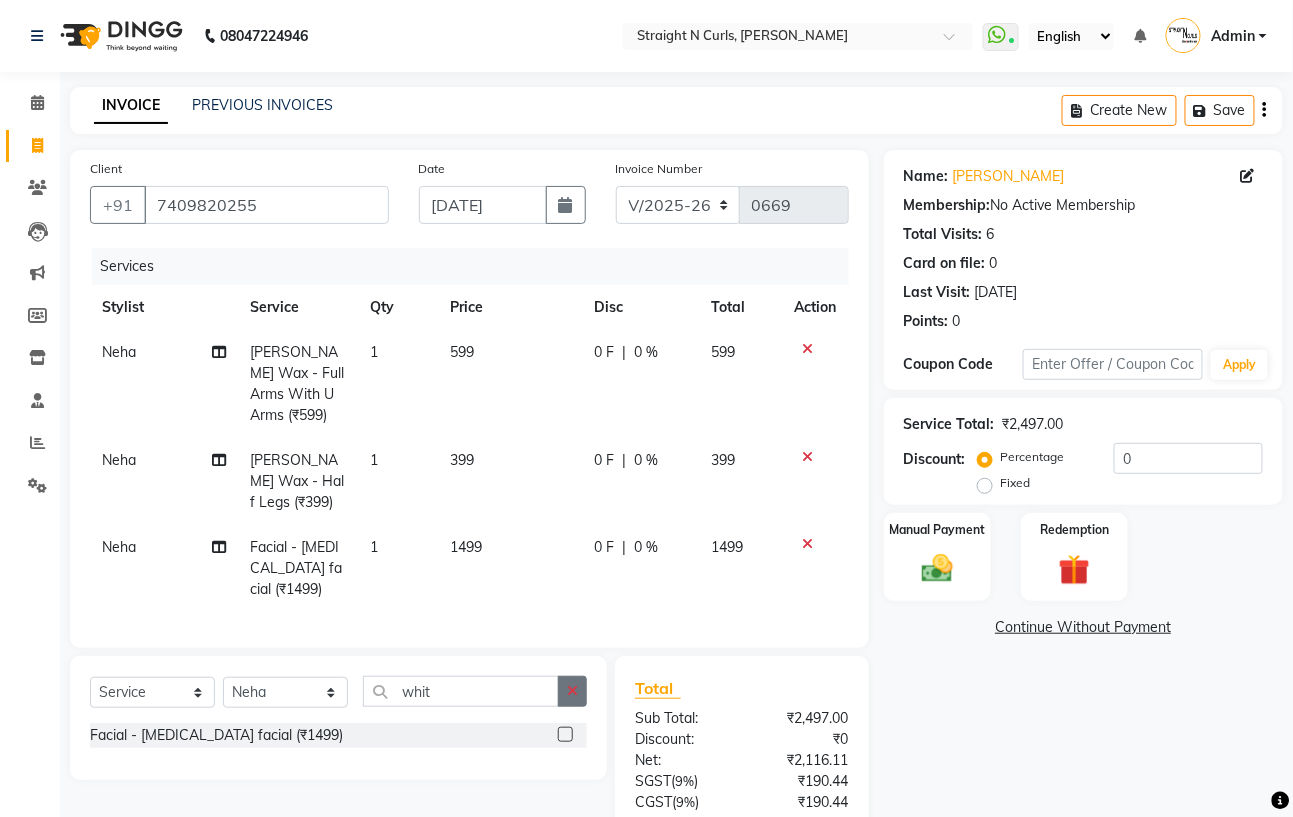 click 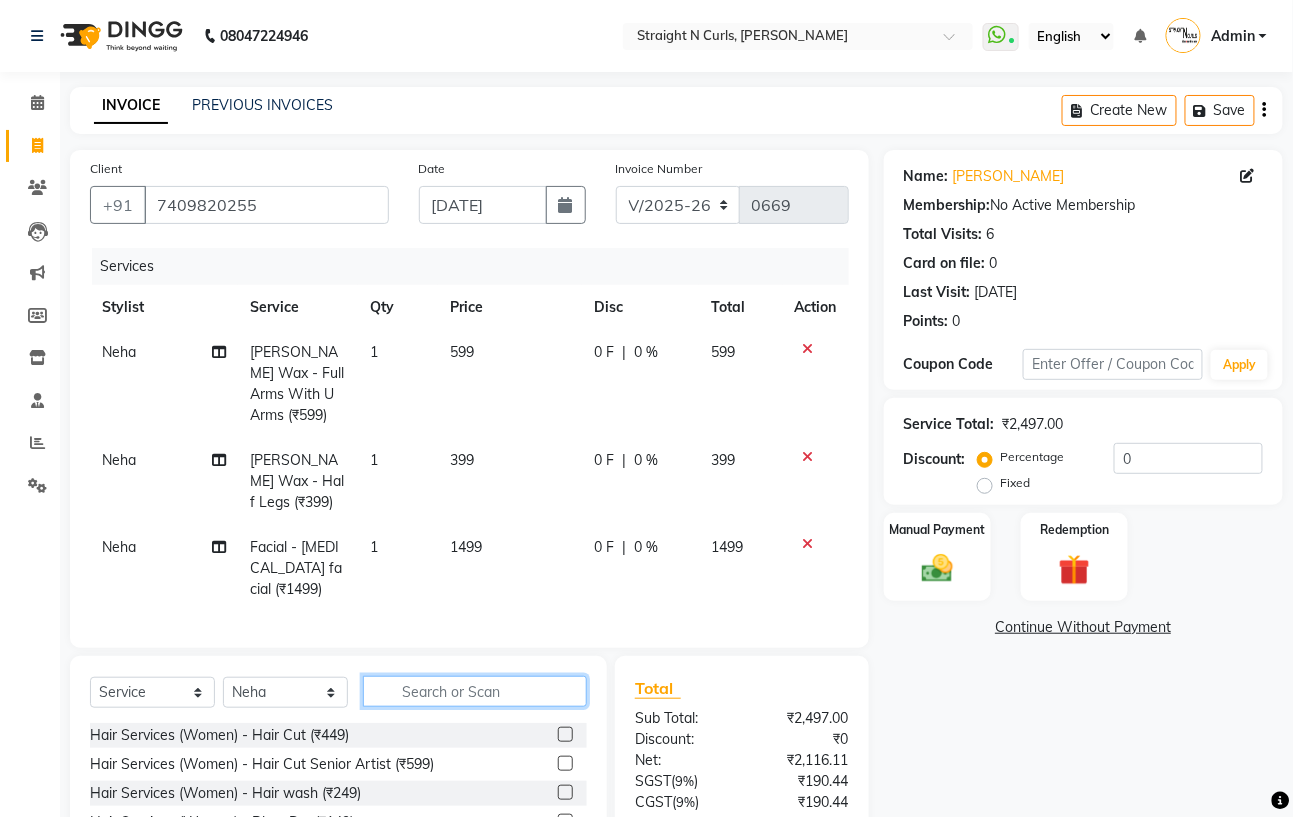 click 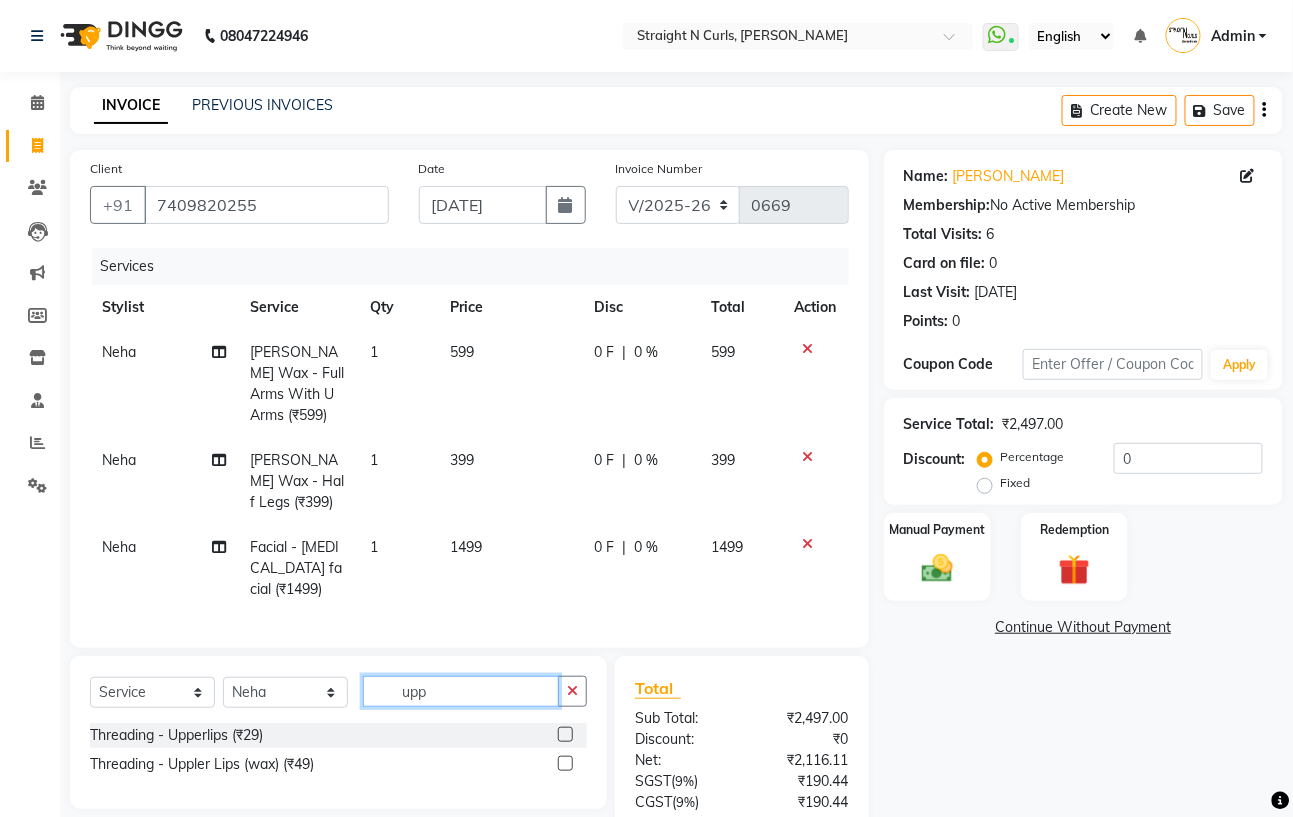 type on "upp" 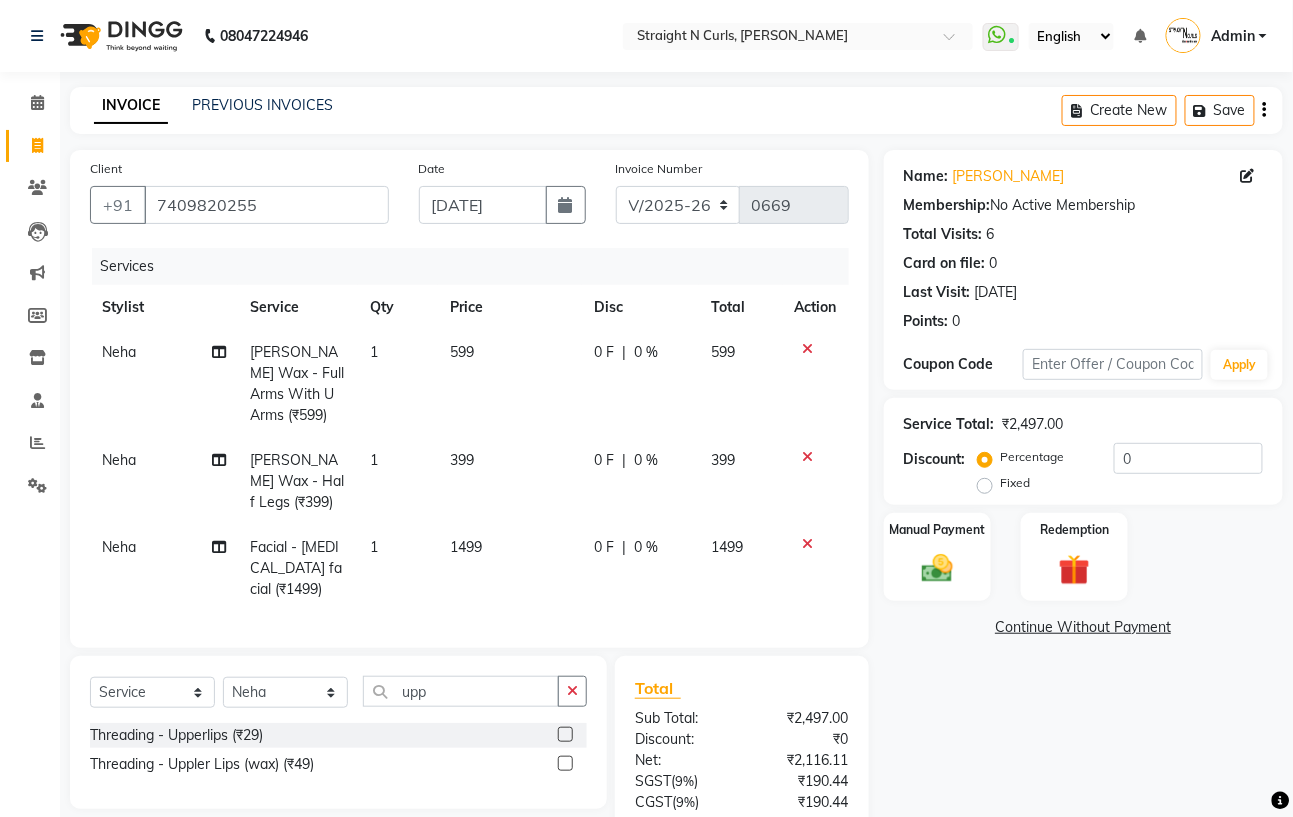 click 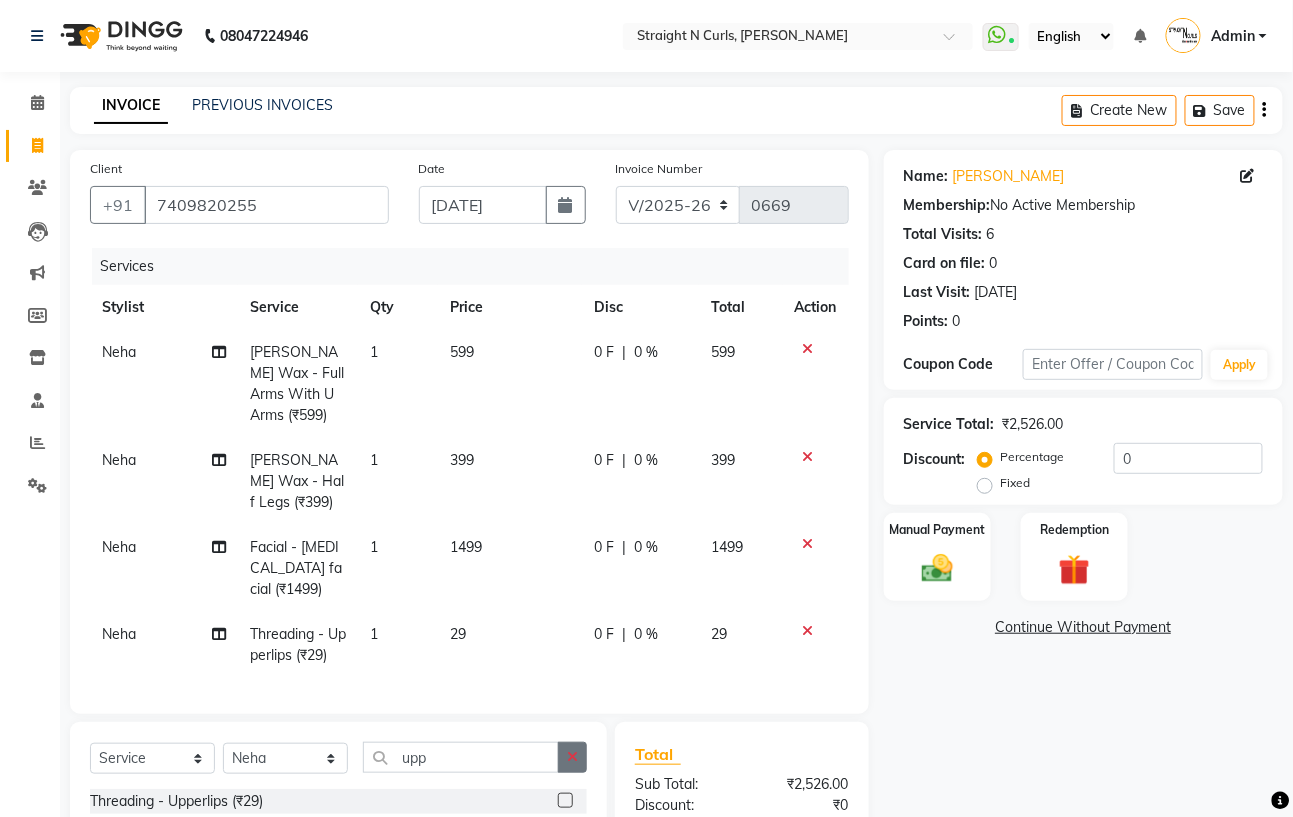 checkbox on "false" 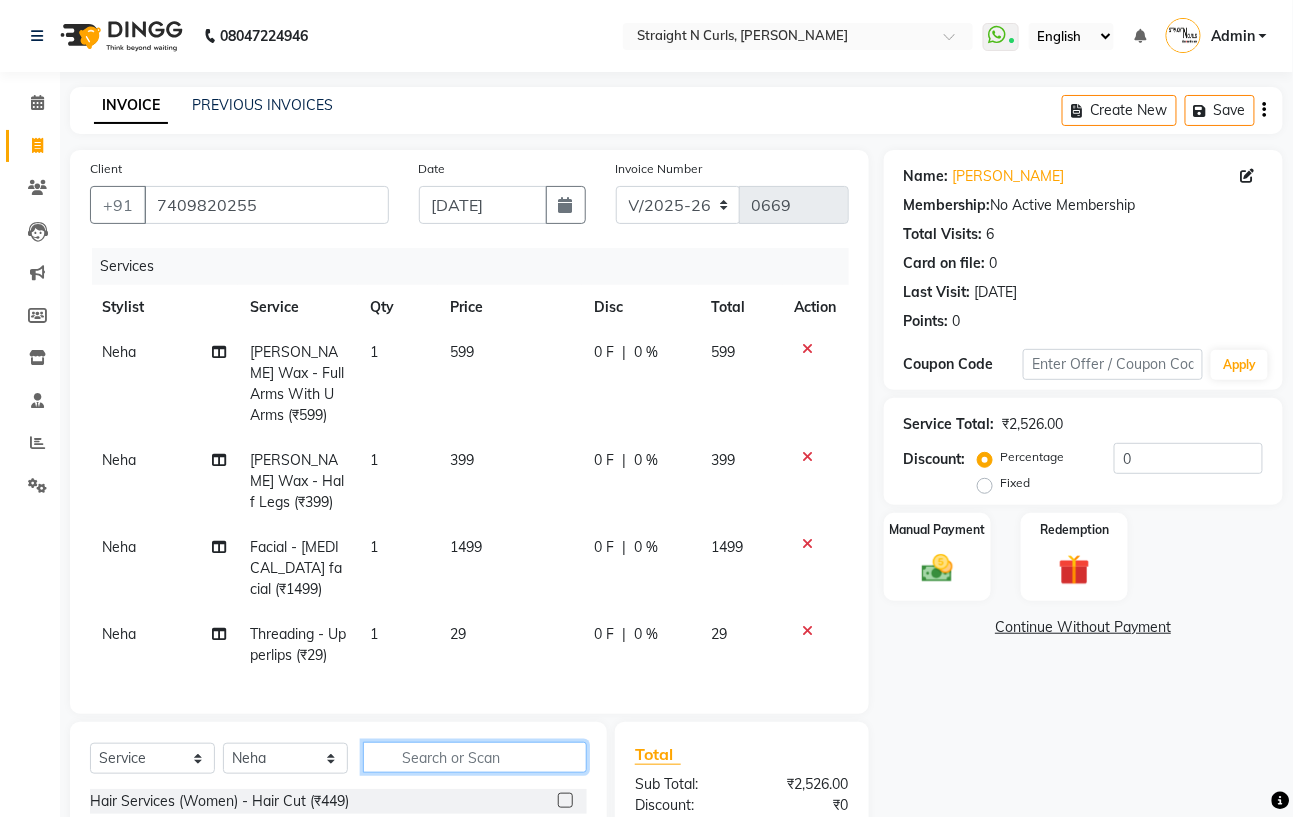 click 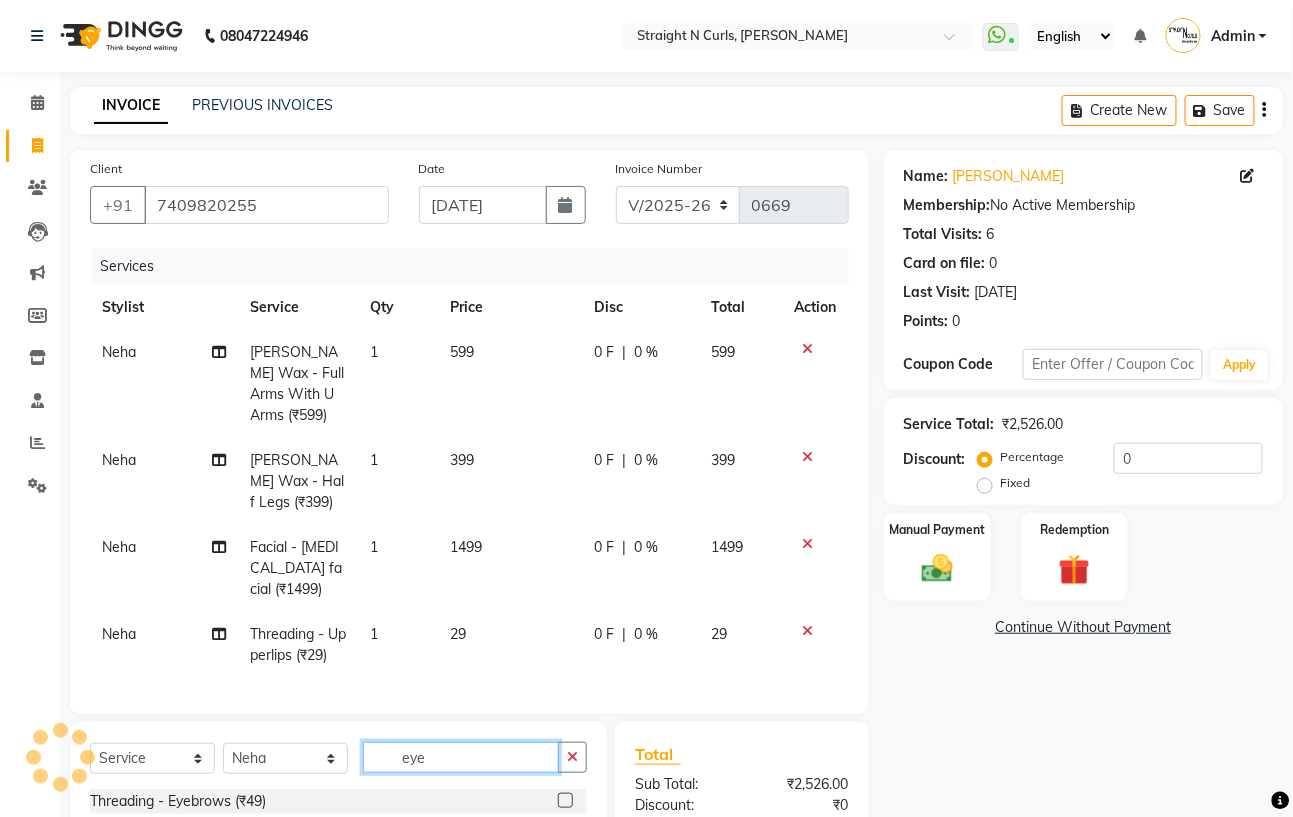 type on "eye" 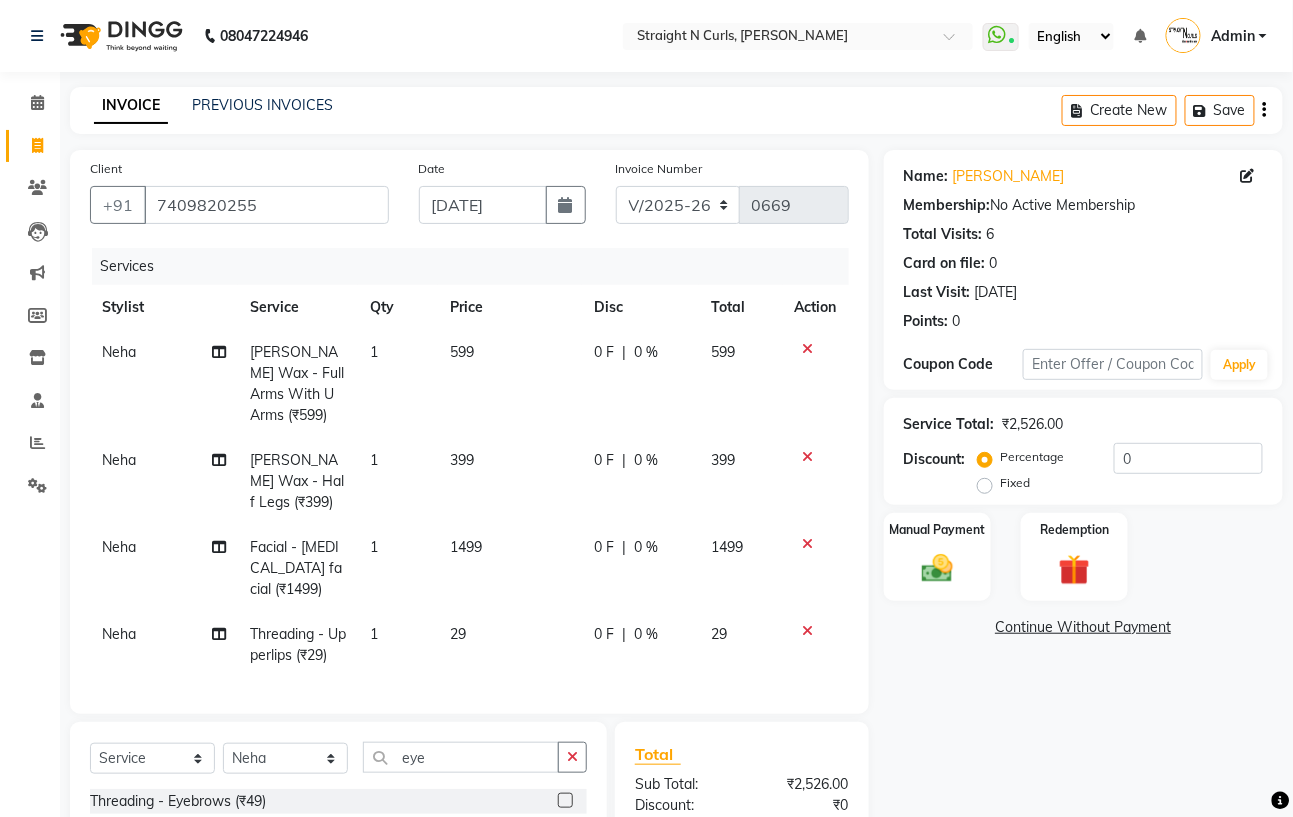 click 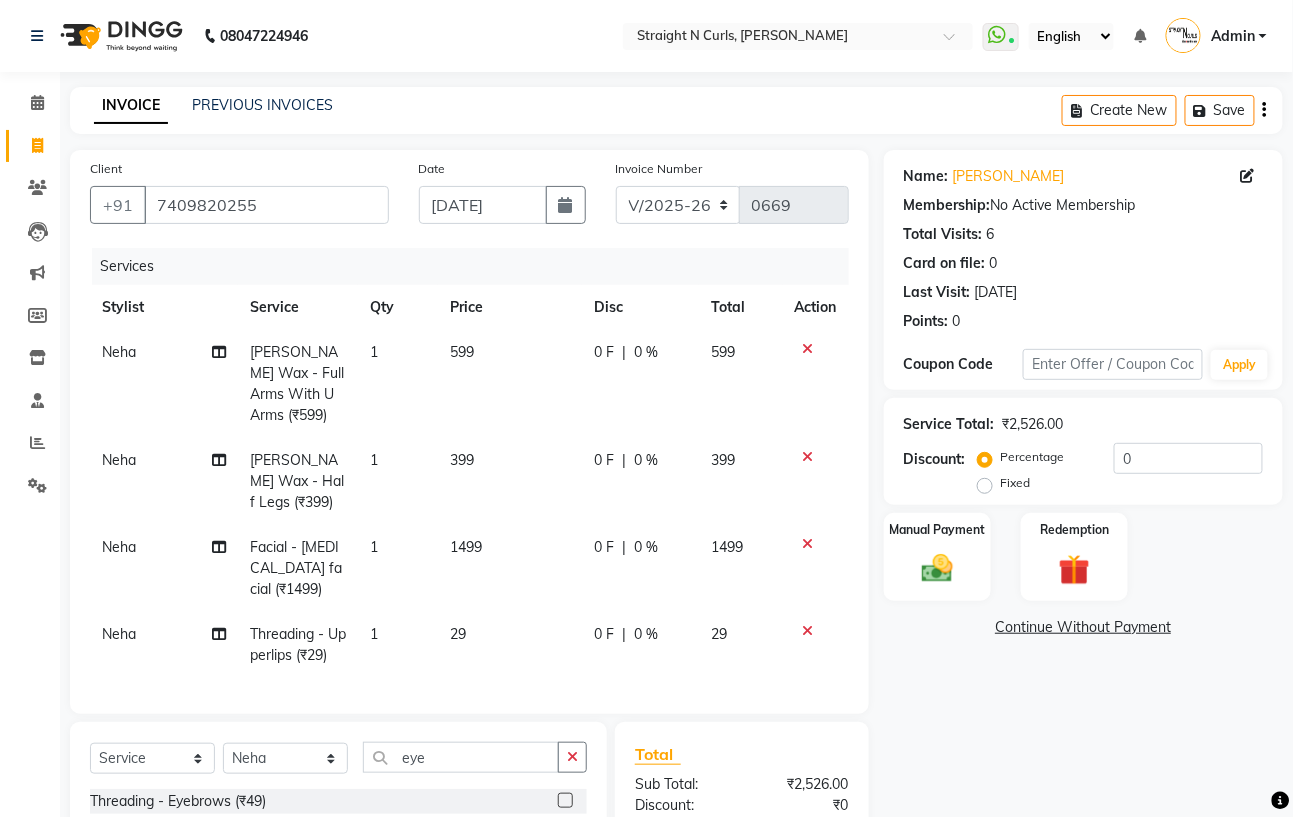 click at bounding box center (564, 801) 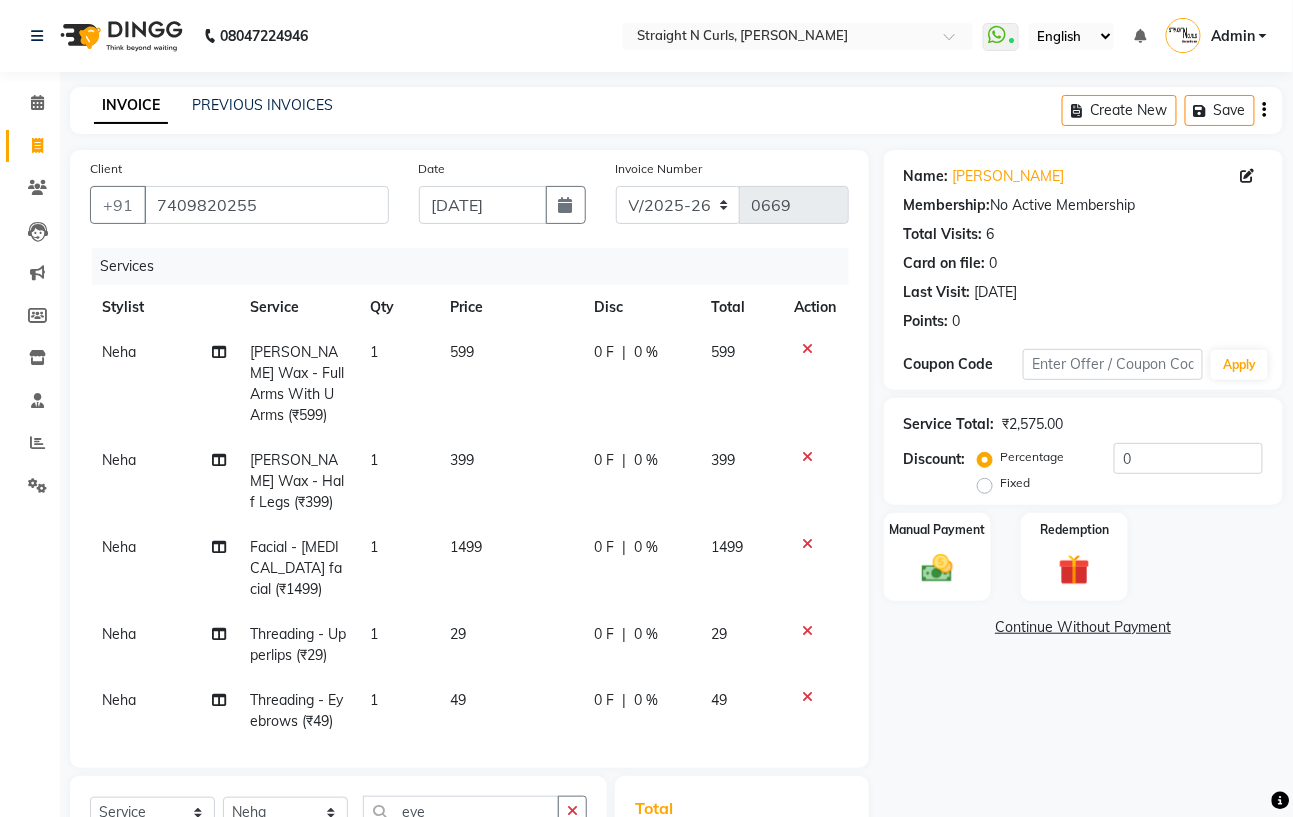 checkbox on "false" 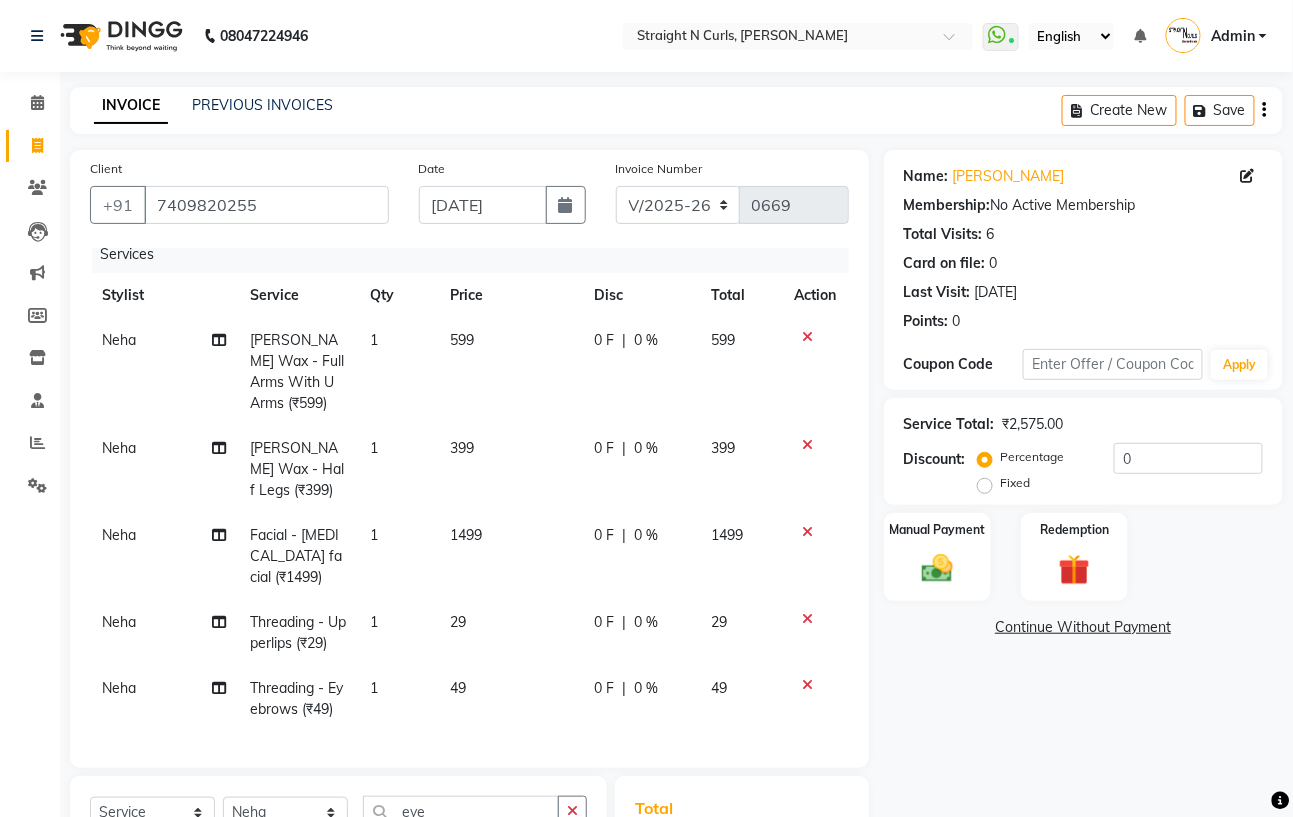 scroll, scrollTop: 53, scrollLeft: 0, axis: vertical 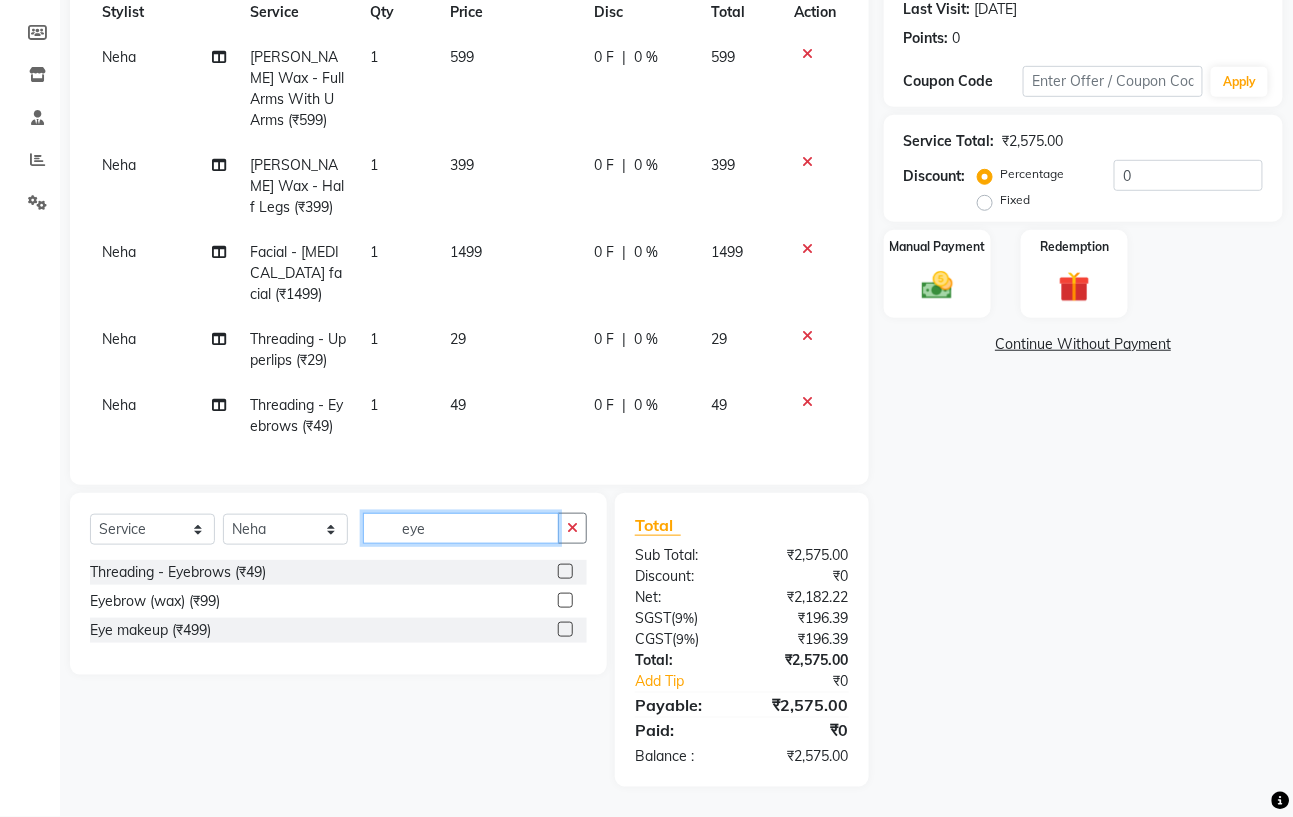 click on "eye" 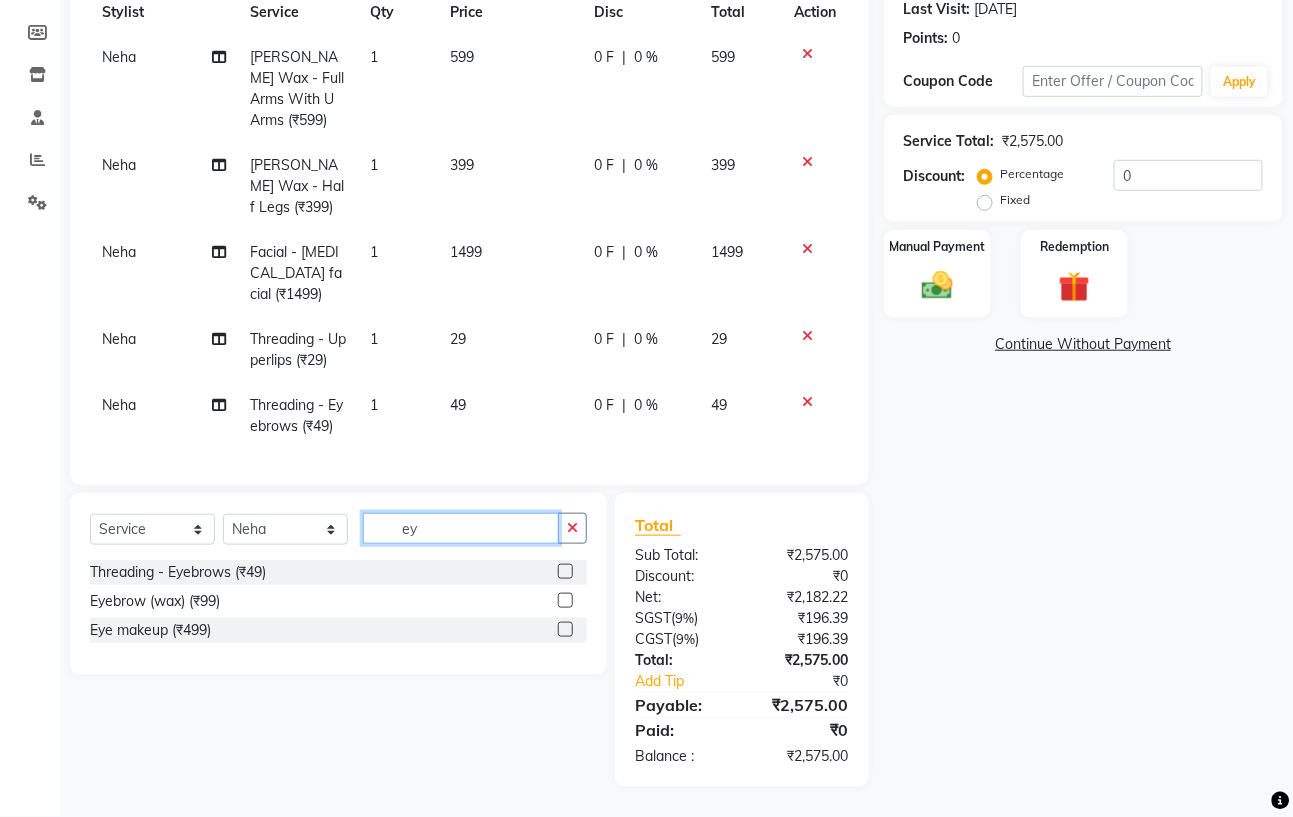 type on "e" 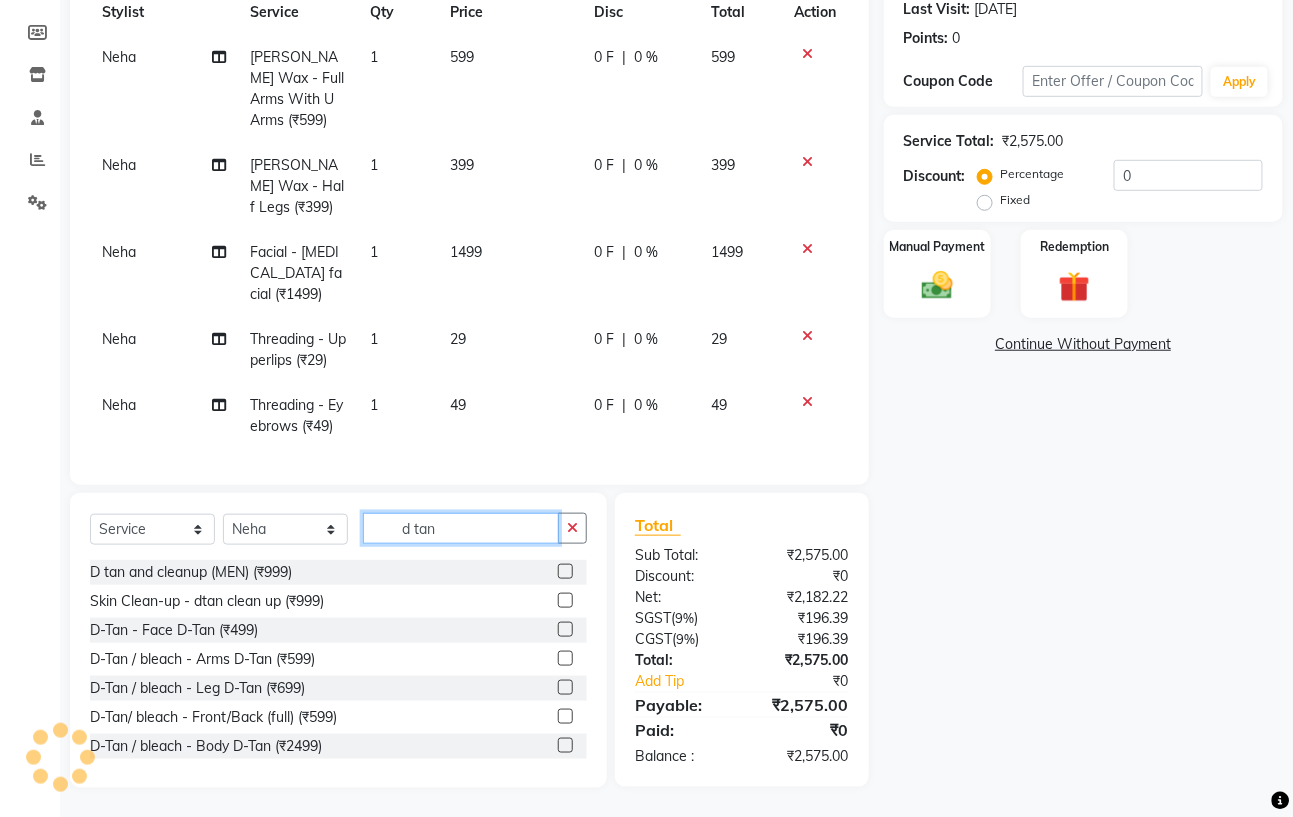 type on "d tan" 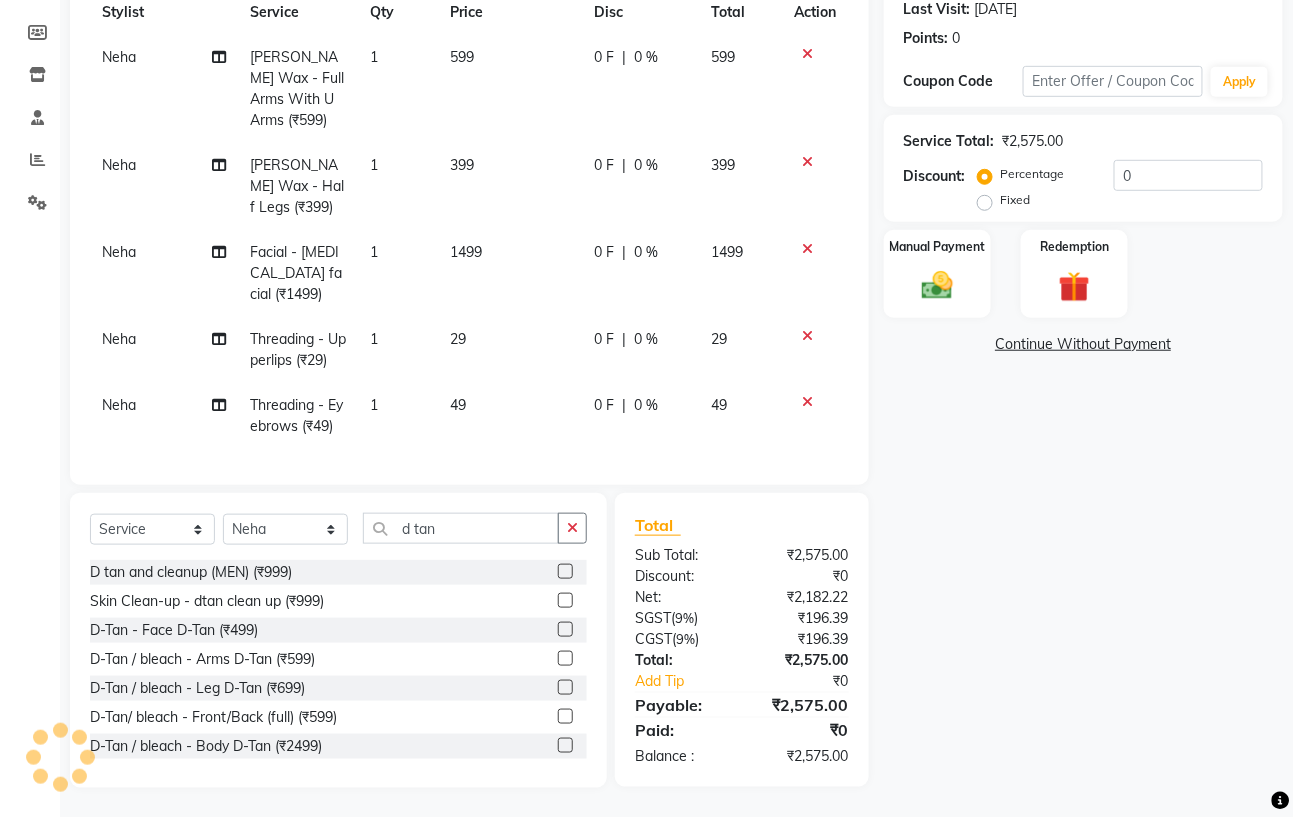 click 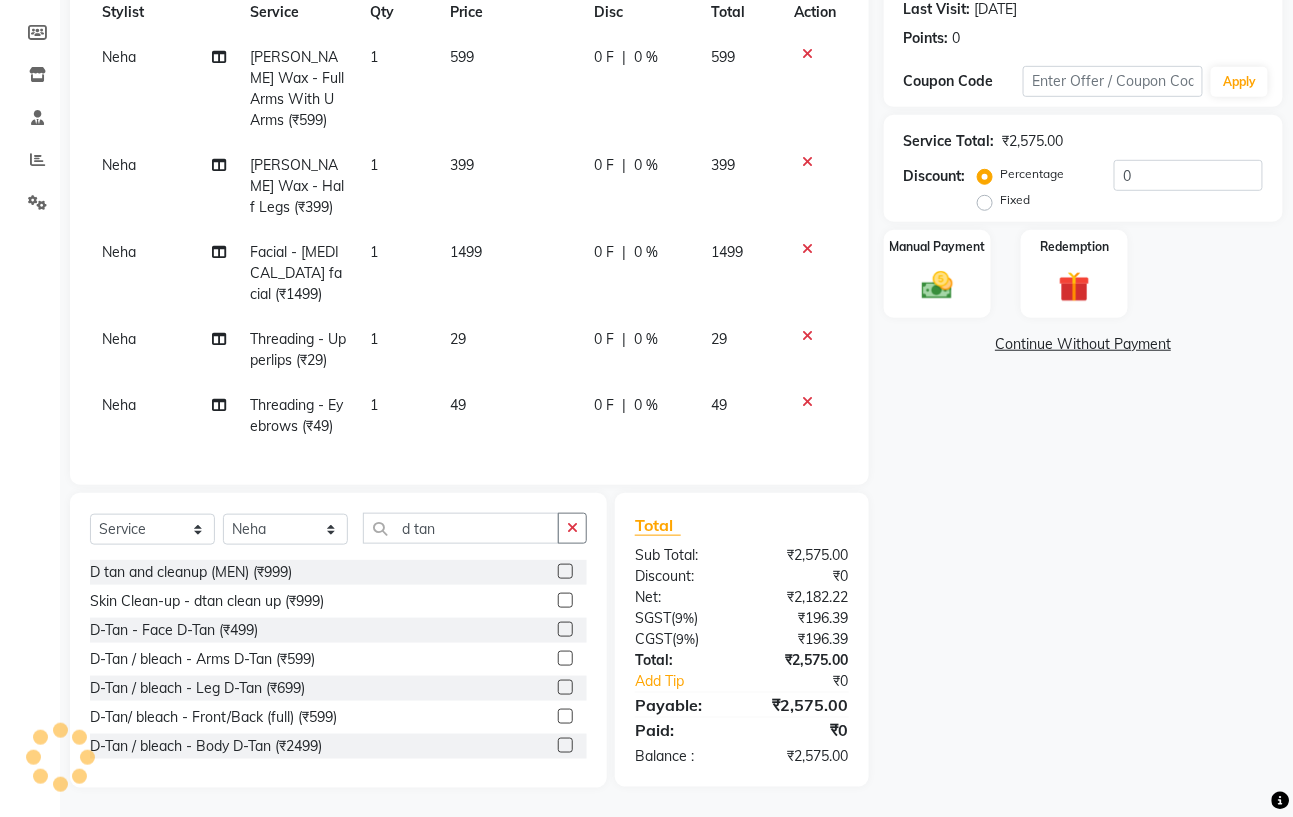 click at bounding box center (564, 630) 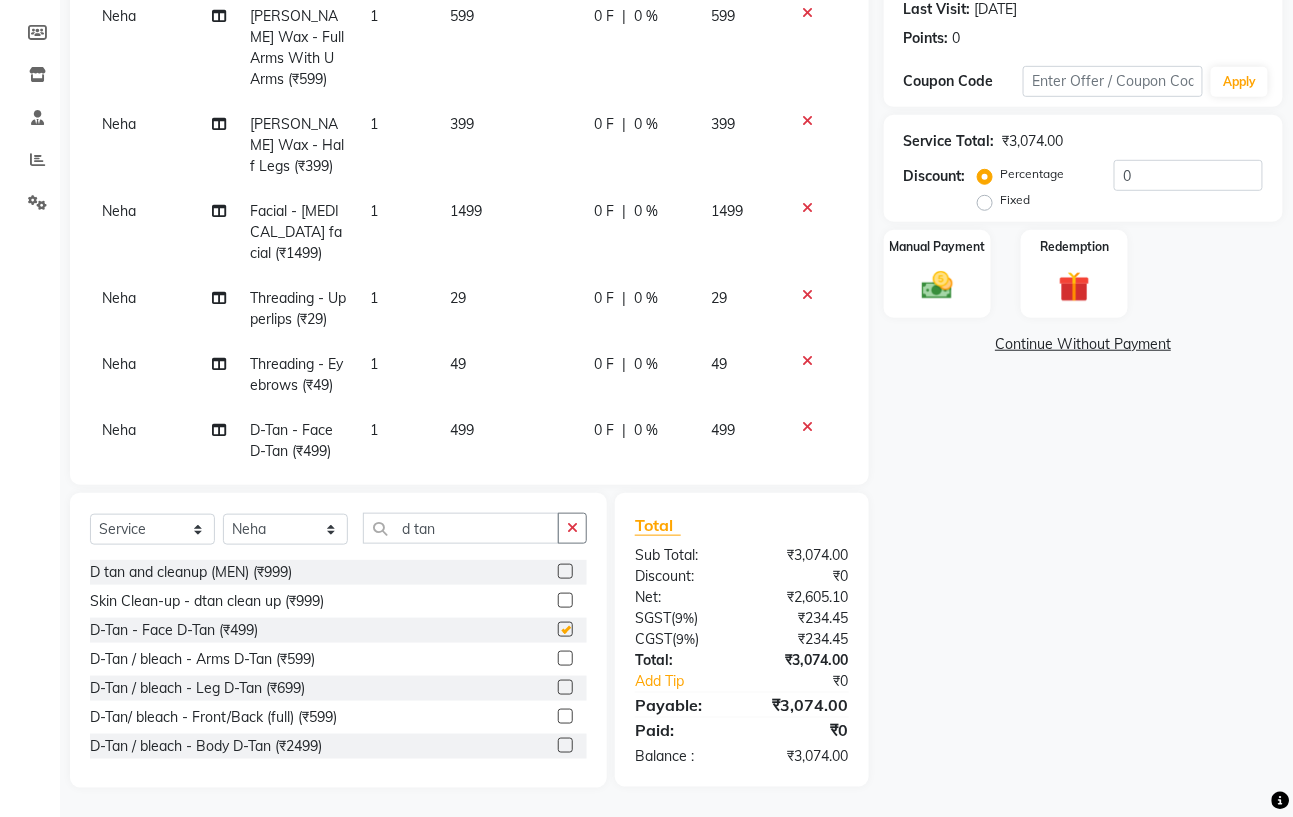 checkbox on "false" 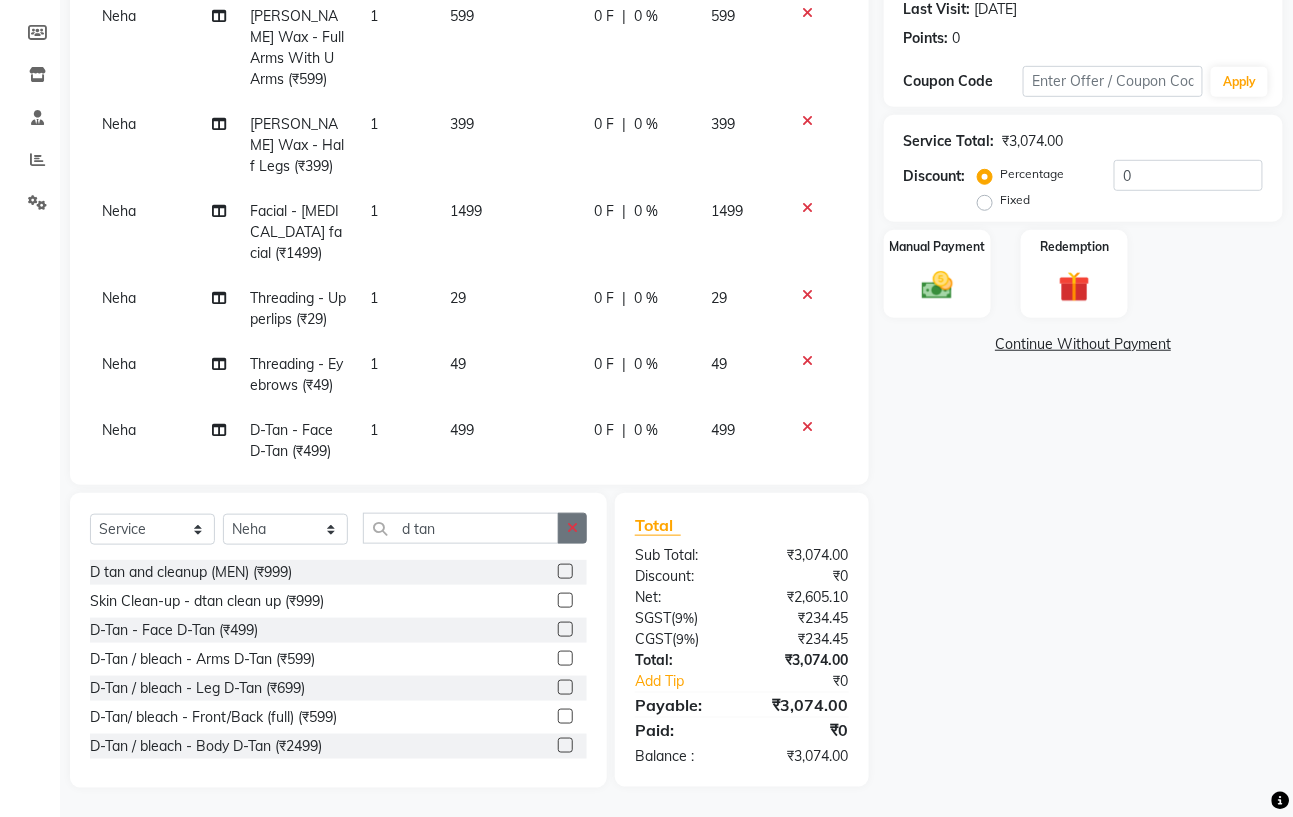 click 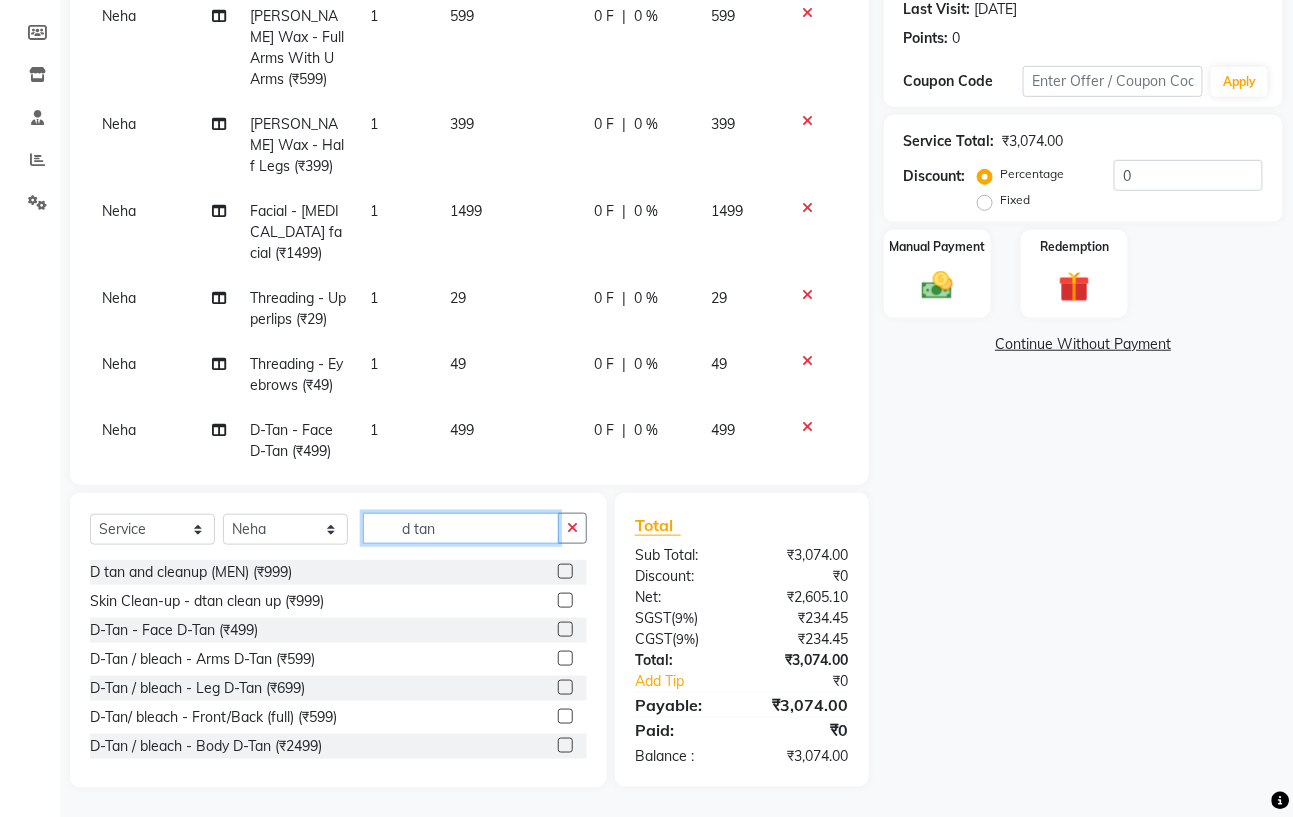 type 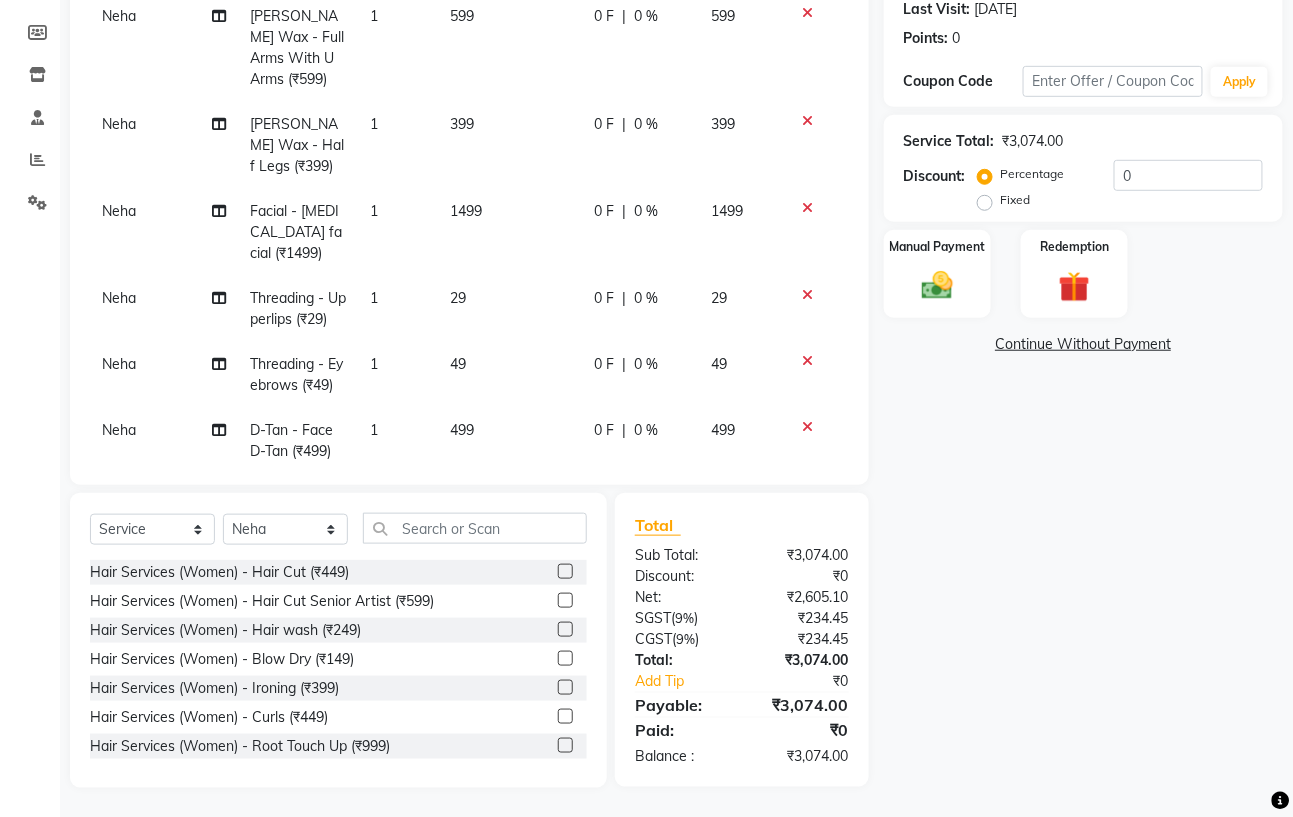 click on "Fixed" 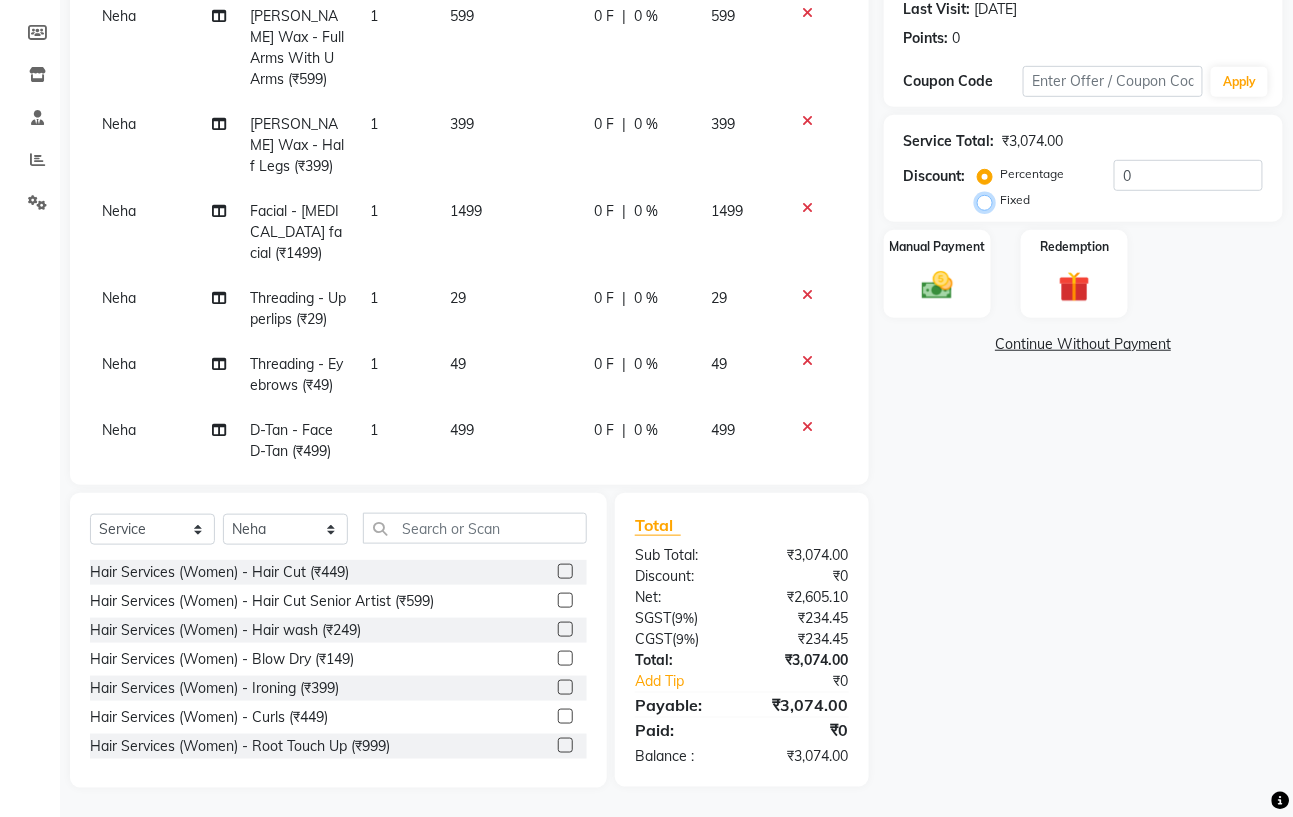 click on "Fixed" at bounding box center (989, 200) 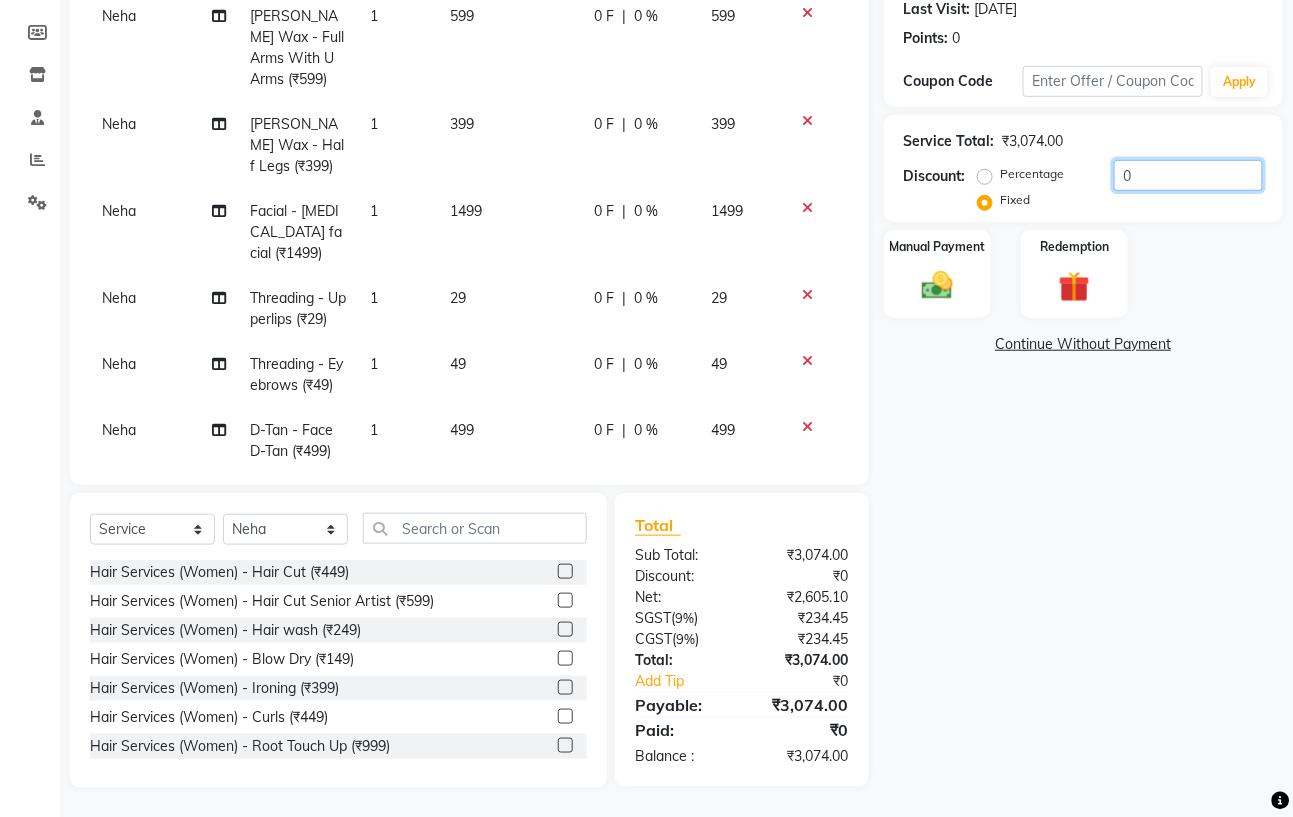 click on "0" 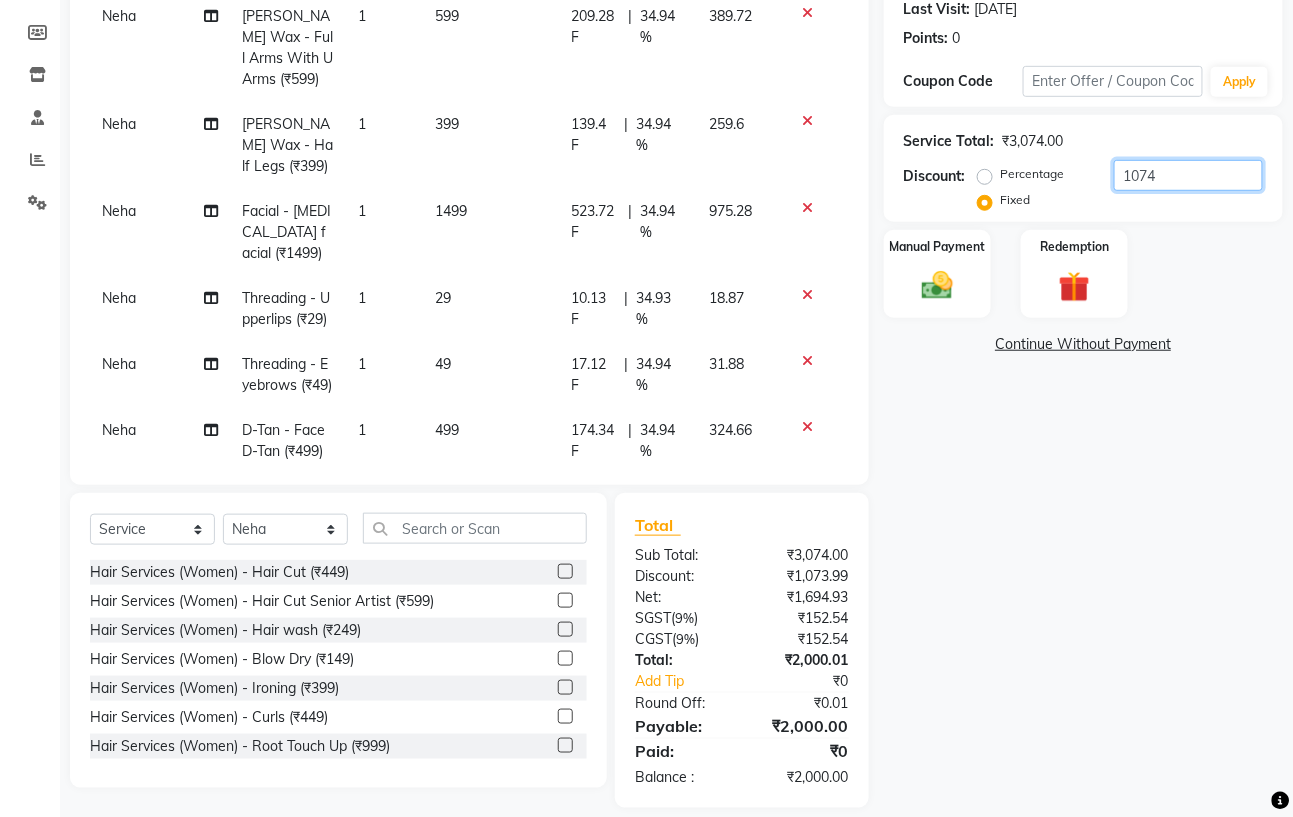 type on "1074" 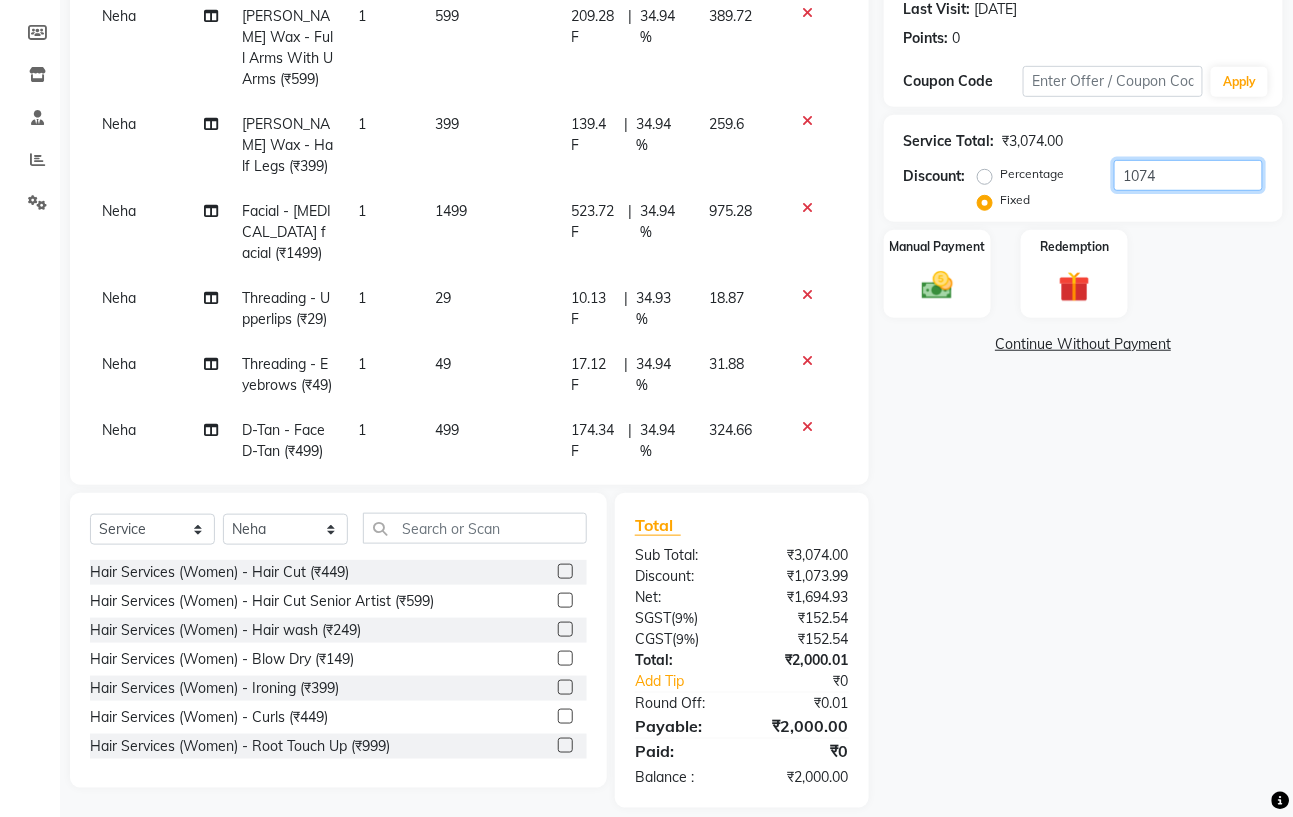scroll, scrollTop: 0, scrollLeft: 0, axis: both 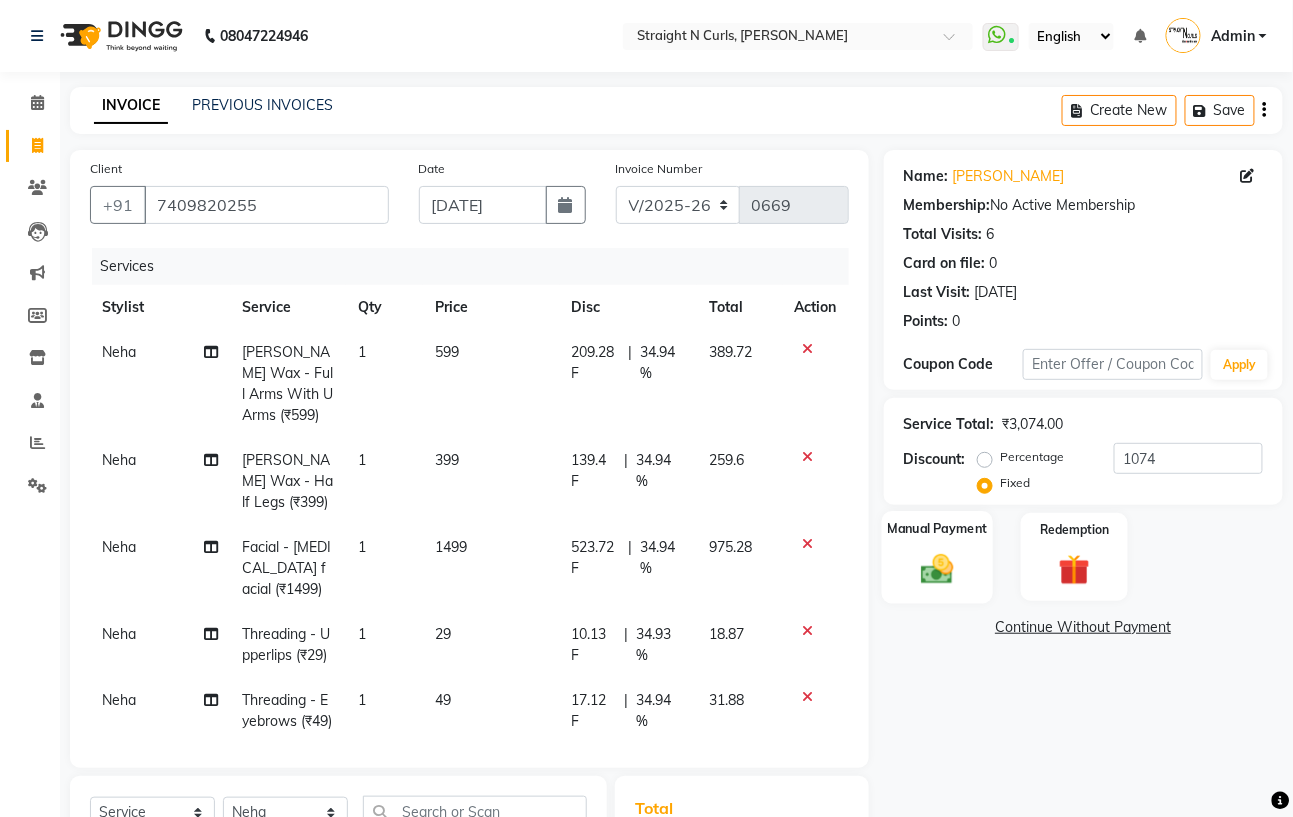 click 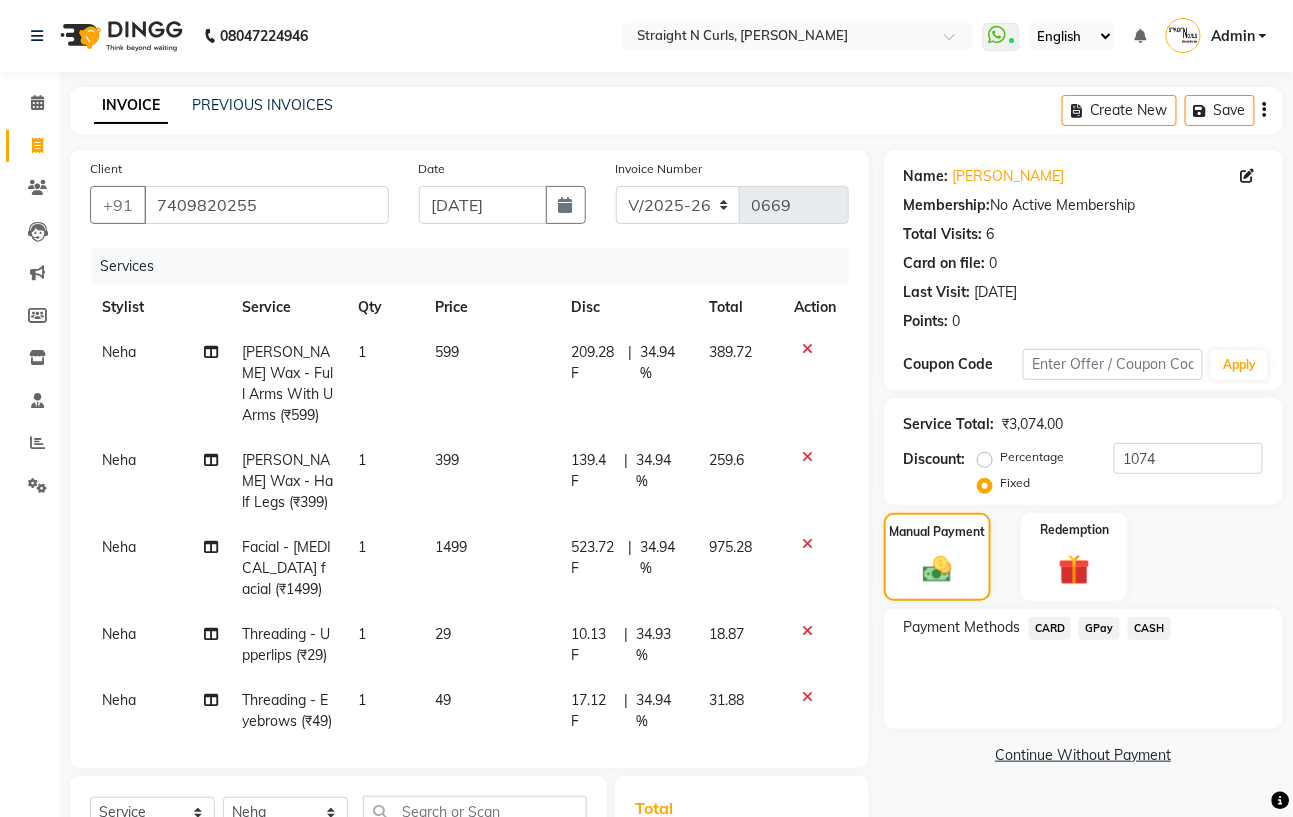 drag, startPoint x: 1051, startPoint y: 626, endPoint x: 1055, endPoint y: 644, distance: 18.439089 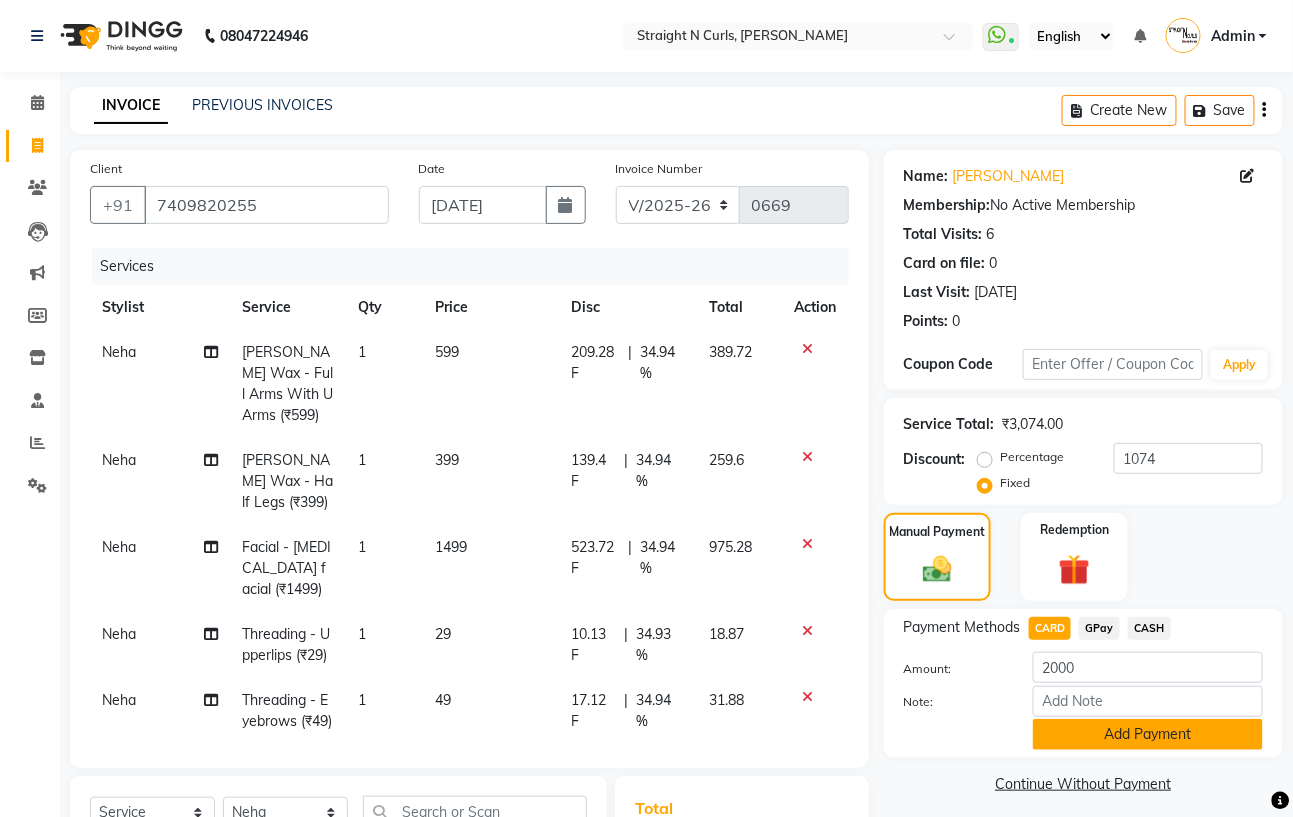 click on "Add Payment" 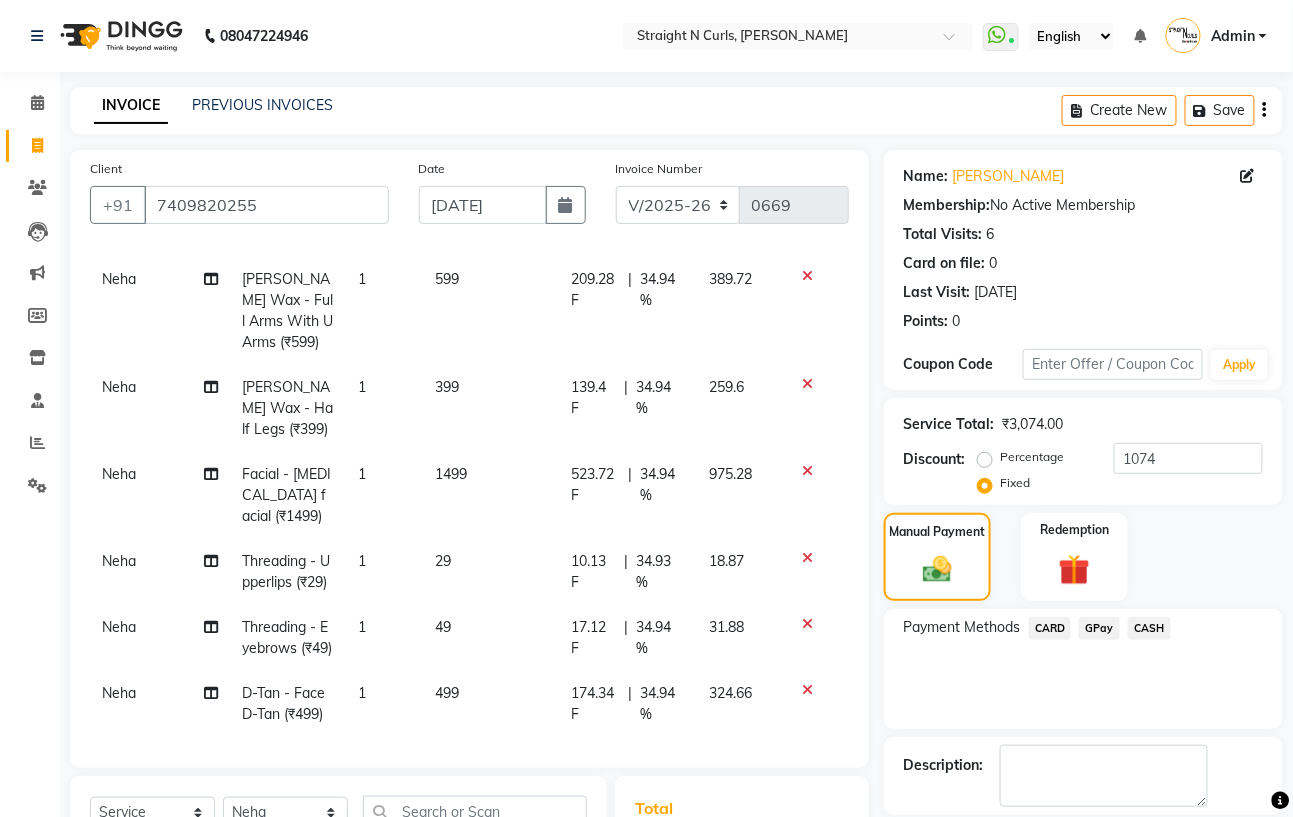 scroll, scrollTop: 139, scrollLeft: 0, axis: vertical 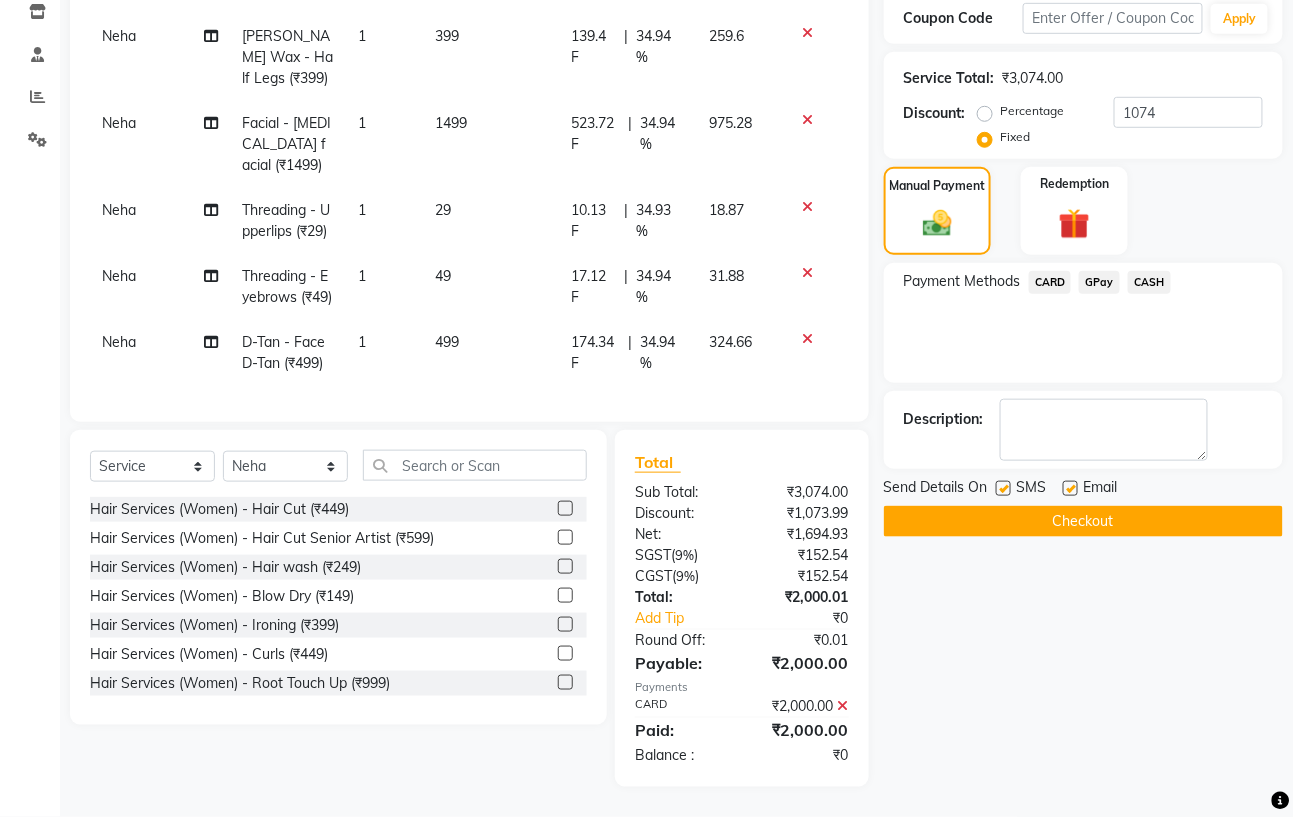 click on "CASH" 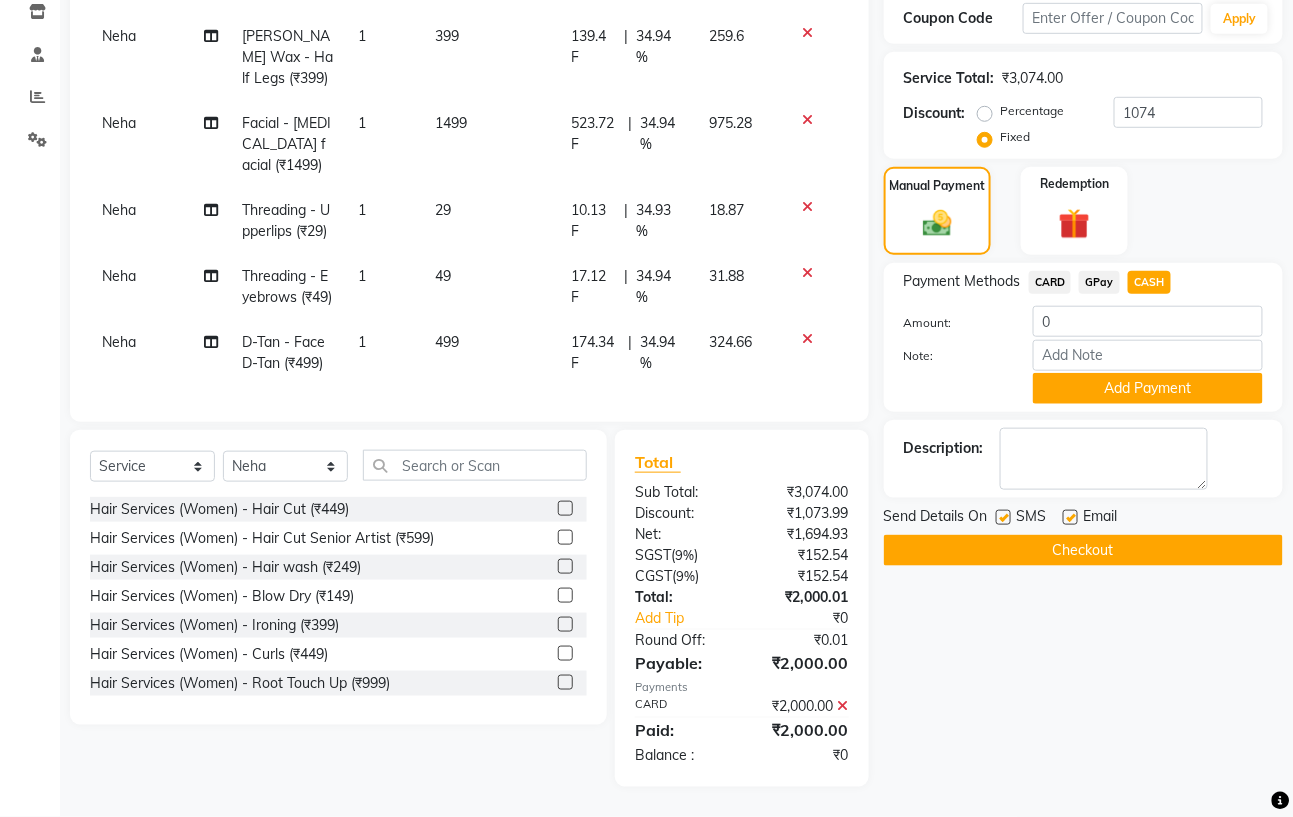 click on "Name: Preeti Thapa Membership:  No Active Membership  Total Visits:  6 Card on file:  0 Last Visit:   09-07-2025 Points:   0  Coupon Code Apply Service Total:  ₹3,074.00  Discount:  Percentage   Fixed  1074 Manual Payment Redemption Payment Methods  CARD   GPay   CASH  Amount: 0 Note: Add Payment Description:                  Send Details On SMS Email  Checkout" 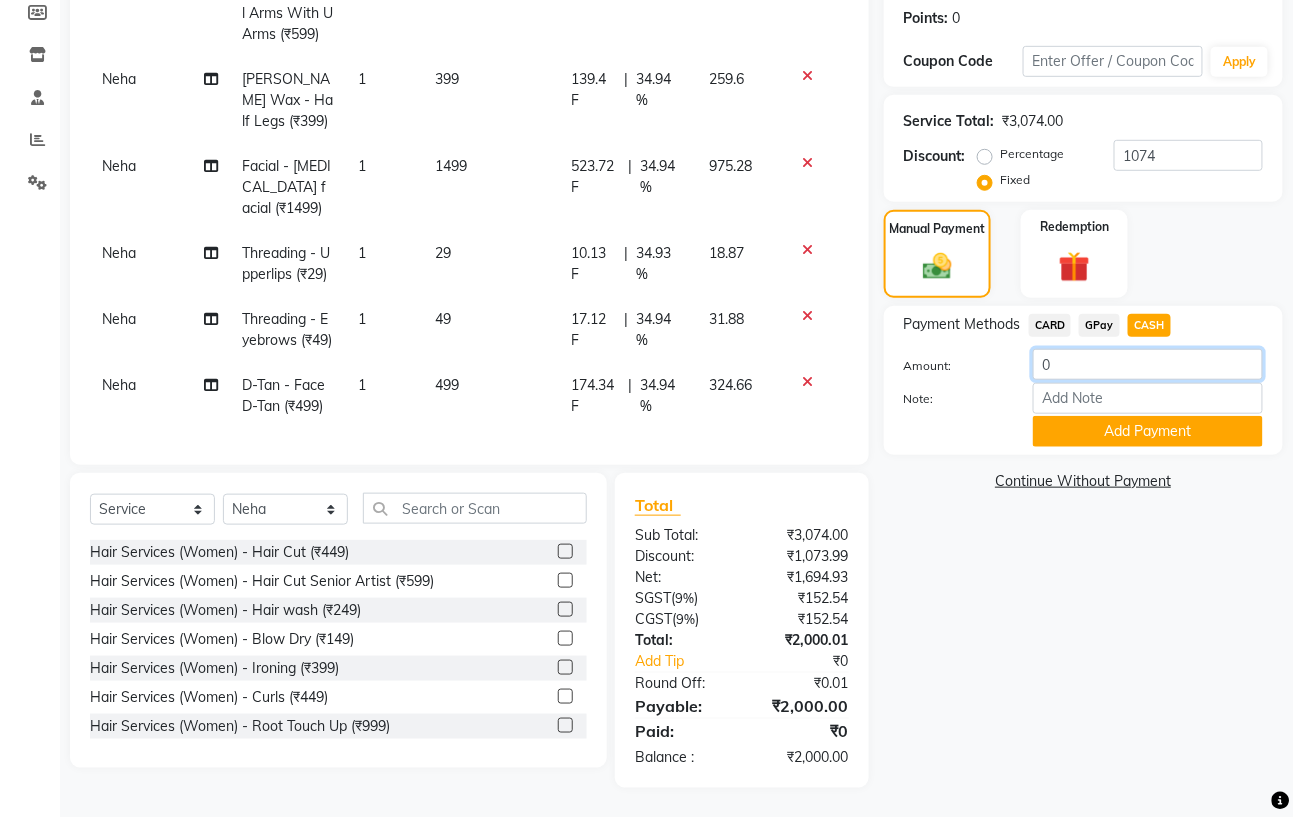 click on "0" 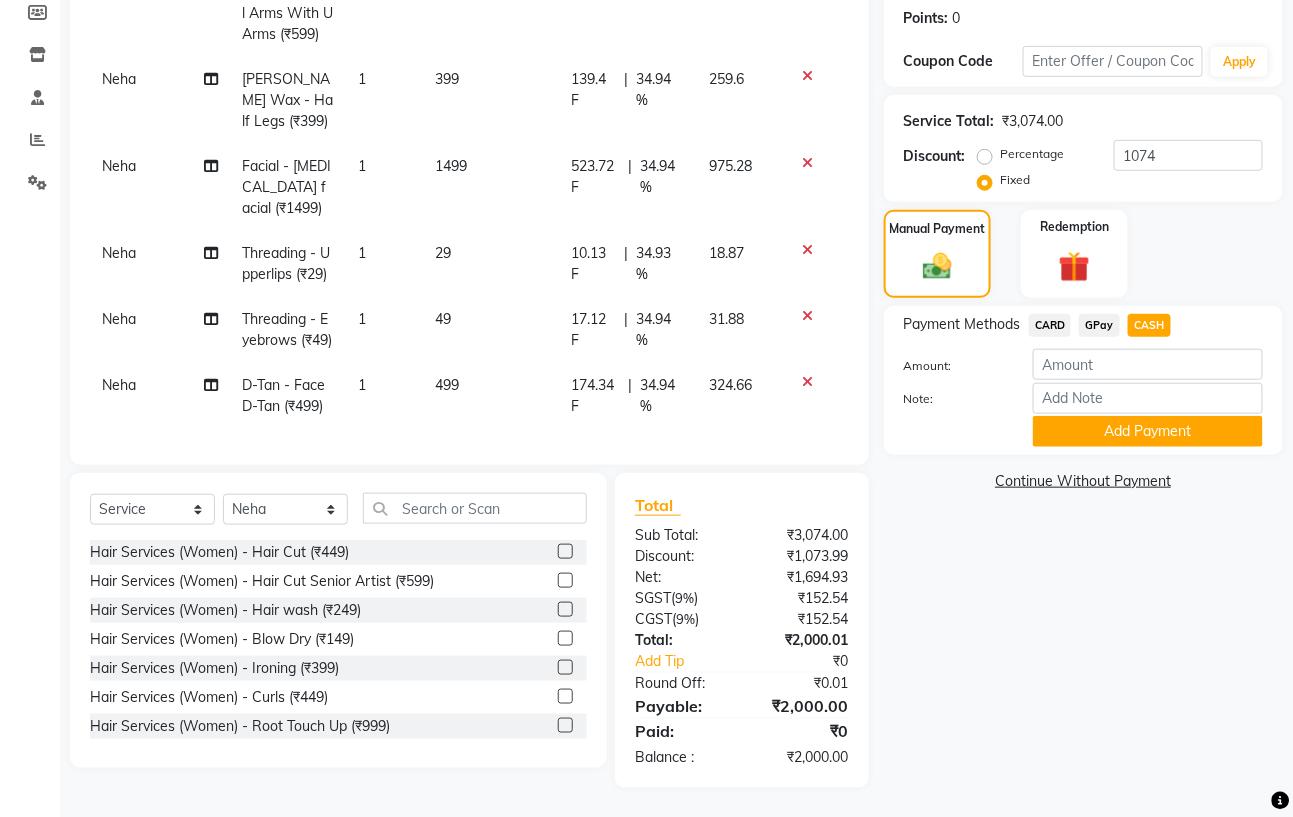 click on "GPay" 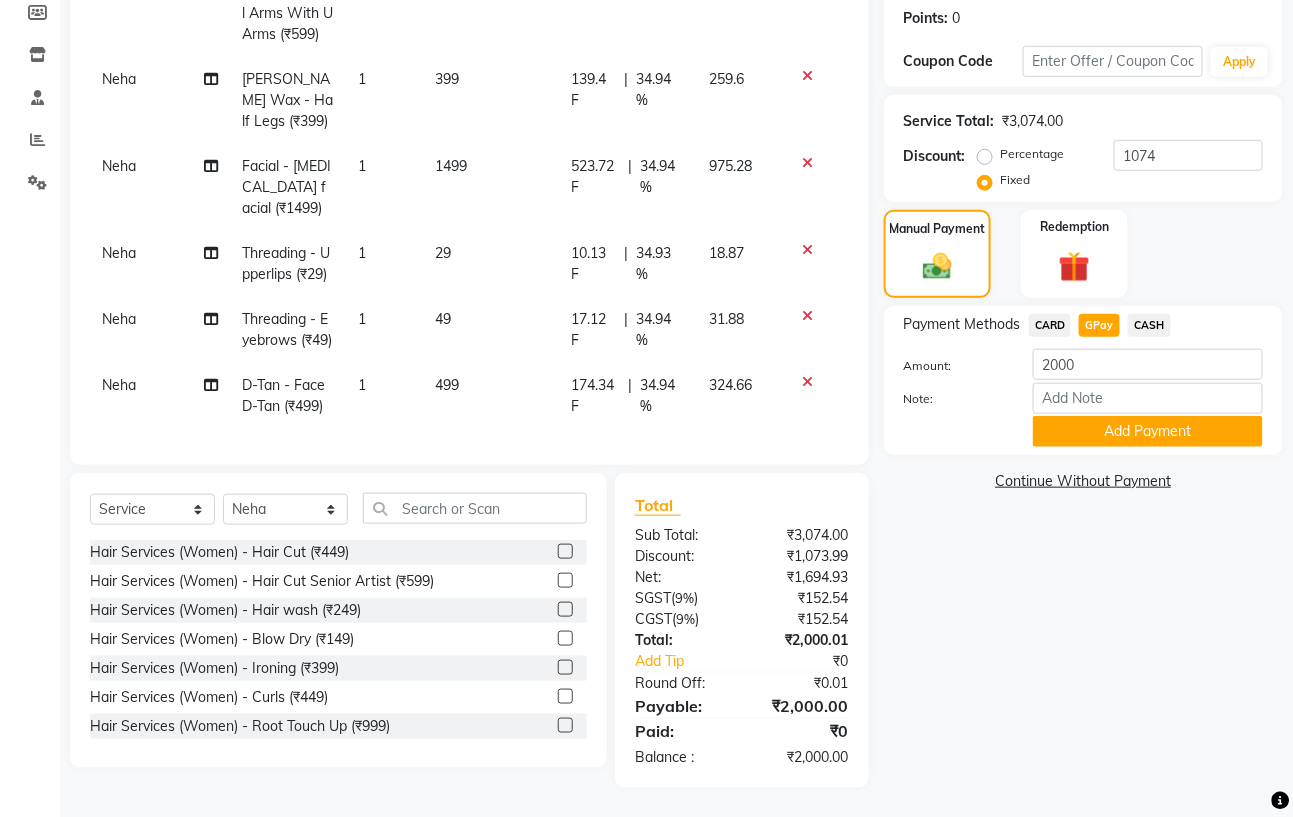 click on "CASH" 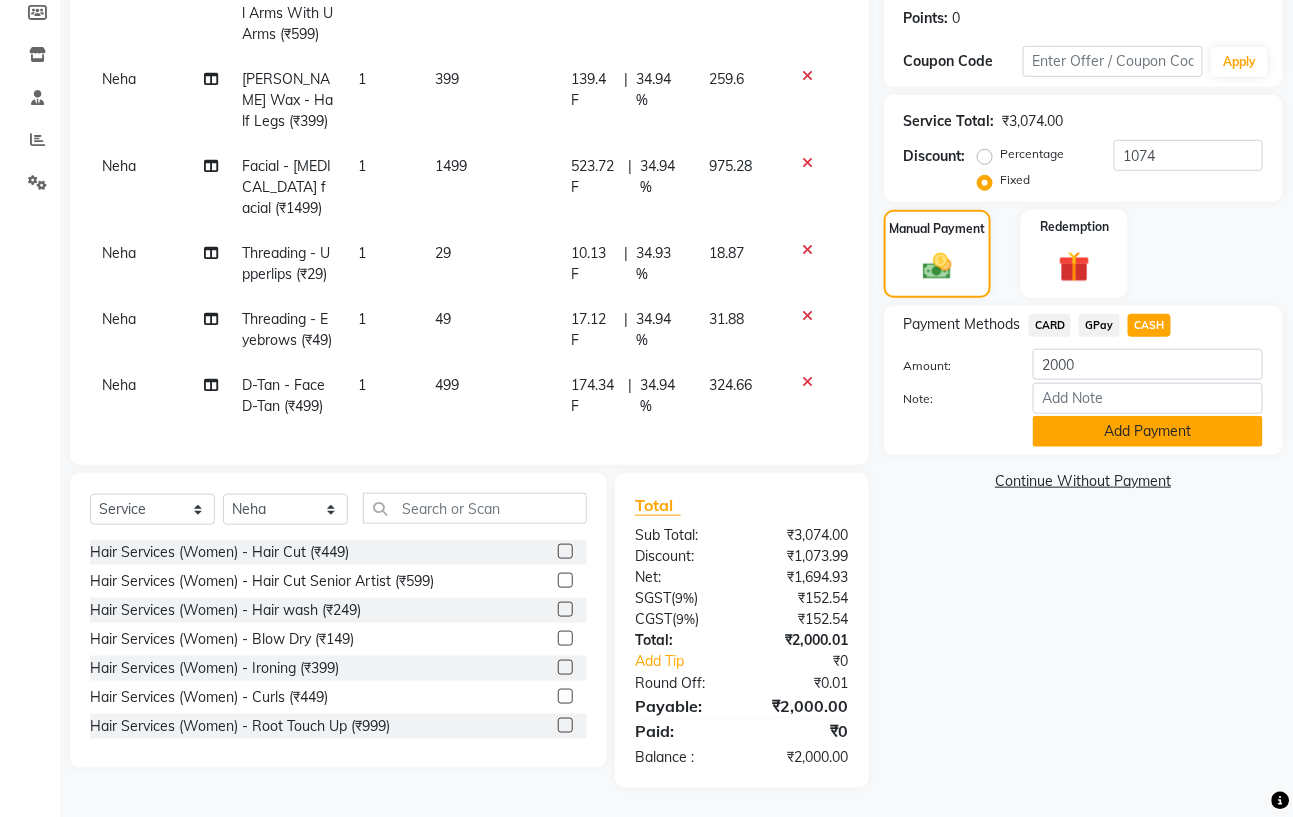 click on "Add Payment" 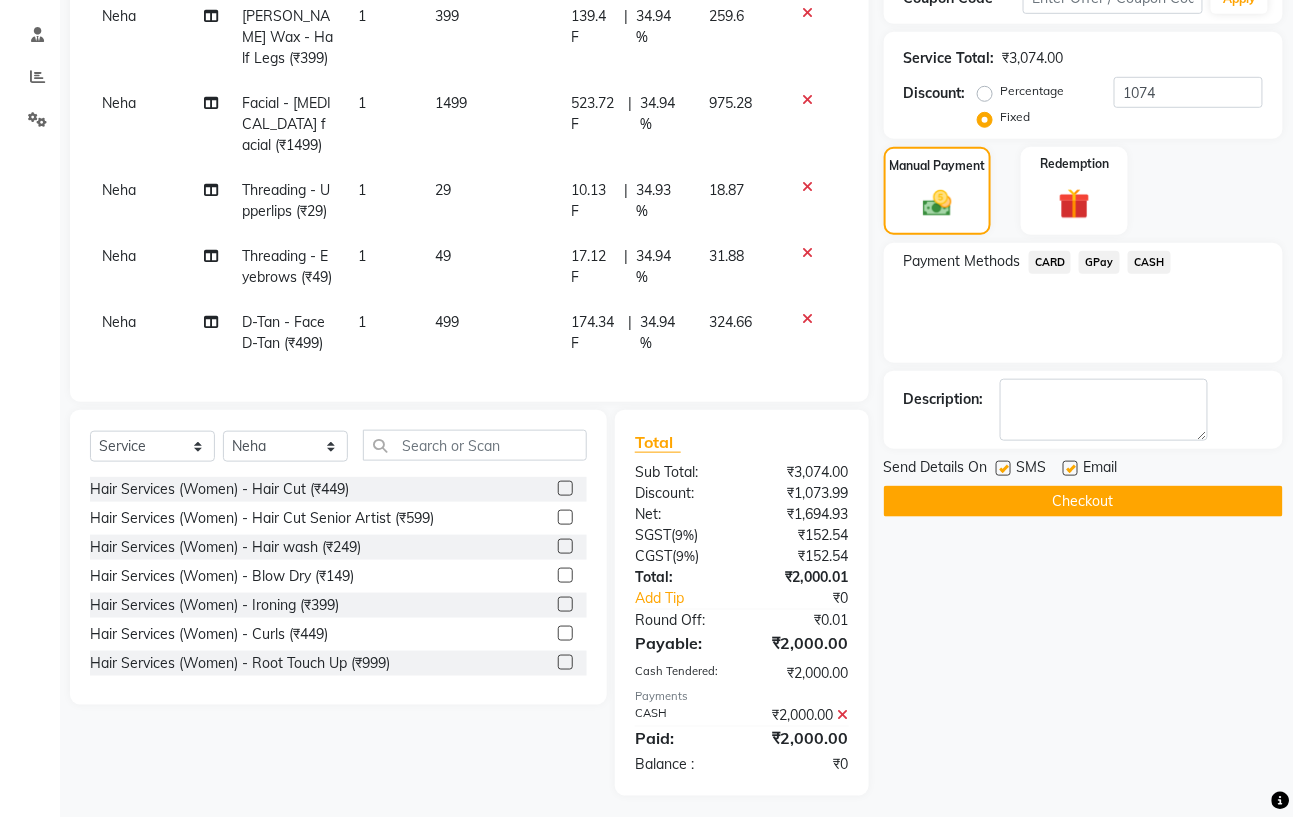 scroll, scrollTop: 375, scrollLeft: 0, axis: vertical 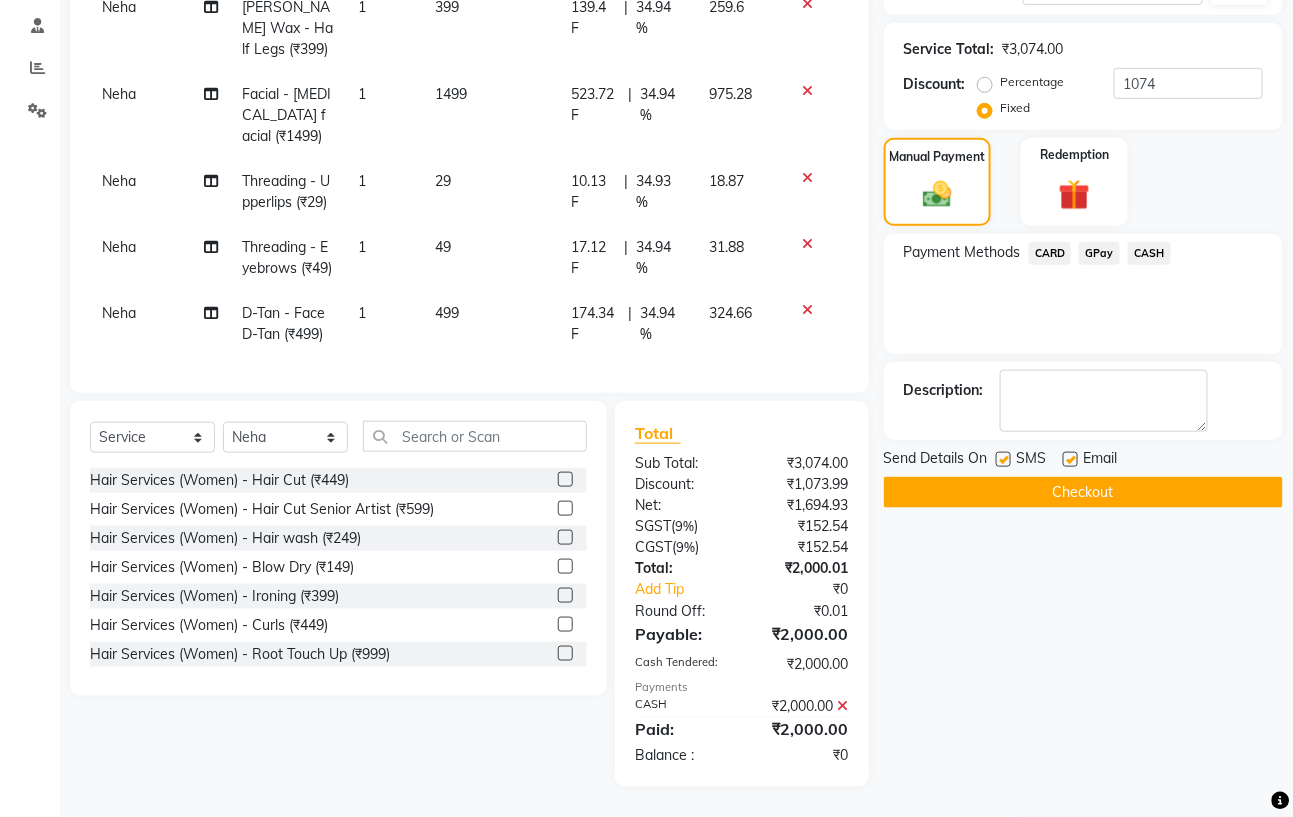 click on "Checkout" 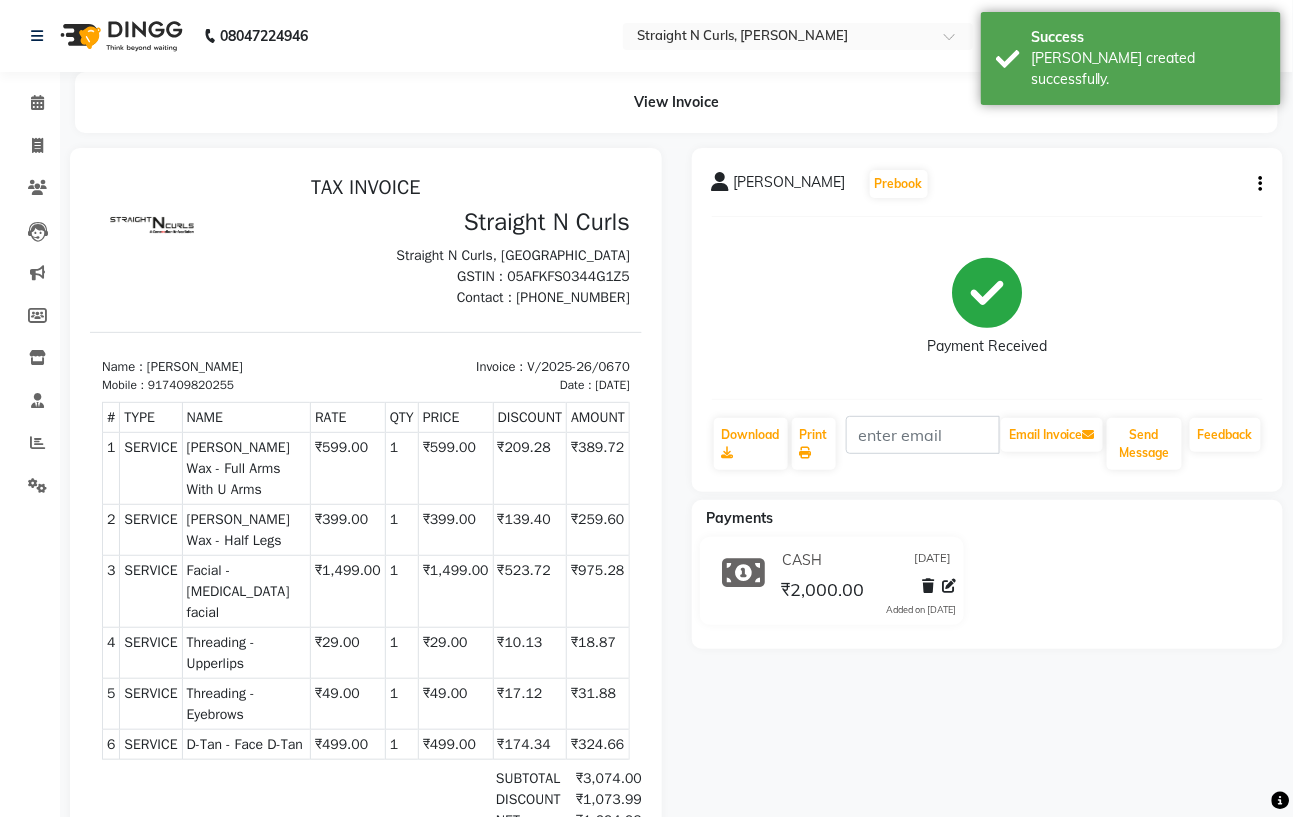 scroll, scrollTop: 0, scrollLeft: 0, axis: both 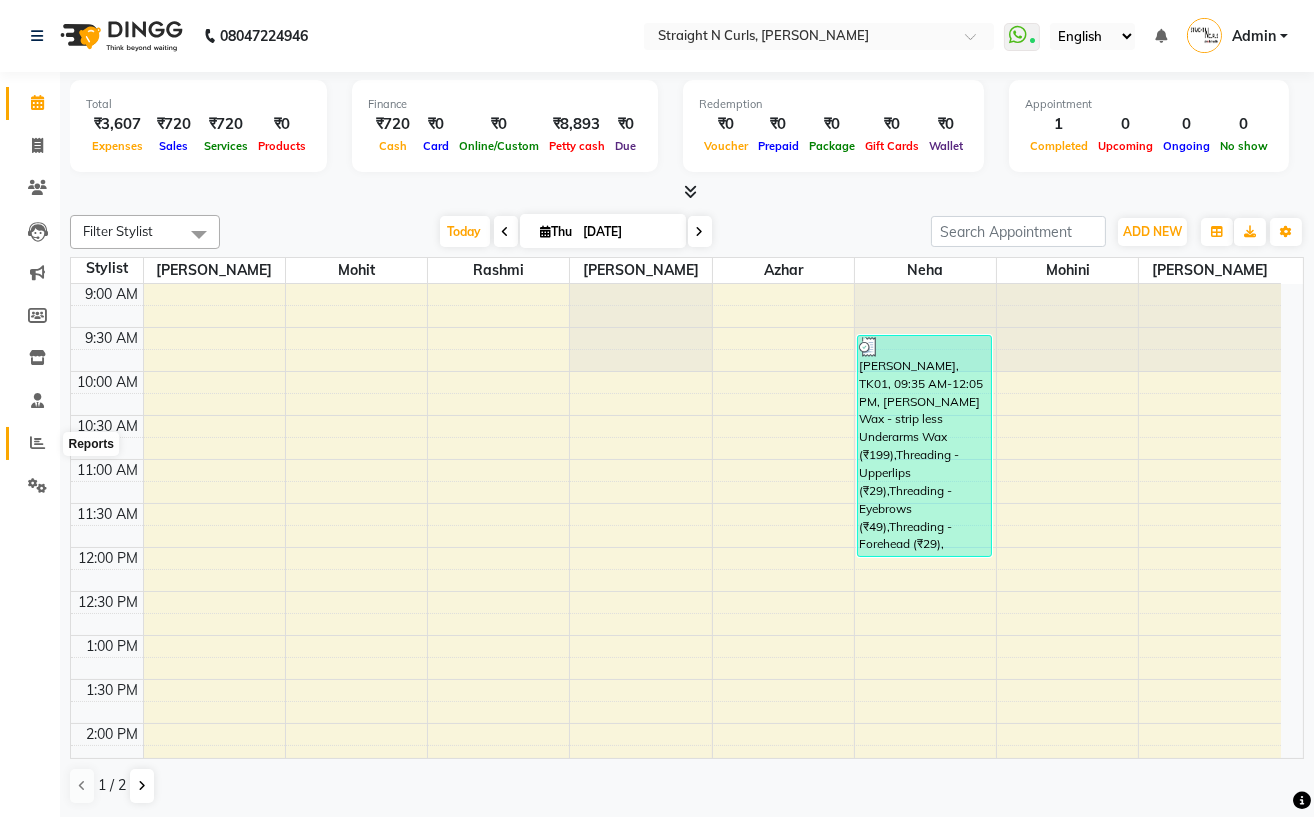 click 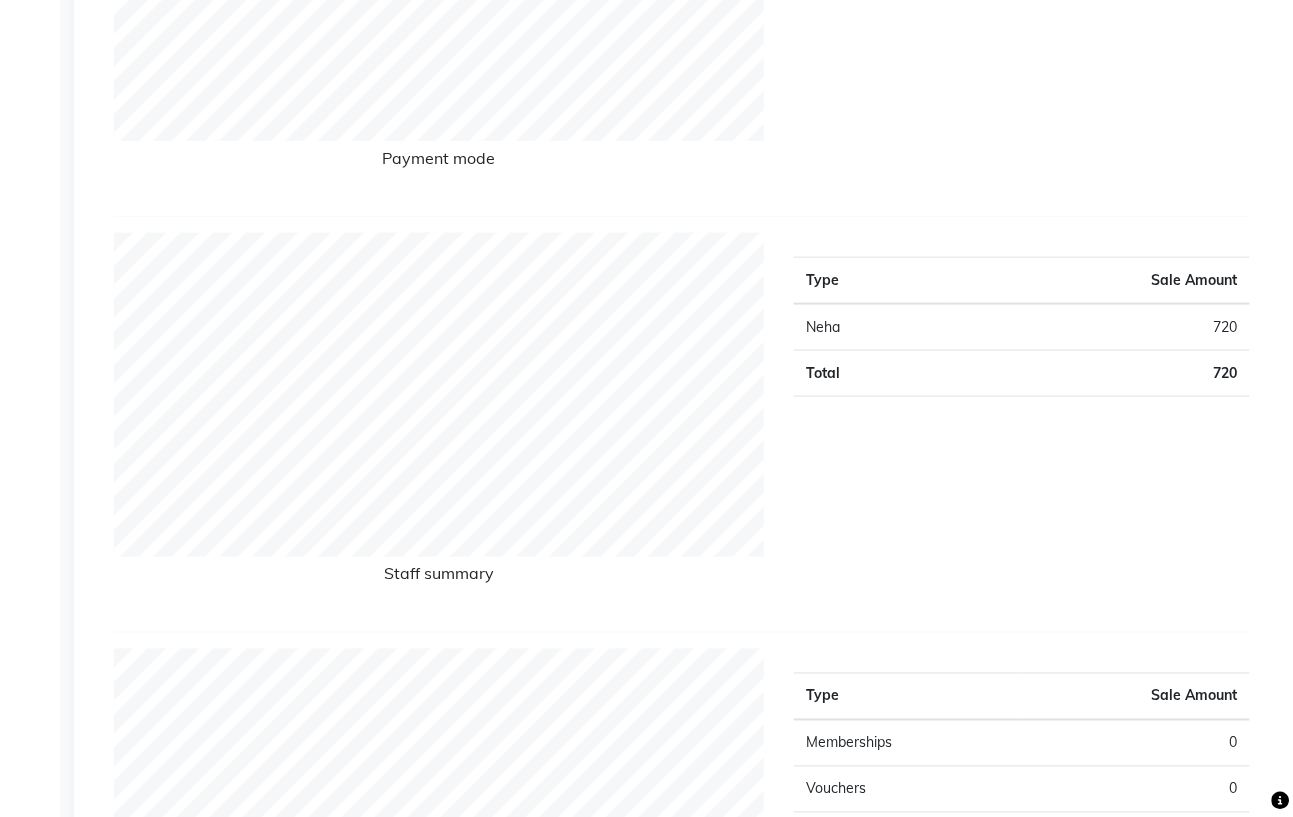 scroll, scrollTop: 133, scrollLeft: 0, axis: vertical 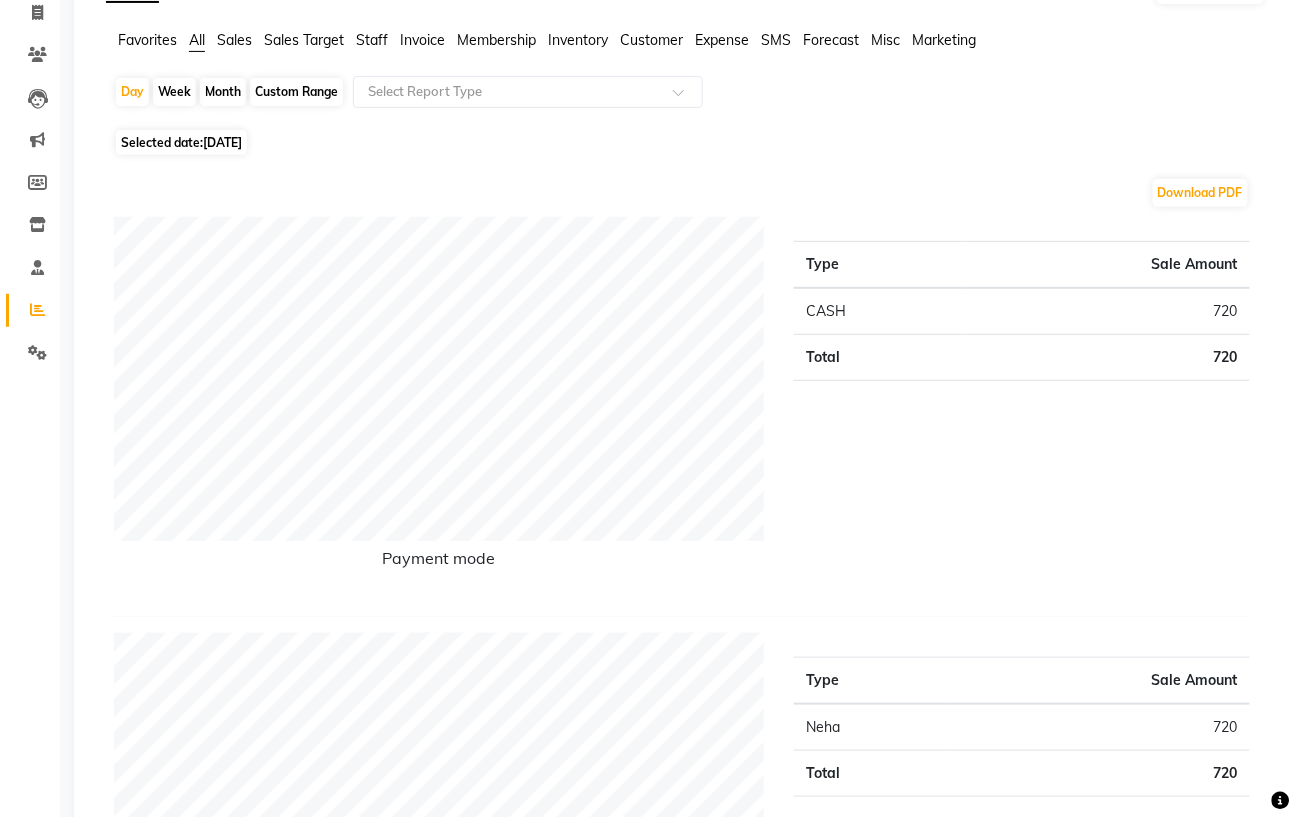 click on "Sales" 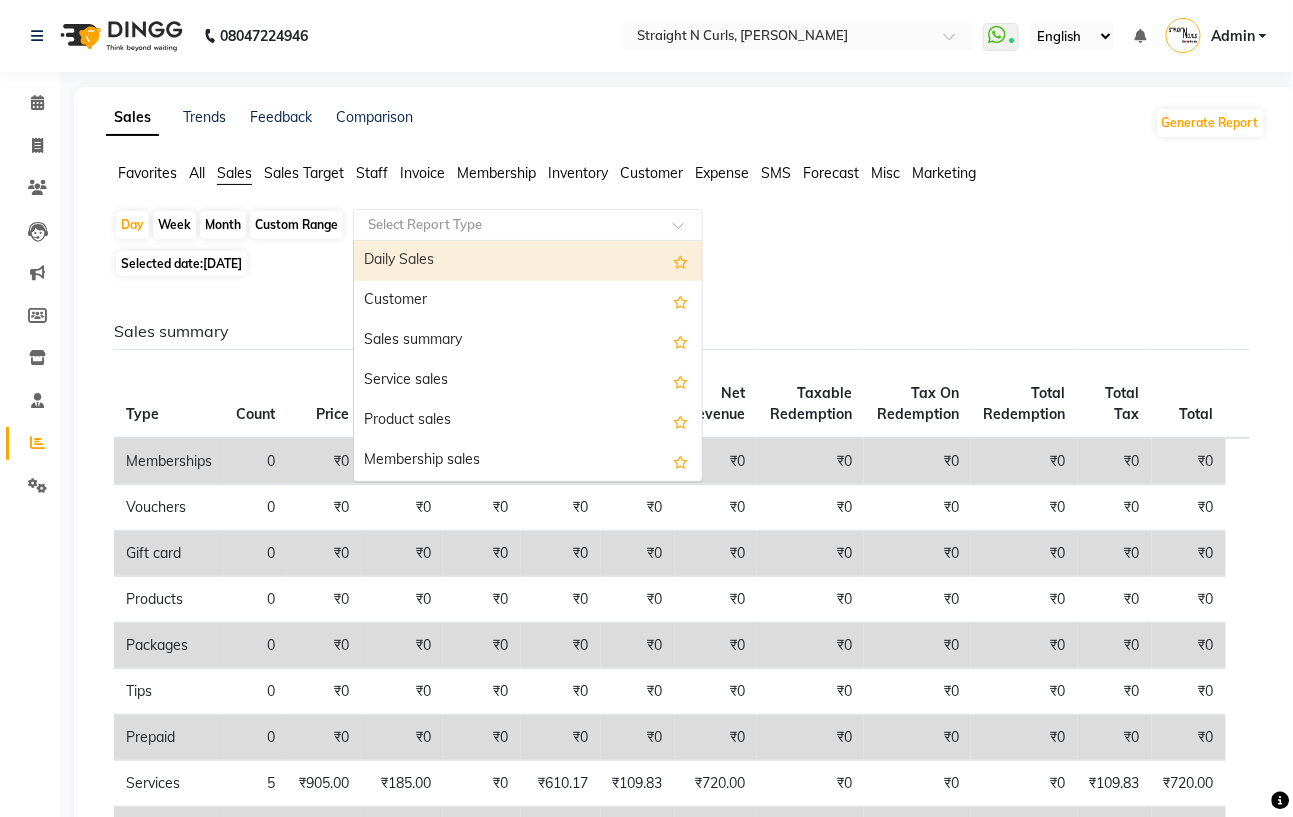 click 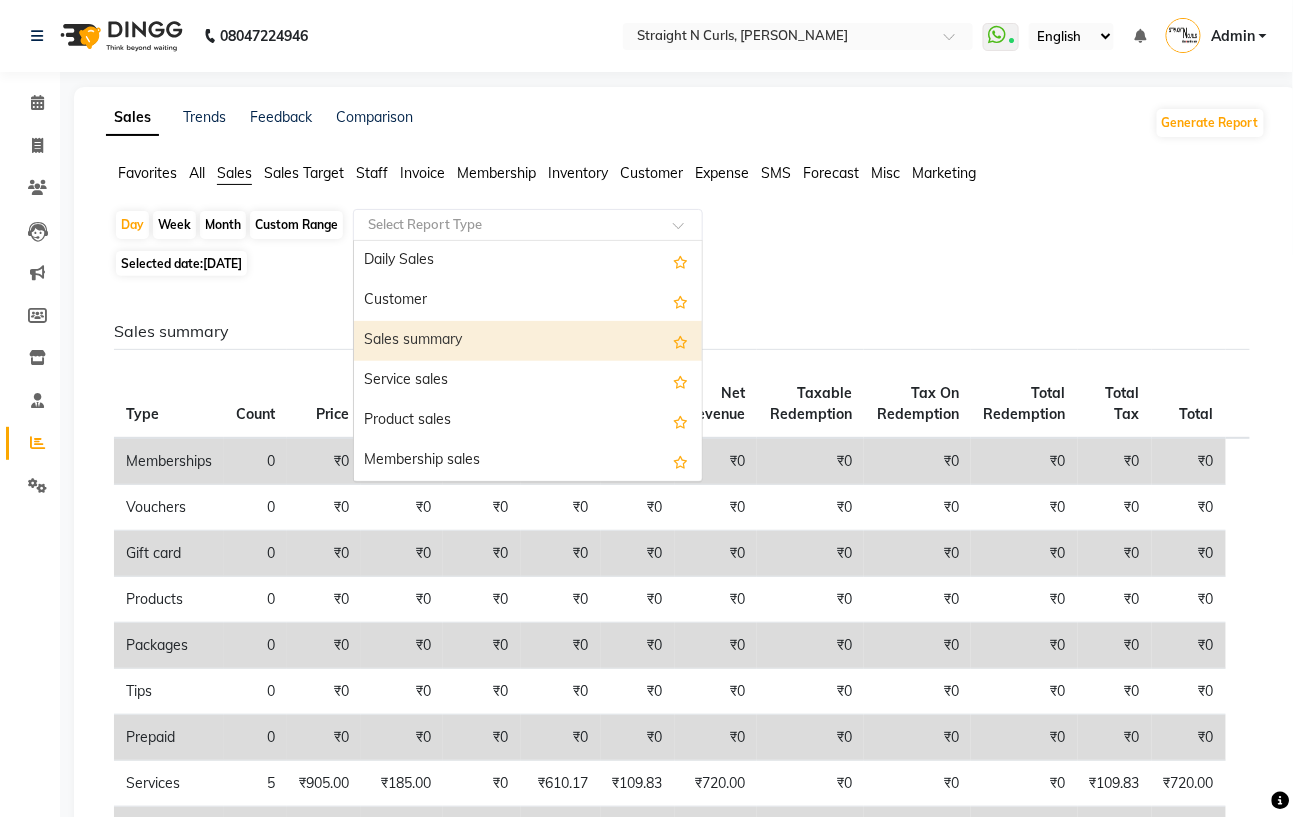 click on "Sales summary" at bounding box center (528, 341) 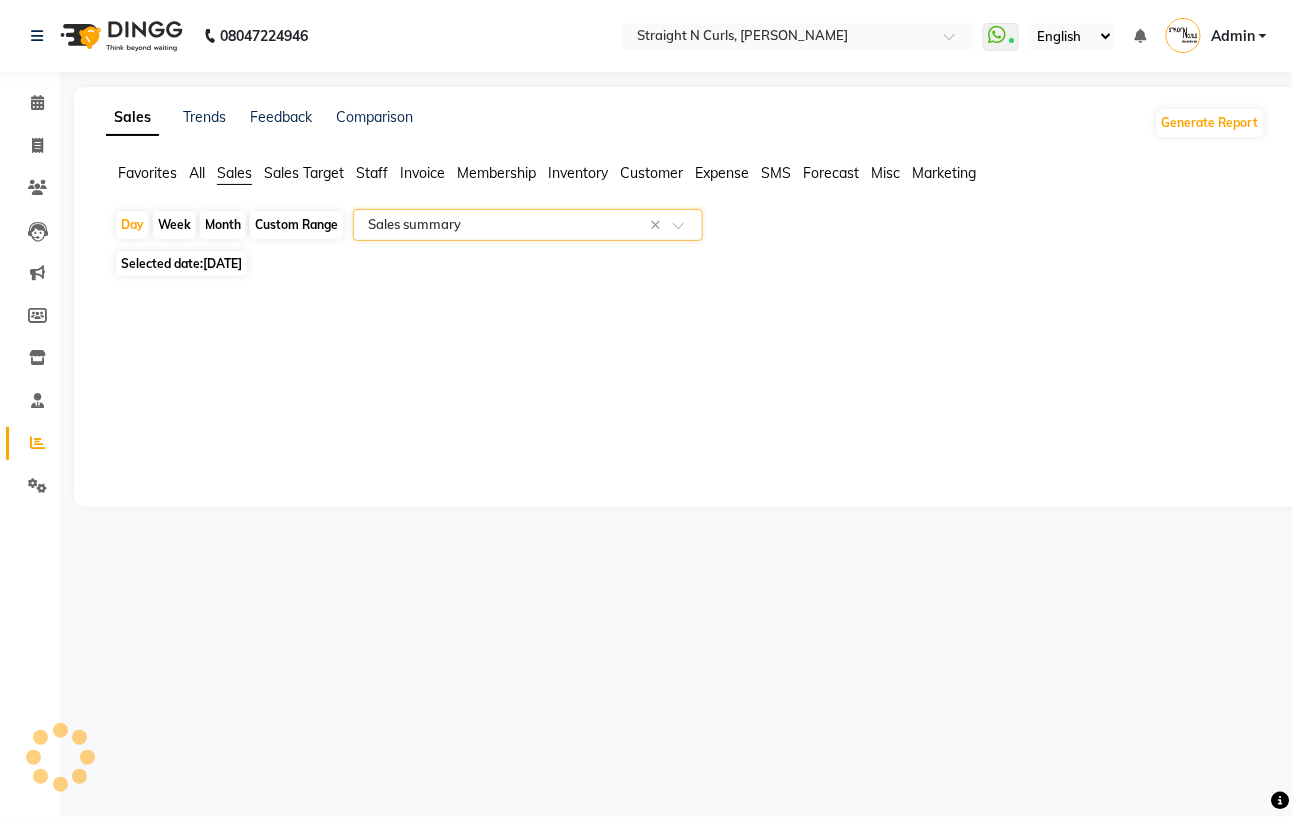 select on "filtered_report" 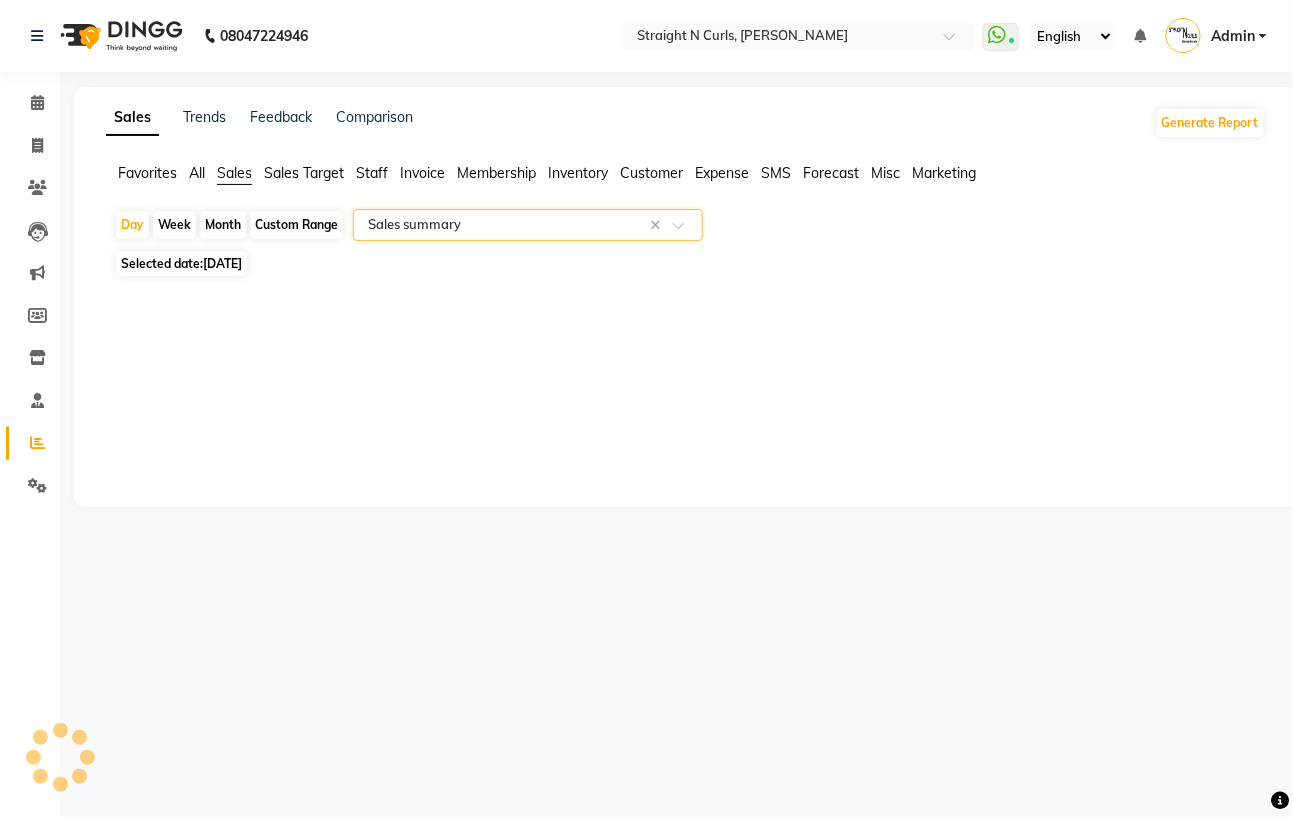 select on "pdf" 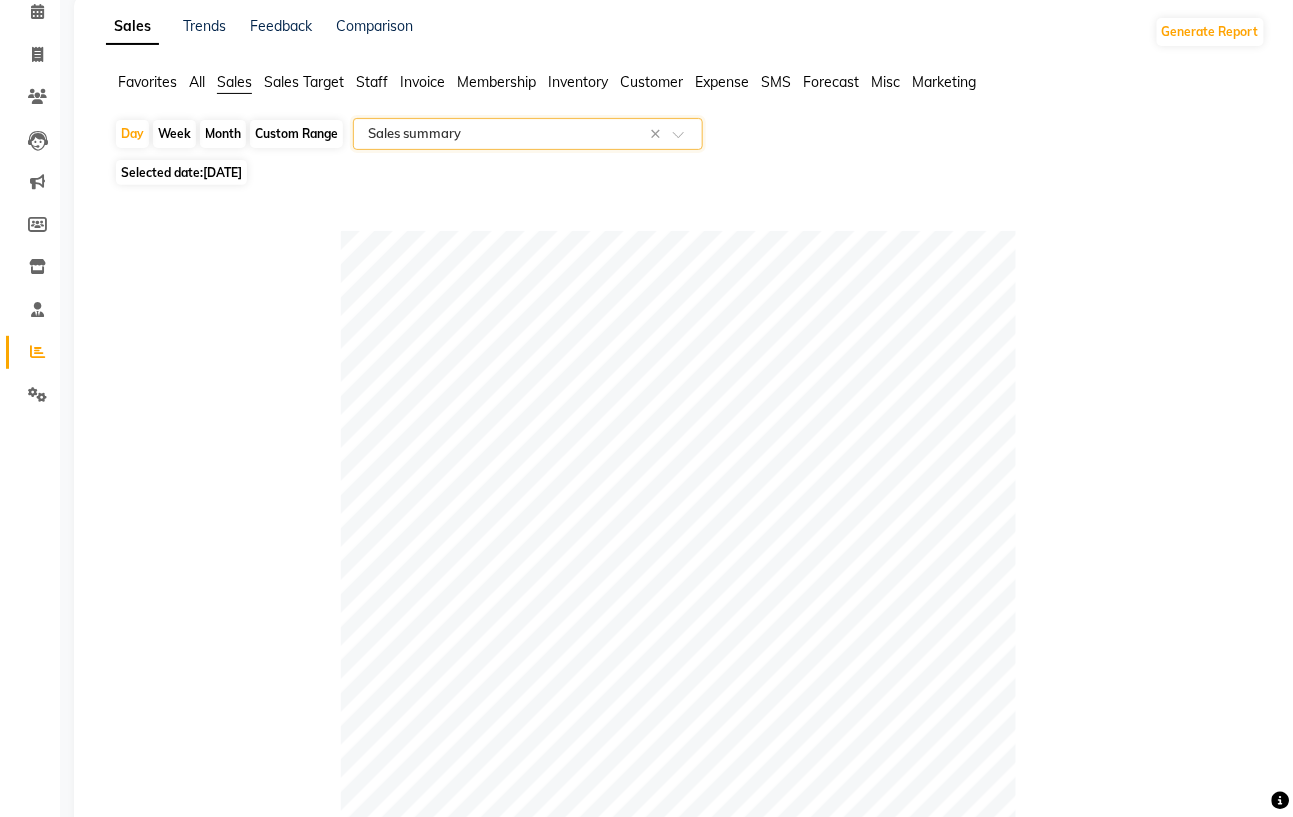 scroll, scrollTop: 0, scrollLeft: 0, axis: both 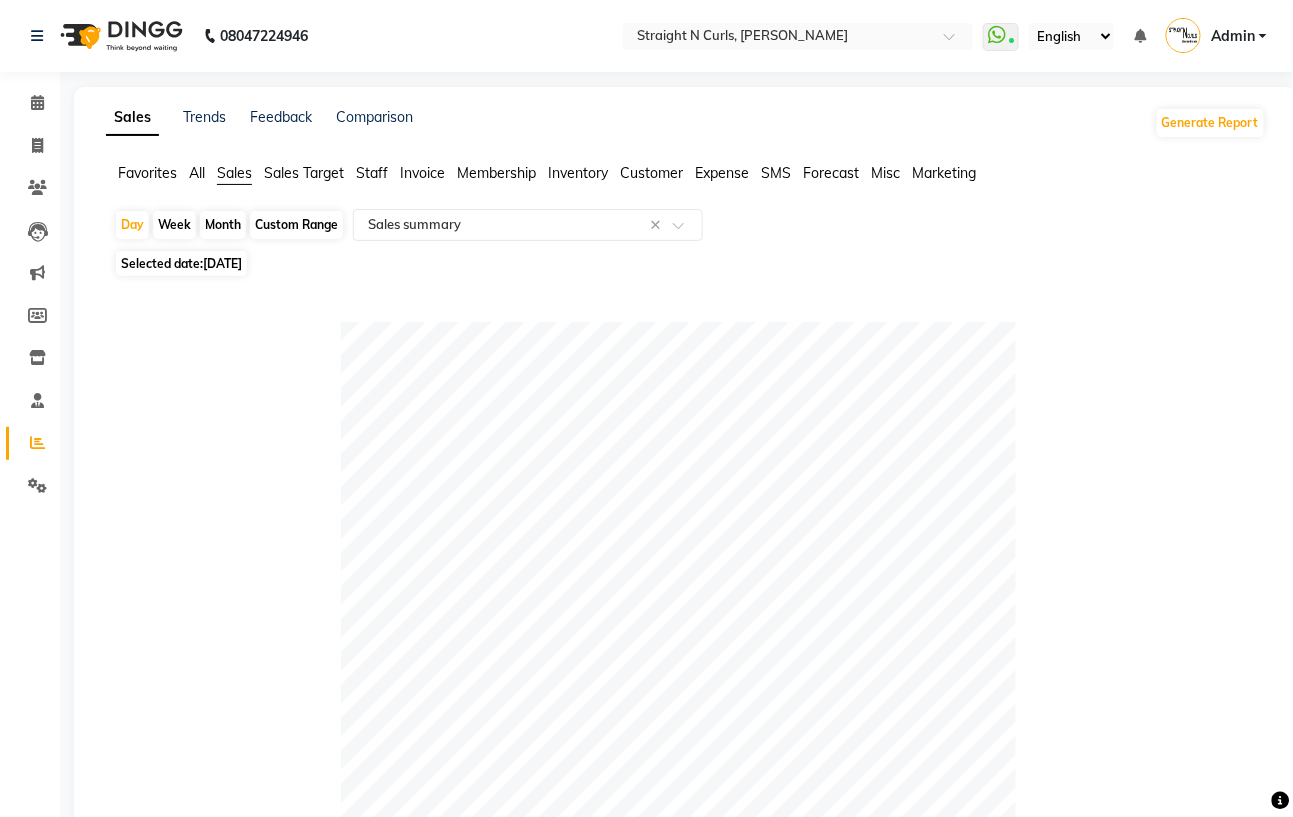 click on "All" 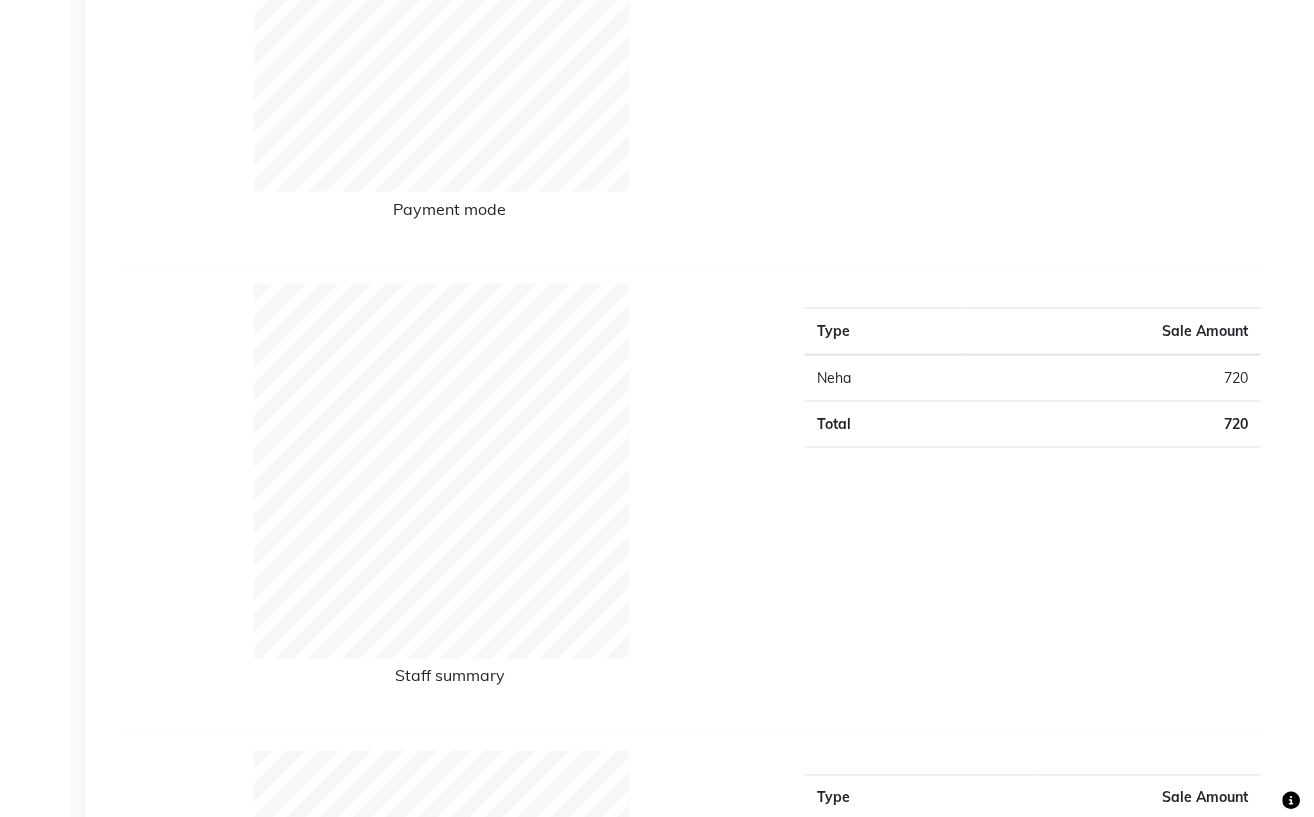 scroll, scrollTop: 0, scrollLeft: 0, axis: both 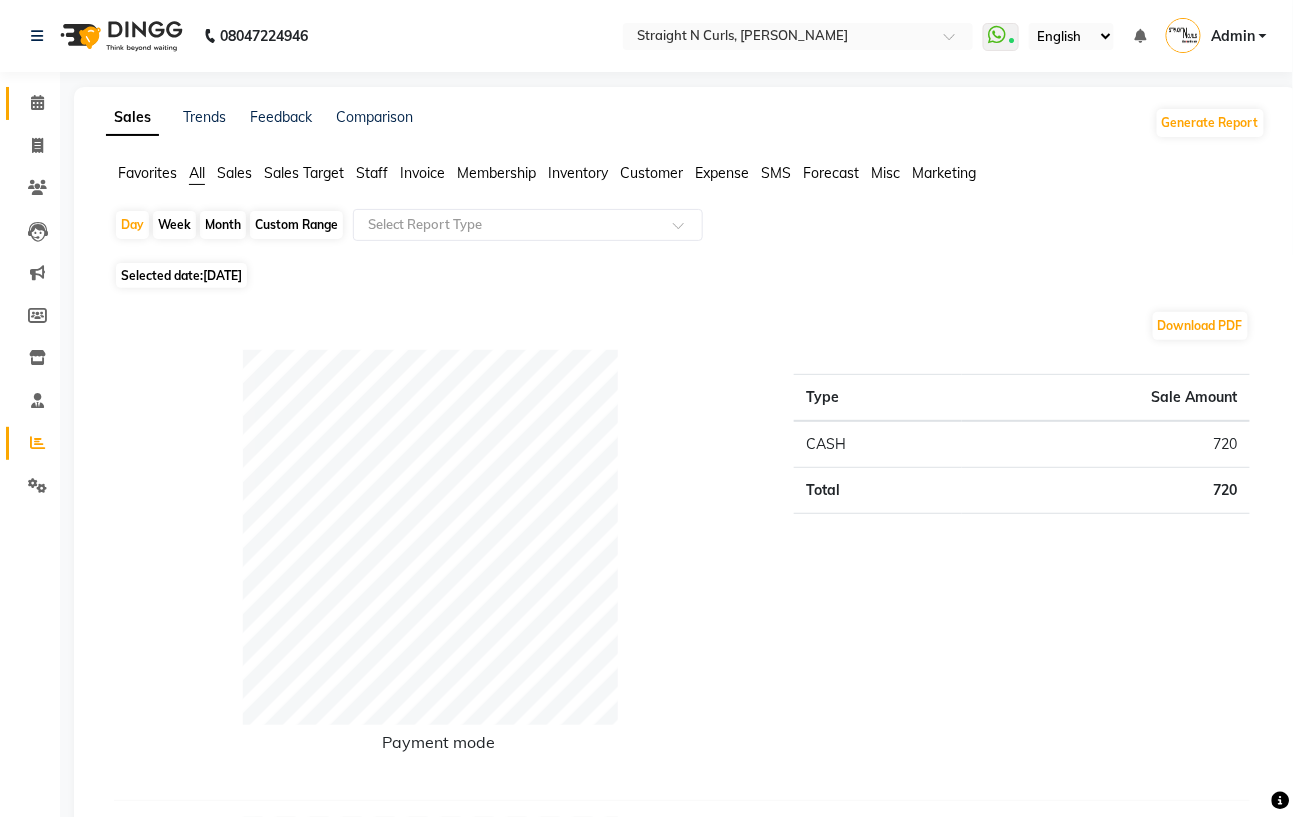 click on "Calendar" 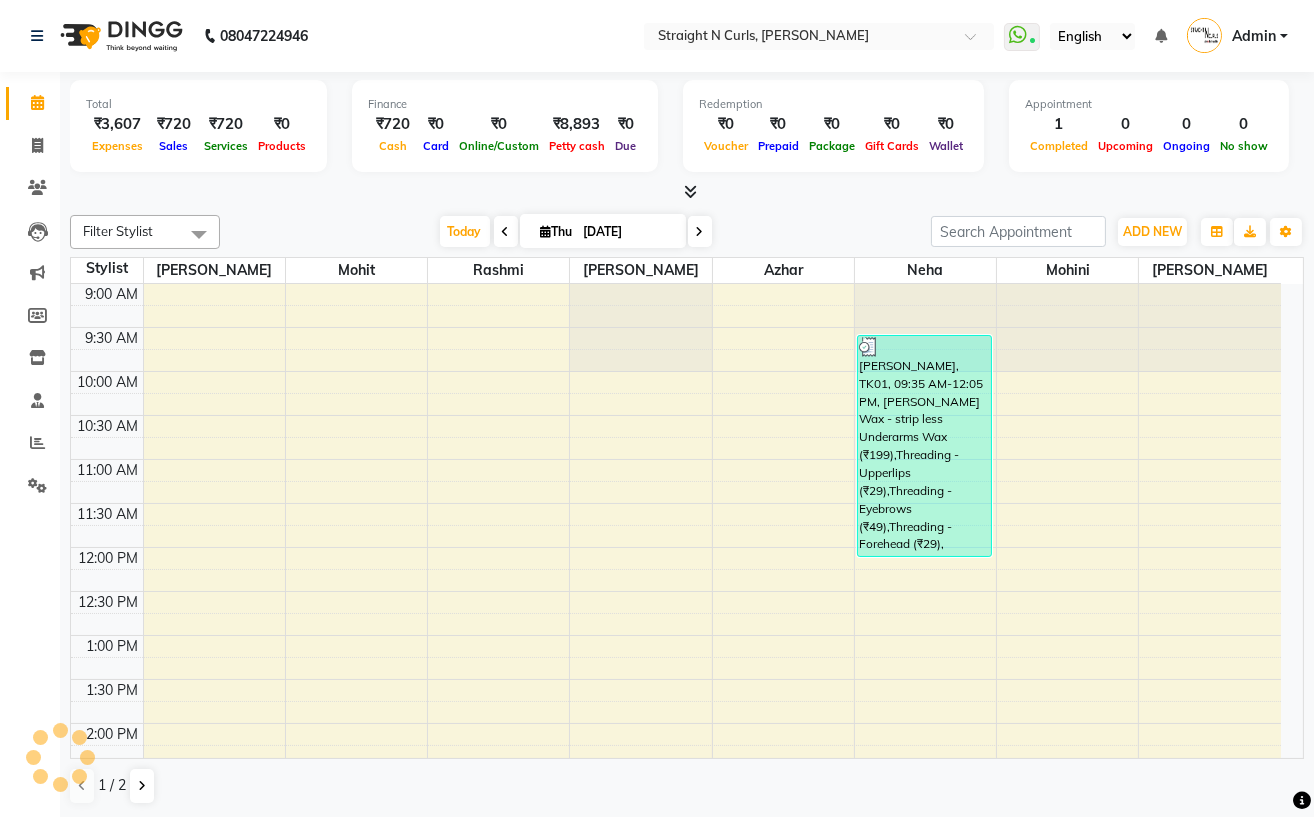 scroll, scrollTop: 534, scrollLeft: 0, axis: vertical 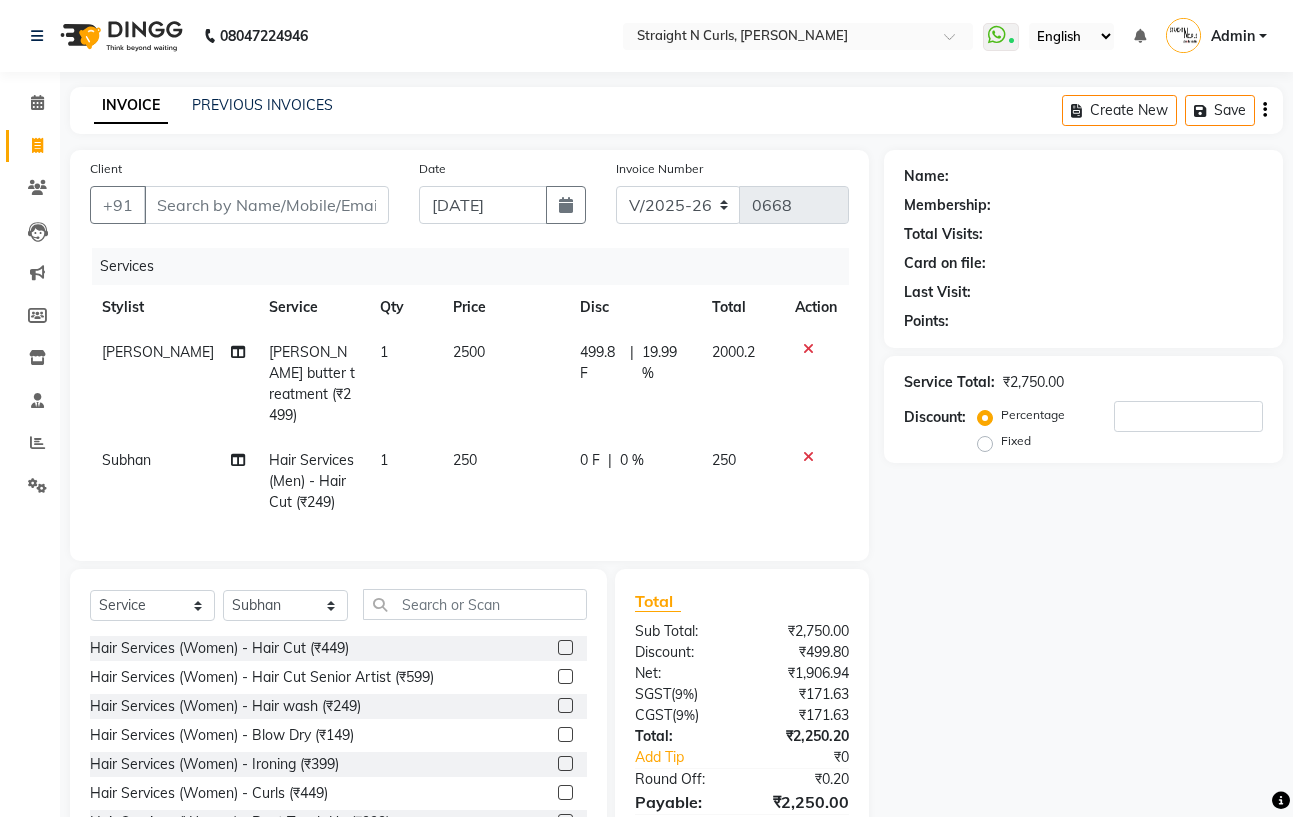 select on "7039" 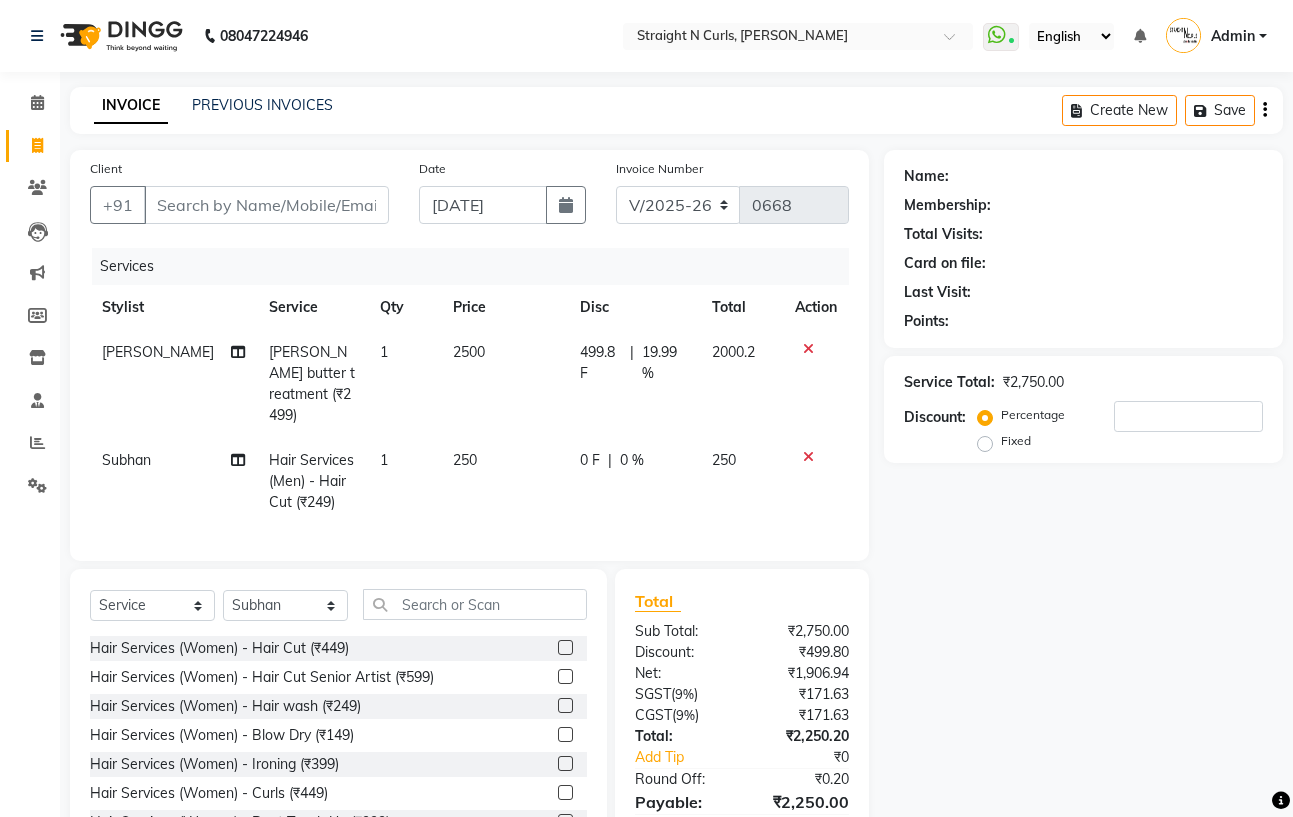 scroll, scrollTop: 97, scrollLeft: 0, axis: vertical 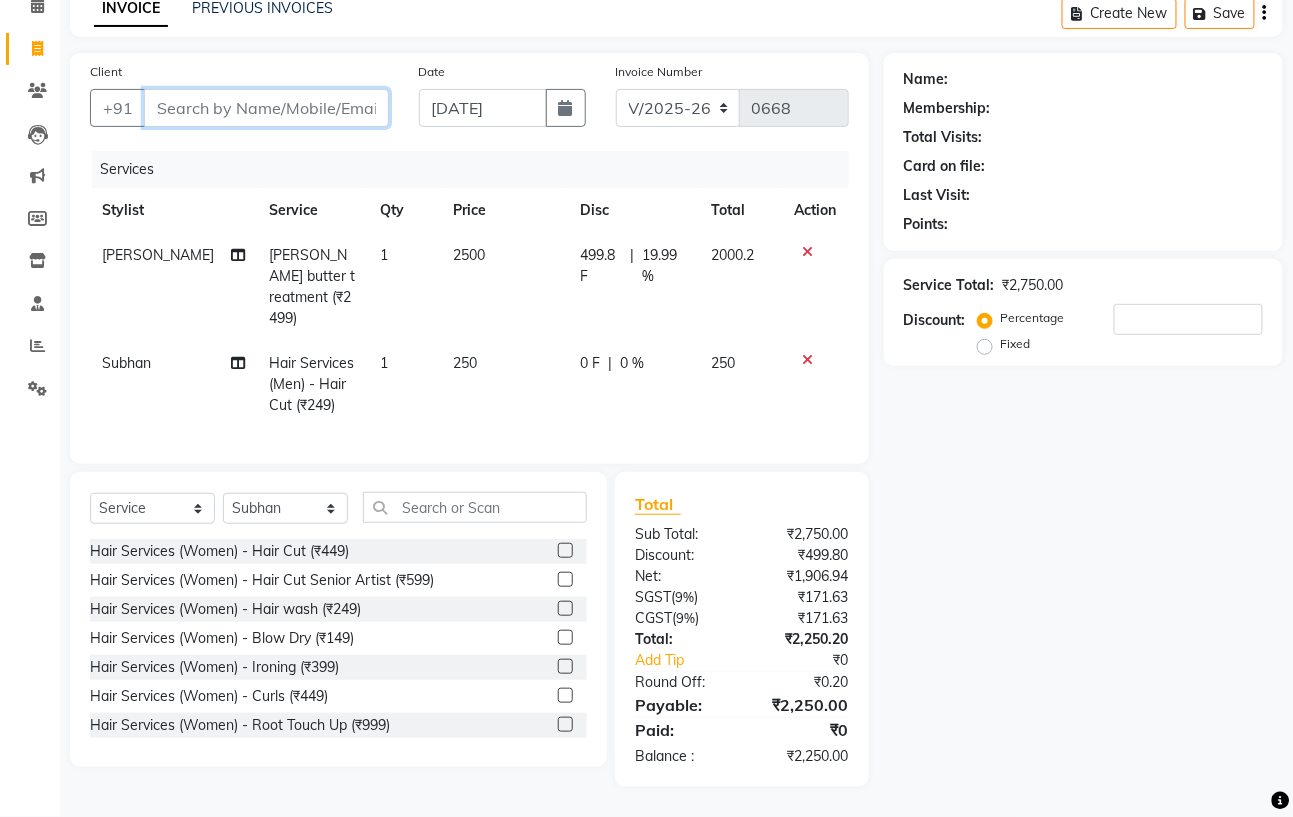 click on "Client" at bounding box center [266, 108] 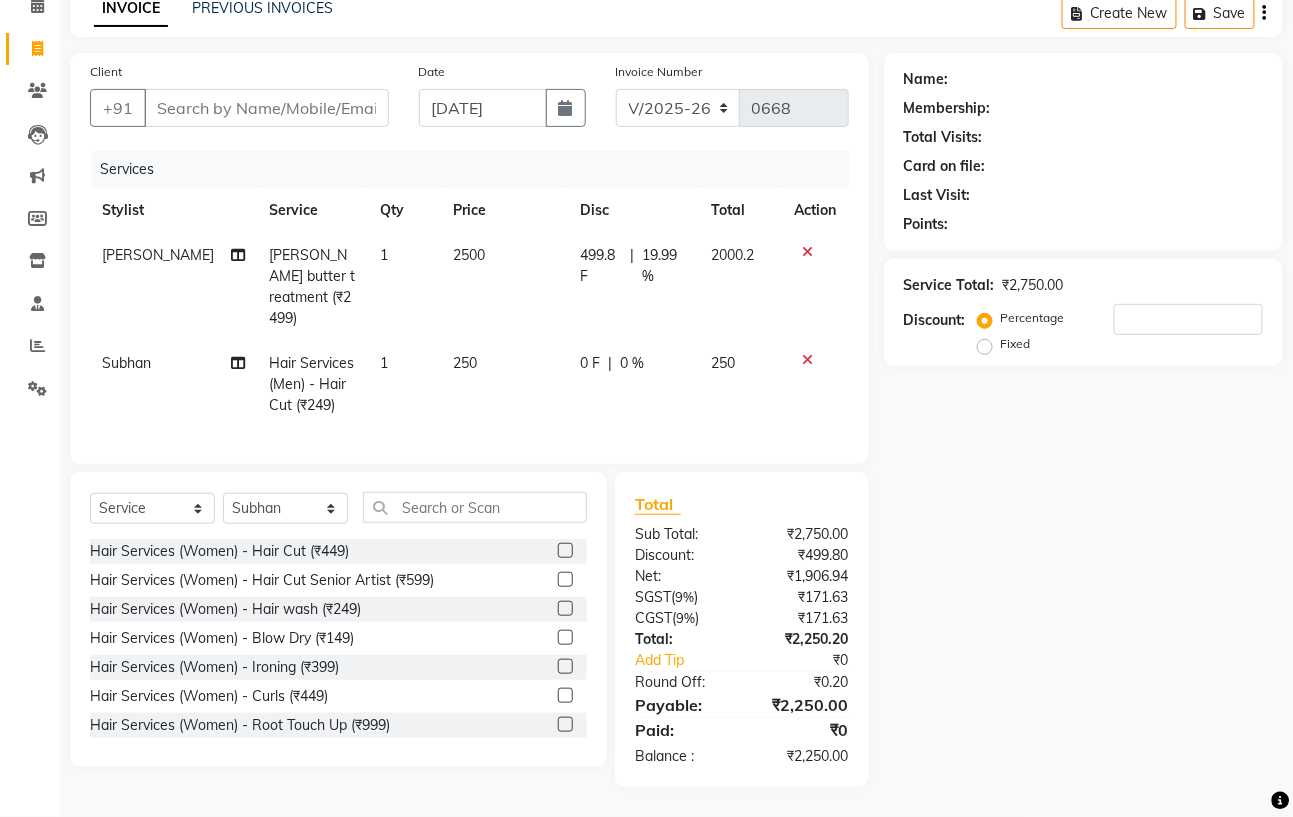 click 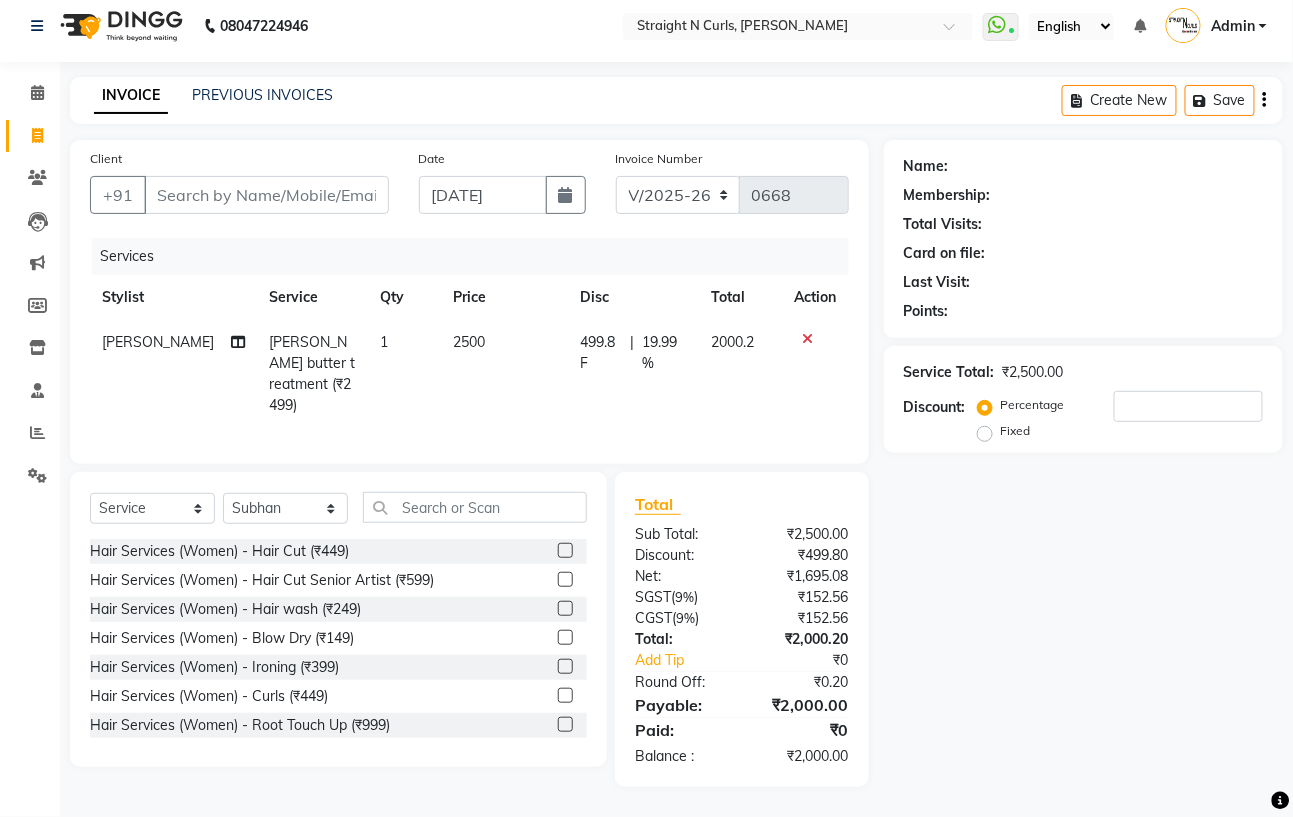 scroll, scrollTop: 10, scrollLeft: 0, axis: vertical 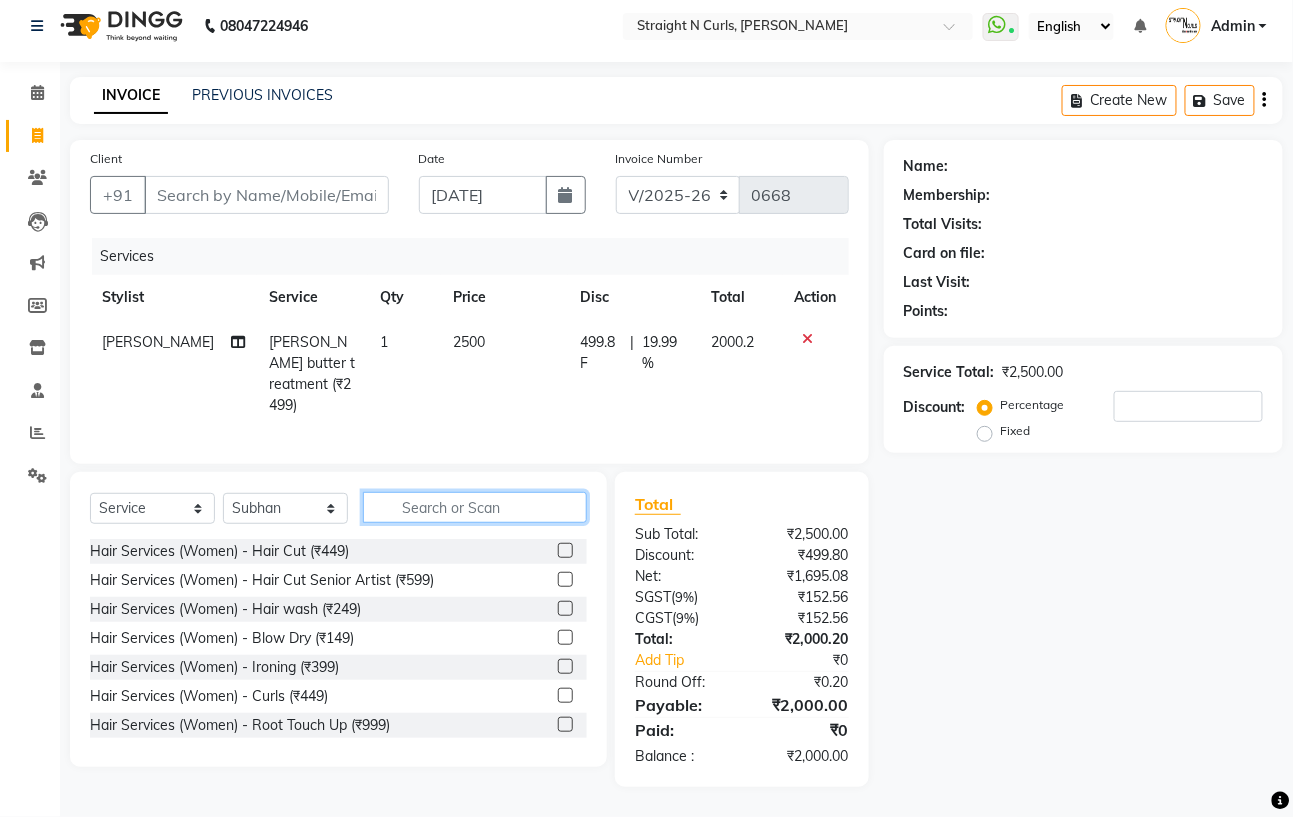 click 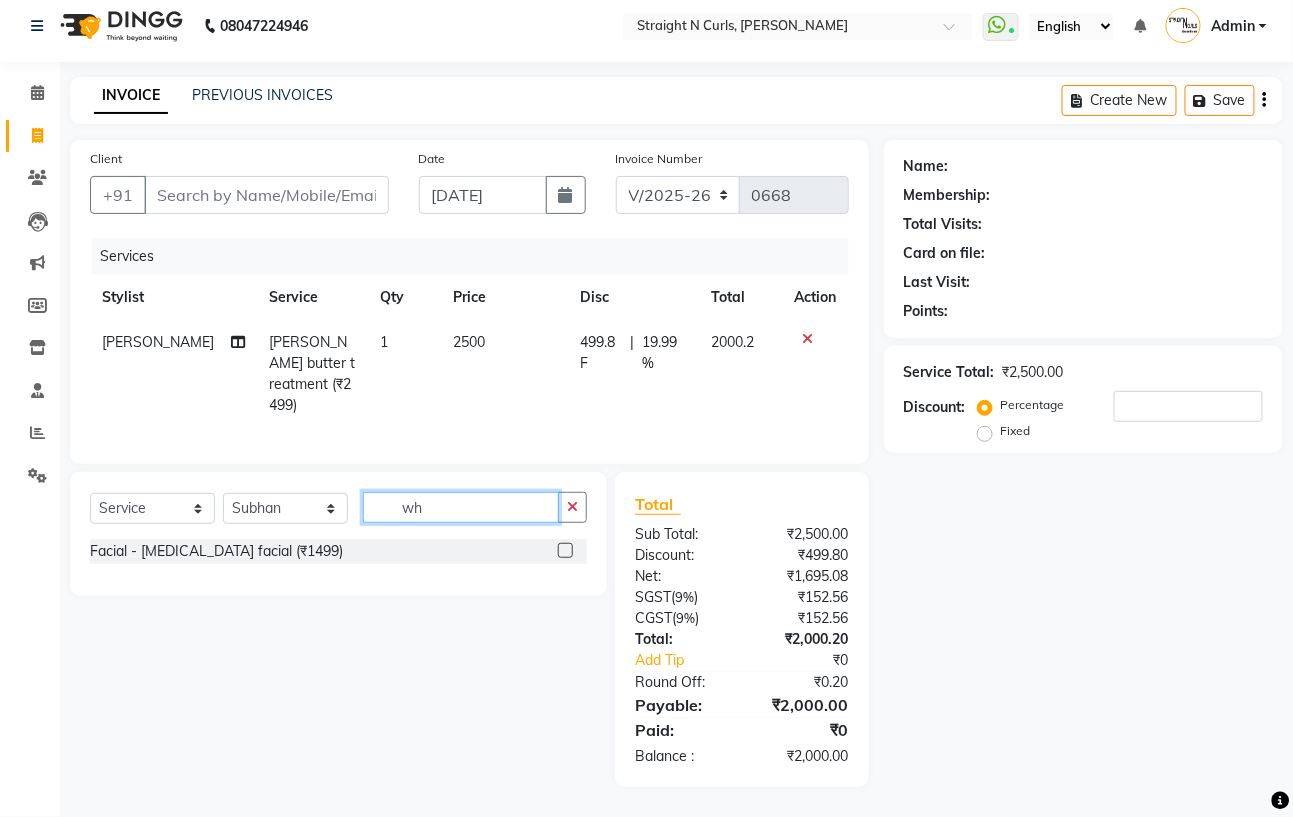 type on "w" 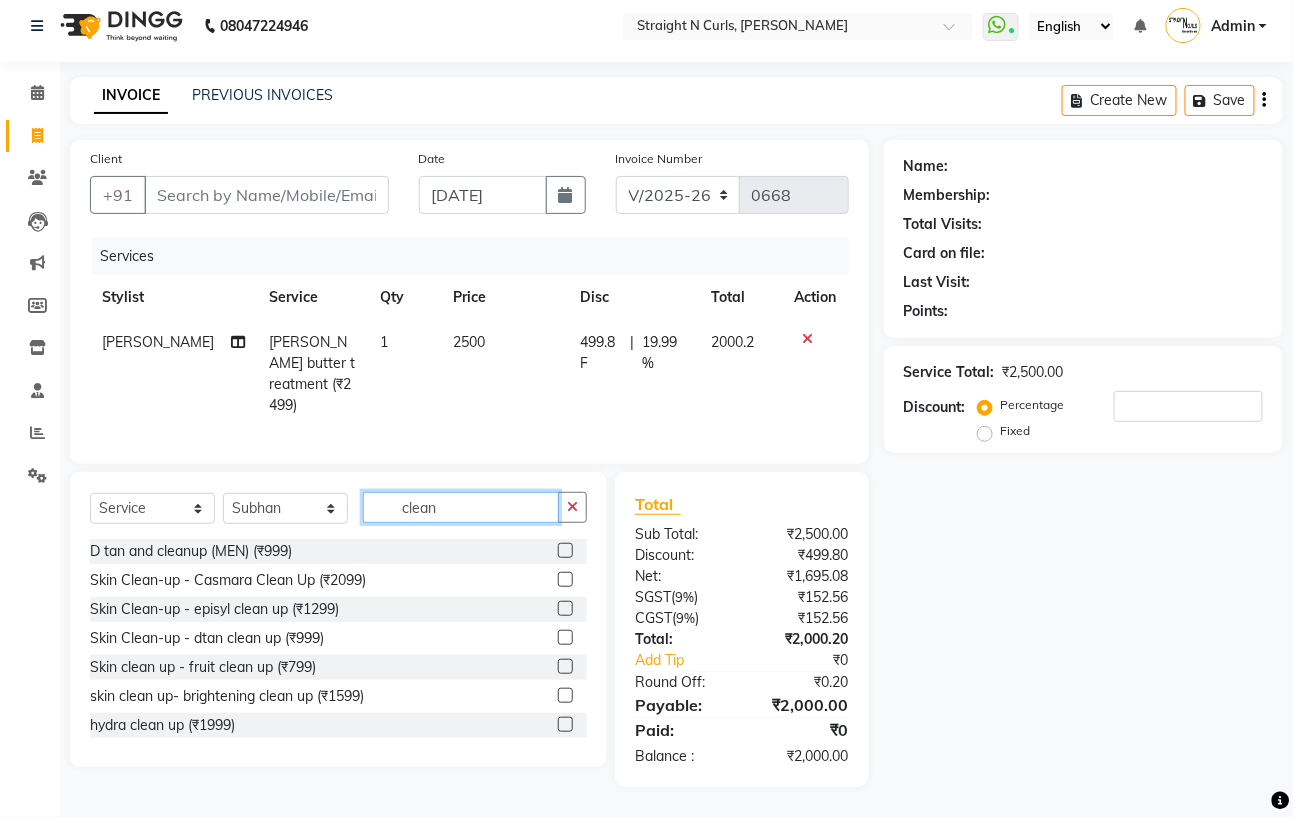 type on "clean" 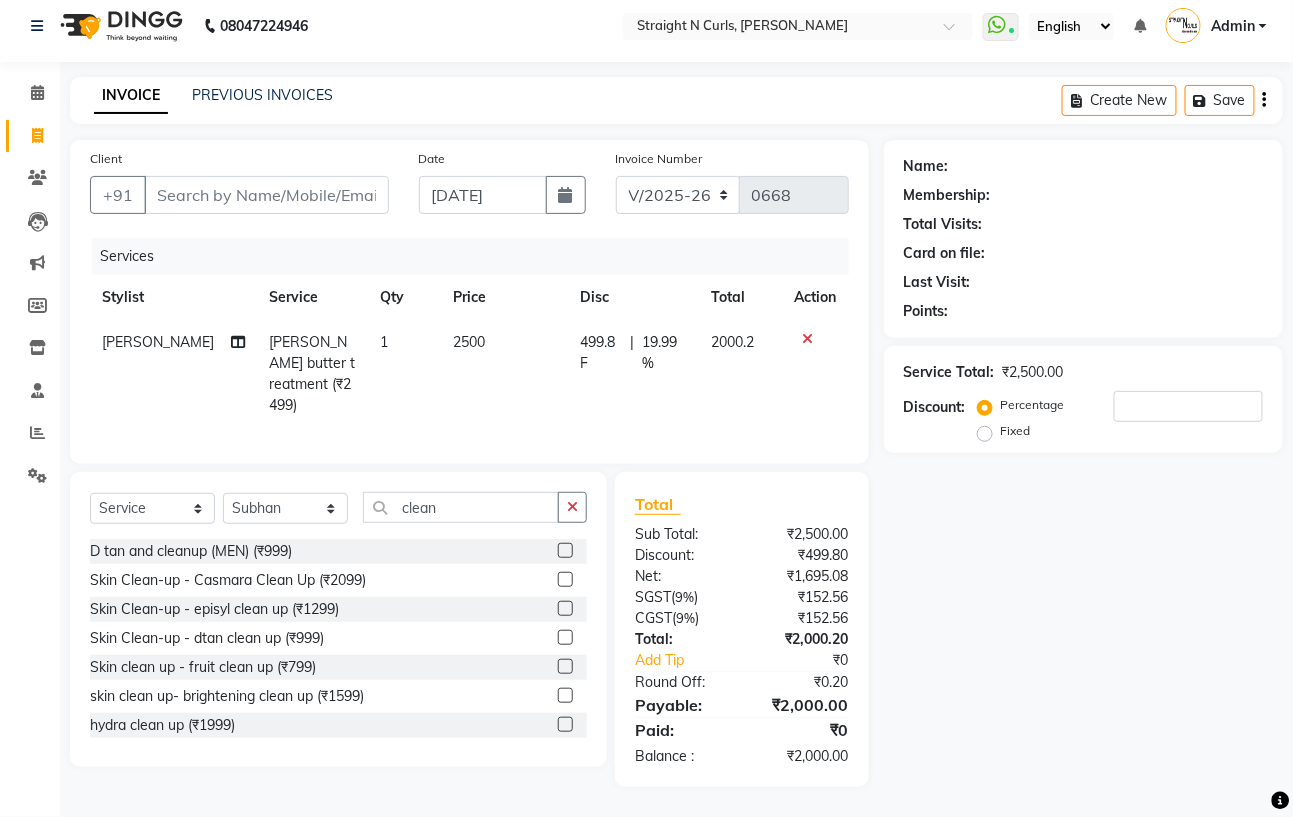 click 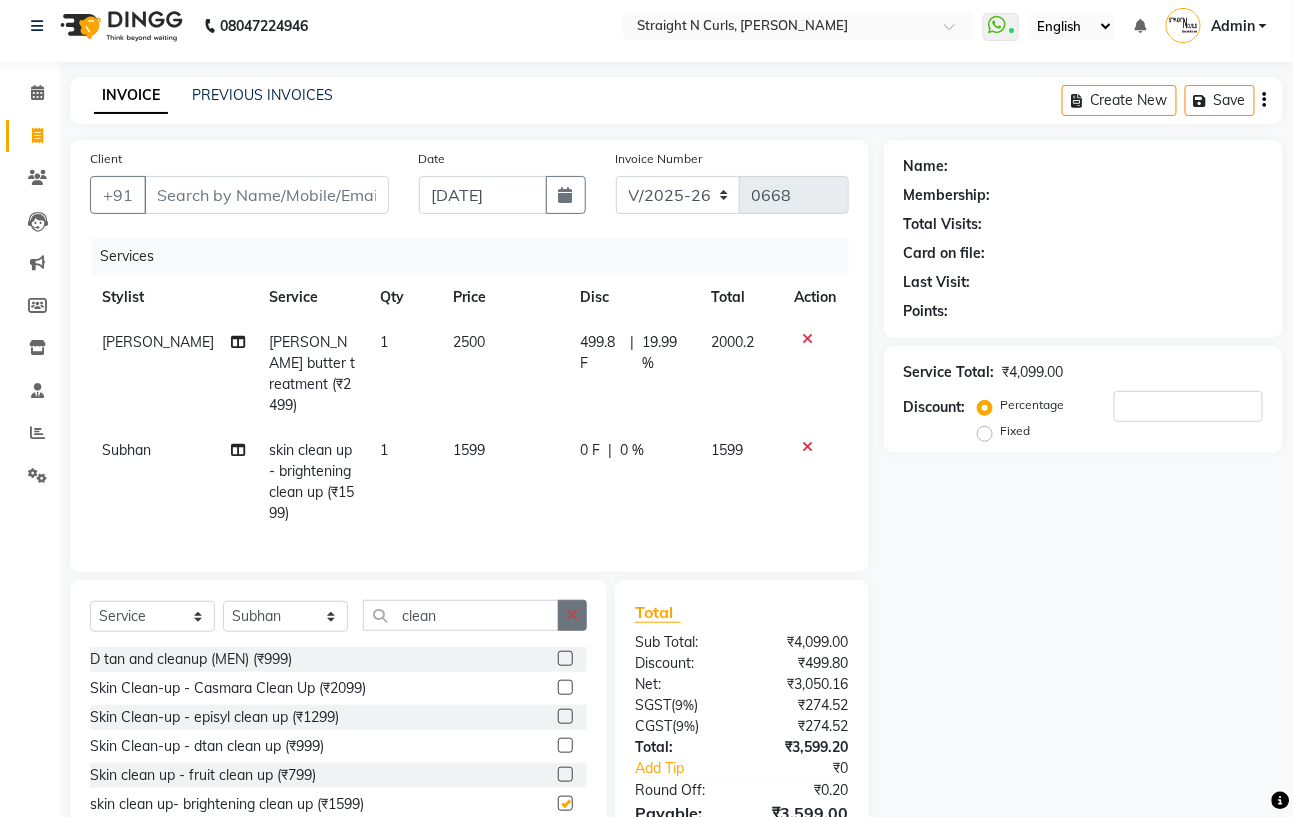 checkbox on "false" 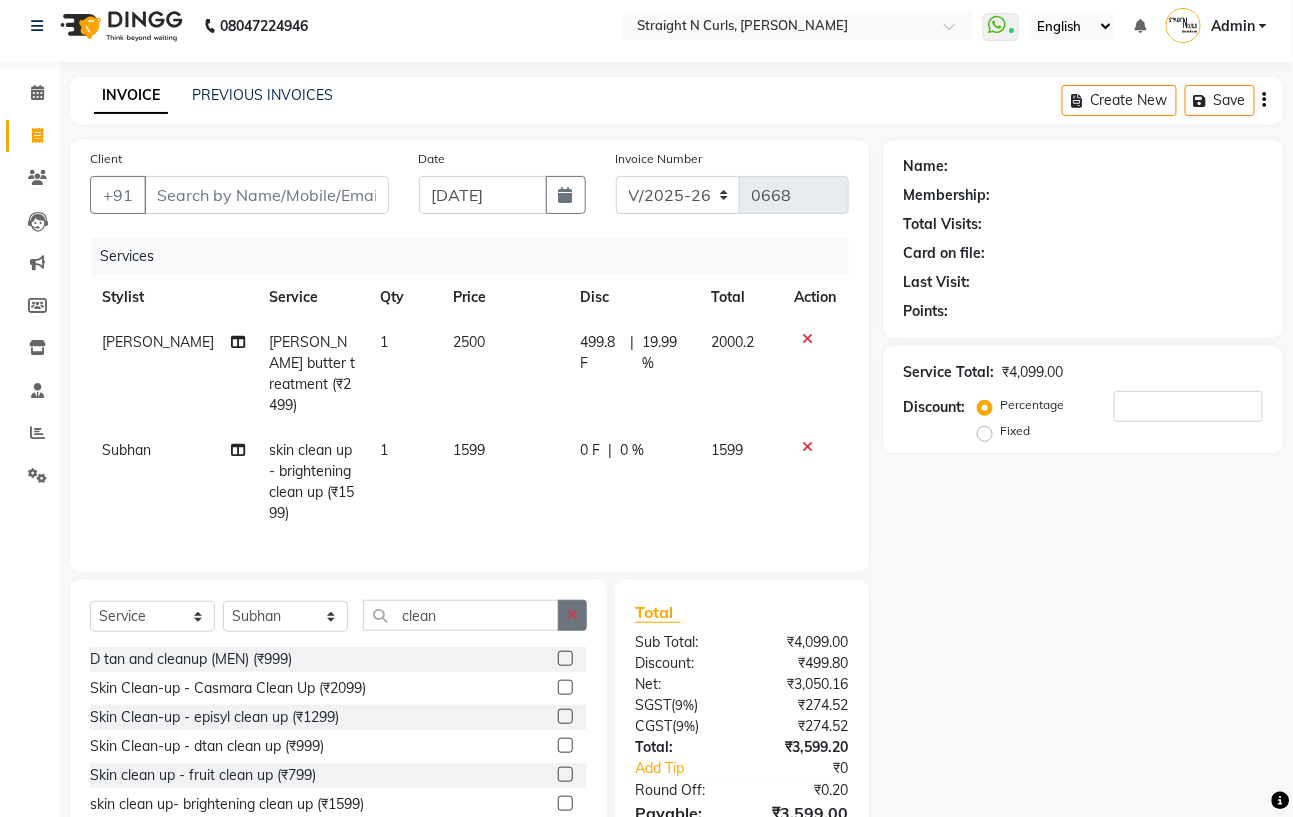 click 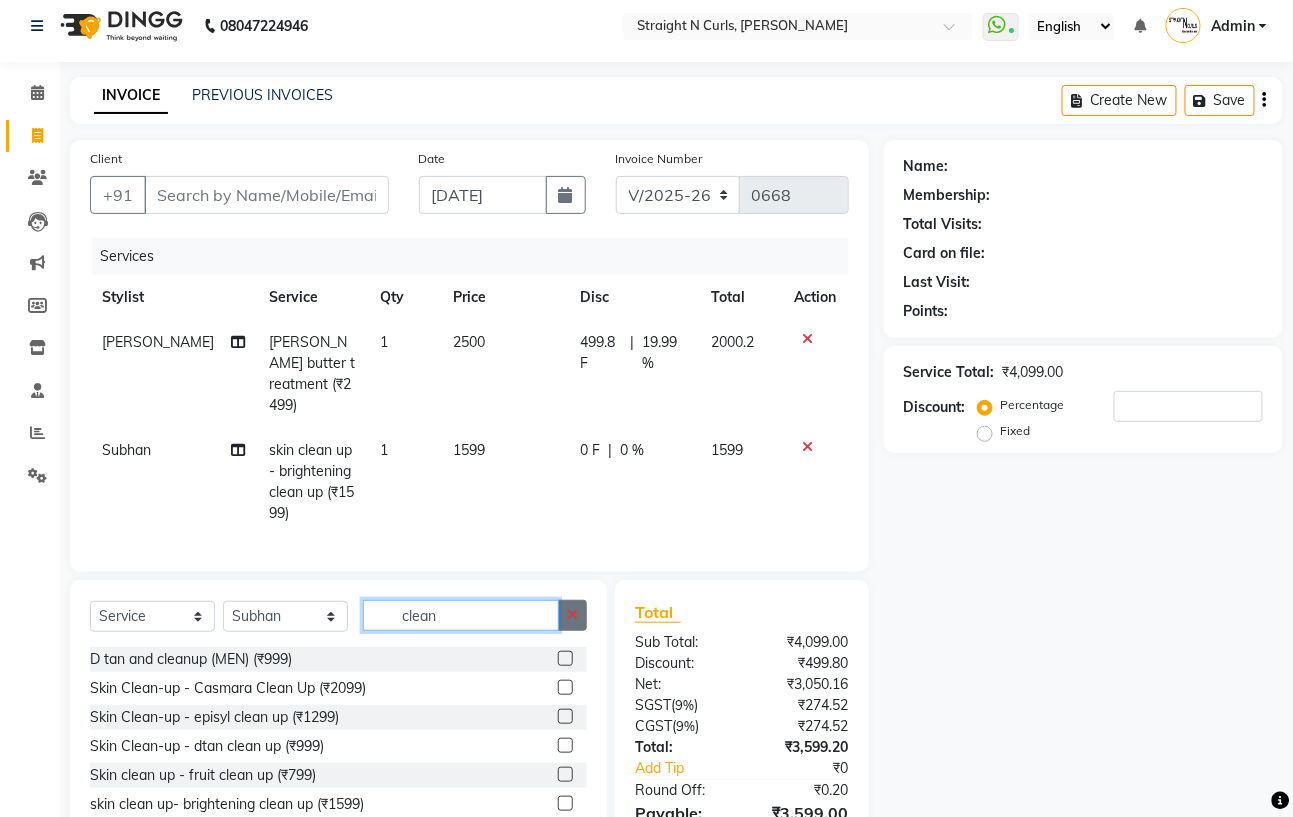 type 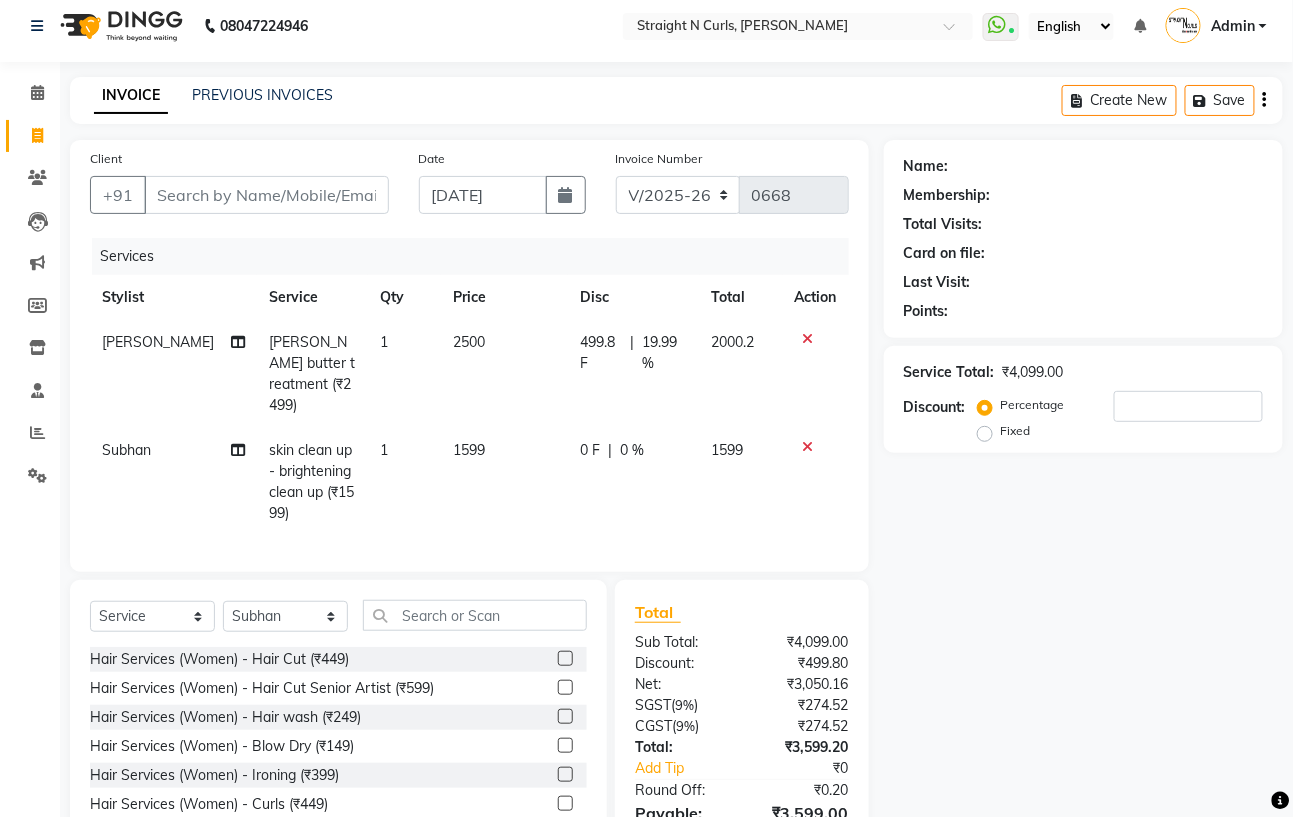click on "2500" 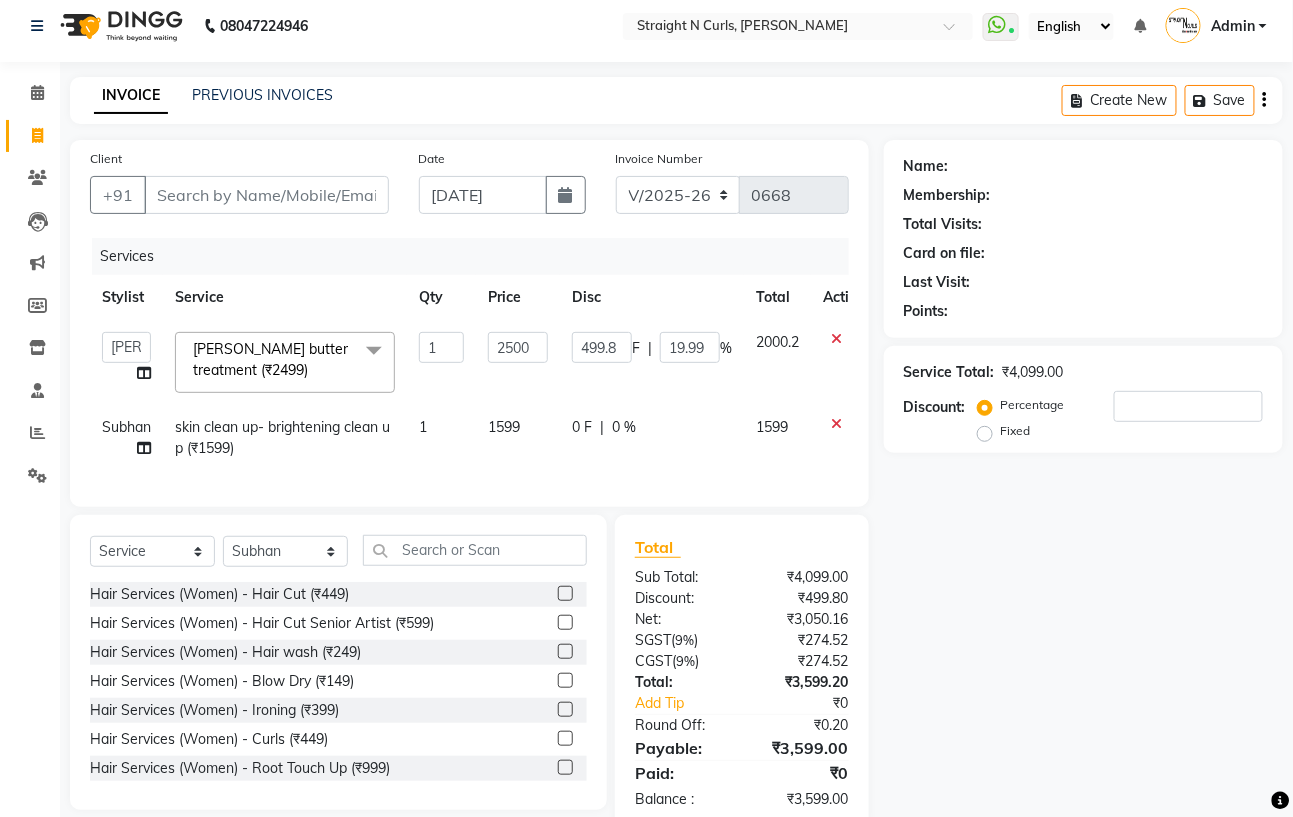 click on "1599" 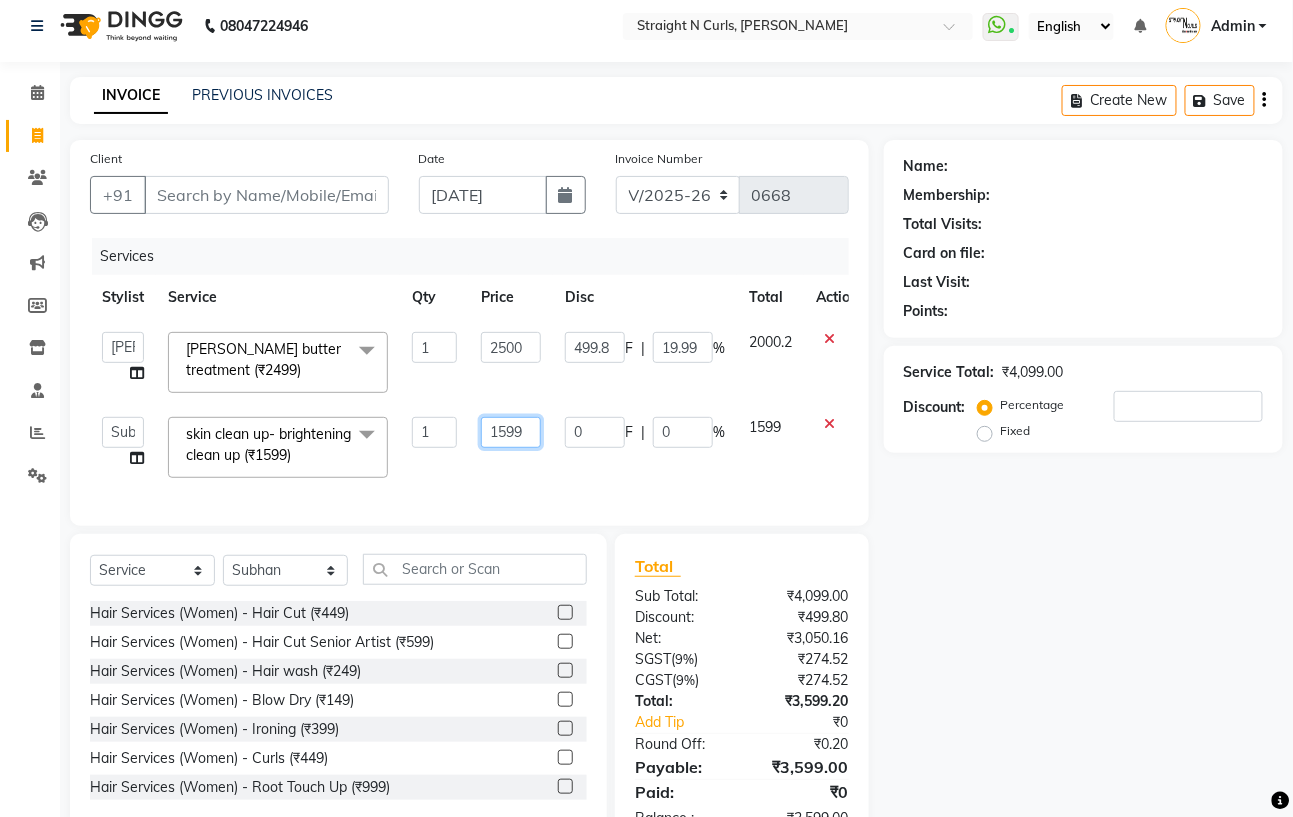 click on "1599" 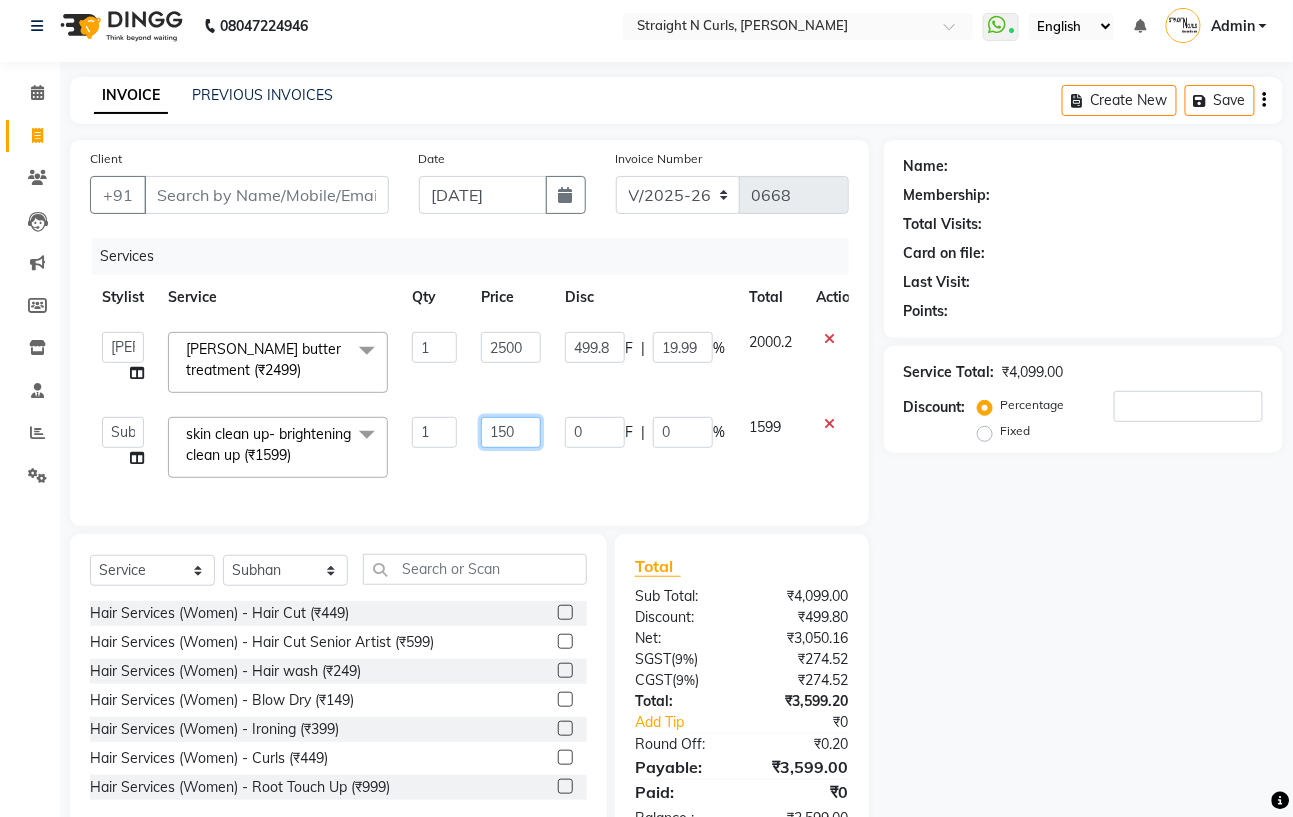 type on "1500" 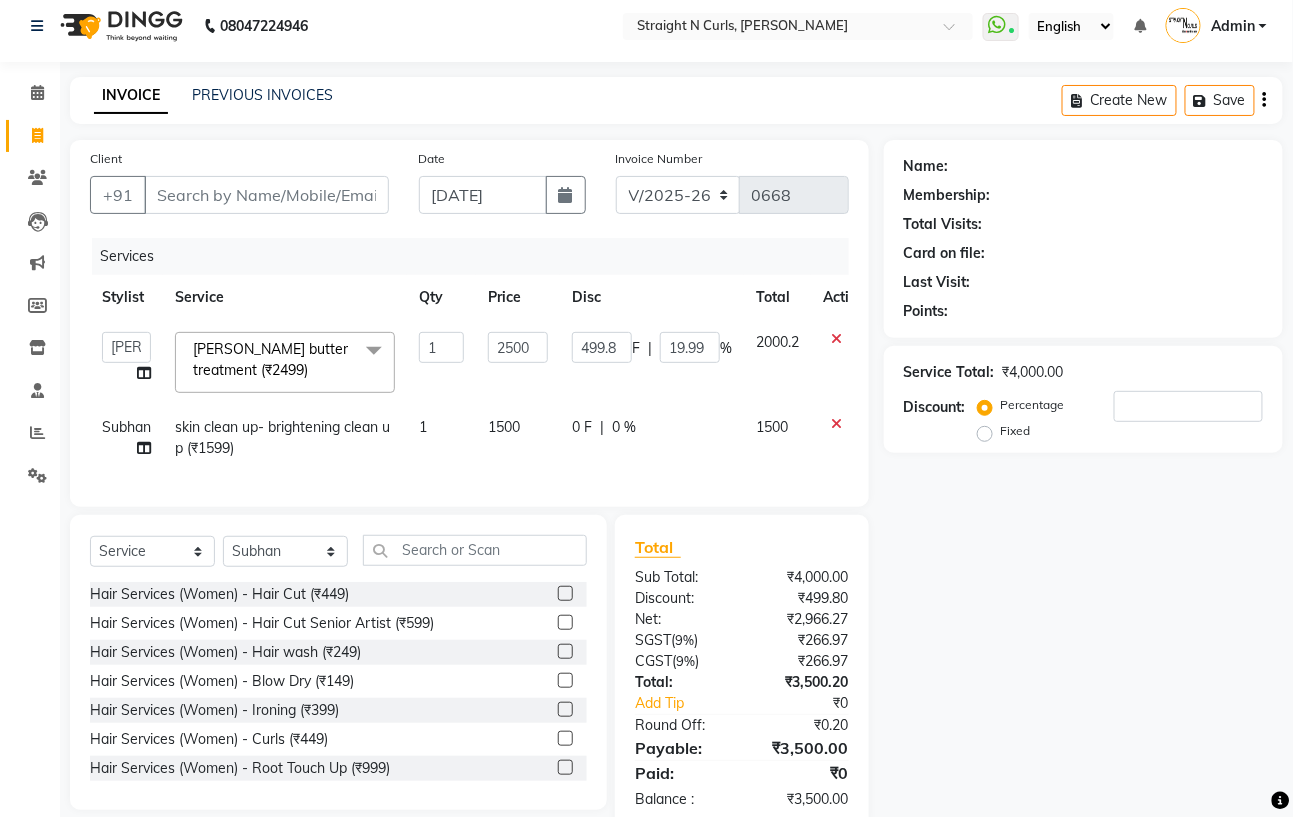 click on "Name: Membership: Total Visits: Card on file: Last Visit:  Points:  Service Total:  ₹4,000.00  Discount:  Percentage   Fixed" 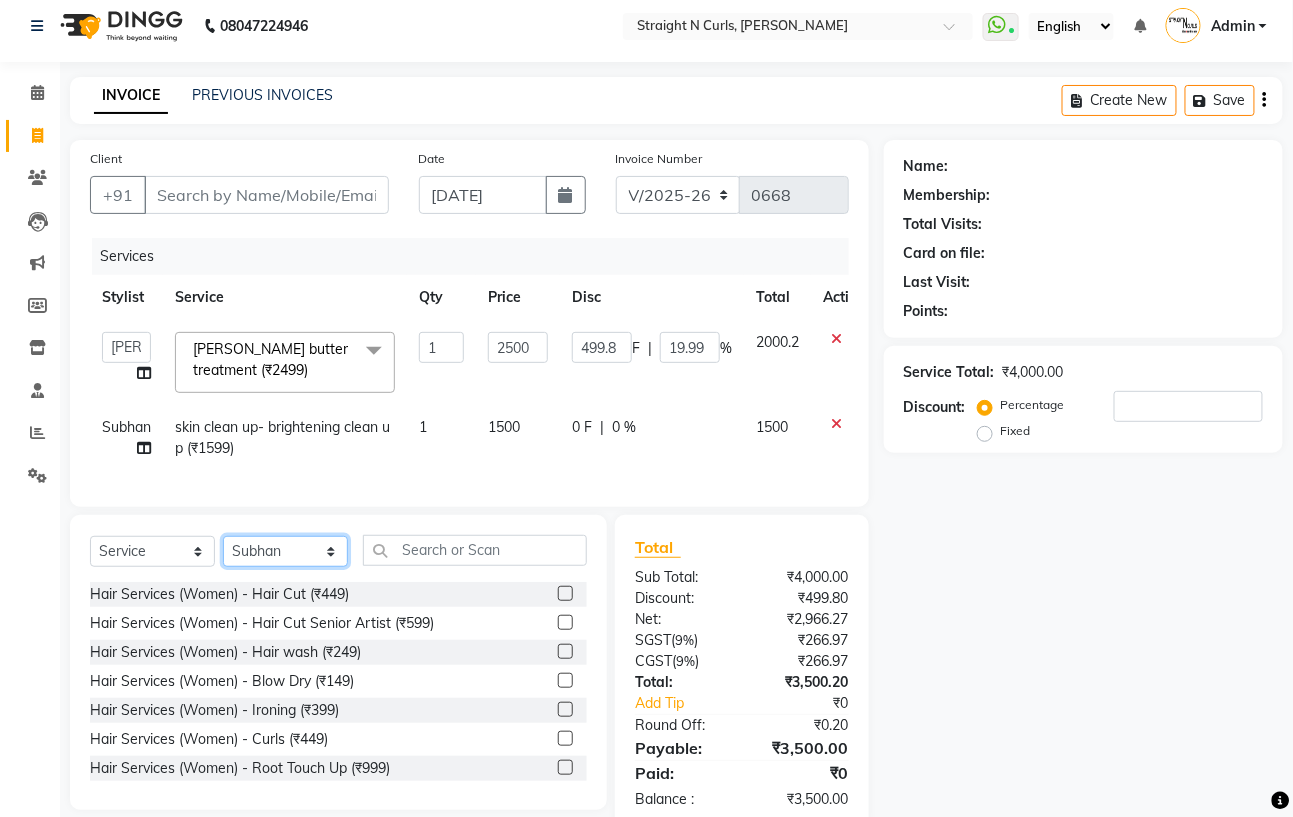 click on "Select Stylist Astha Azhar Gautam Kamboj Mohini Mohit Neha Paras Kamboj parvez Rashmi Subhan" 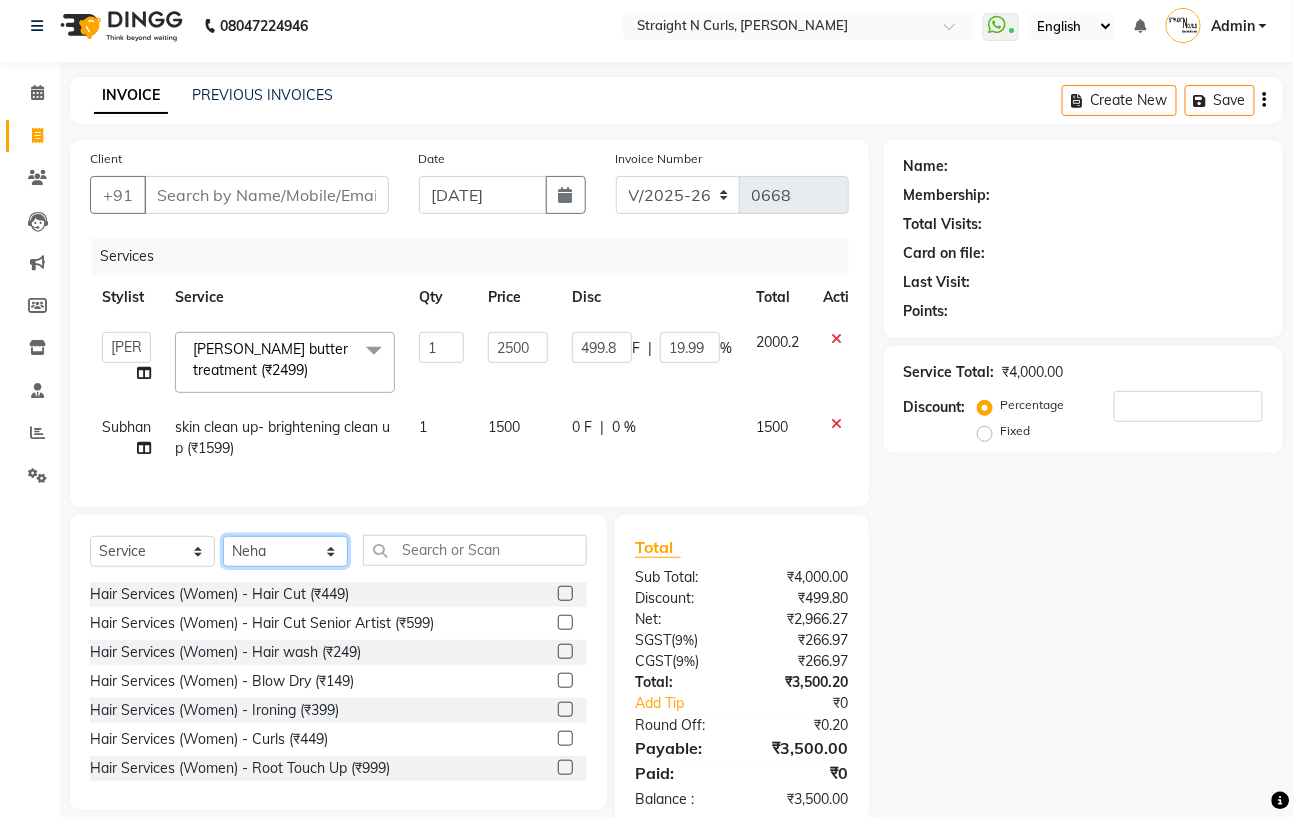 click on "Select Stylist Astha Azhar Gautam Kamboj Mohini Mohit Neha Paras Kamboj parvez Rashmi Subhan" 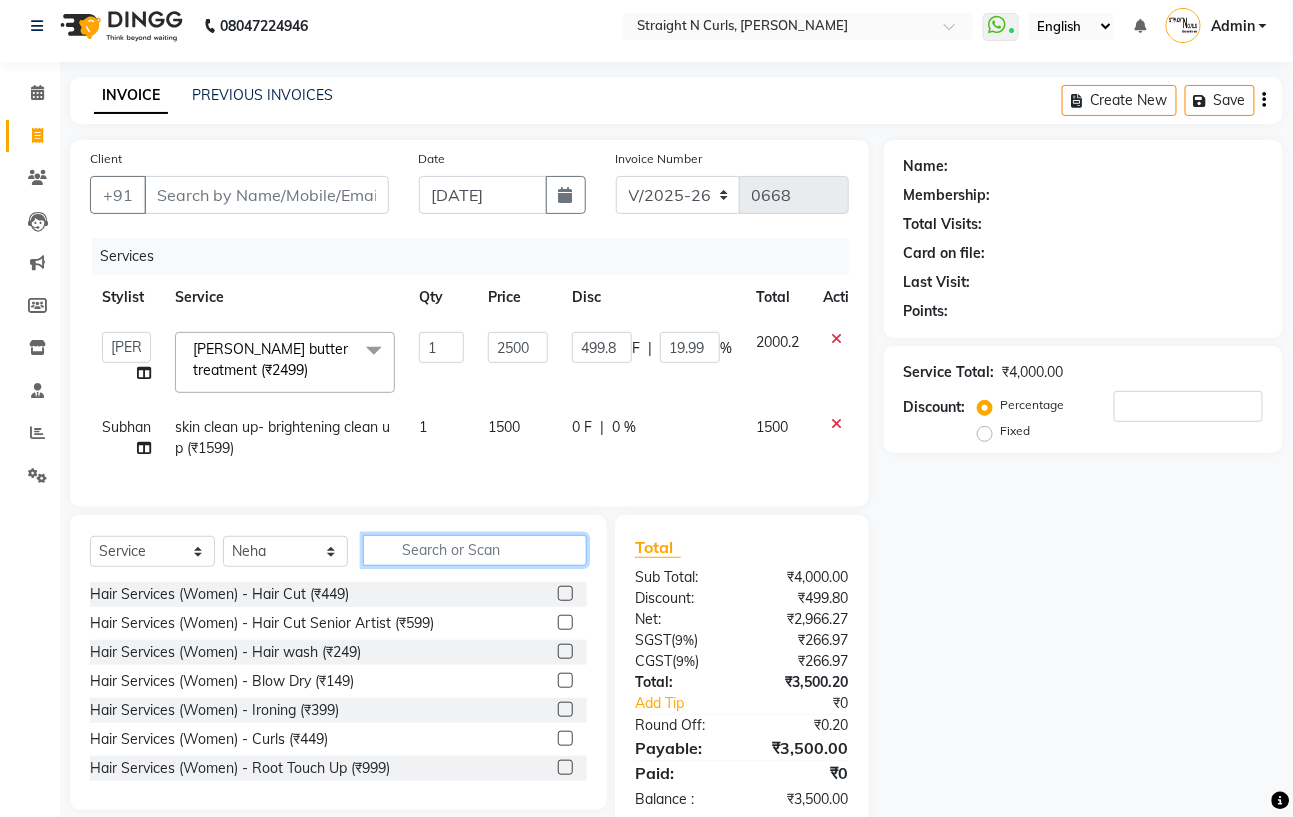click 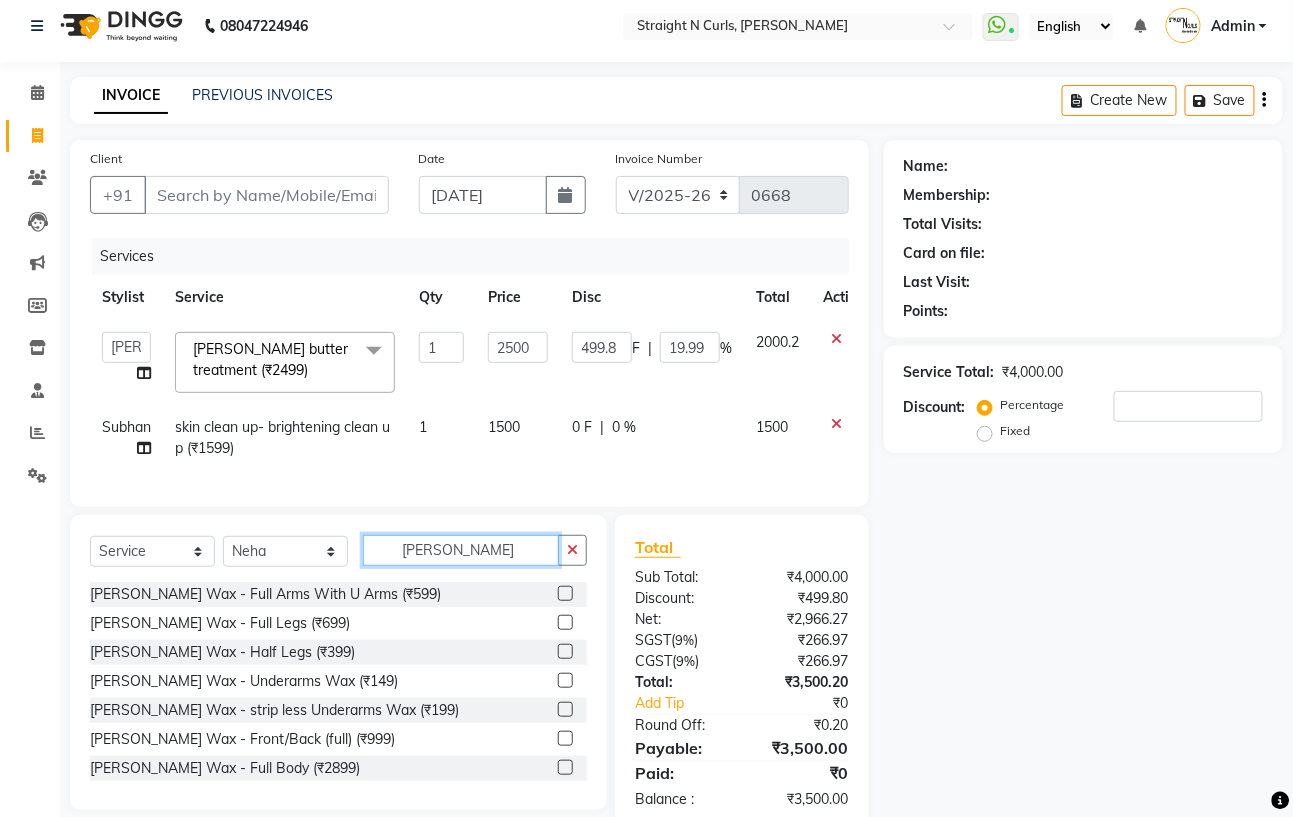 type on "ricca" 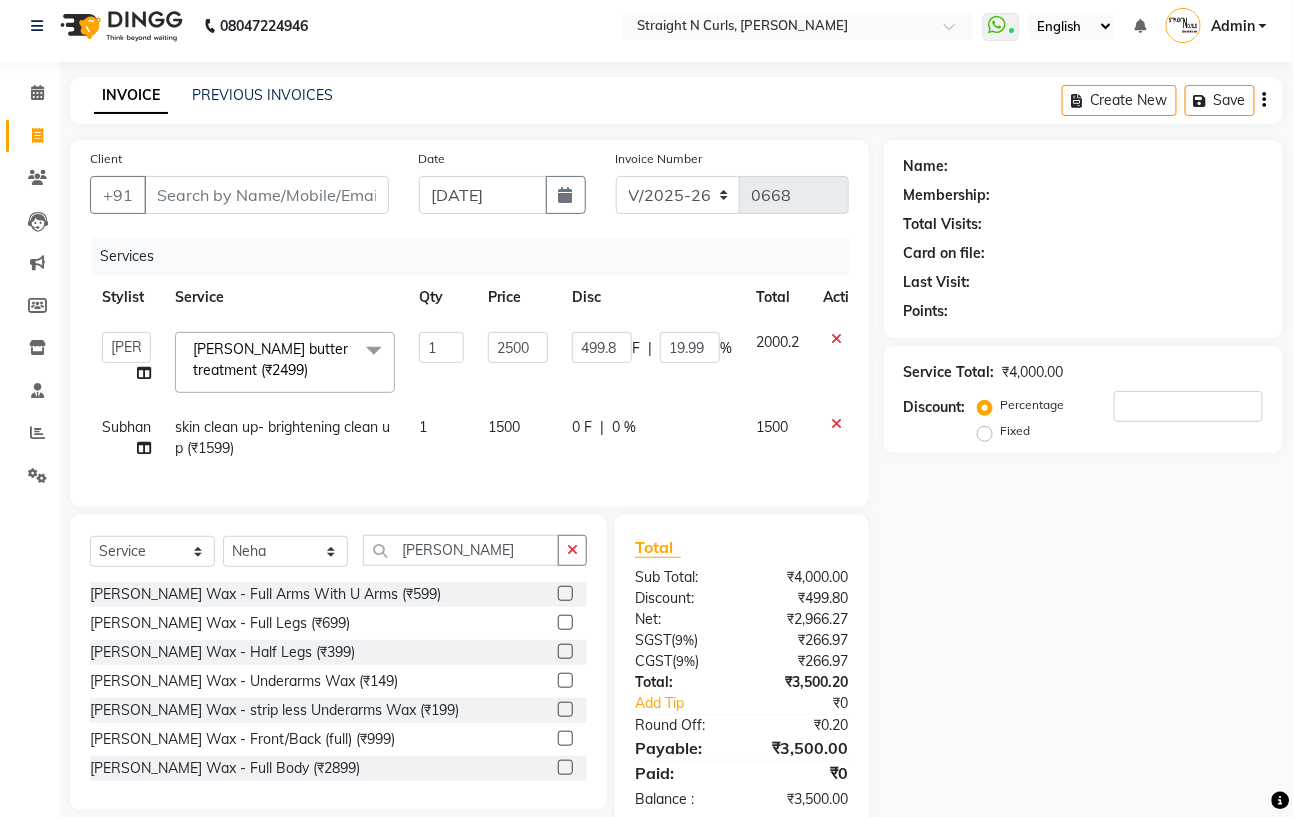 click 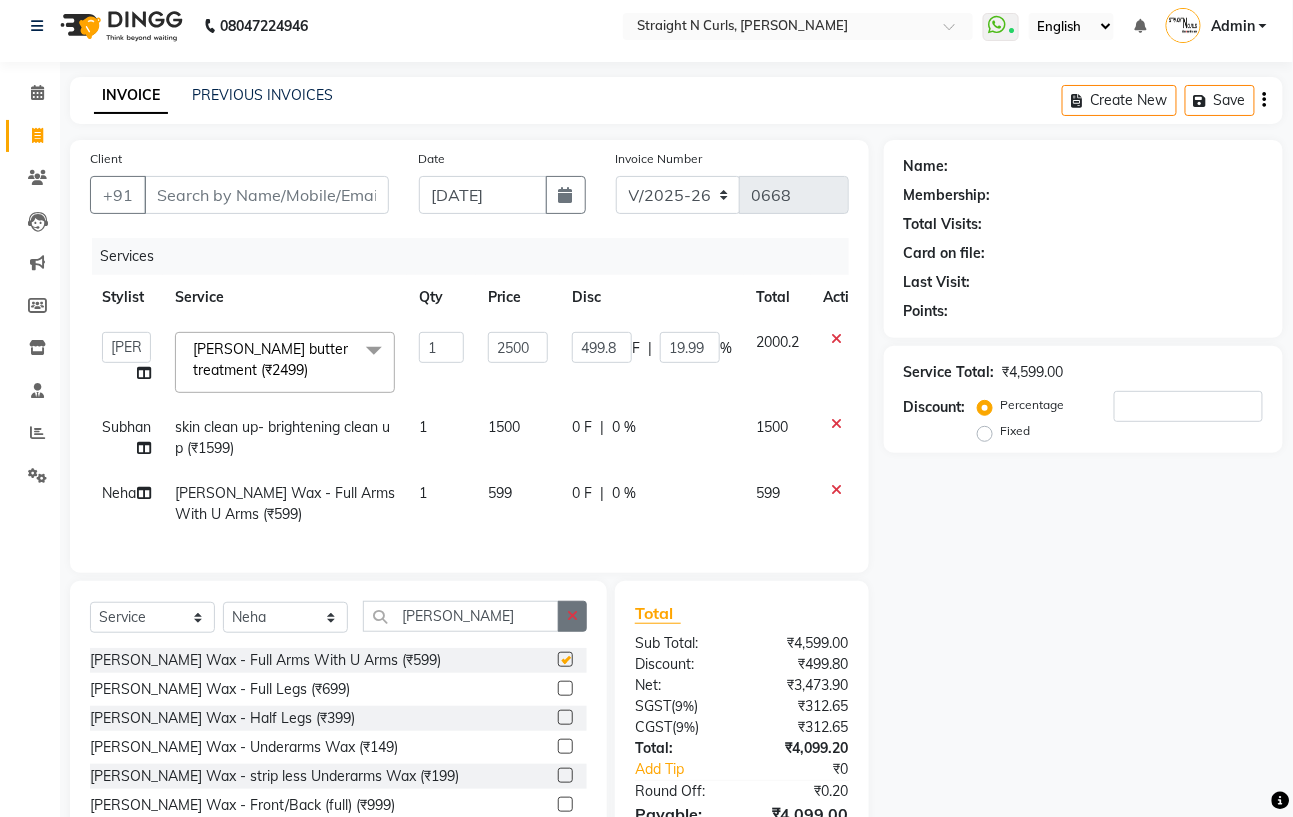 checkbox on "false" 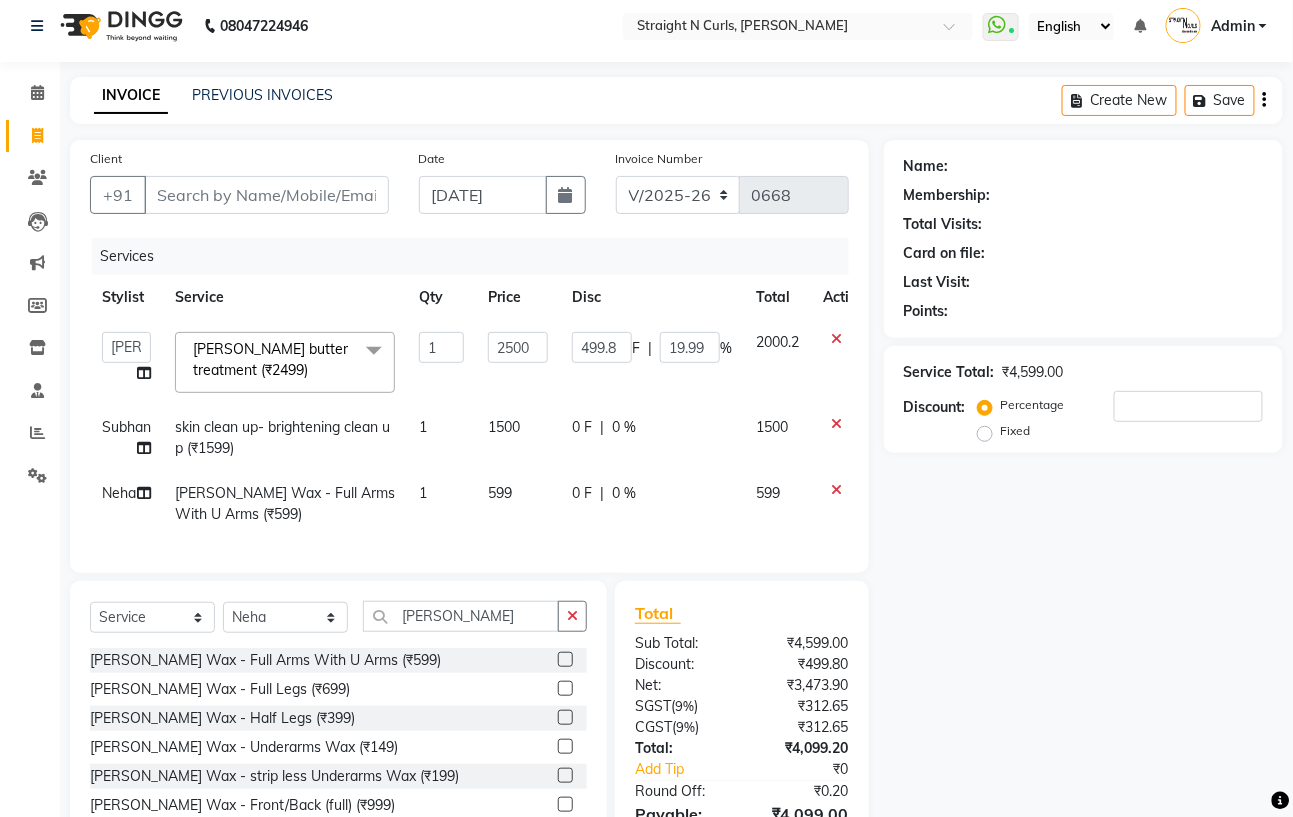 click on "ricca" 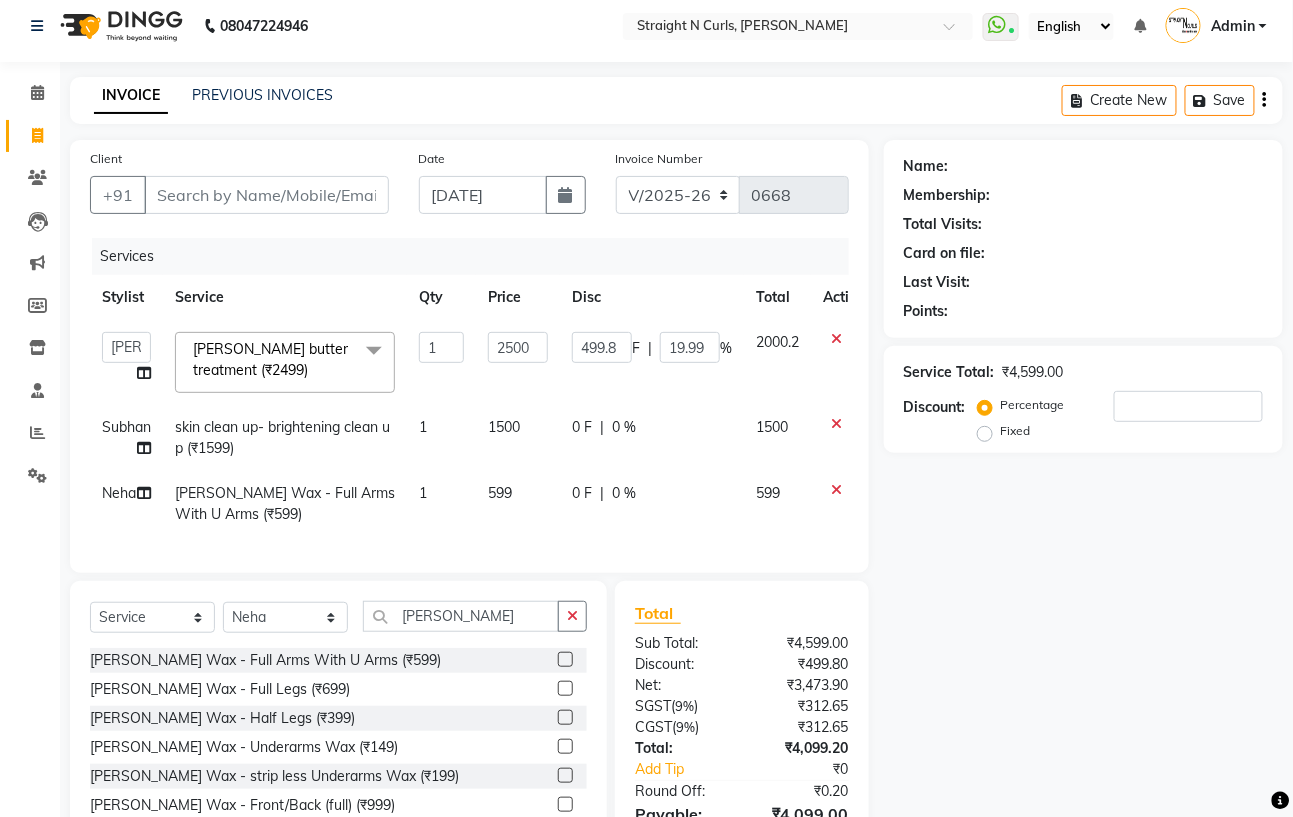 click on "599" 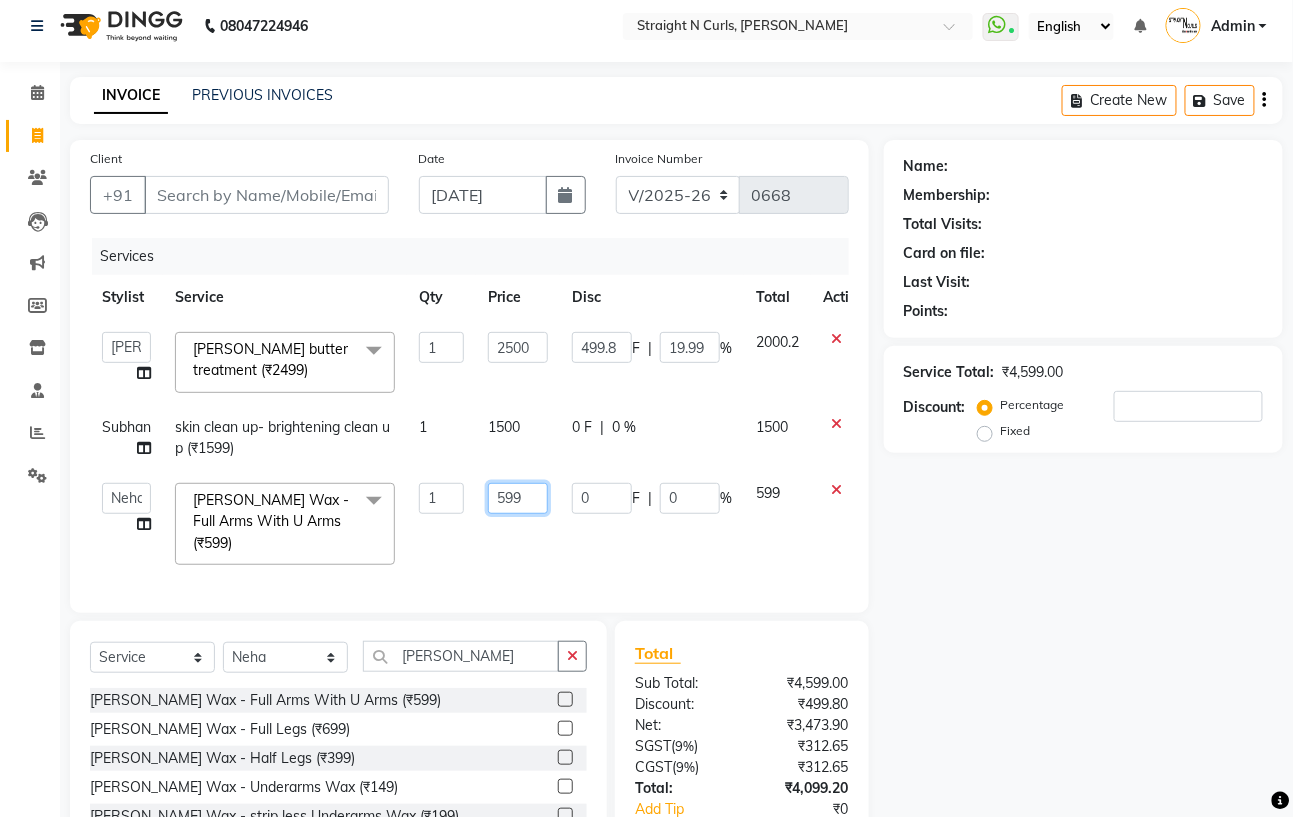 click on "599" 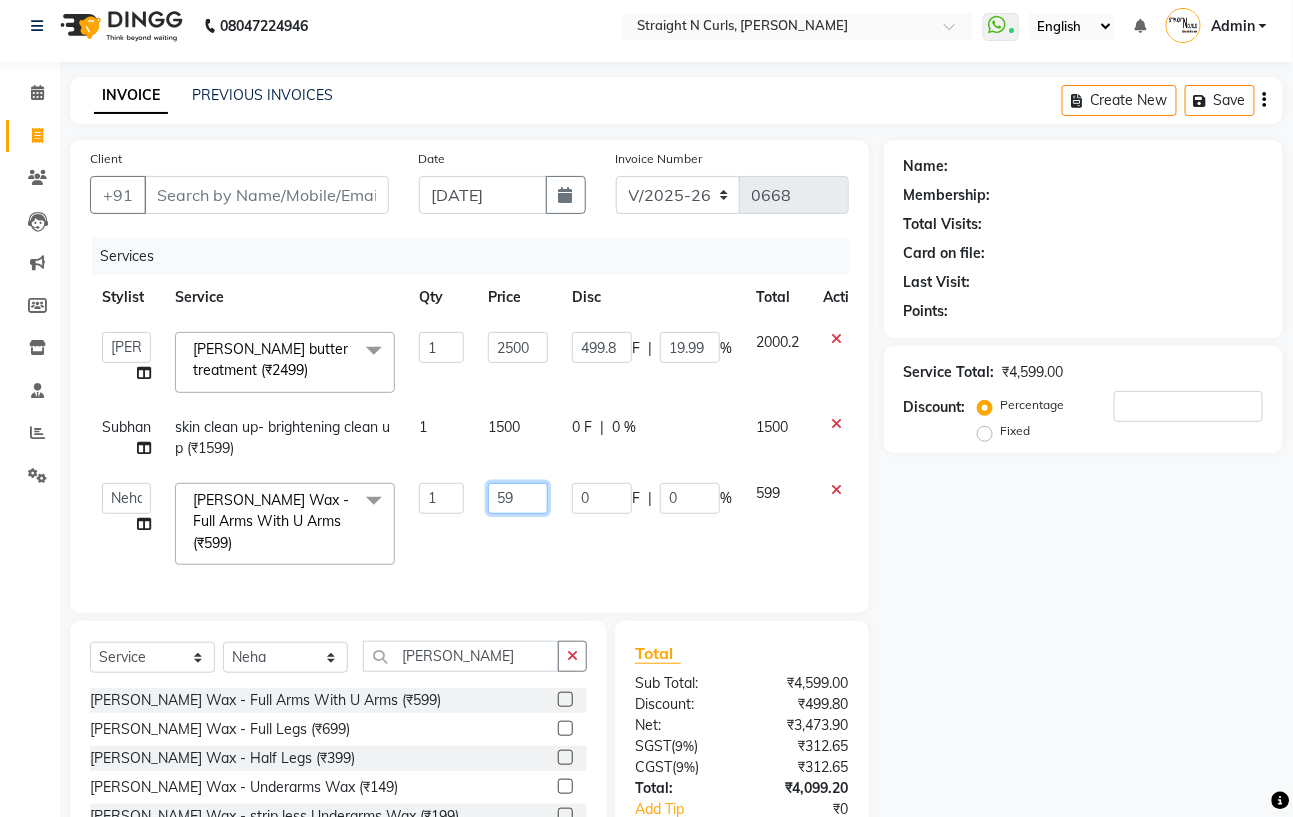 type on "5" 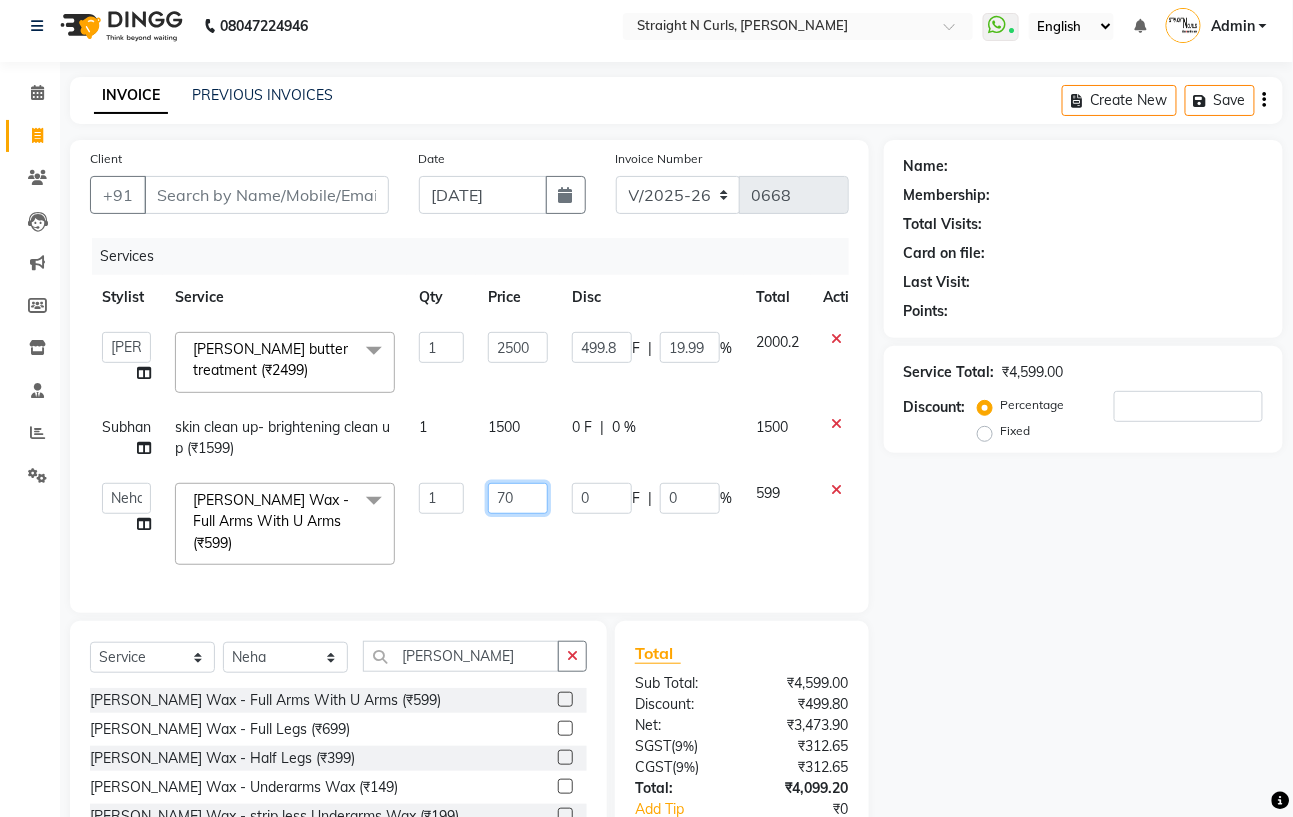 type on "700" 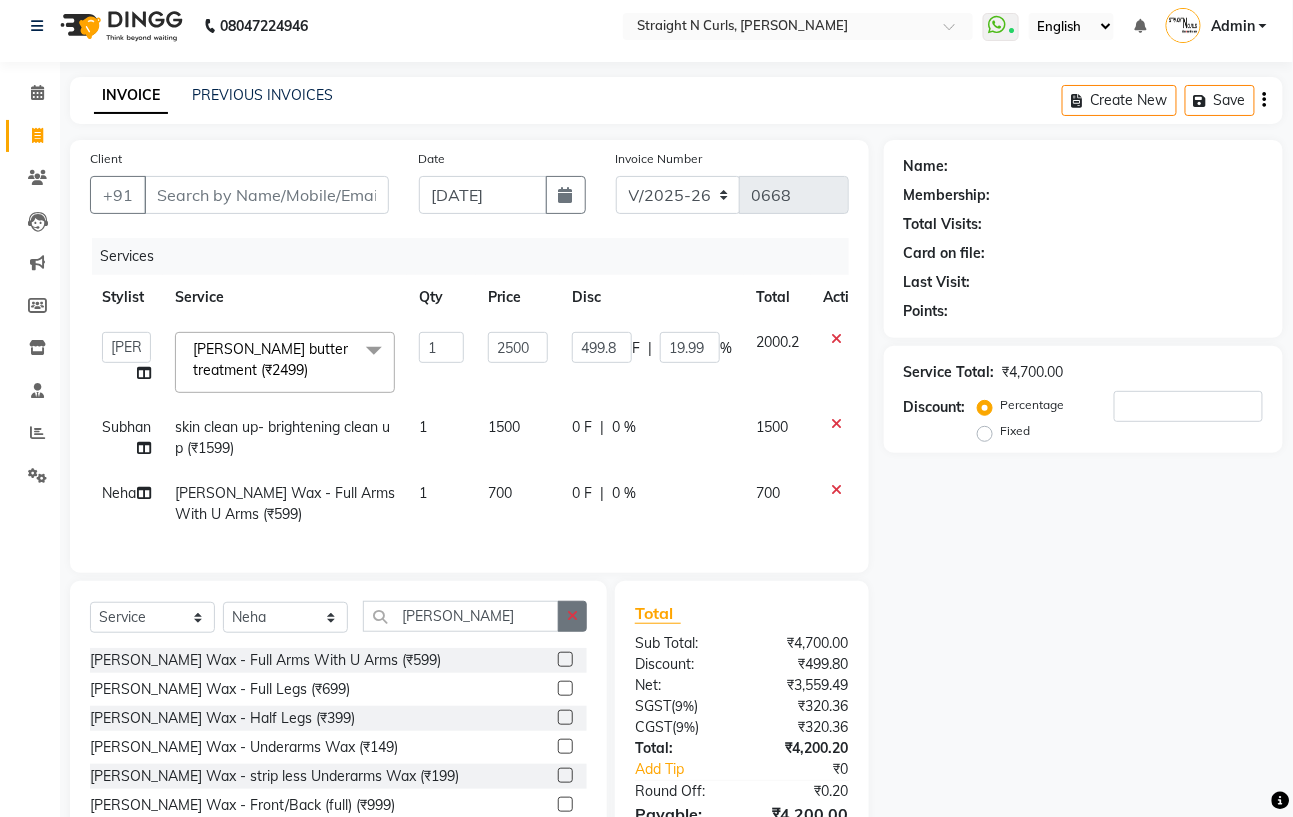 click on "Select  Service  Product  Membership  Package Voucher Prepaid Gift Card  Select Stylist Astha Azhar Gautam Kamboj Mohini Mohit Neha Paras Kamboj parvez Rashmi Subhan  ricca" 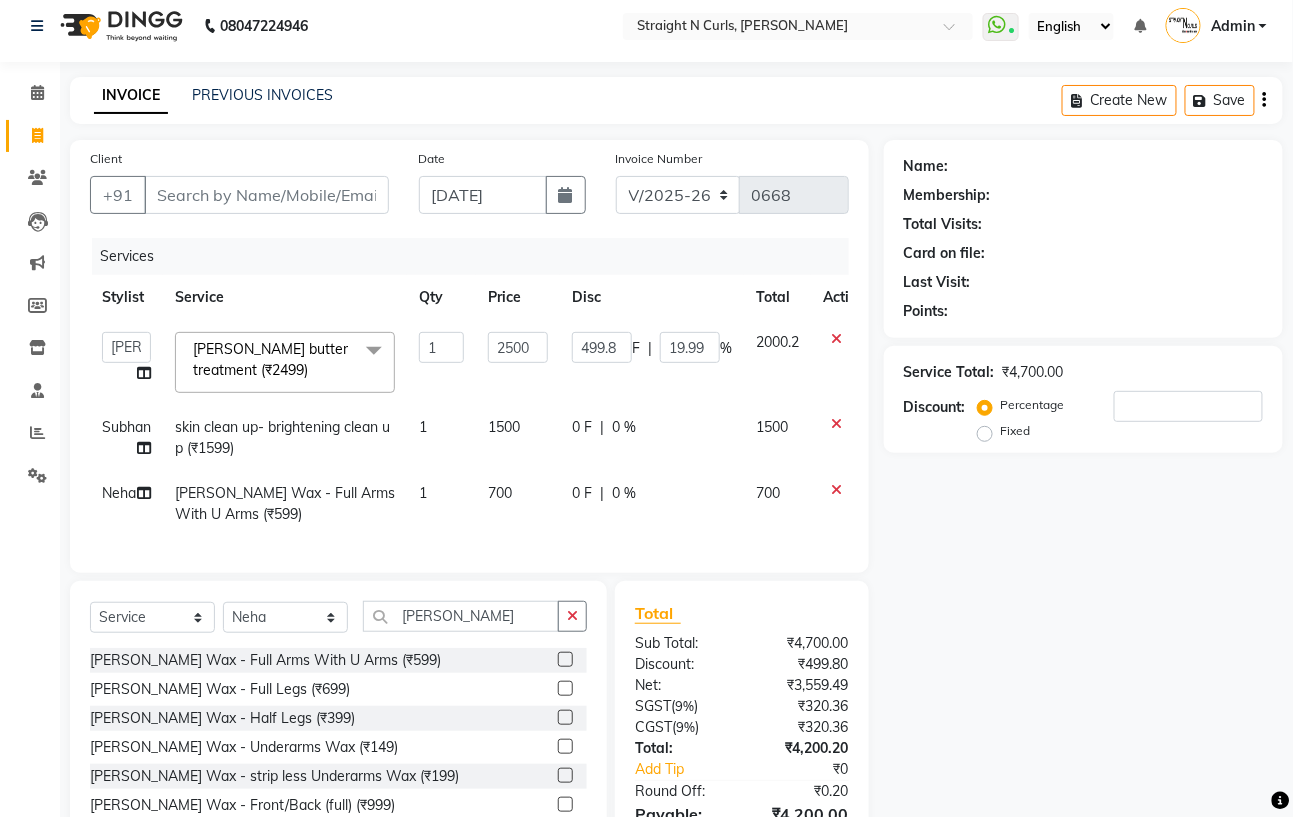 scroll, scrollTop: 139, scrollLeft: 0, axis: vertical 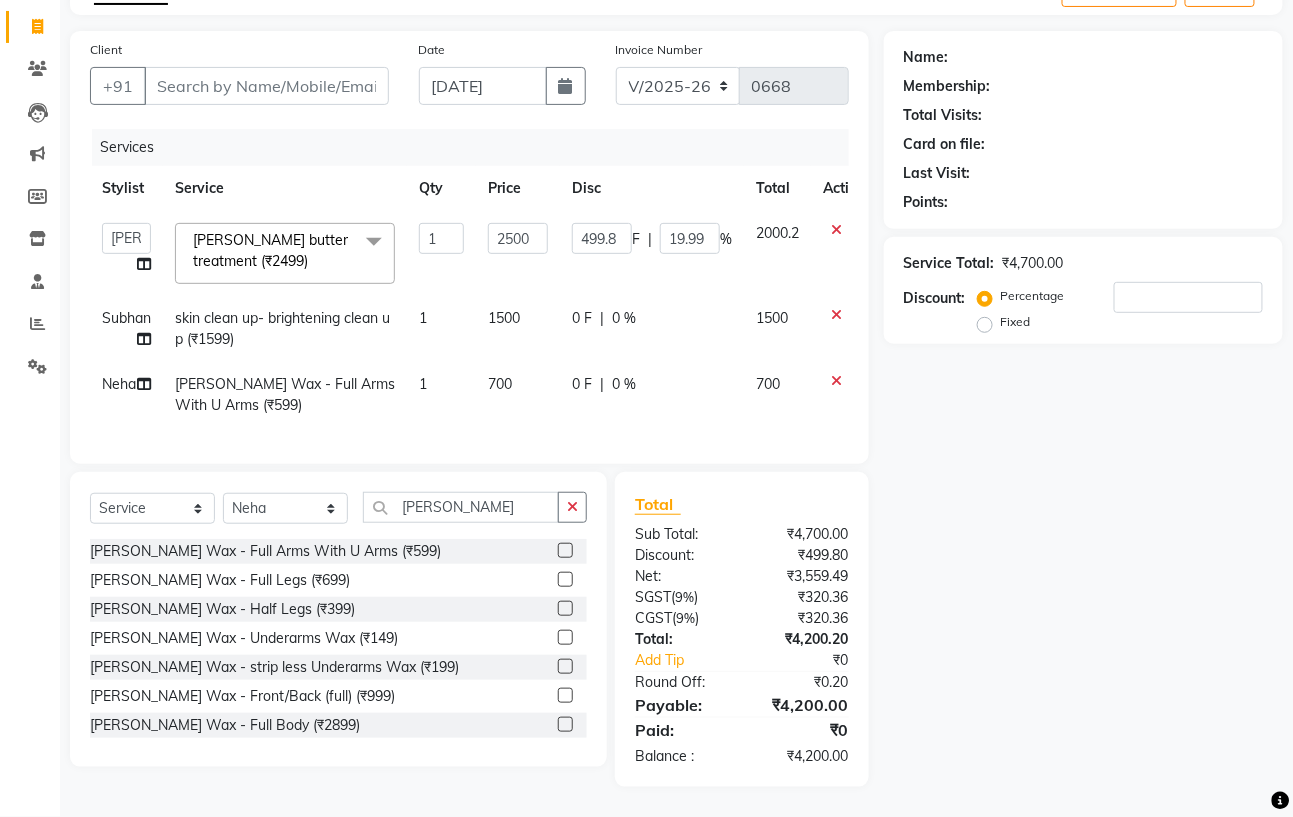 click on "Name: Membership: Total Visits: Card on file: Last Visit:  Points:  Service Total:  ₹4,700.00  Discount:  Percentage   Fixed" 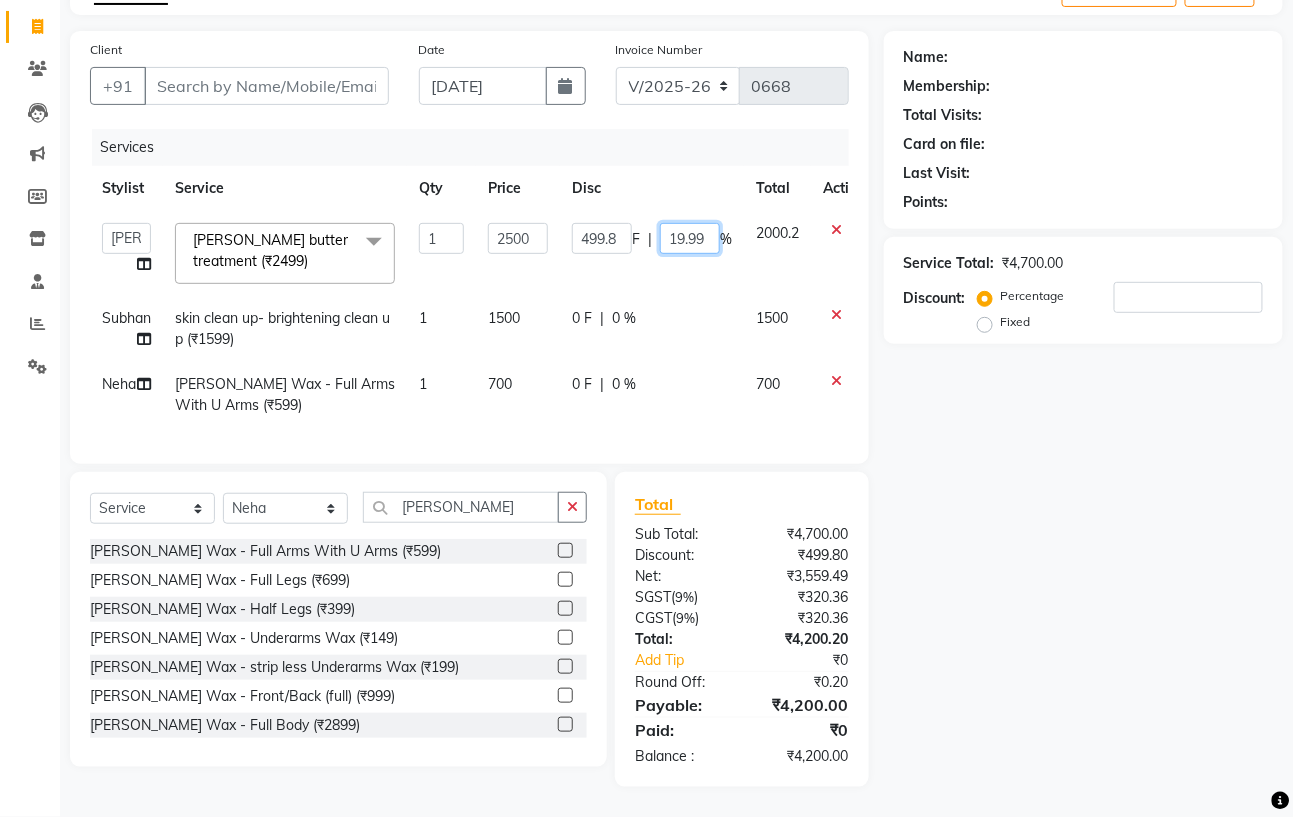 click on "19.99" 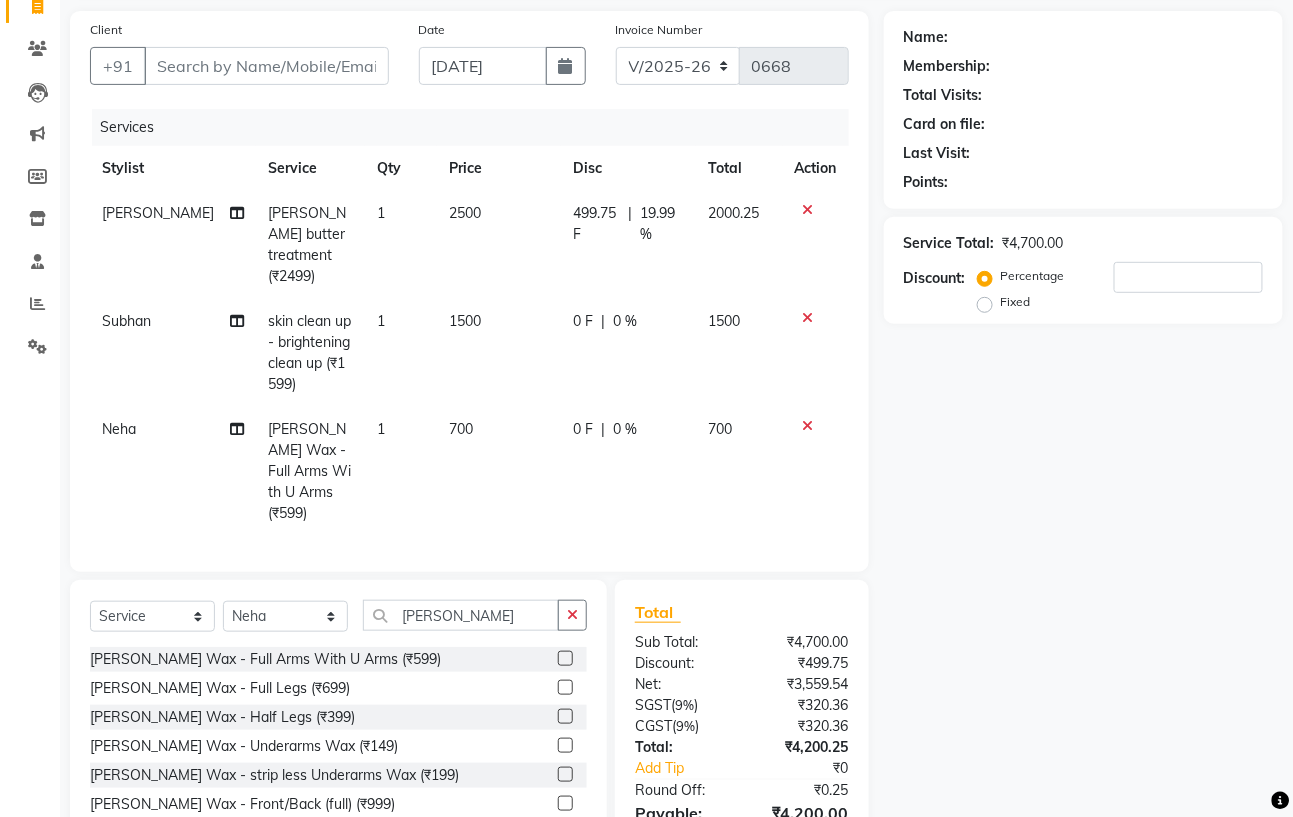 click on "Name: Membership: Total Visits: Card on file: Last Visit:  Points:  Service Total:  ₹4,700.00  Discount:  Percentage   Fixed" 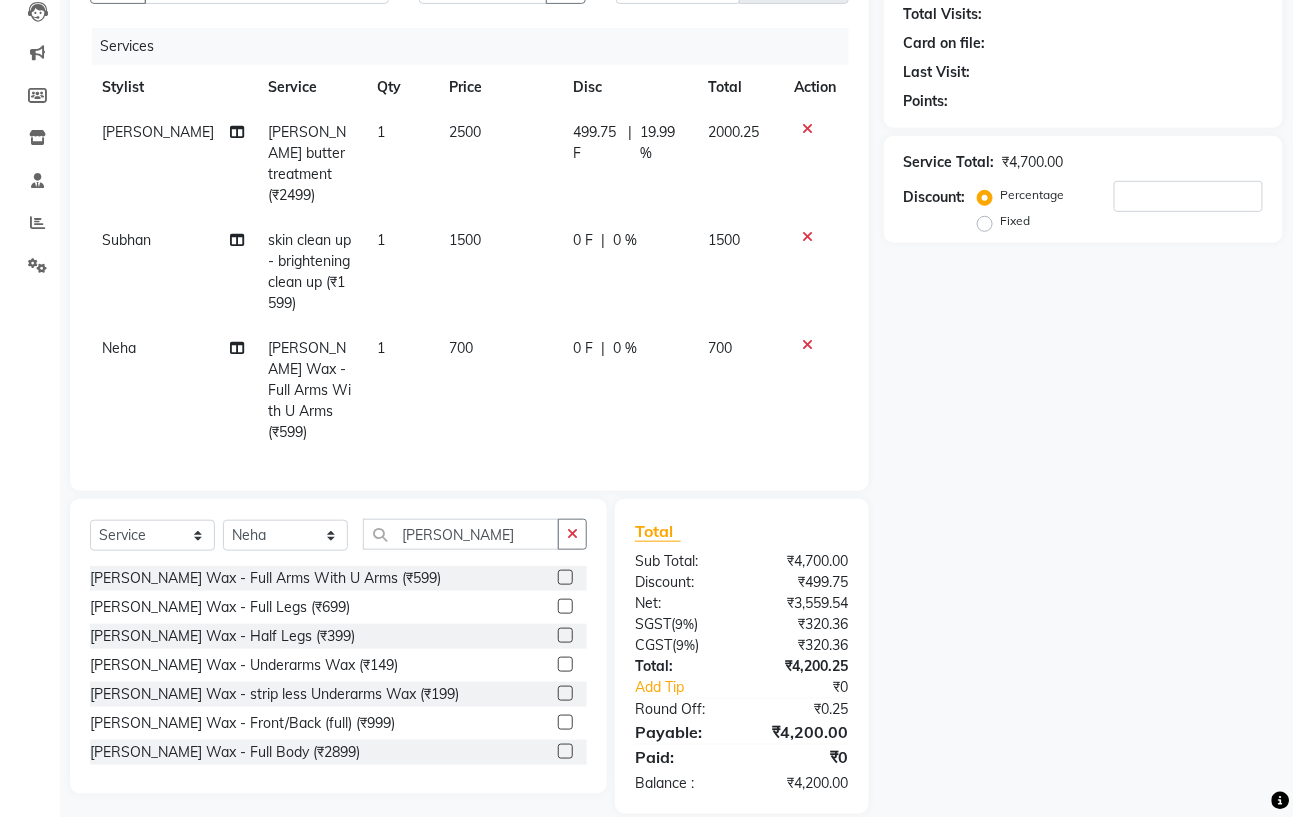 scroll, scrollTop: 225, scrollLeft: 0, axis: vertical 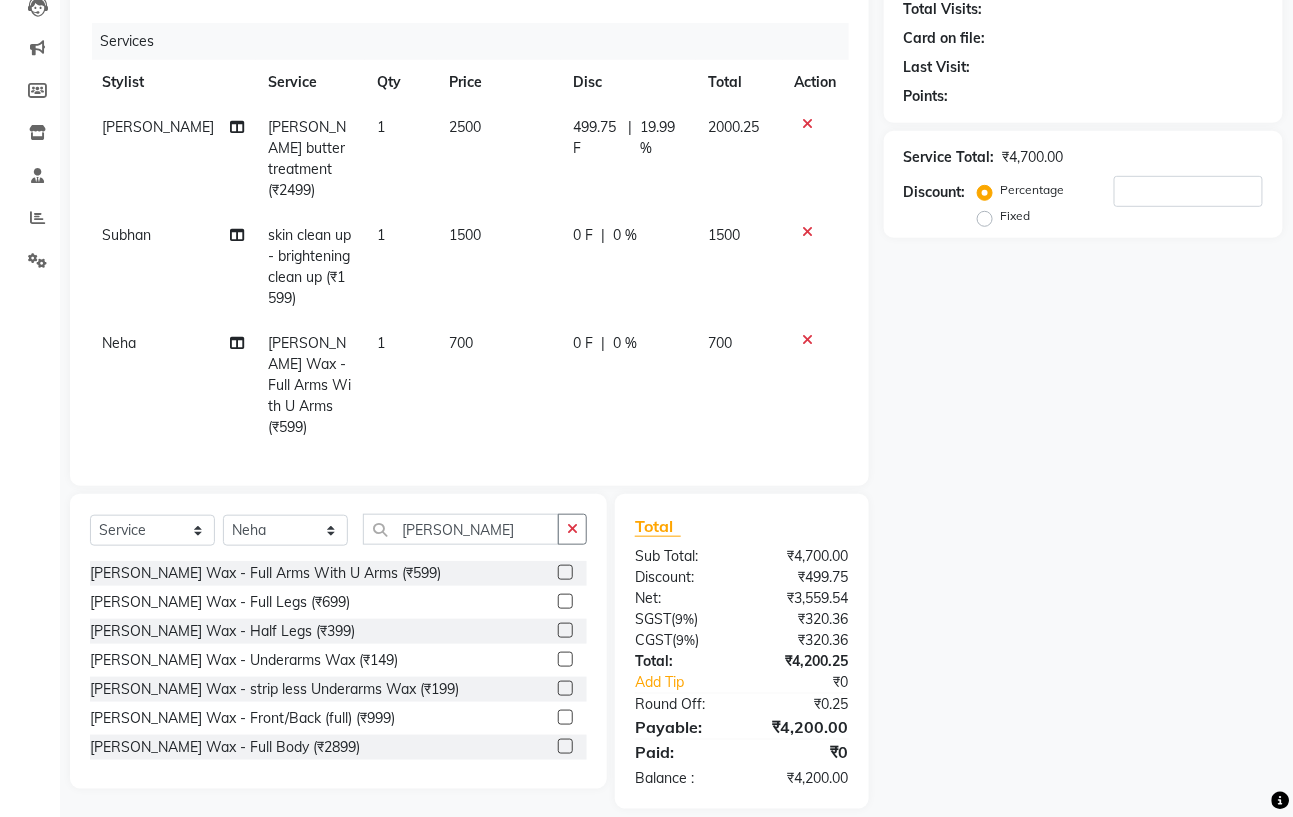 click on "700" 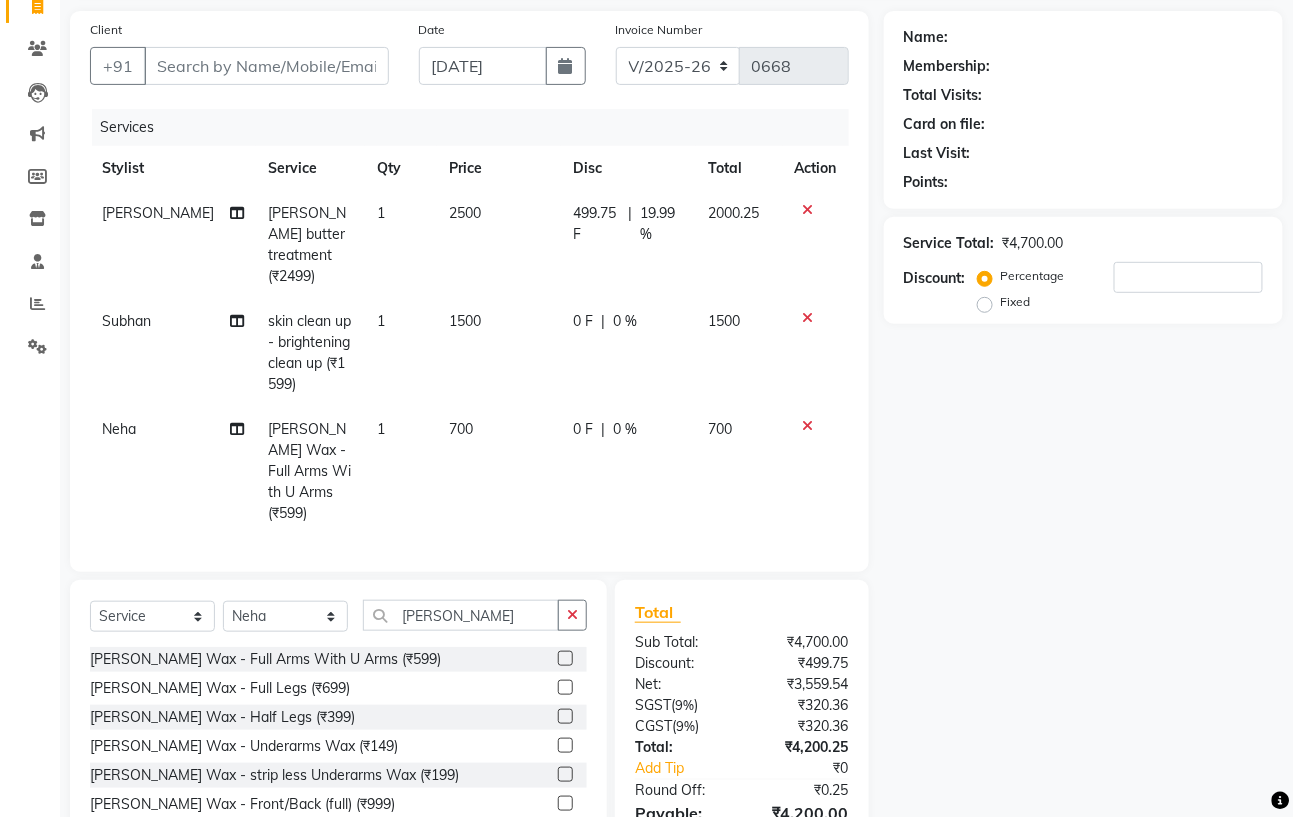 select on "59895" 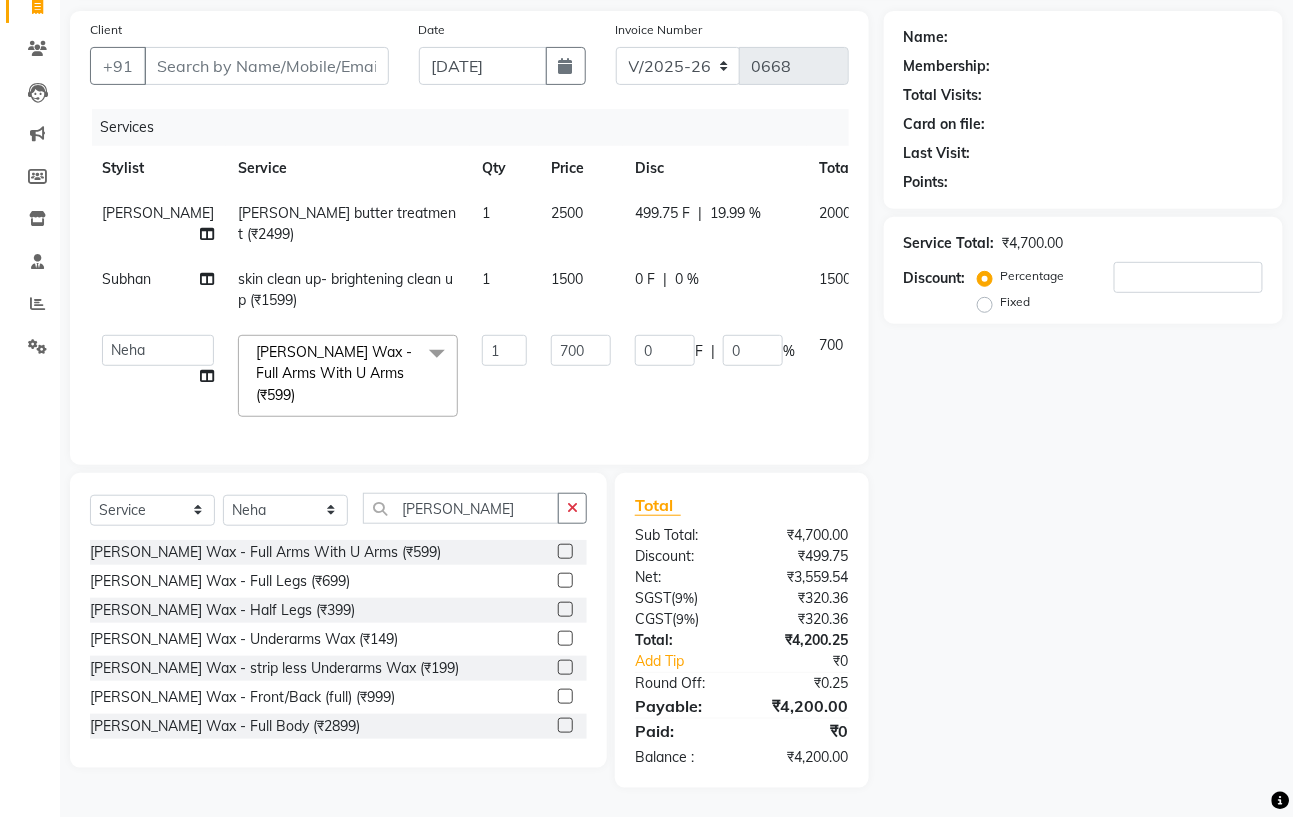 click on "700" 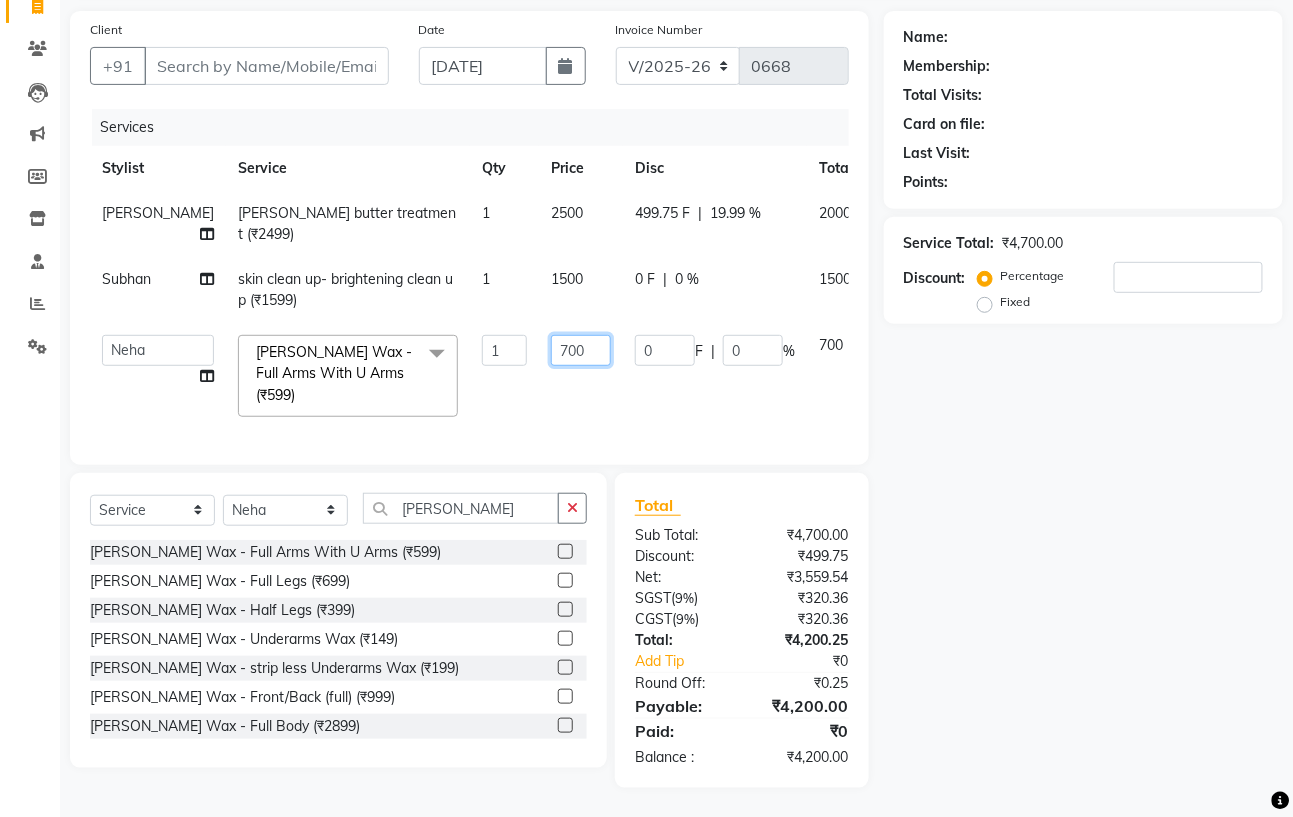 click on "700" 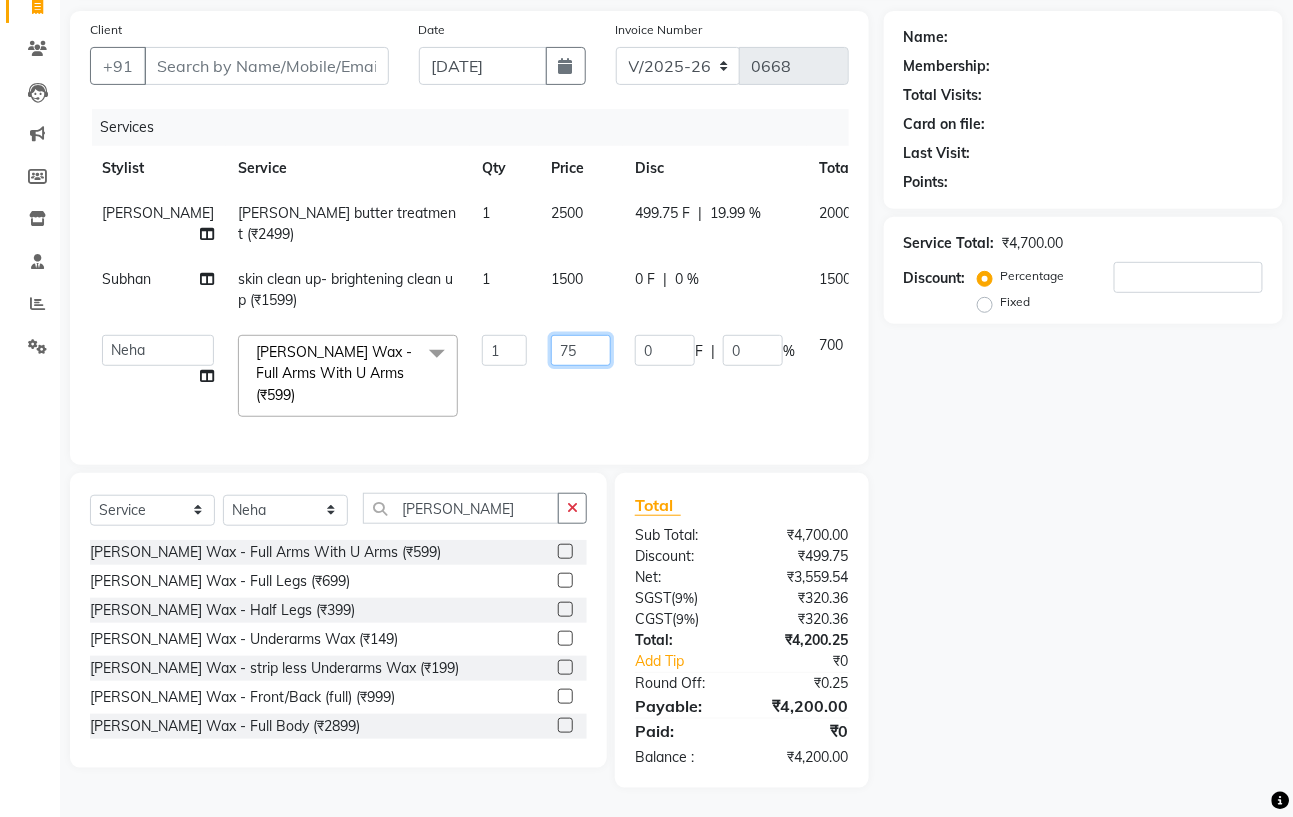 type on "750" 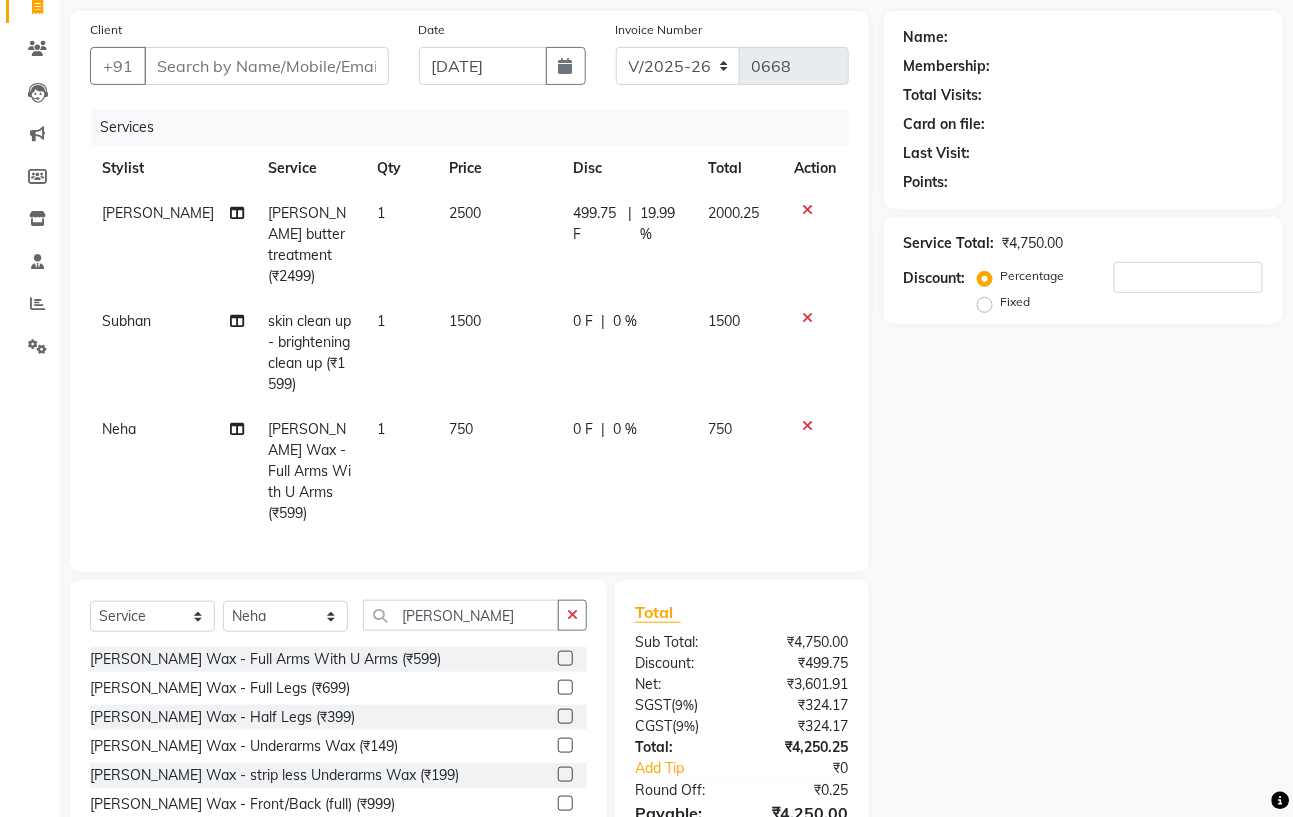 drag, startPoint x: 693, startPoint y: 341, endPoint x: 685, endPoint y: 350, distance: 12.0415945 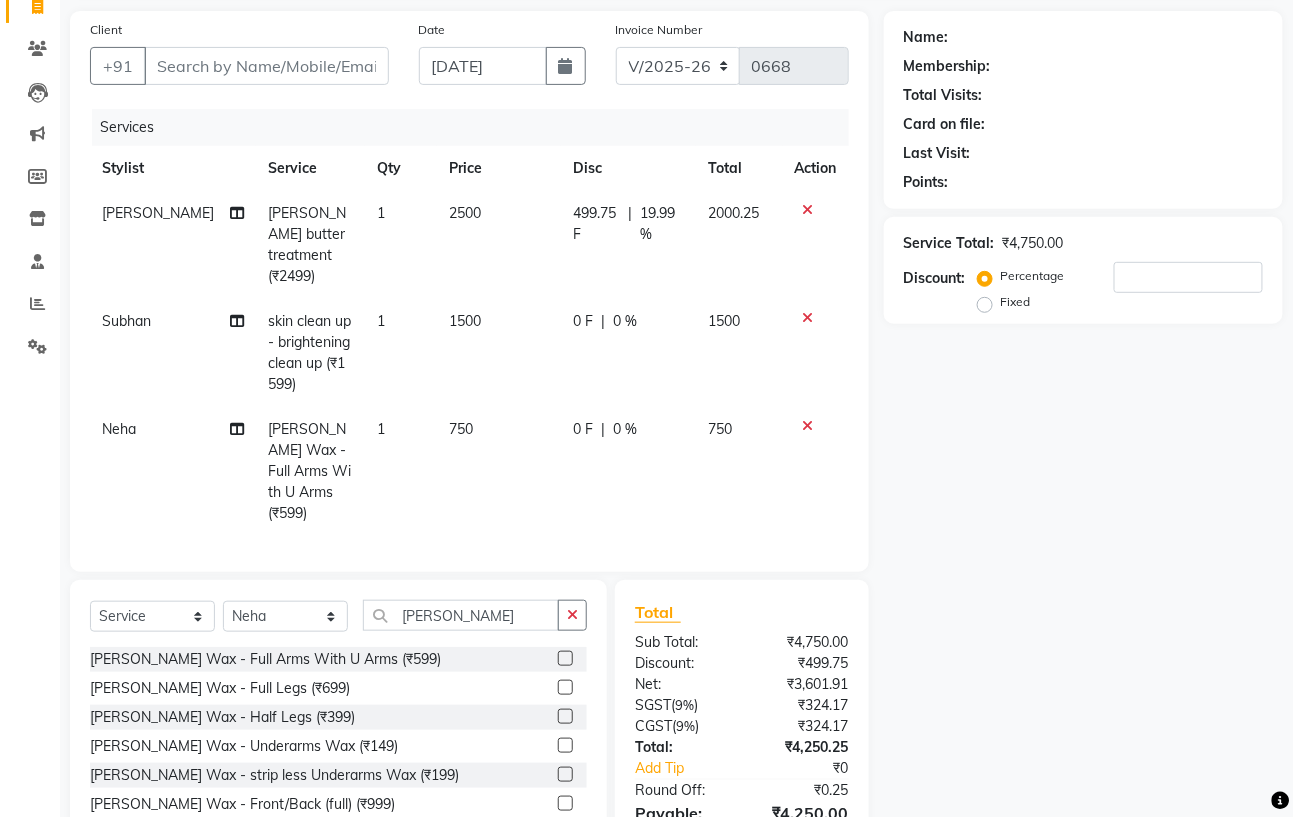 click on "0 F | 0 %" 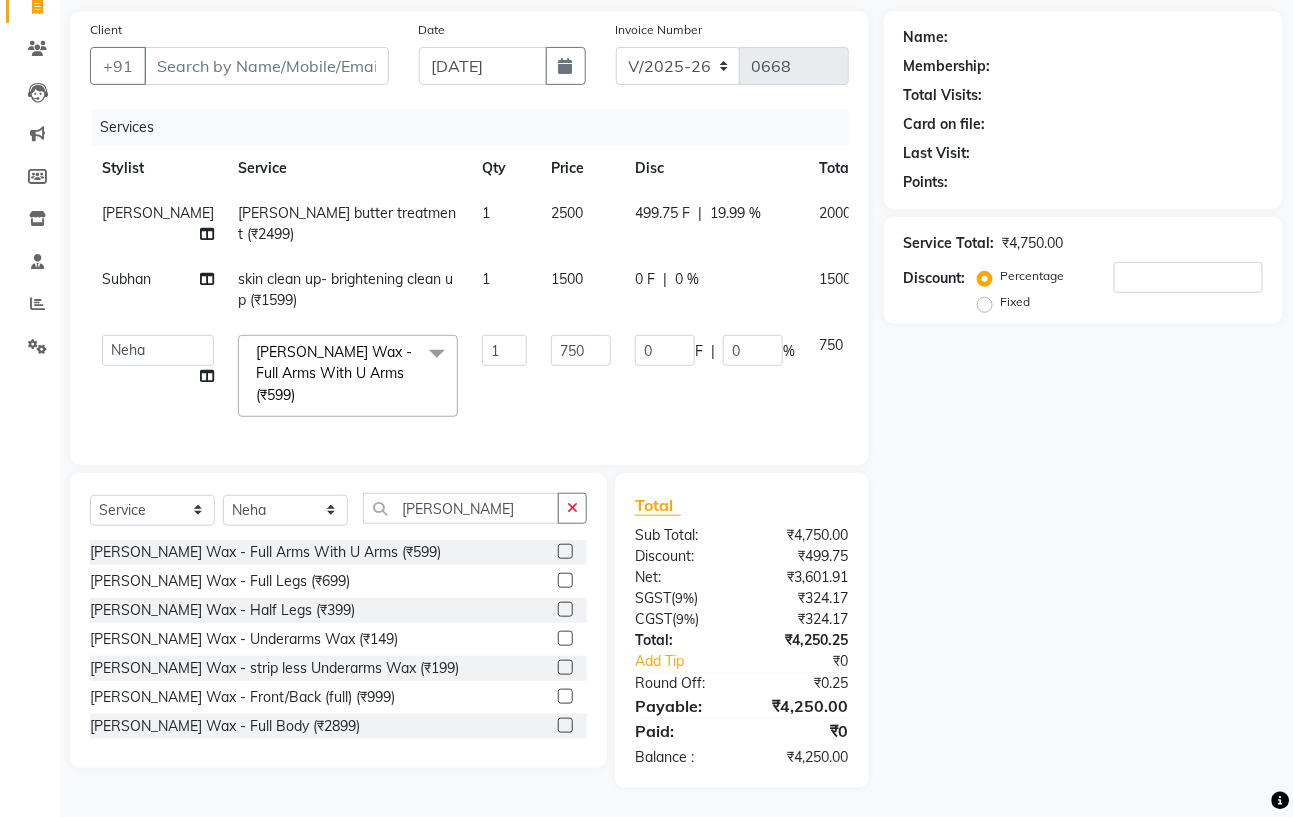 click on "0 F | 0 %" 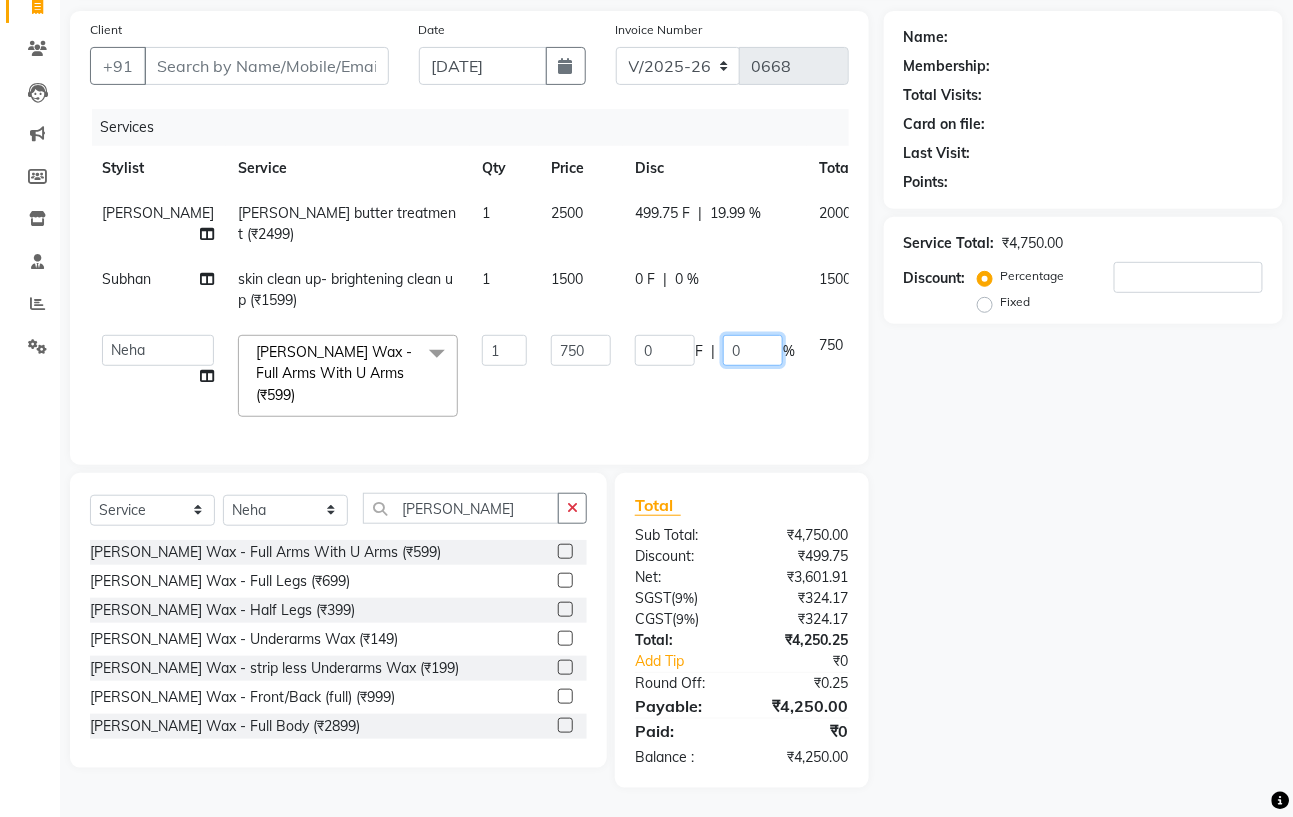 click on "0" 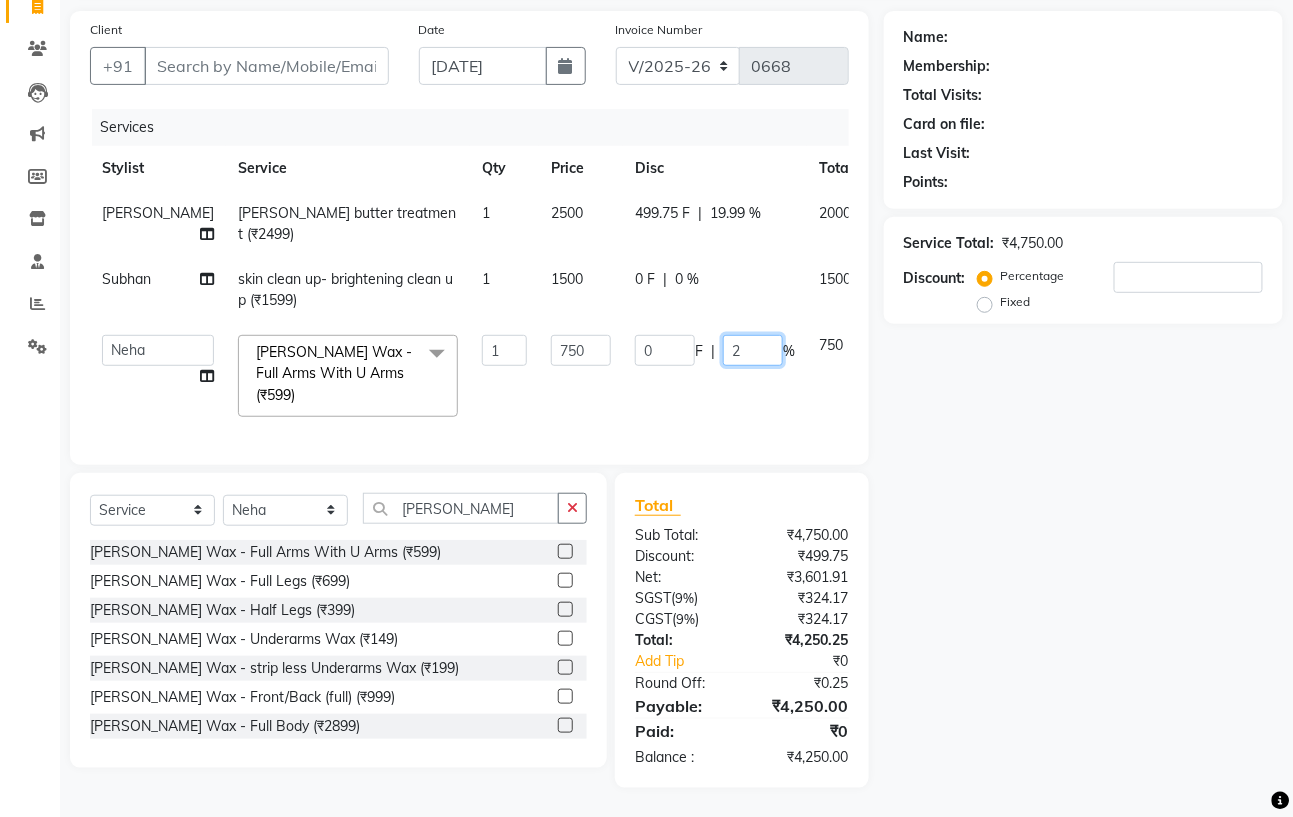 type on "20" 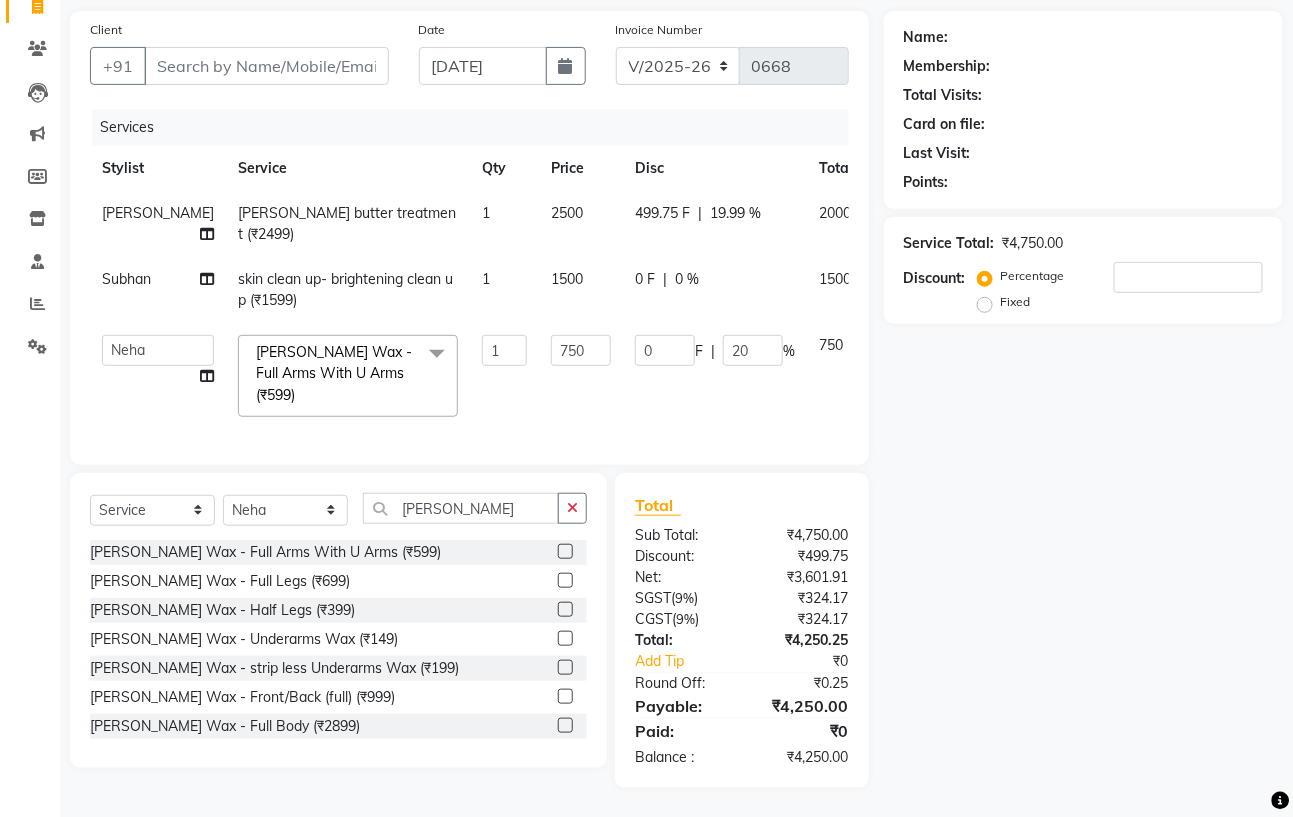 click on "Name: Membership: Total Visits: Card on file: Last Visit:  Points:  Service Total:  ₹4,750.00  Discount:  Percentage   Fixed" 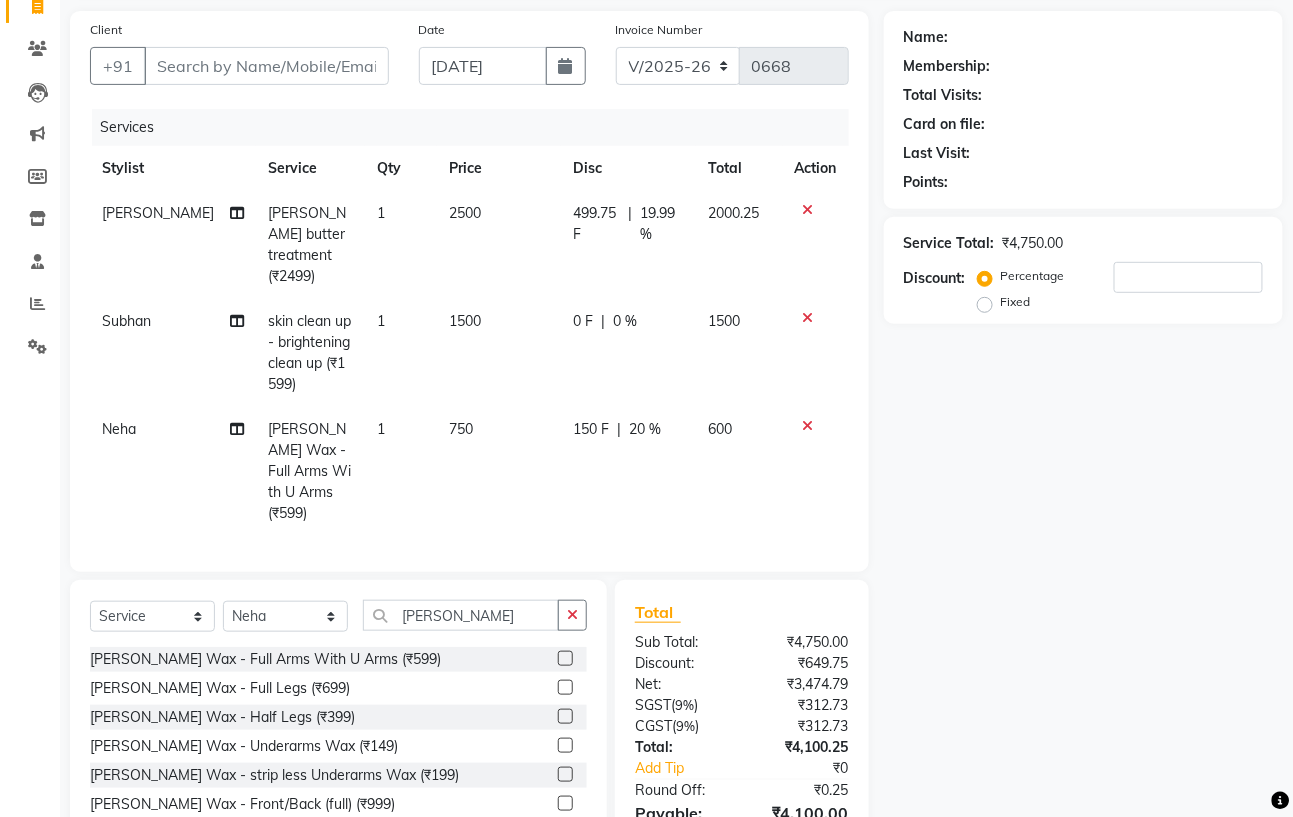 scroll, scrollTop: 225, scrollLeft: 0, axis: vertical 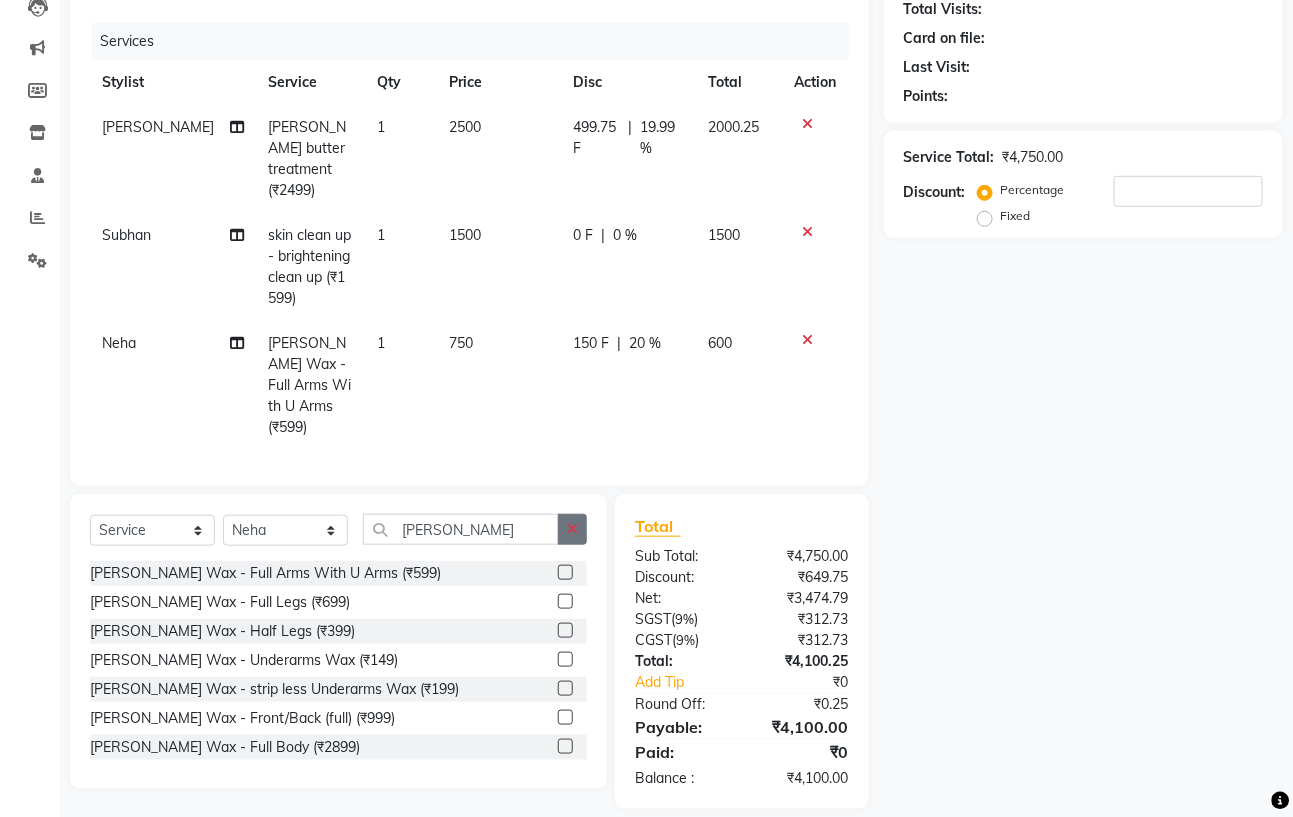 click 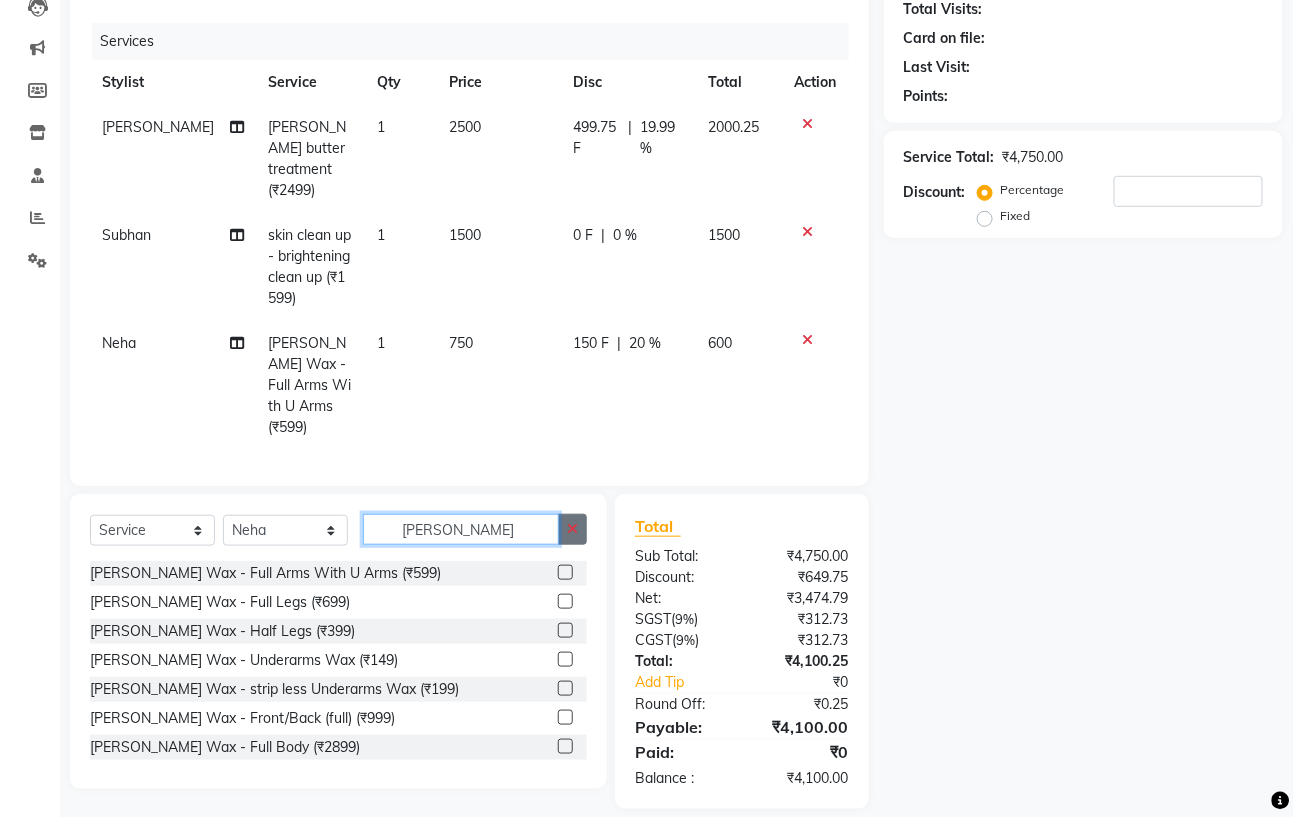 type 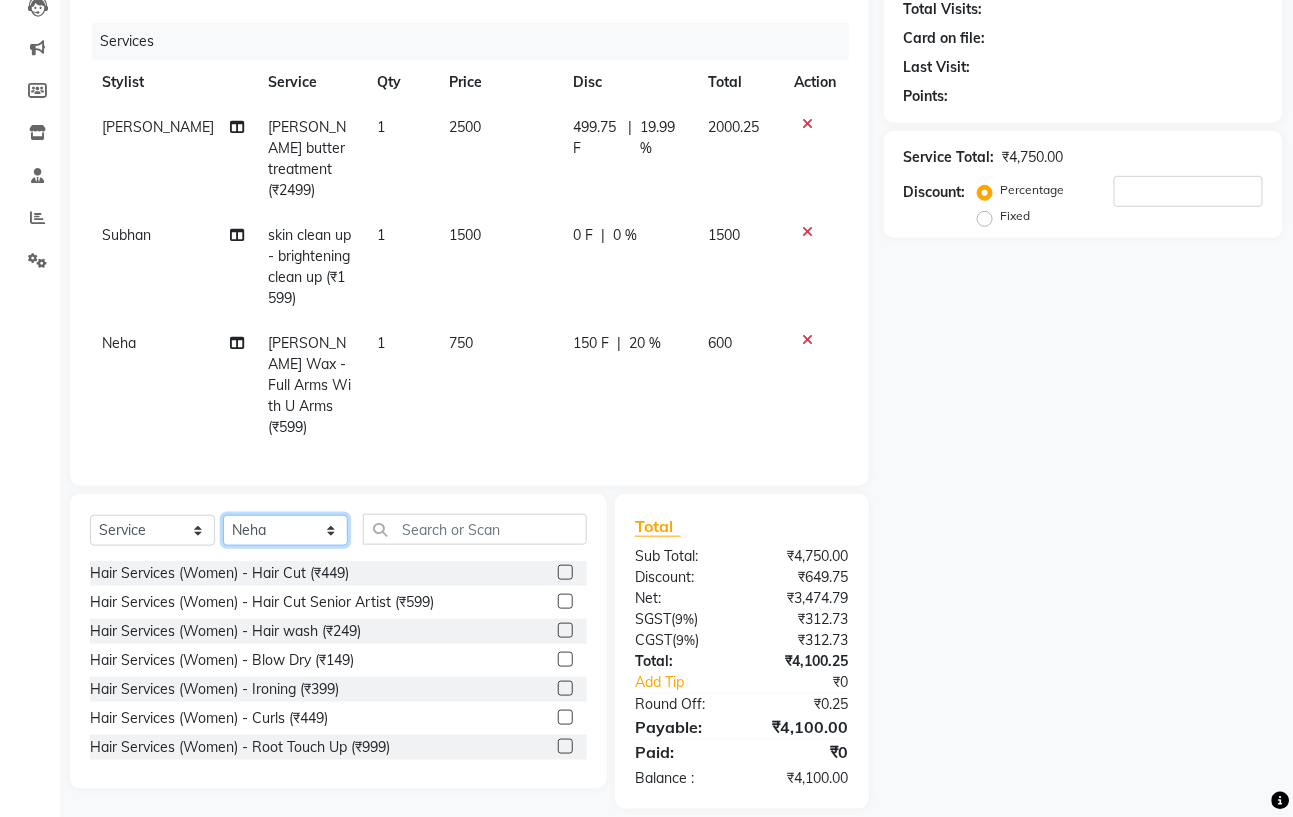 click on "Select Stylist Astha Azhar Gautam Kamboj Mohini Mohit Neha Paras Kamboj parvez Rashmi Subhan" 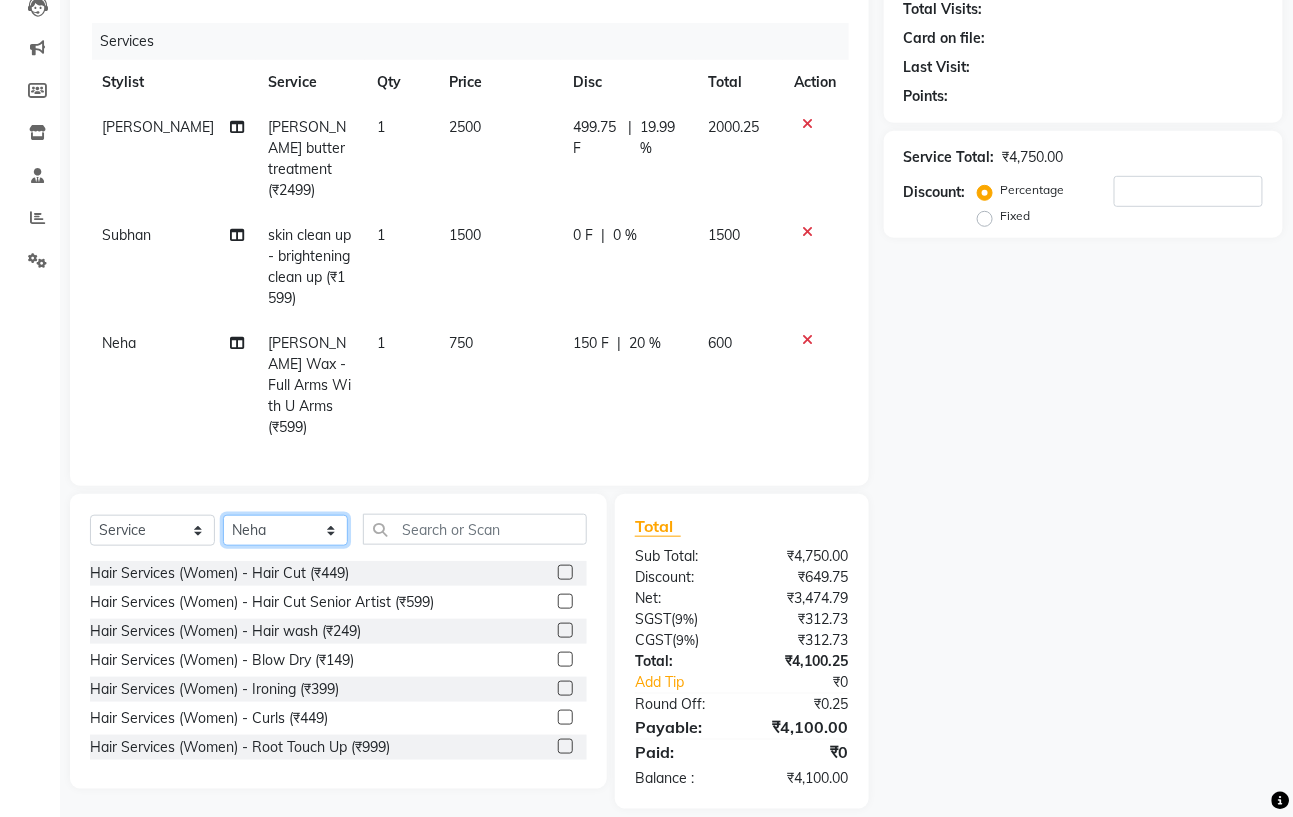 select on "74327" 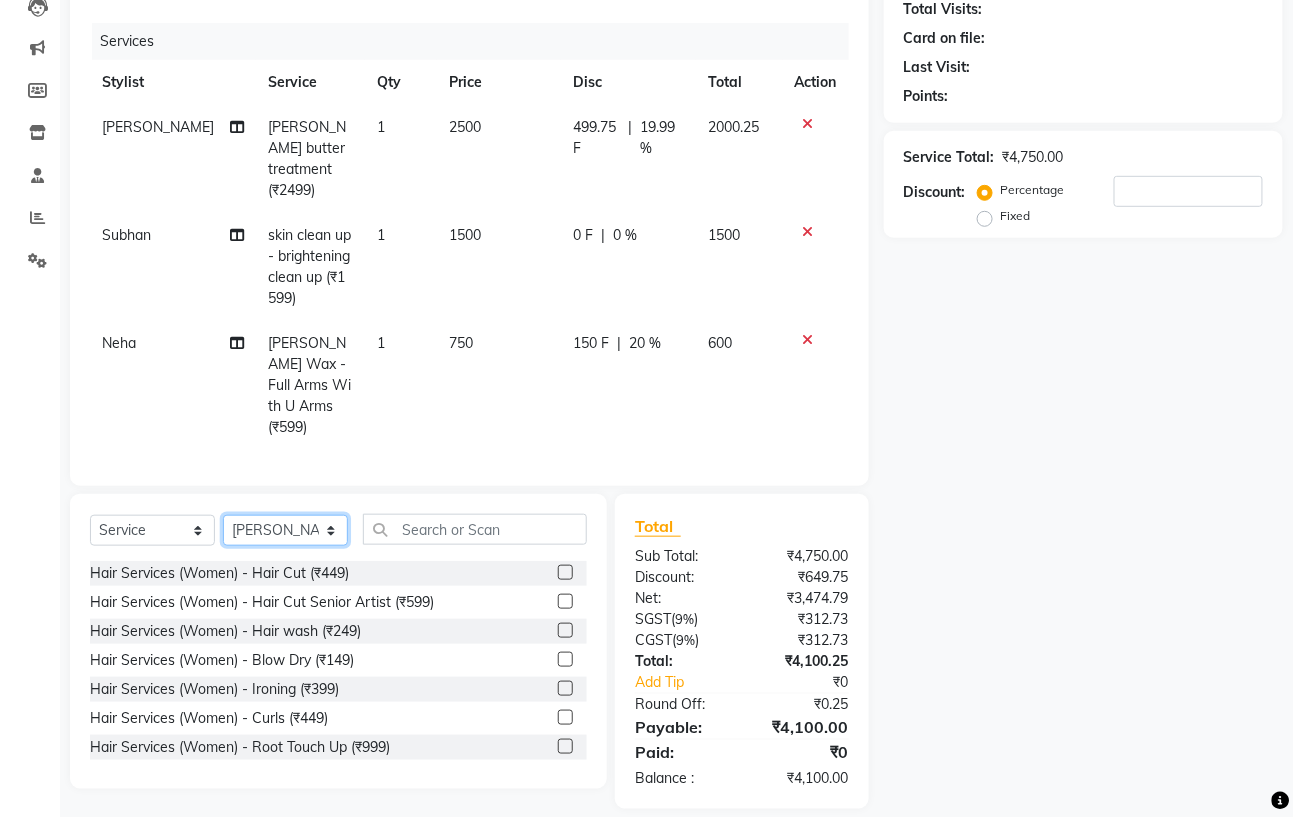 click on "Select Stylist Astha Azhar Gautam Kamboj Mohini Mohit Neha Paras Kamboj parvez Rashmi Subhan" 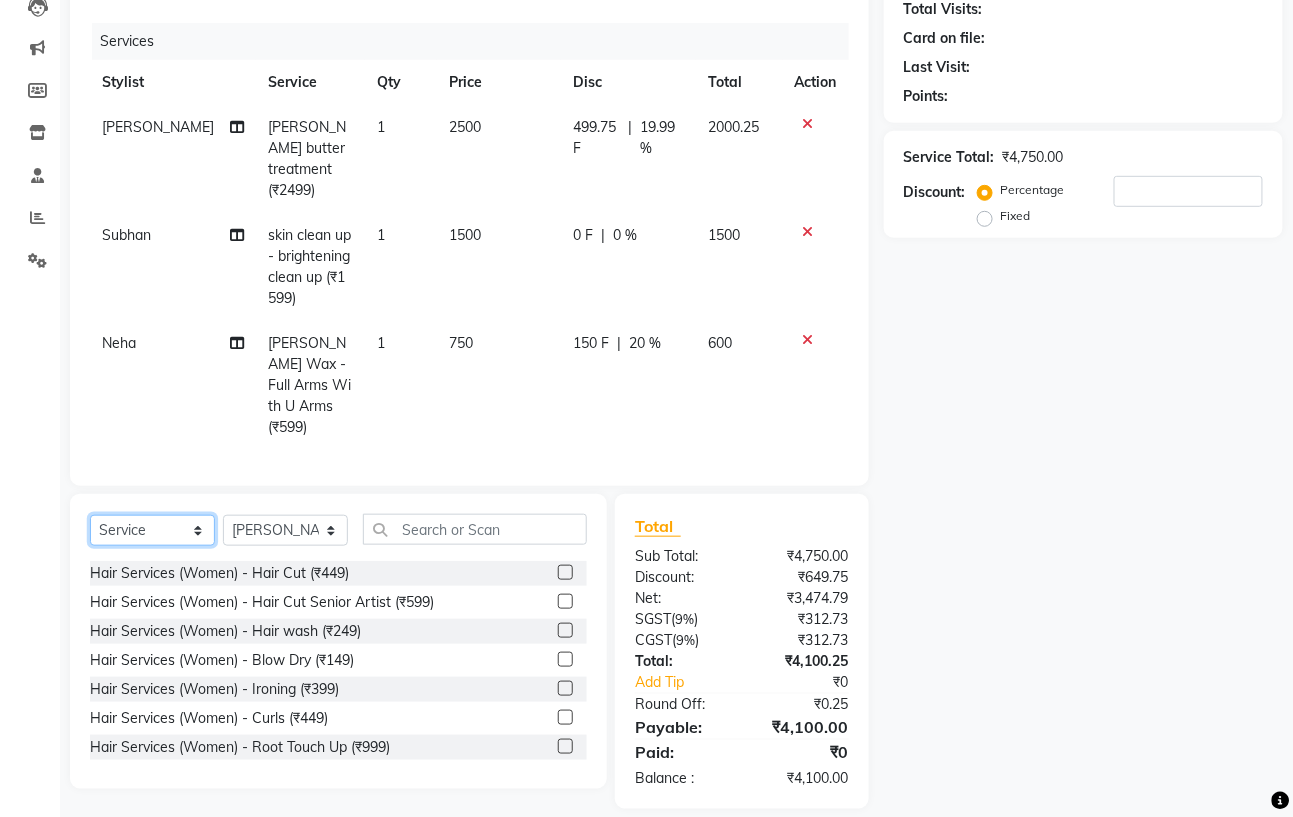 click on "Select  Service  Product  Membership  Package Voucher Prepaid Gift Card" 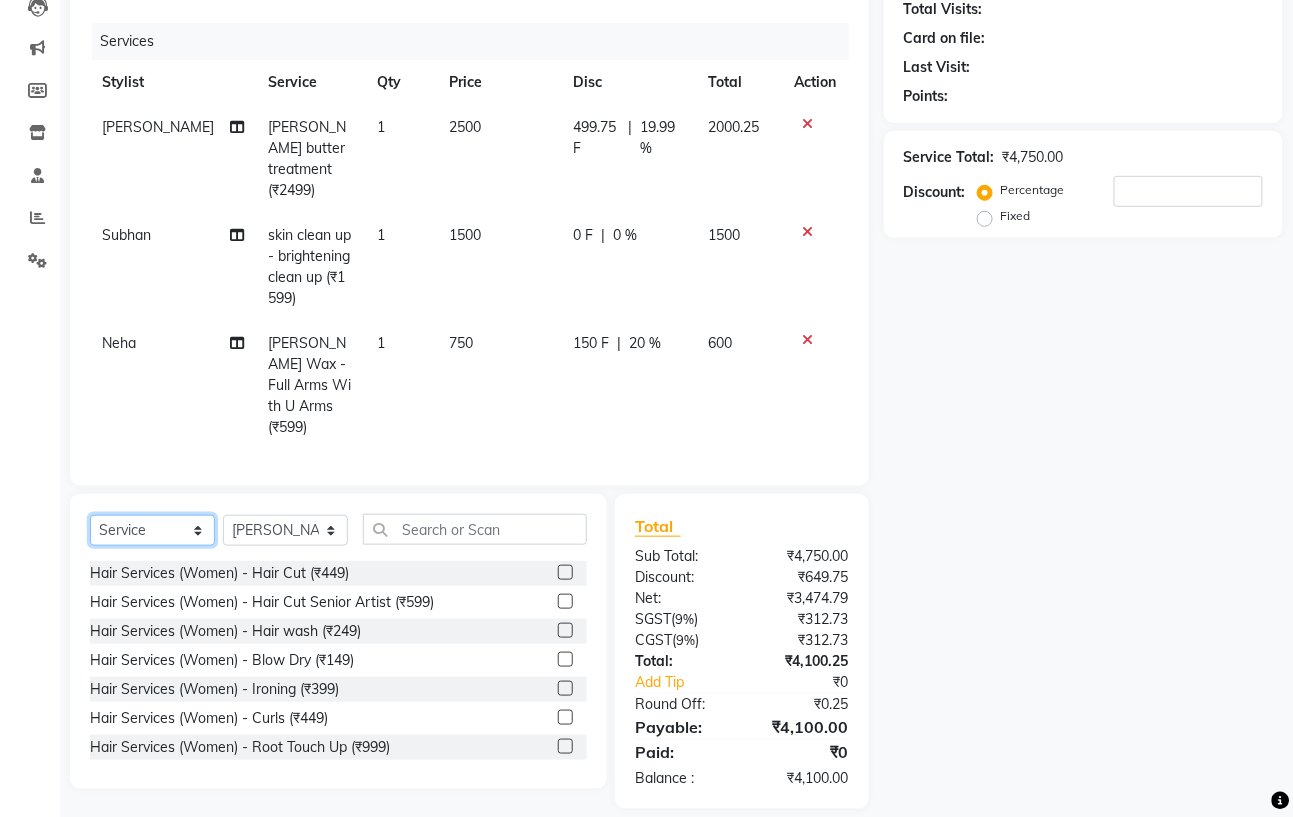 select on "product" 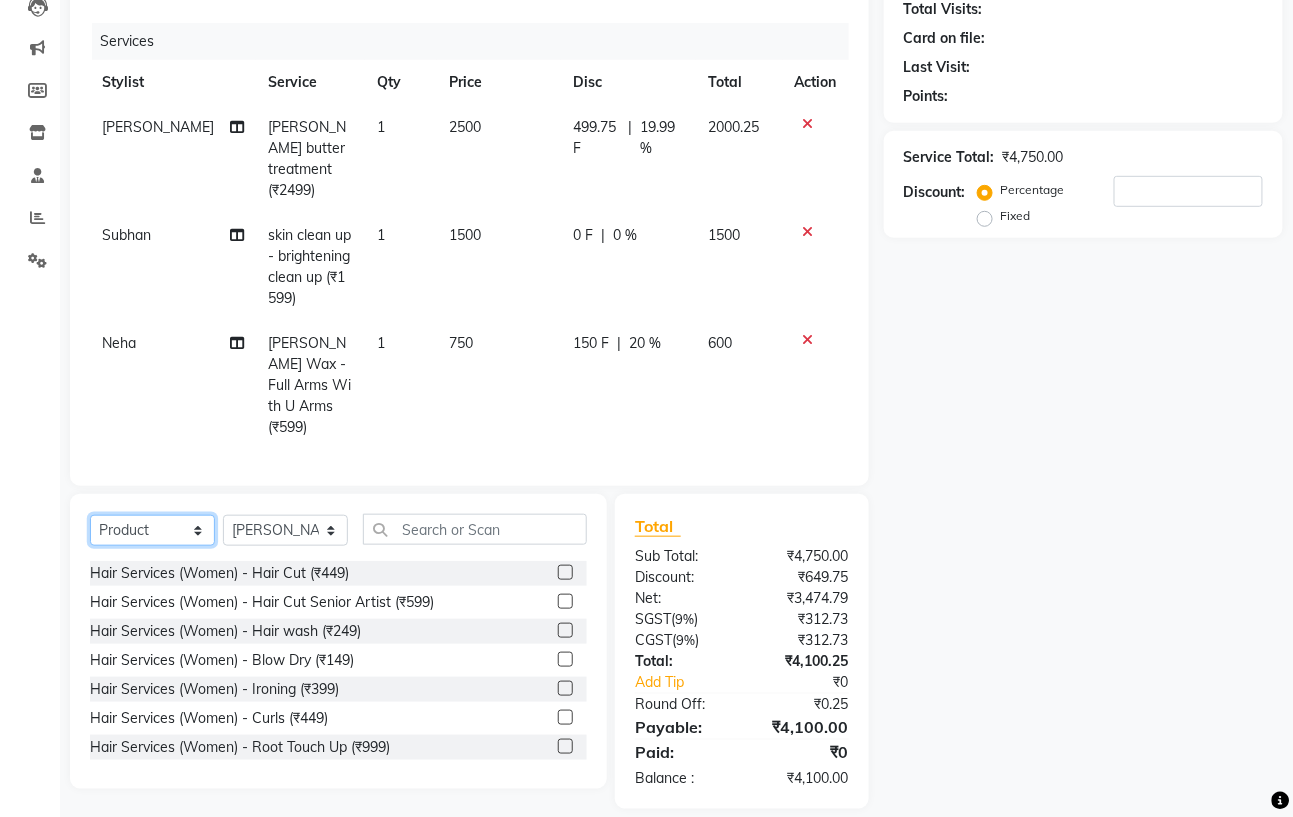 click on "Select  Service  Product  Membership  Package Voucher Prepaid Gift Card" 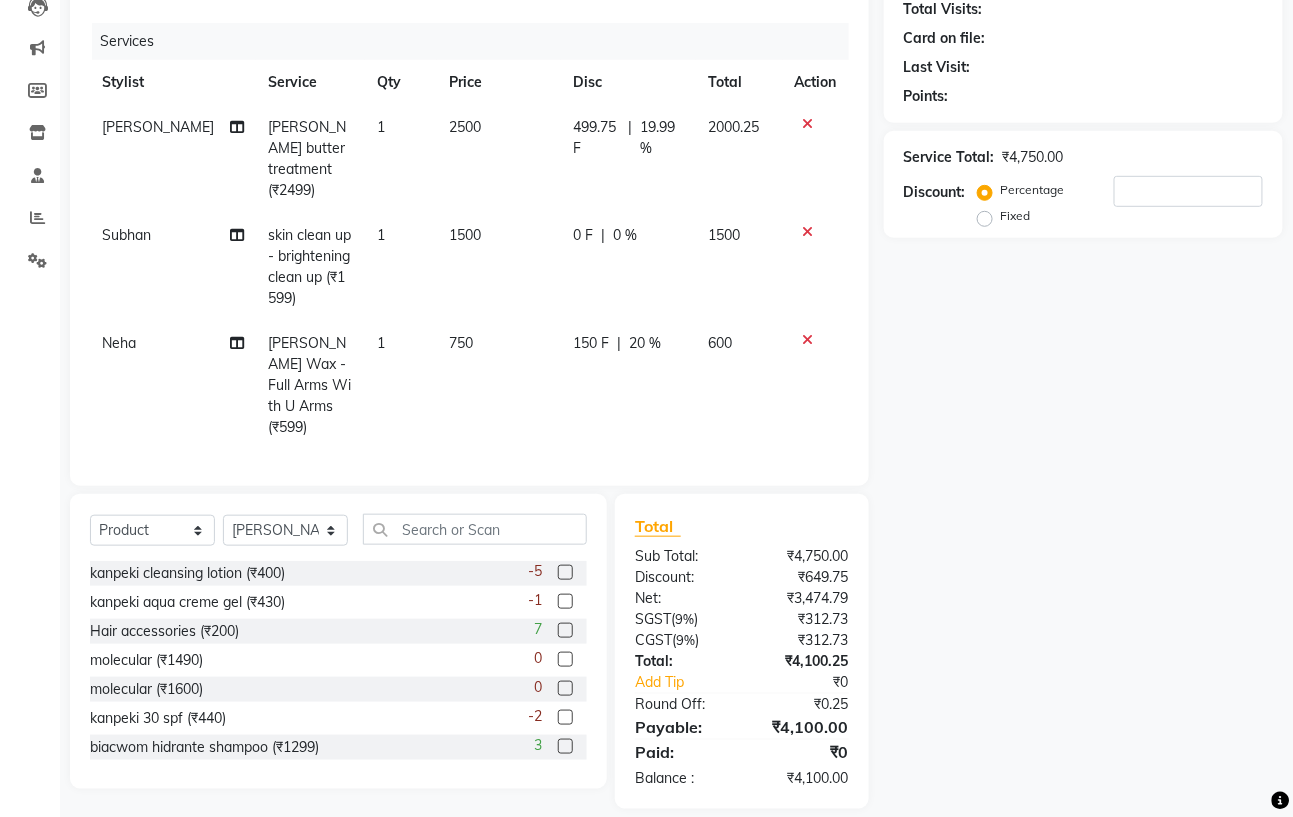 click on "Select  Service  Product  Membership  Package Voucher Prepaid Gift Card  Select Stylist [PERSON_NAME] [PERSON_NAME] [PERSON_NAME] Mohit [PERSON_NAME] [PERSON_NAME] [PERSON_NAME]" 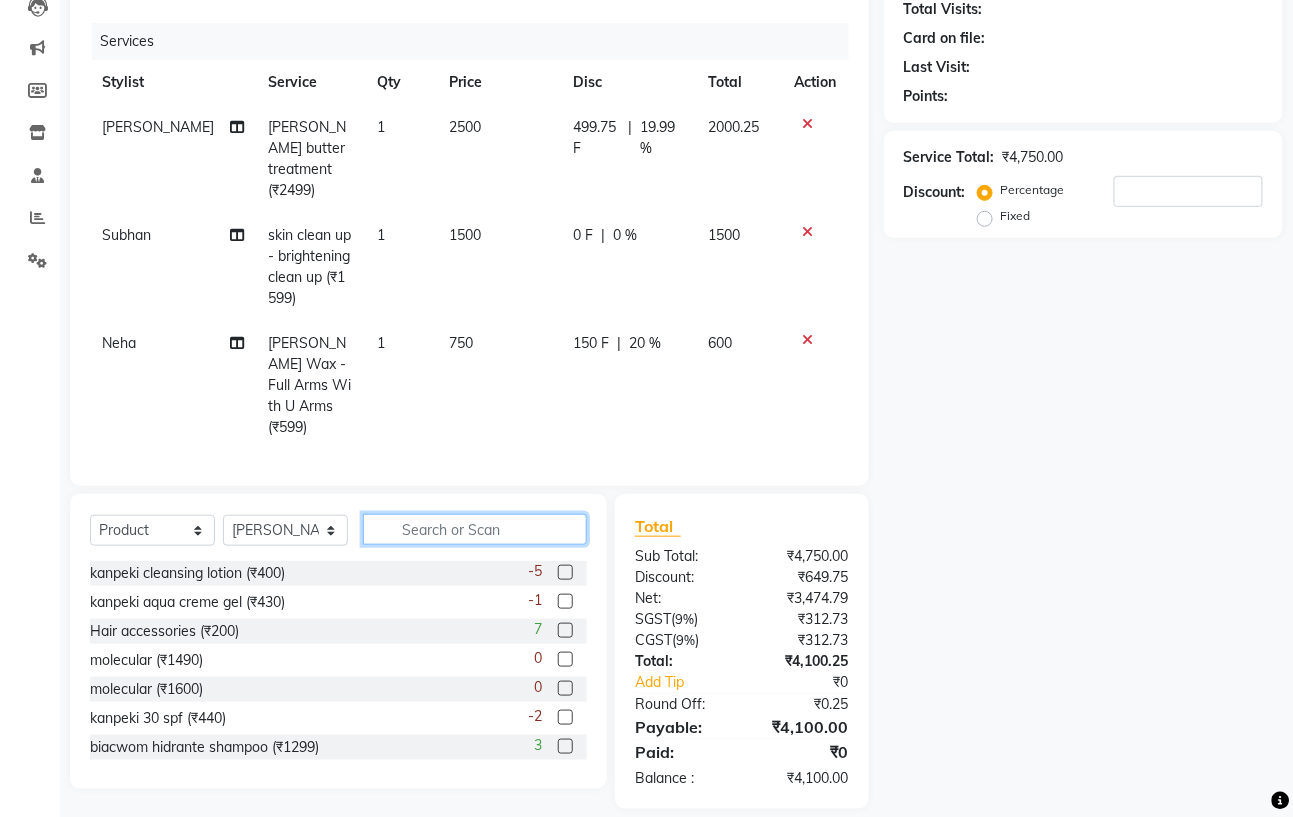 click 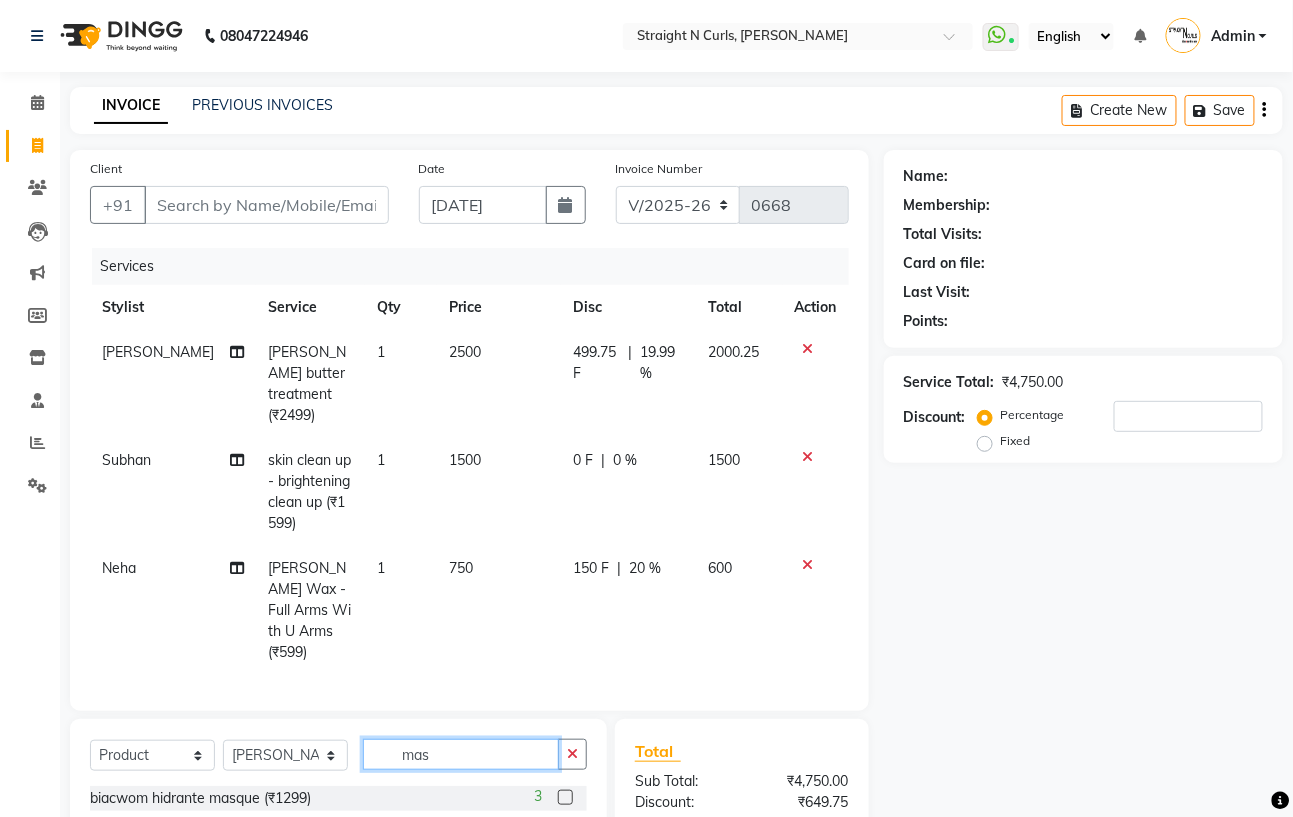 scroll, scrollTop: 225, scrollLeft: 0, axis: vertical 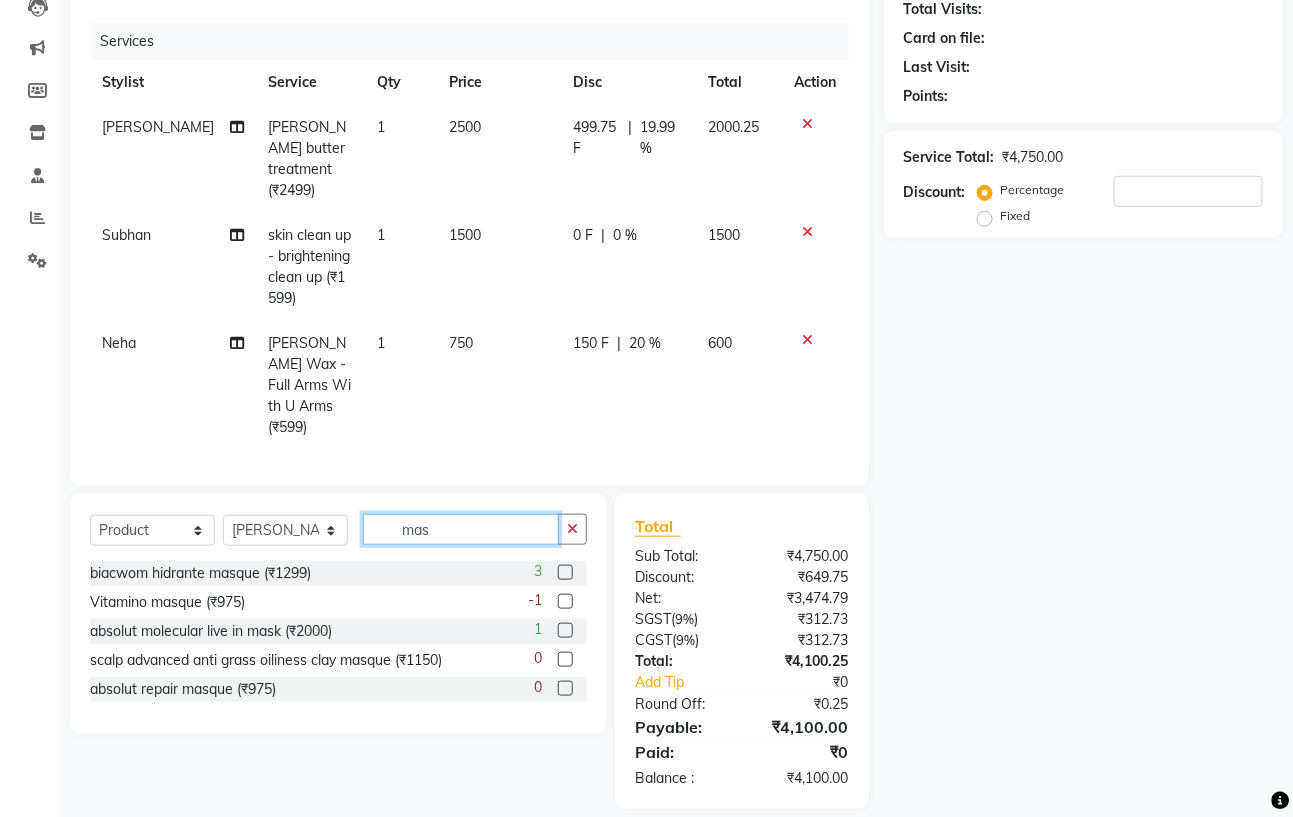 click on "mas" 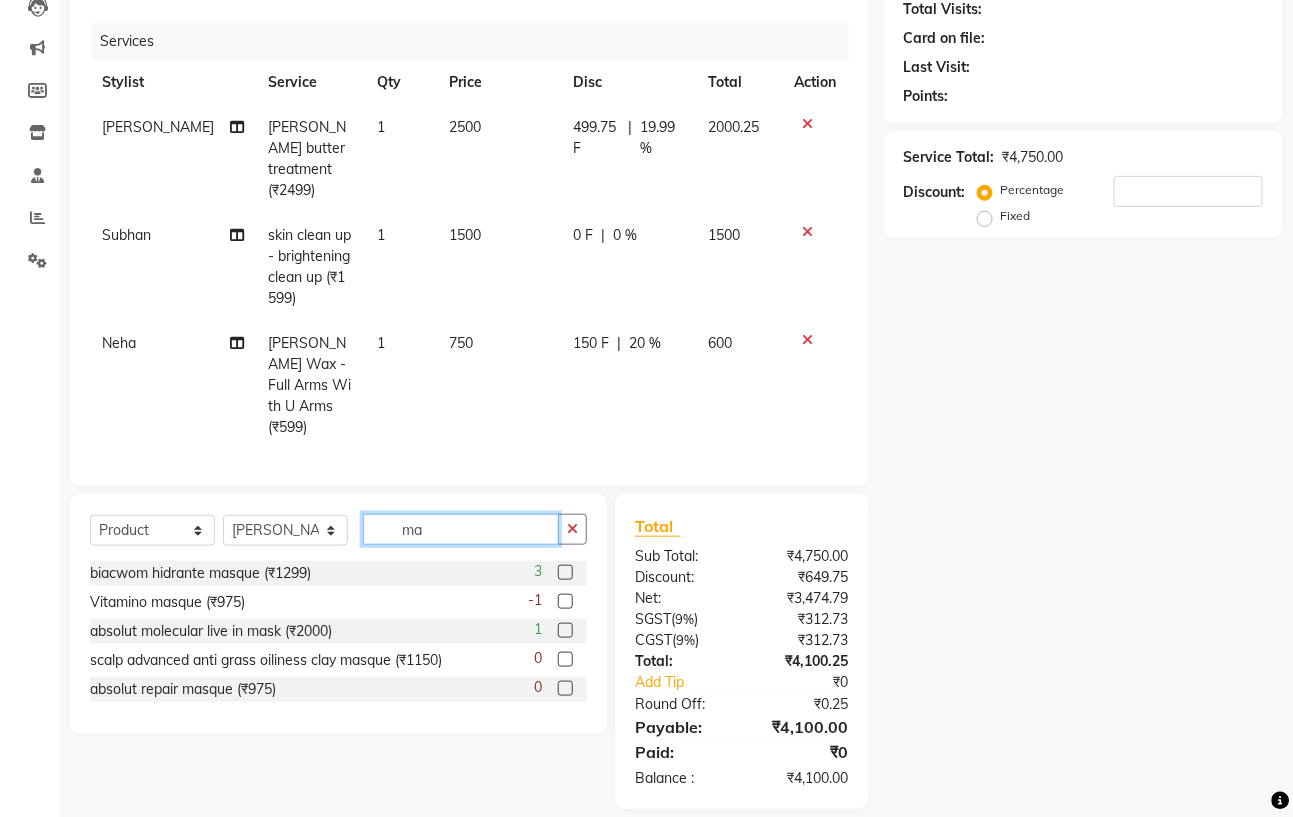 type on "m" 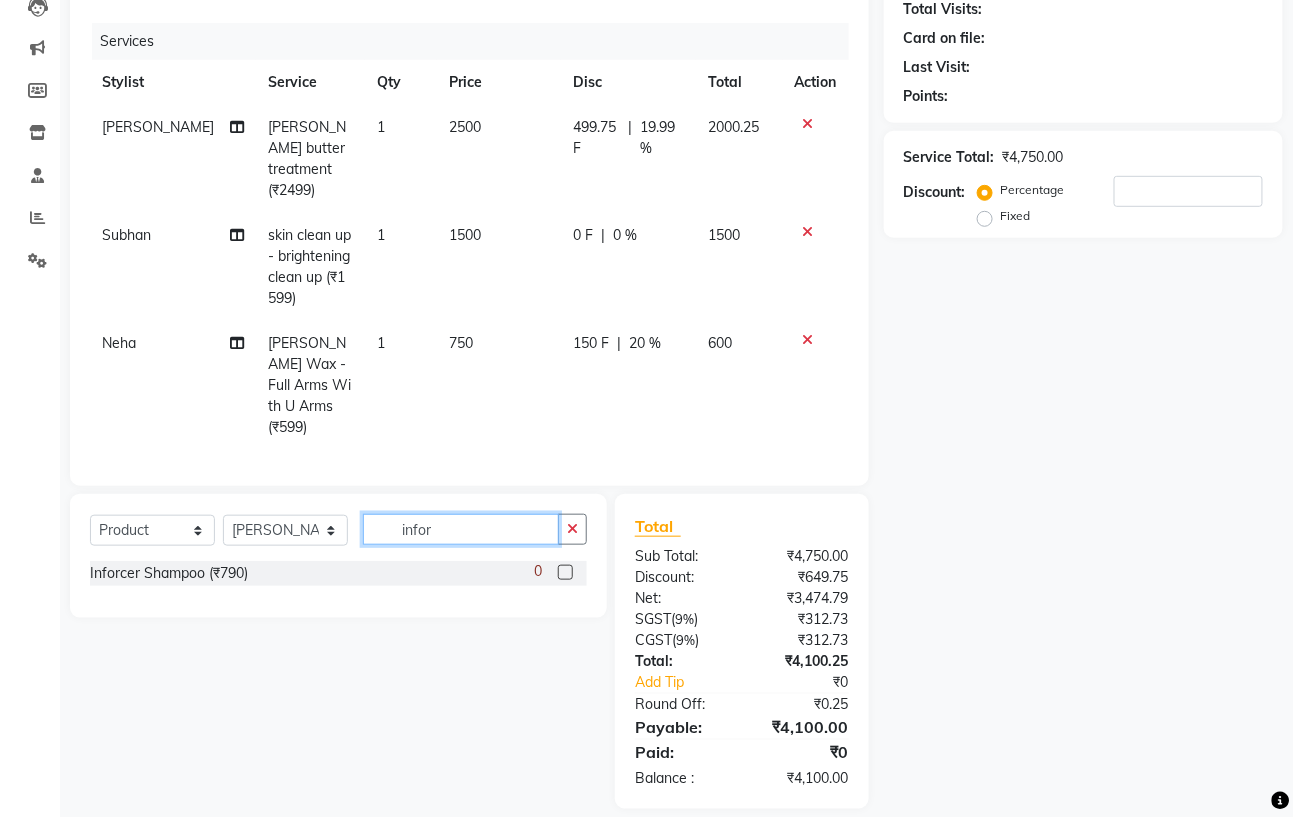type on "infor" 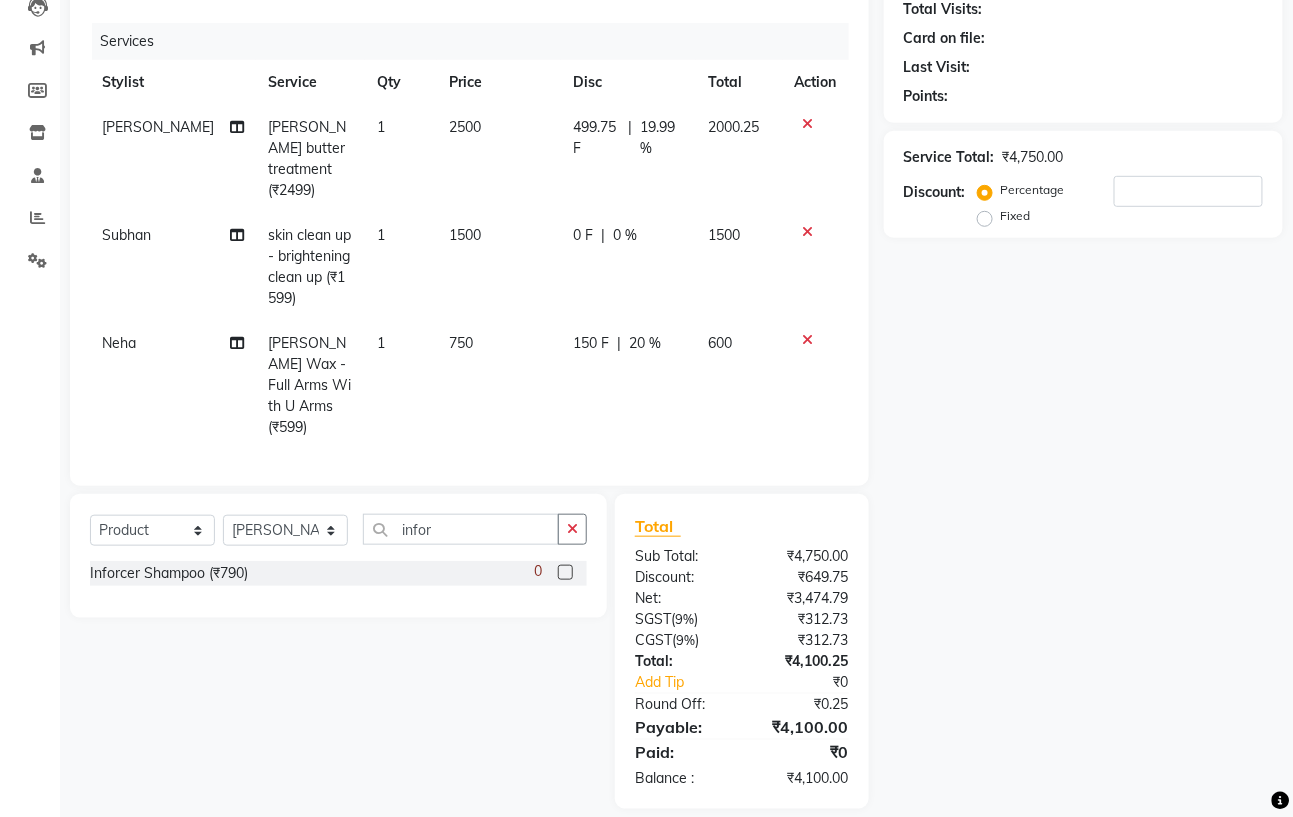 click 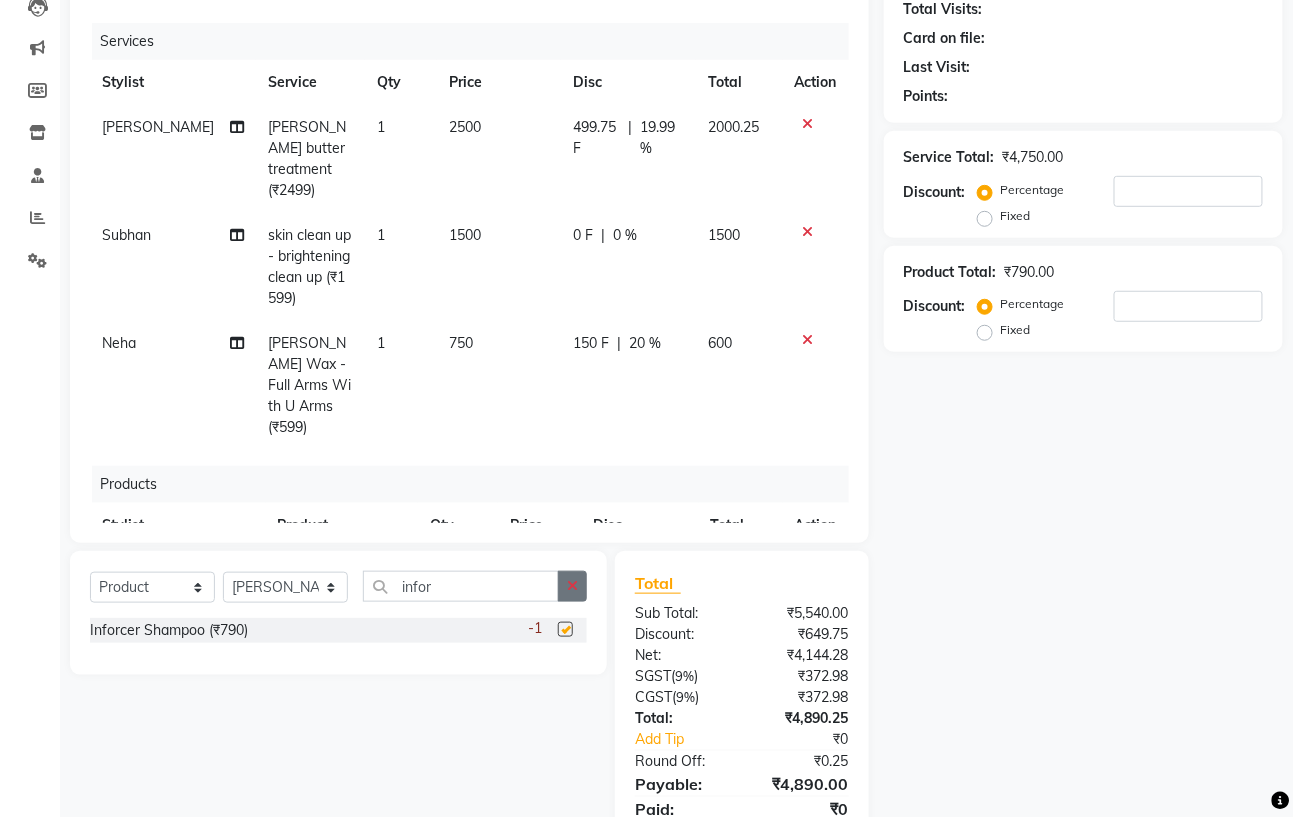 checkbox on "false" 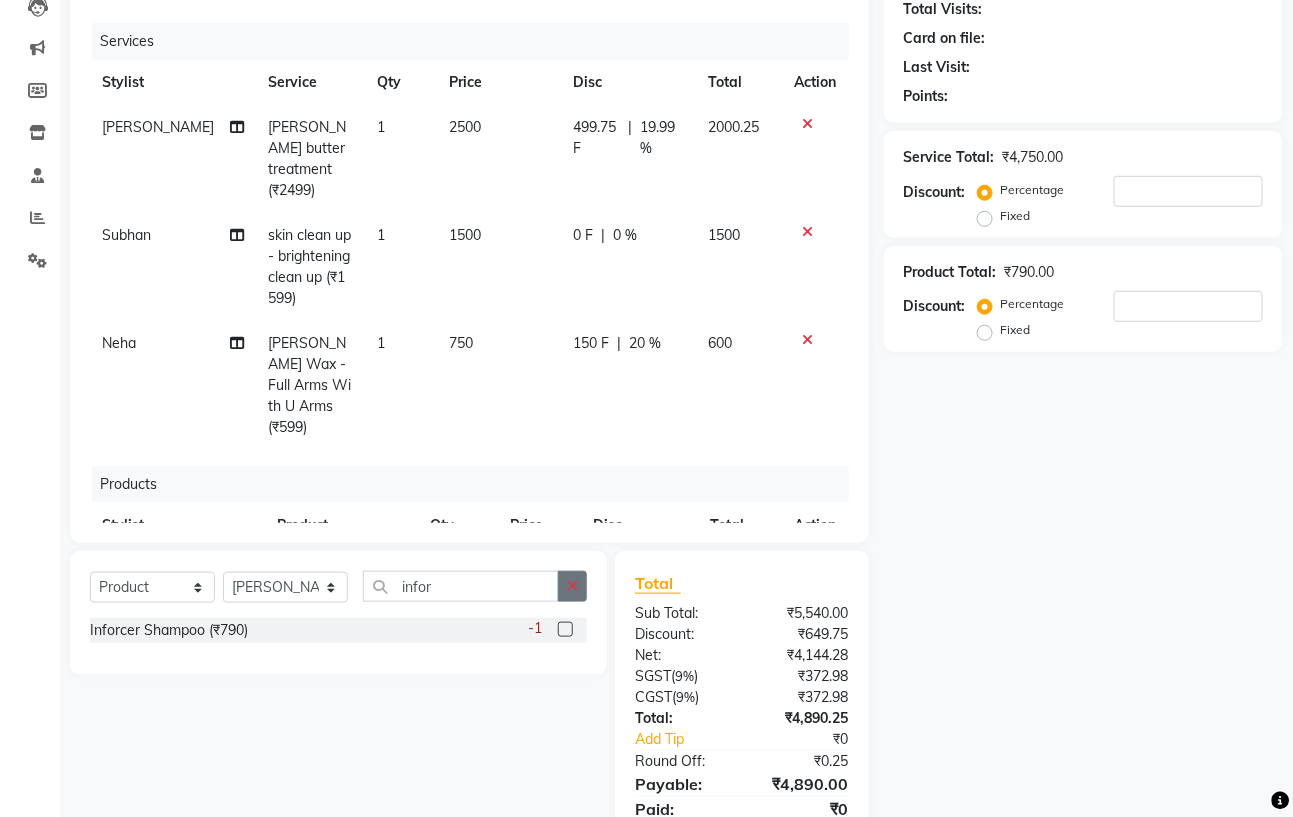 click 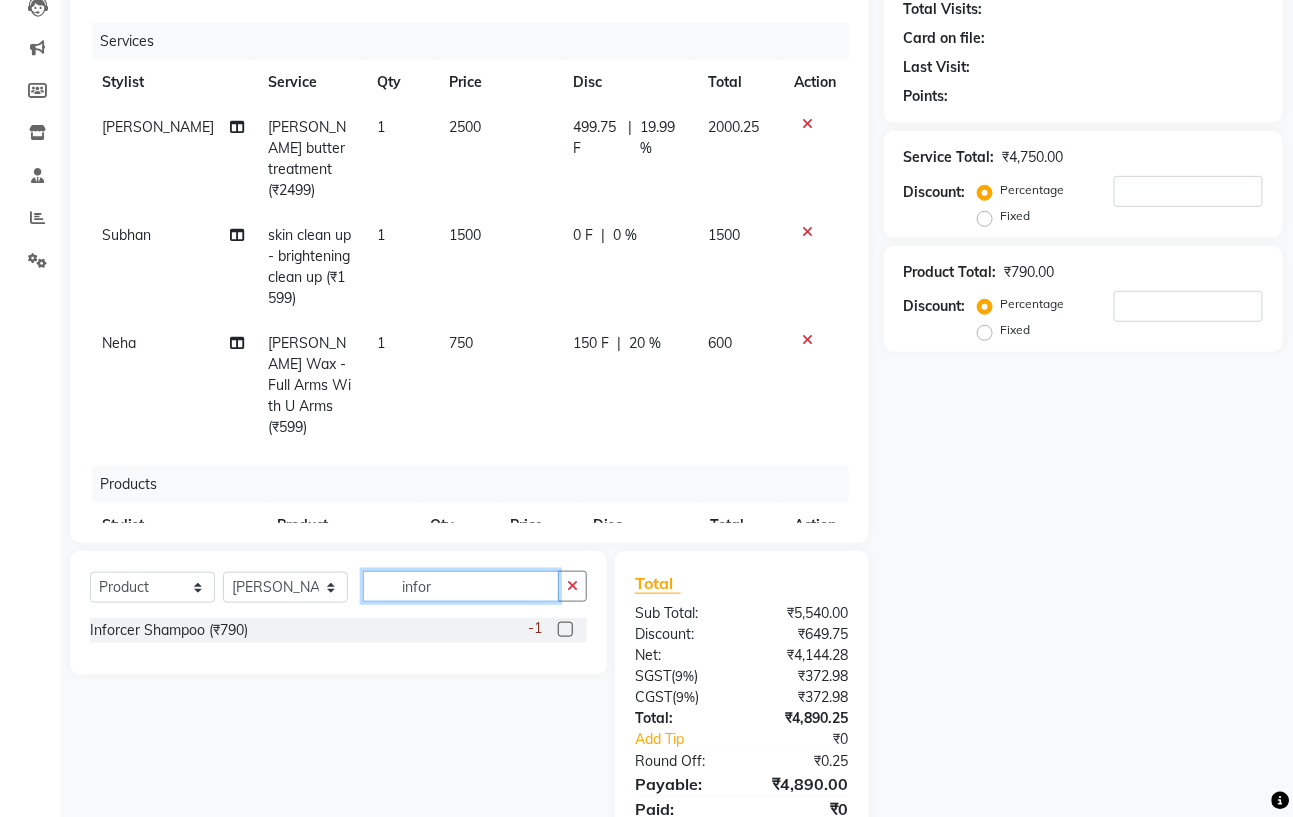 type 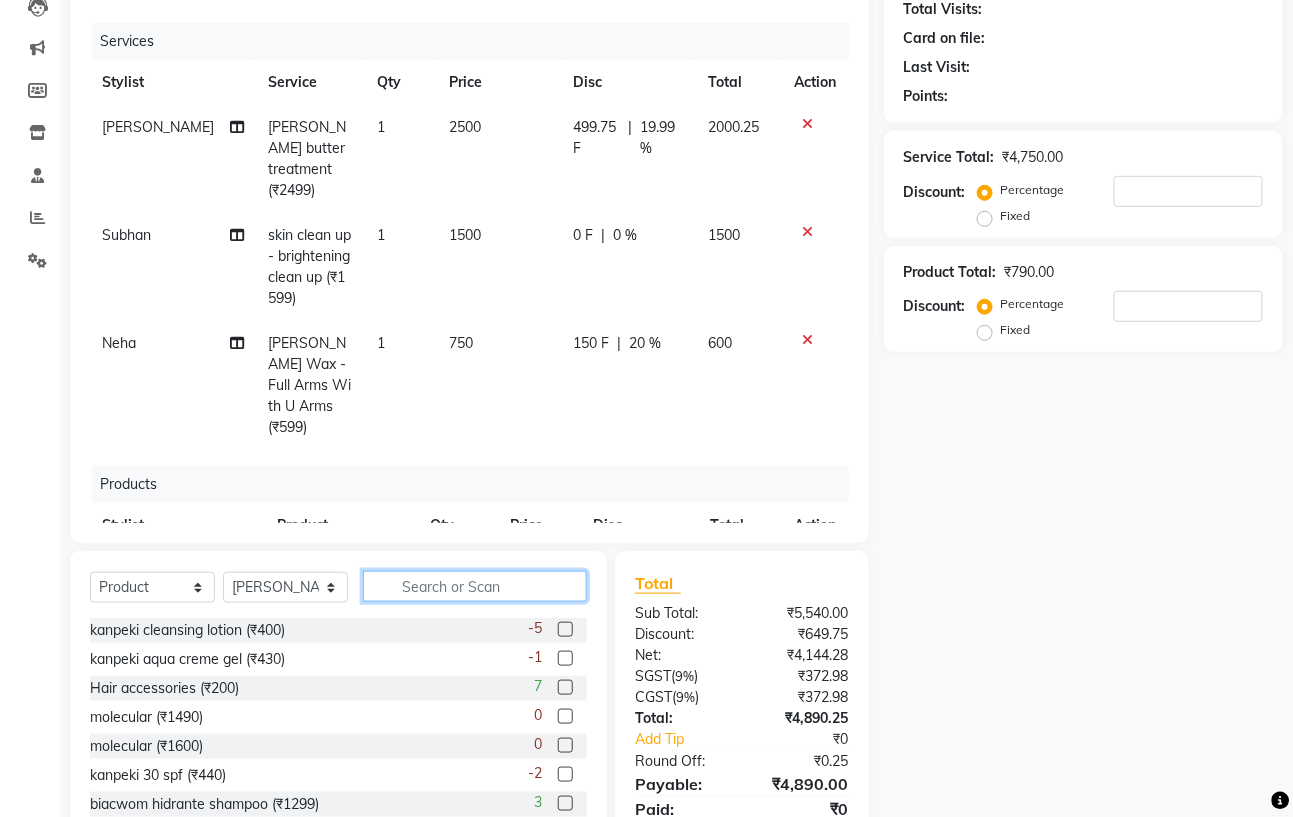 scroll, scrollTop: 85, scrollLeft: 0, axis: vertical 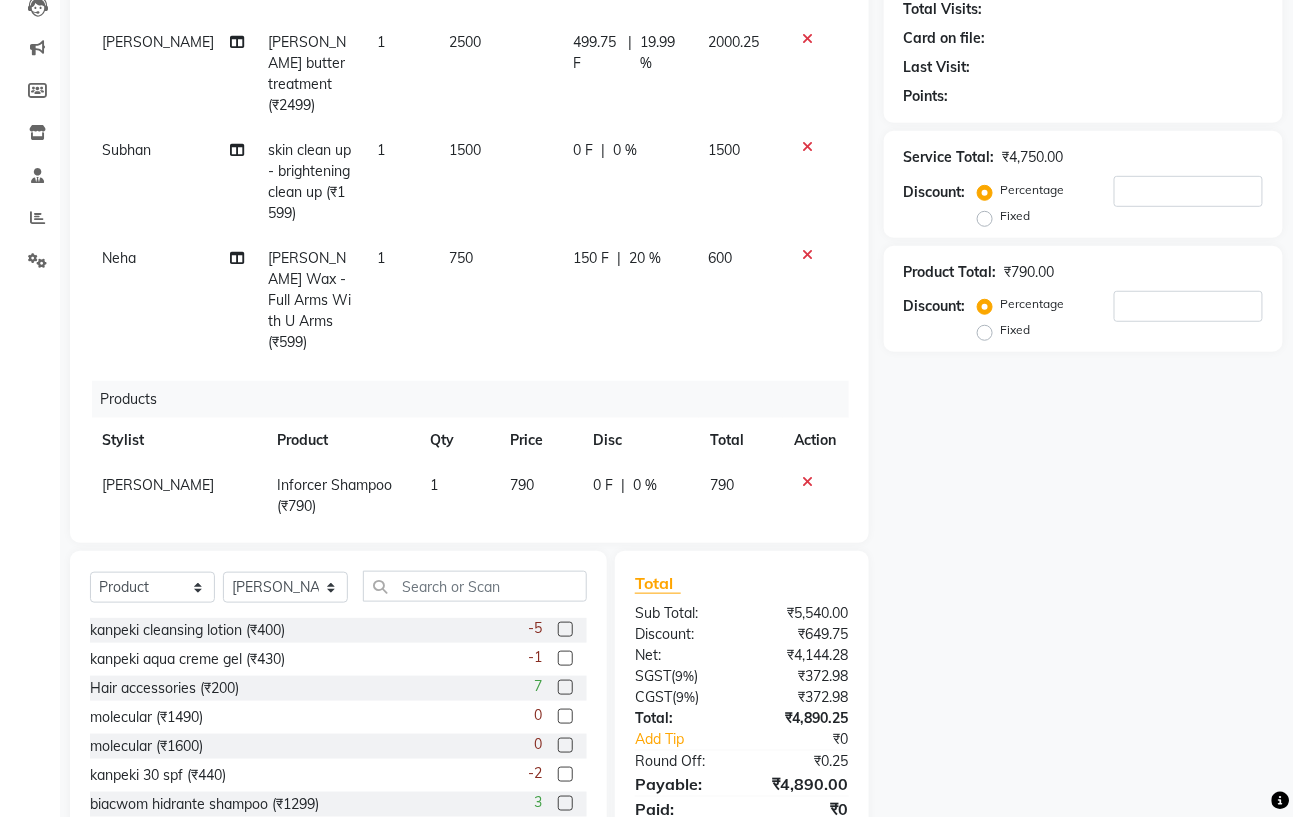 click on "0 F | 0 %" 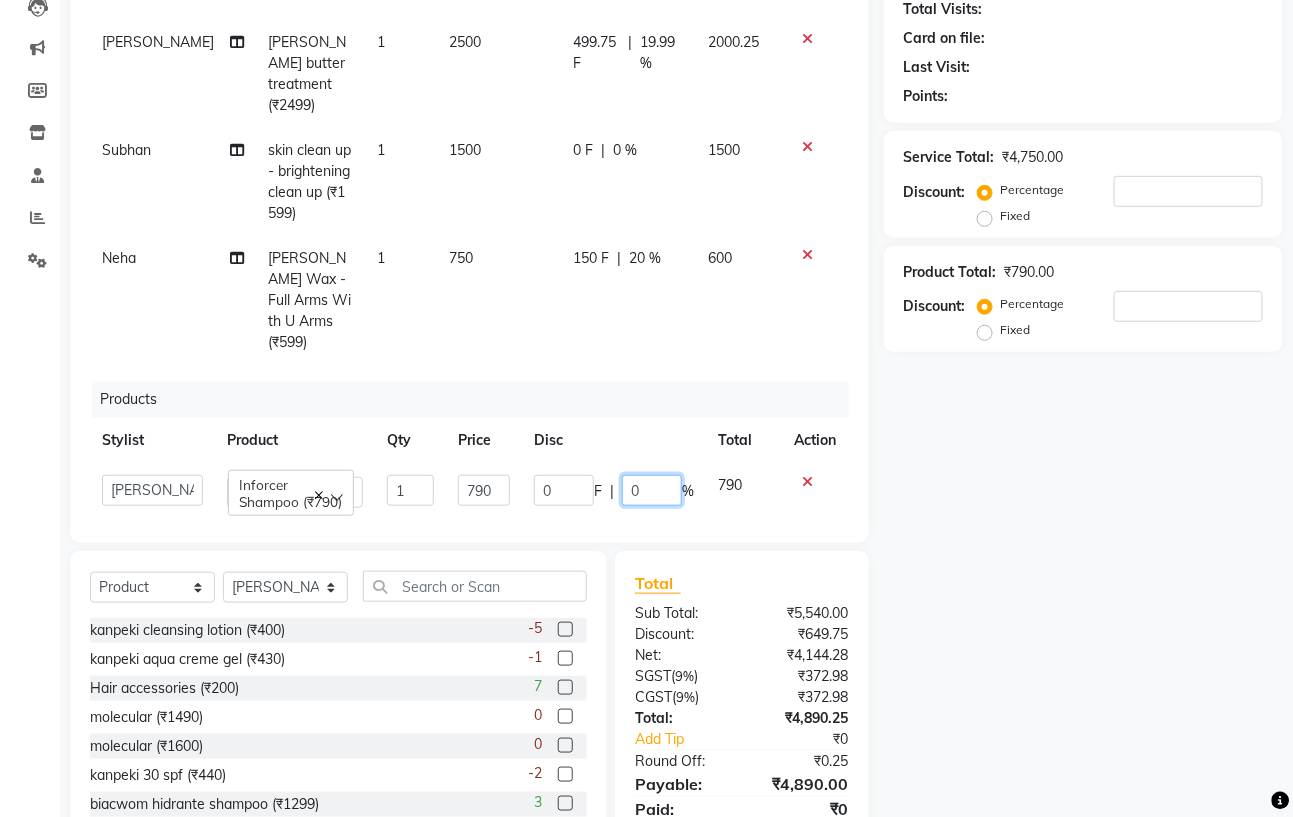 click on "0" 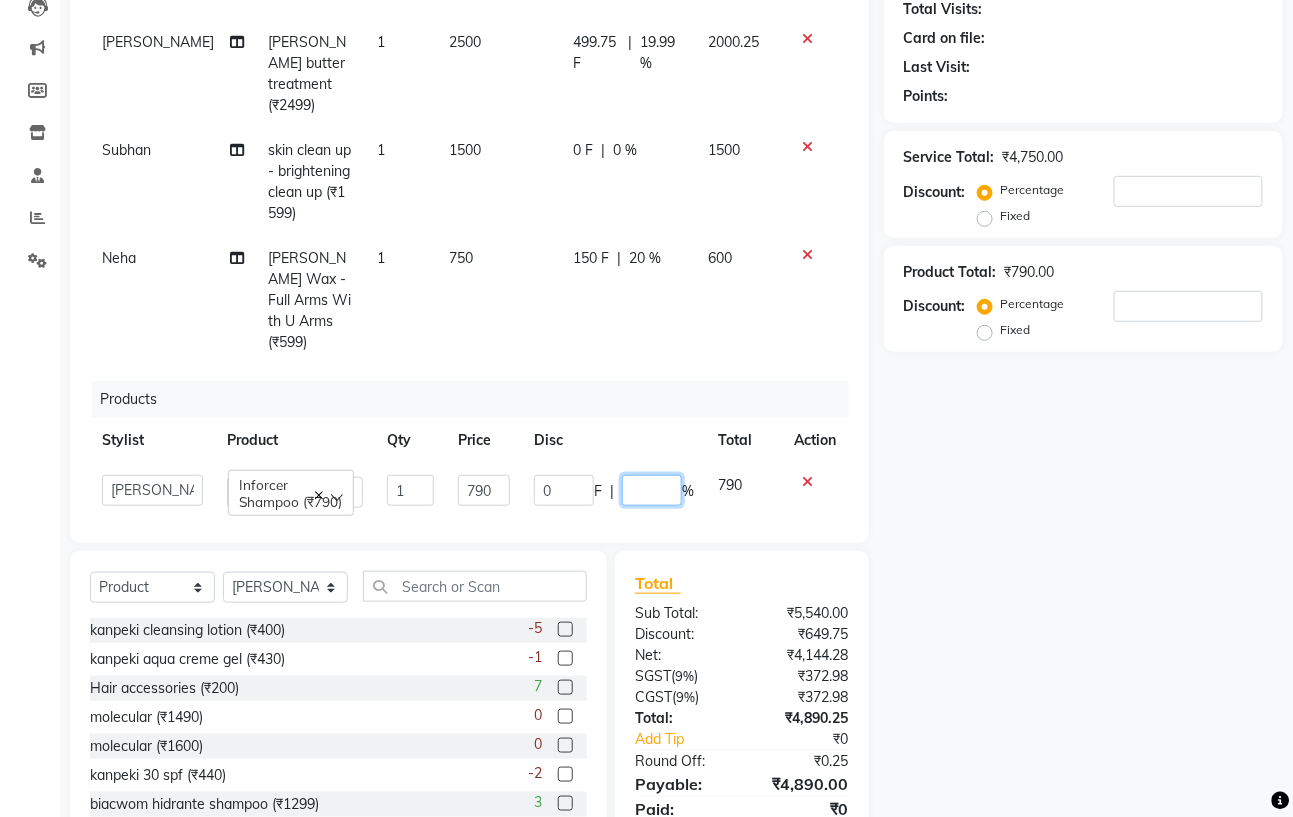 type on "5" 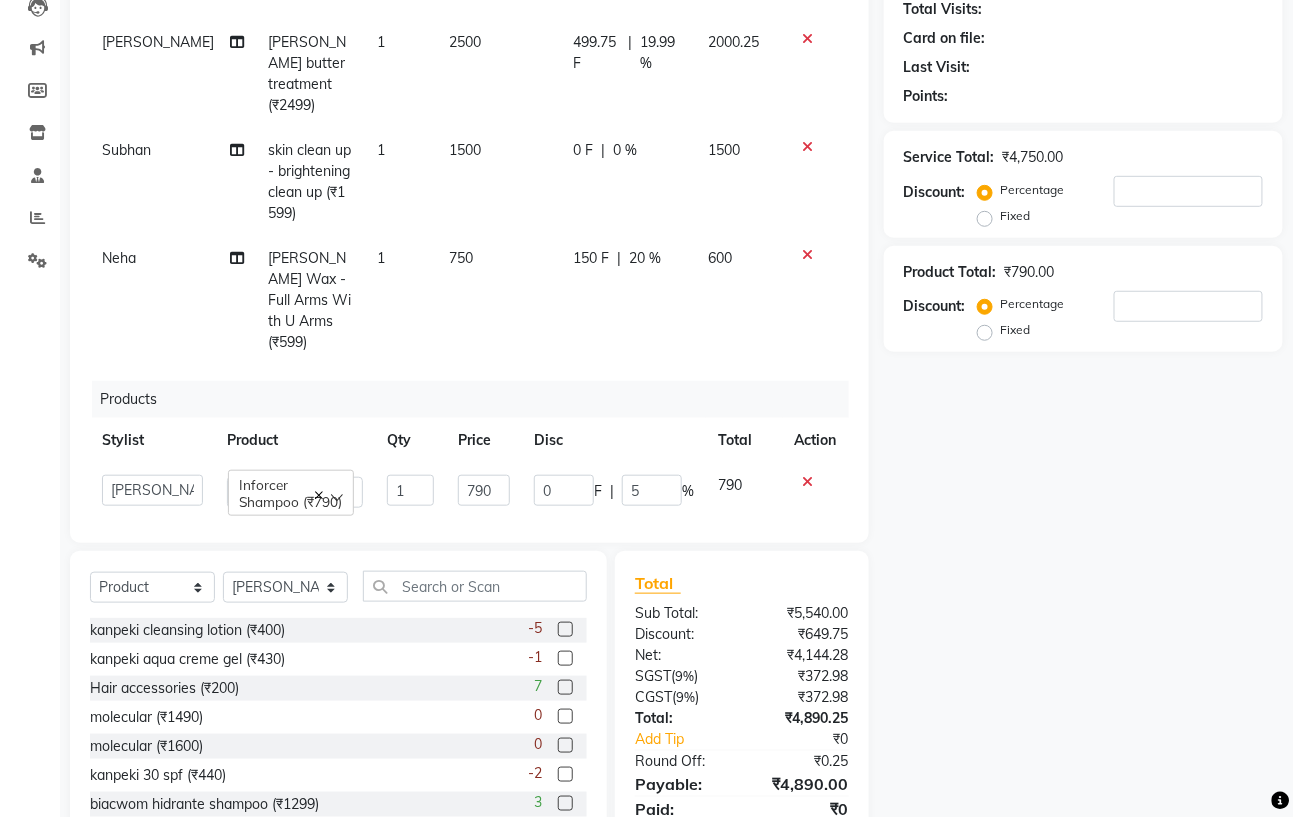 click on "Name: Membership: Total Visits: Card on file: Last Visit:  Points:  Service Total:  ₹4,750.00  Discount:  Percentage   Fixed  Product Total:  ₹790.00  Discount:  Percentage   Fixed" 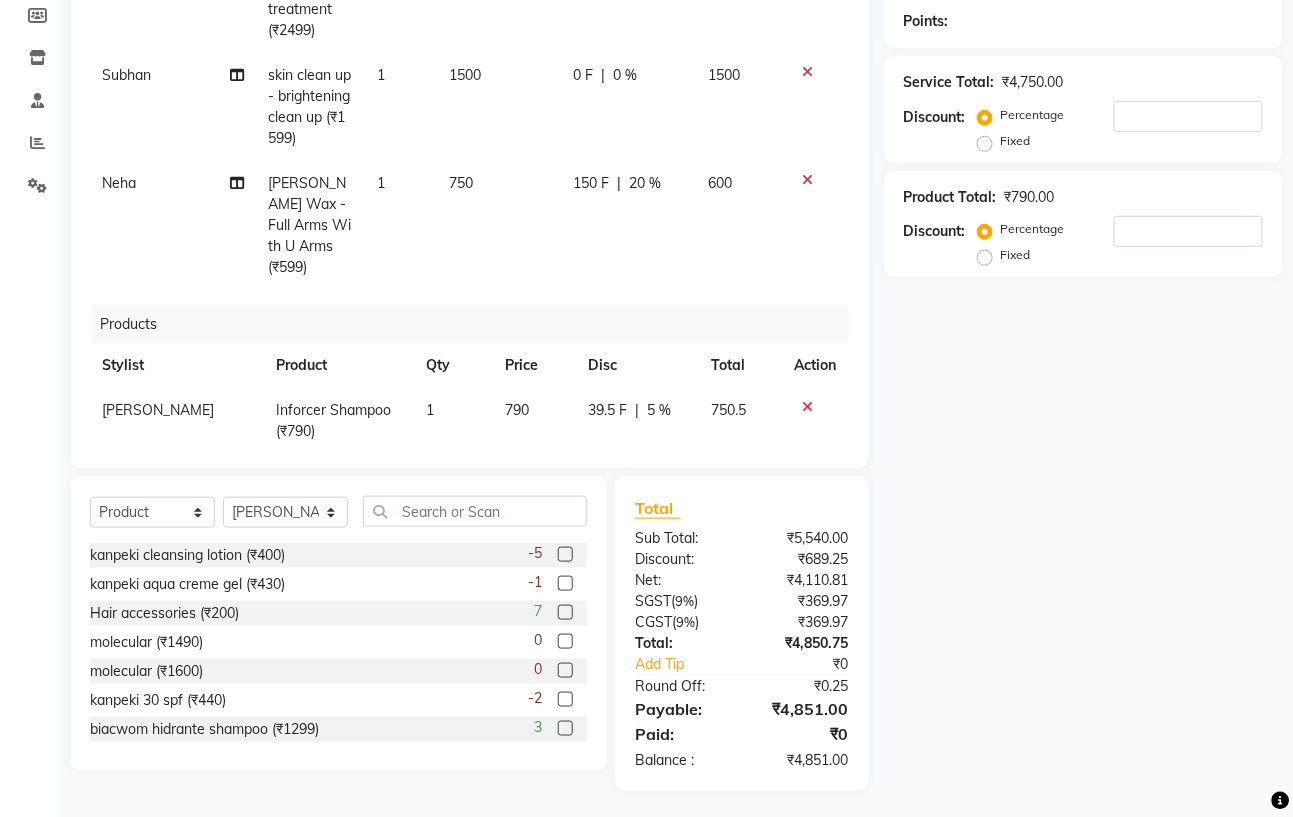 scroll, scrollTop: 303, scrollLeft: 0, axis: vertical 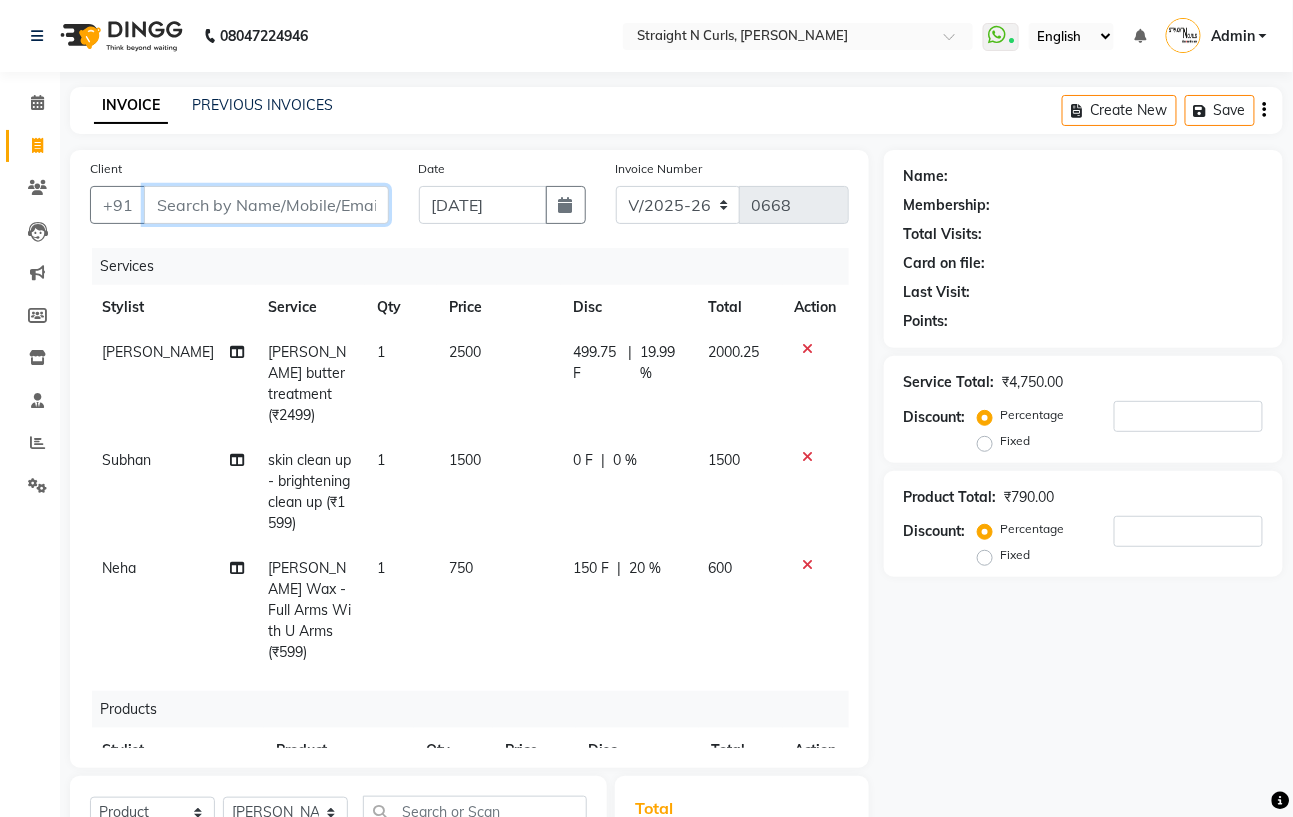 click on "Client" at bounding box center (266, 205) 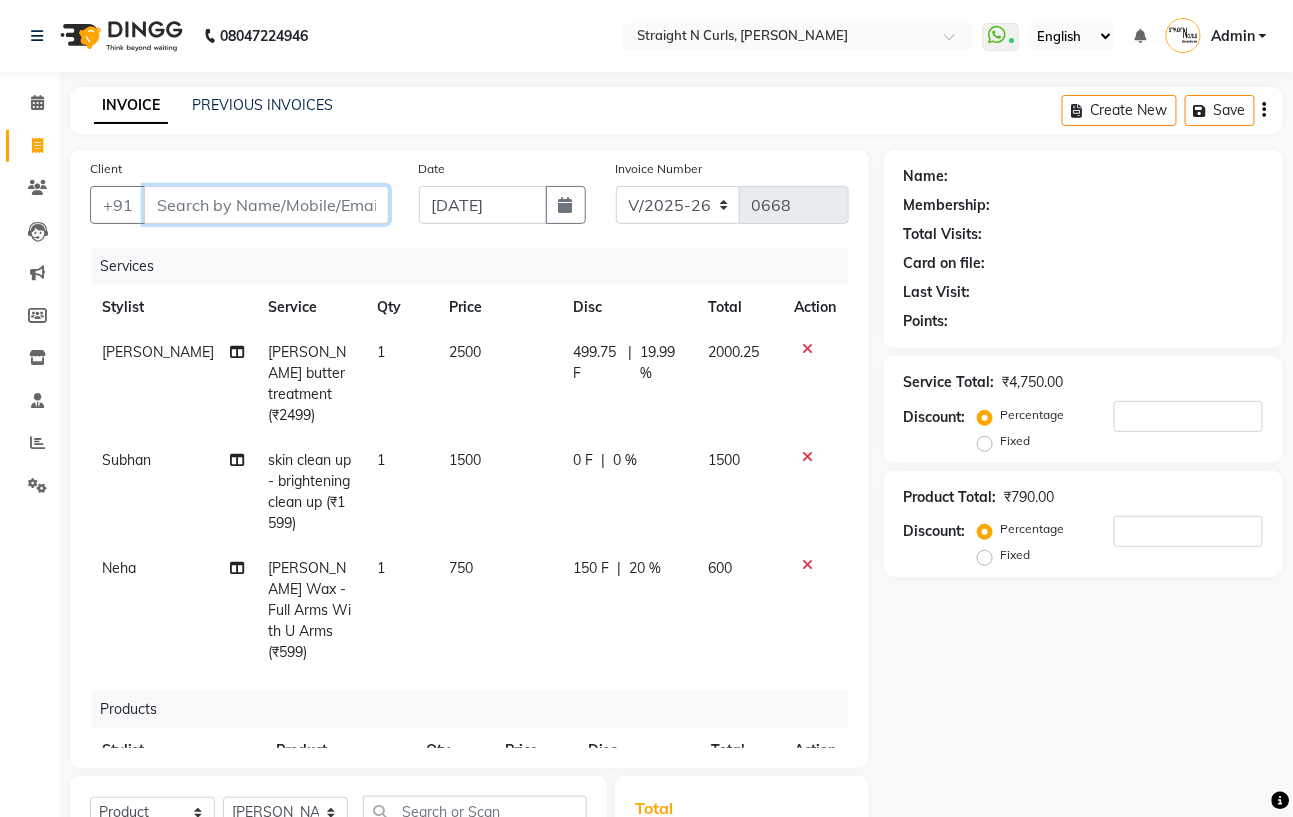scroll, scrollTop: 303, scrollLeft: 0, axis: vertical 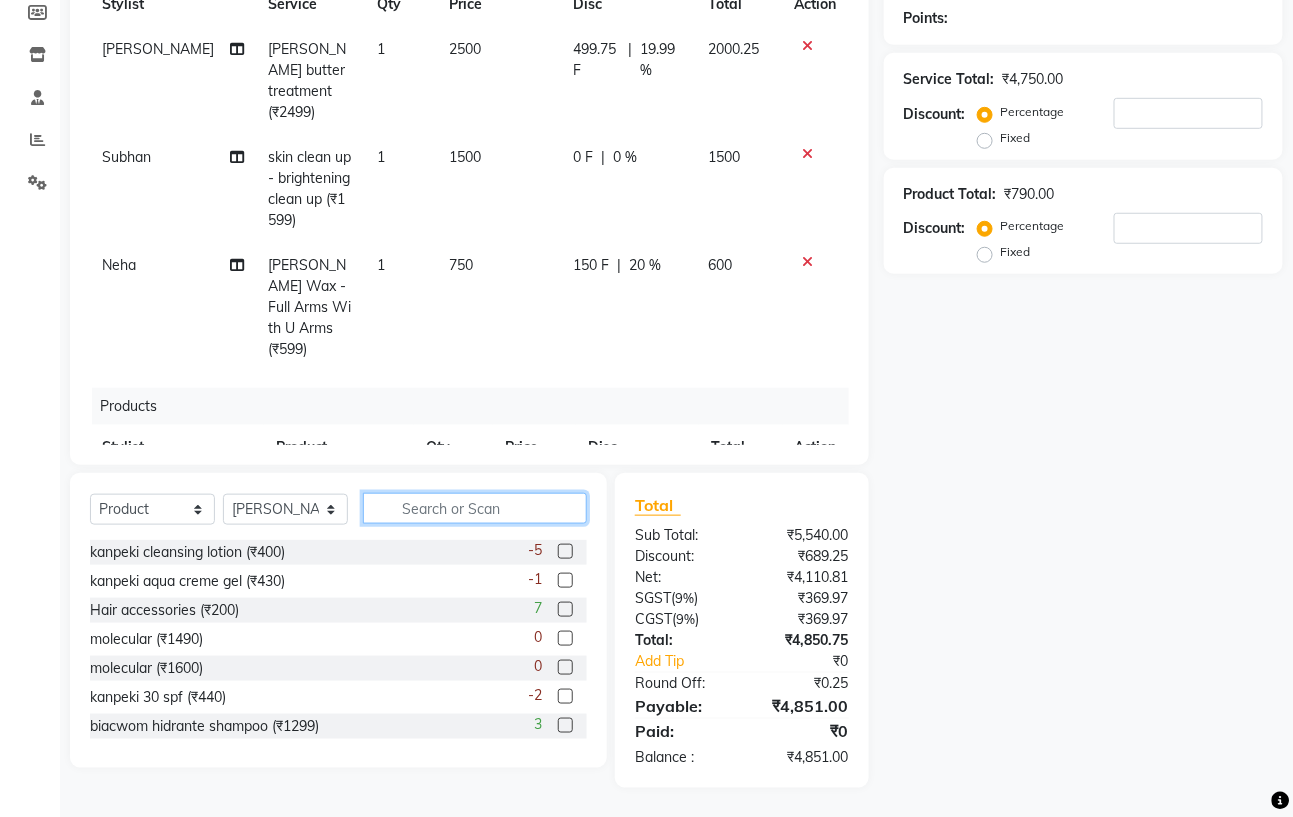 click 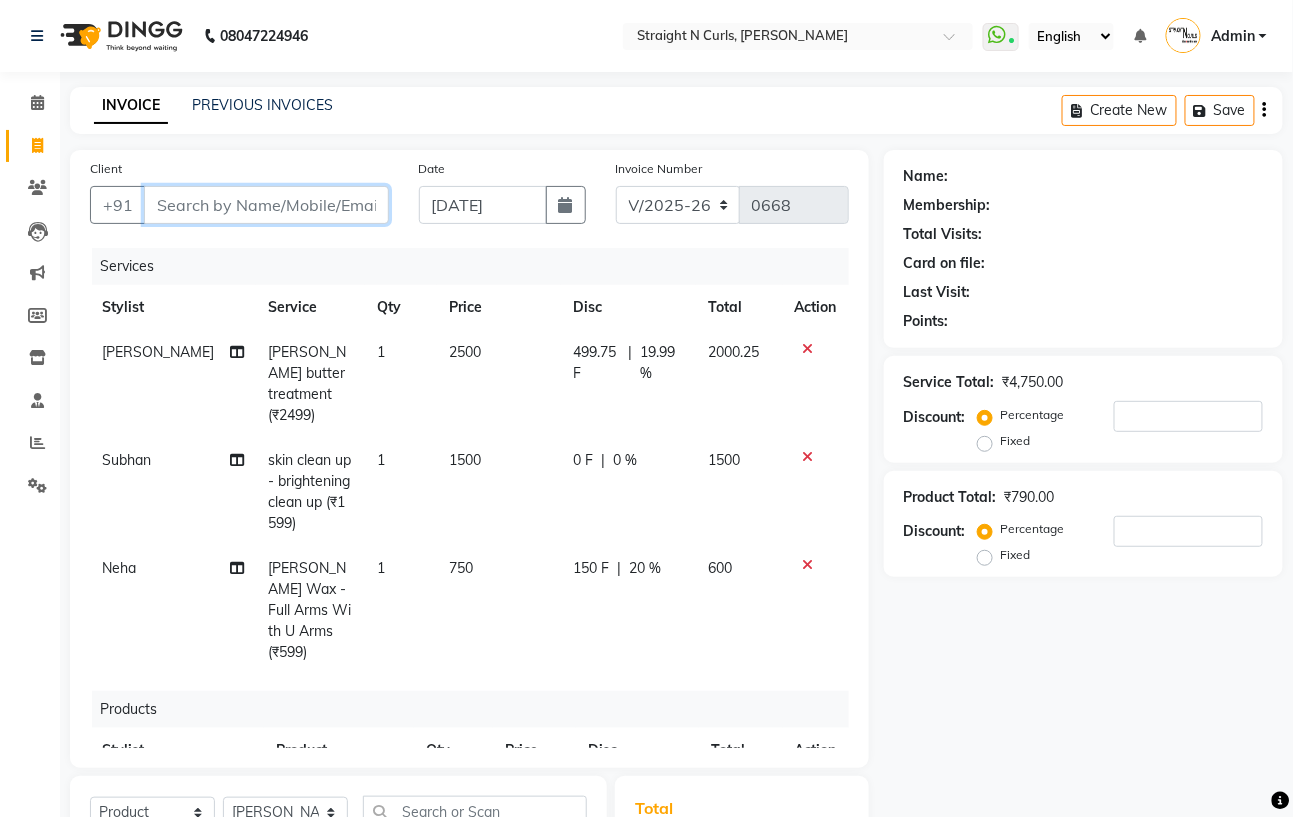 click on "Client" at bounding box center [266, 205] 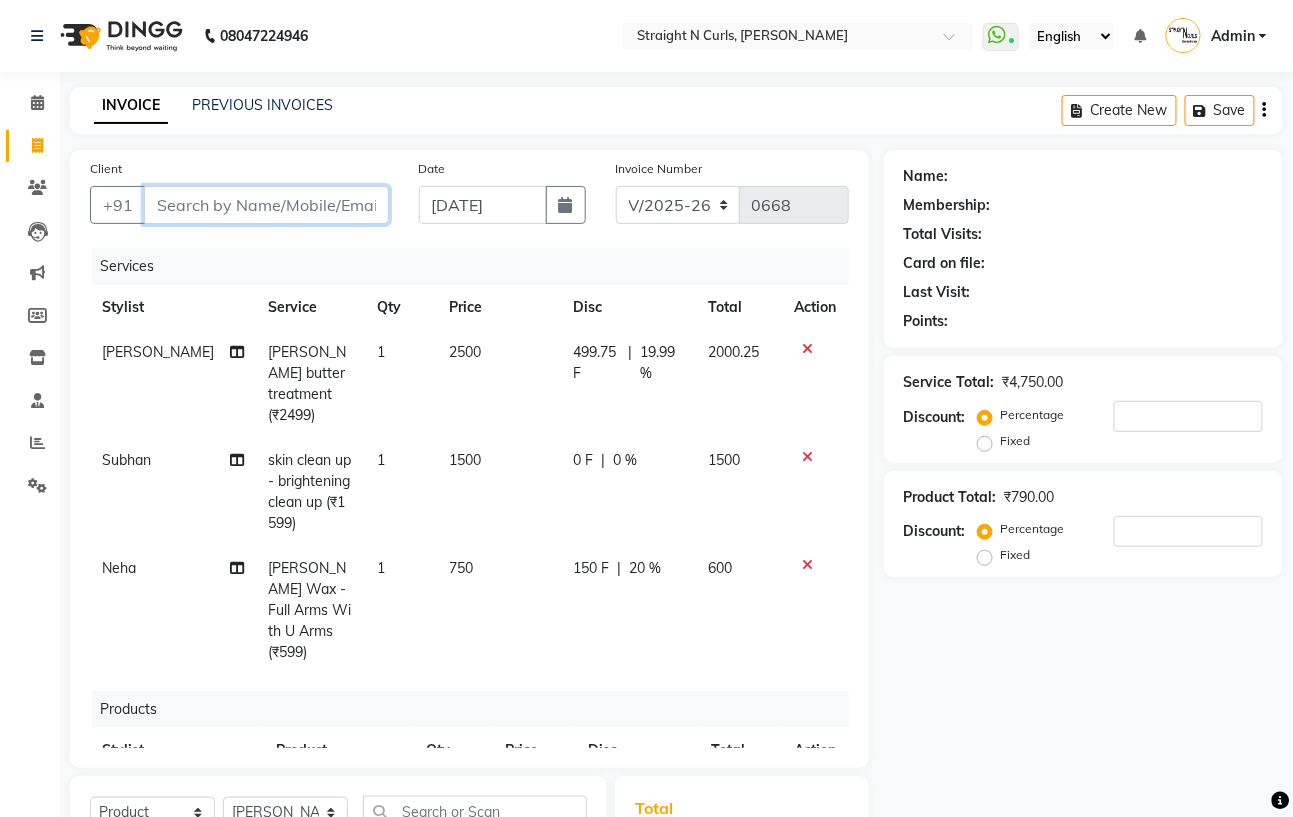type on "m" 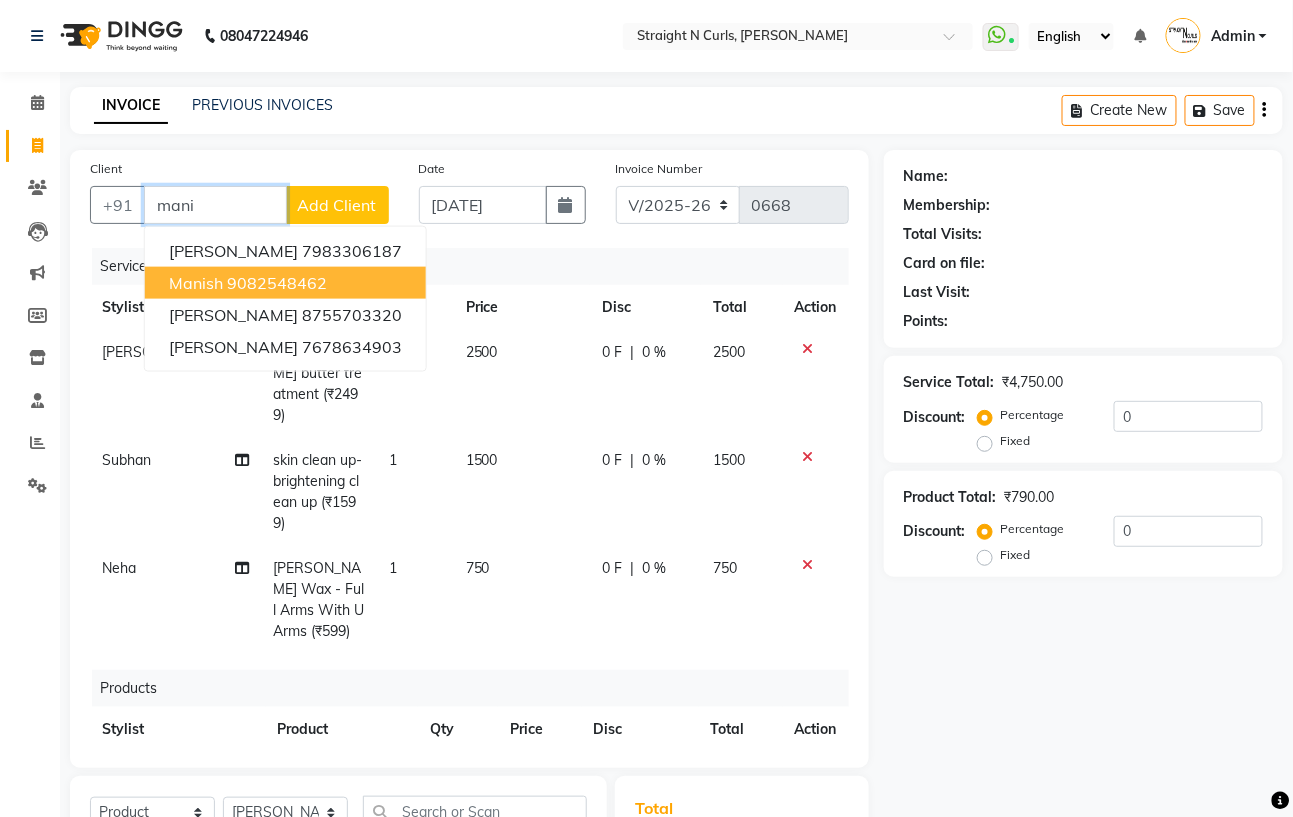 click on "9082548462" at bounding box center [277, 283] 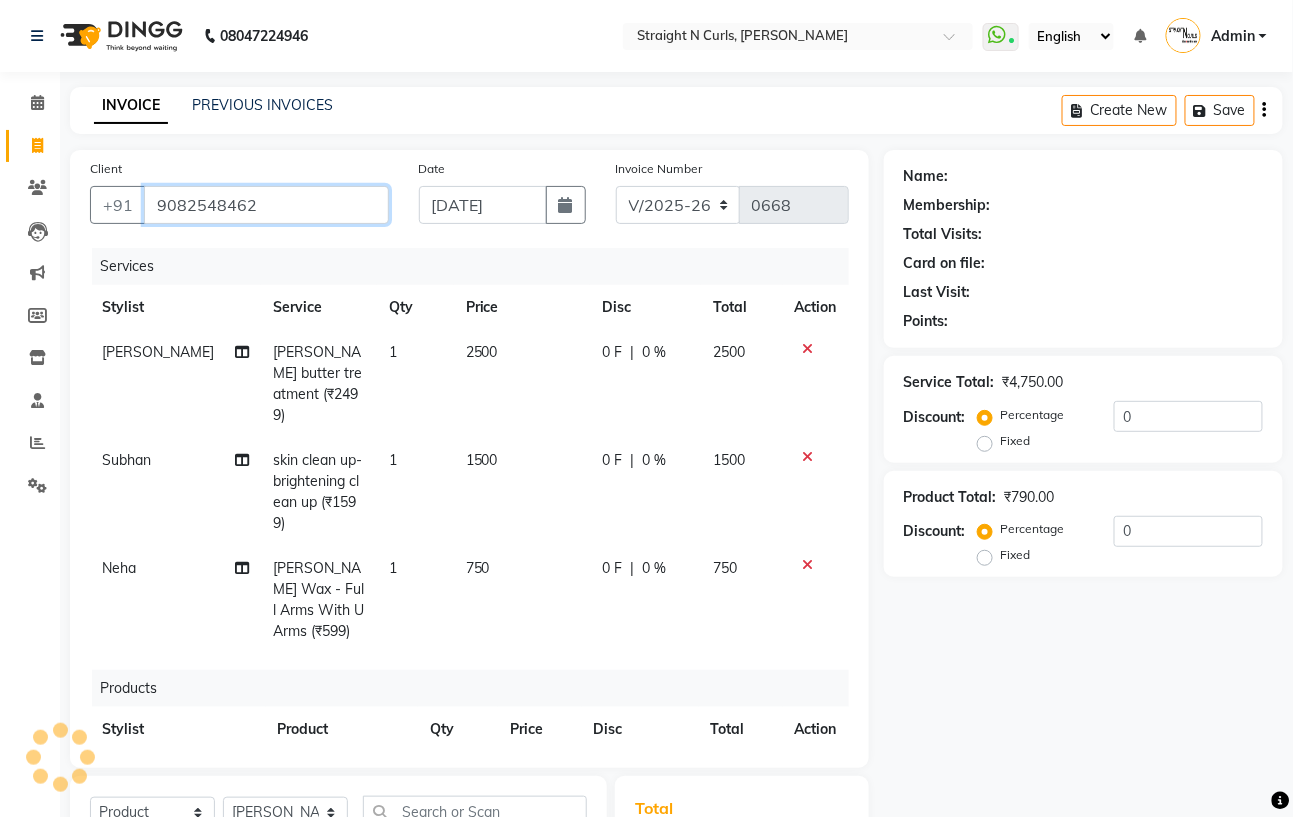type on "9082548462" 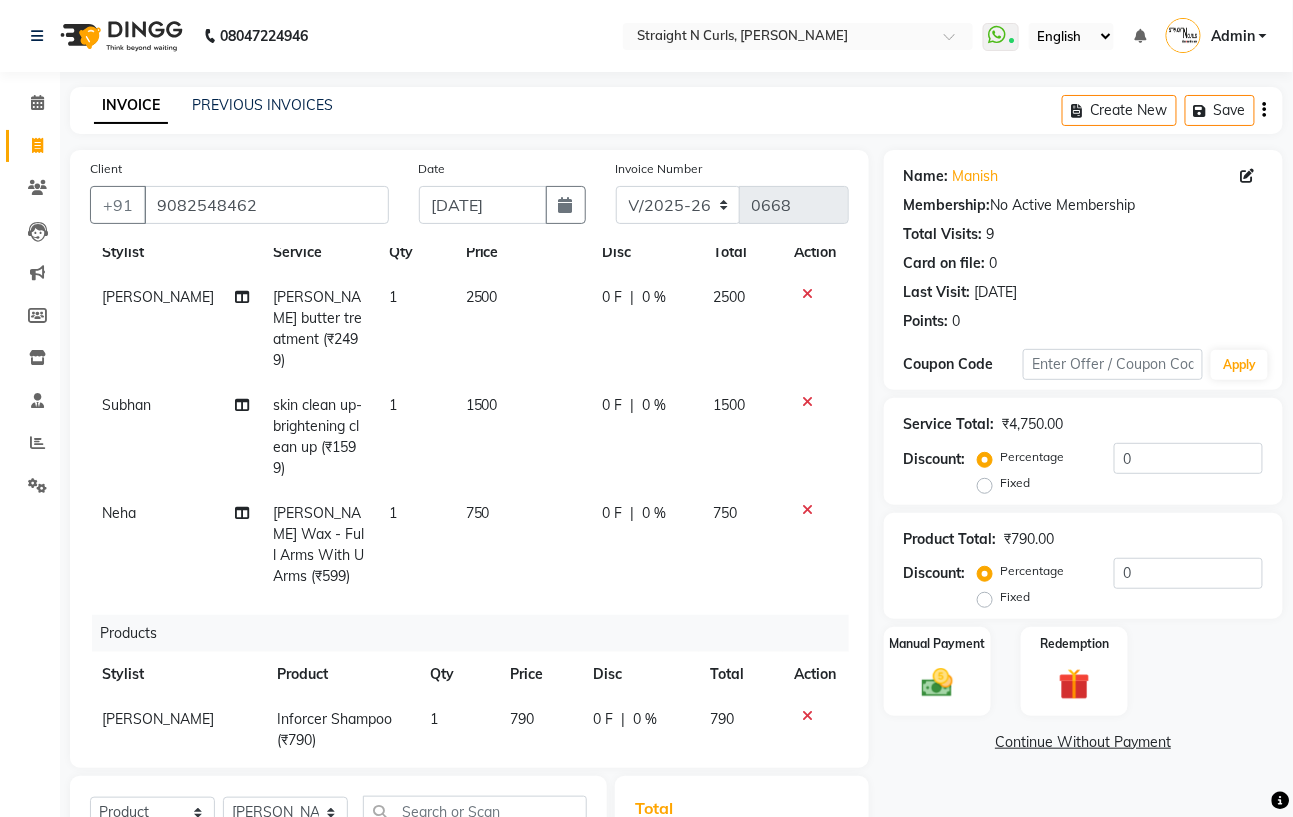 scroll, scrollTop: 85, scrollLeft: 0, axis: vertical 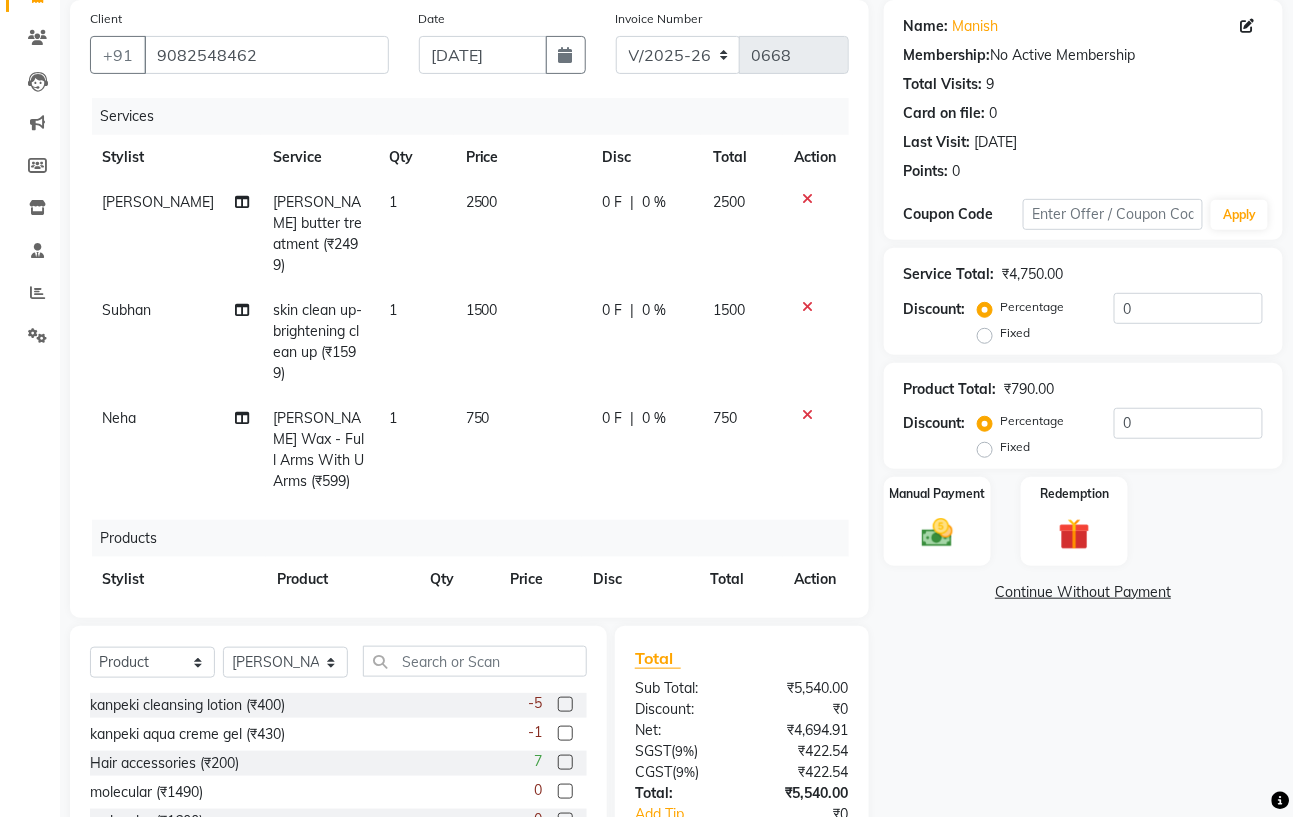 click on "0 F" 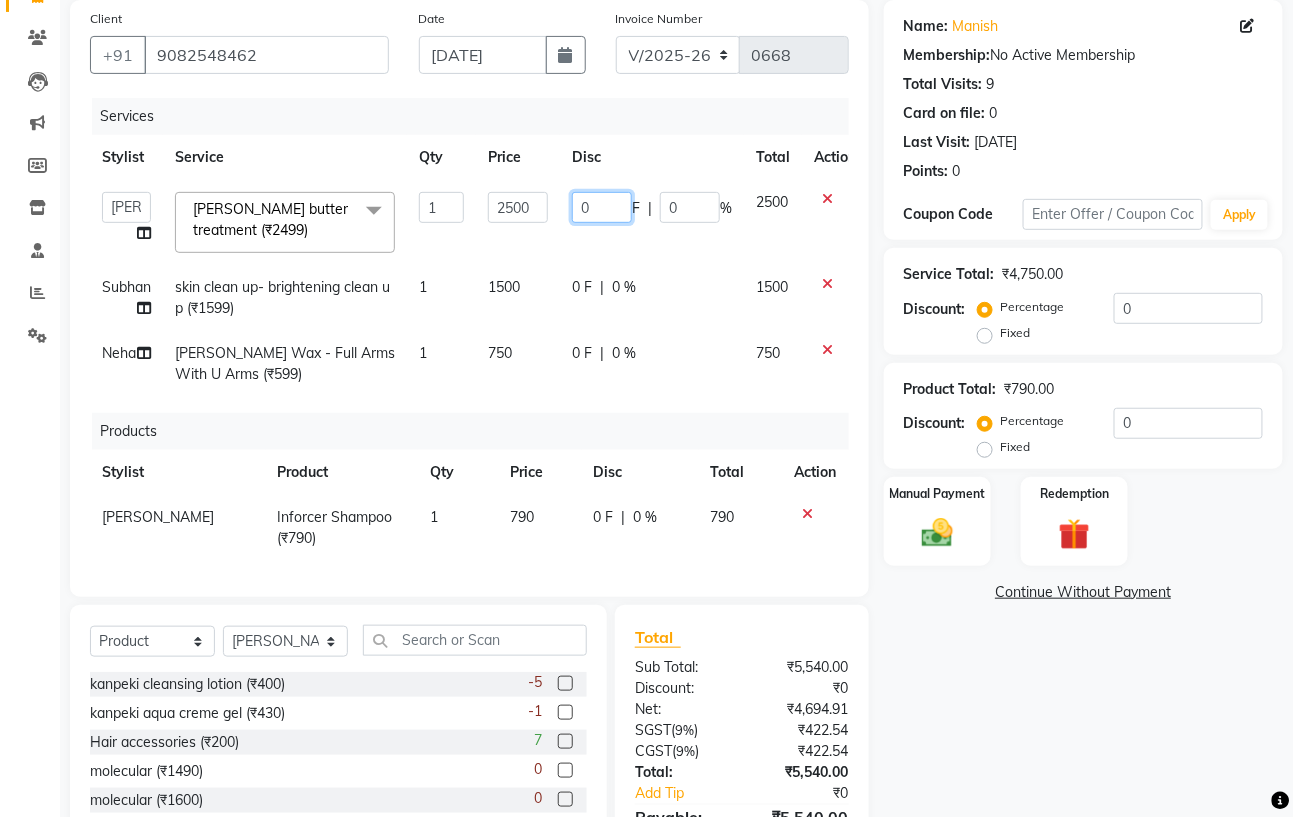 click on "0" 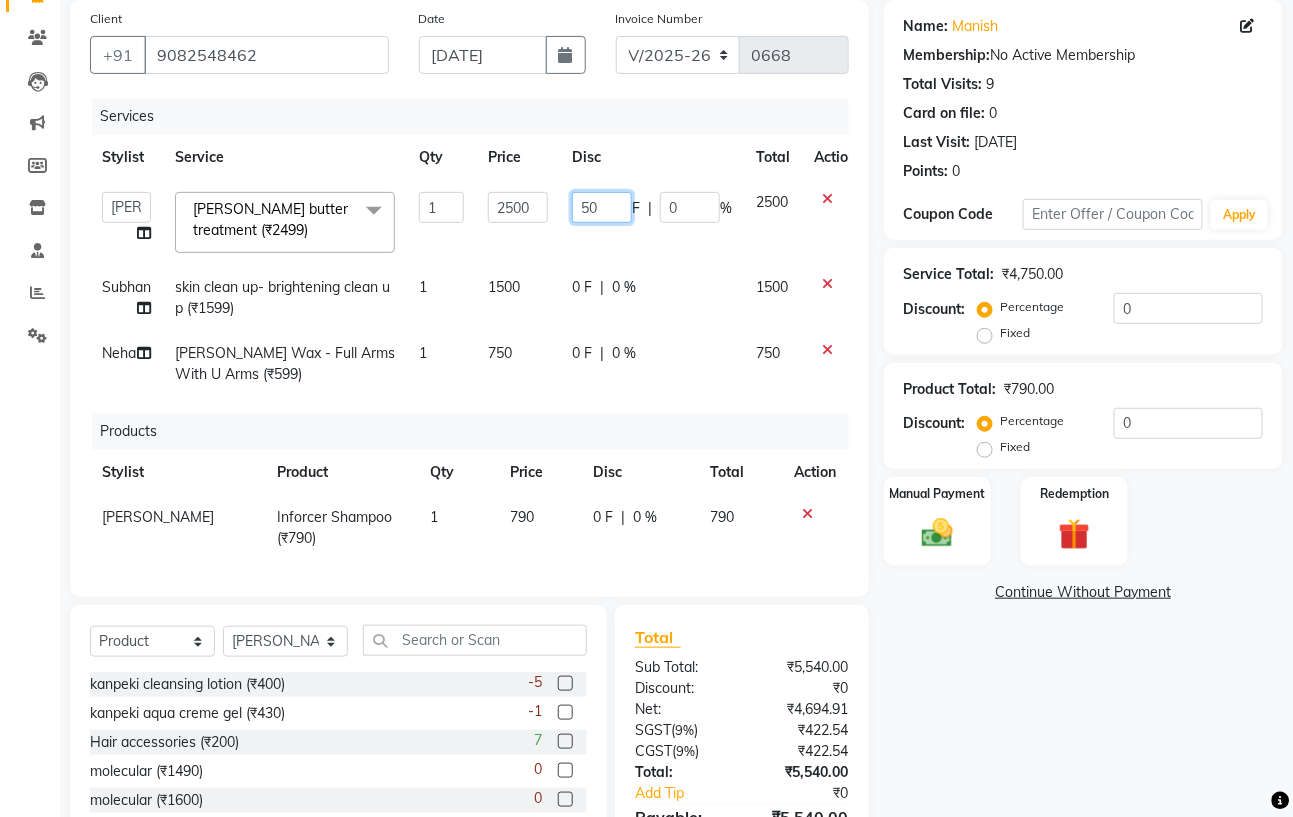 type on "500" 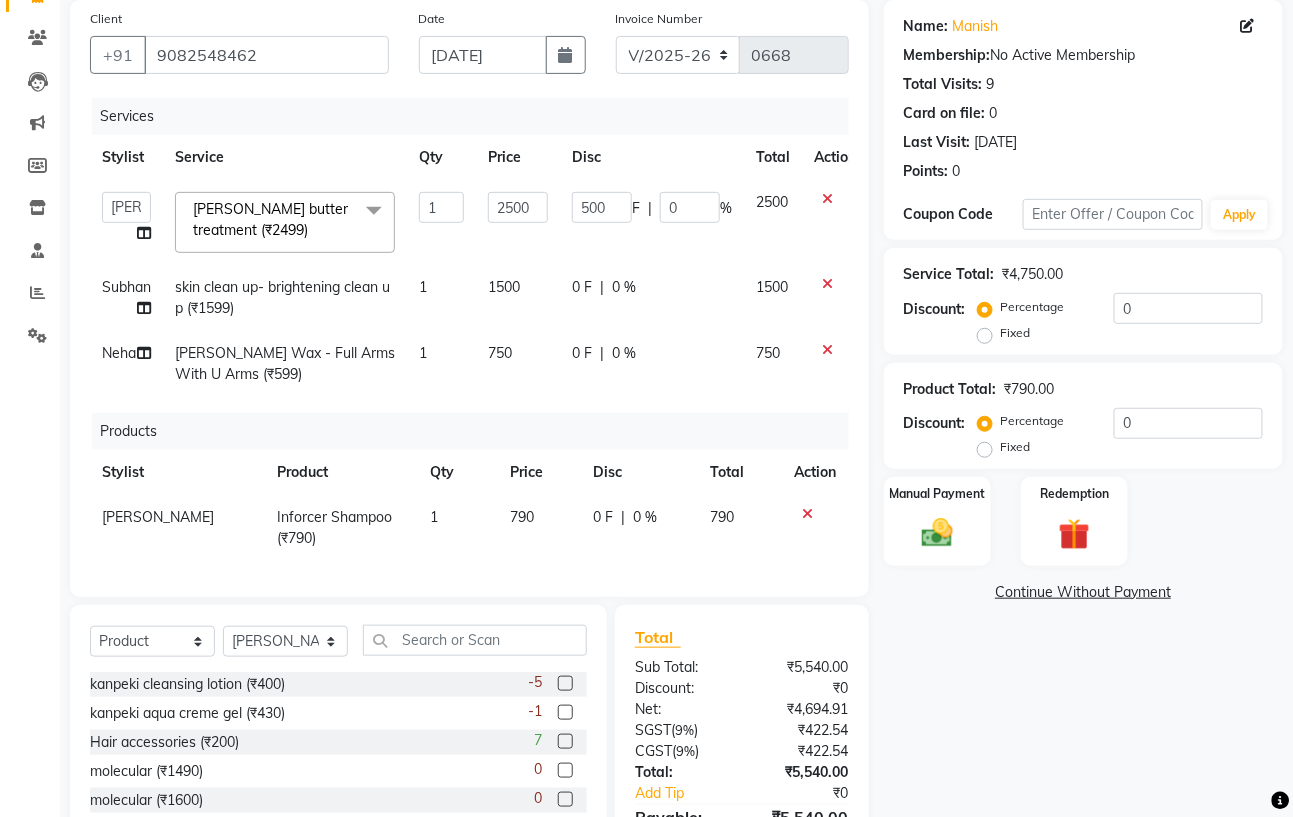 click on "Name: Manish  Membership:  No Active Membership  Total Visits:  9 Card on file:  0 Last Visit:   20-06-2025 Points:   0  Coupon Code Apply Service Total:  ₹4,750.00  Discount:  Percentage   Fixed  0 Product Total:  ₹790.00  Discount:  Percentage   Fixed  0 Manual Payment Redemption  Continue Without Payment" 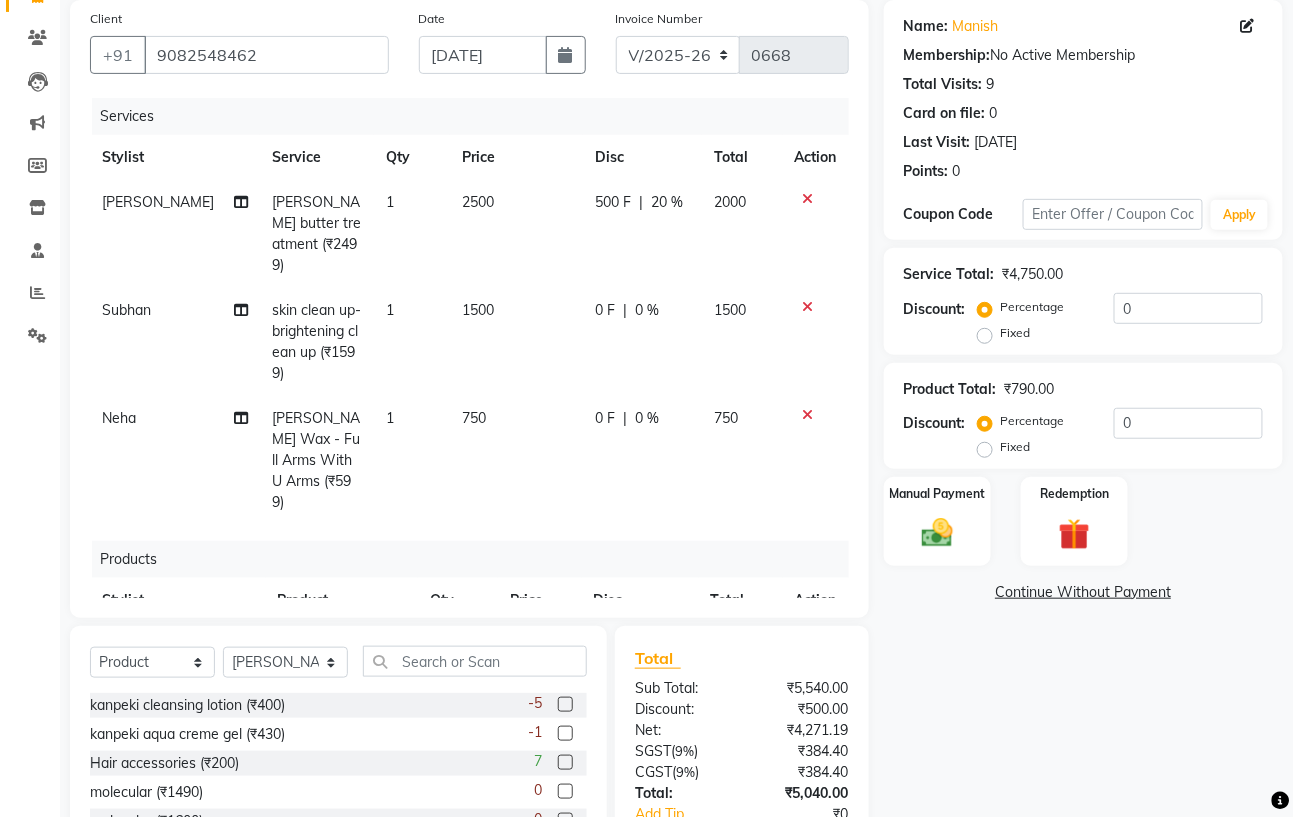 click on "0 F | 0 %" 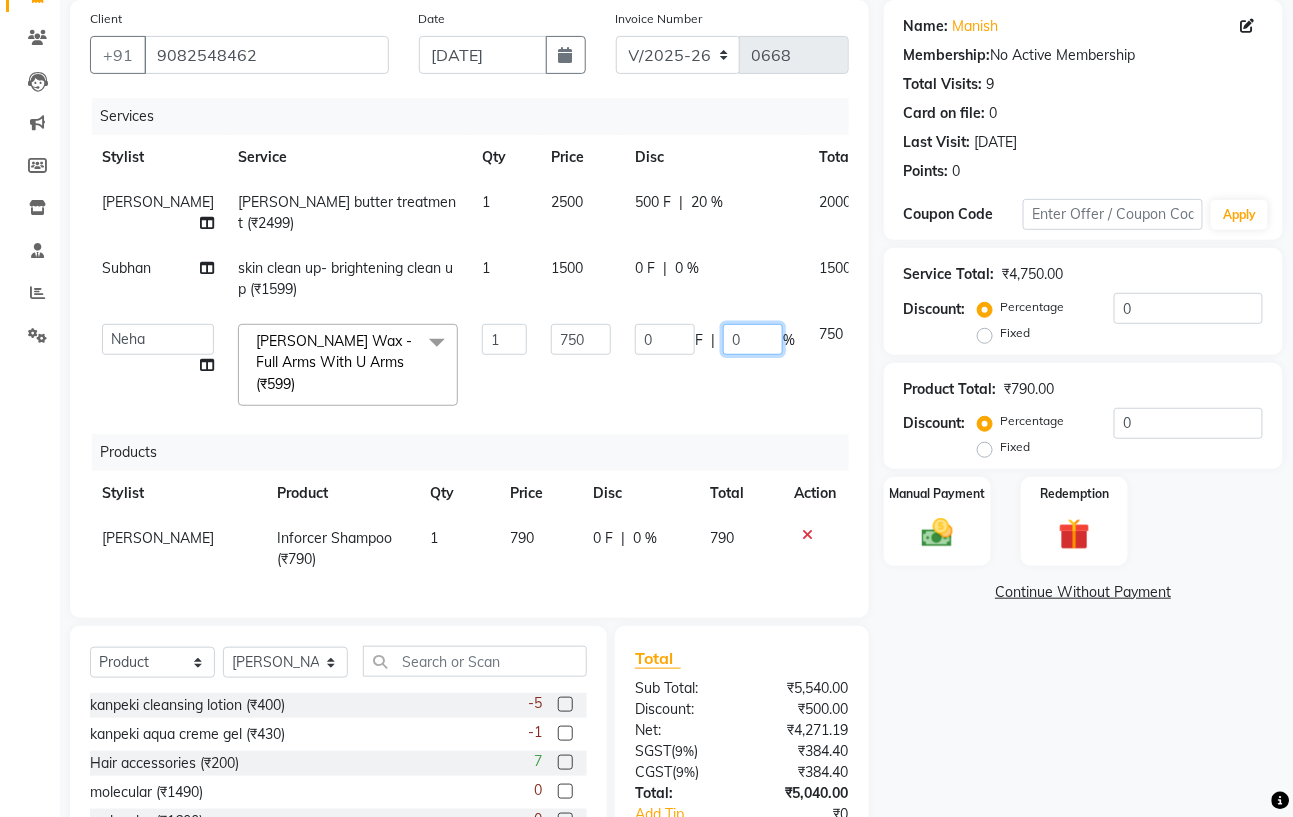 click on "0" 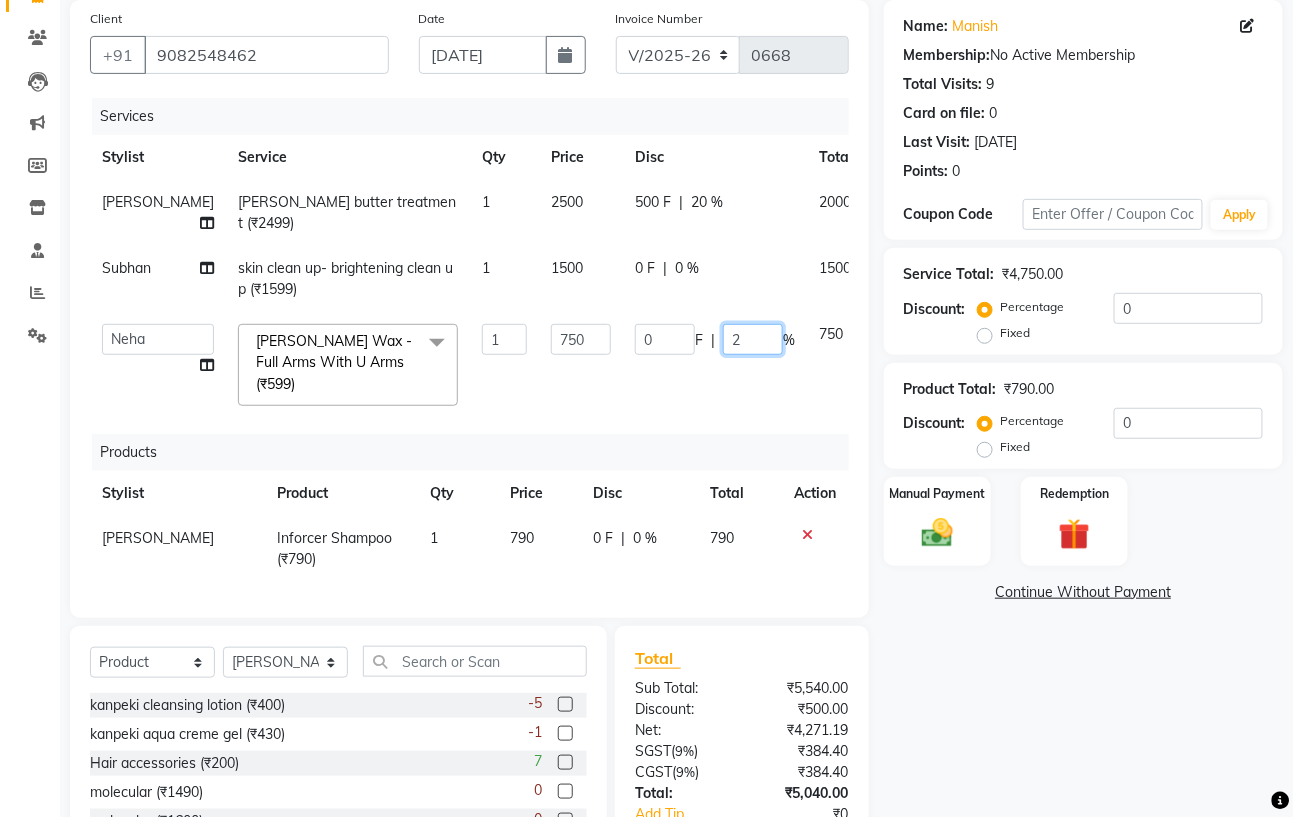type on "20" 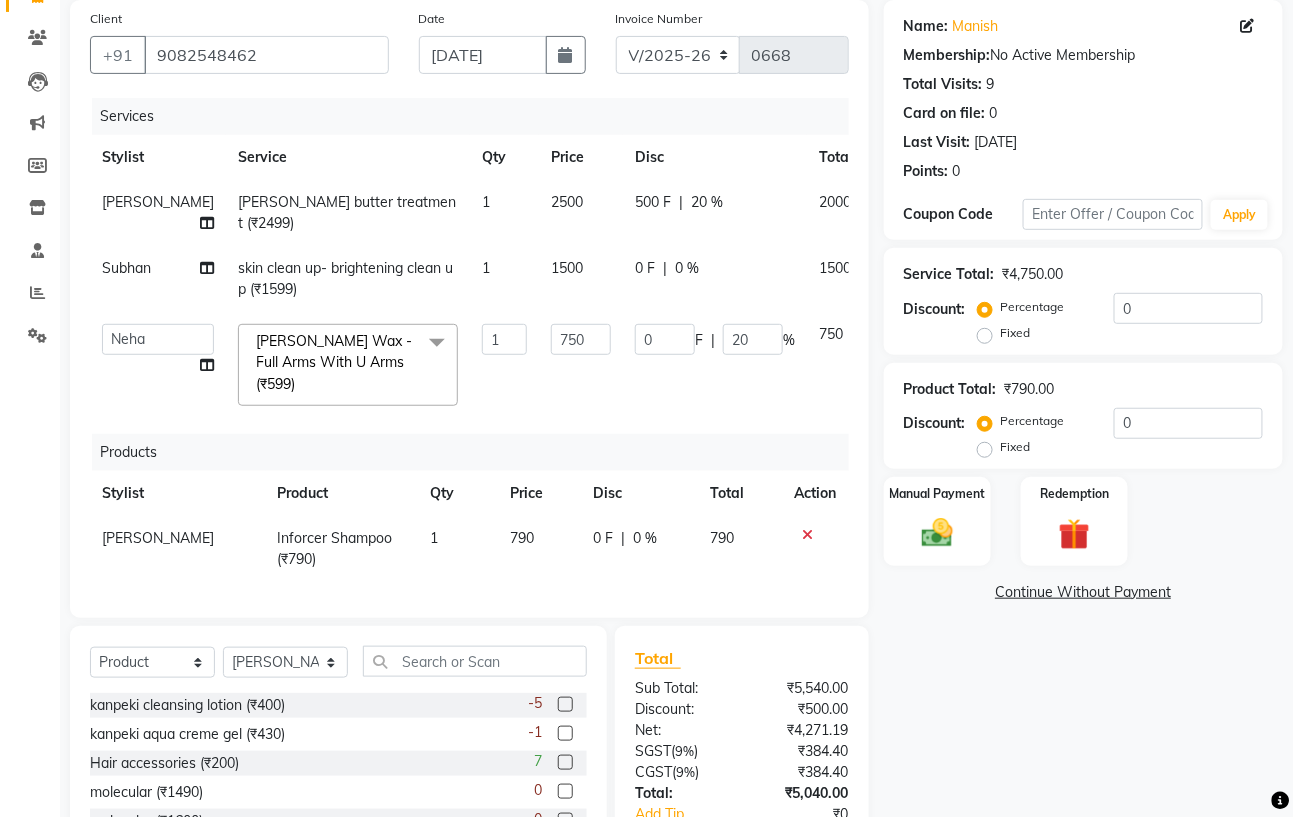 click on "Name: Manish  Membership:  No Active Membership  Total Visits:  9 Card on file:  0 Last Visit:   20-06-2025 Points:   0  Coupon Code Apply Service Total:  ₹4,750.00  Discount:  Percentage   Fixed  0 Product Total:  ₹790.00  Discount:  Percentage   Fixed  0 Manual Payment Redemption  Continue Without Payment" 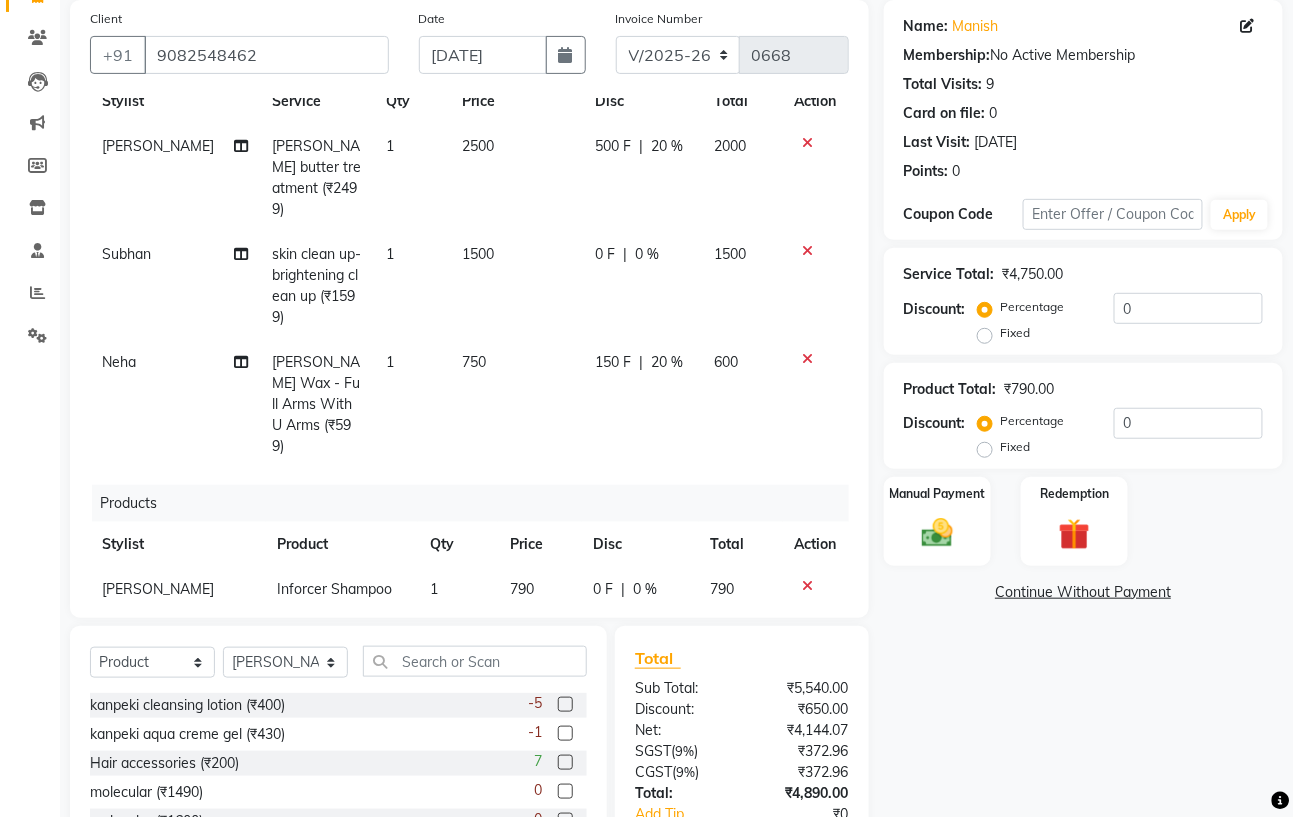 scroll, scrollTop: 85, scrollLeft: 0, axis: vertical 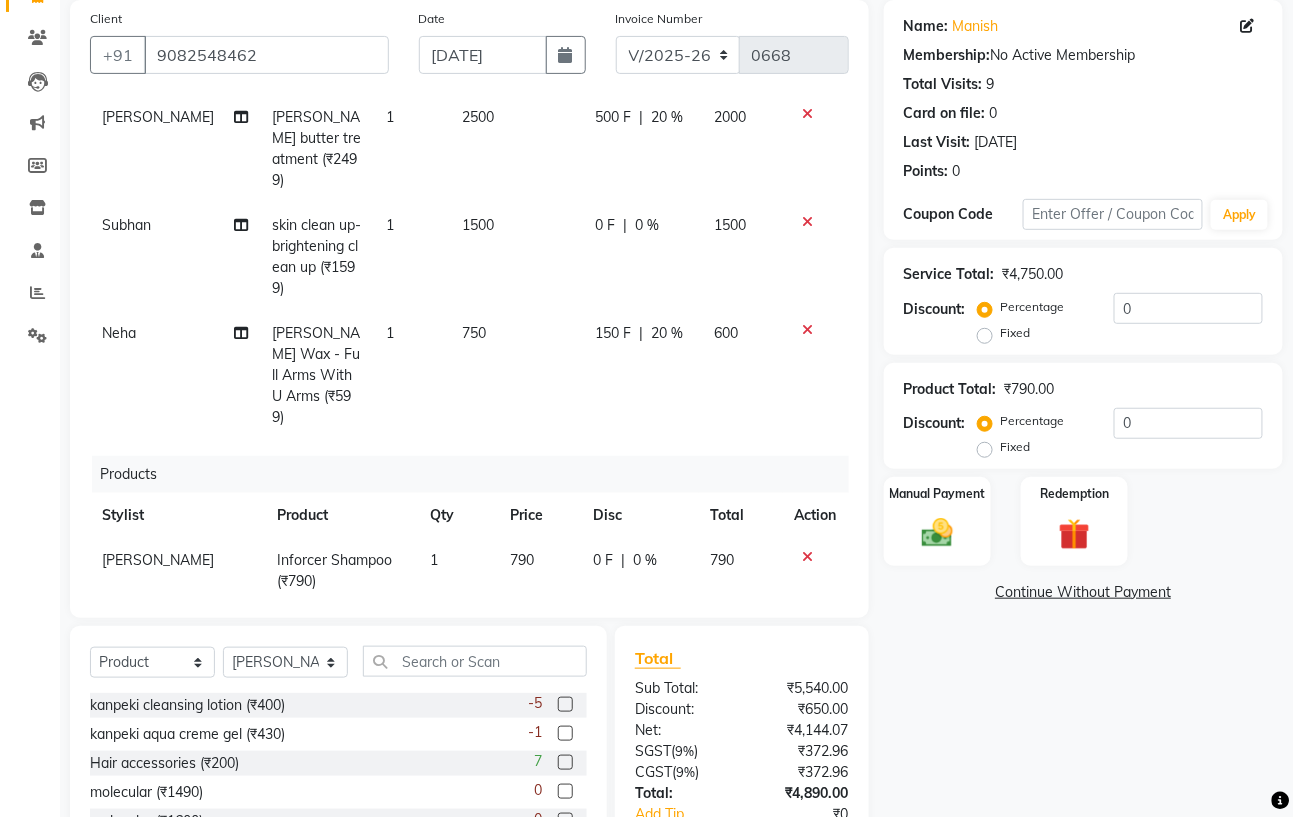 click on "0 F | 0 %" 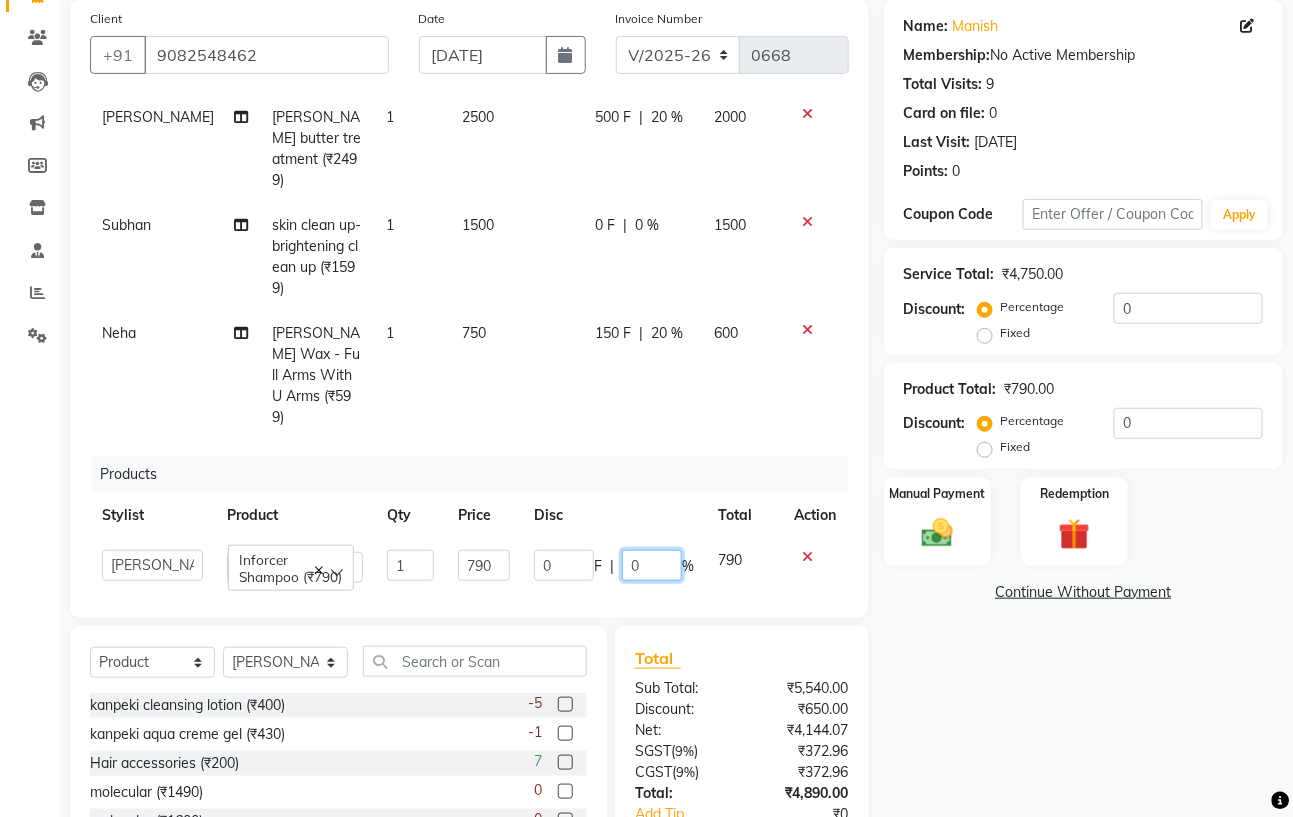 click on "0" 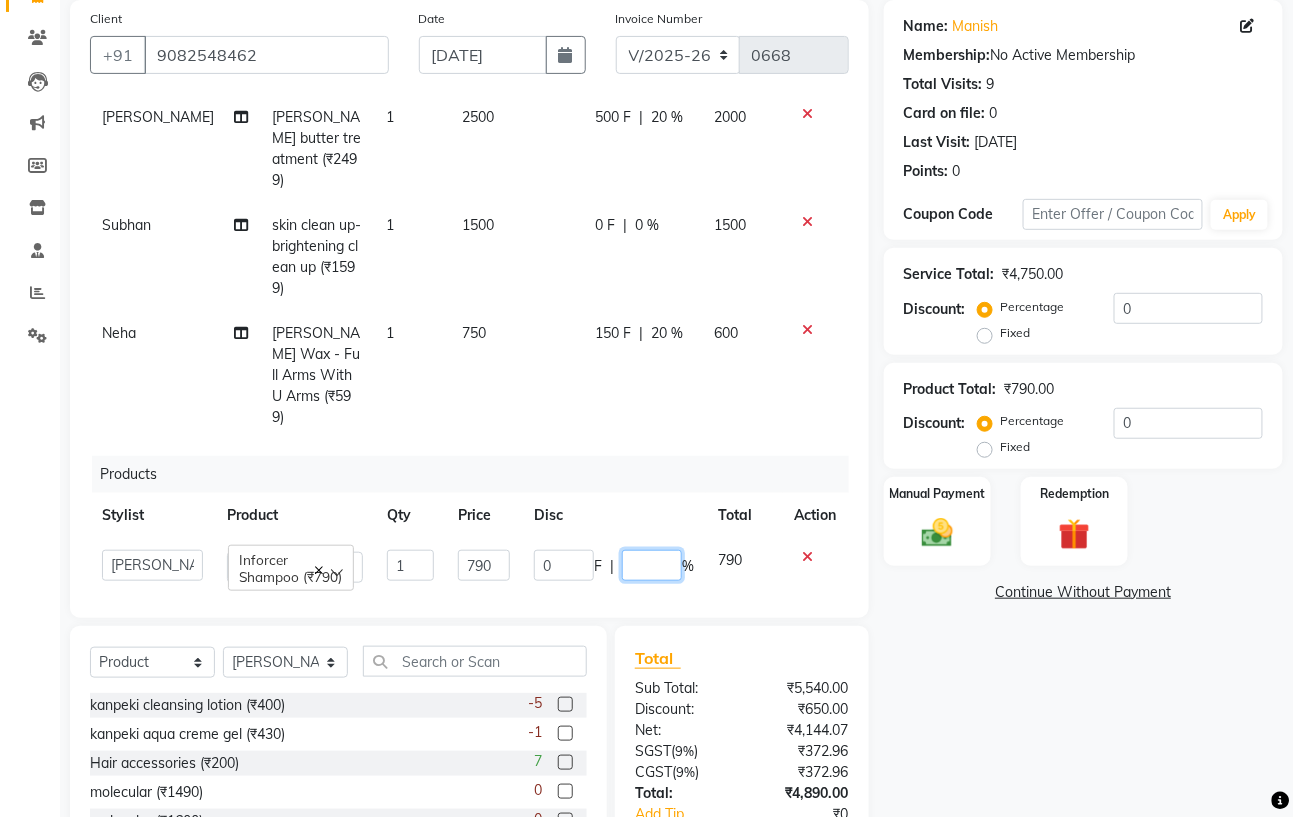 type on "5" 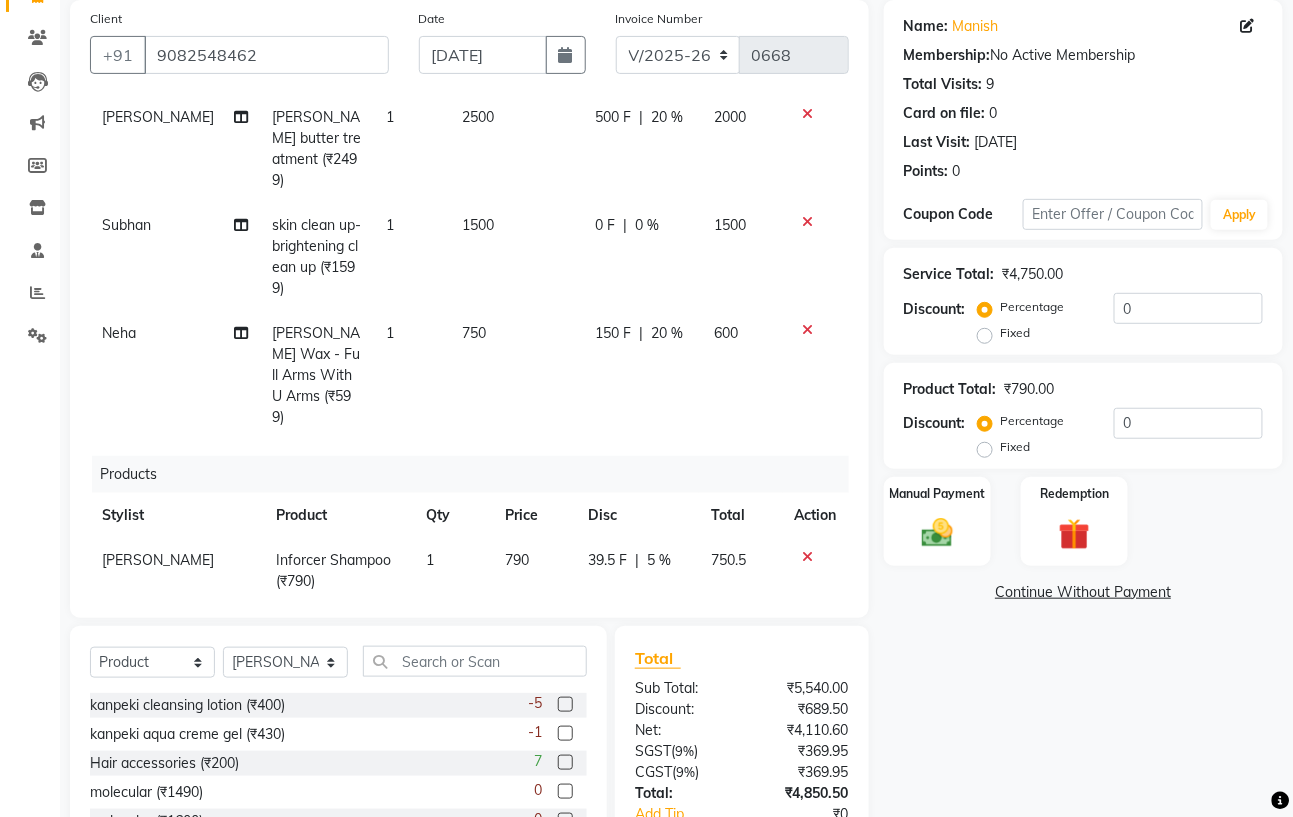 click on "Name: Manish  Membership:  No Active Membership  Total Visits:  9 Card on file:  0 Last Visit:   20-06-2025 Points:   0  Coupon Code Apply Service Total:  ₹4,750.00  Discount:  Percentage   Fixed  0 Product Total:  ₹790.00  Discount:  Percentage   Fixed  0 Manual Payment Redemption  Continue Without Payment" 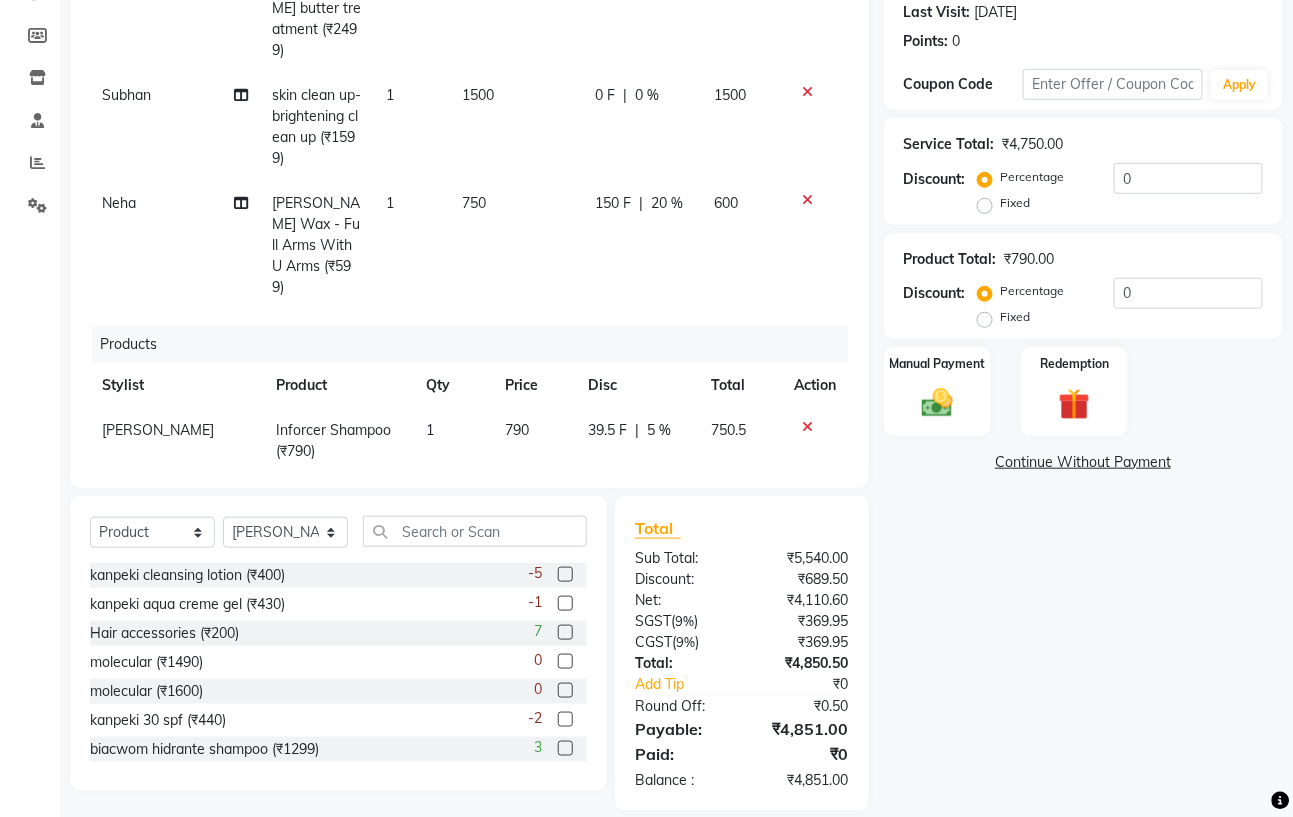 scroll, scrollTop: 303, scrollLeft: 0, axis: vertical 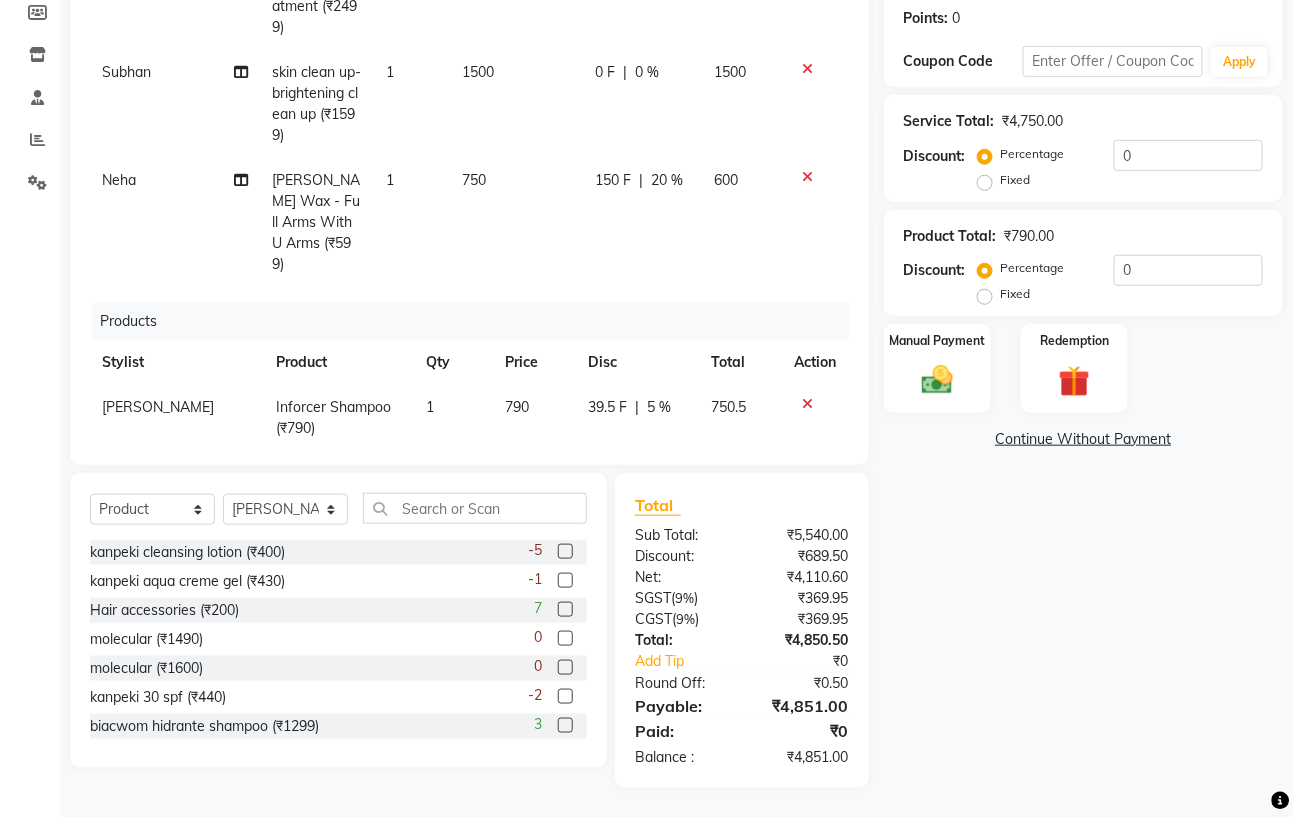 click on "39.5 F" 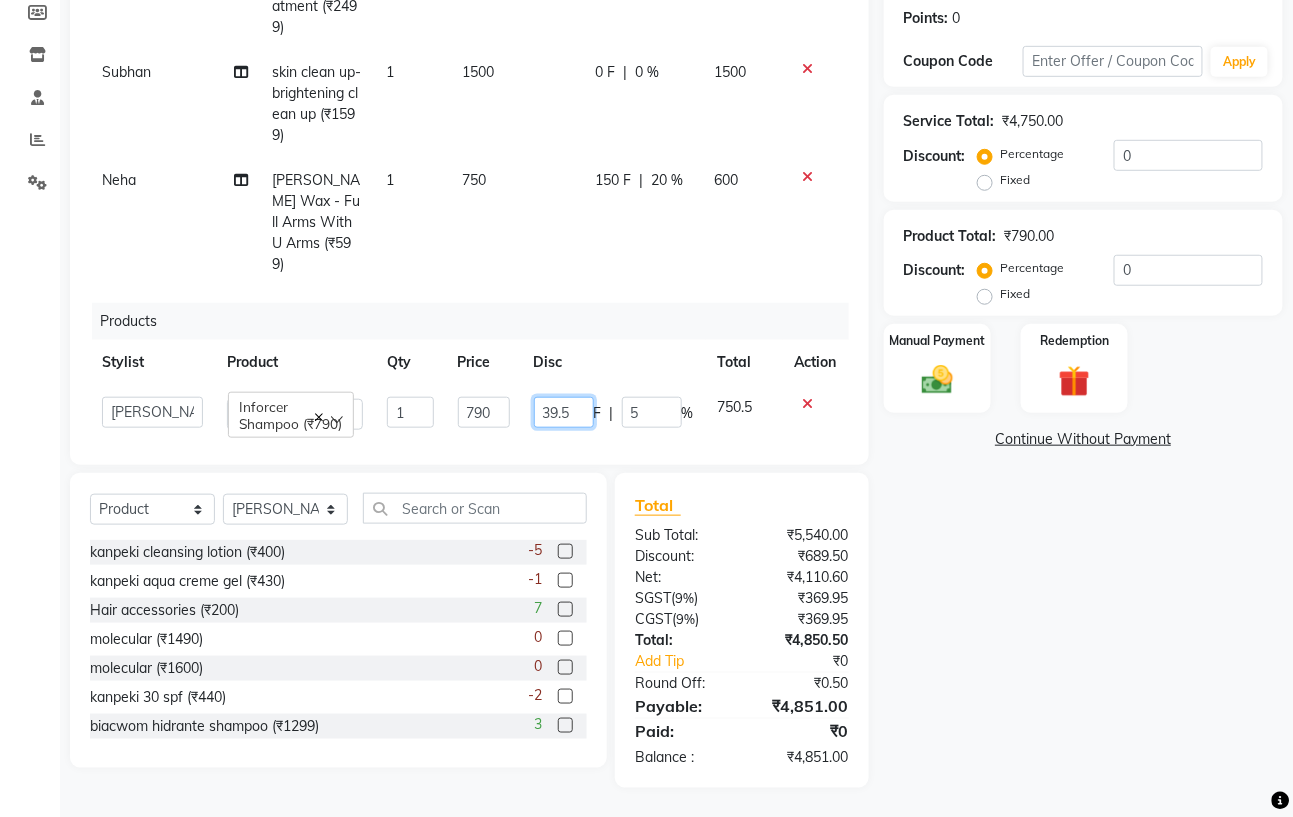 drag, startPoint x: 553, startPoint y: 355, endPoint x: 553, endPoint y: 369, distance: 14 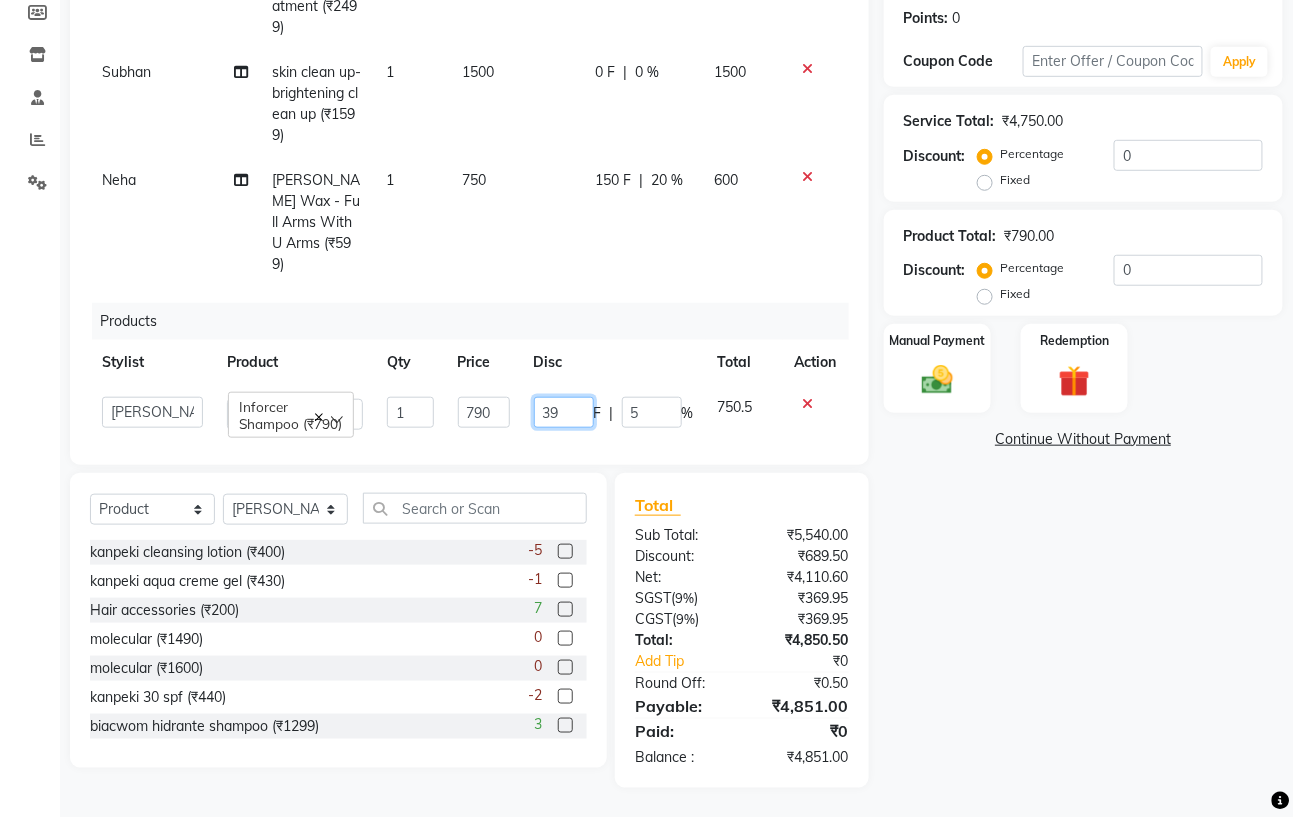 type on "3" 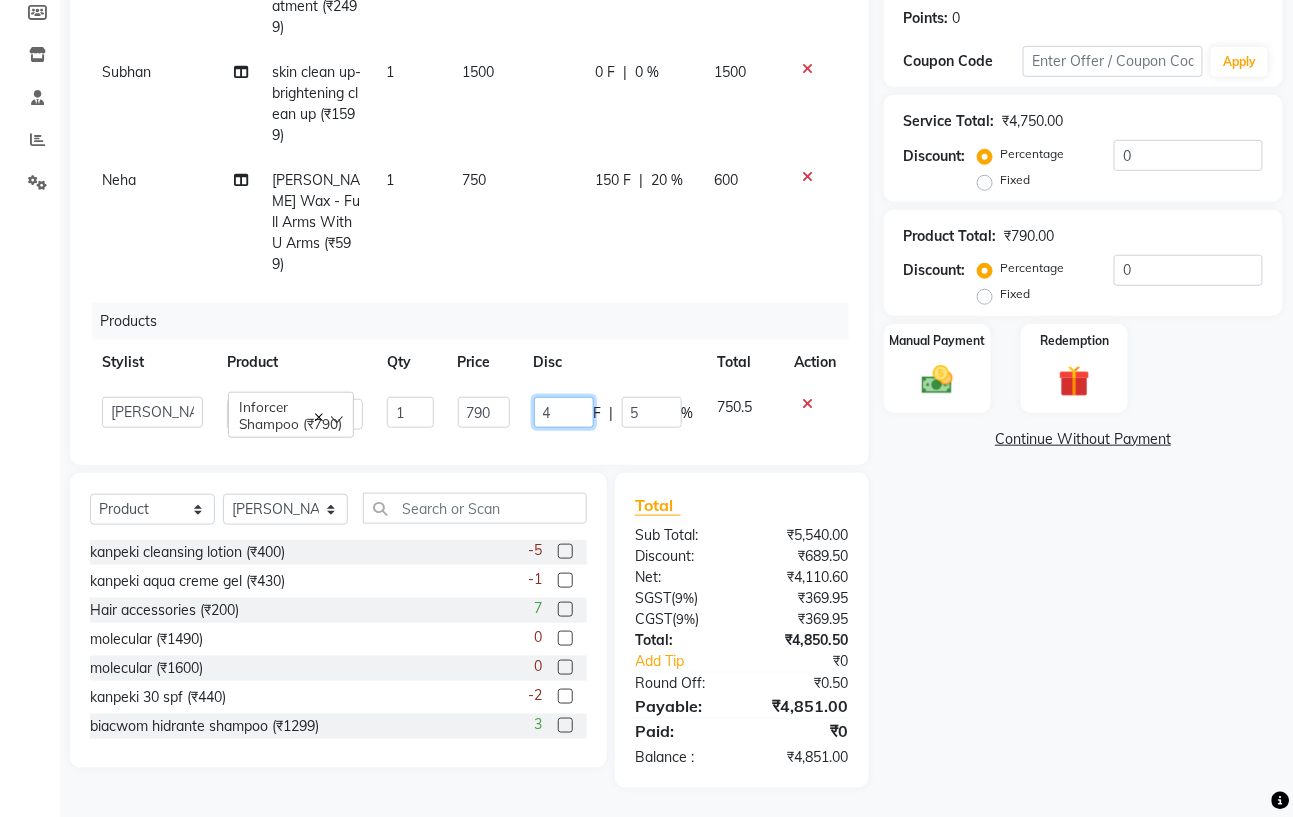 type on "40" 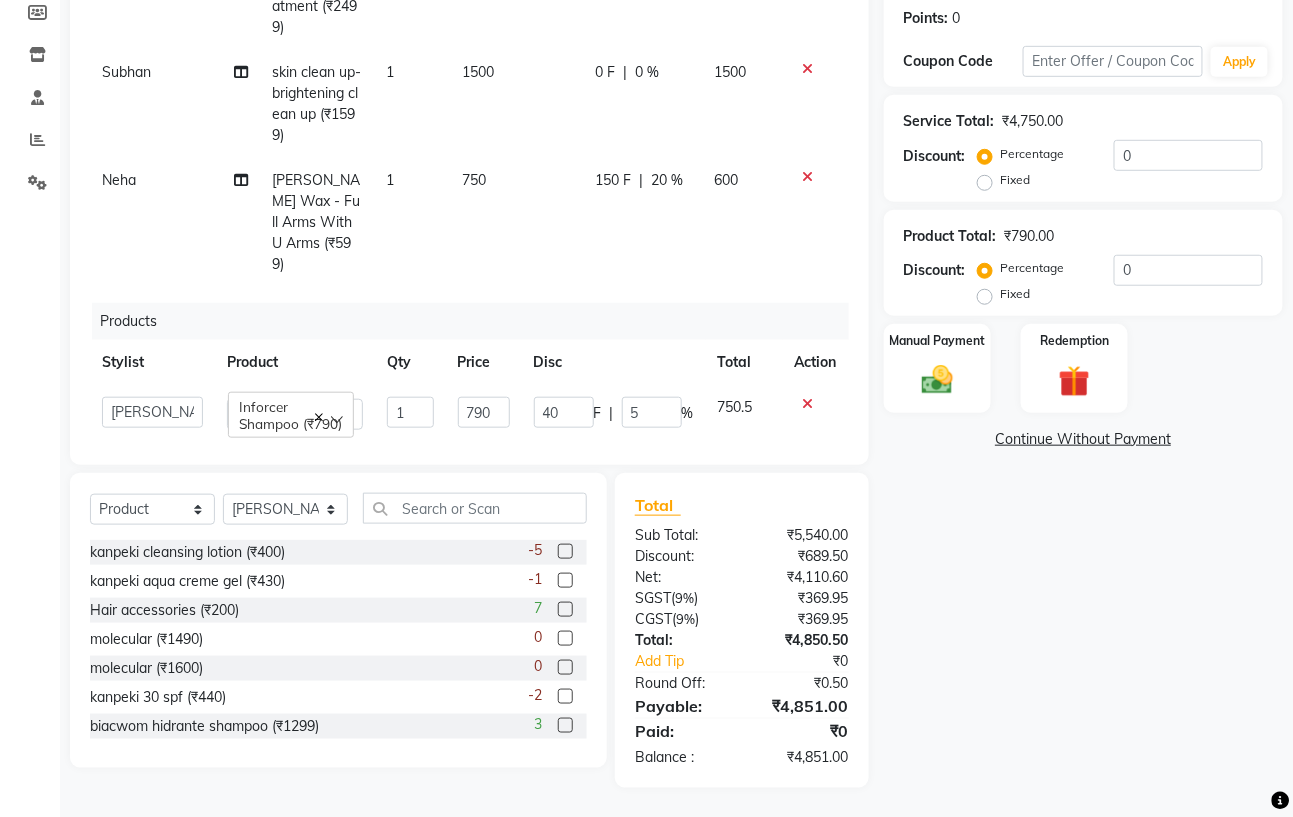 scroll, scrollTop: 283, scrollLeft: 0, axis: vertical 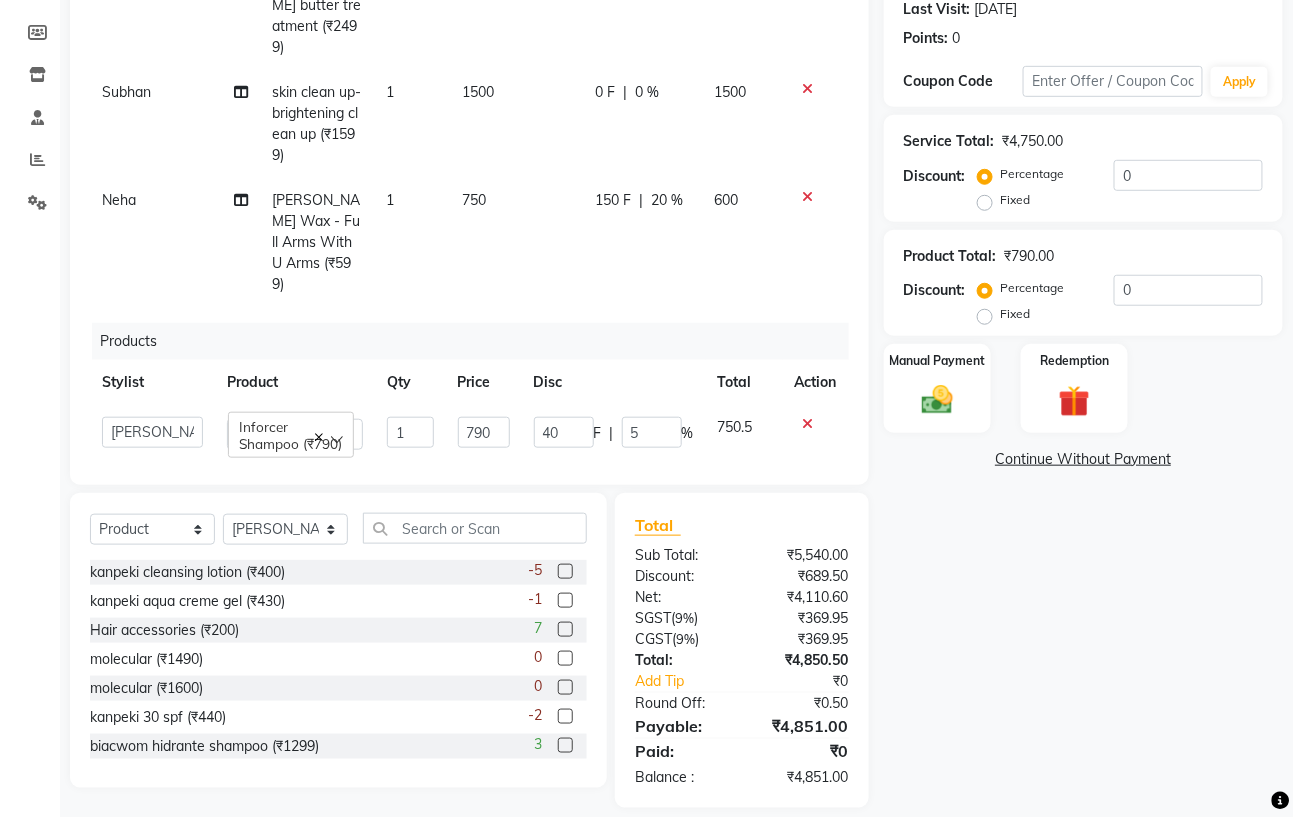 click on "Name: Manish  Membership:  No Active Membership  Total Visits:  9 Card on file:  0 Last Visit:   20-06-2025 Points:   0  Coupon Code Apply Service Total:  ₹4,750.00  Discount:  Percentage   Fixed  0 Product Total:  ₹790.00  Discount:  Percentage   Fixed  0 Manual Payment Redemption  Continue Without Payment" 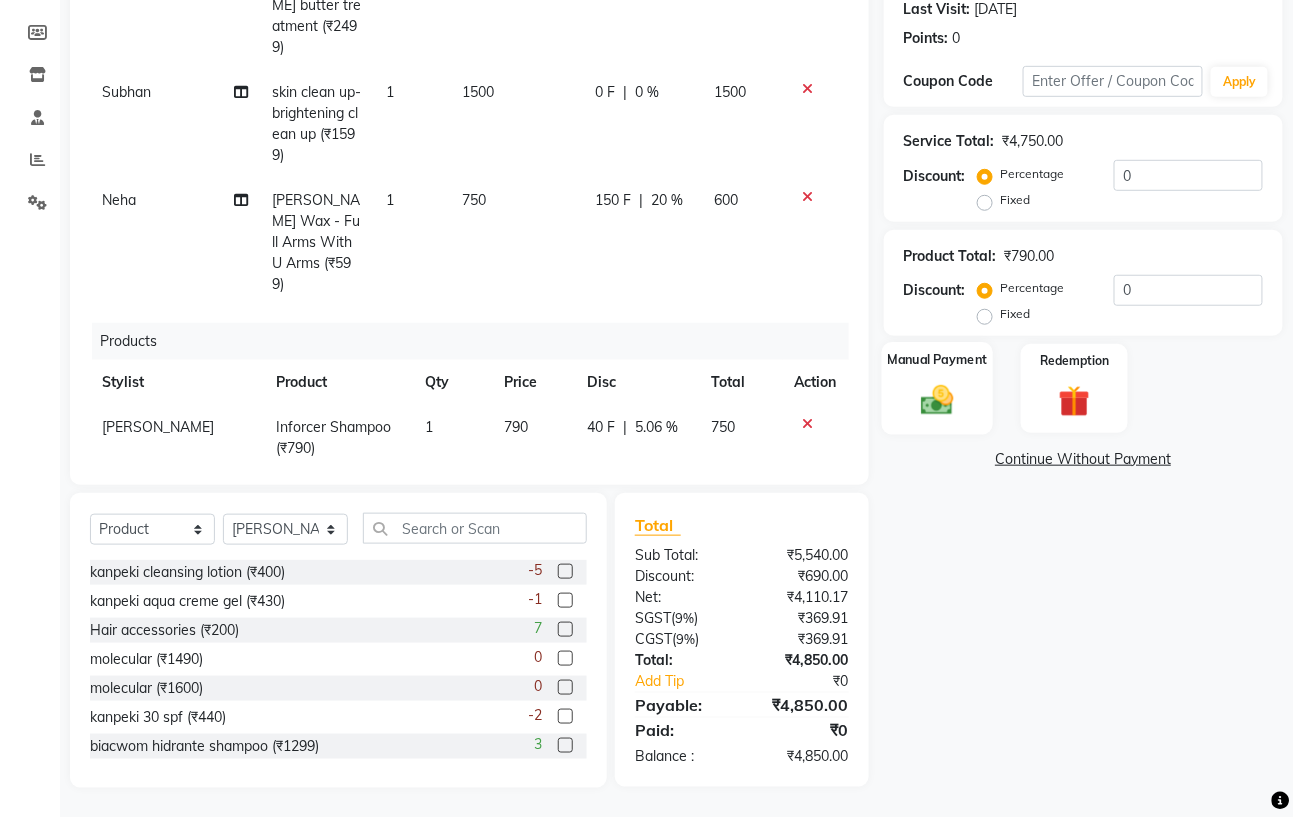 click on "Manual Payment" 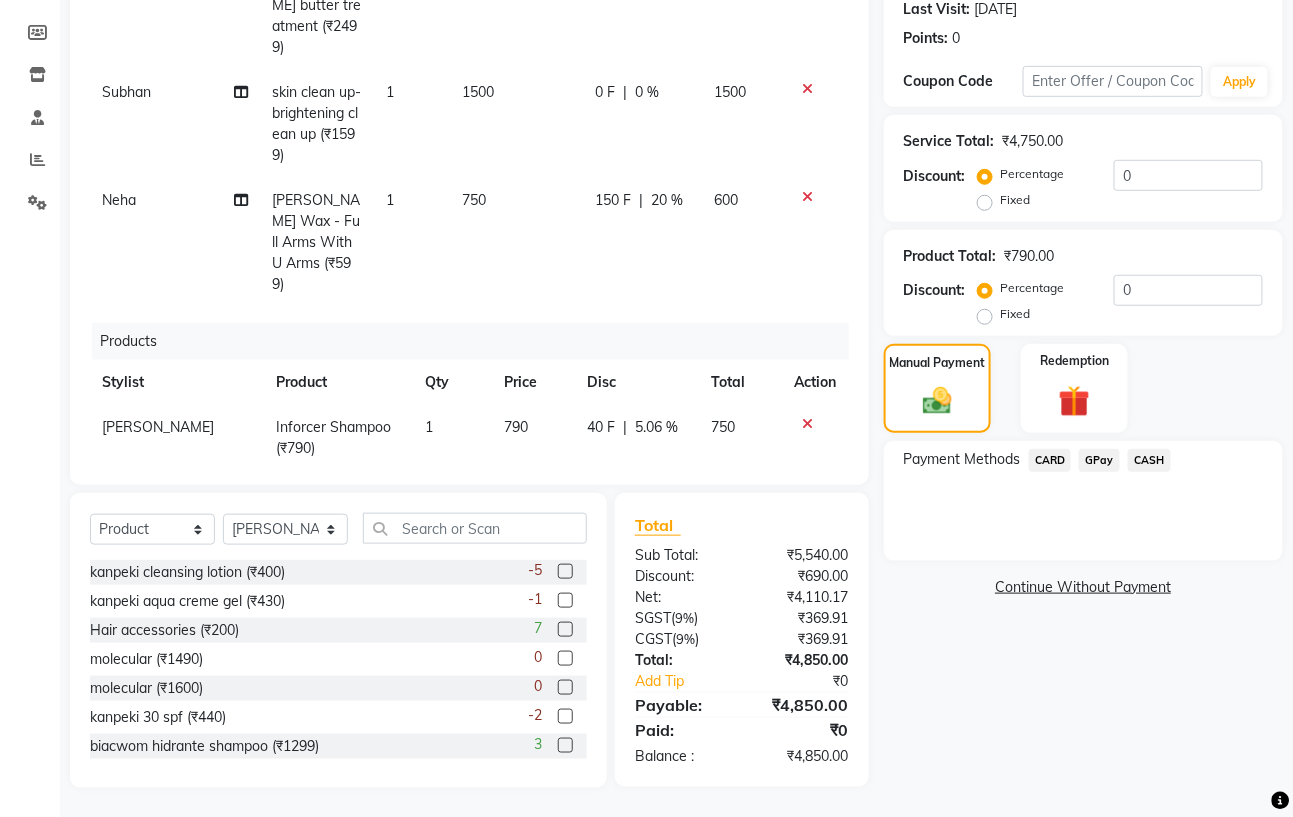 click on "CARD" 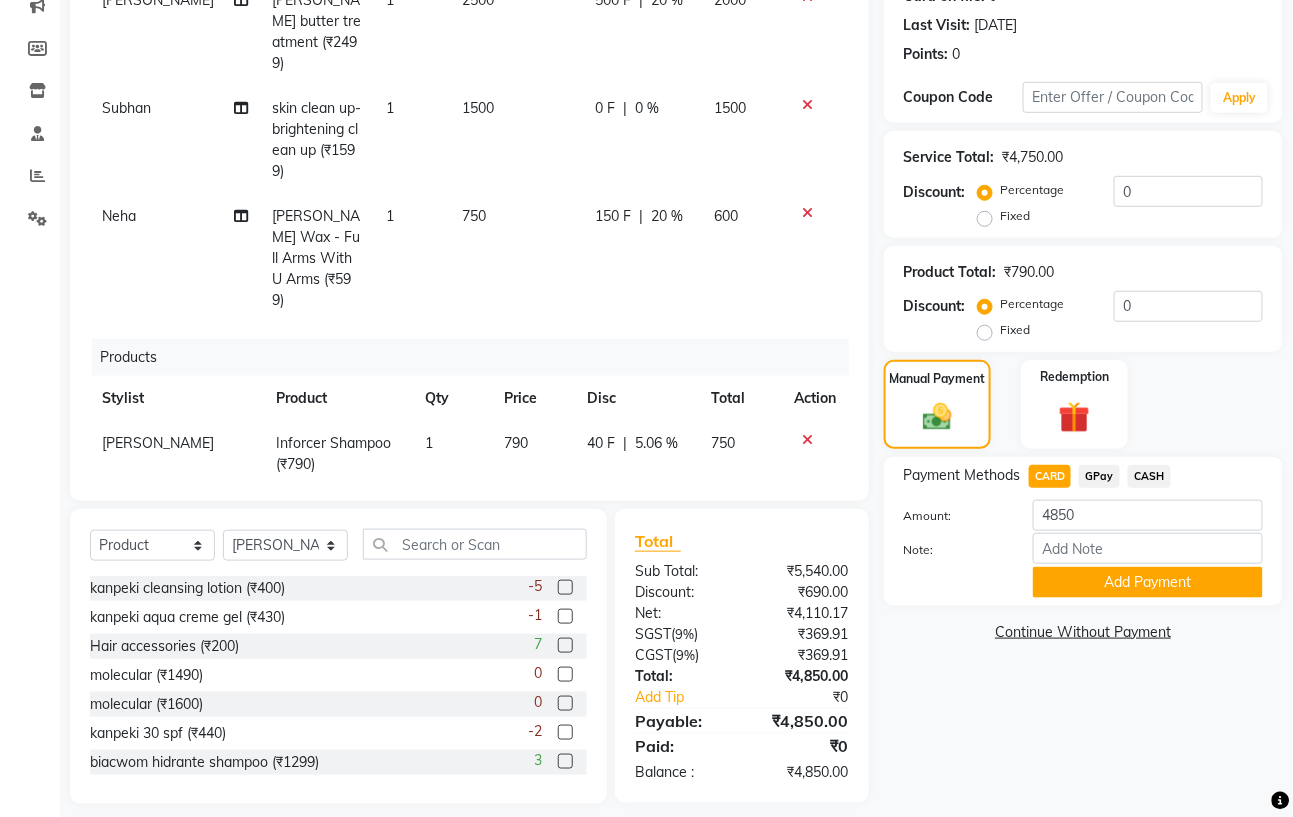 scroll, scrollTop: 283, scrollLeft: 0, axis: vertical 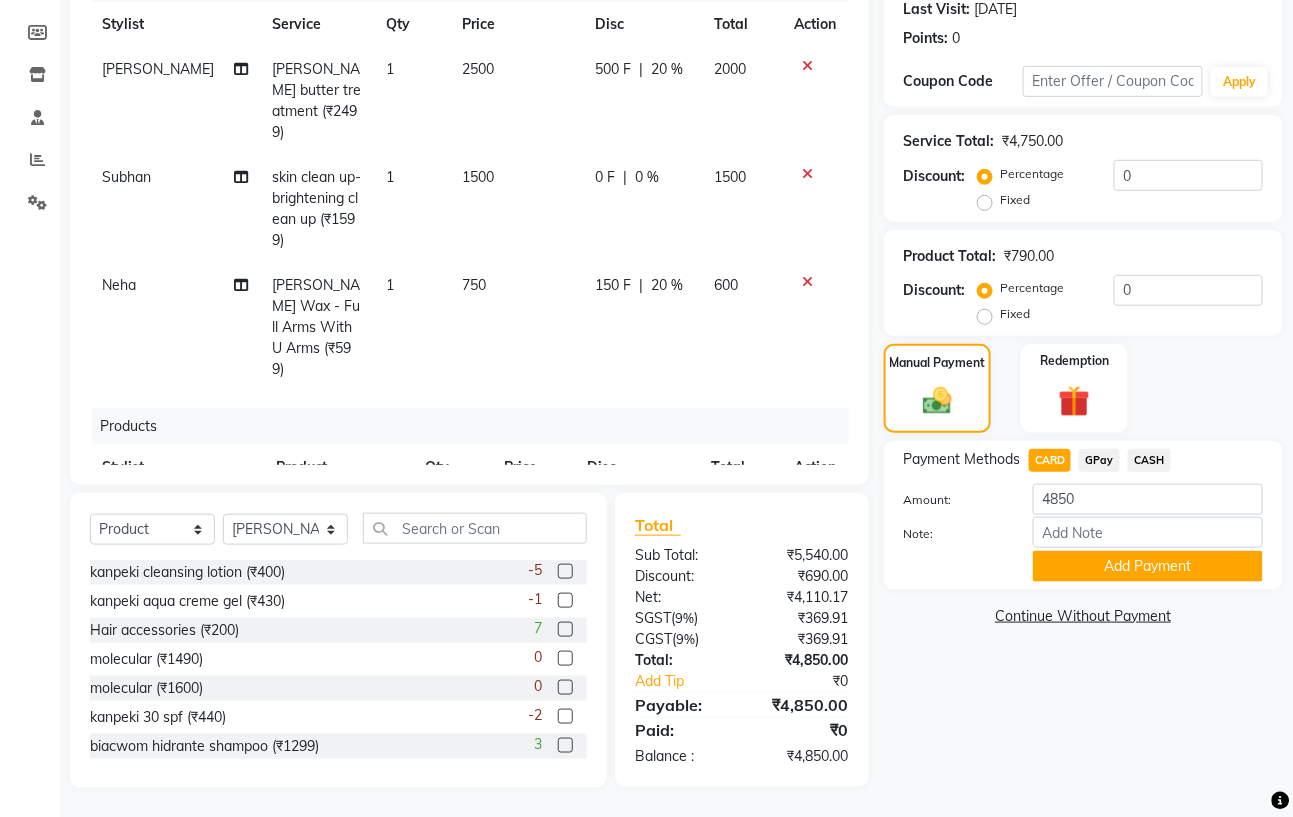 click on "GPay" 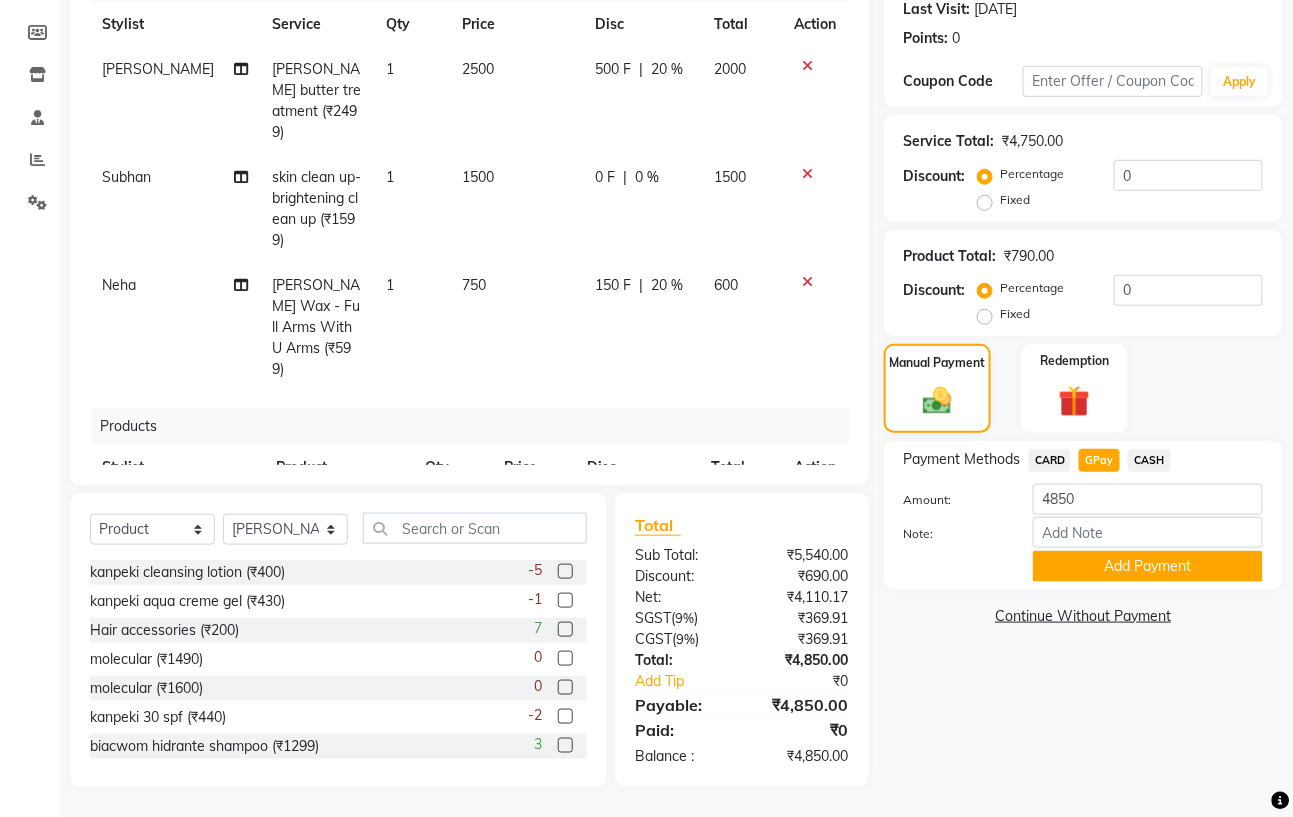 scroll, scrollTop: 0, scrollLeft: 0, axis: both 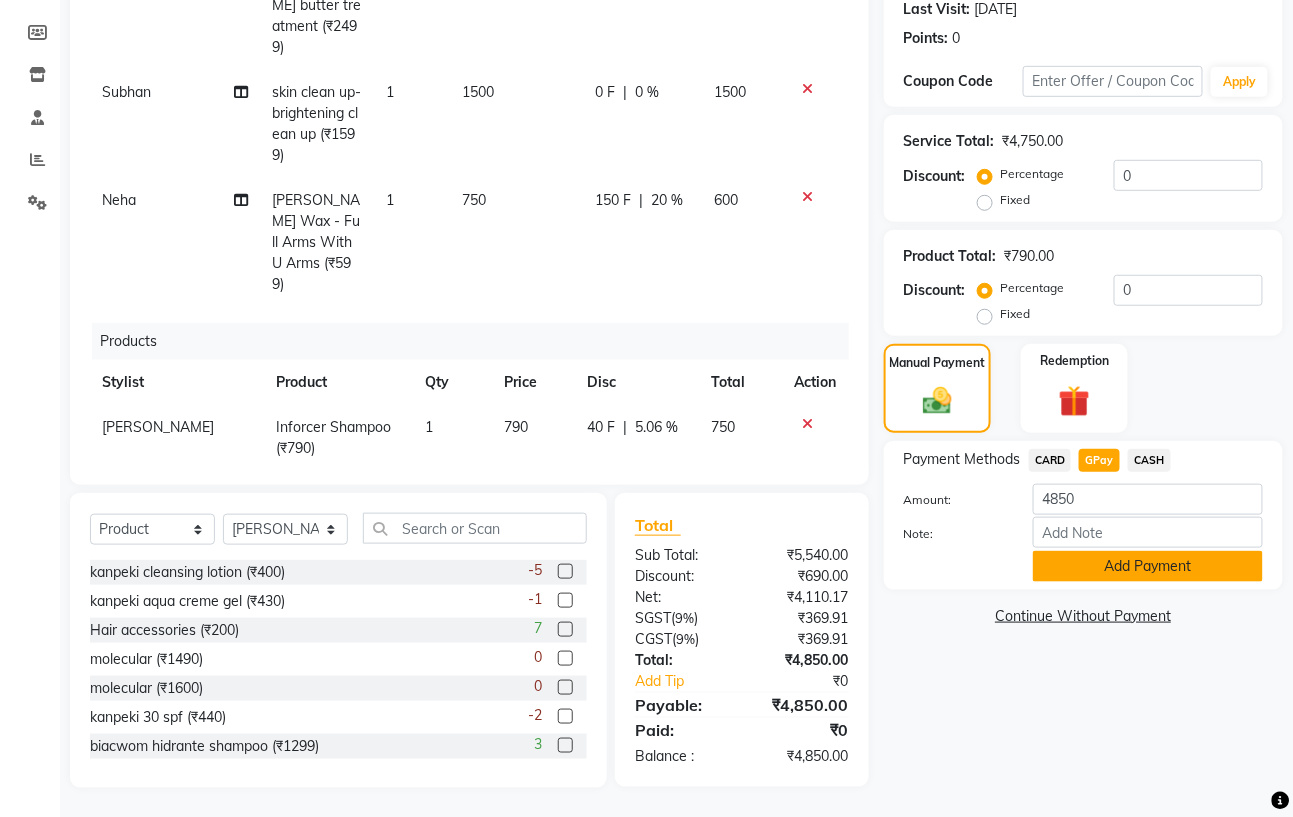 click on "Add Payment" 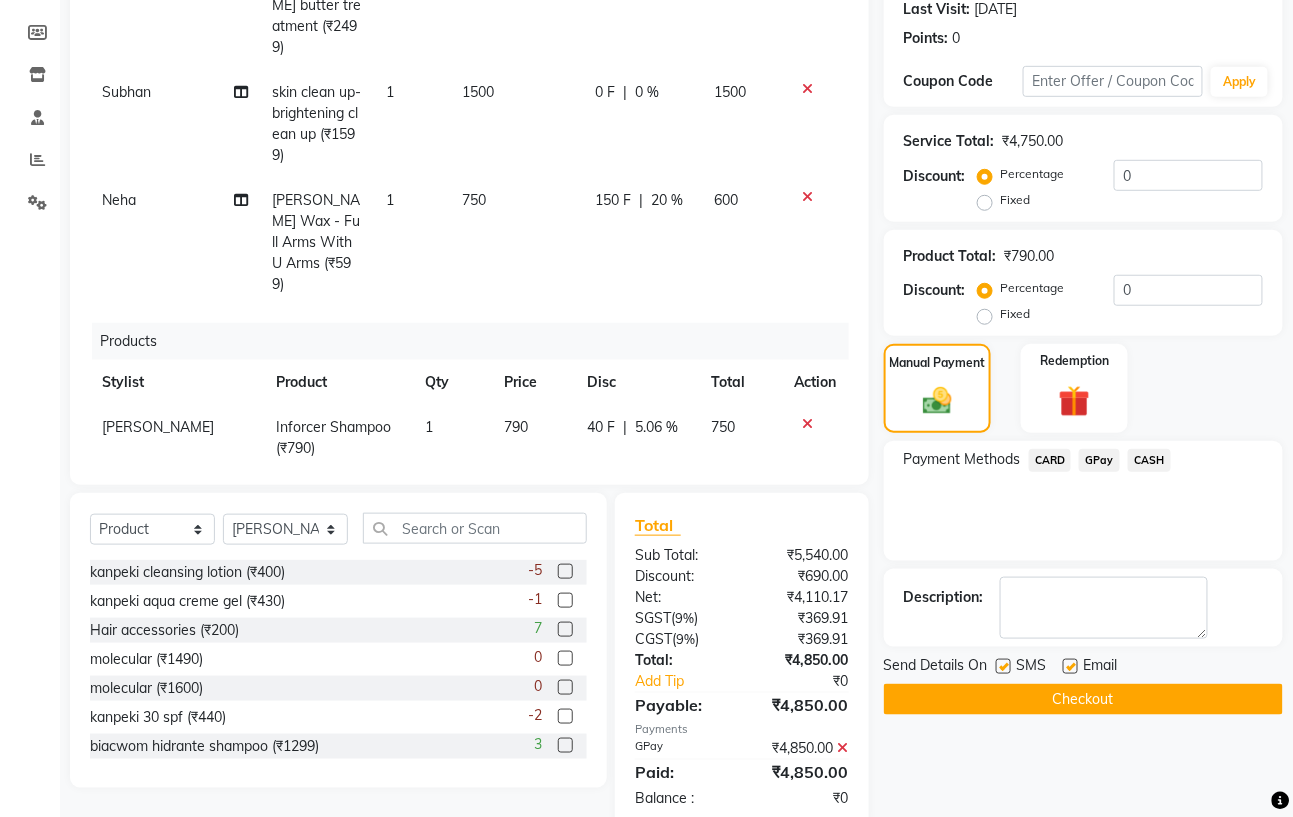 scroll, scrollTop: 325, scrollLeft: 0, axis: vertical 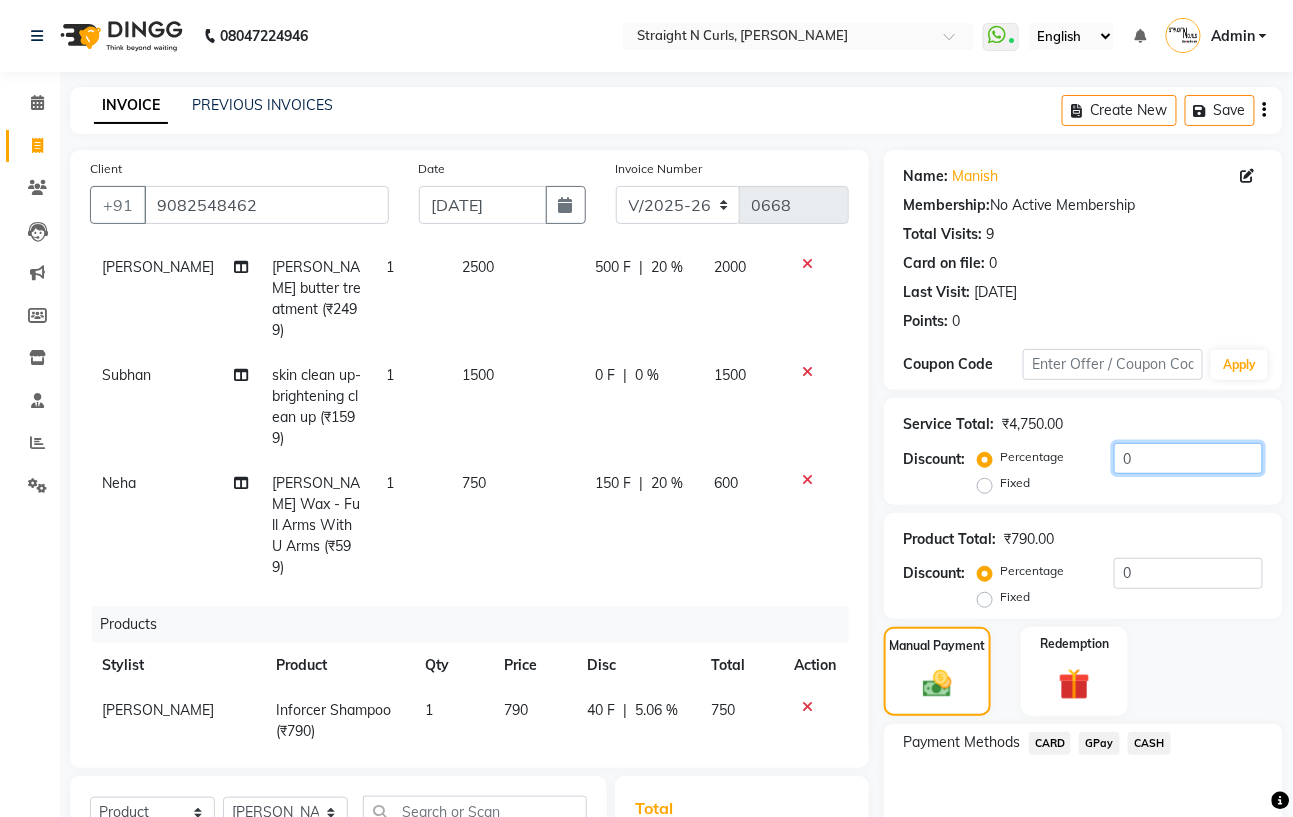 click on "0" 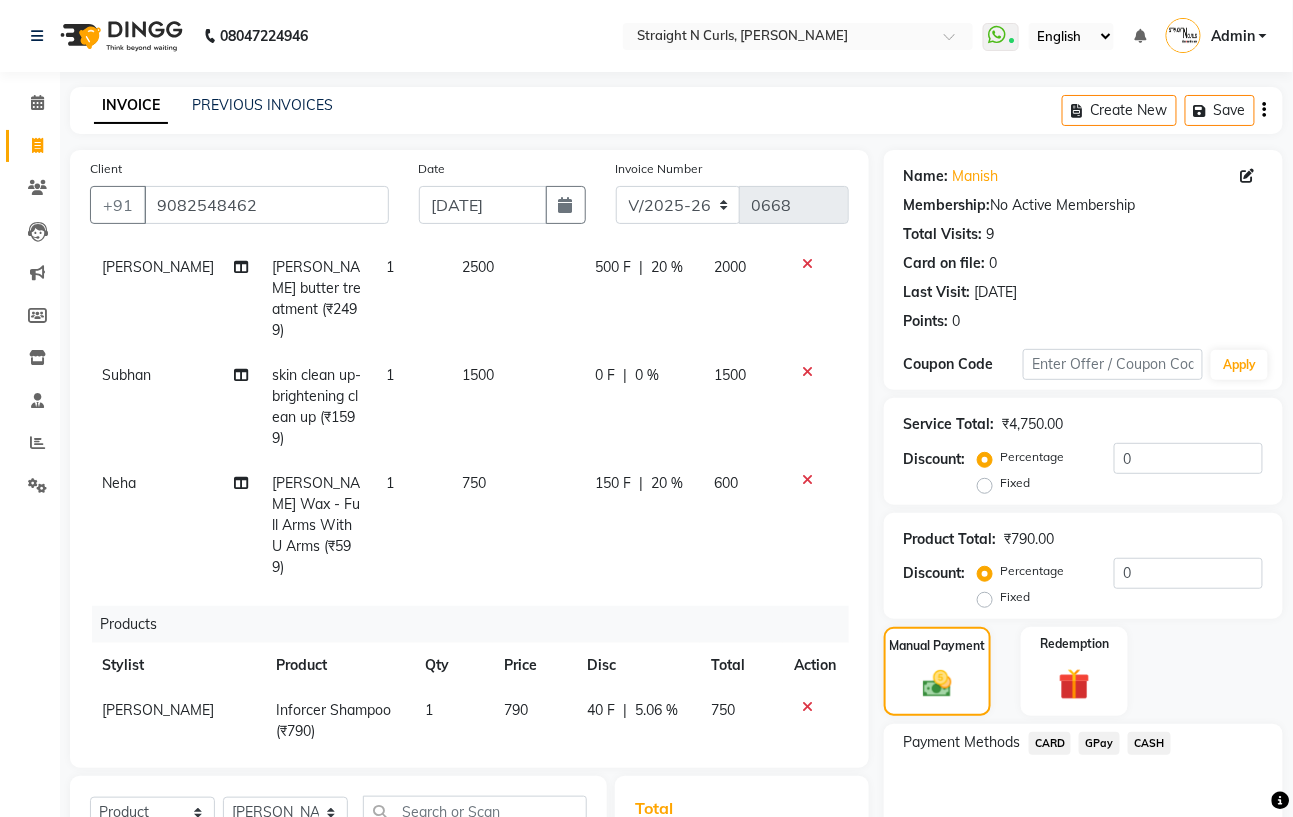 click on "0 %" 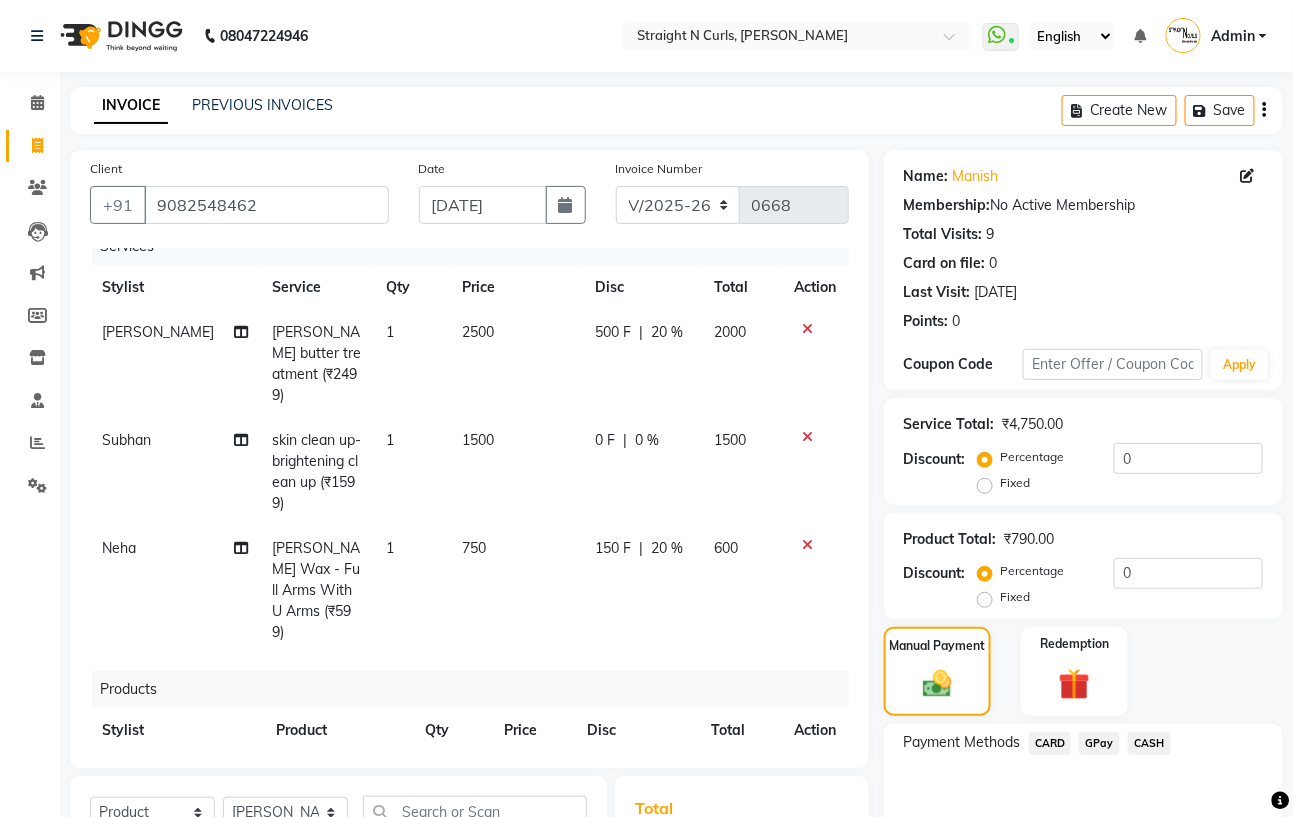 select on "61431" 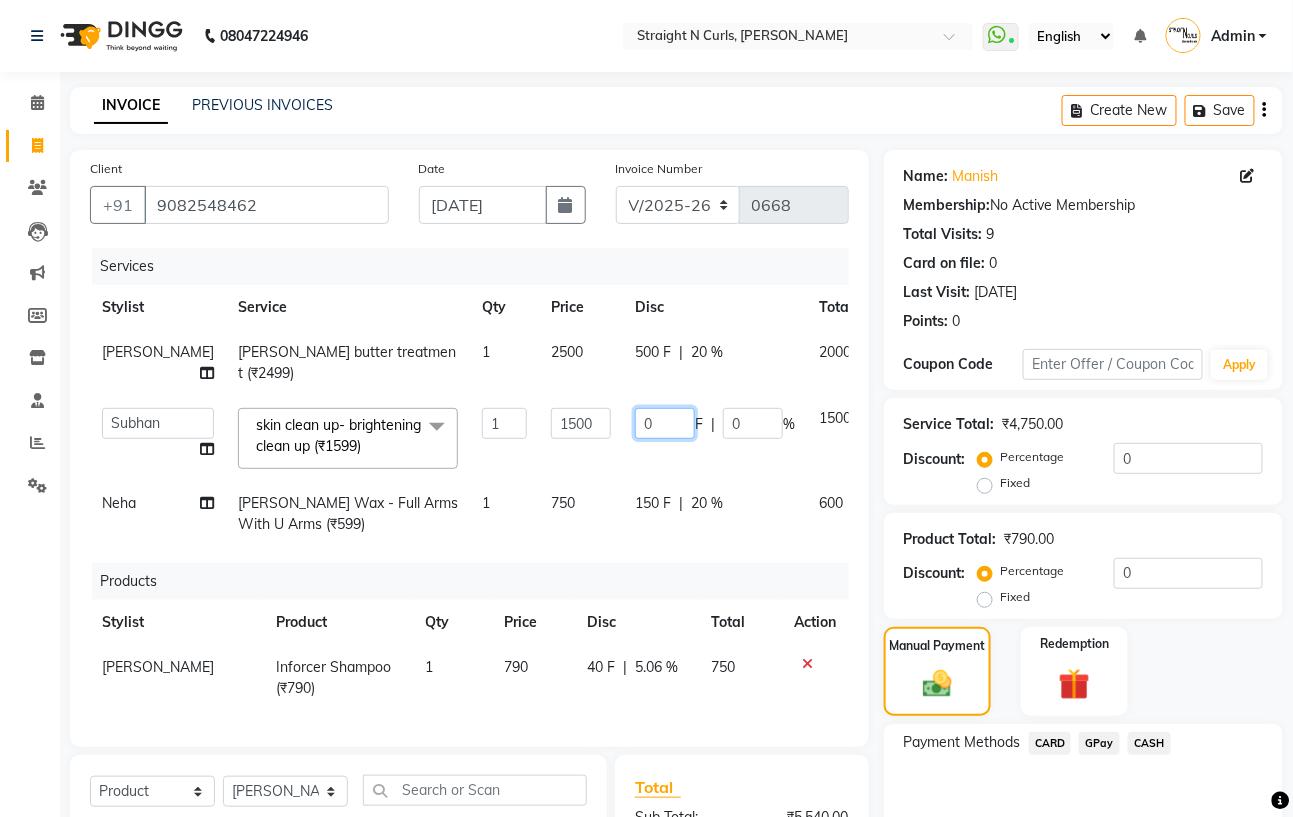 click on "0" 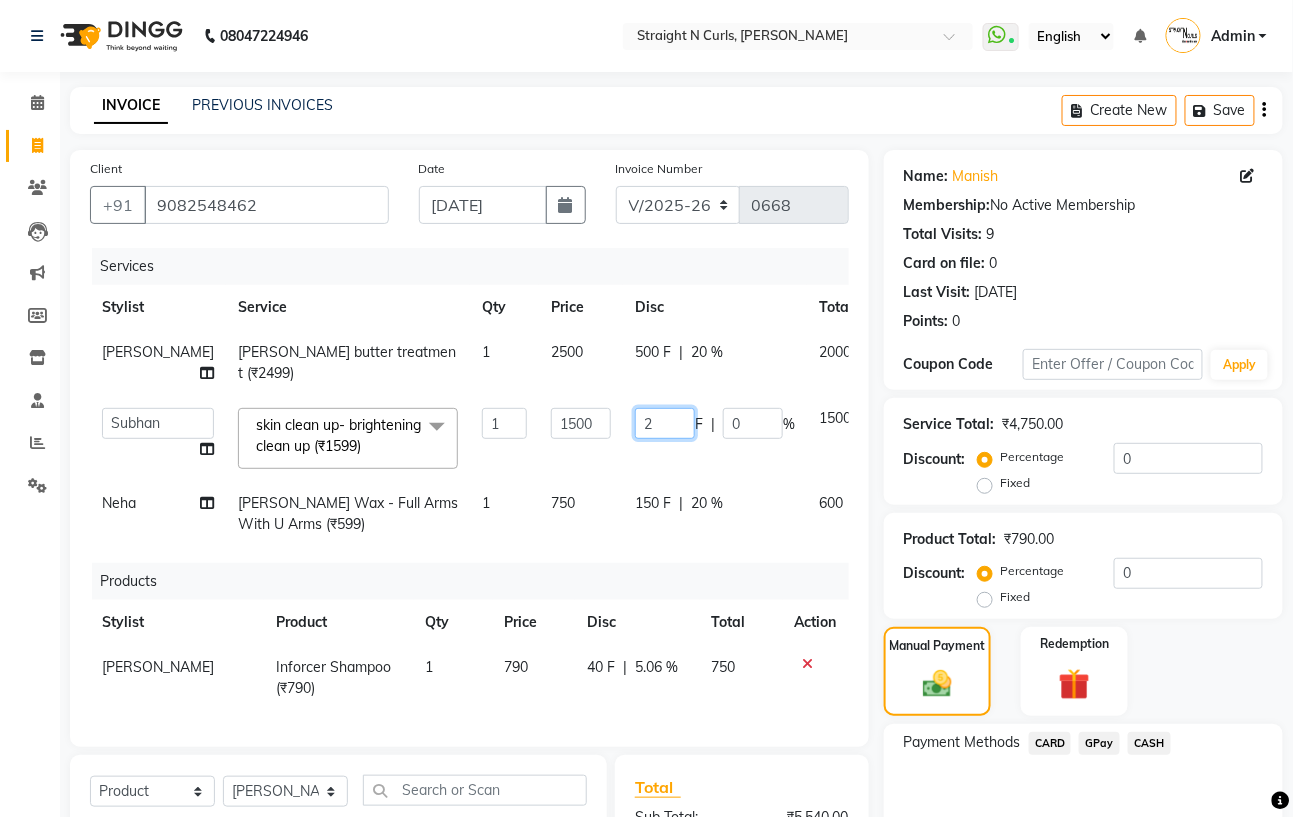 type on "20" 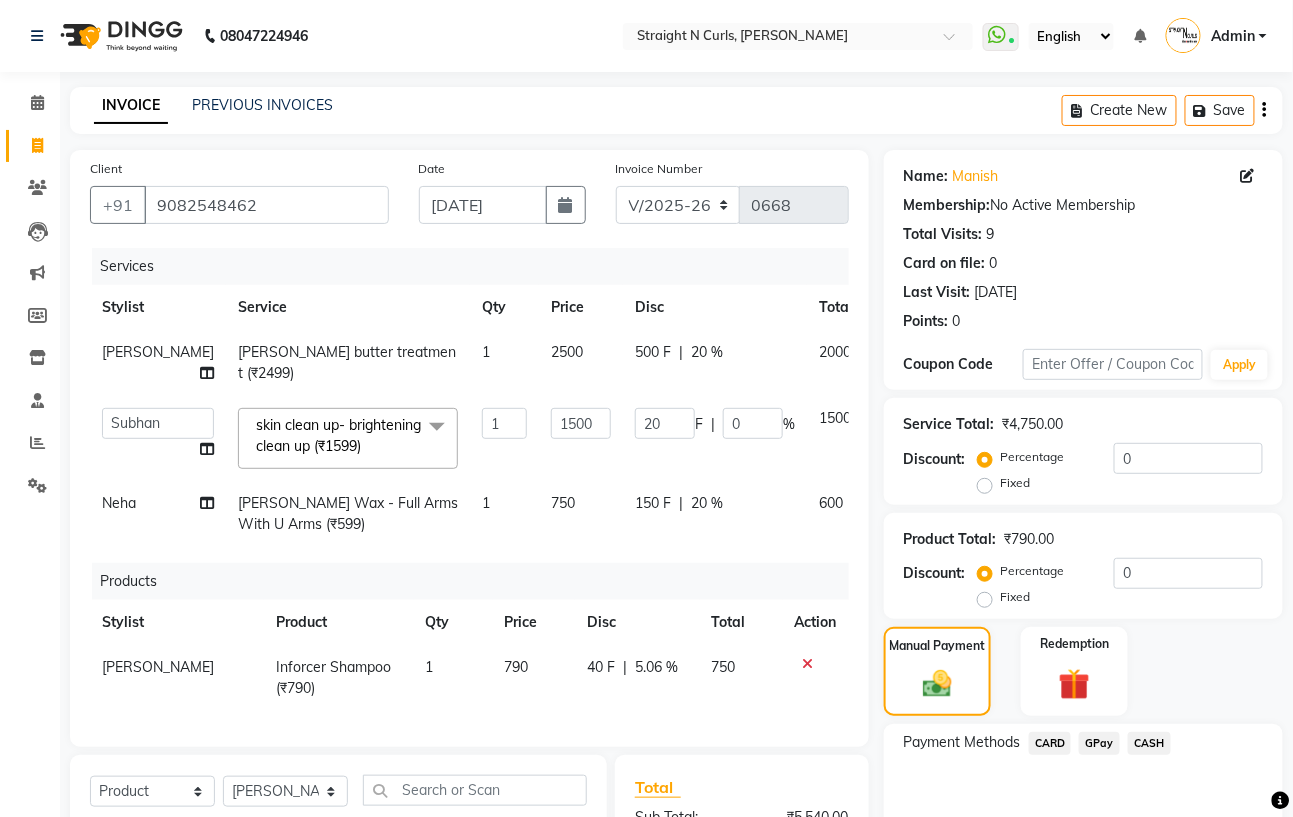 click on "150 F | 20 %" 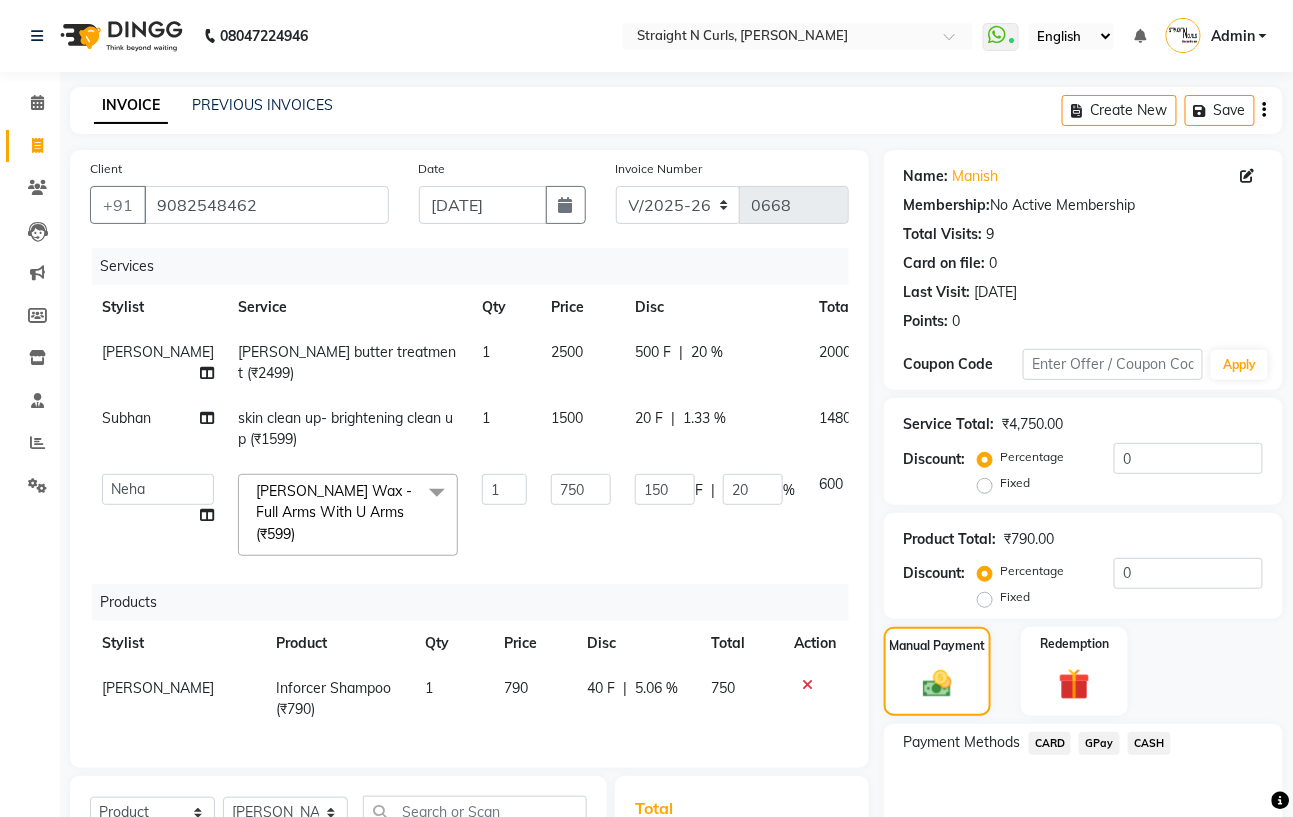 scroll, scrollTop: 0, scrollLeft: 0, axis: both 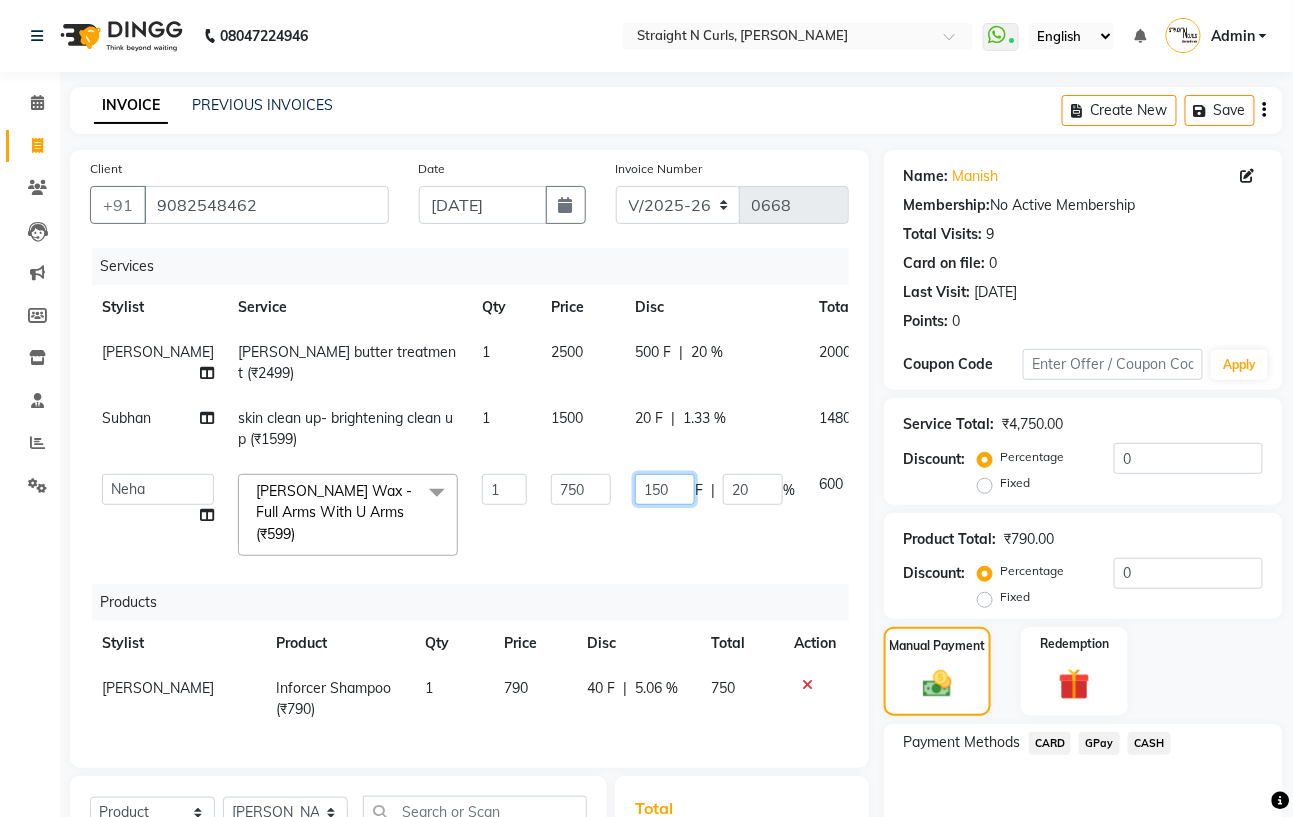 click on "150" 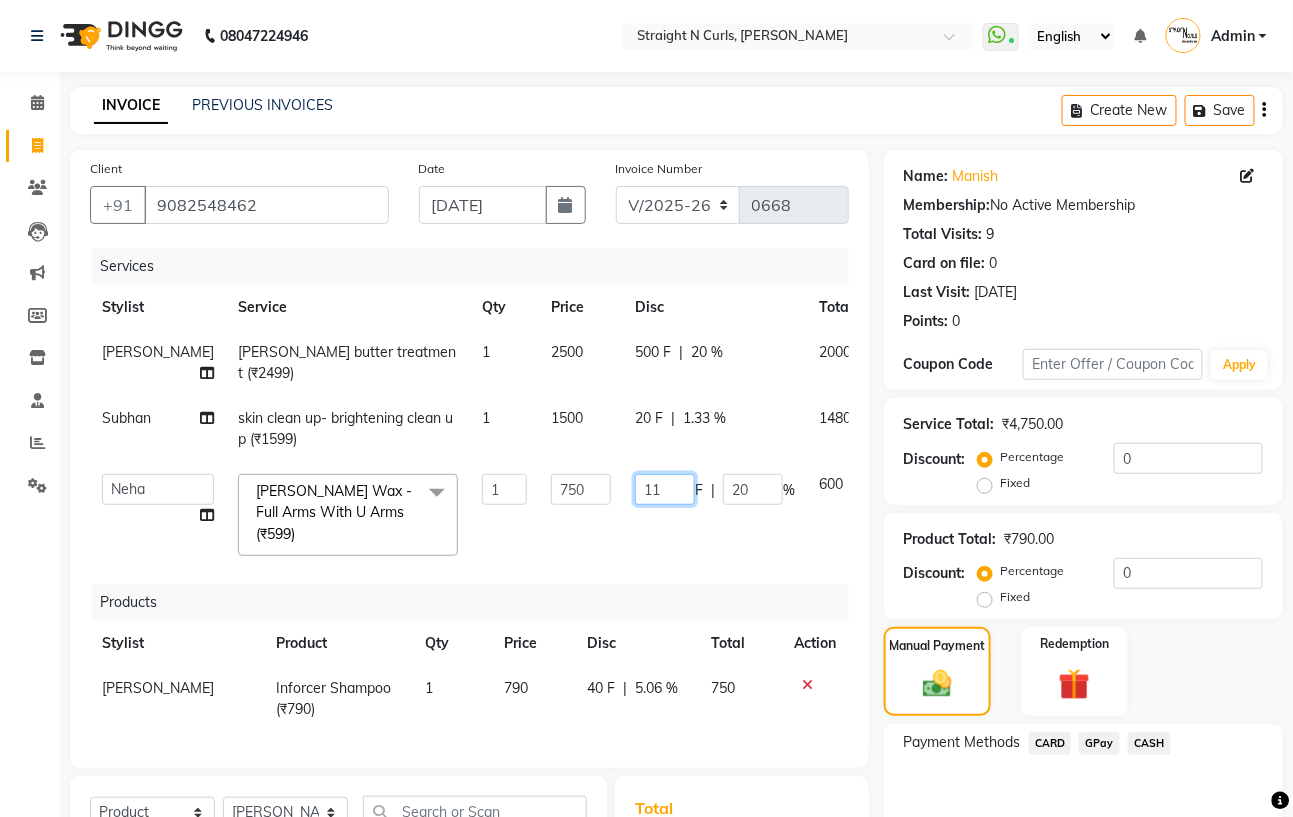 type on "110" 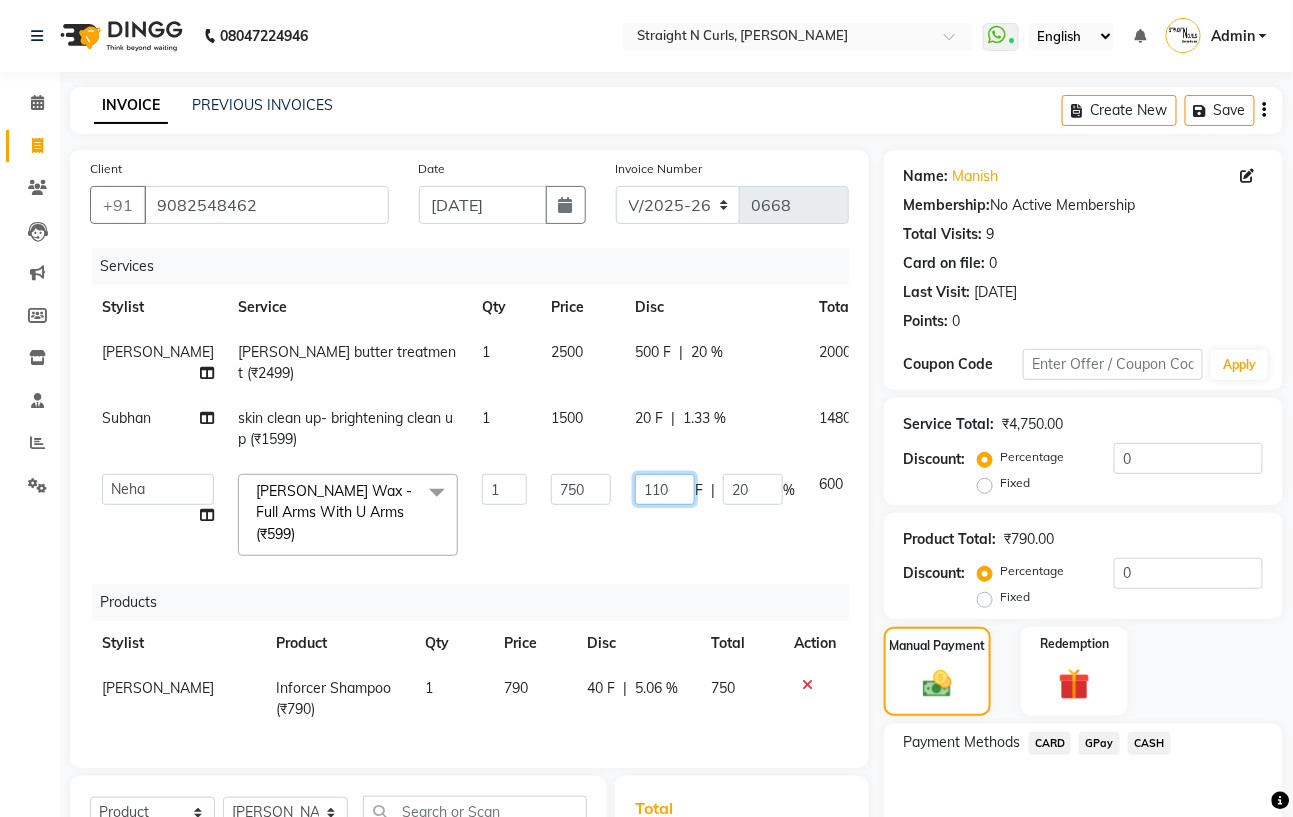 scroll, scrollTop: 342, scrollLeft: 0, axis: vertical 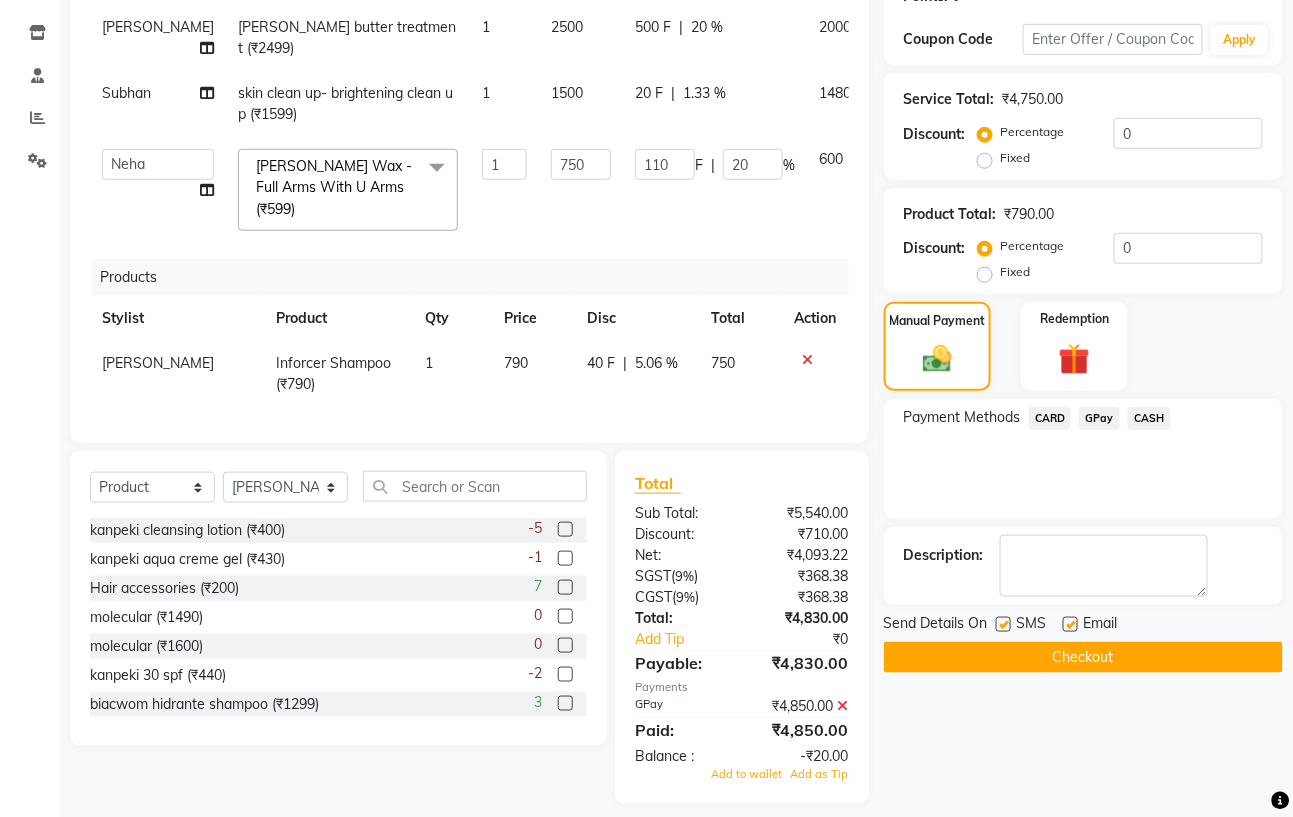 click on "Name: Manish  Membership:  No Active Membership  Total Visits:  9 Card on file:  0 Last Visit:   20-06-2025 Points:   0  Coupon Code Apply Service Total:  ₹4,750.00  Discount:  Percentage   Fixed  0 Product Total:  ₹790.00  Discount:  Percentage   Fixed  0 Manual Payment Redemption Payment Methods  CARD   GPay   CASH  Description:                  Send Details On SMS Email  Checkout" 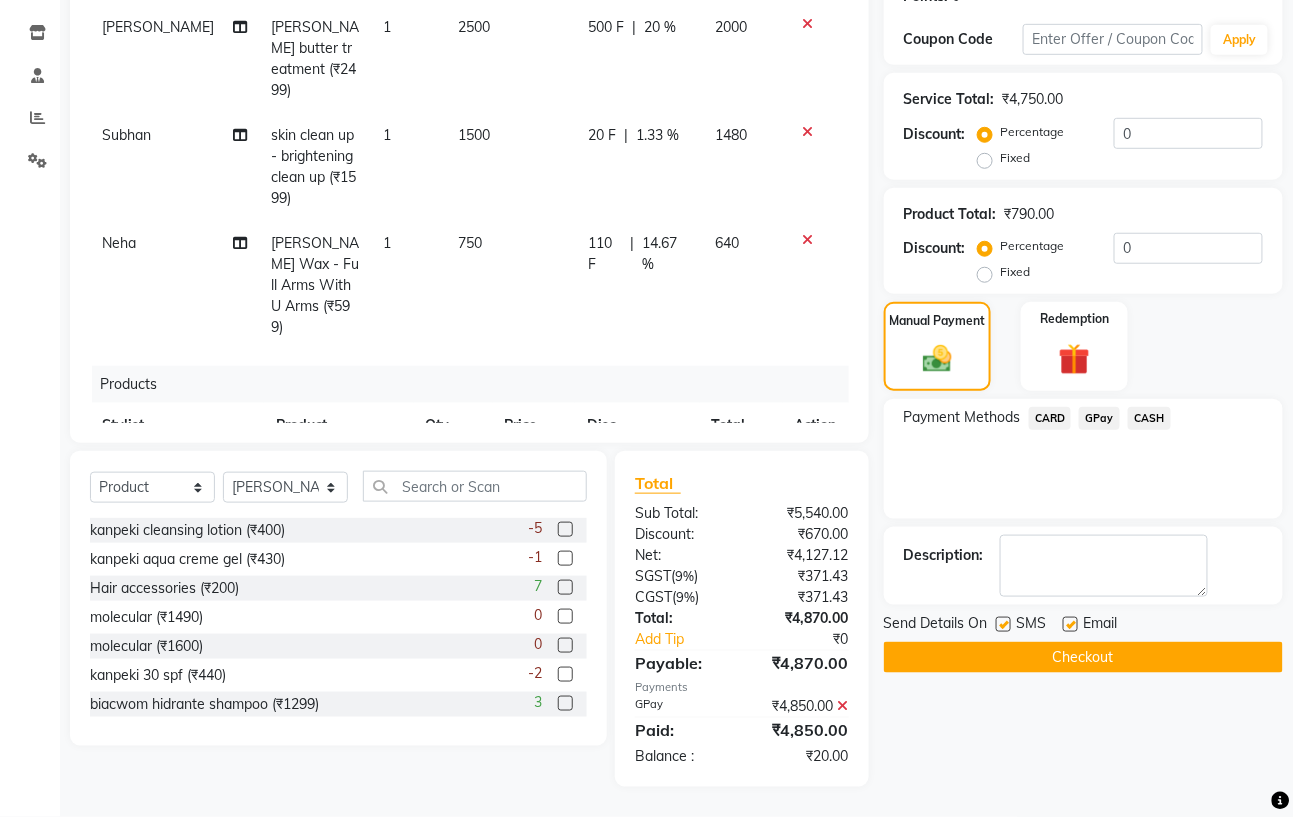 scroll, scrollTop: 58, scrollLeft: 0, axis: vertical 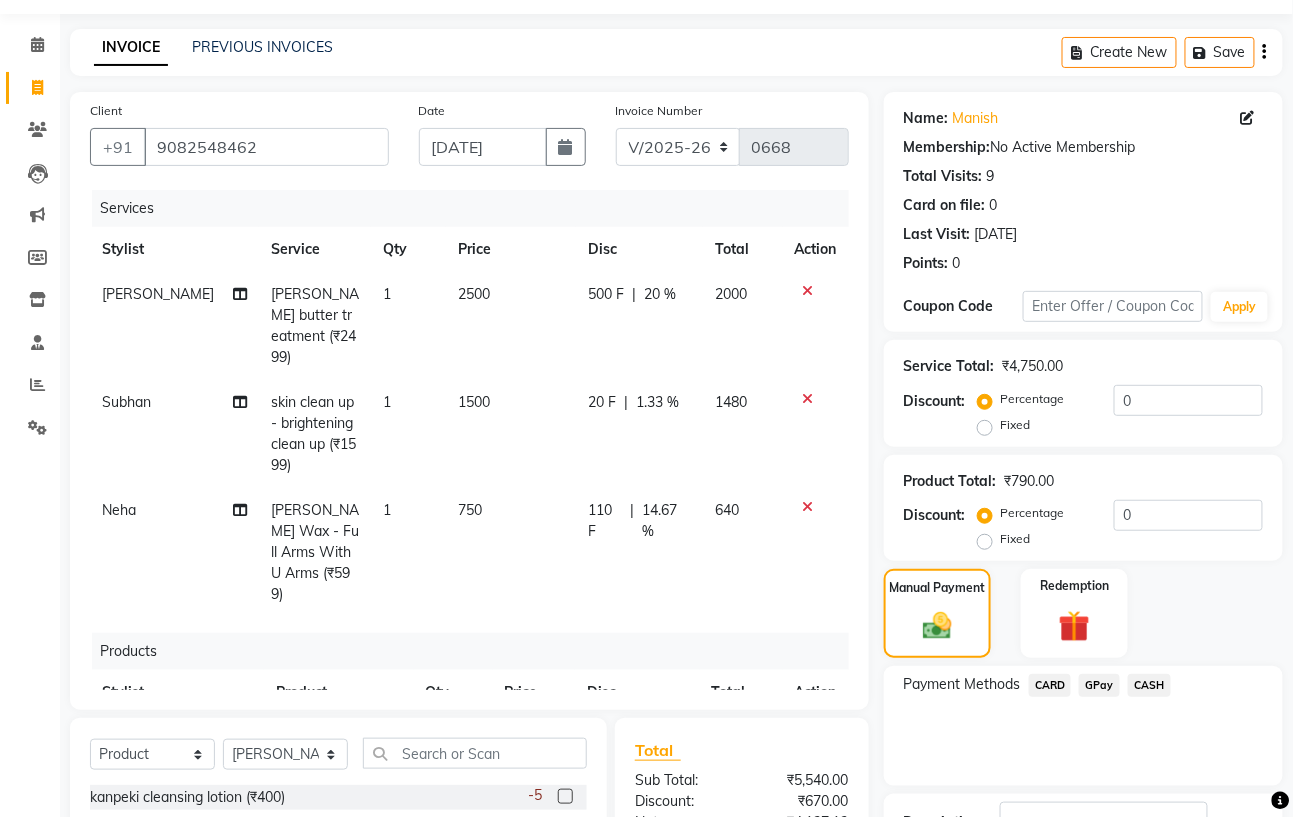 click on "500 F" 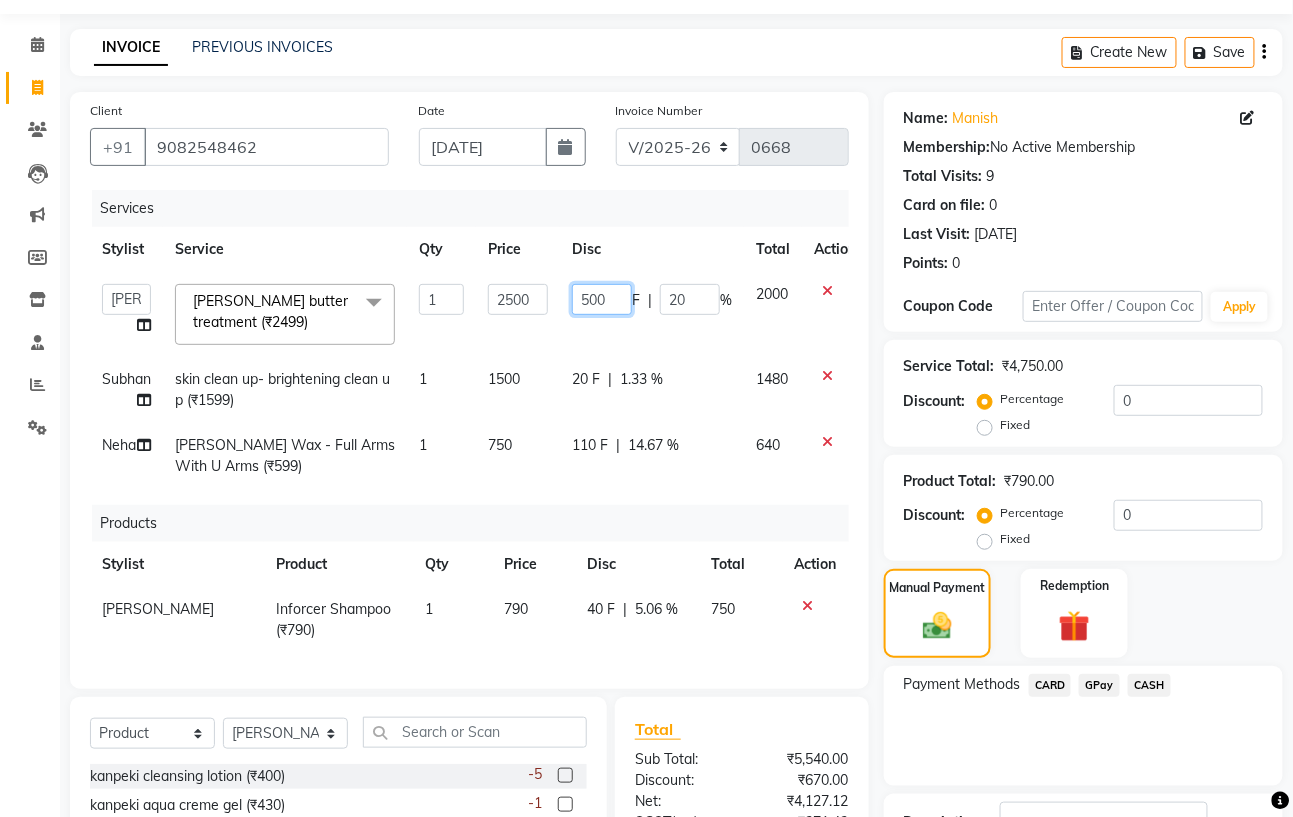 click on "500" 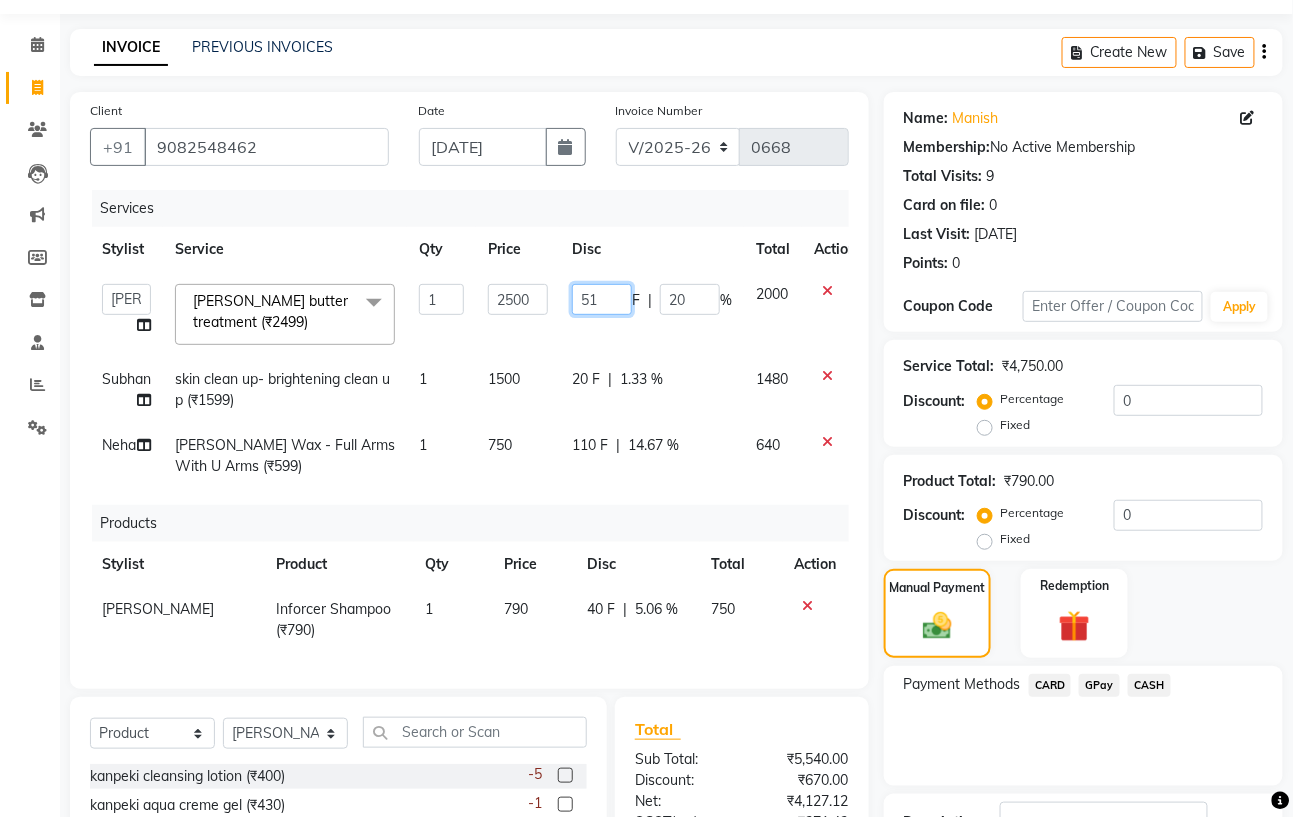 type on "510" 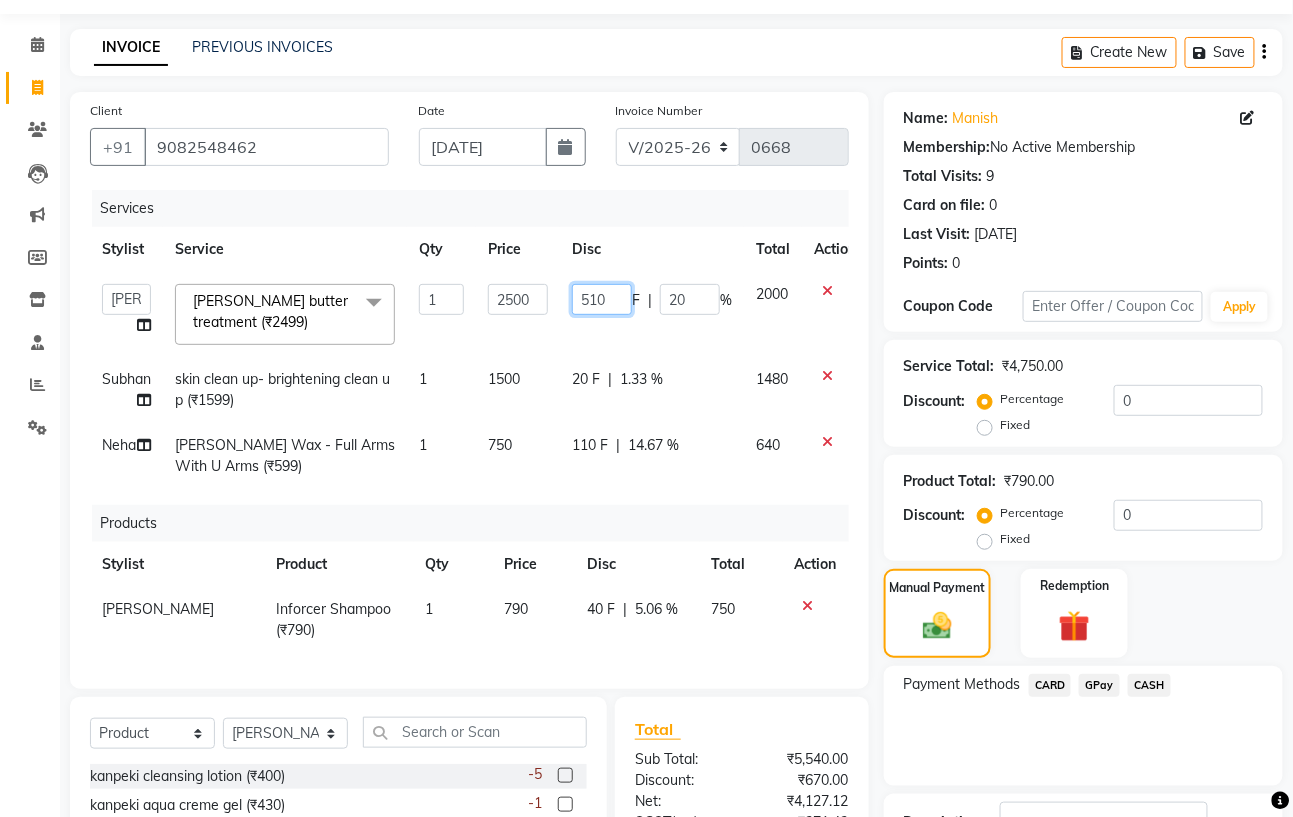 scroll, scrollTop: 324, scrollLeft: 0, axis: vertical 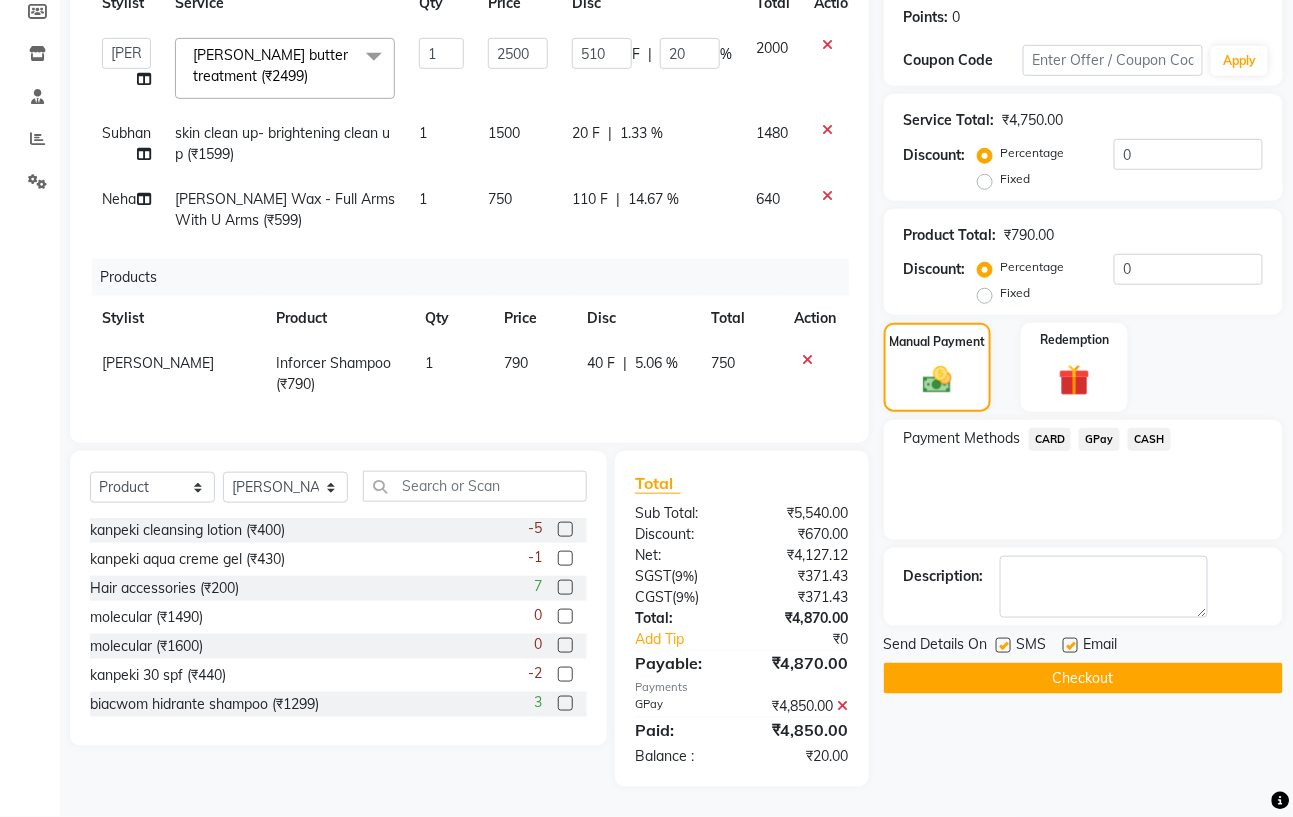 click on "Name: Manish  Membership:  No Active Membership  Total Visits:  9 Card on file:  0 Last Visit:   20-06-2025 Points:   0  Coupon Code Apply Service Total:  ₹4,750.00  Discount:  Percentage   Fixed  0 Product Total:  ₹790.00  Discount:  Percentage   Fixed  0 Manual Payment Redemption Payment Methods  CARD   GPay   CASH  Description:                  Send Details On SMS Email  Checkout" 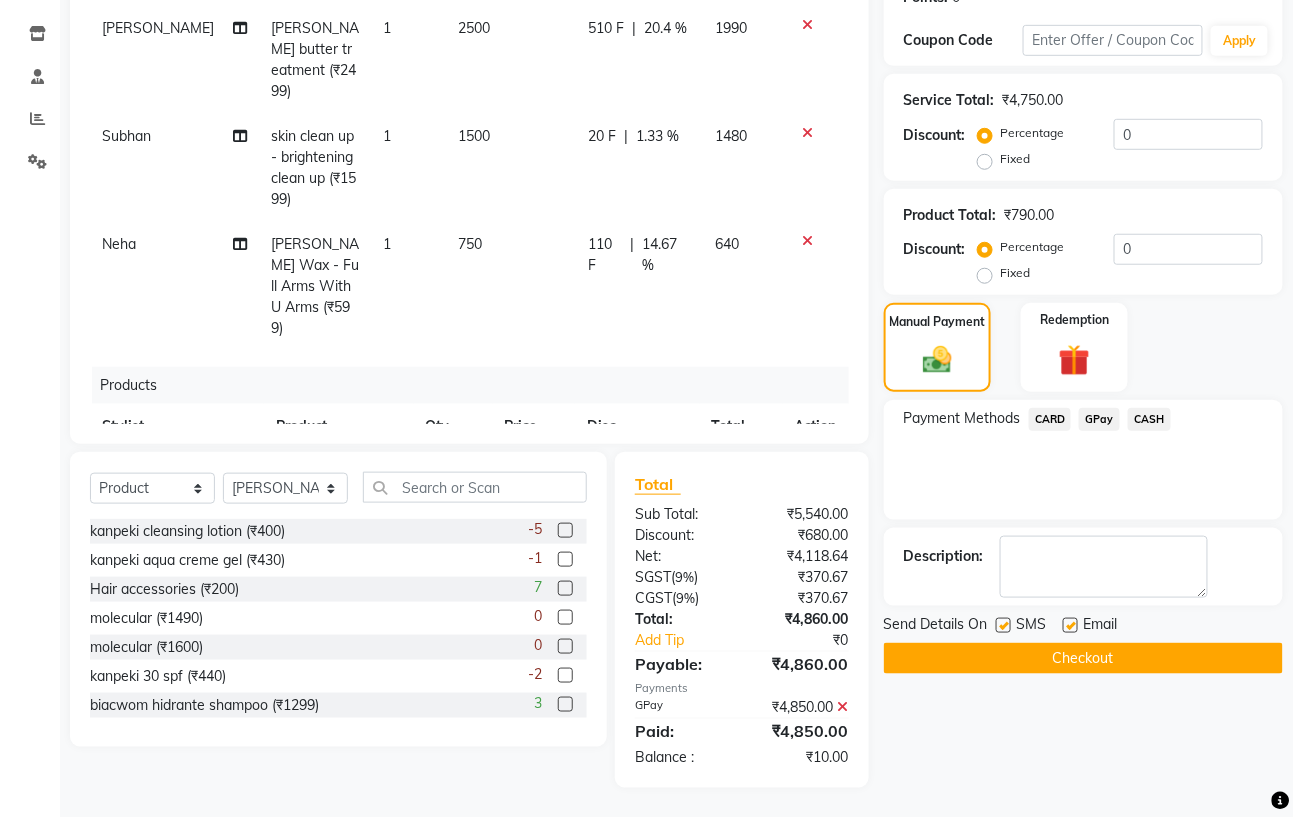 click 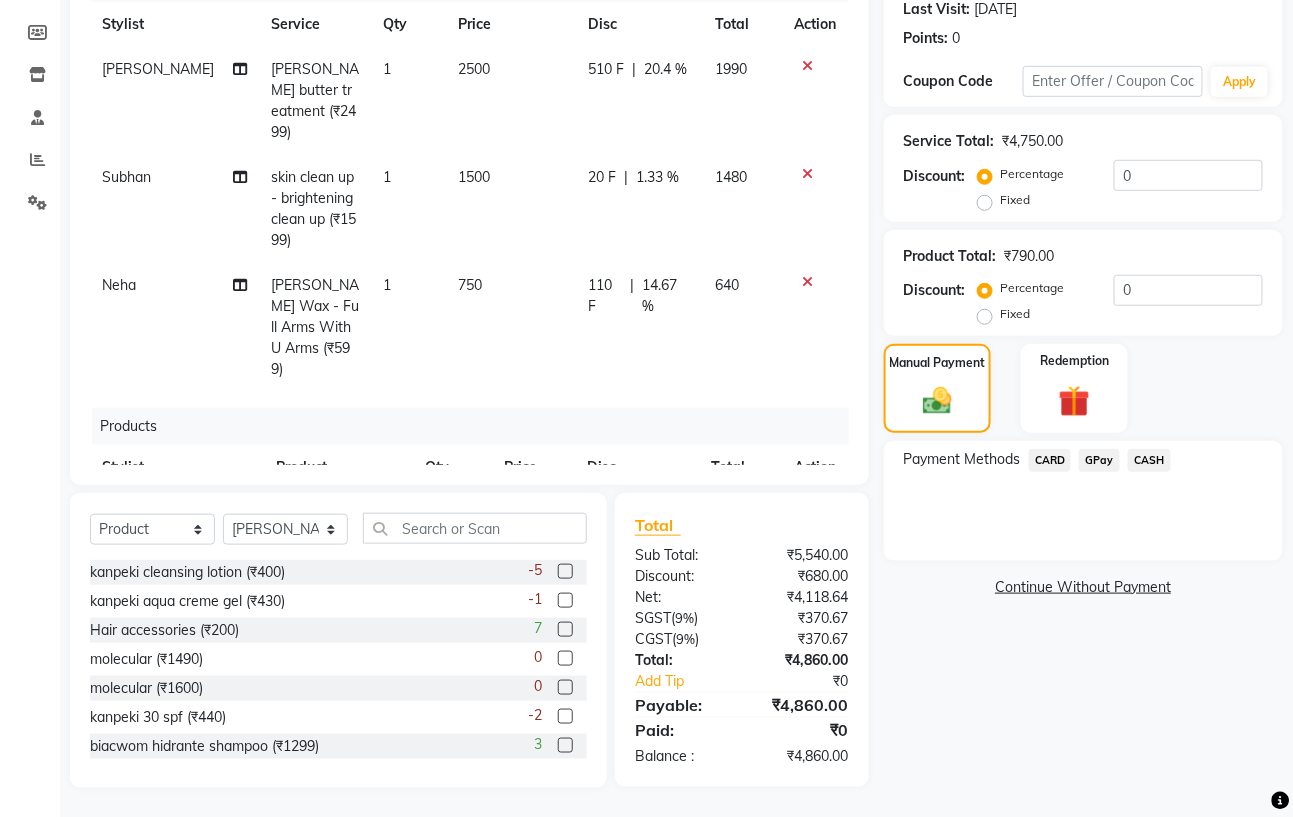 click on "110 F" 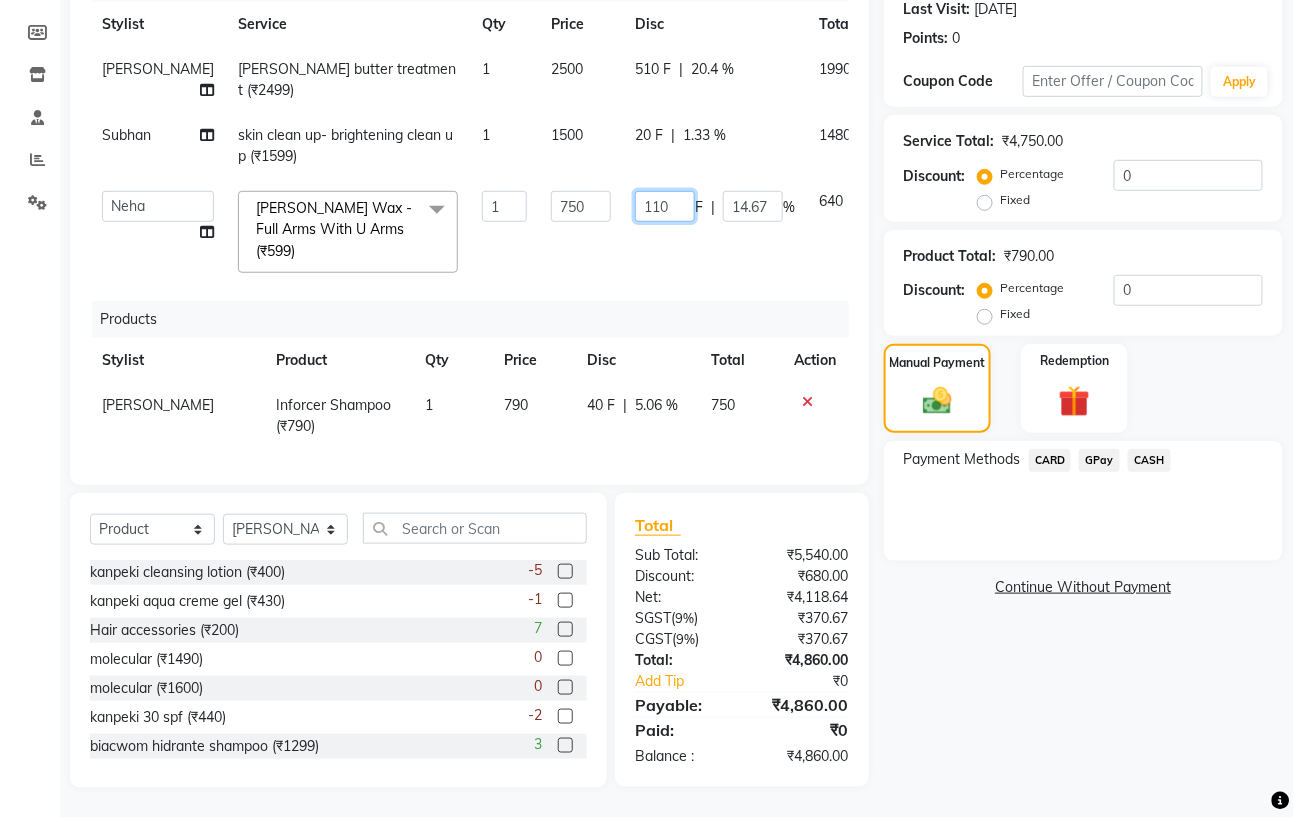 click on "110" 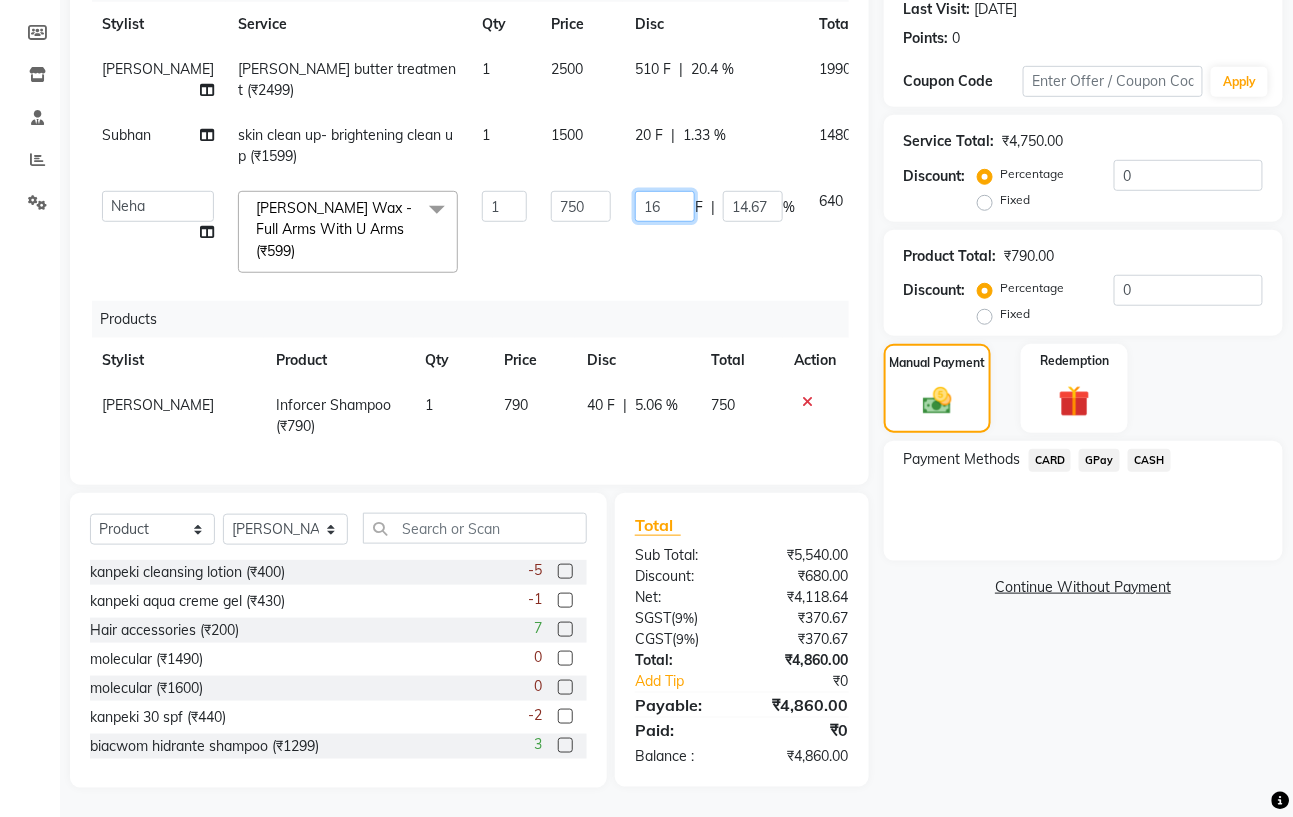 type on "160" 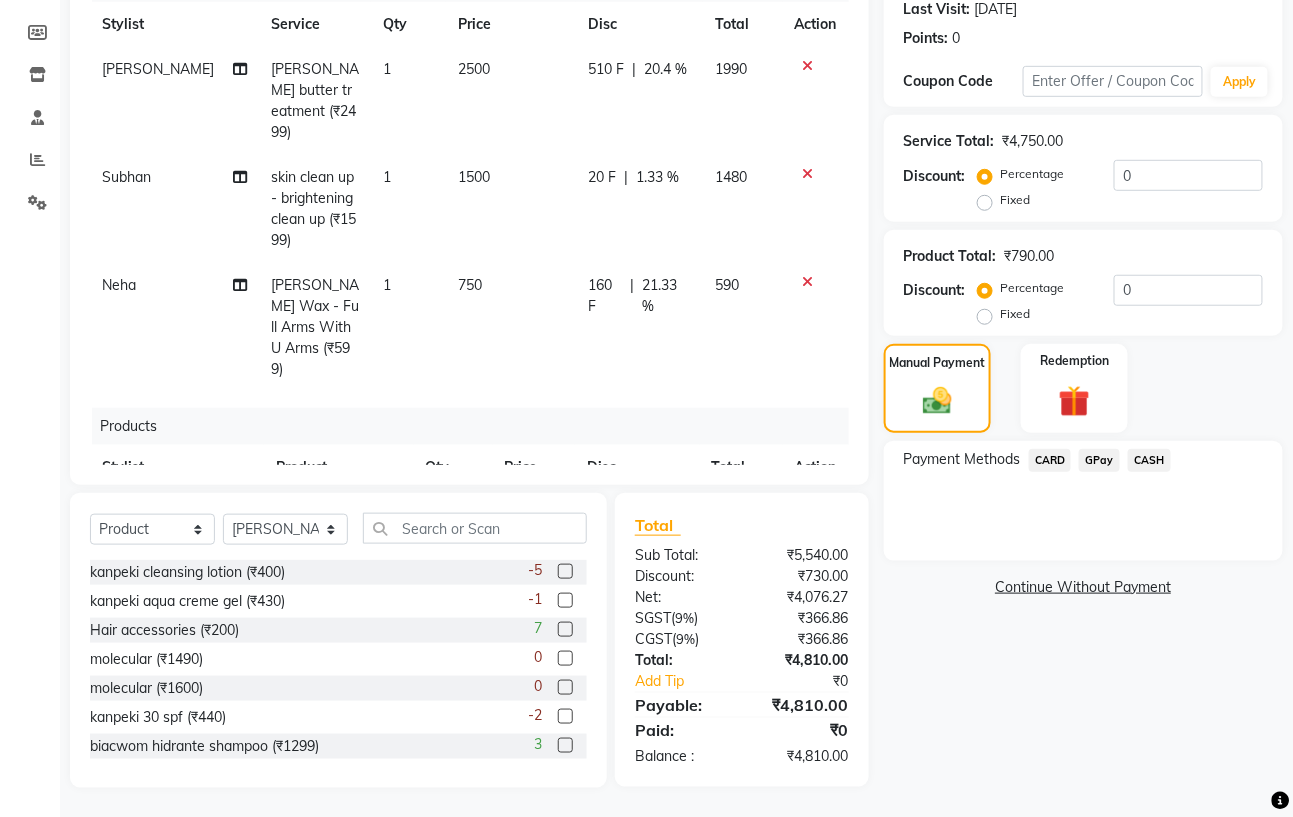 click on "Name: Manish  Membership:  No Active Membership  Total Visits:  9 Card on file:  0 Last Visit:   20-06-2025 Points:   0  Coupon Code Apply Service Total:  ₹4,750.00  Discount:  Percentage   Fixed  0 Product Total:  ₹790.00  Discount:  Percentage   Fixed  0 Manual Payment Redemption Payment Methods  CARD   GPay   CASH   Continue Without Payment" 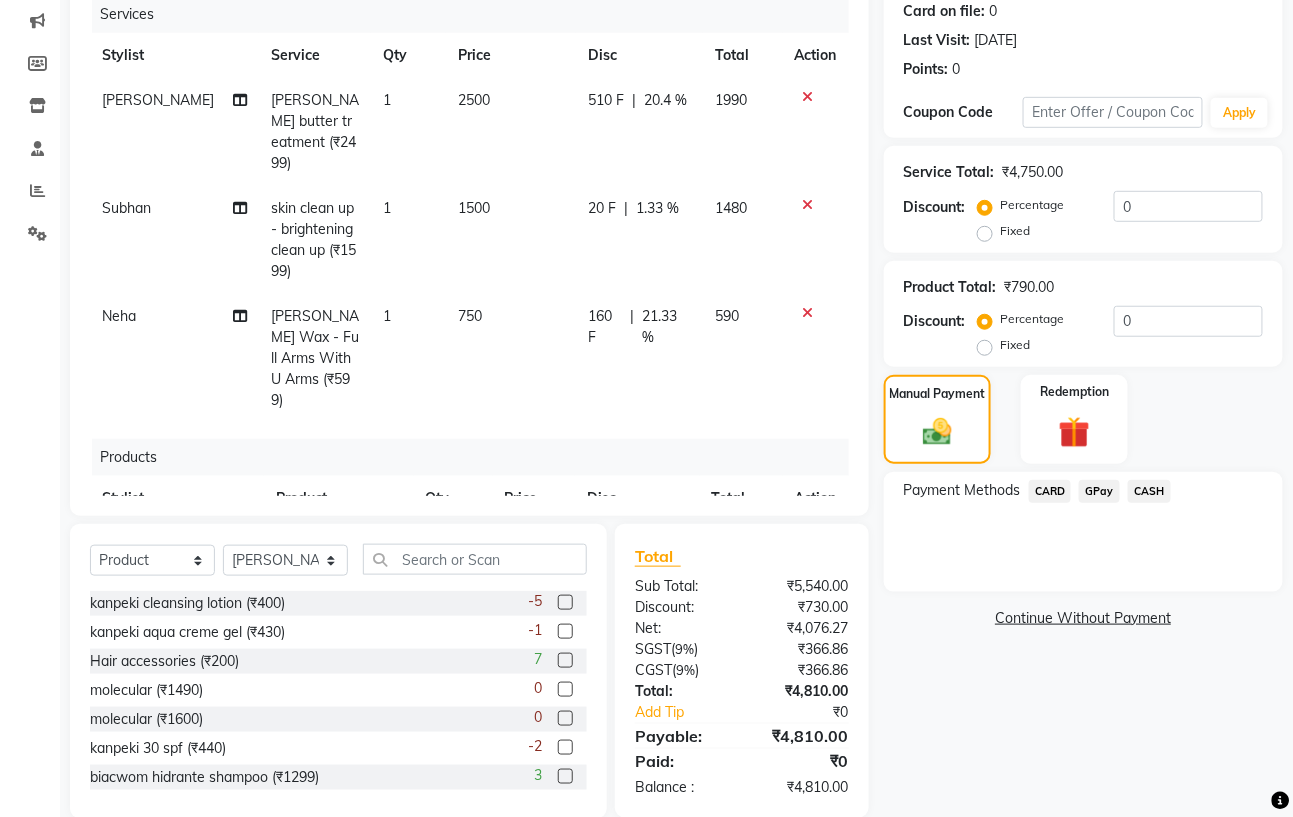 scroll, scrollTop: 150, scrollLeft: 0, axis: vertical 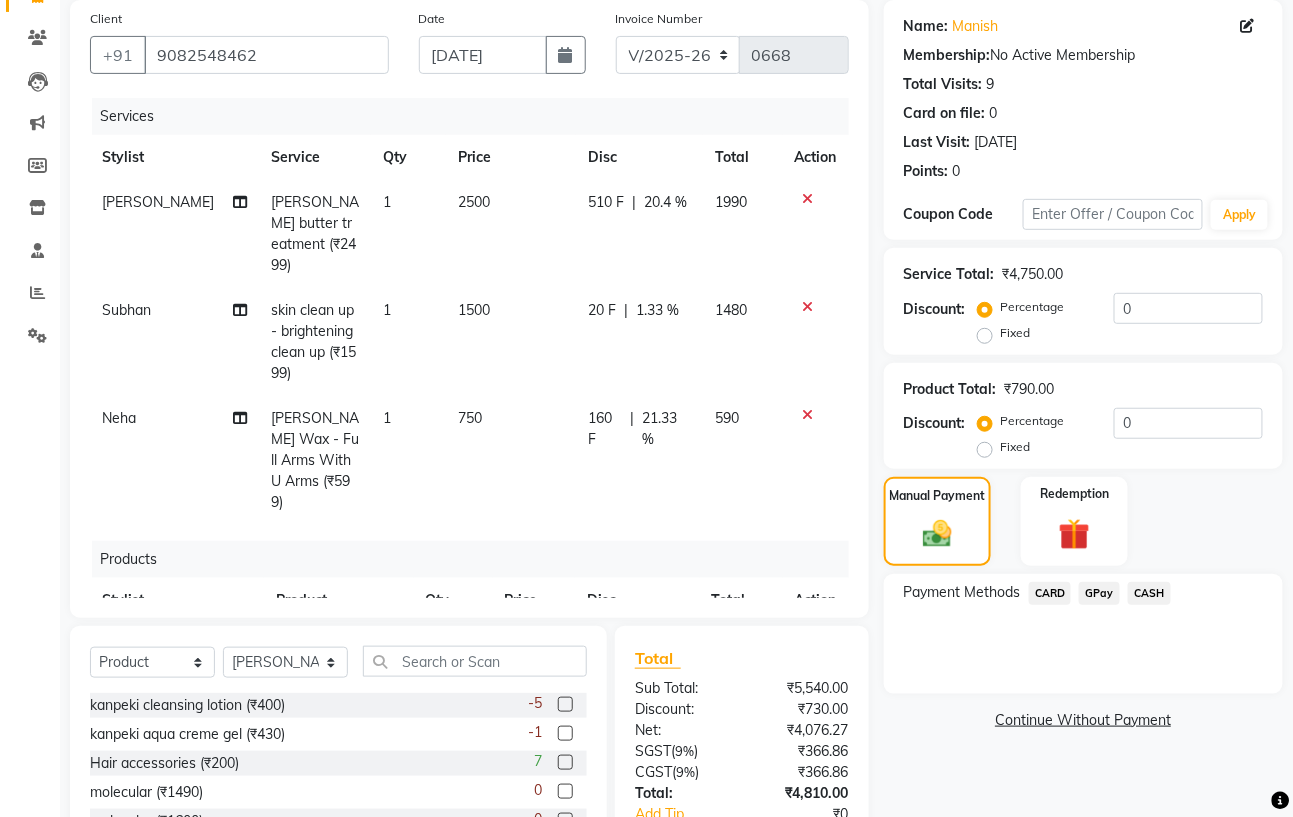 click on "510 F" 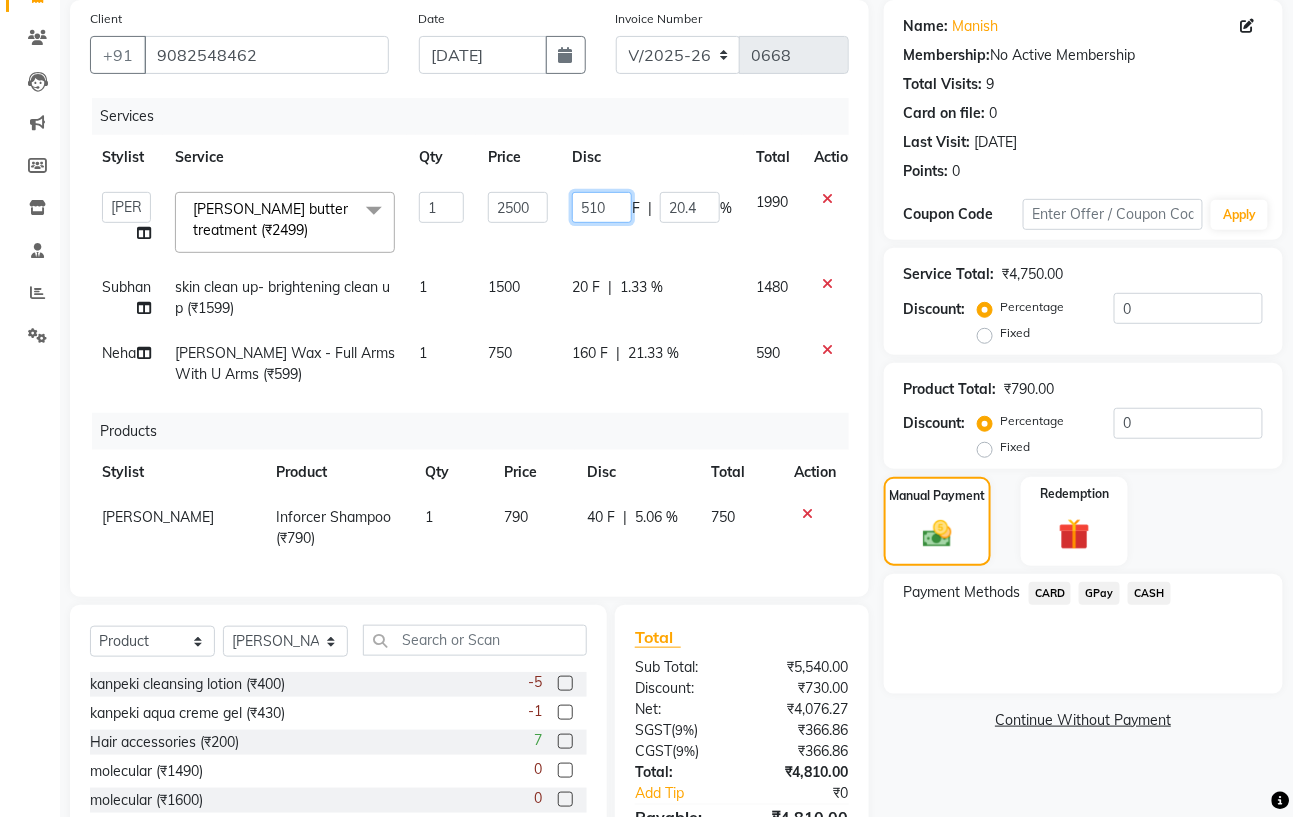 click on "510" 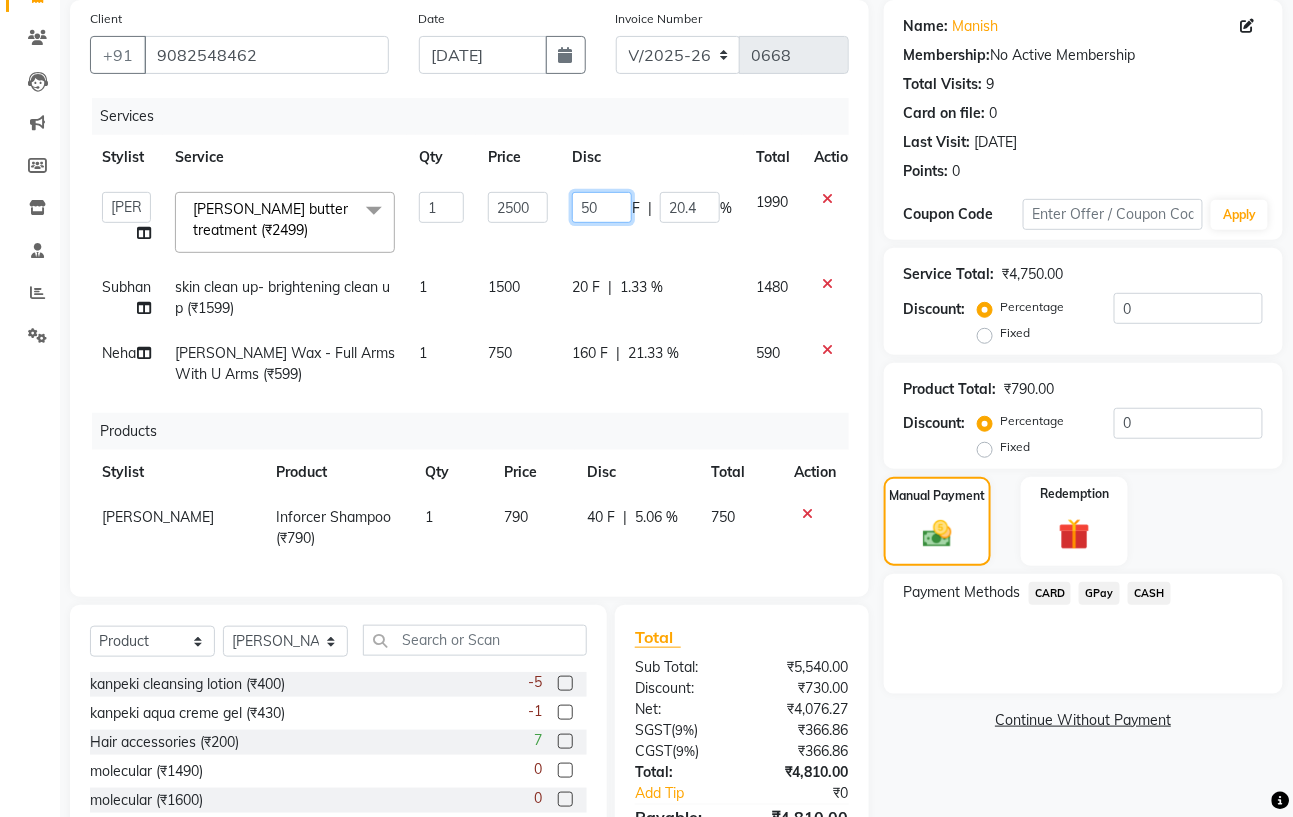 type on "500" 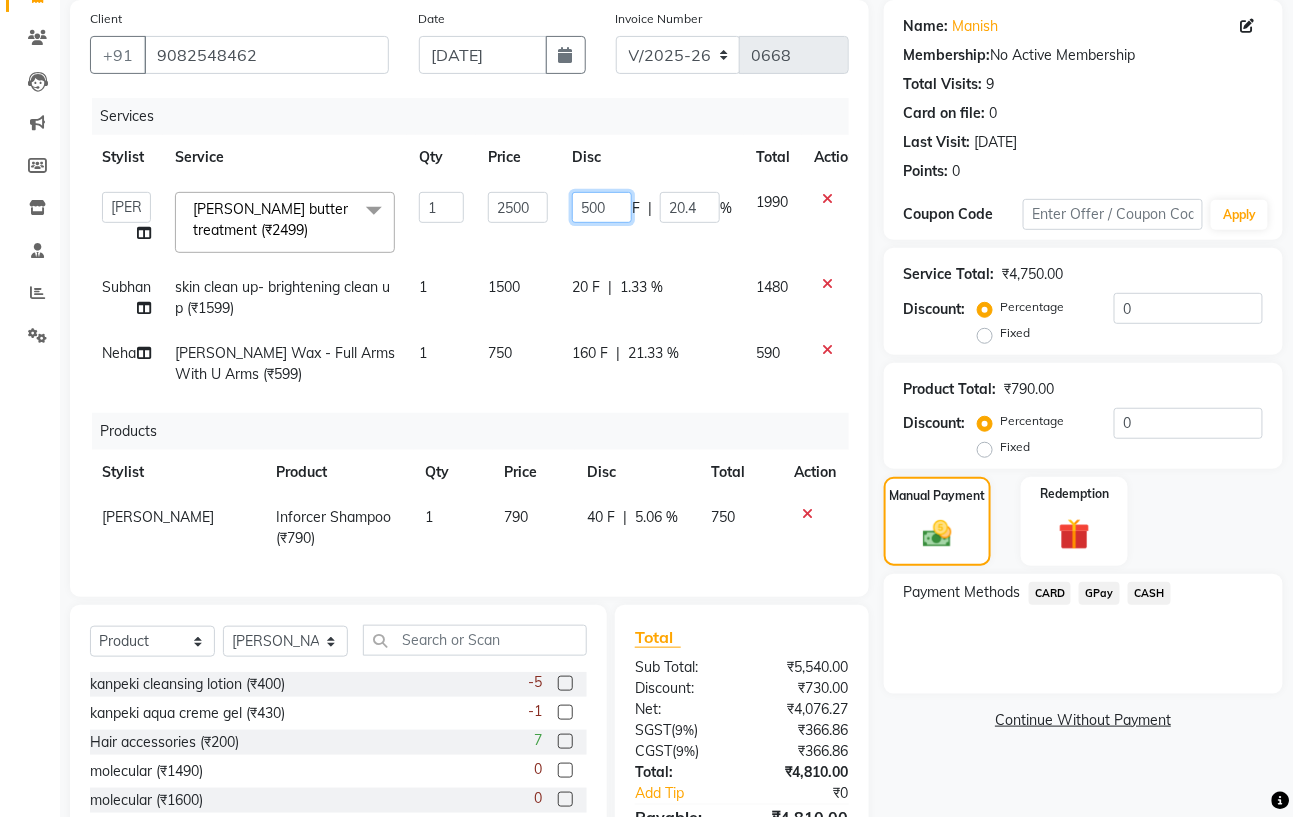 scroll, scrollTop: 283, scrollLeft: 0, axis: vertical 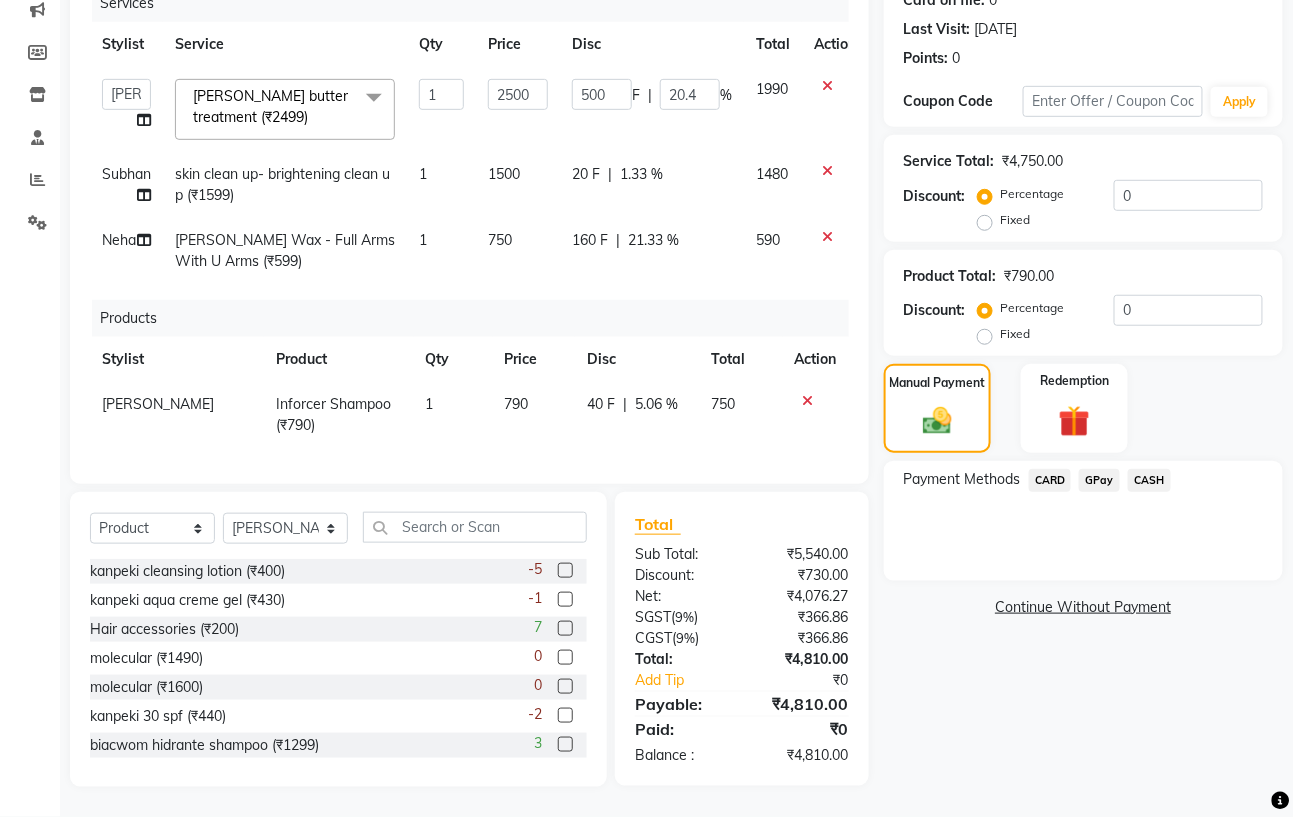 click on "Name: Manish  Membership:  No Active Membership  Total Visits:  9 Card on file:  0 Last Visit:   20-06-2025 Points:   0  Coupon Code Apply Service Total:  ₹4,750.00  Discount:  Percentage   Fixed  0 Product Total:  ₹790.00  Discount:  Percentage   Fixed  0 Manual Payment Redemption Payment Methods  CARD   GPay   CASH   Continue Without Payment" 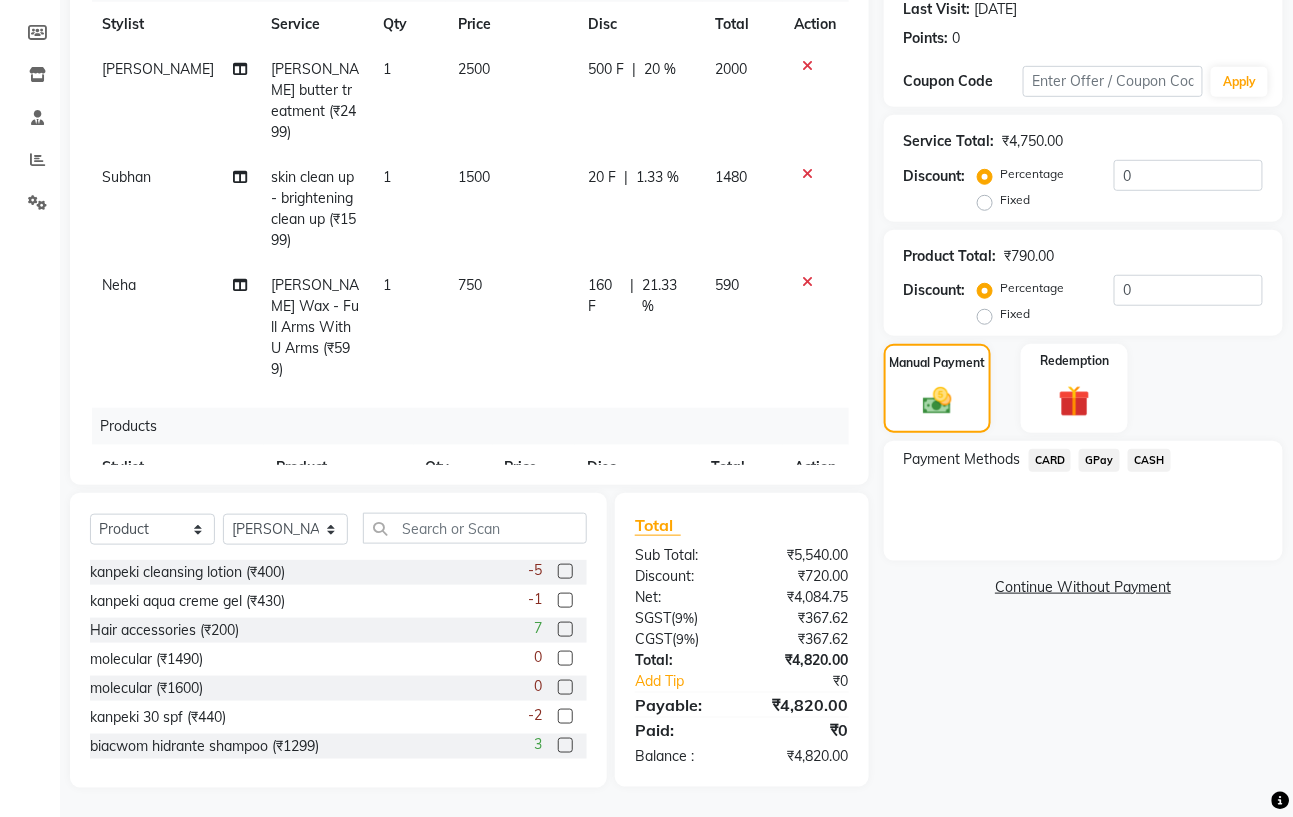 click on "20 F" 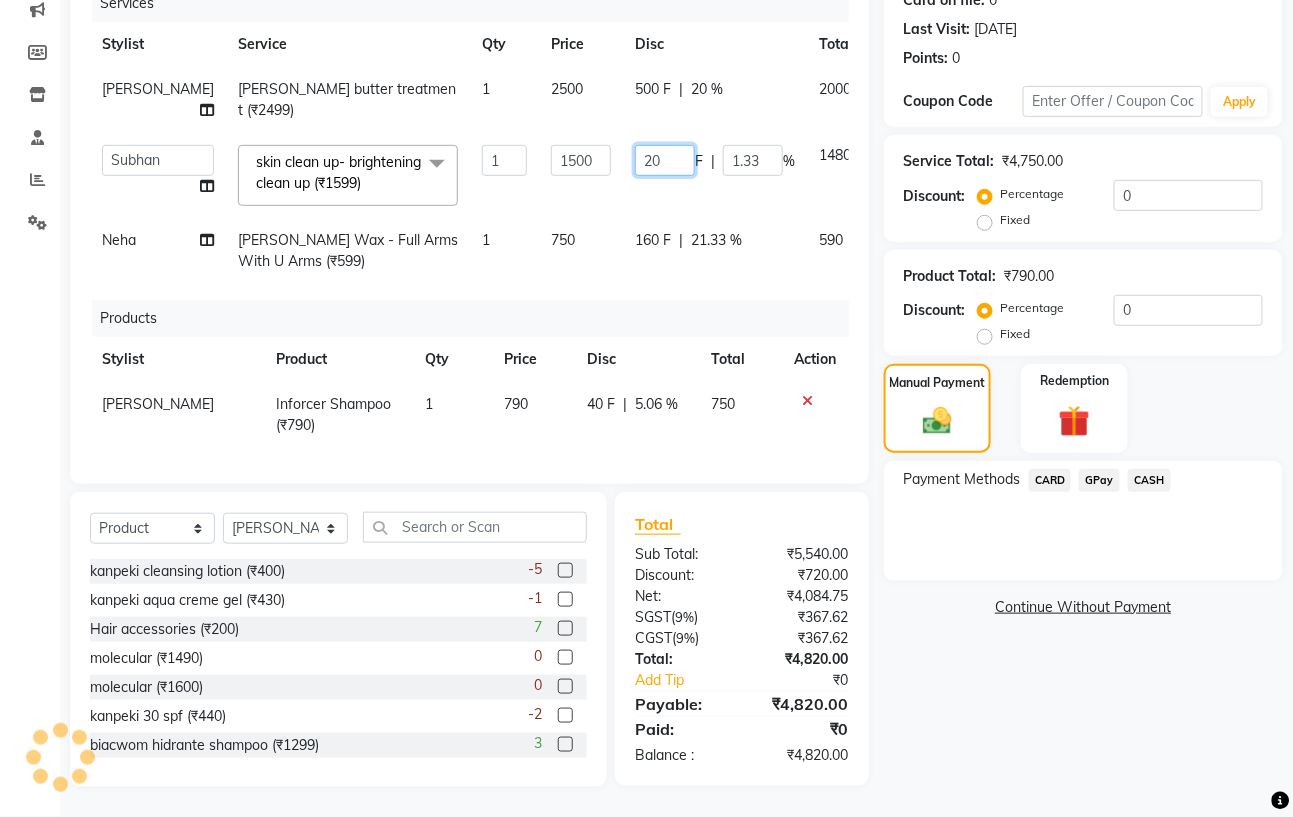 click on "20" 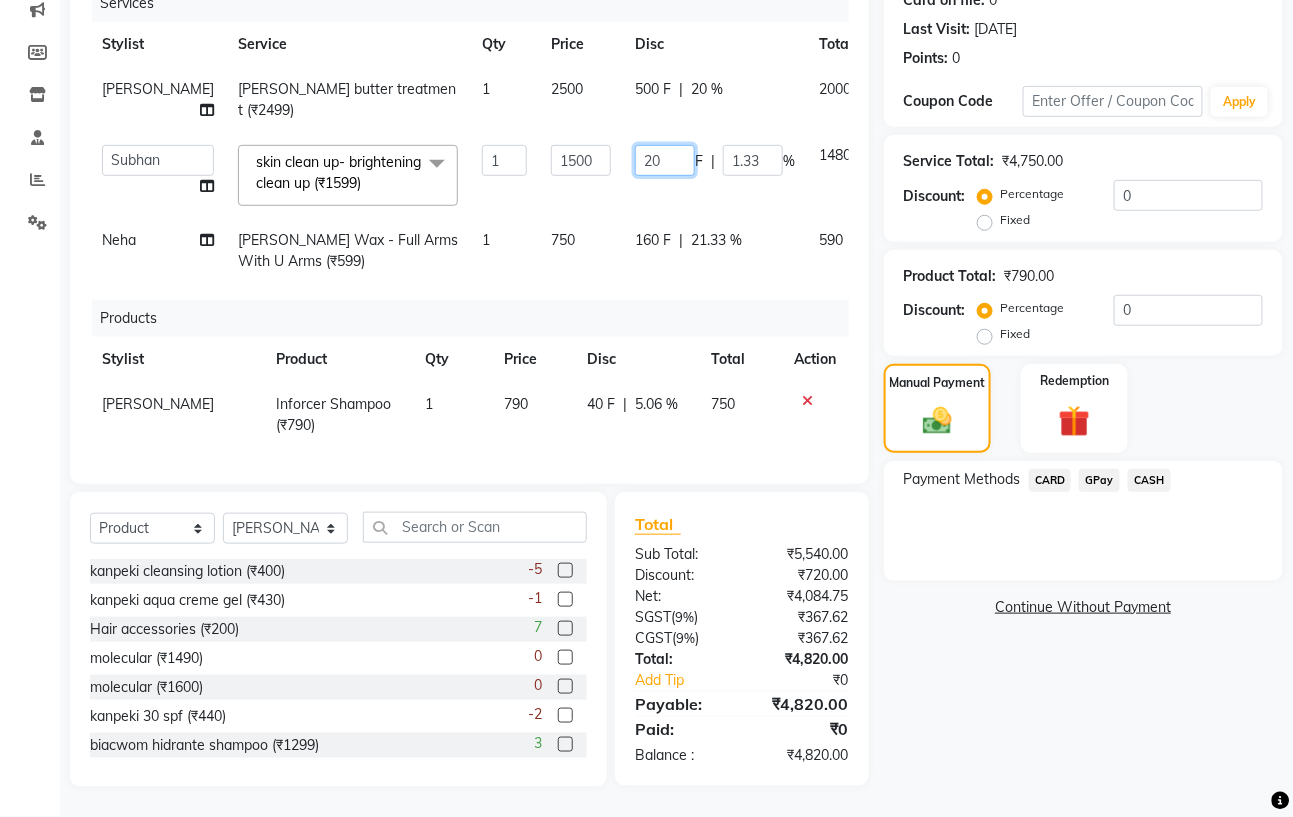 click on "20" 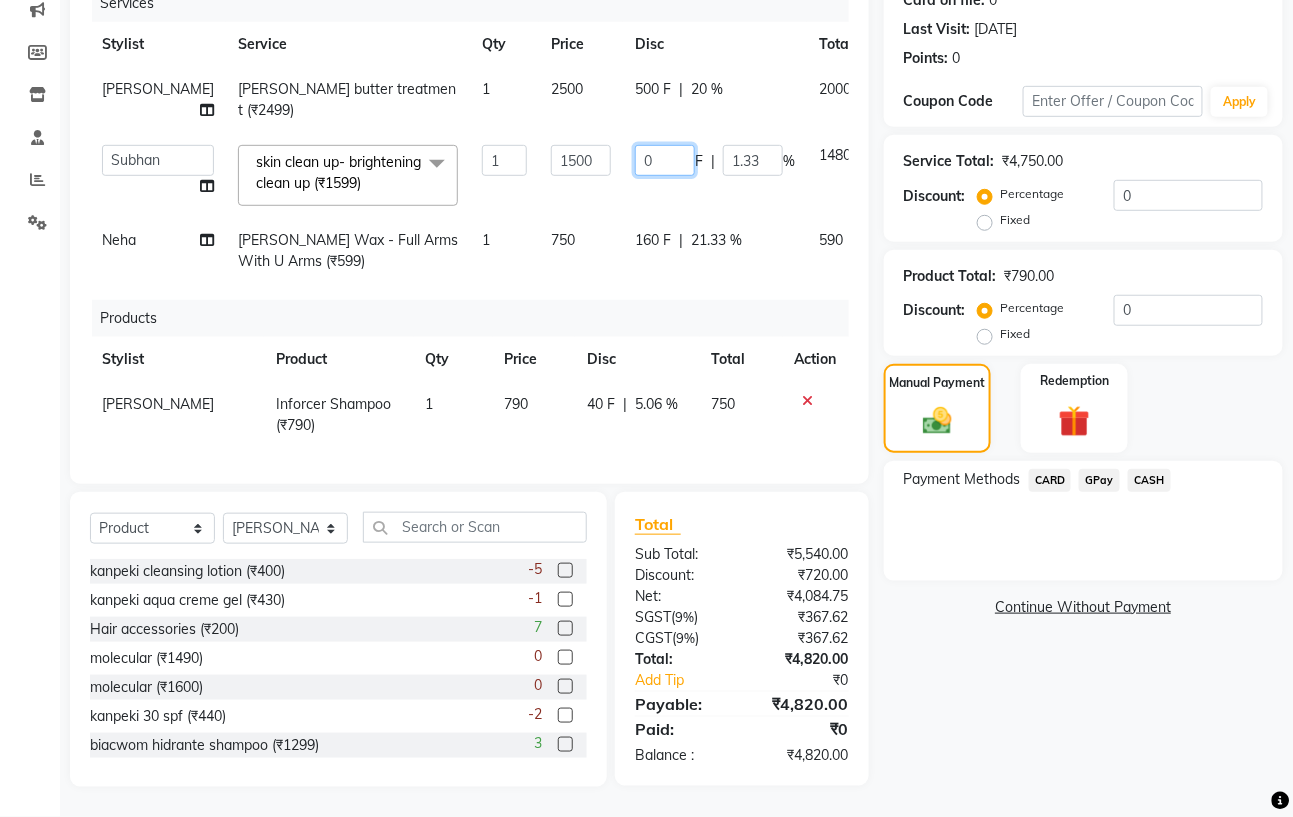 type on "30" 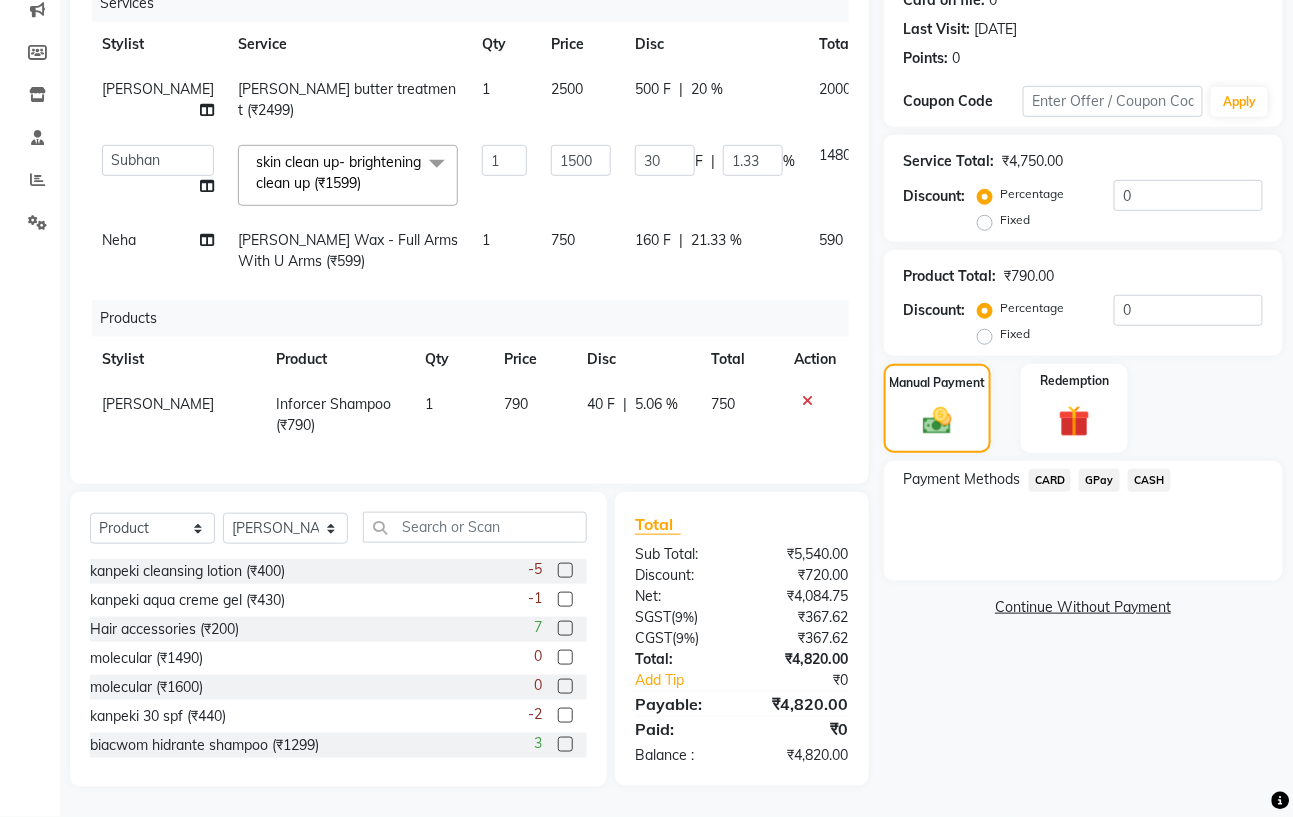 click on "160 F | 21.33 %" 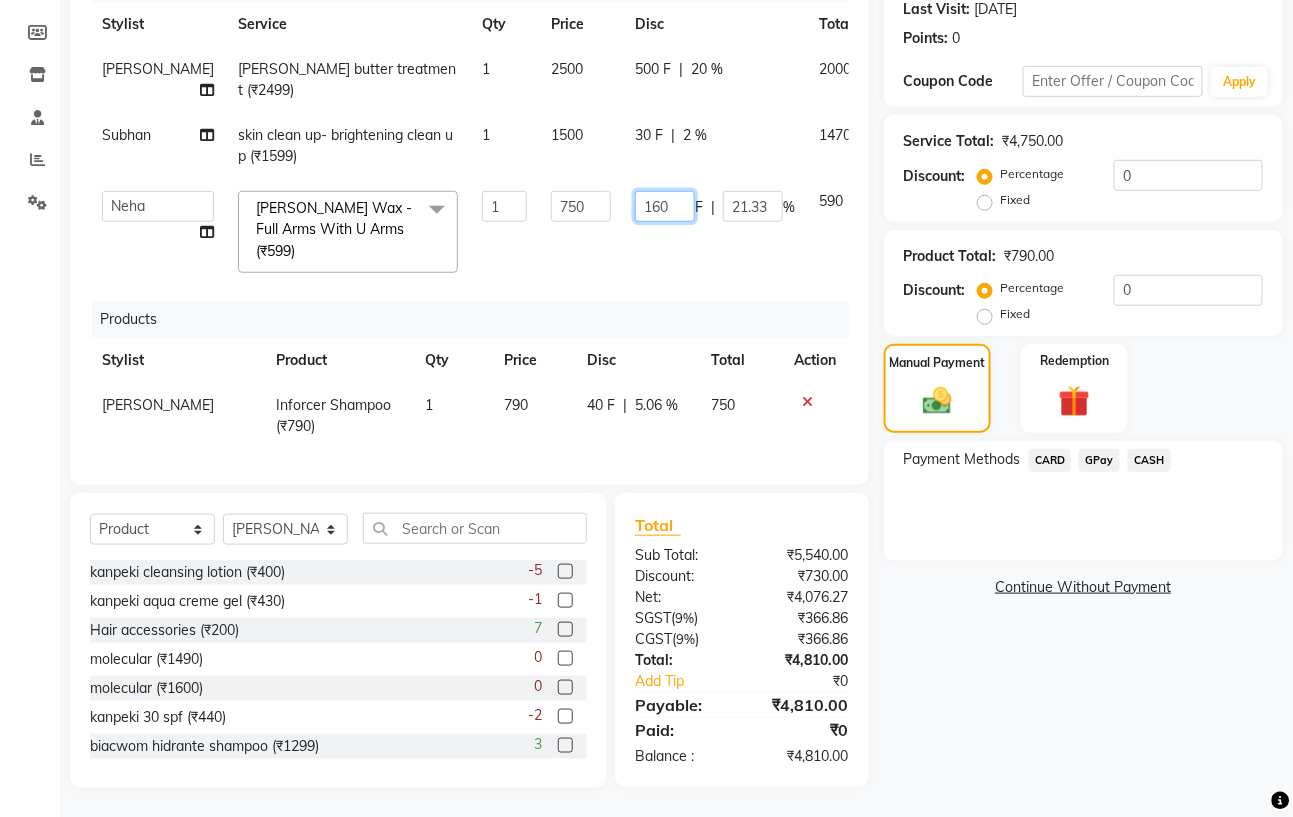 click on "160" 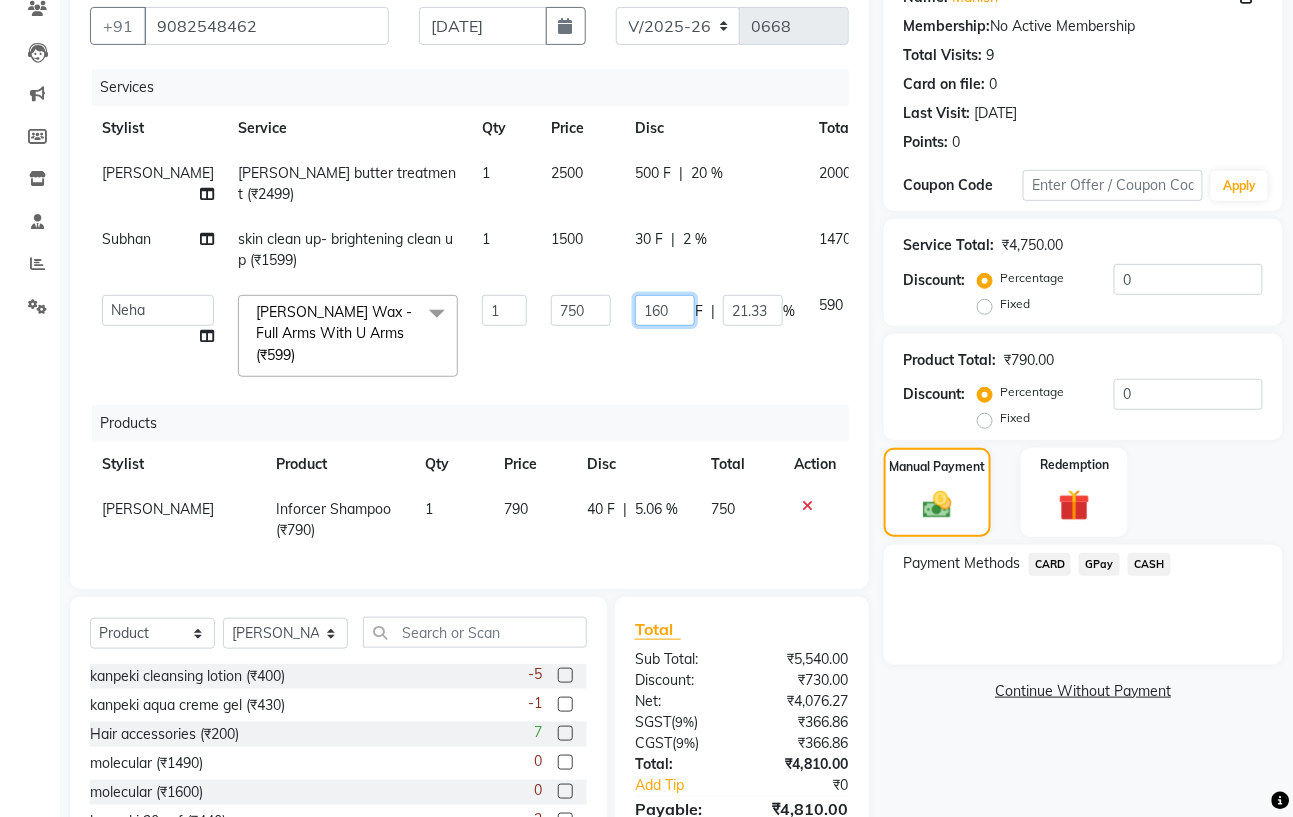 scroll, scrollTop: 16, scrollLeft: 0, axis: vertical 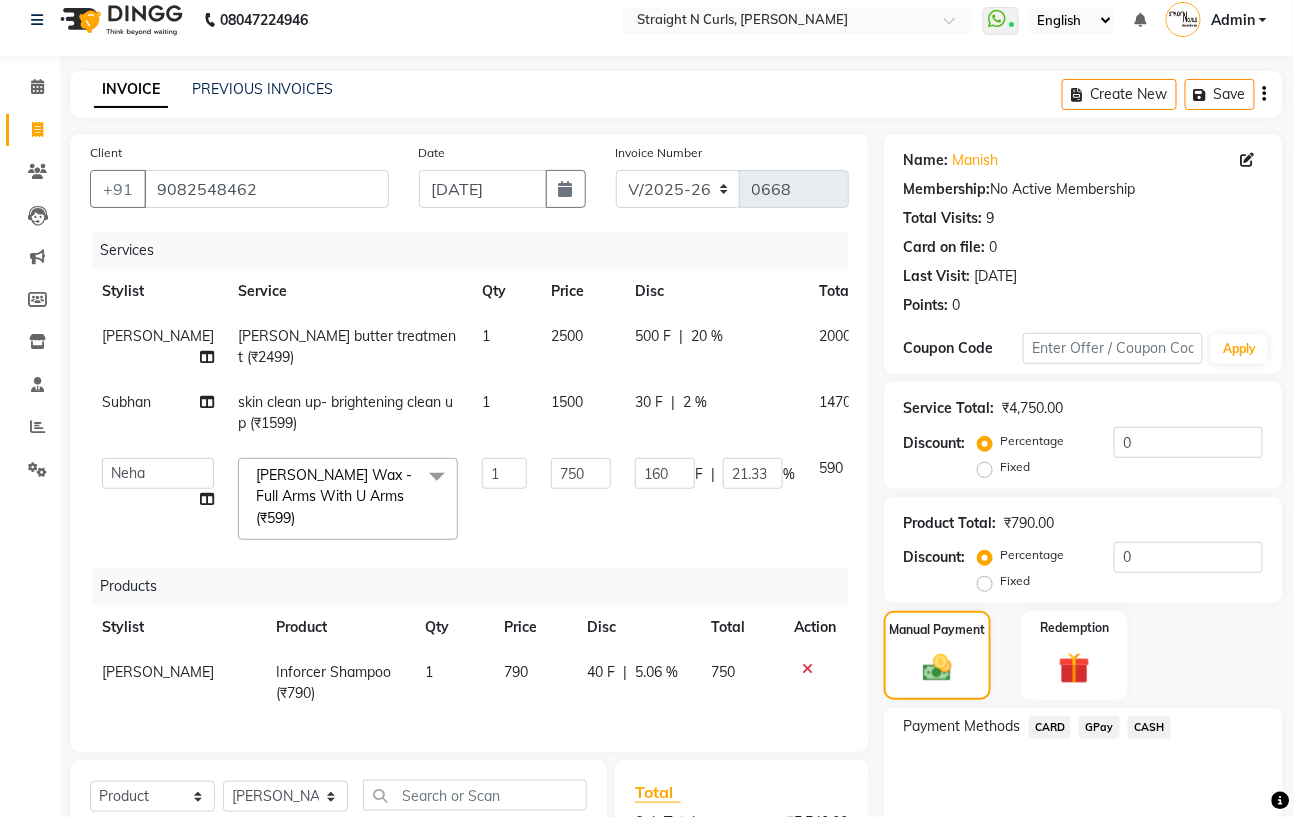 click on "500 F" 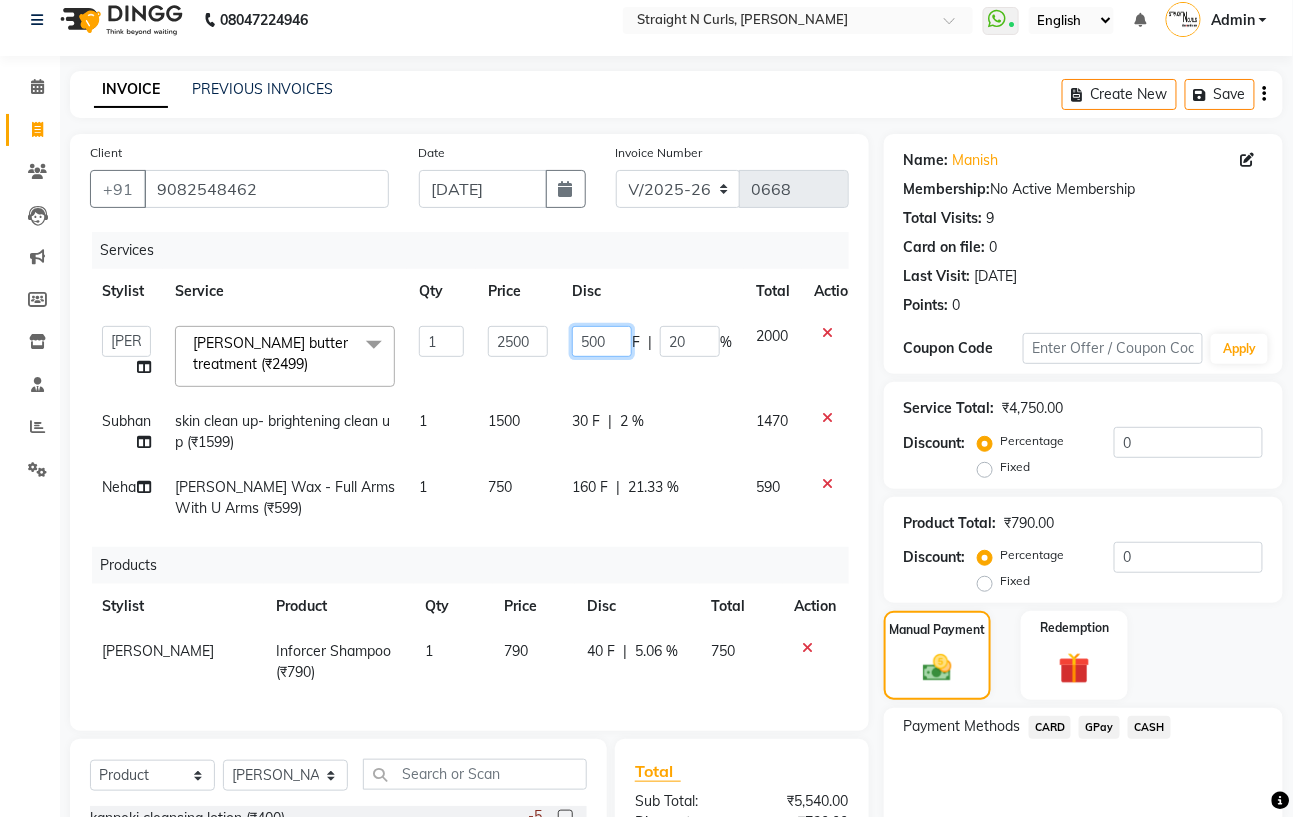 click on "500" 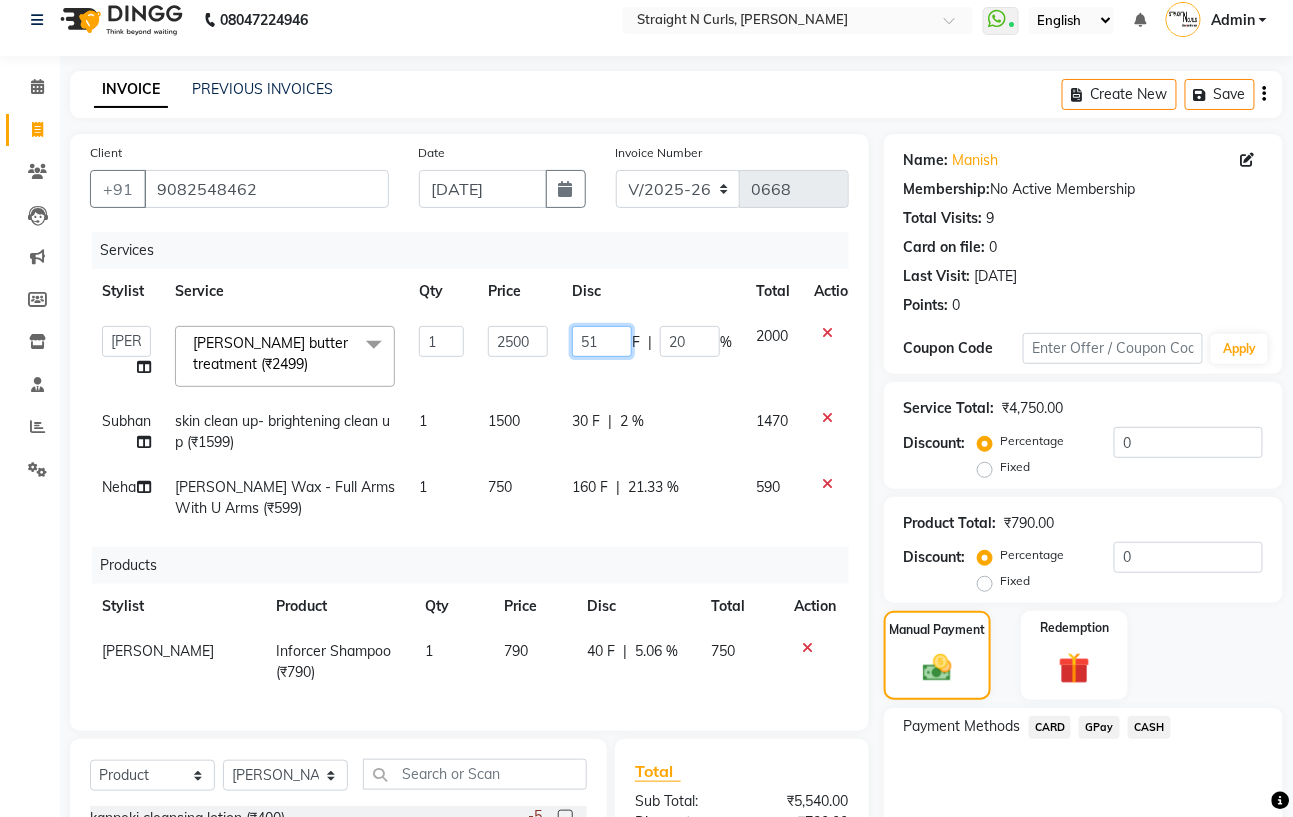 type on "510" 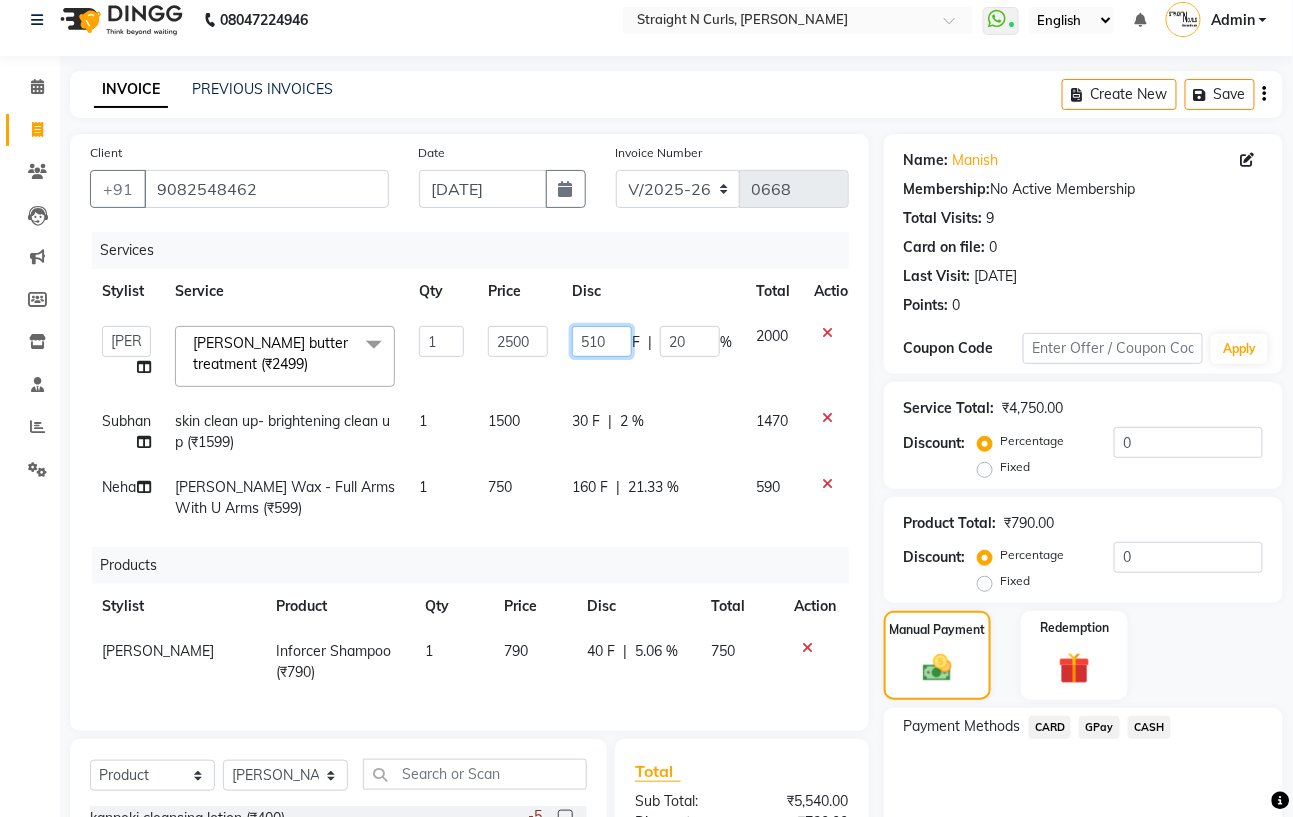 scroll, scrollTop: 283, scrollLeft: 0, axis: vertical 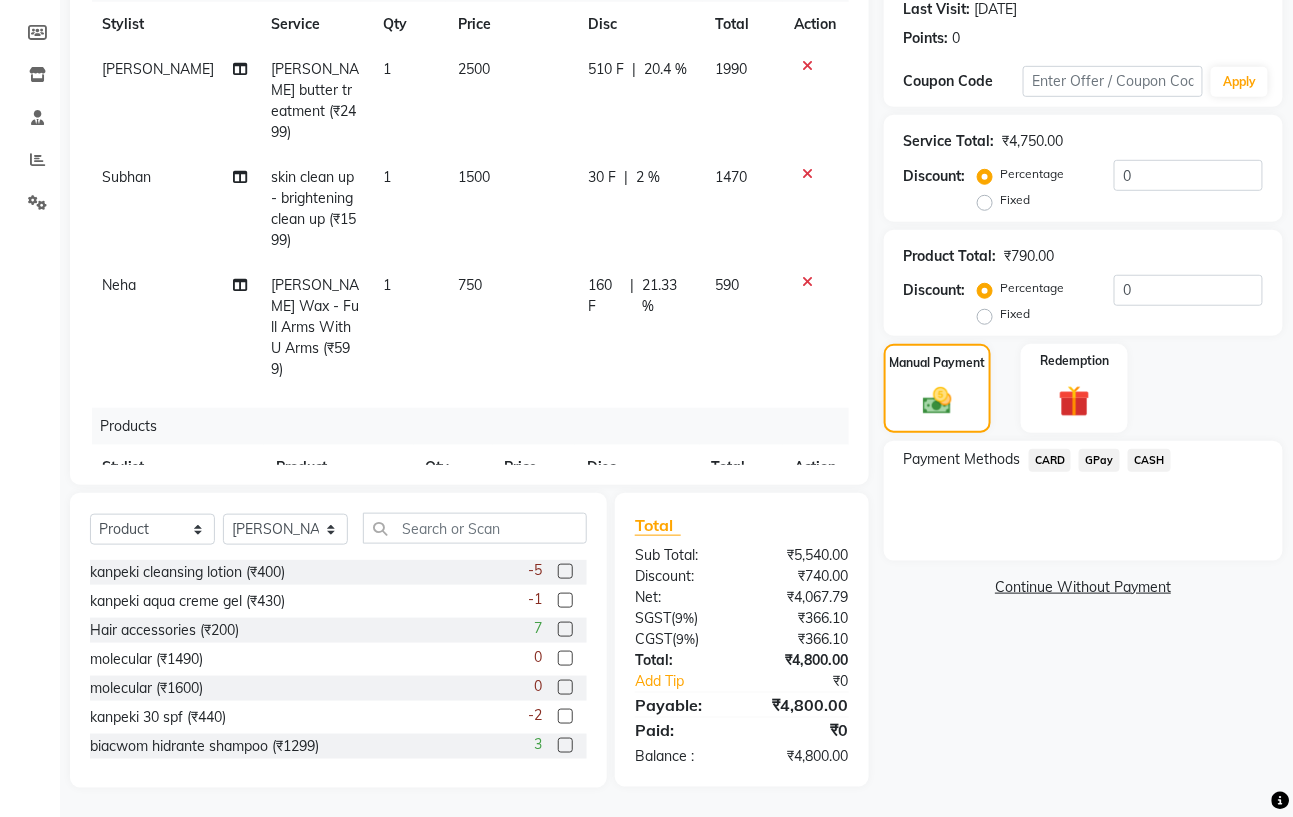 click on "Name: Manish  Membership:  No Active Membership  Total Visits:  9 Card on file:  0 Last Visit:   20-06-2025 Points:   0  Coupon Code Apply Service Total:  ₹4,750.00  Discount:  Percentage   Fixed  0 Product Total:  ₹790.00  Discount:  Percentage   Fixed  0 Manual Payment Redemption Payment Methods  CARD   GPay   CASH   Continue Without Payment" 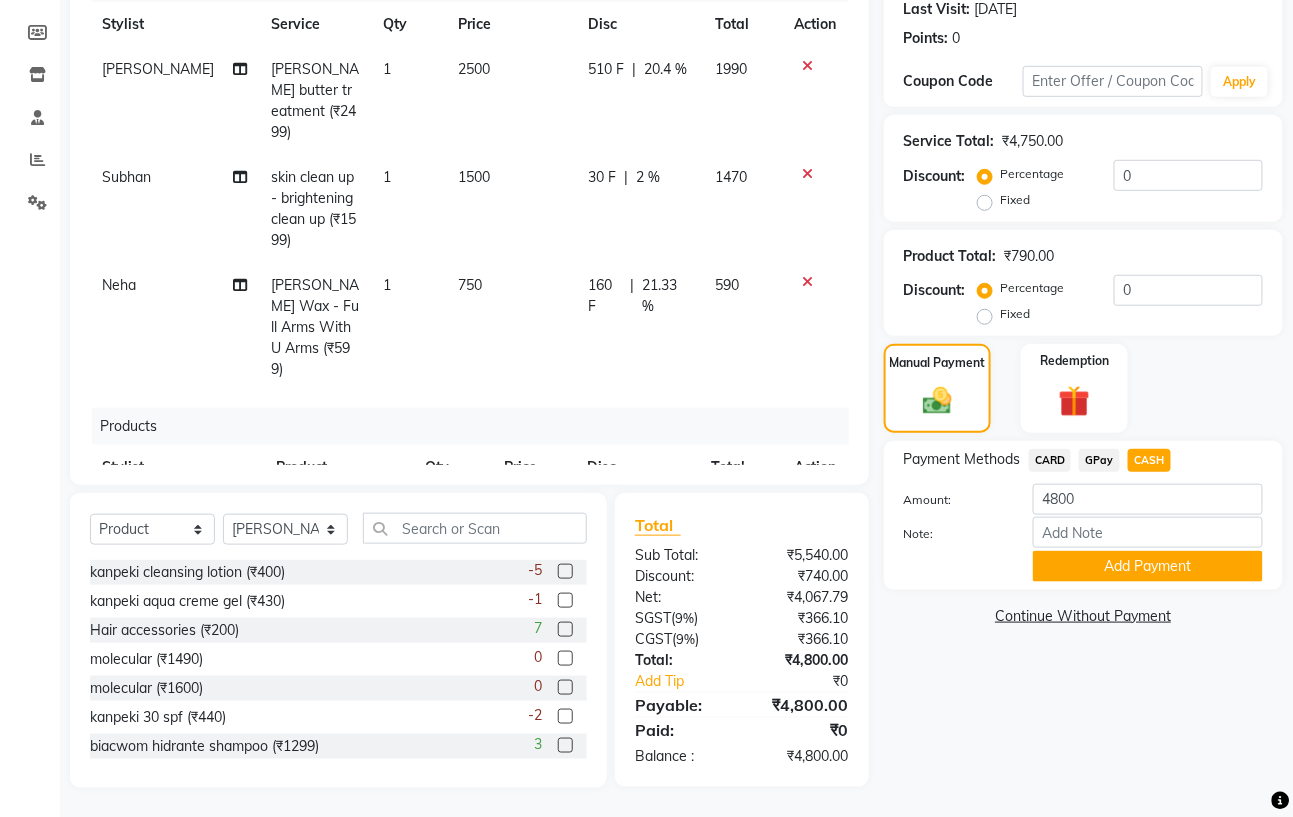 click on "GPay" 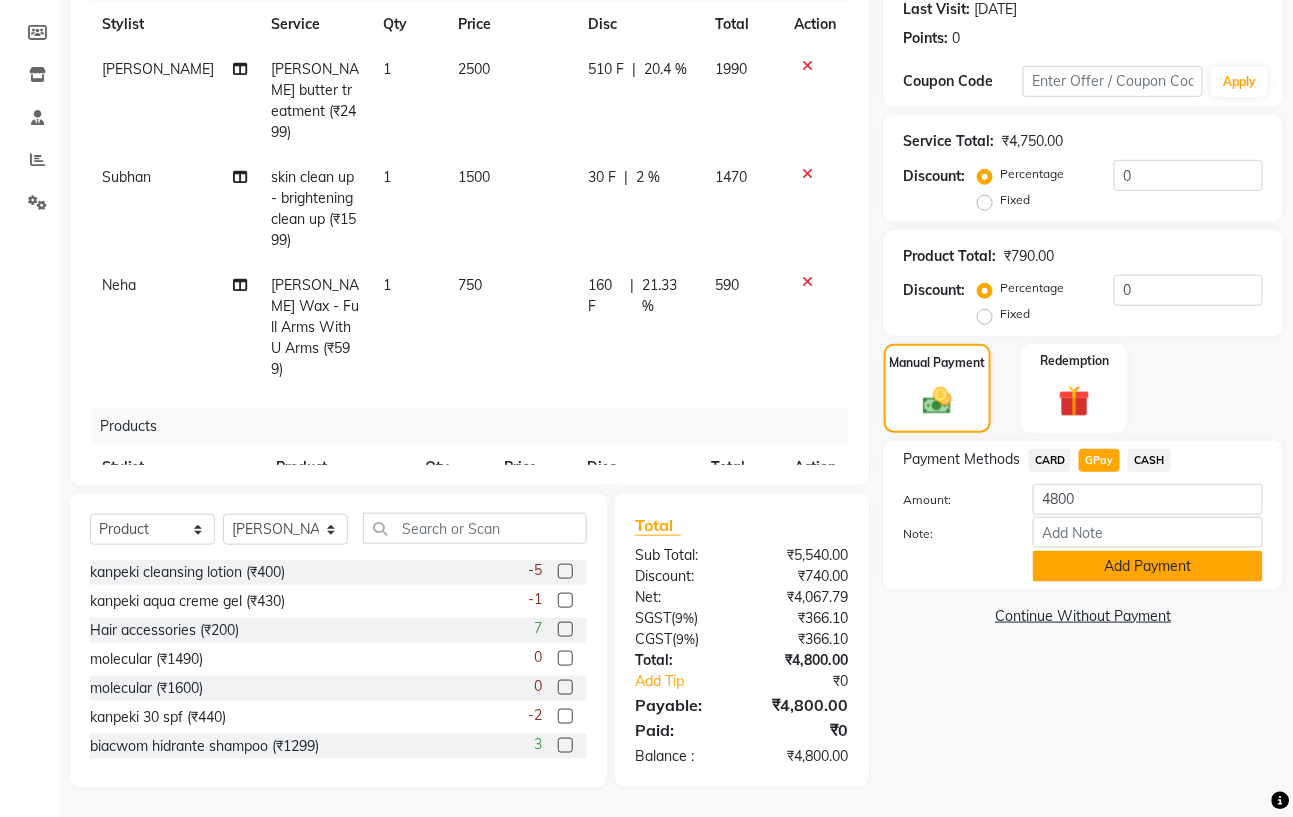 click on "Add Payment" 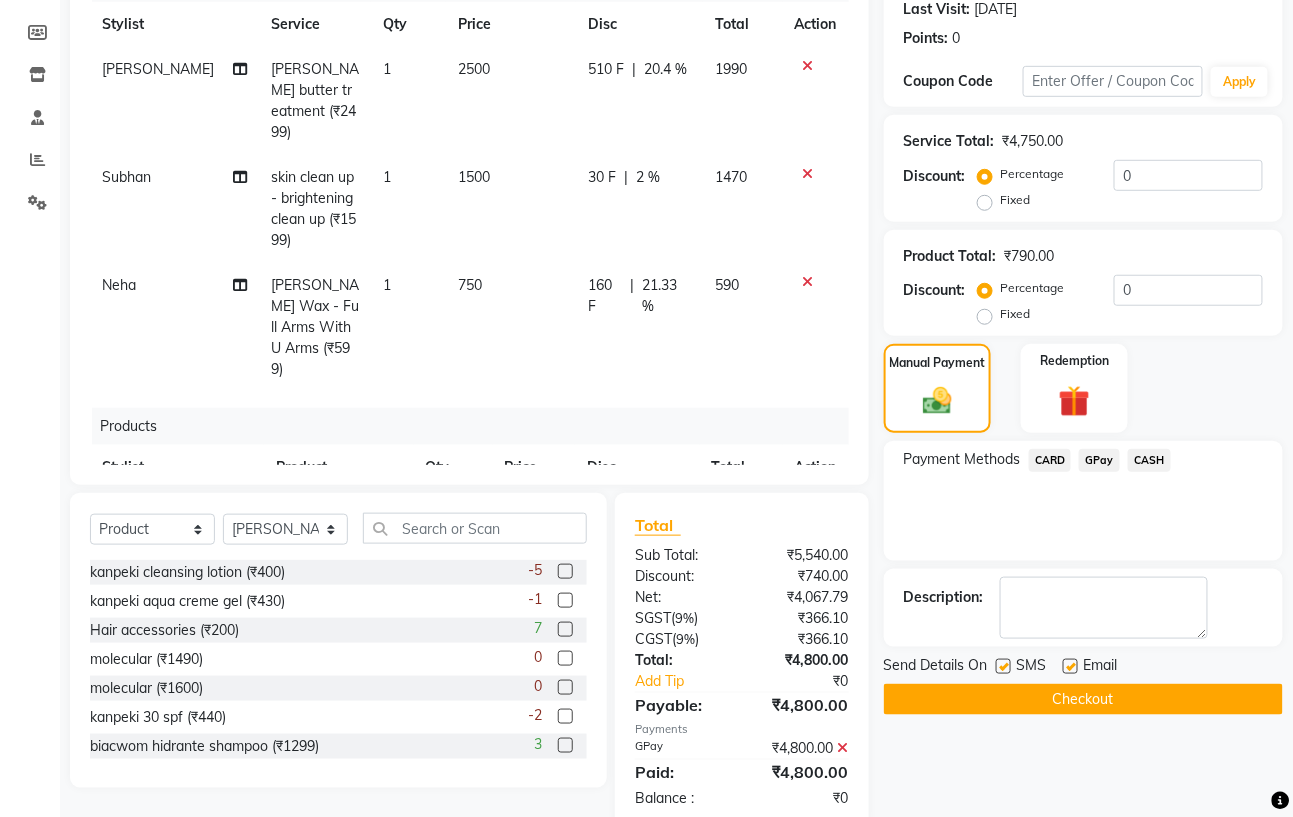 scroll, scrollTop: 325, scrollLeft: 0, axis: vertical 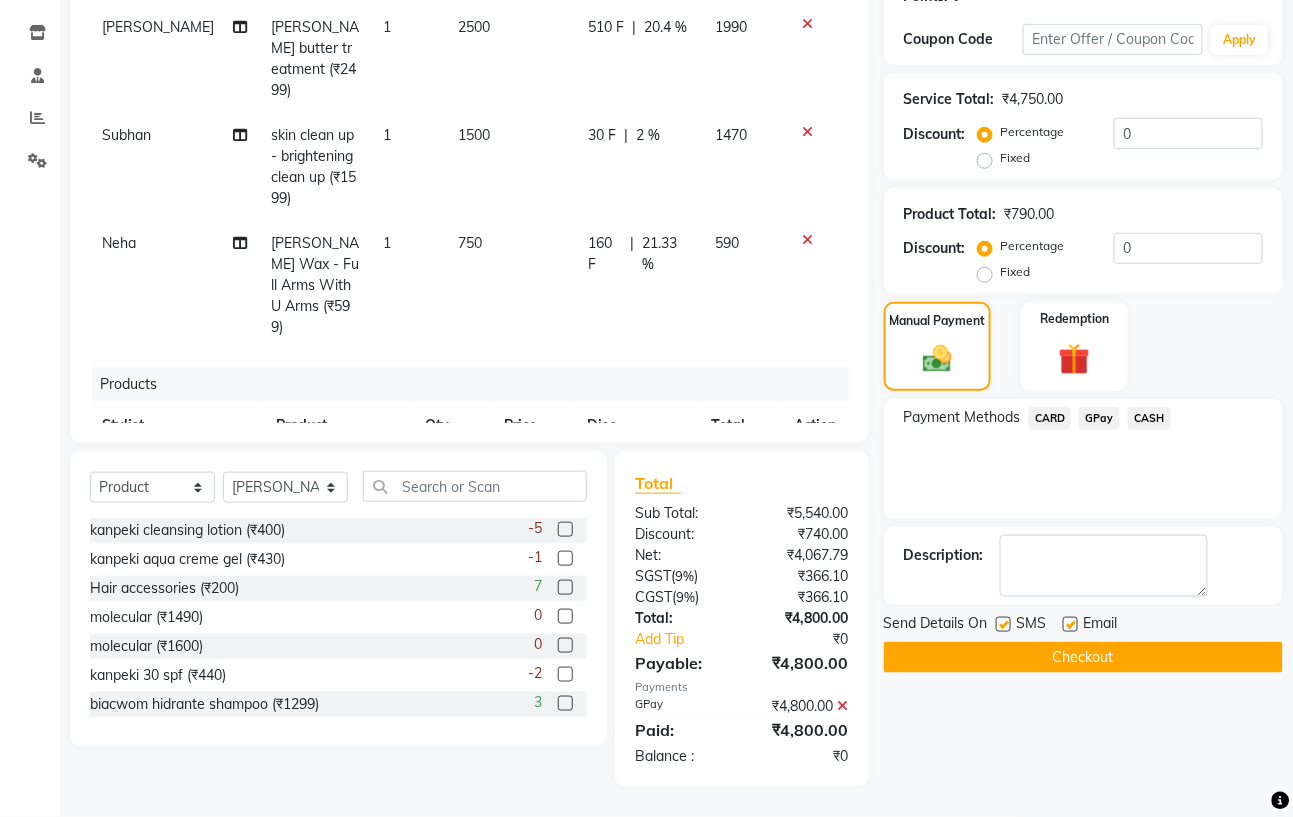 click on "Checkout" 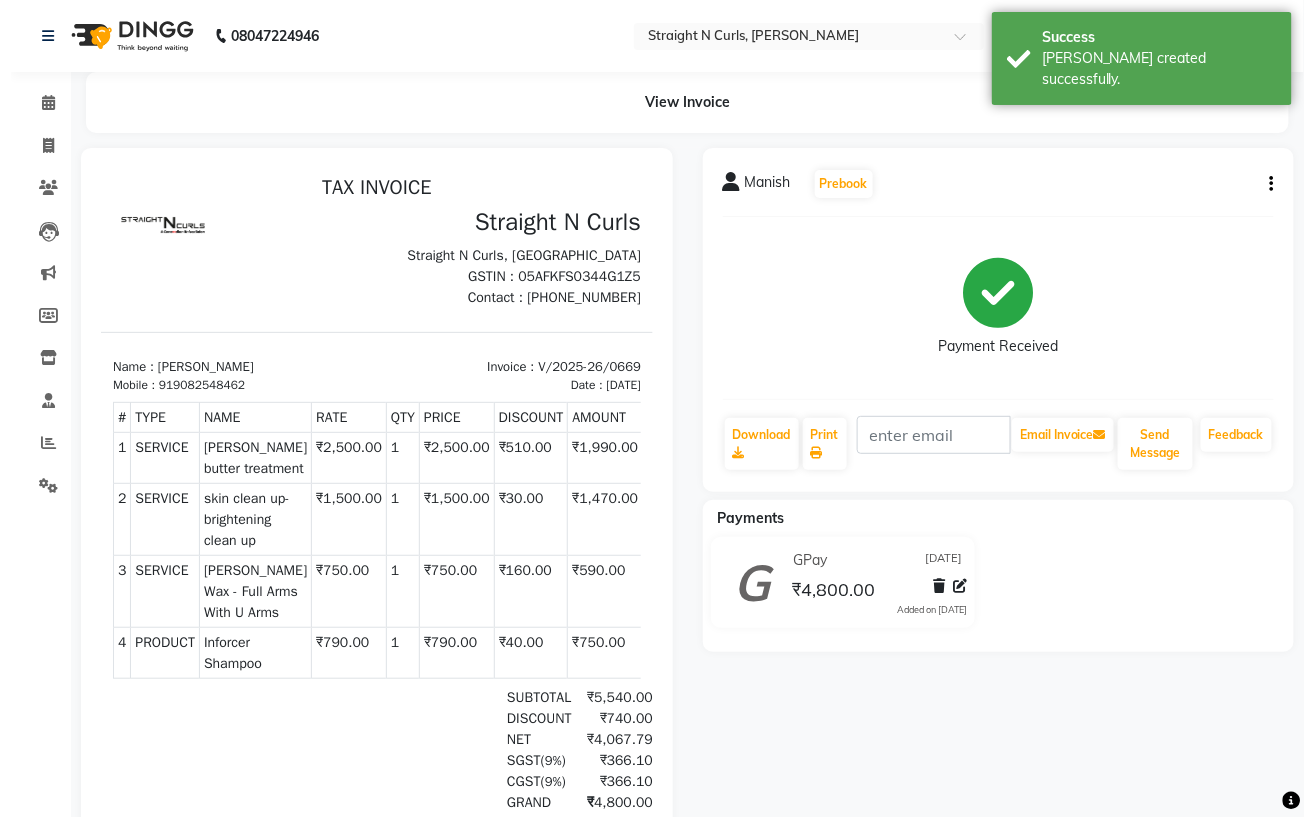 scroll, scrollTop: 76, scrollLeft: 0, axis: vertical 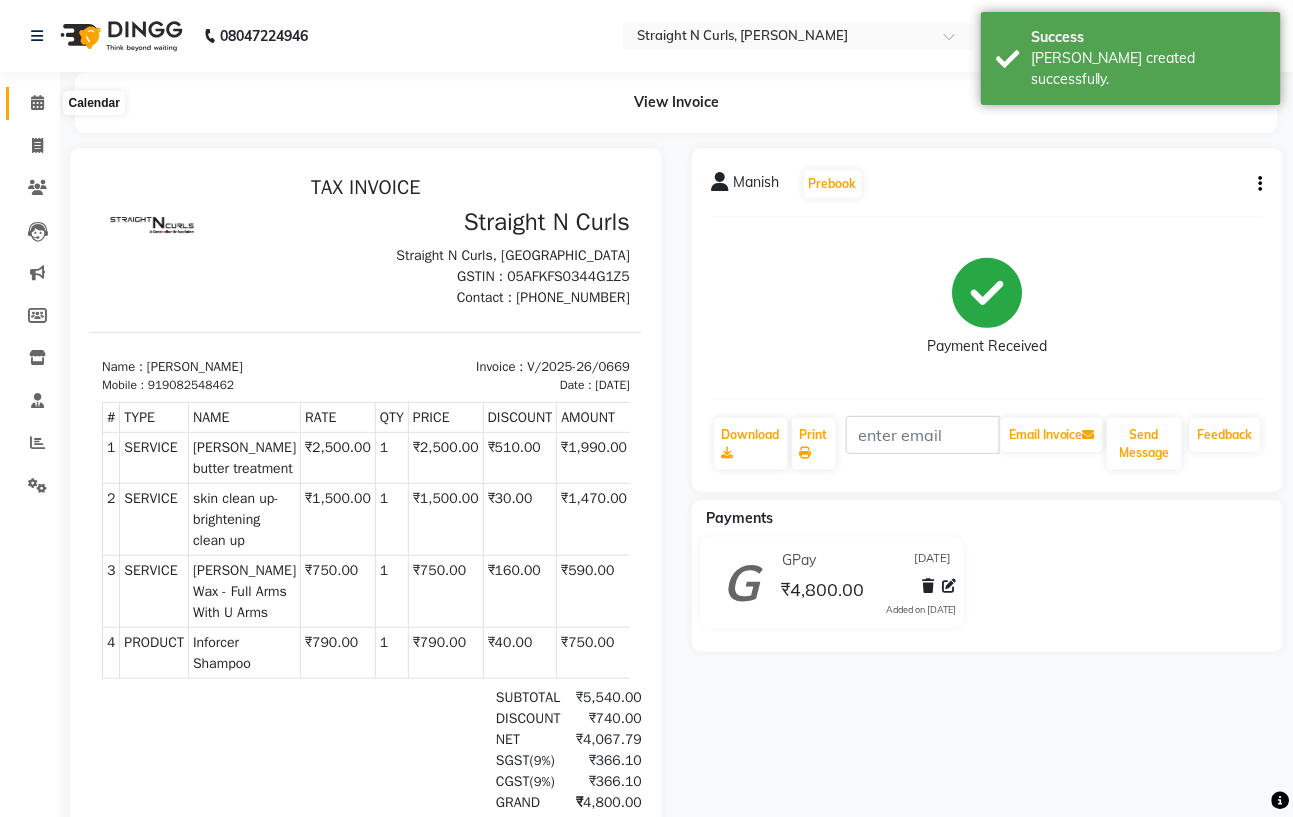 click 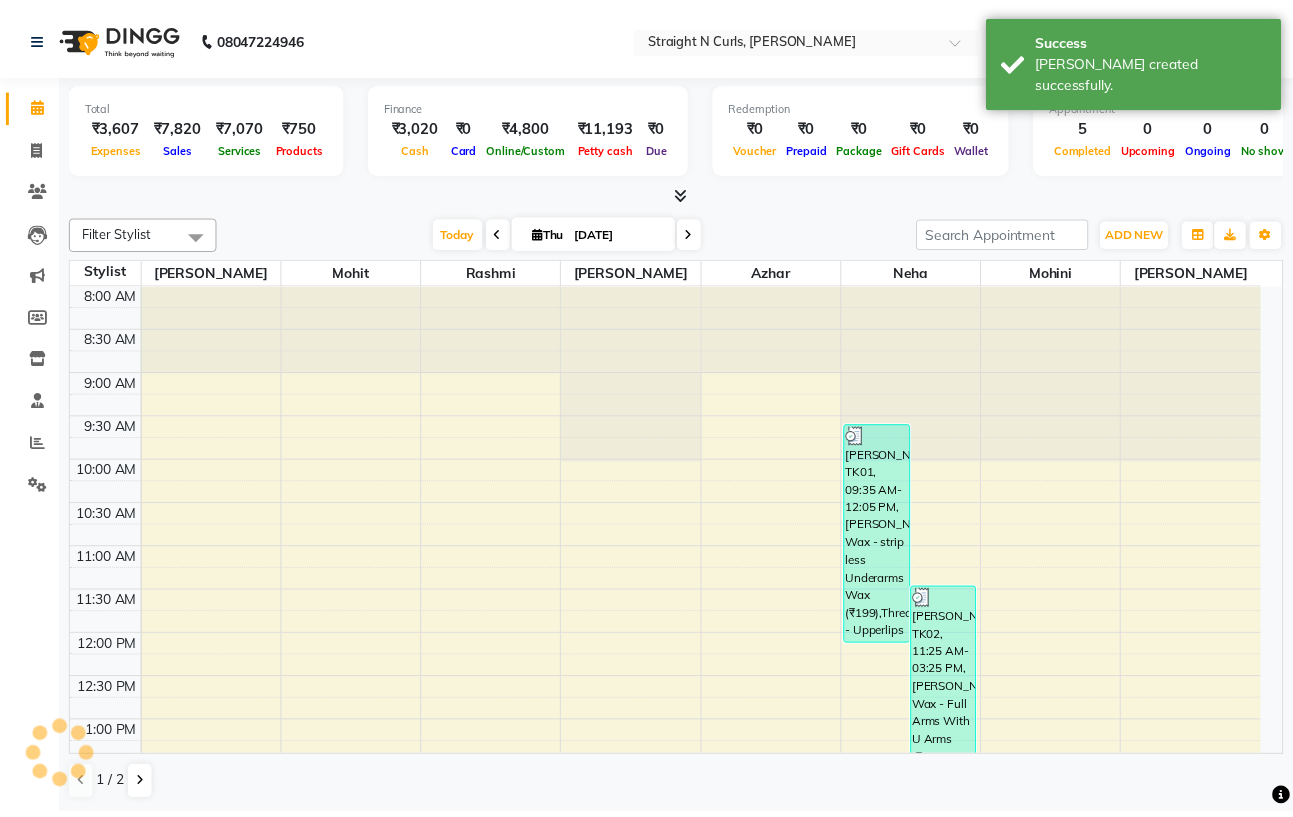 scroll, scrollTop: 0, scrollLeft: 0, axis: both 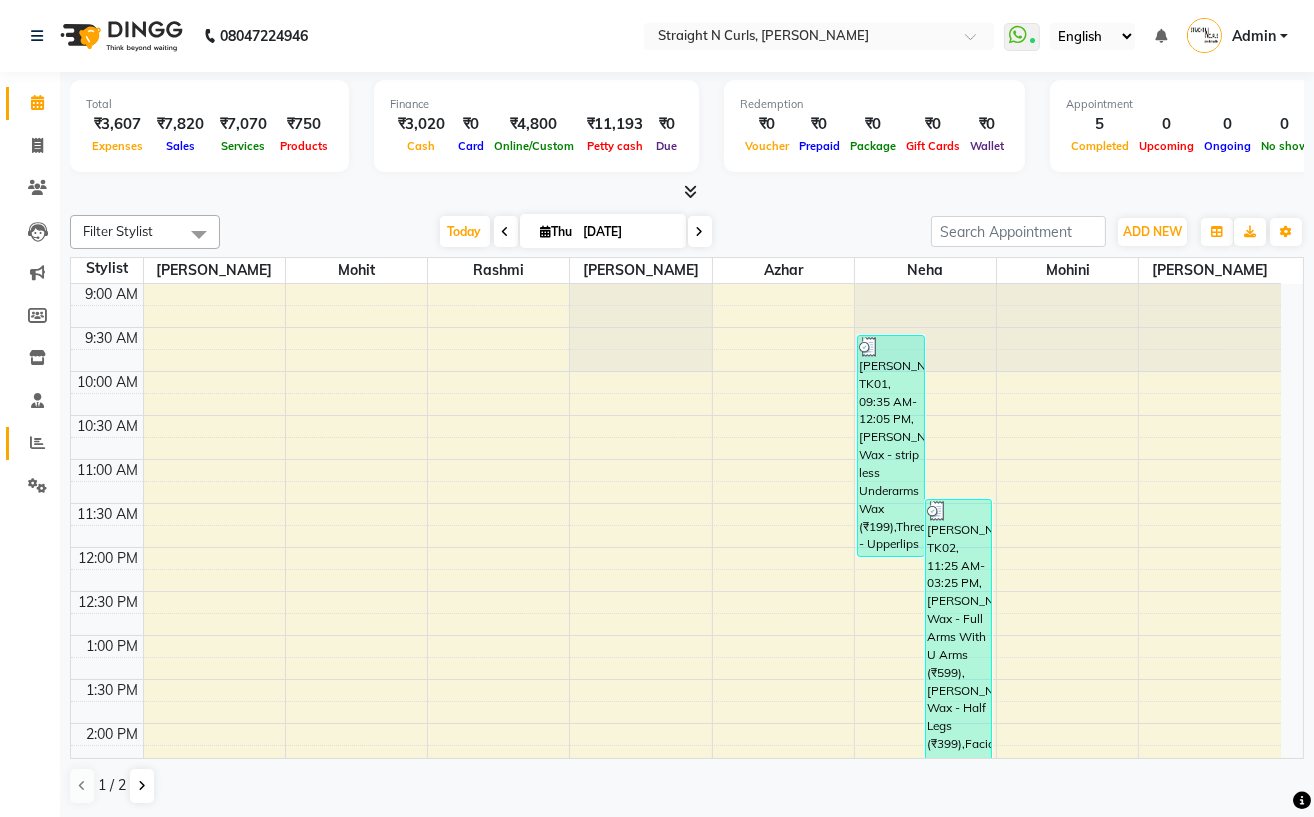 click on "Reports" 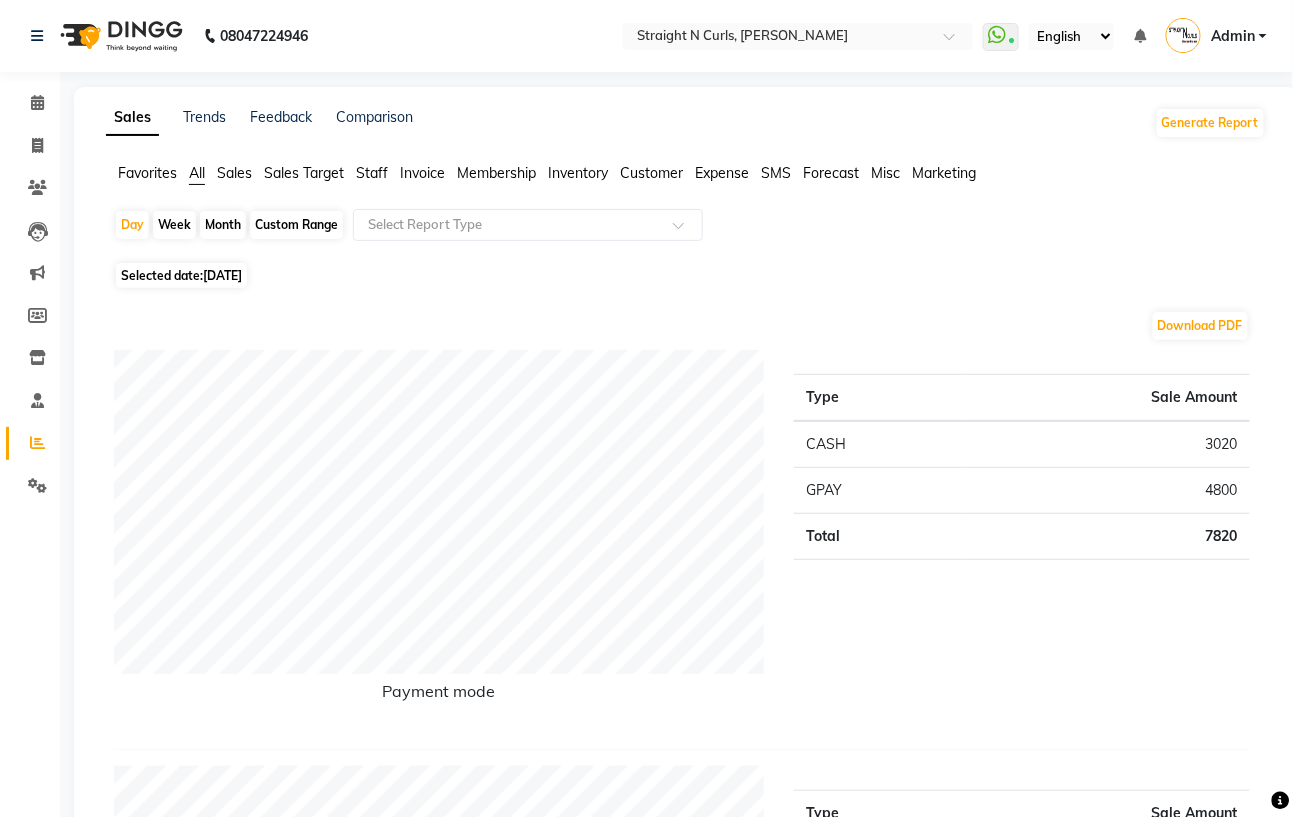 click on "Month" 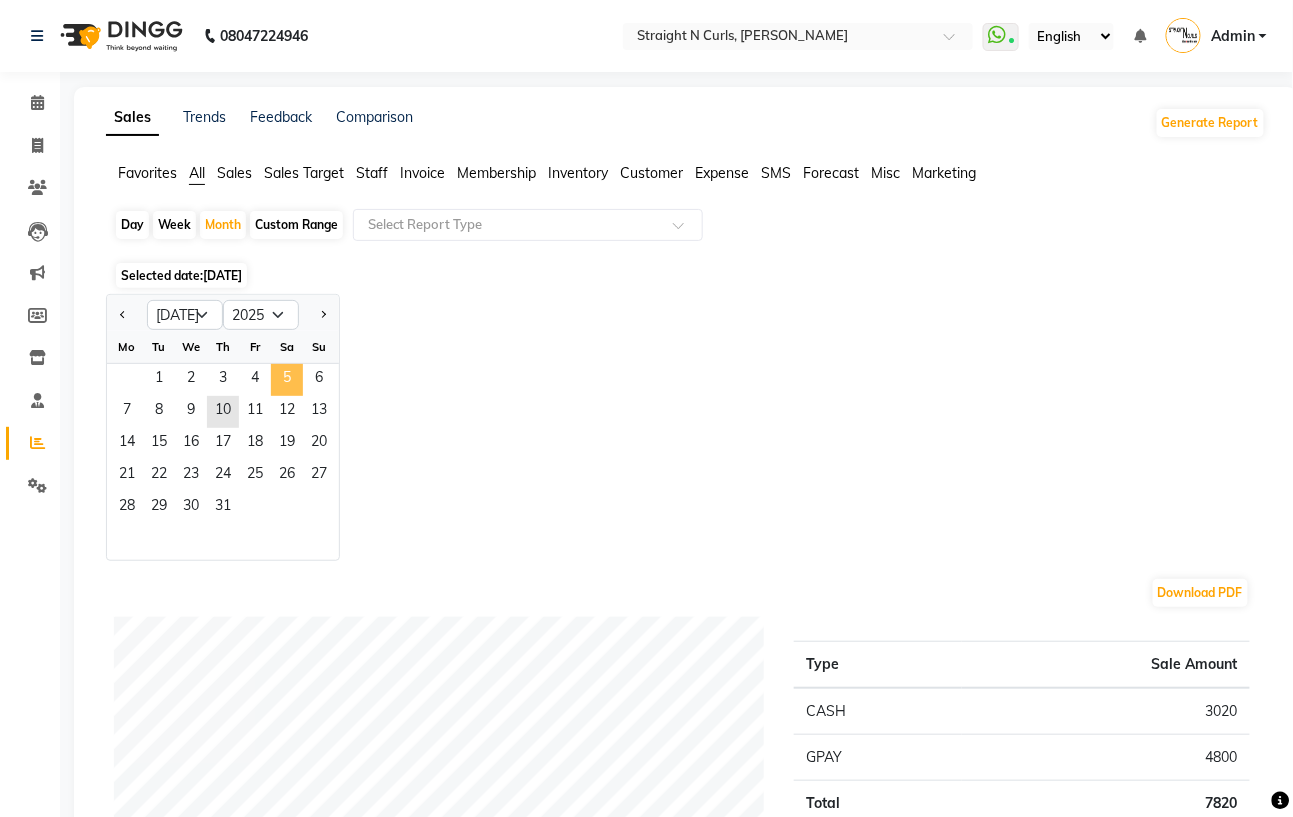 click on "5" 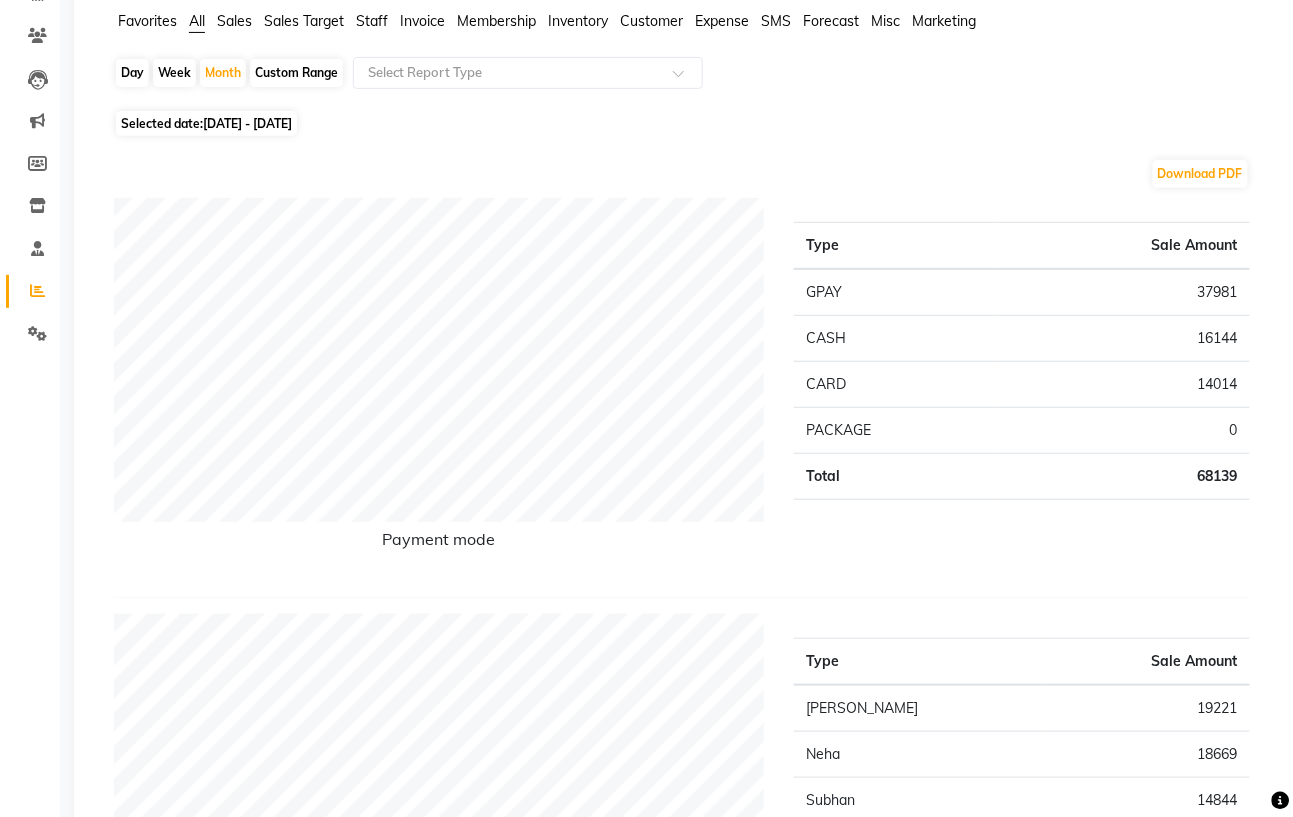 scroll, scrollTop: 0, scrollLeft: 0, axis: both 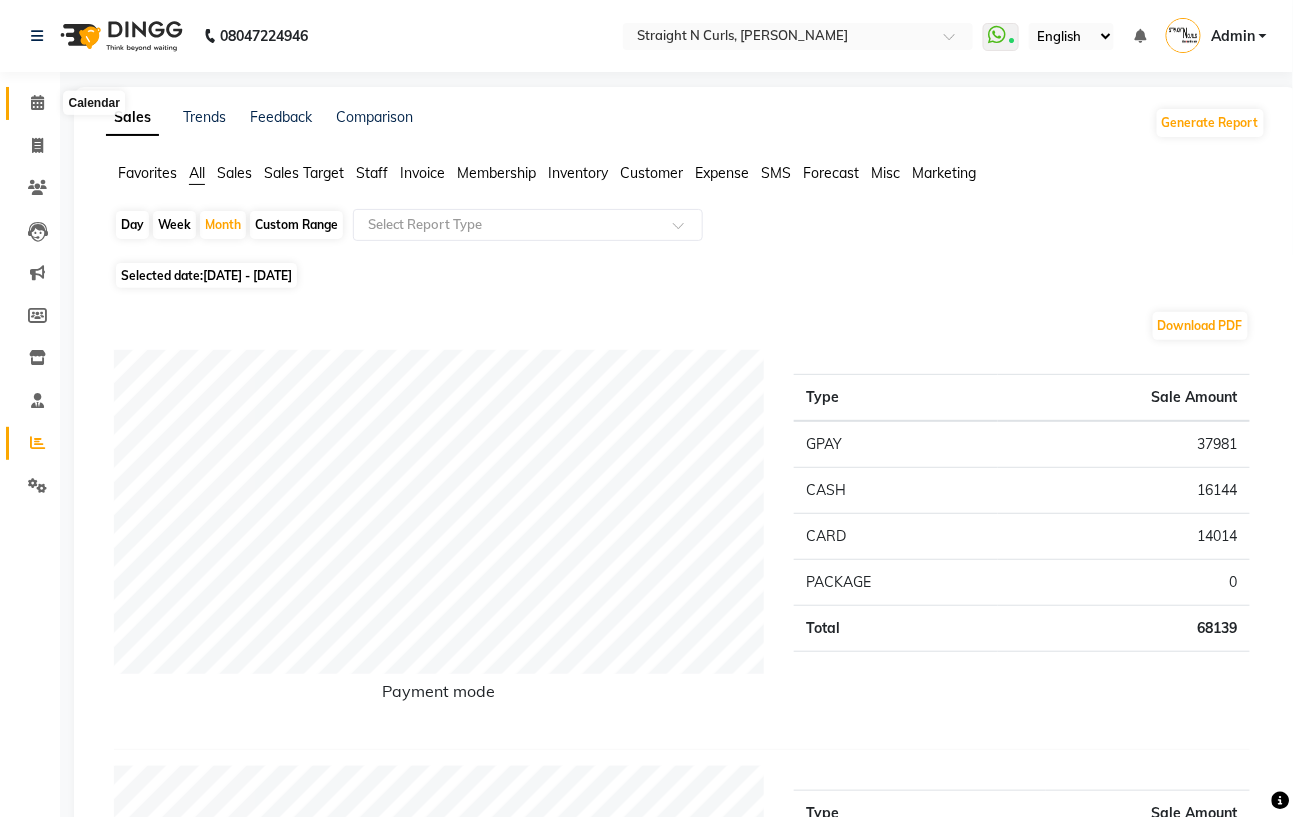 click 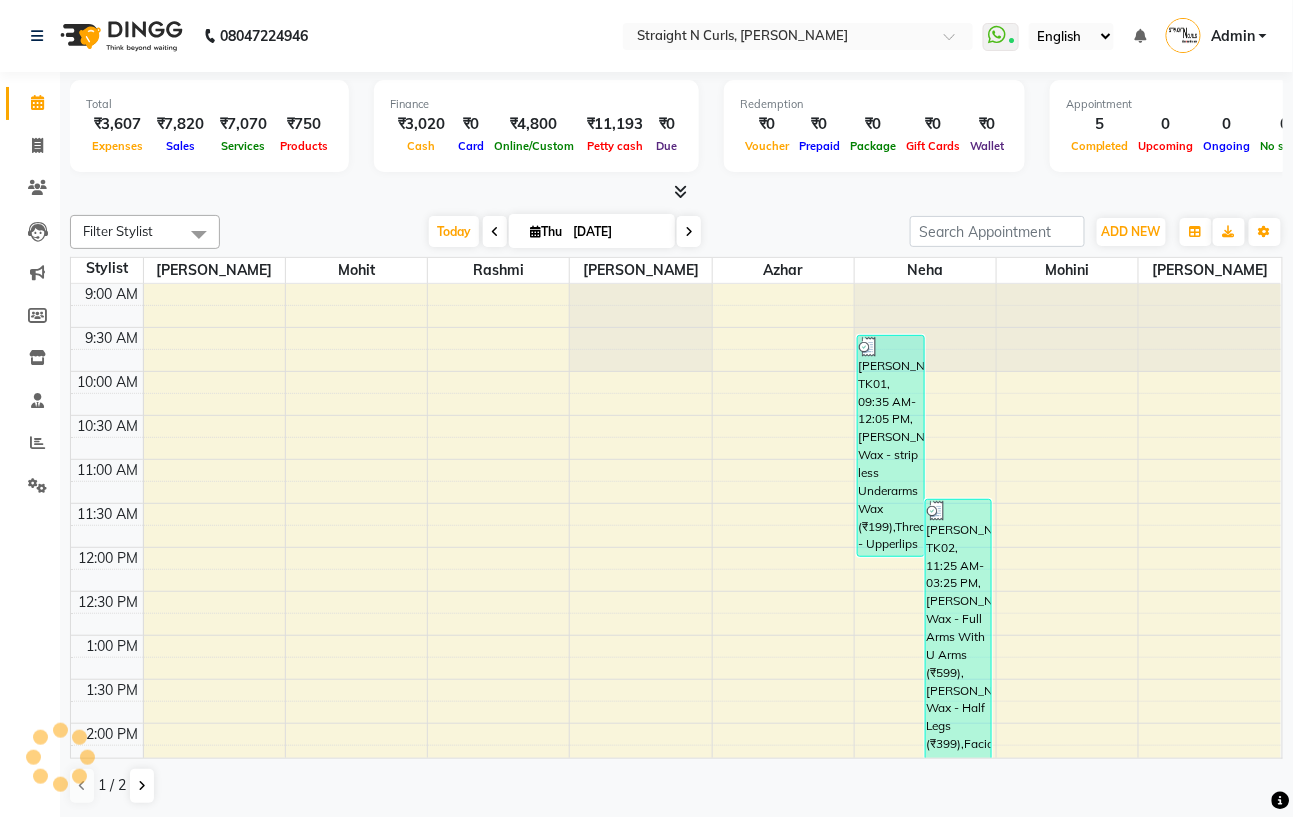 scroll, scrollTop: 0, scrollLeft: 0, axis: both 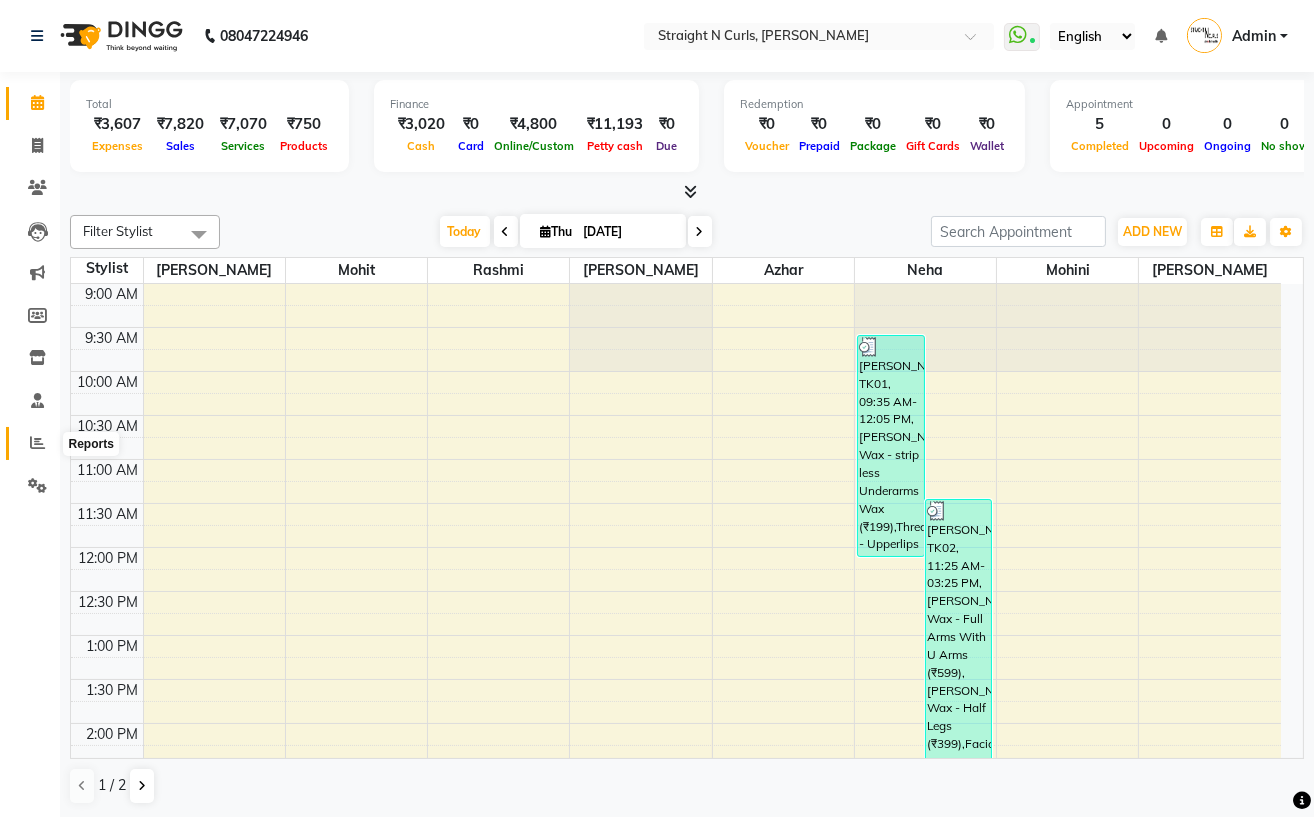 click 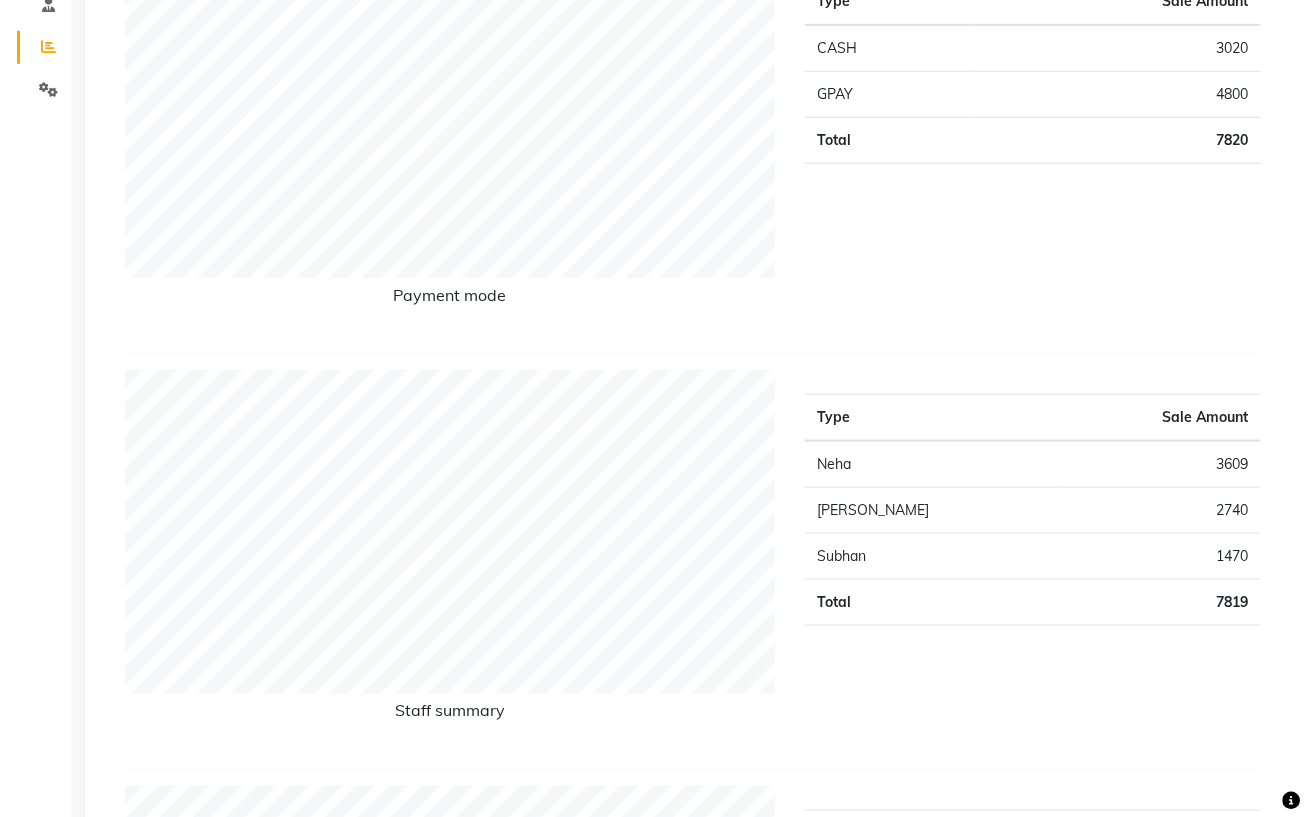 scroll, scrollTop: 0, scrollLeft: 0, axis: both 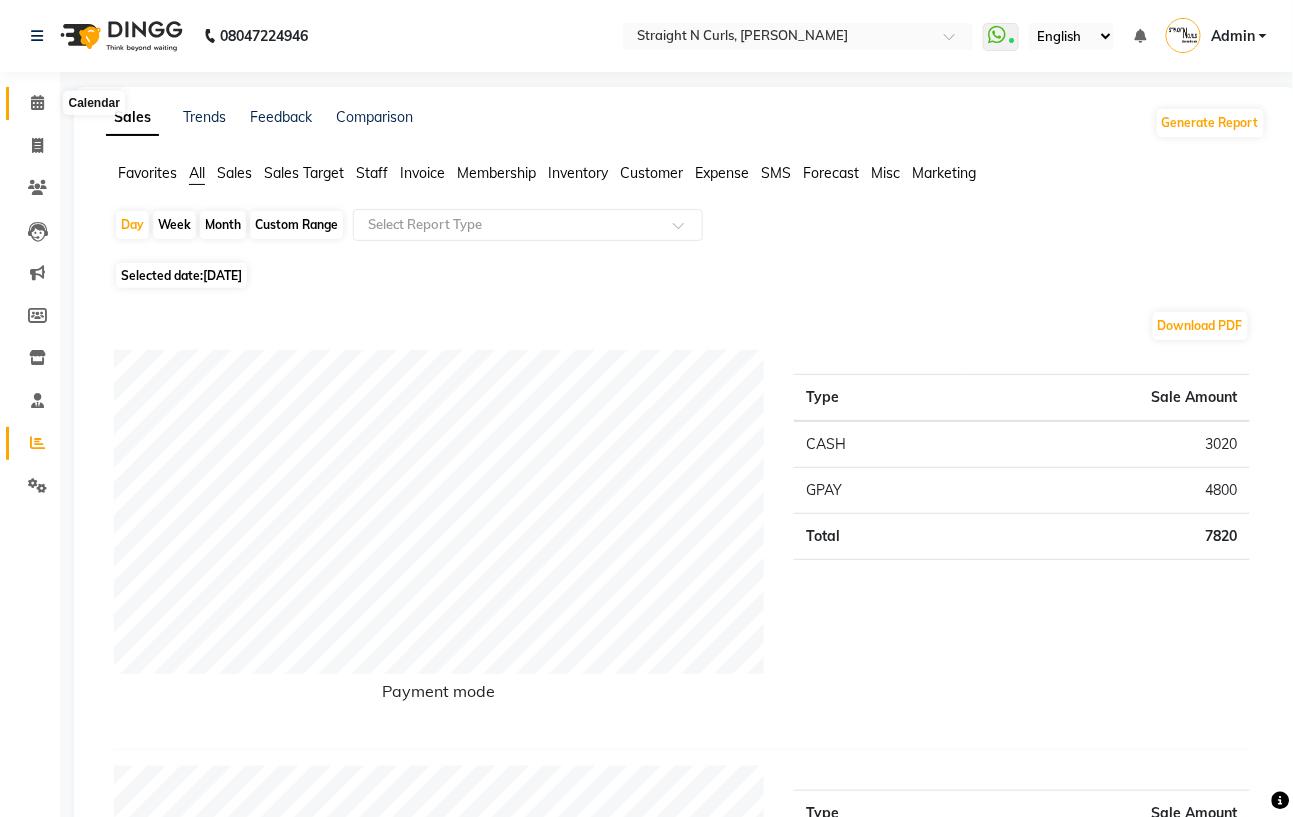 click 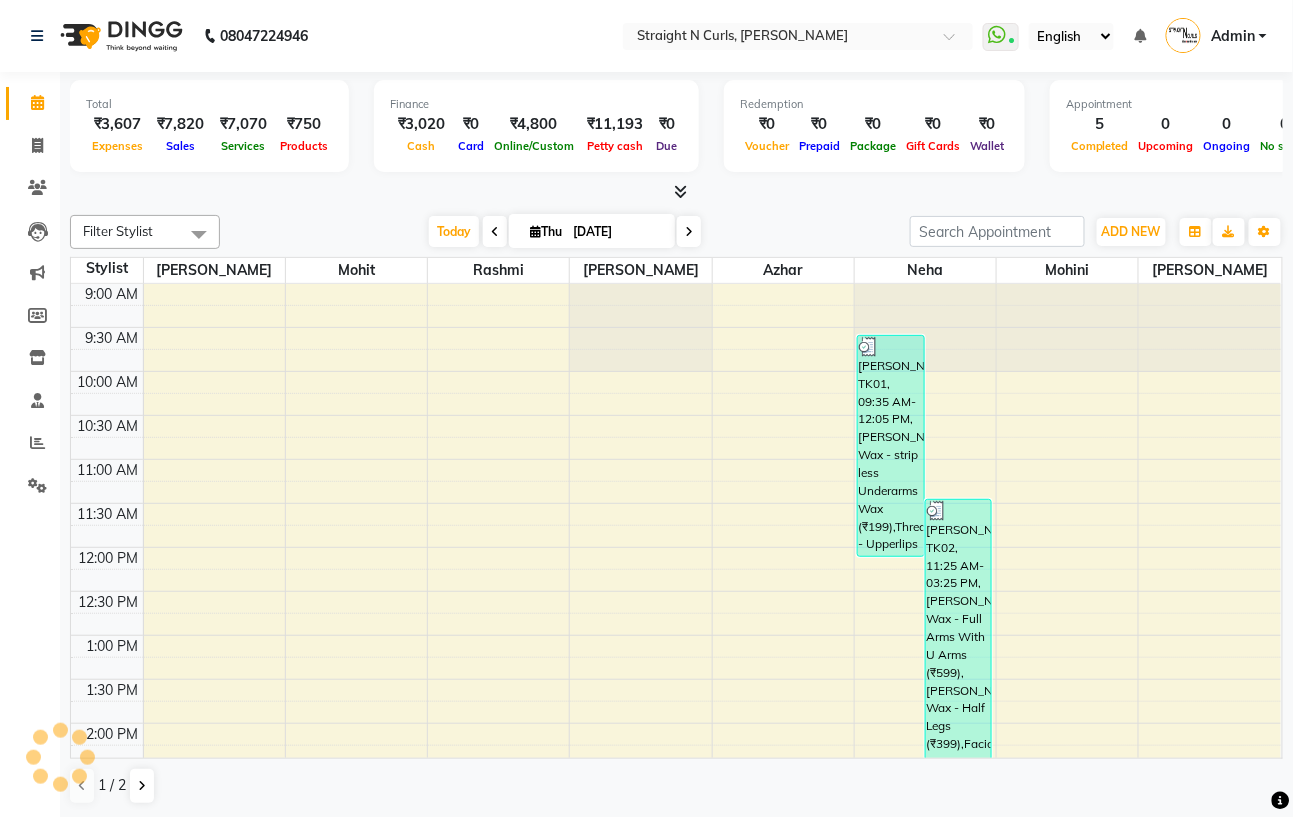 scroll, scrollTop: 0, scrollLeft: 0, axis: both 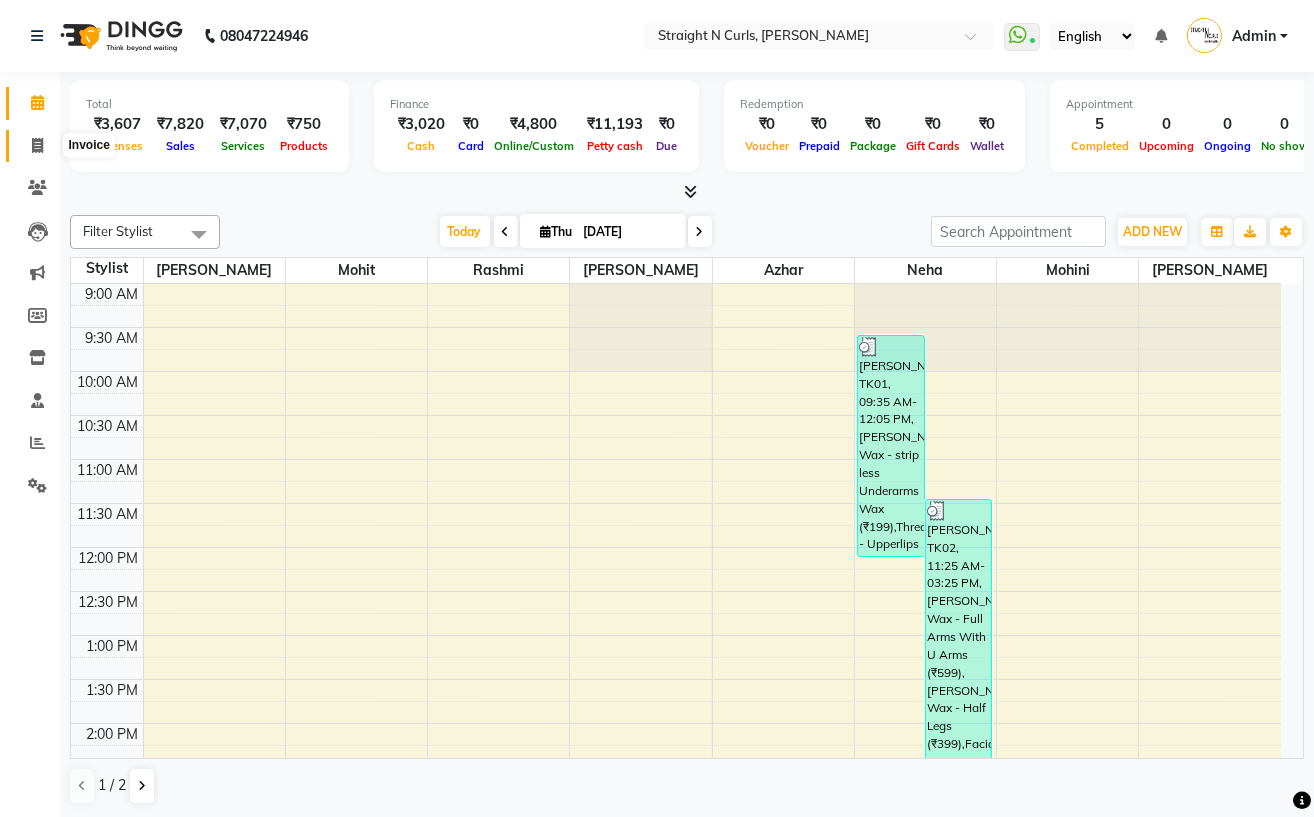click 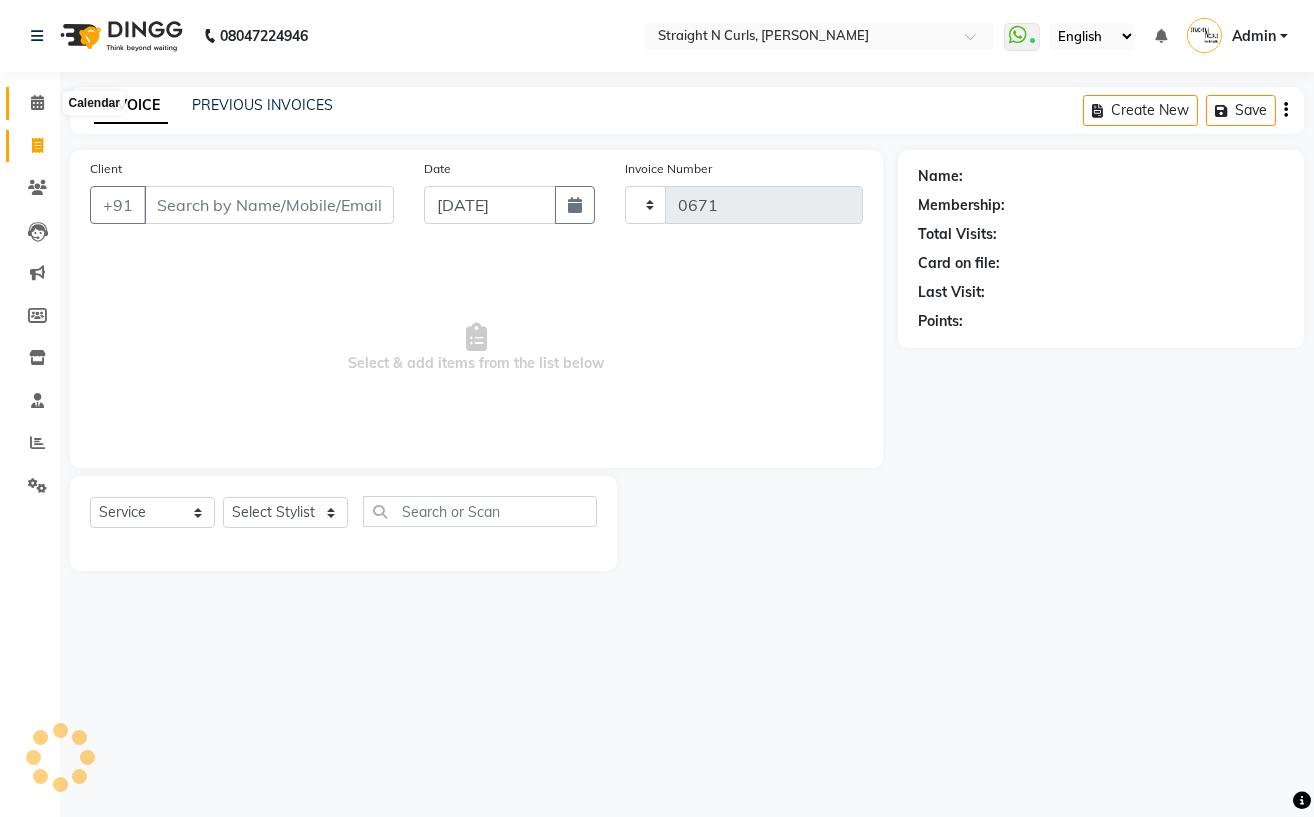 click 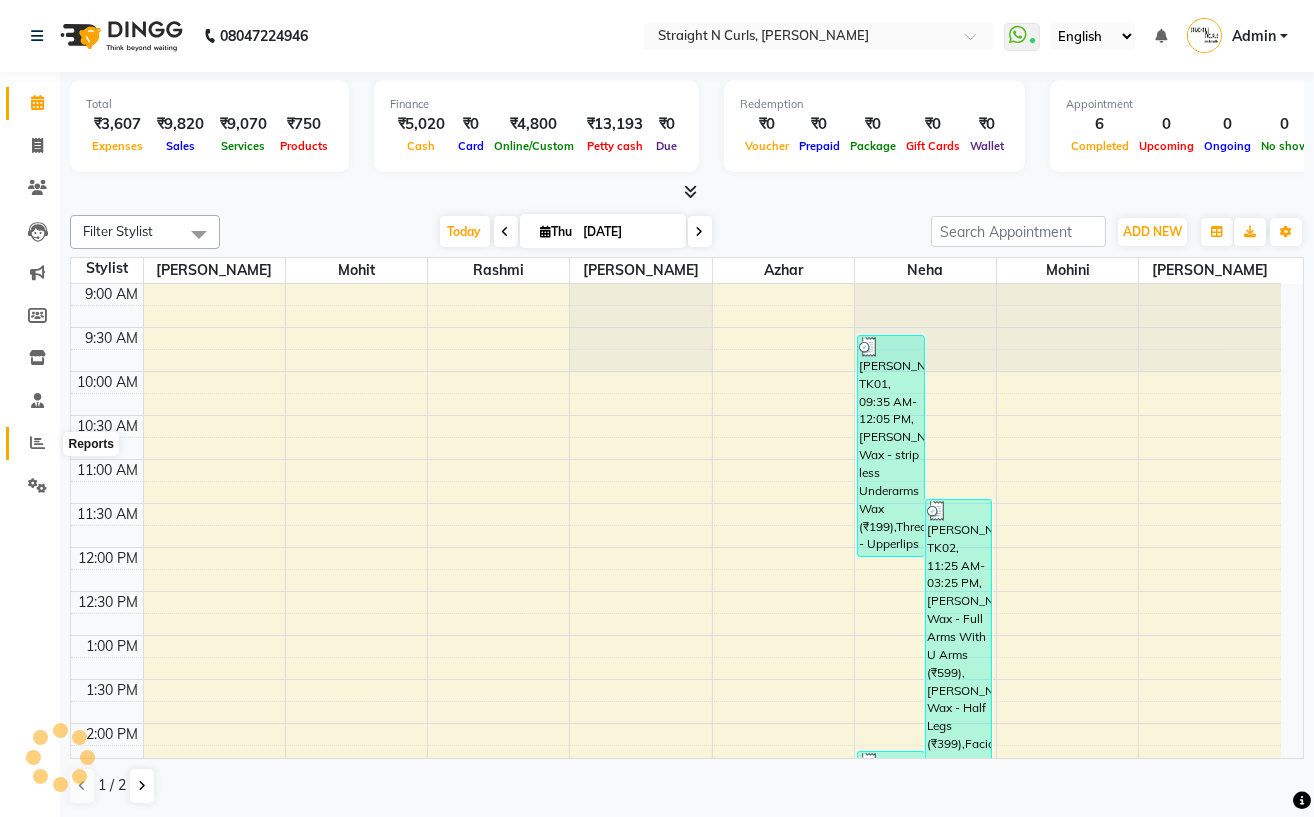click 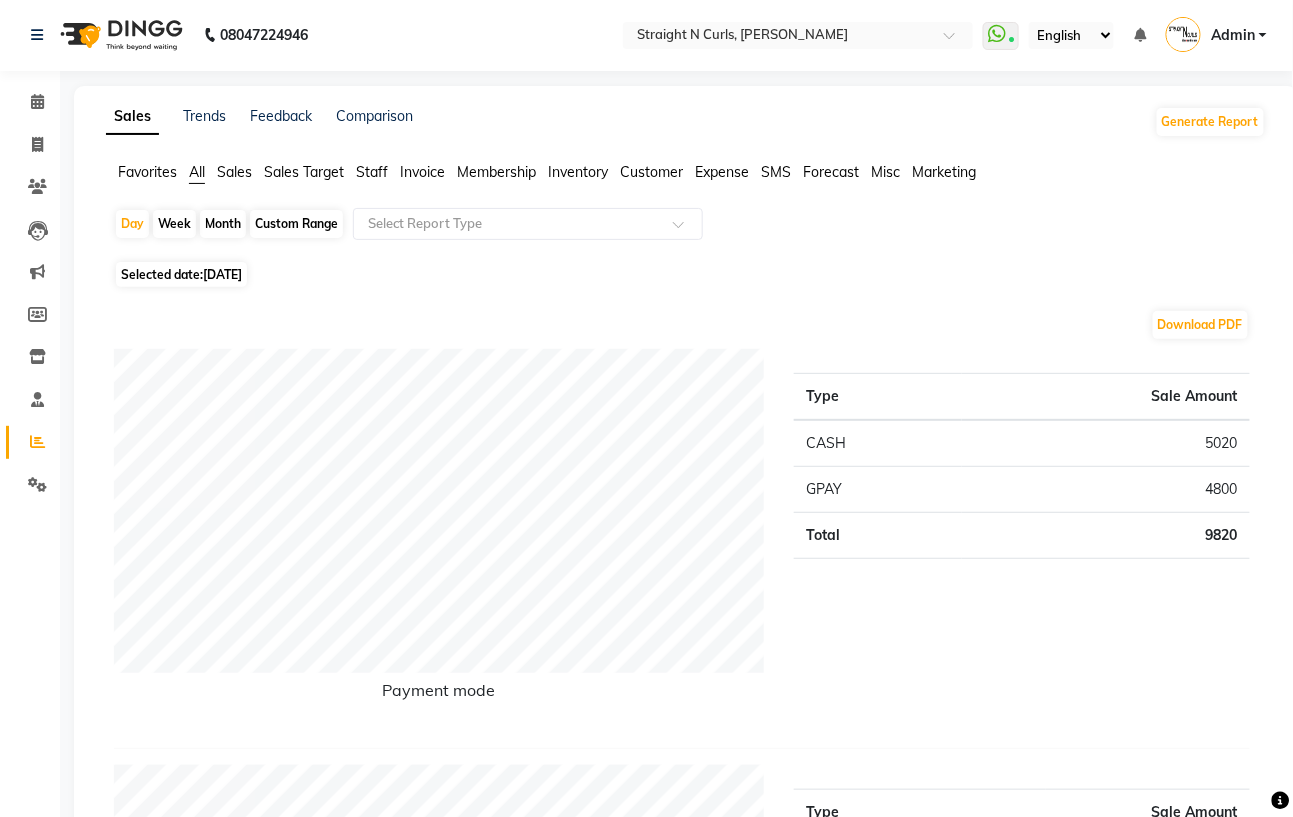 scroll, scrollTop: 0, scrollLeft: 0, axis: both 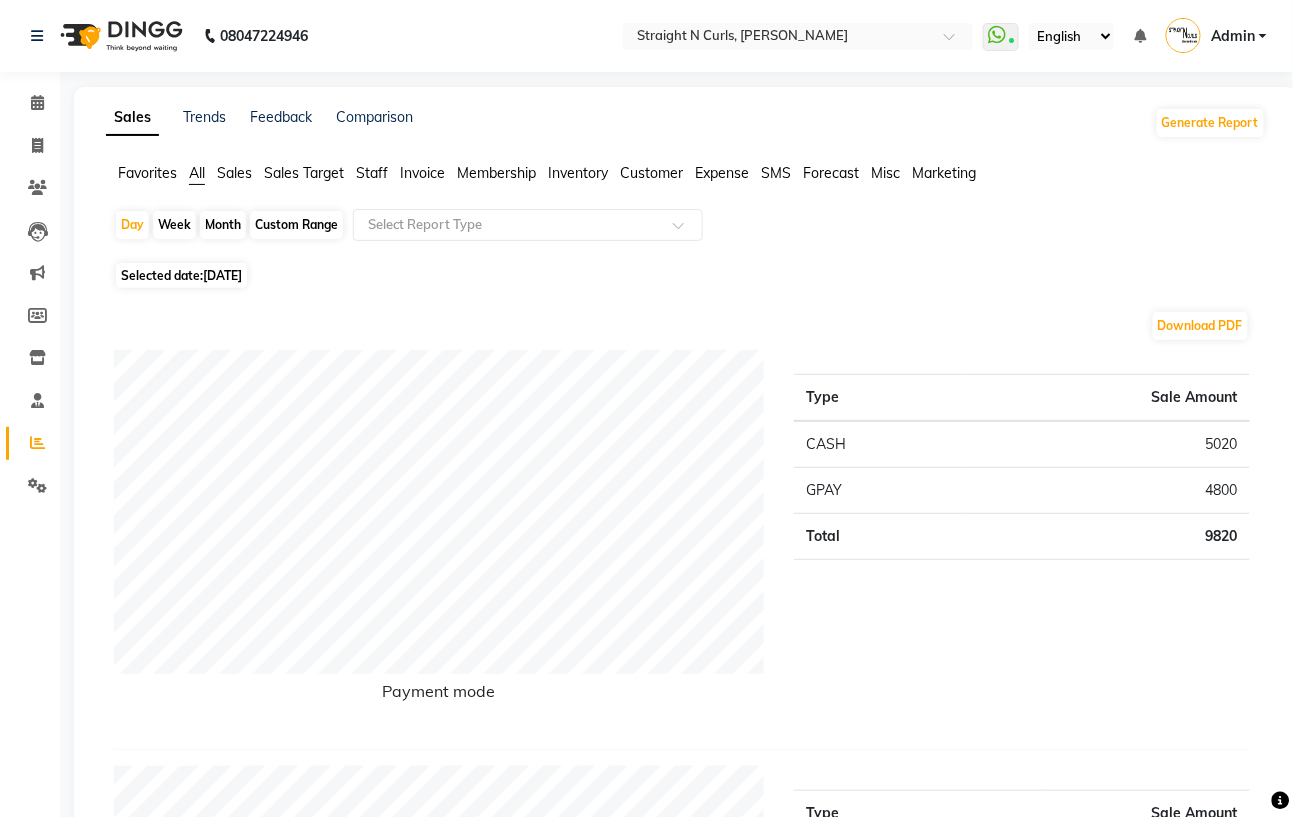 click on "Month" 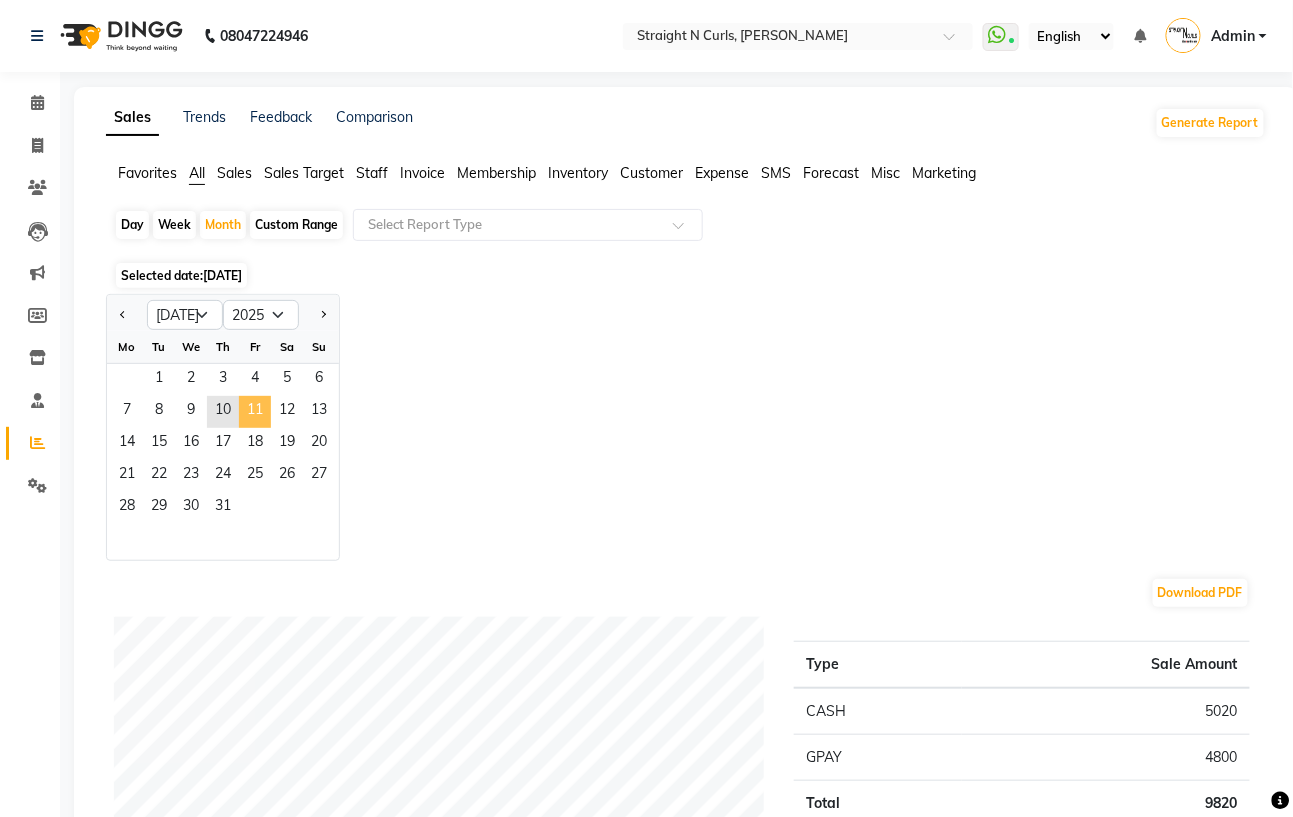 click on "11" 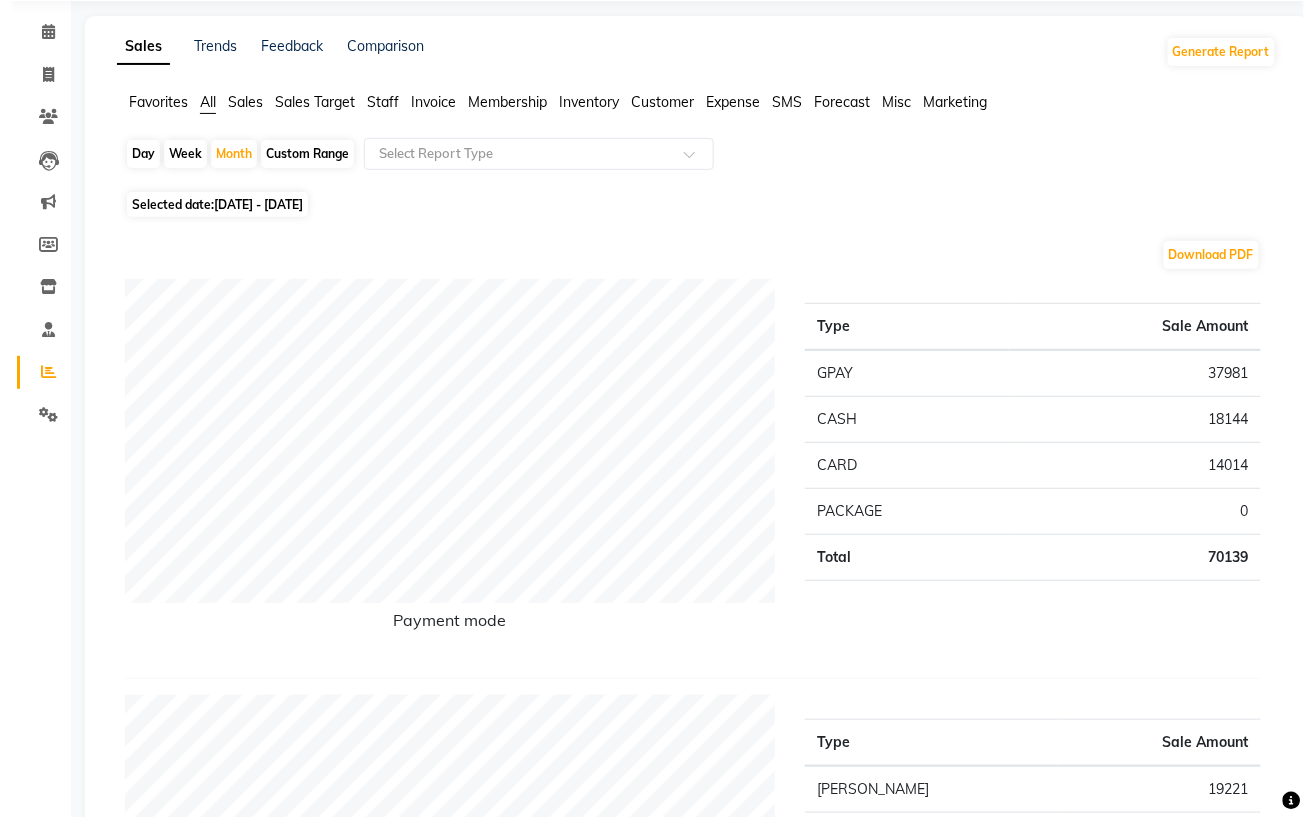 scroll, scrollTop: 0, scrollLeft: 0, axis: both 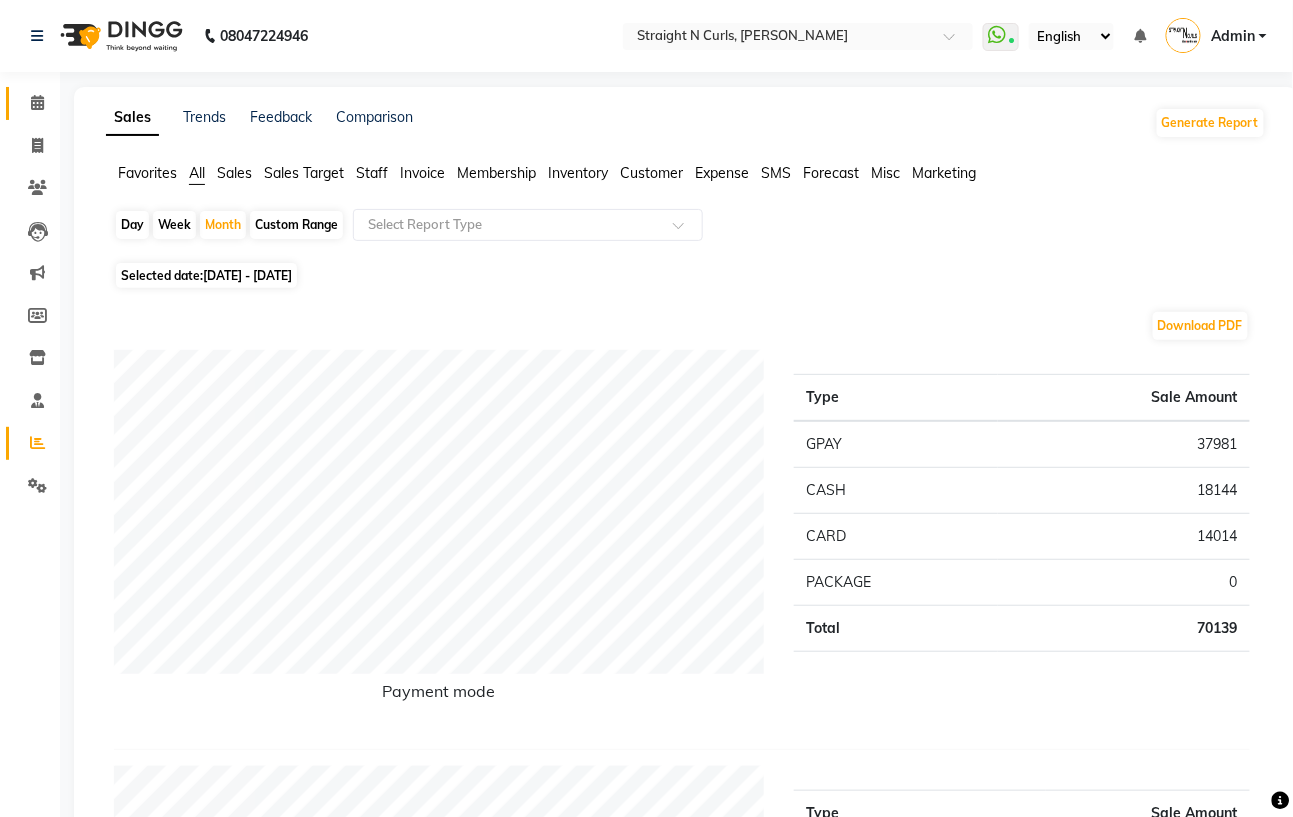 click on "Calendar" 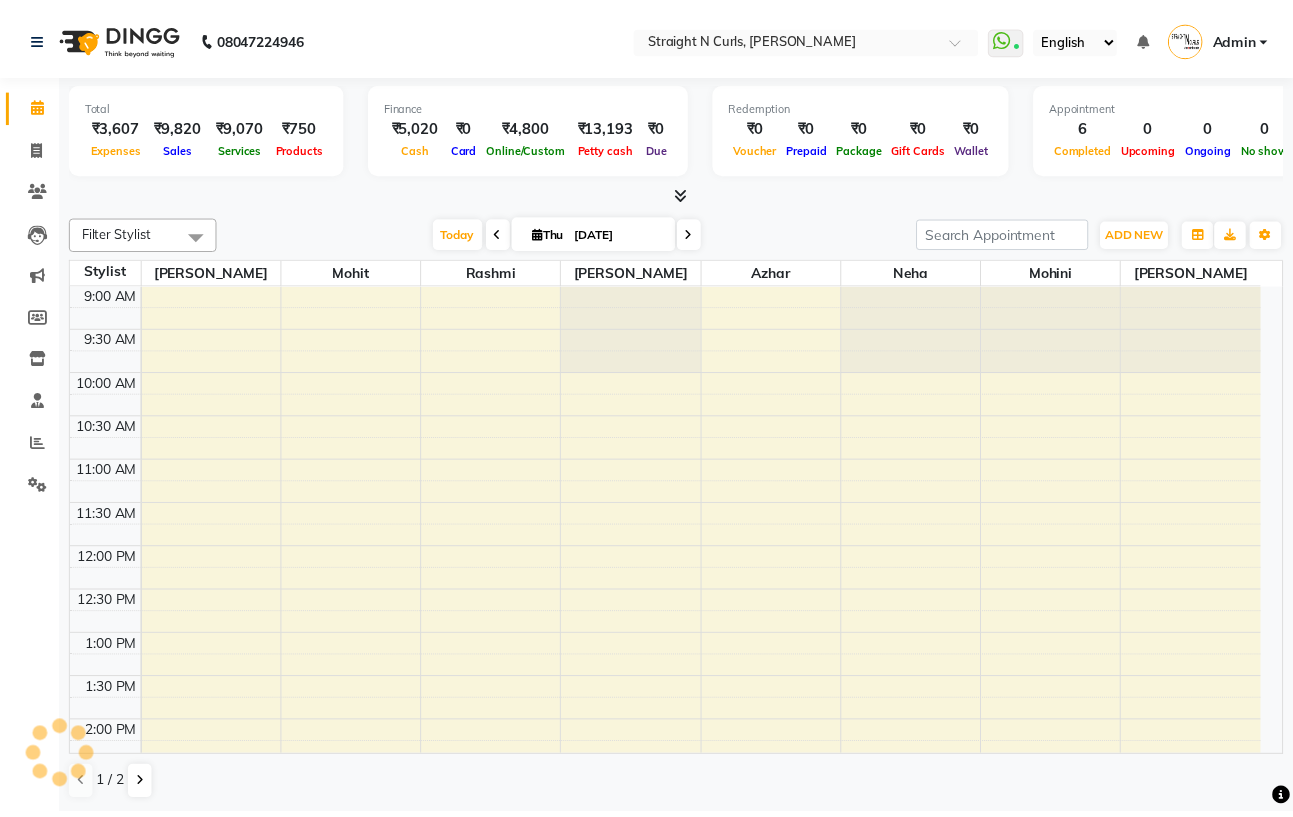 scroll, scrollTop: 0, scrollLeft: 0, axis: both 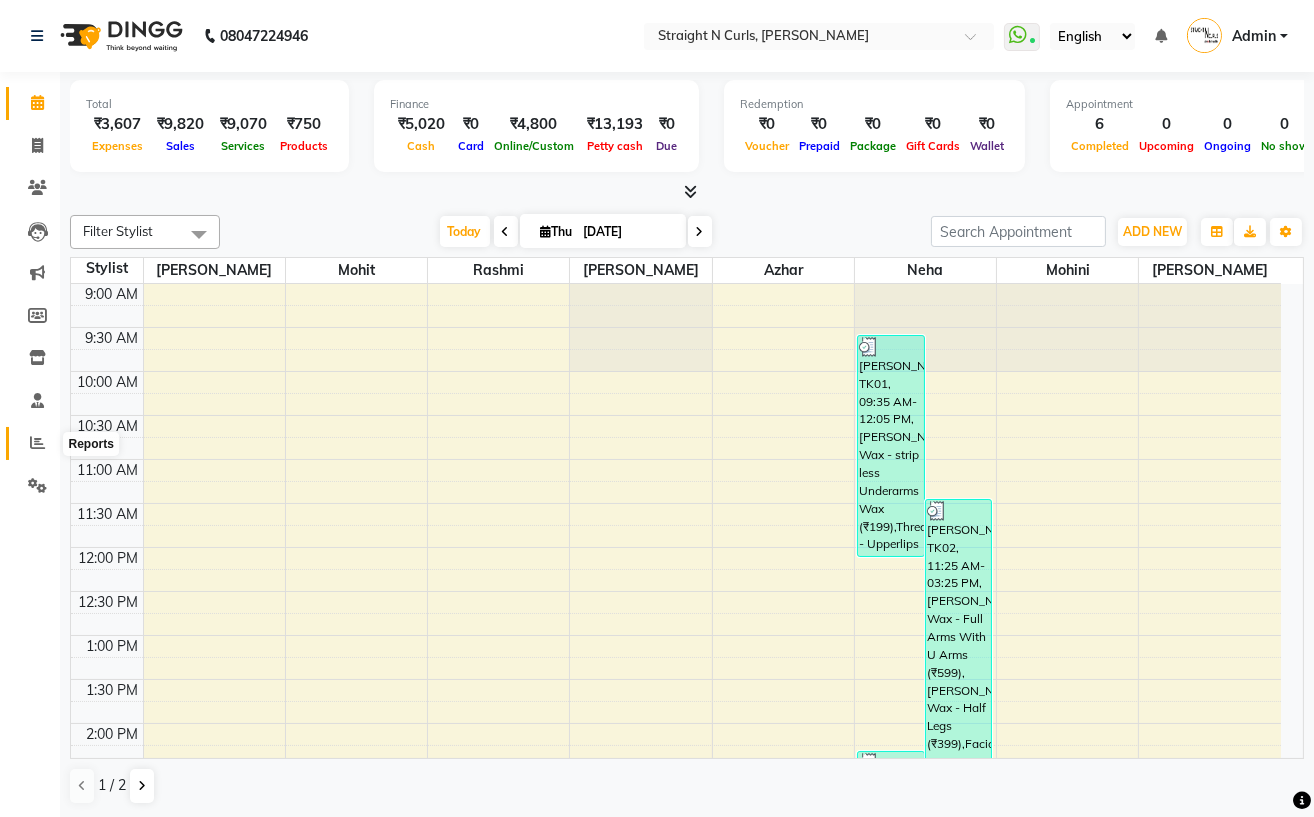 click 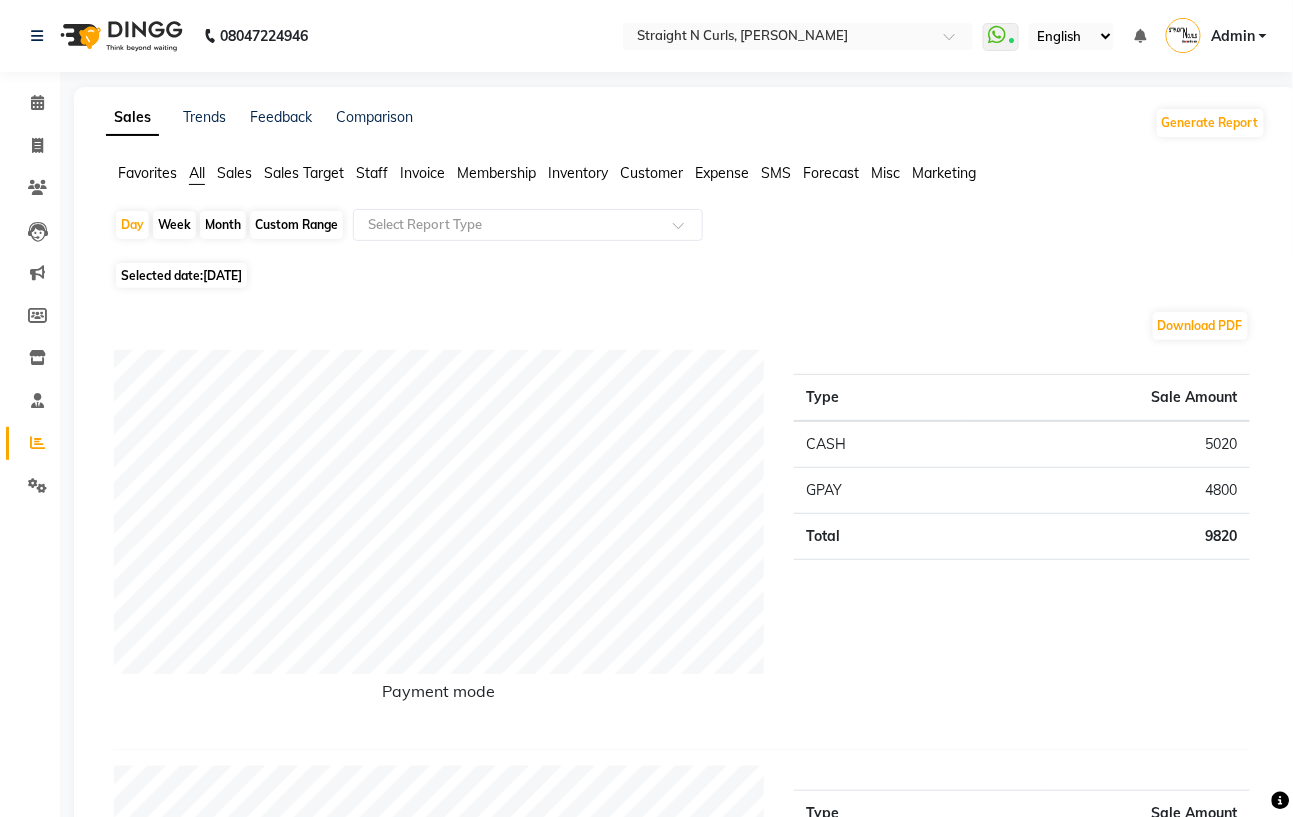 click on "Custom Range" 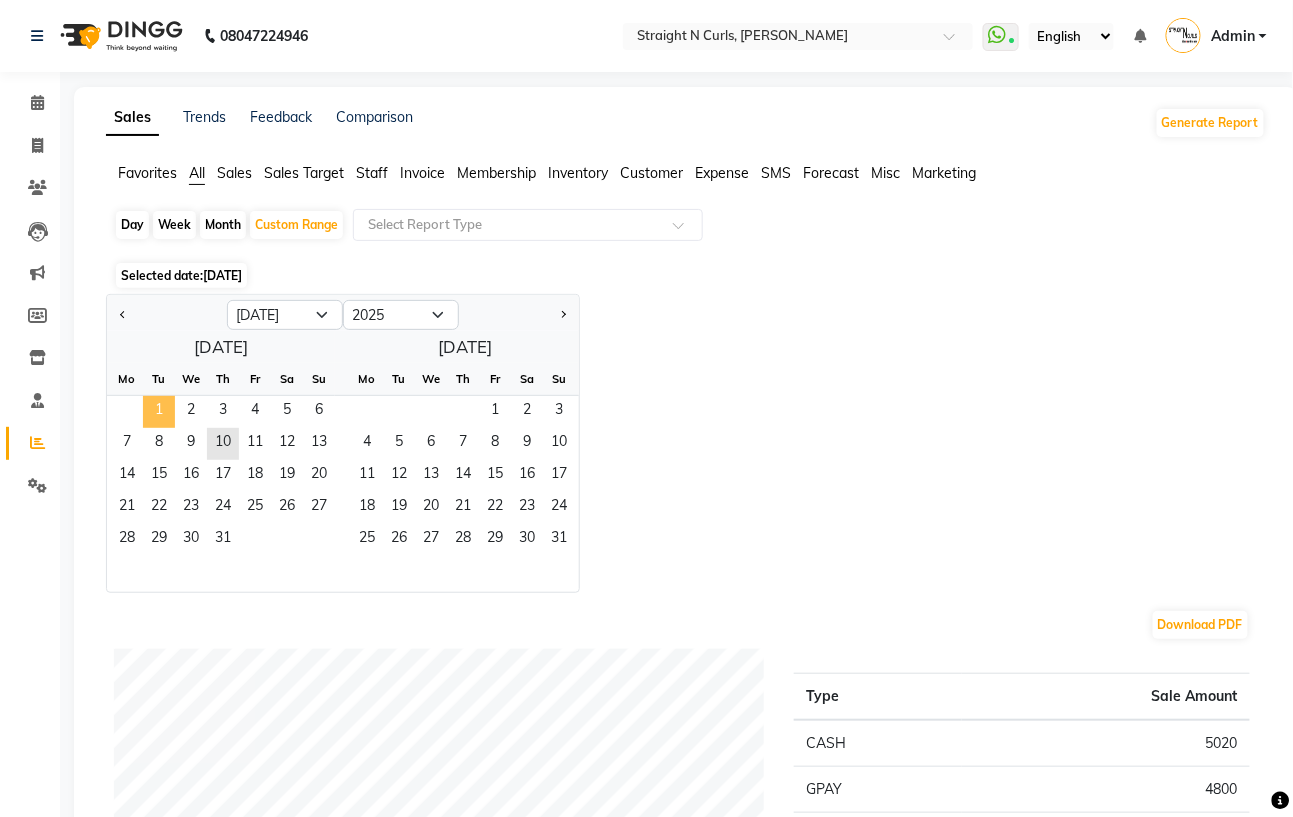 click on "1" 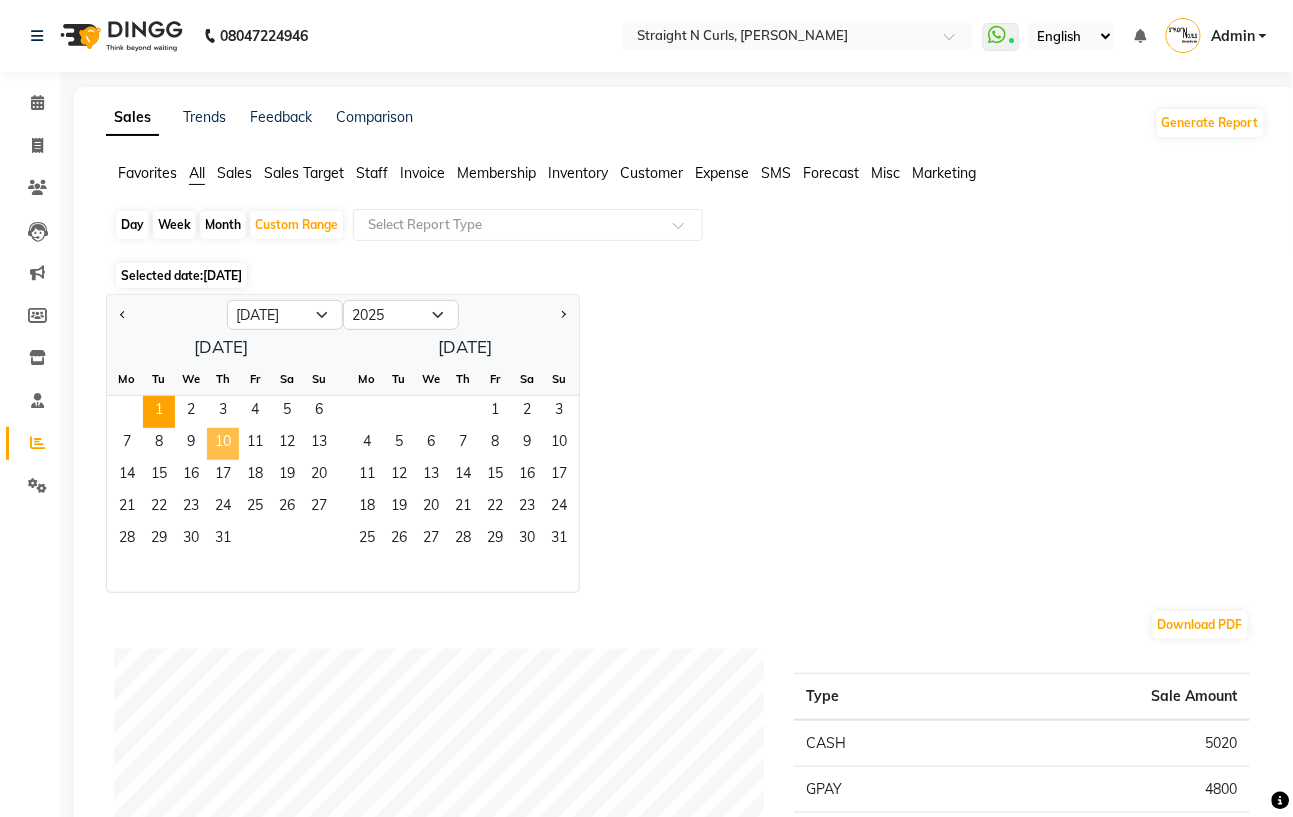 click on "10" 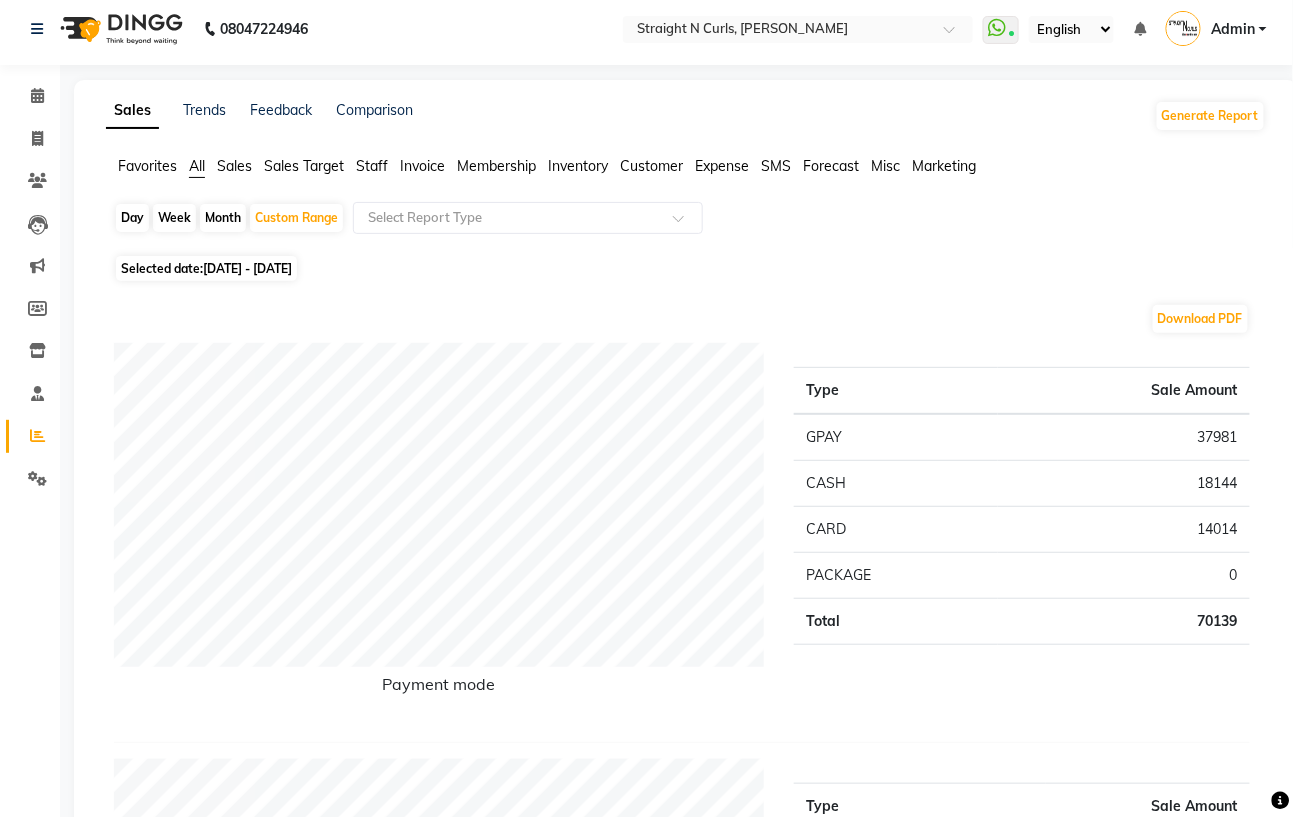 scroll, scrollTop: 0, scrollLeft: 0, axis: both 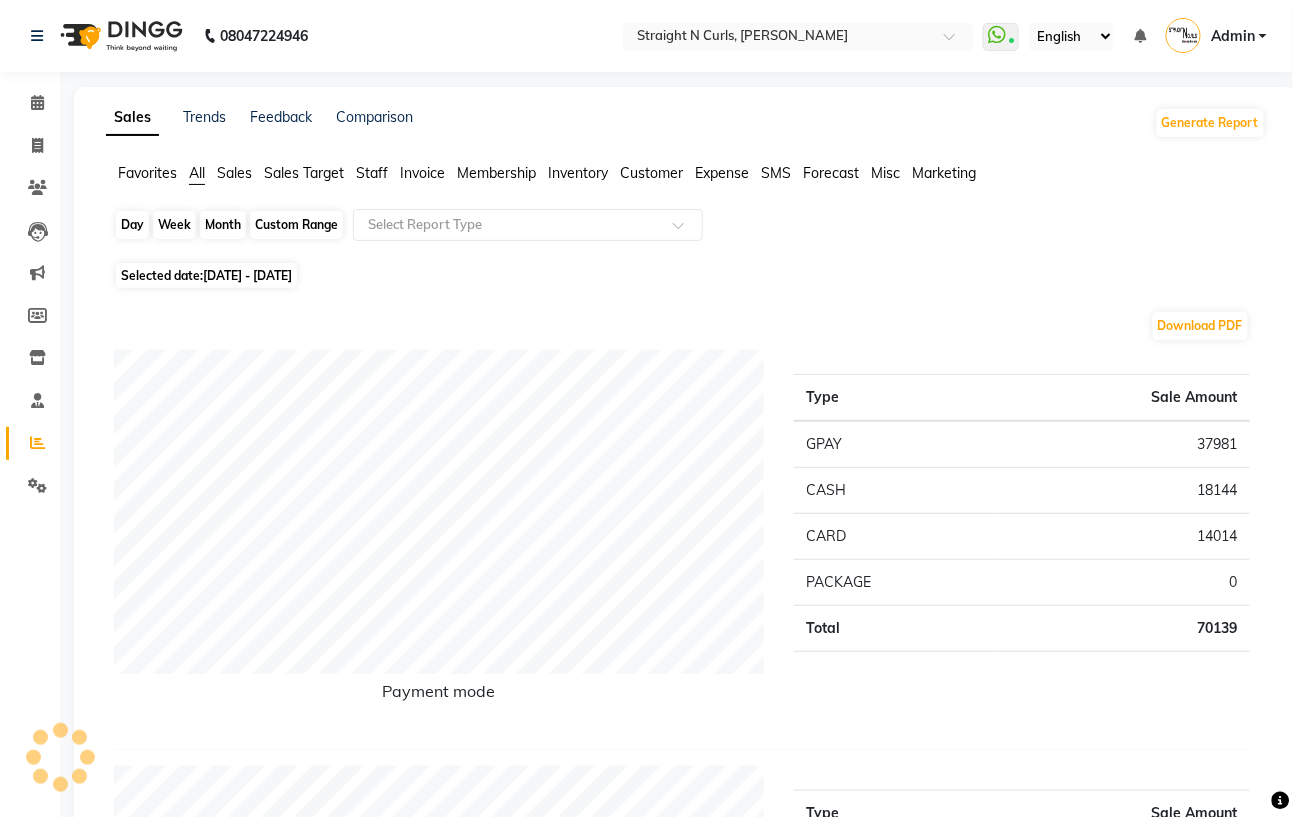 click on "Custom Range" 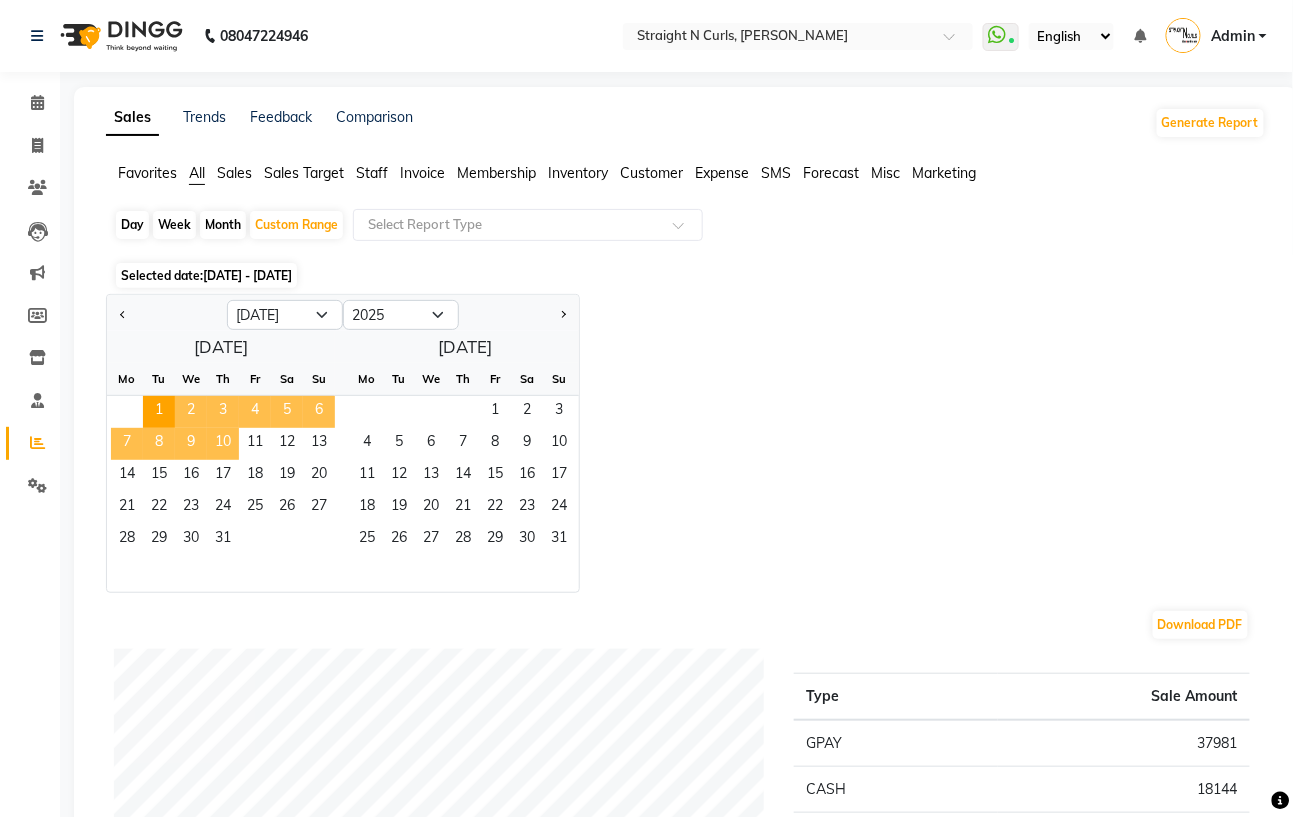 click on "10" 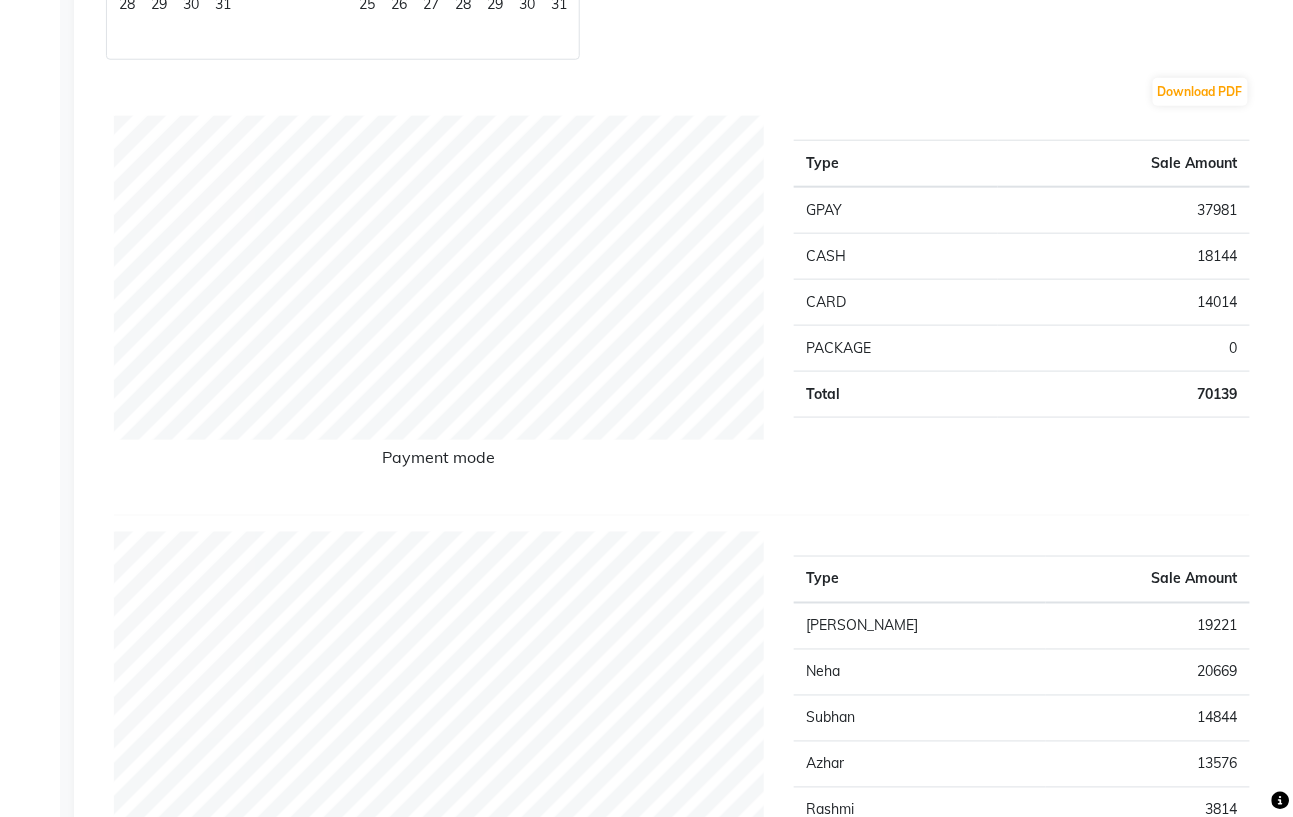 scroll, scrollTop: 0, scrollLeft: 0, axis: both 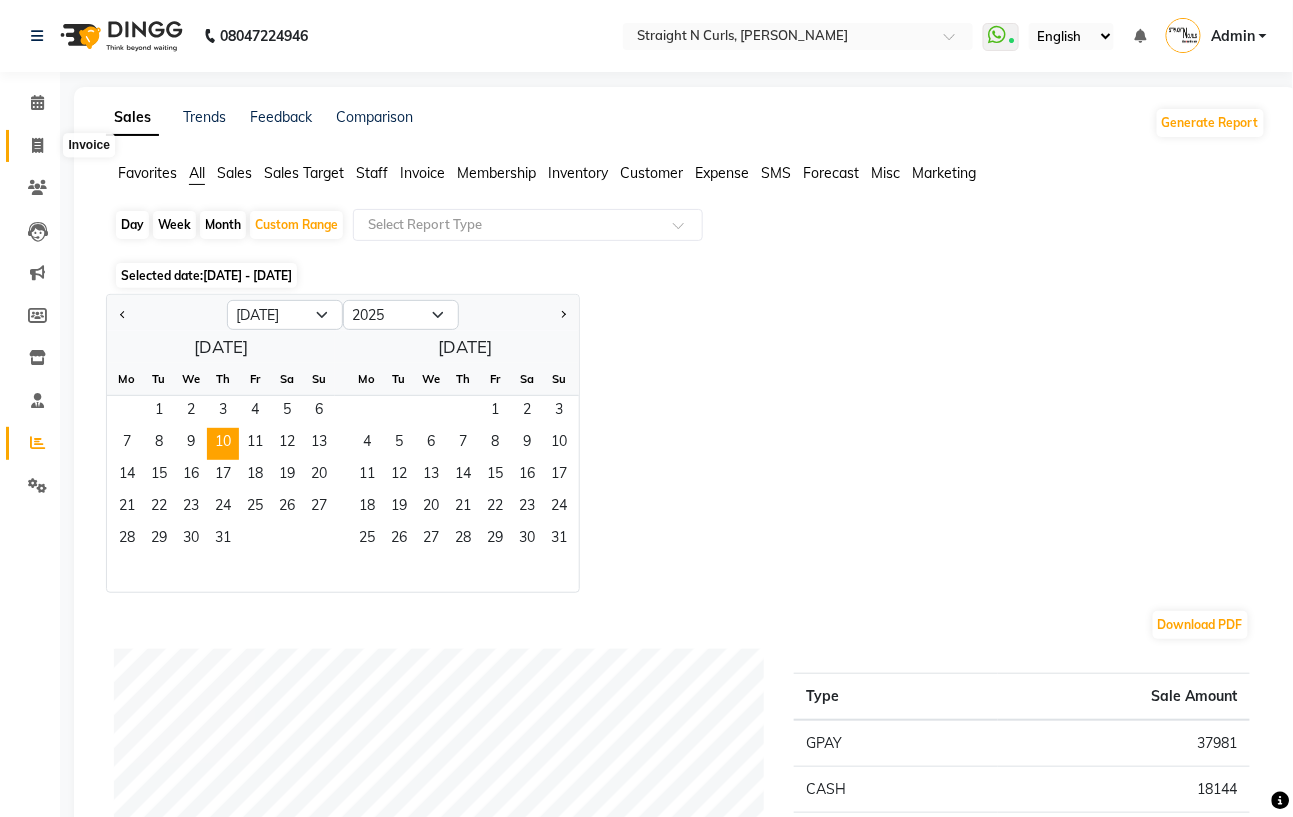 click 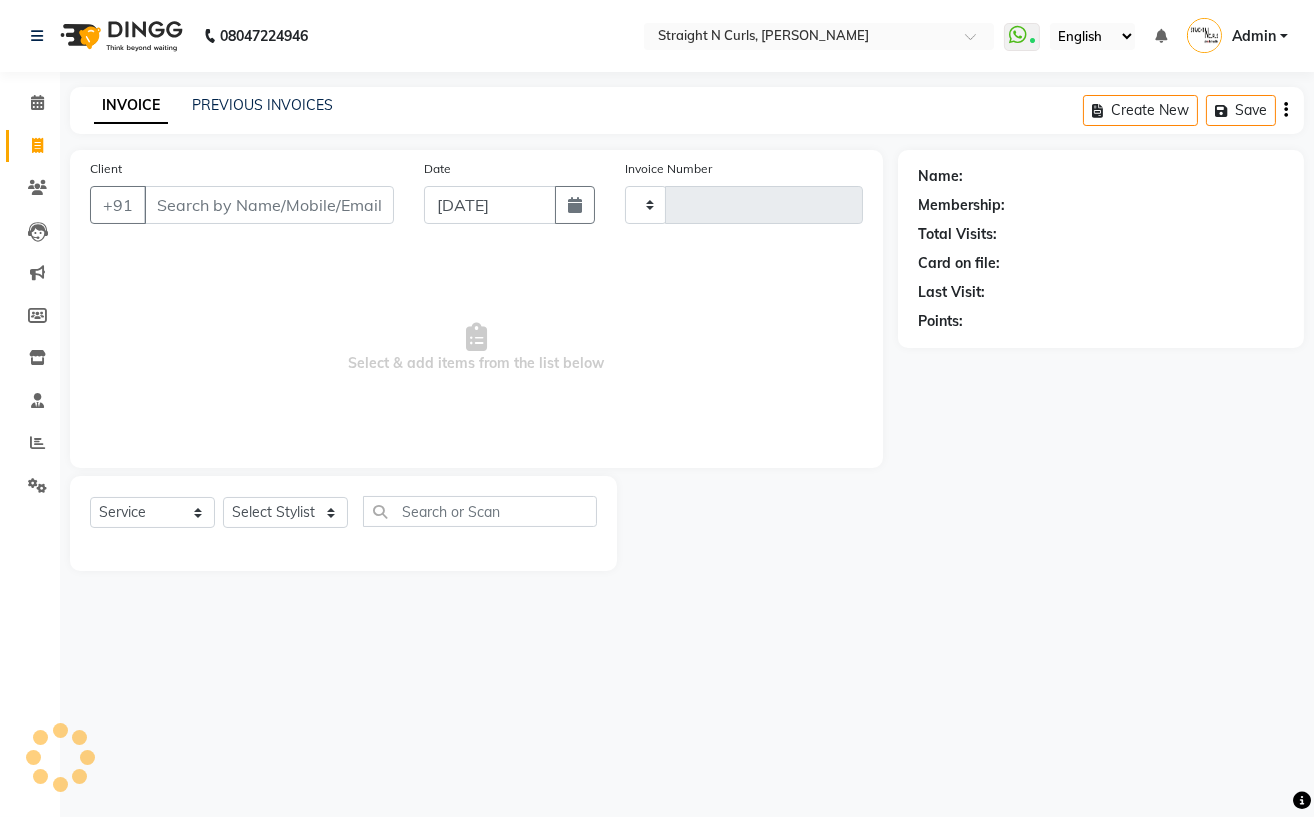 type on "0671" 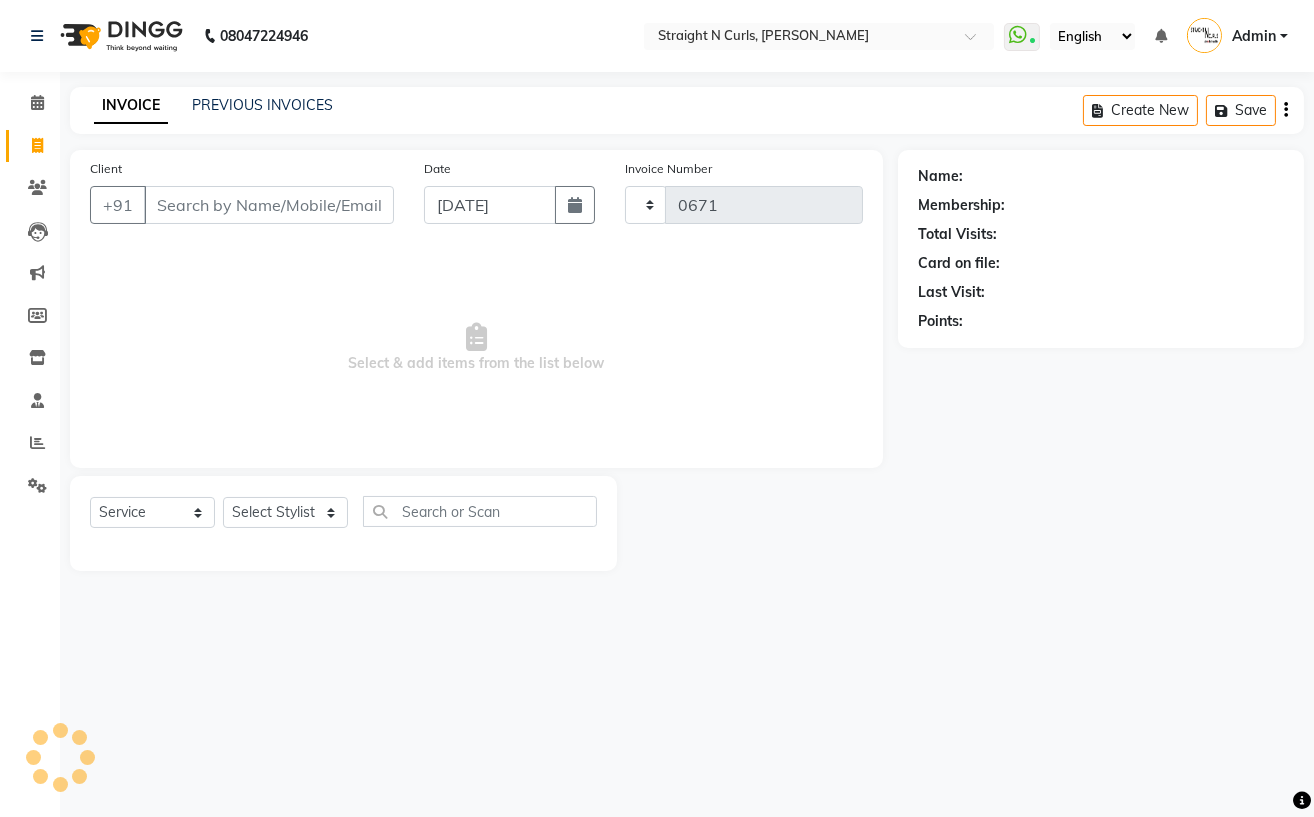 select on "7039" 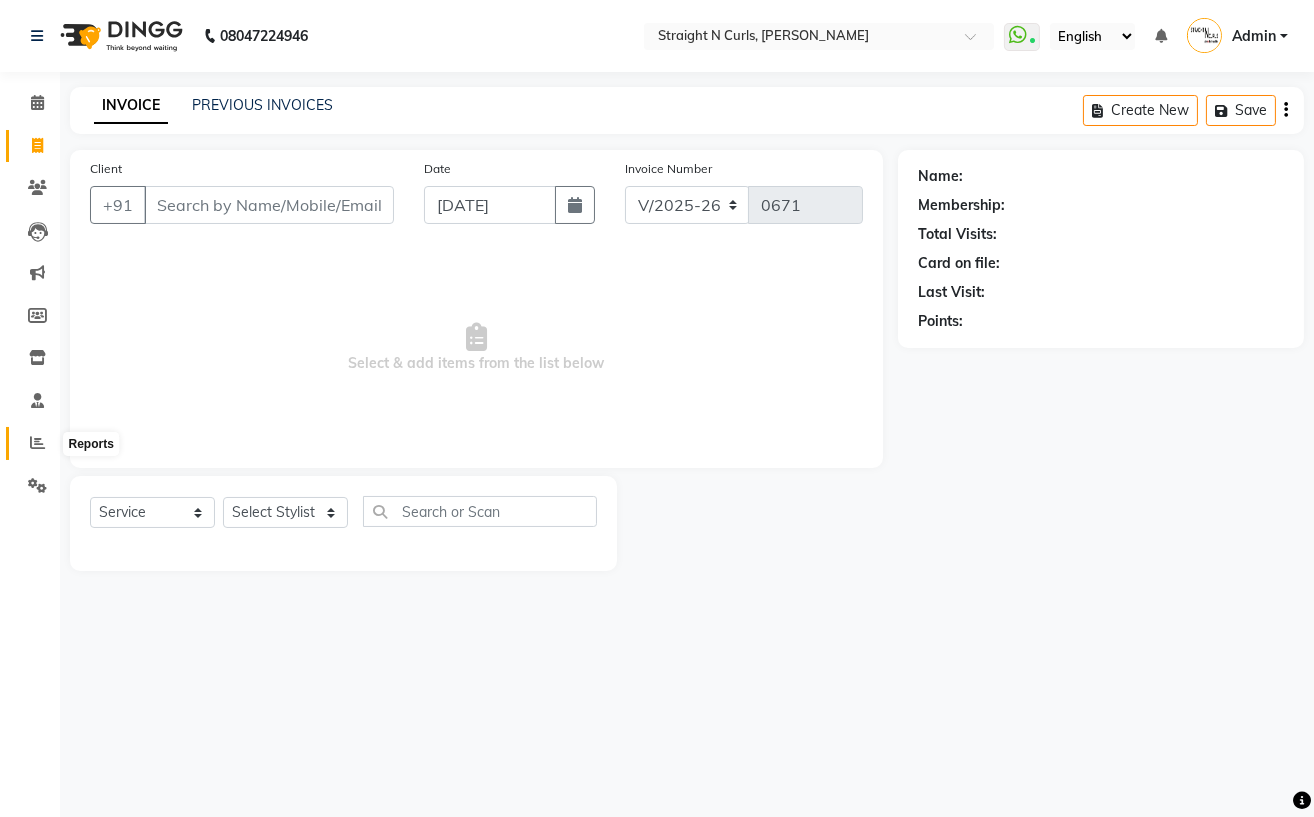 click 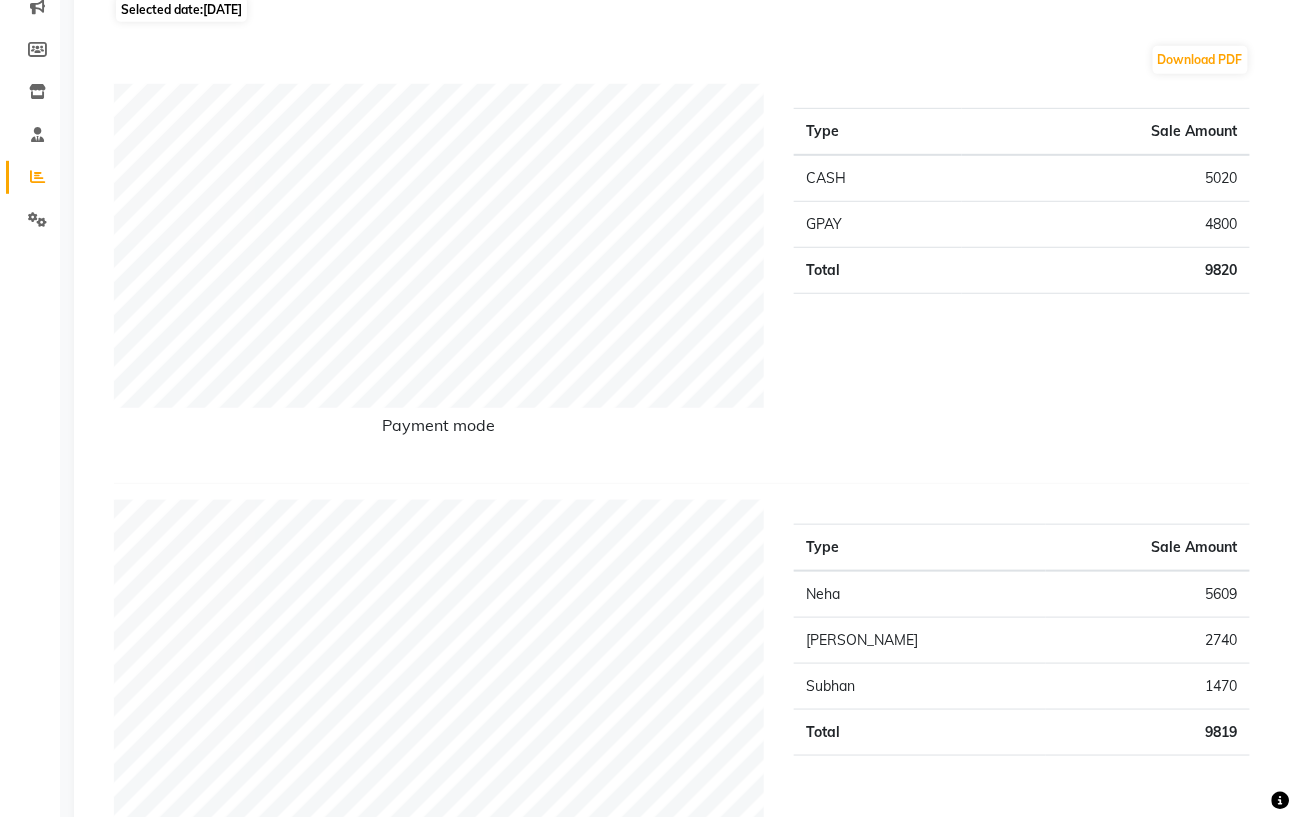 scroll, scrollTop: 0, scrollLeft: 0, axis: both 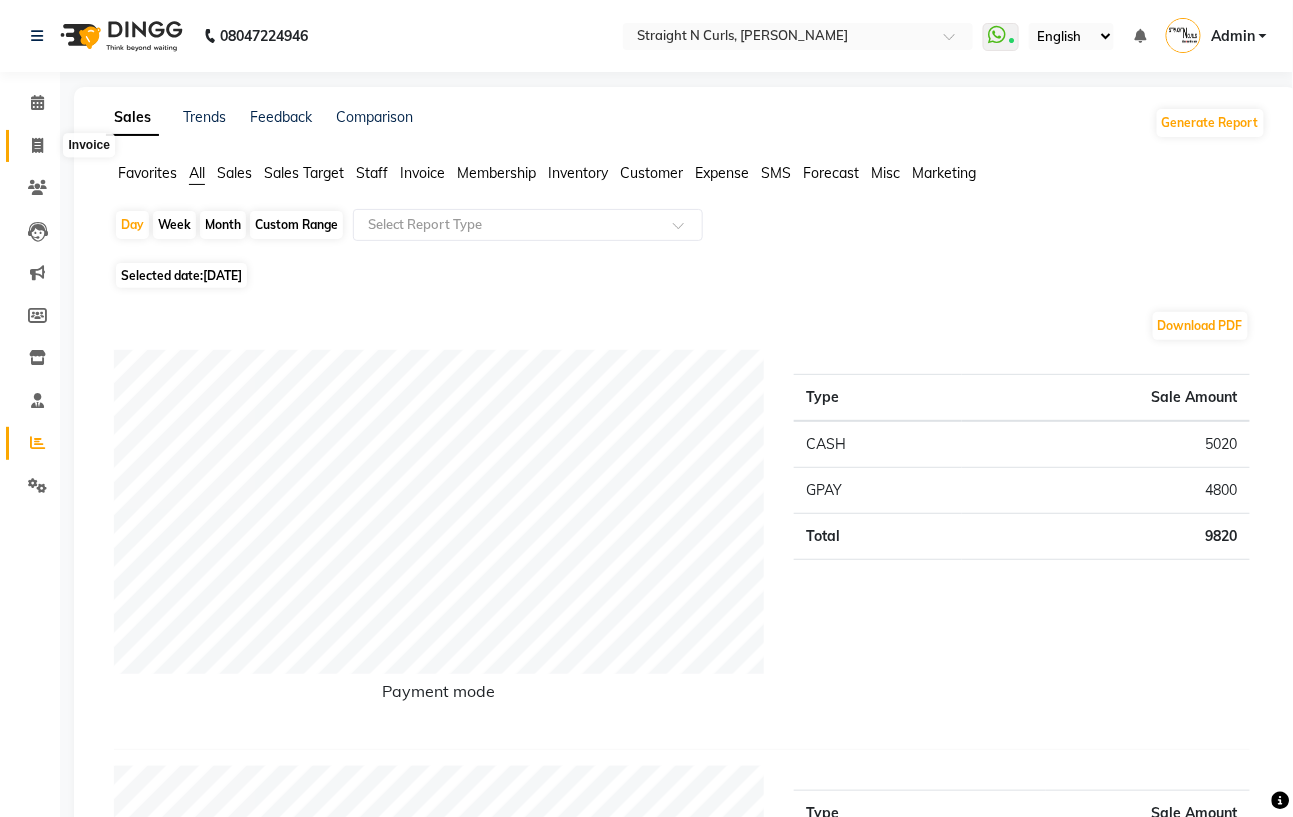 click 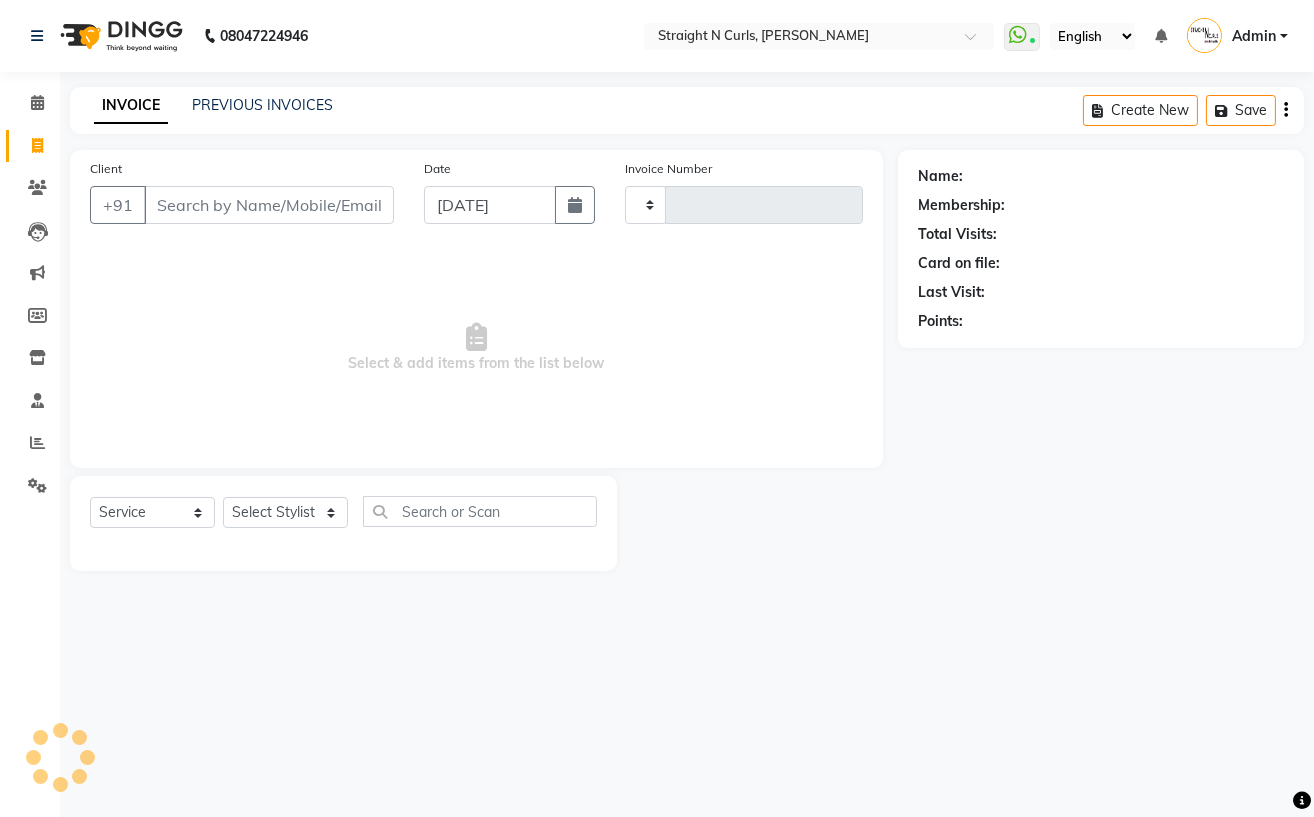 type on "0671" 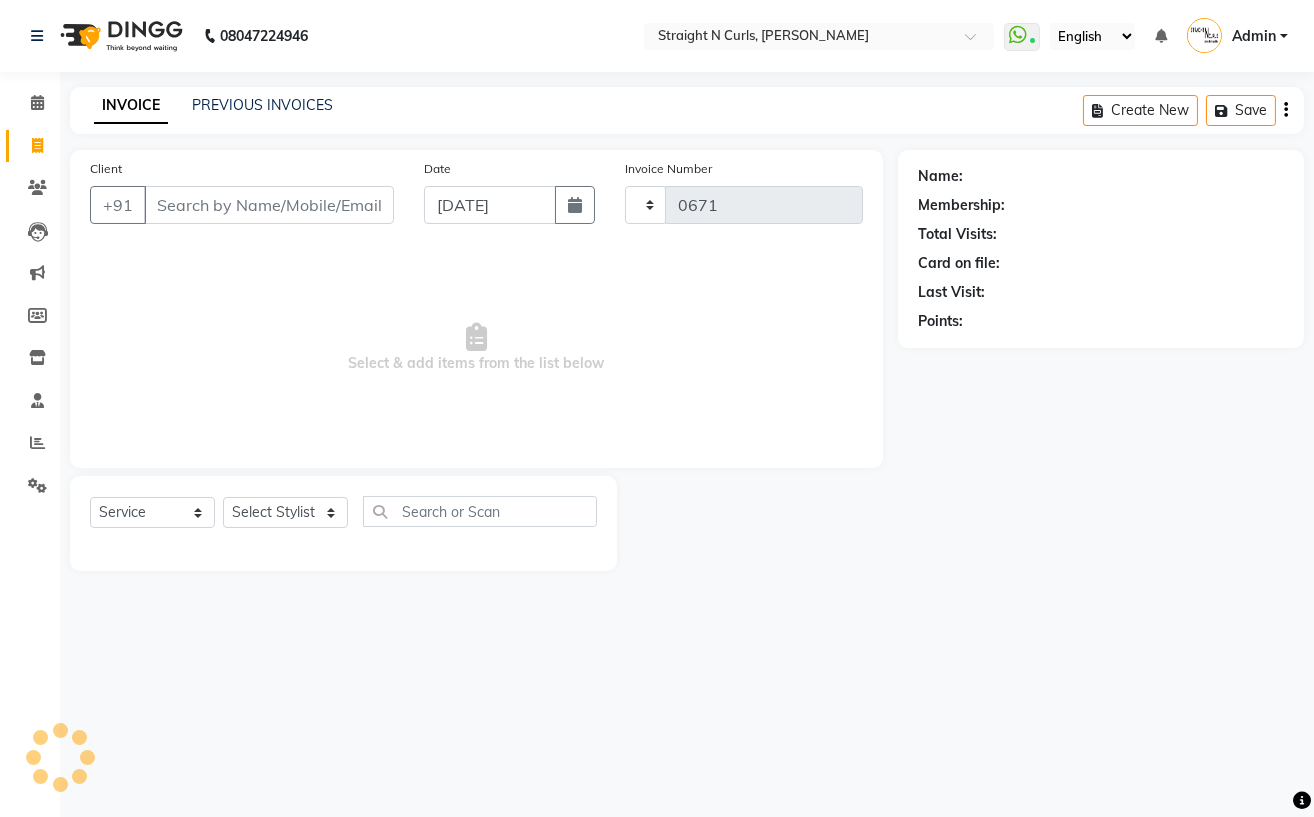 select on "7039" 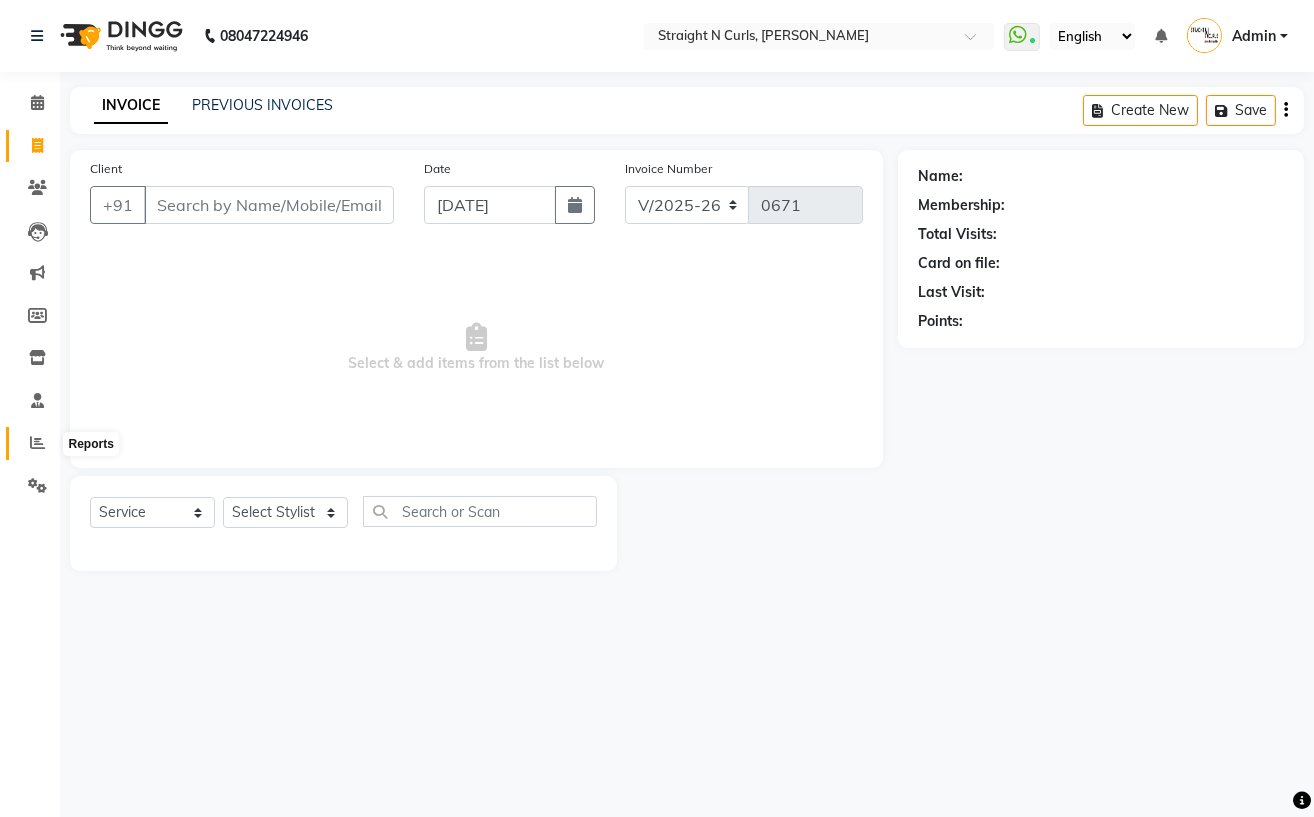 click 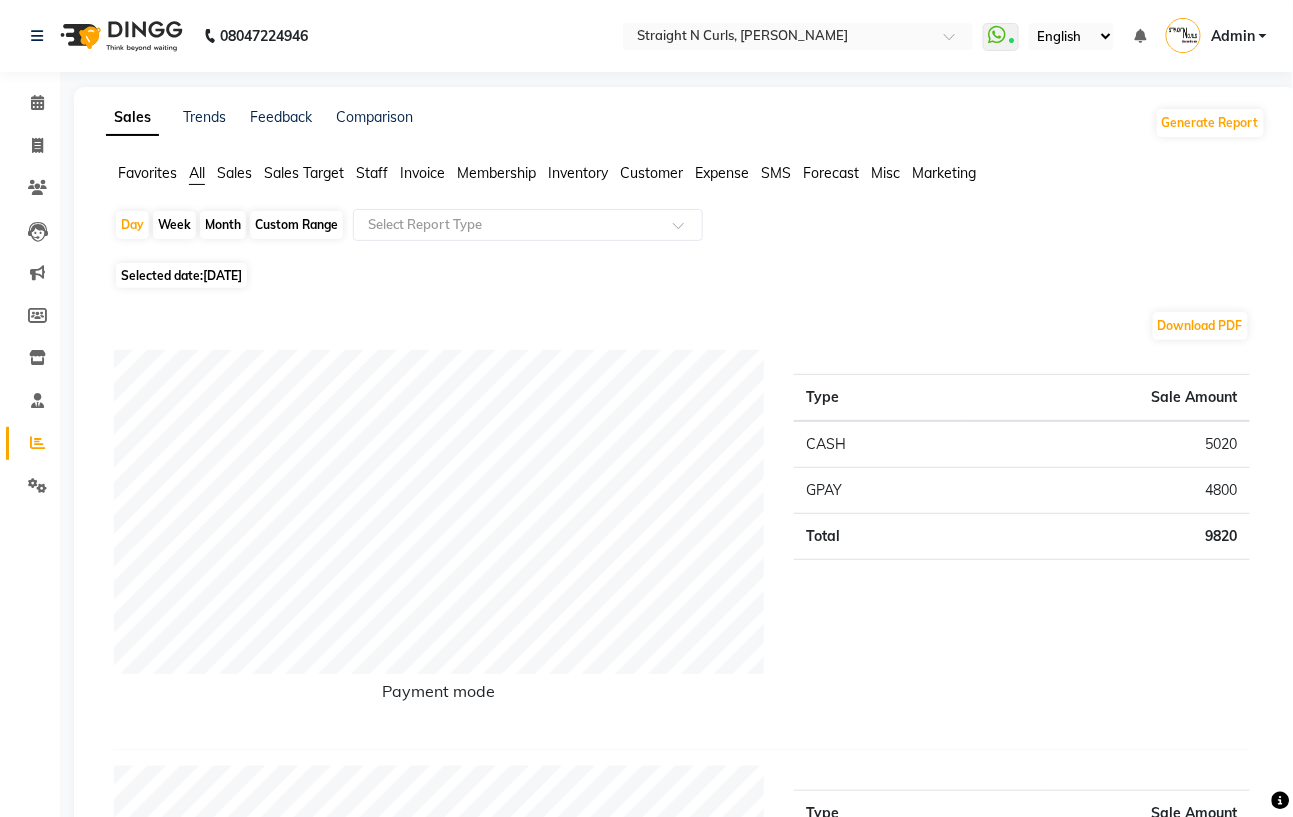 click on "Custom Range" 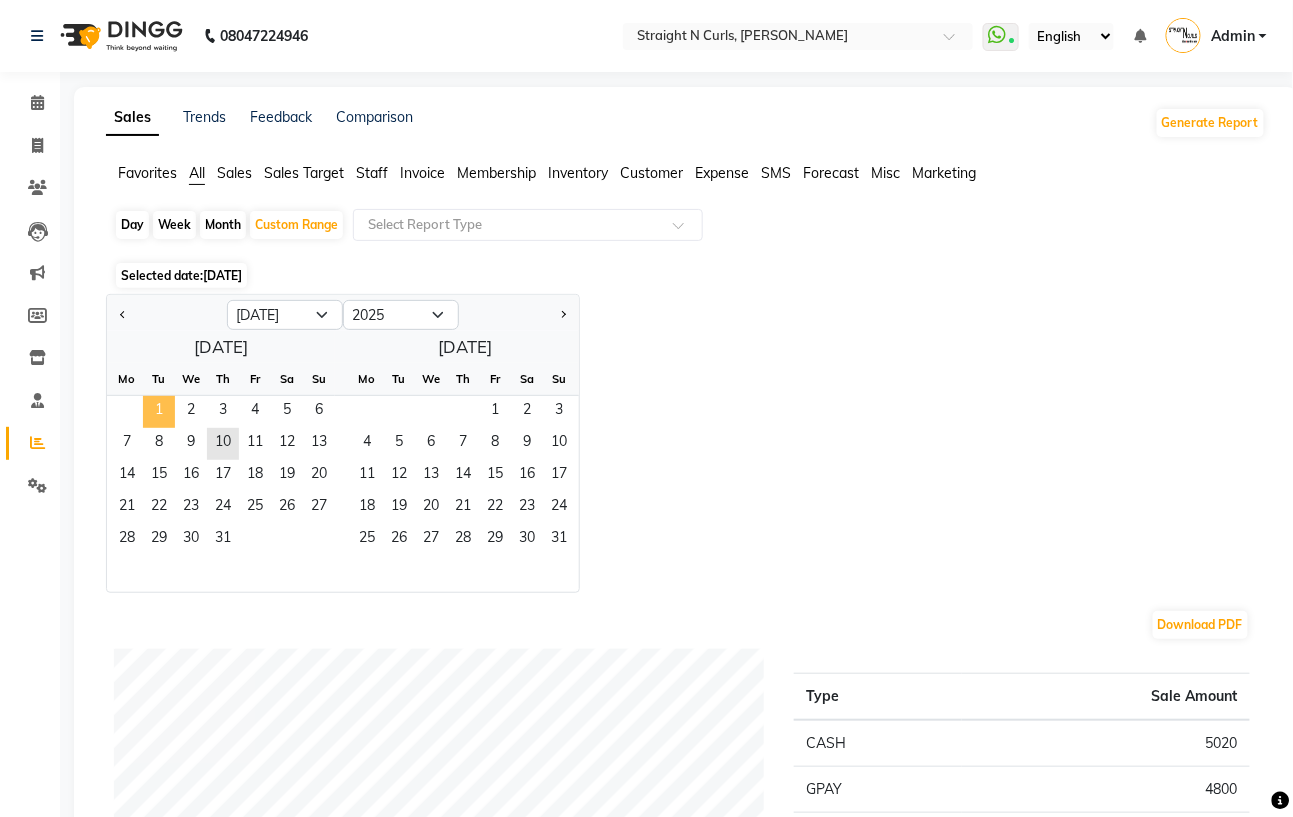 click on "1" 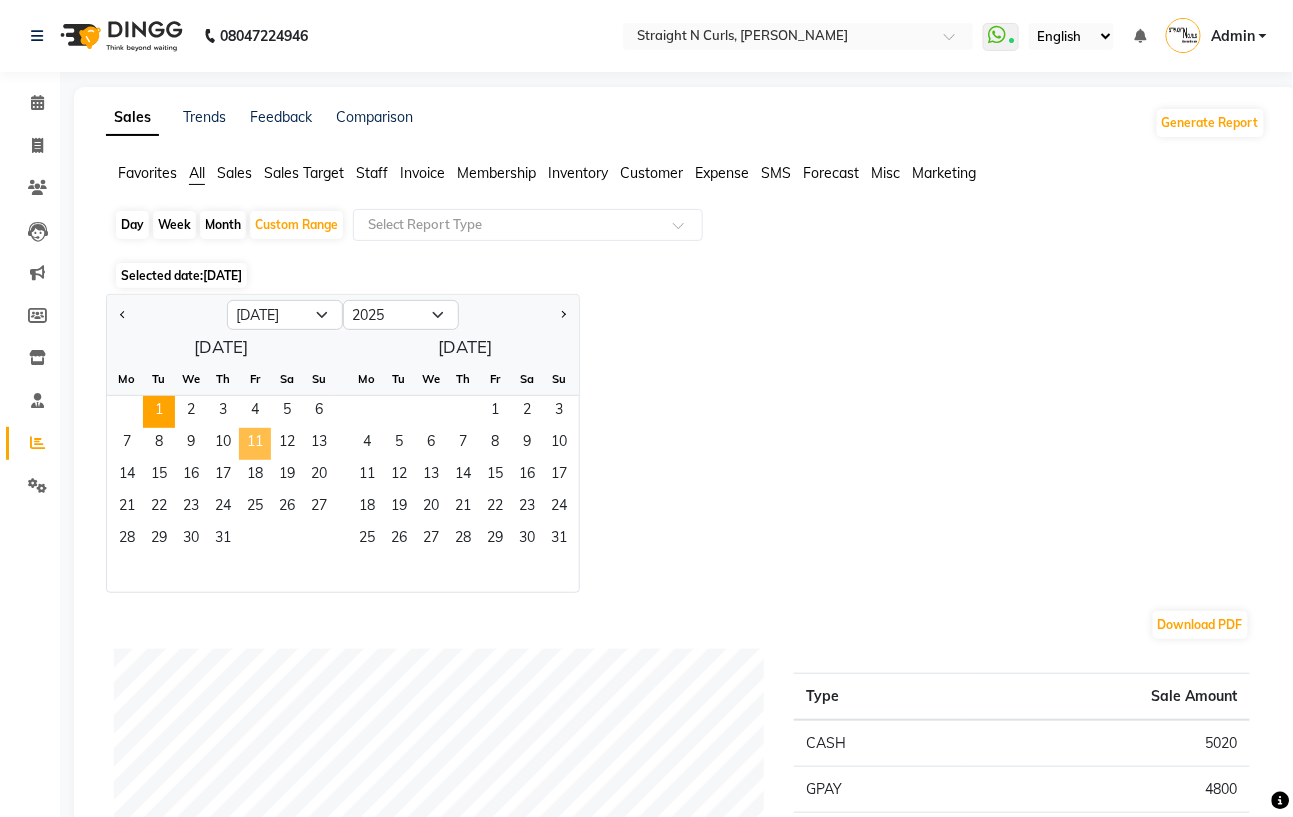 click on "11" 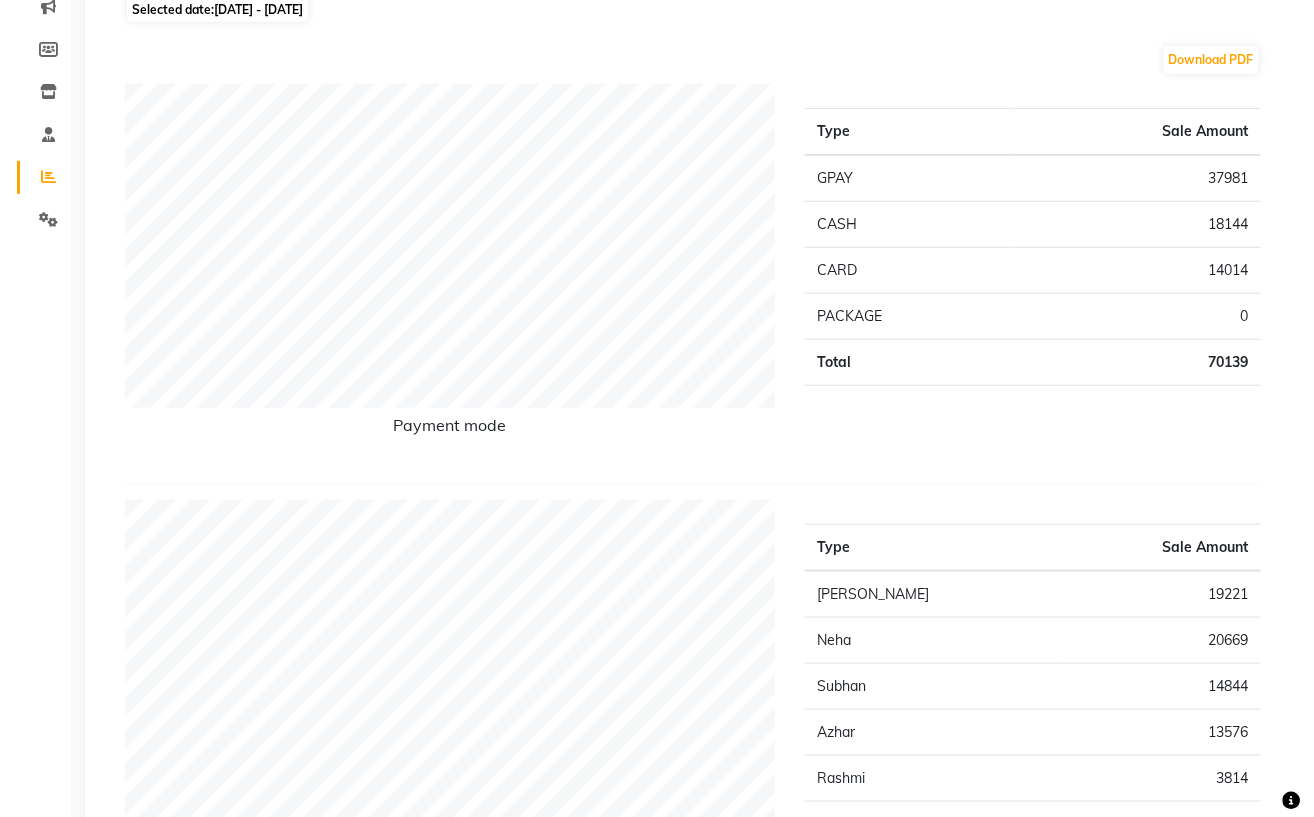 scroll, scrollTop: 0, scrollLeft: 0, axis: both 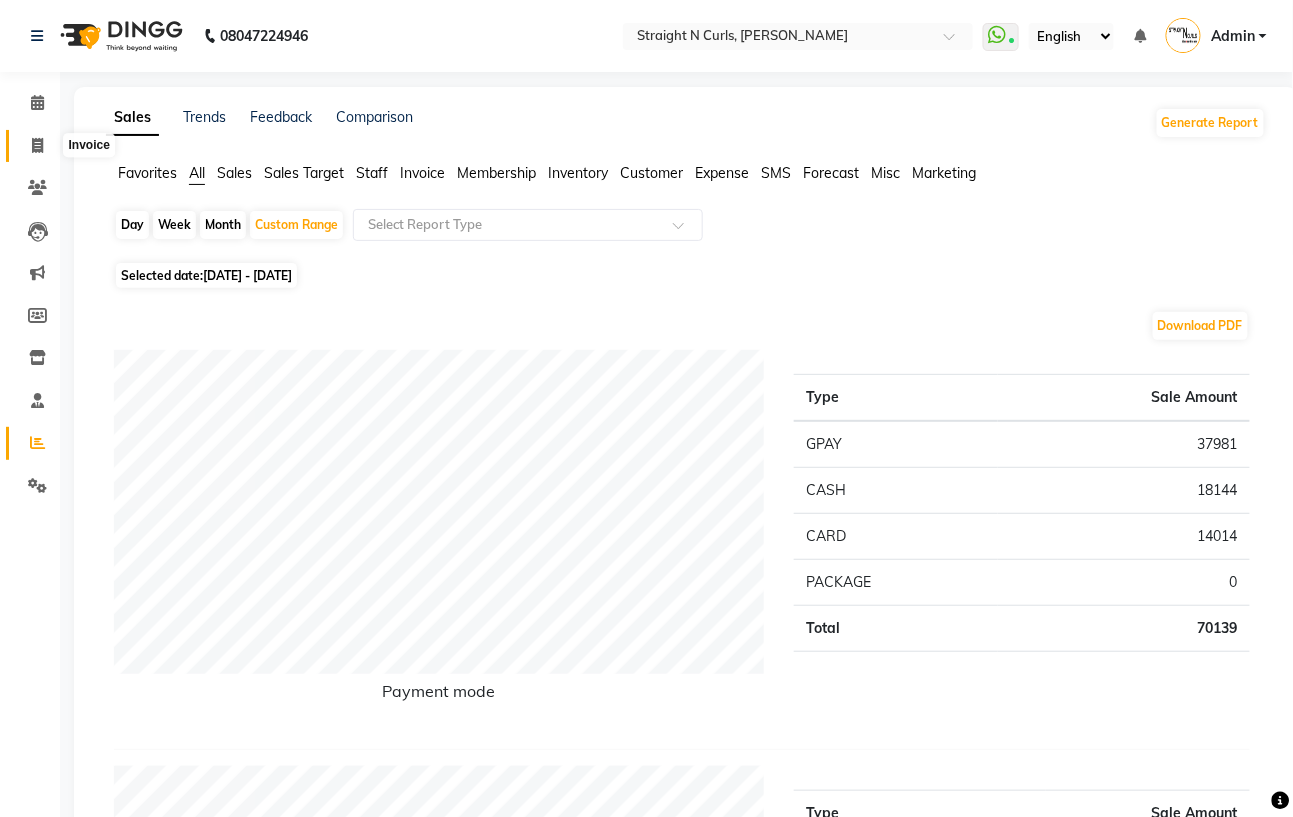 click 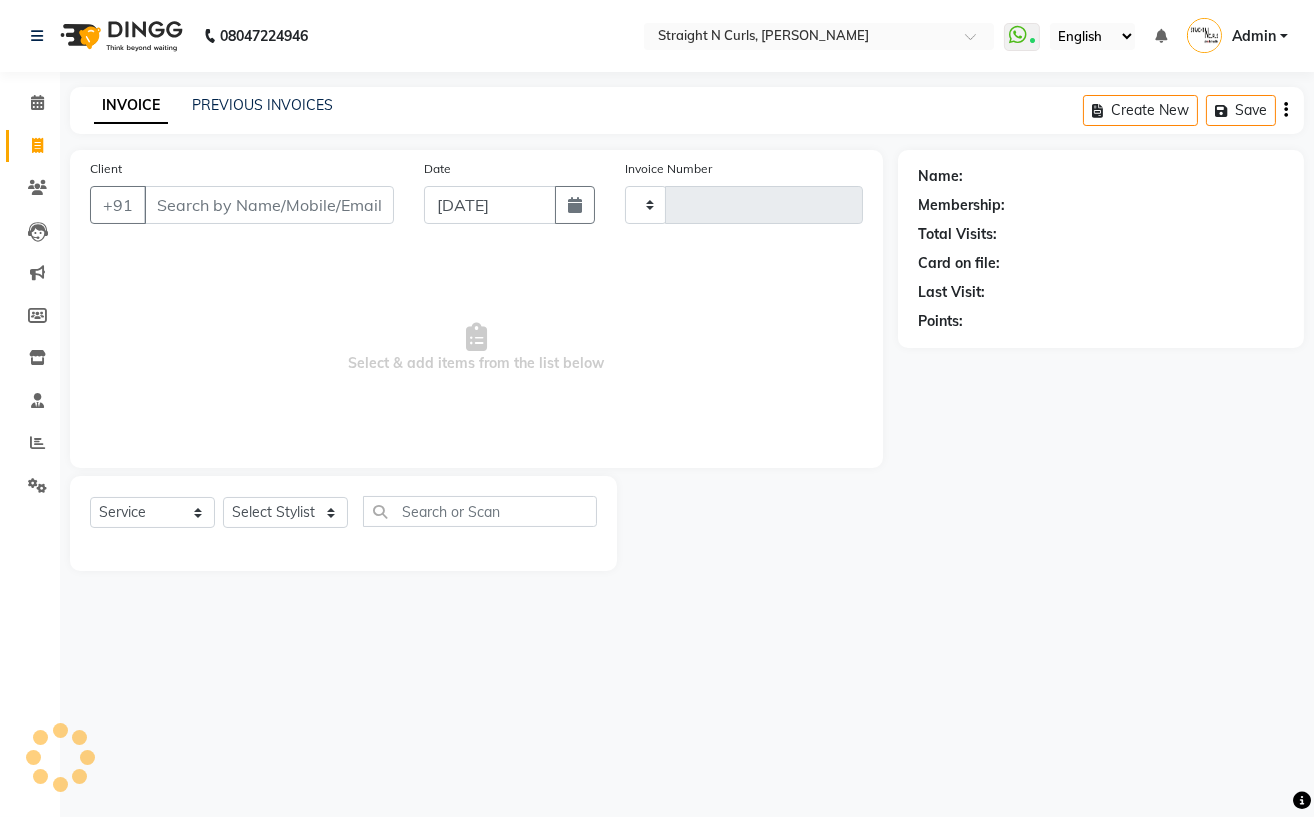 type on "0671" 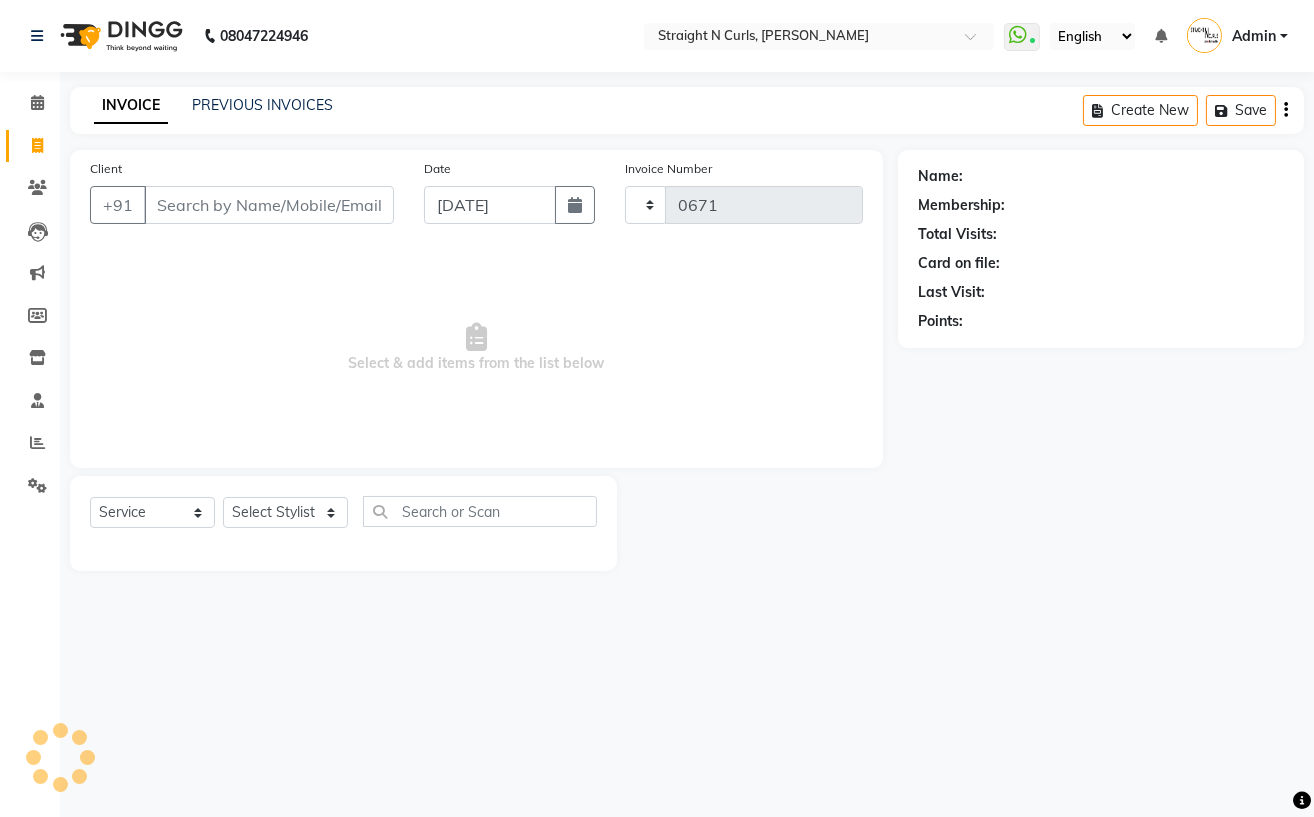 select on "7039" 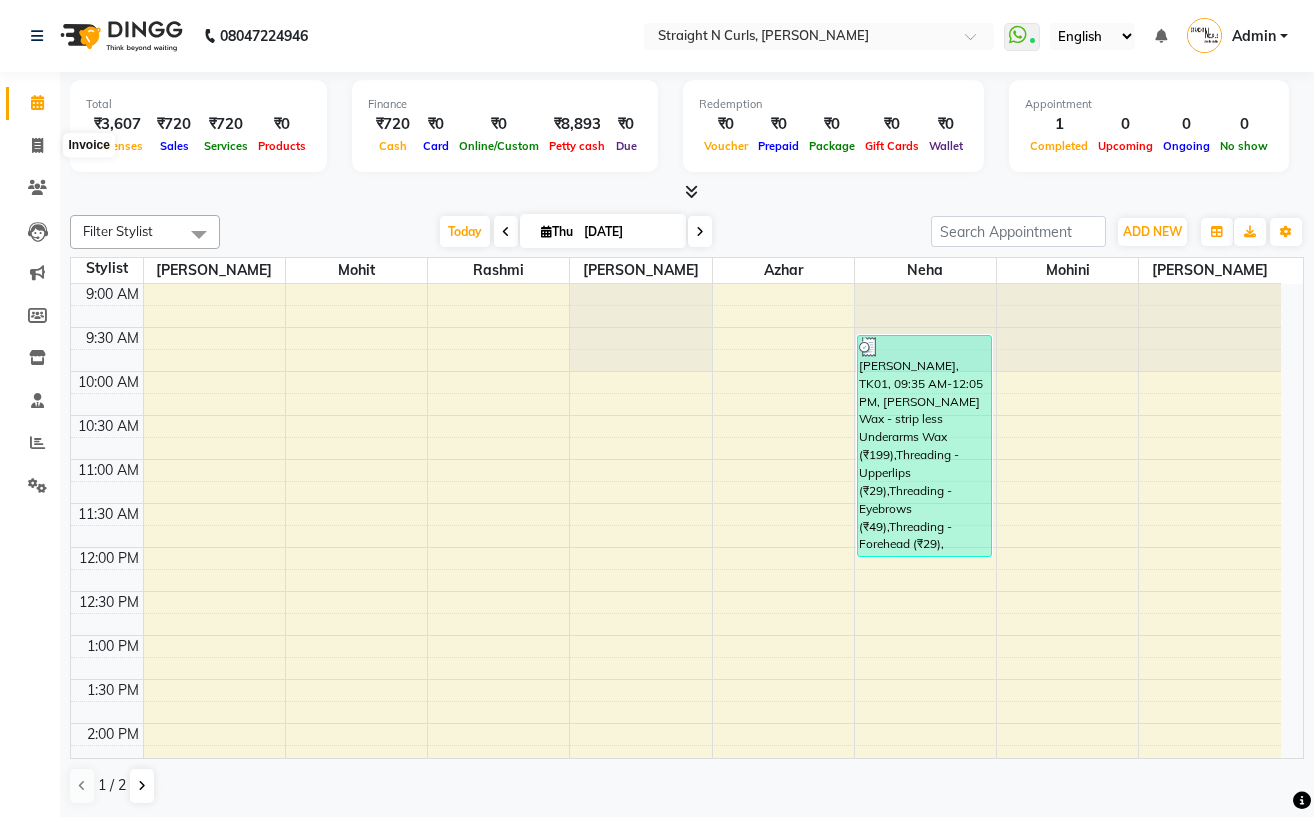 scroll, scrollTop: 0, scrollLeft: 0, axis: both 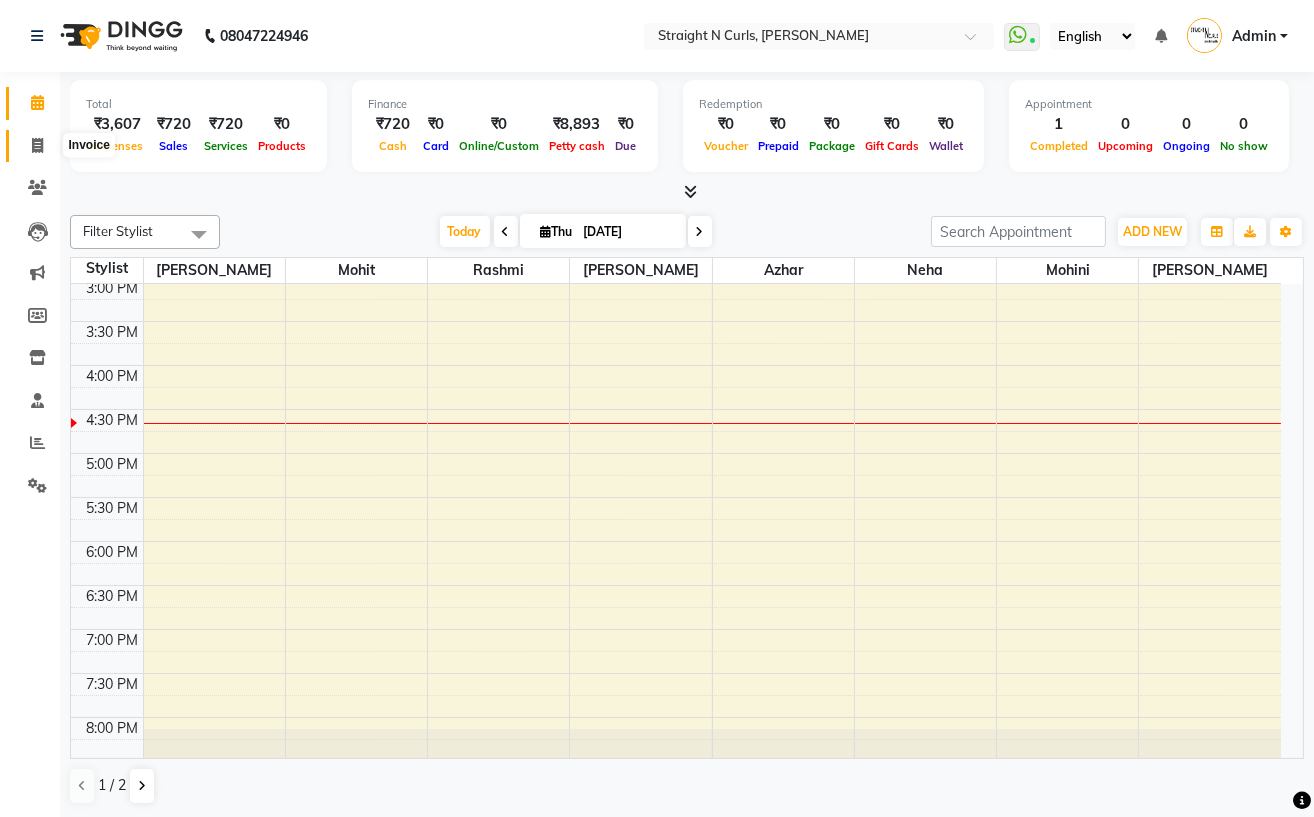 click 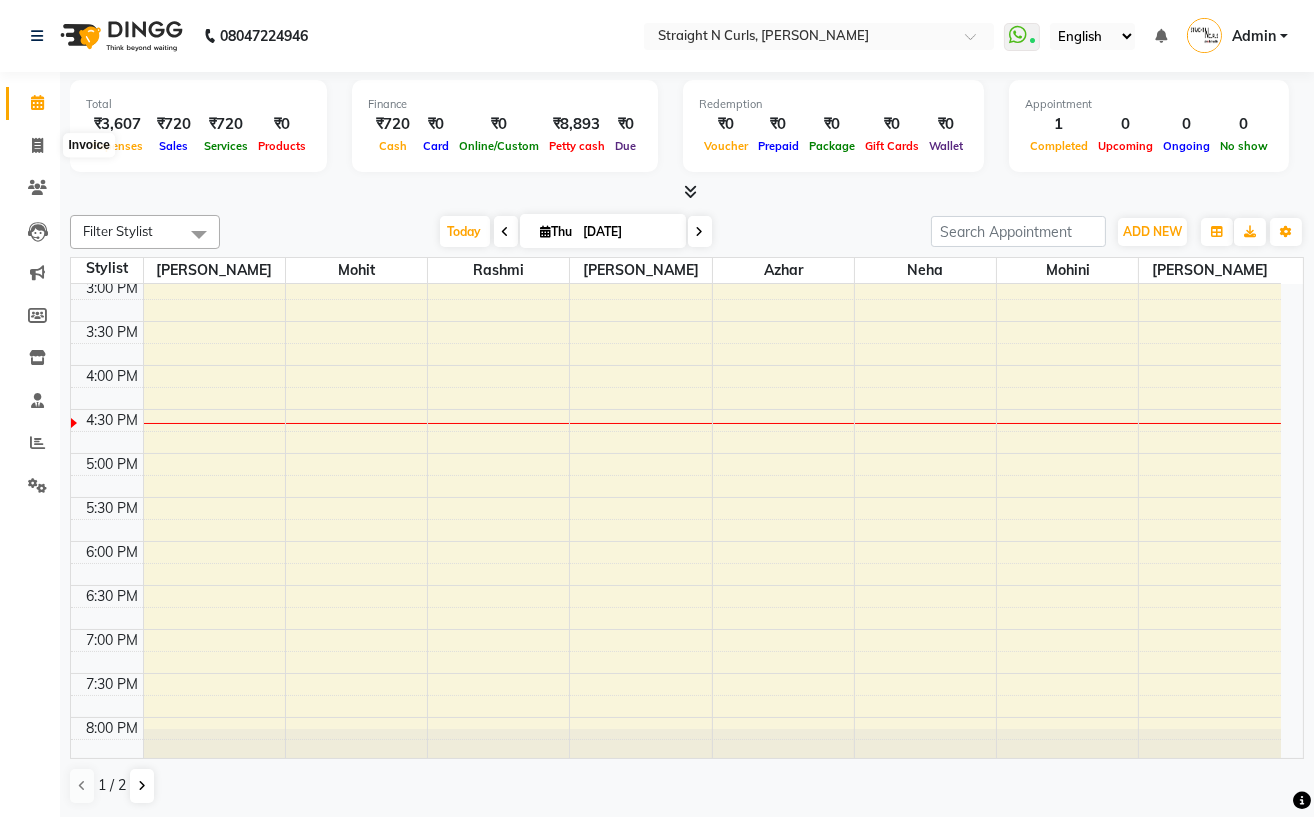 select on "service" 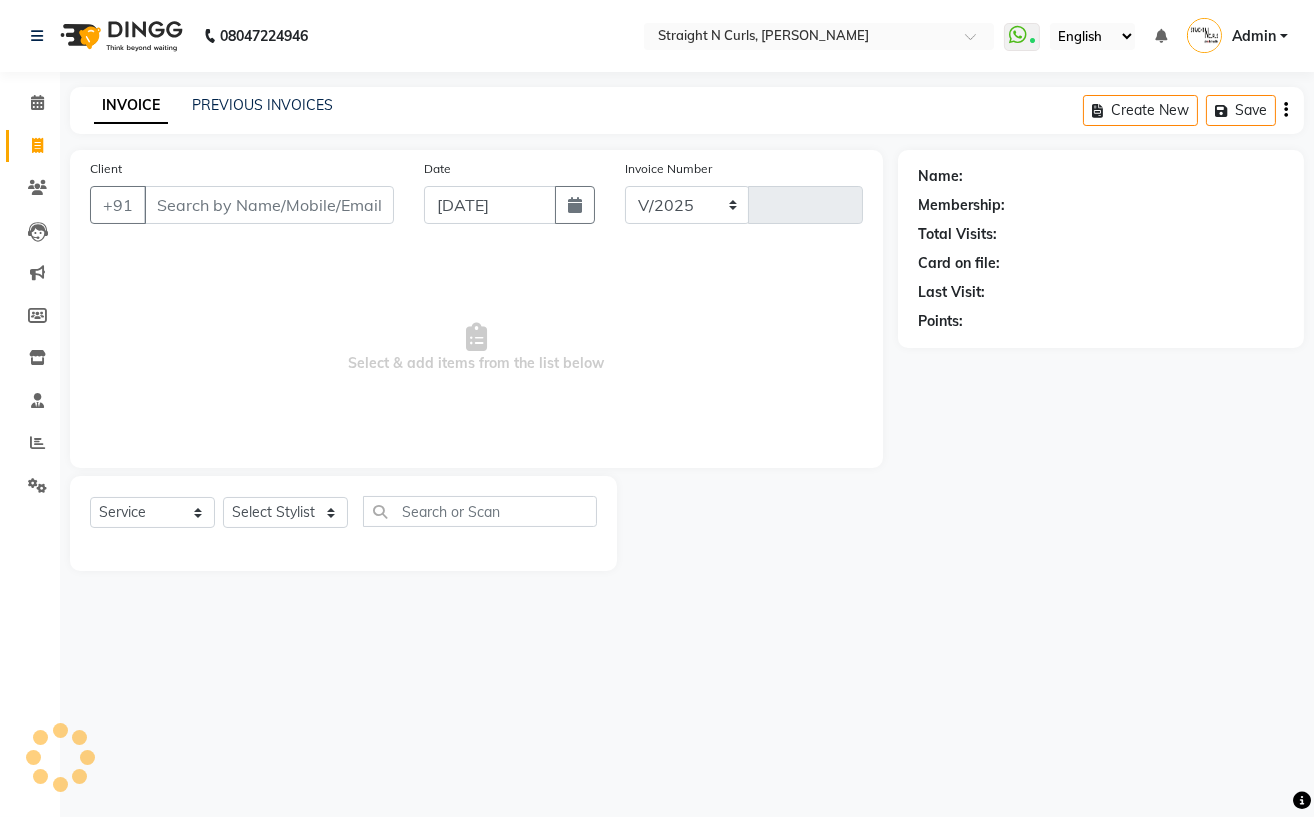select on "7039" 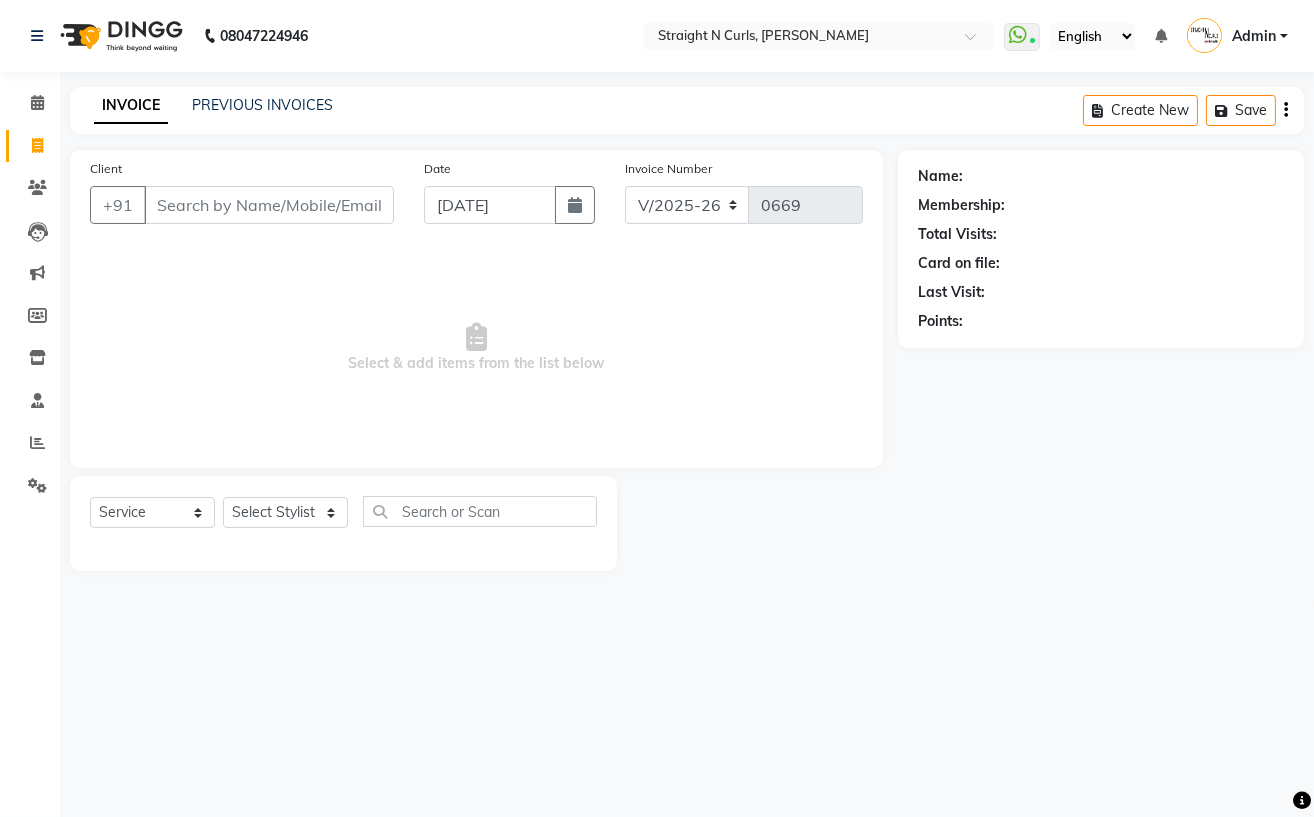 drag, startPoint x: 176, startPoint y: 491, endPoint x: 182, endPoint y: 512, distance: 21.84033 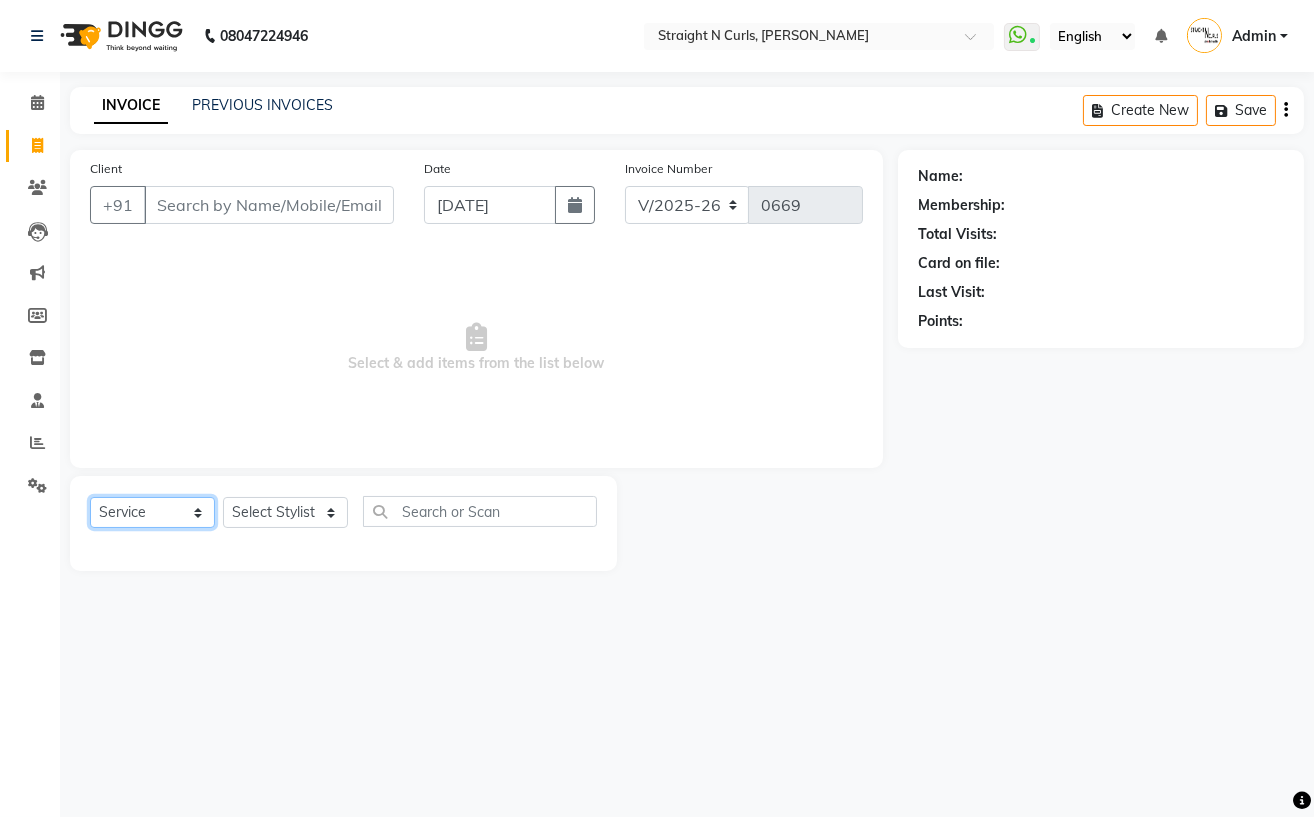 click on "Select  Service  Product  Membership  Package Voucher Prepaid Gift Card" 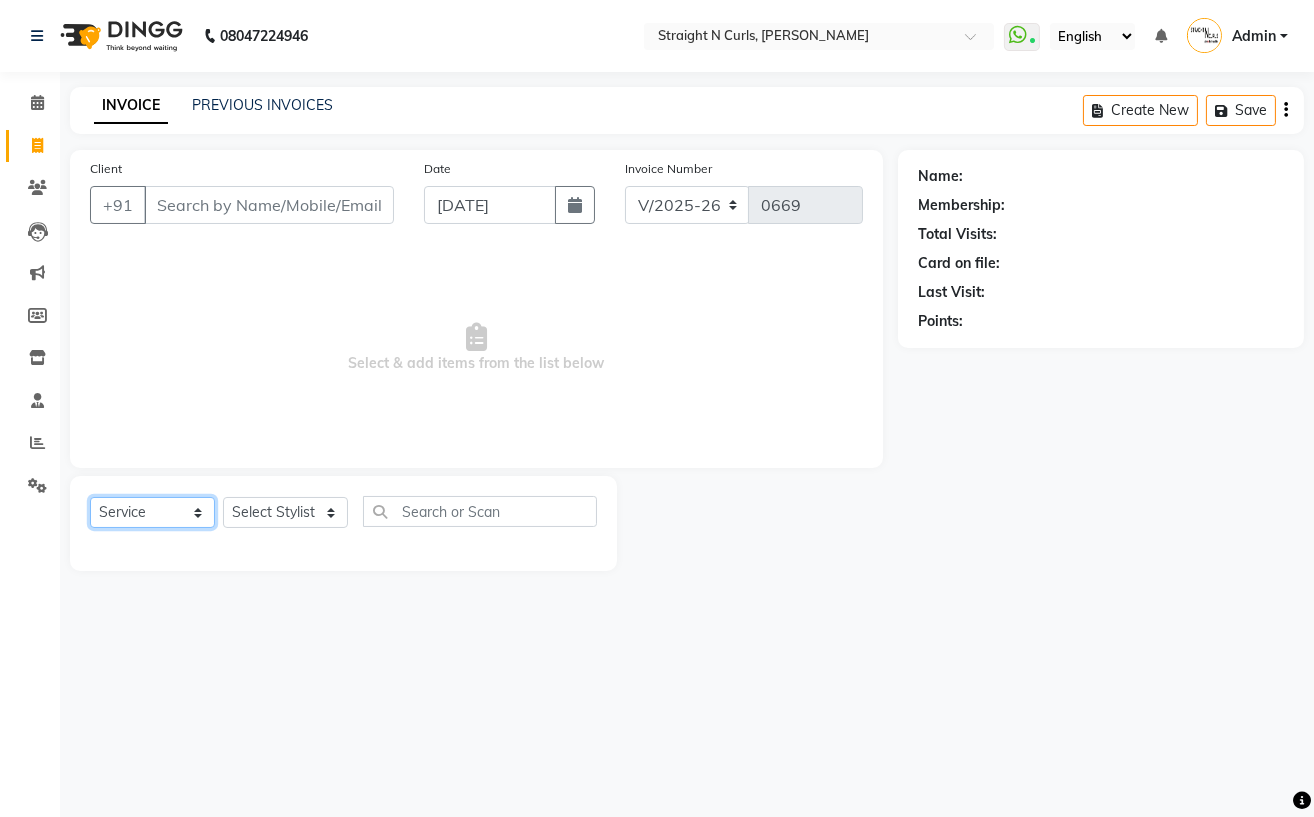 select on "product" 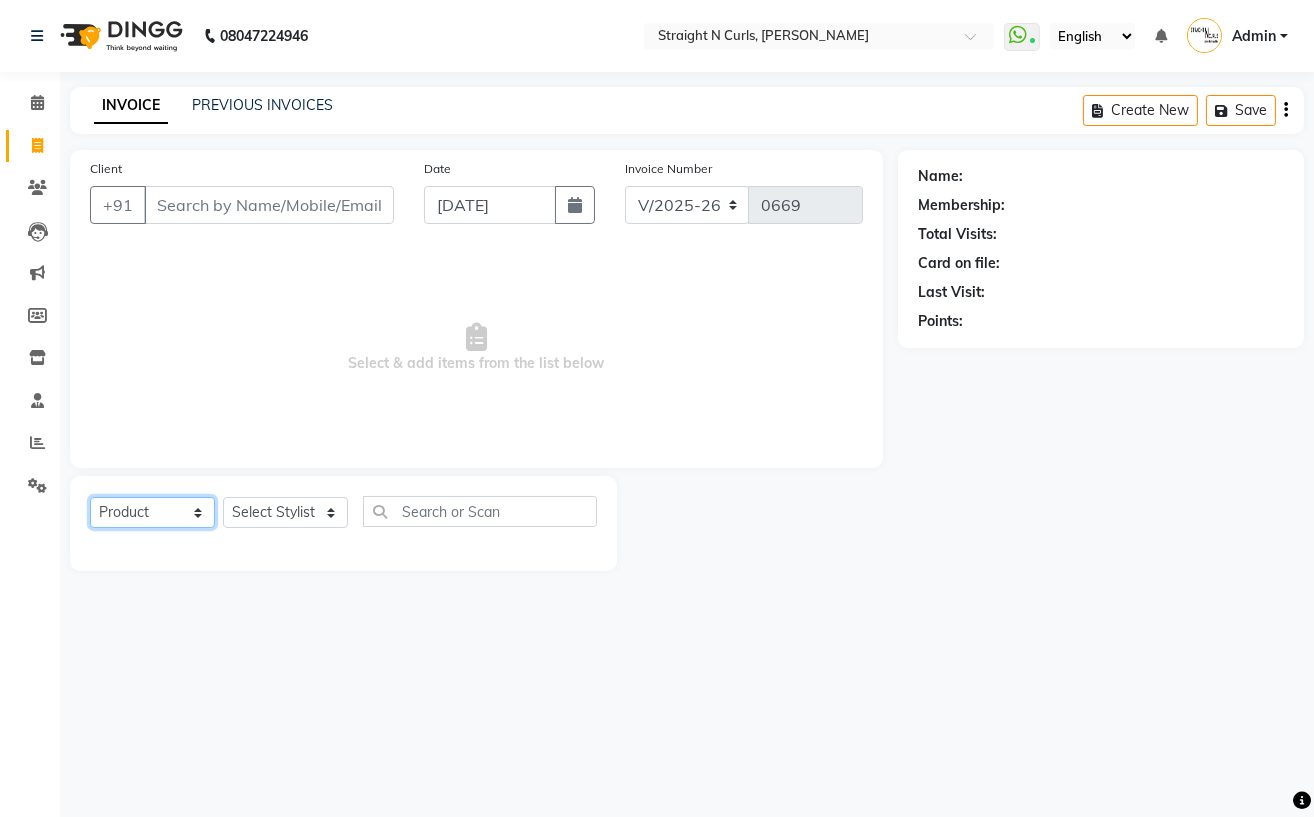 click on "Select  Service  Product  Membership  Package Voucher Prepaid Gift Card" 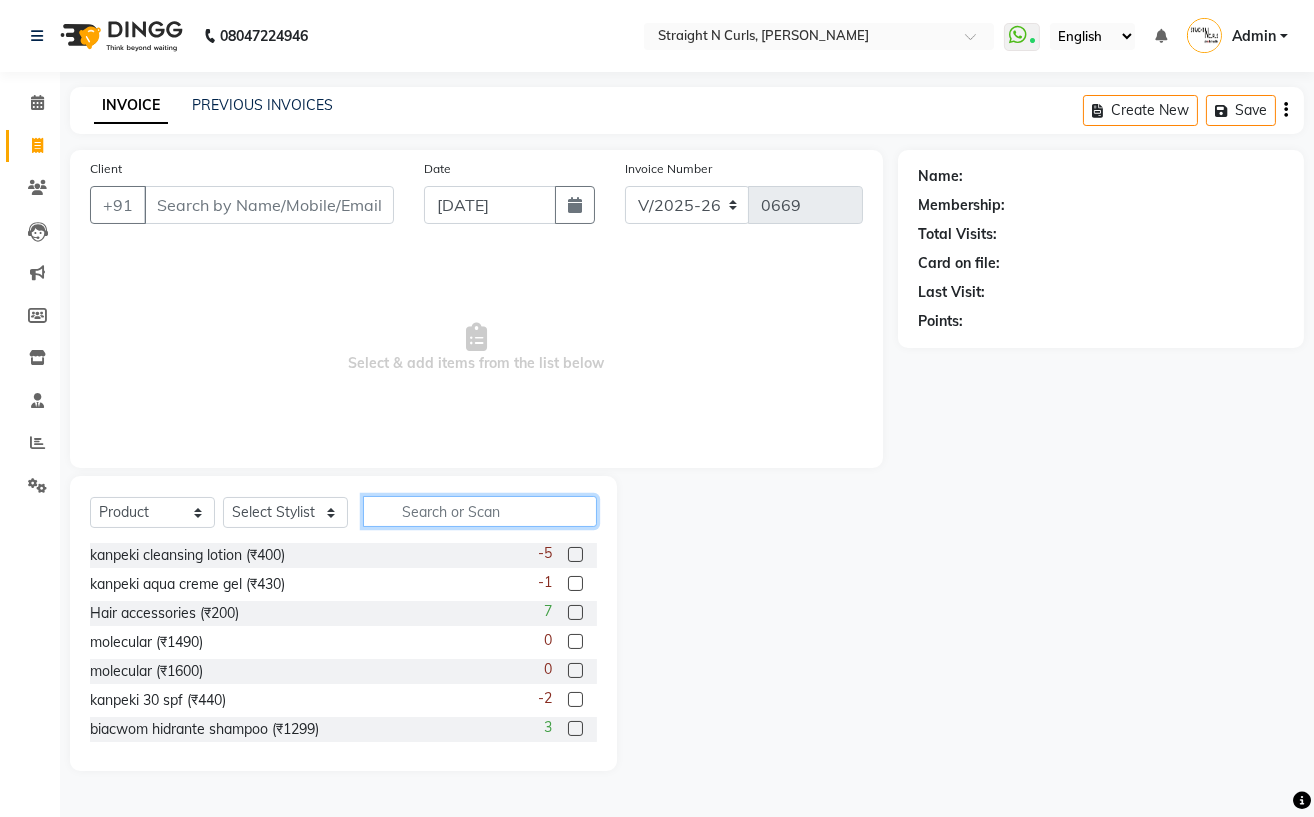 click 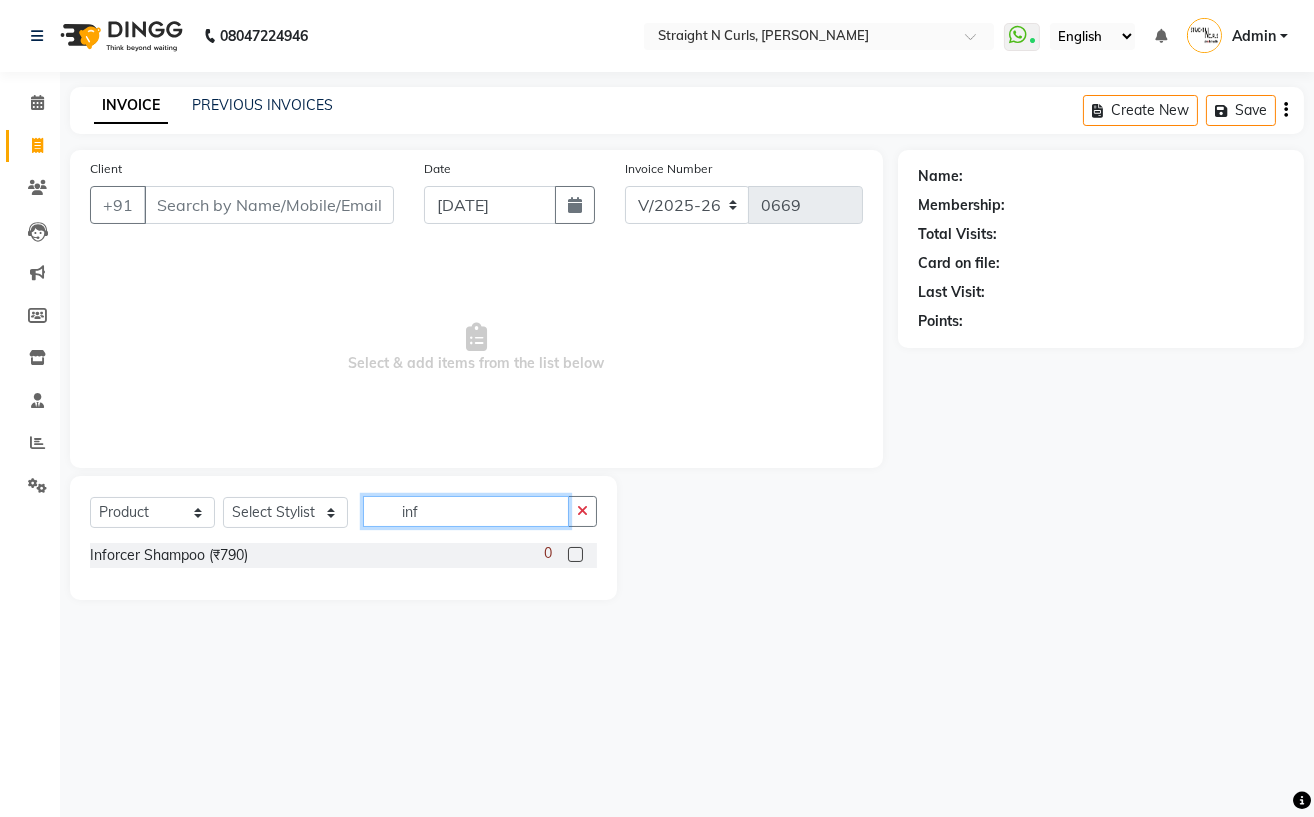 type on "inf" 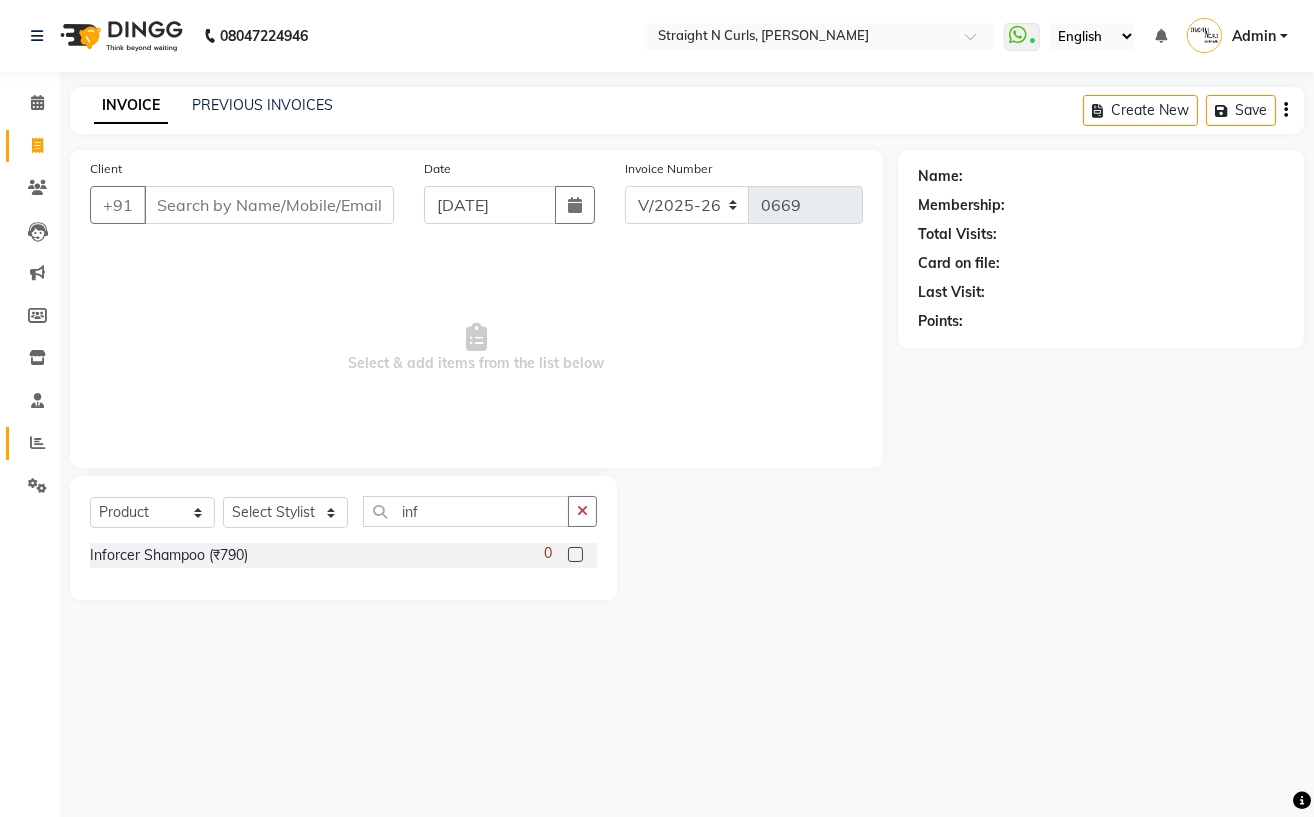 click 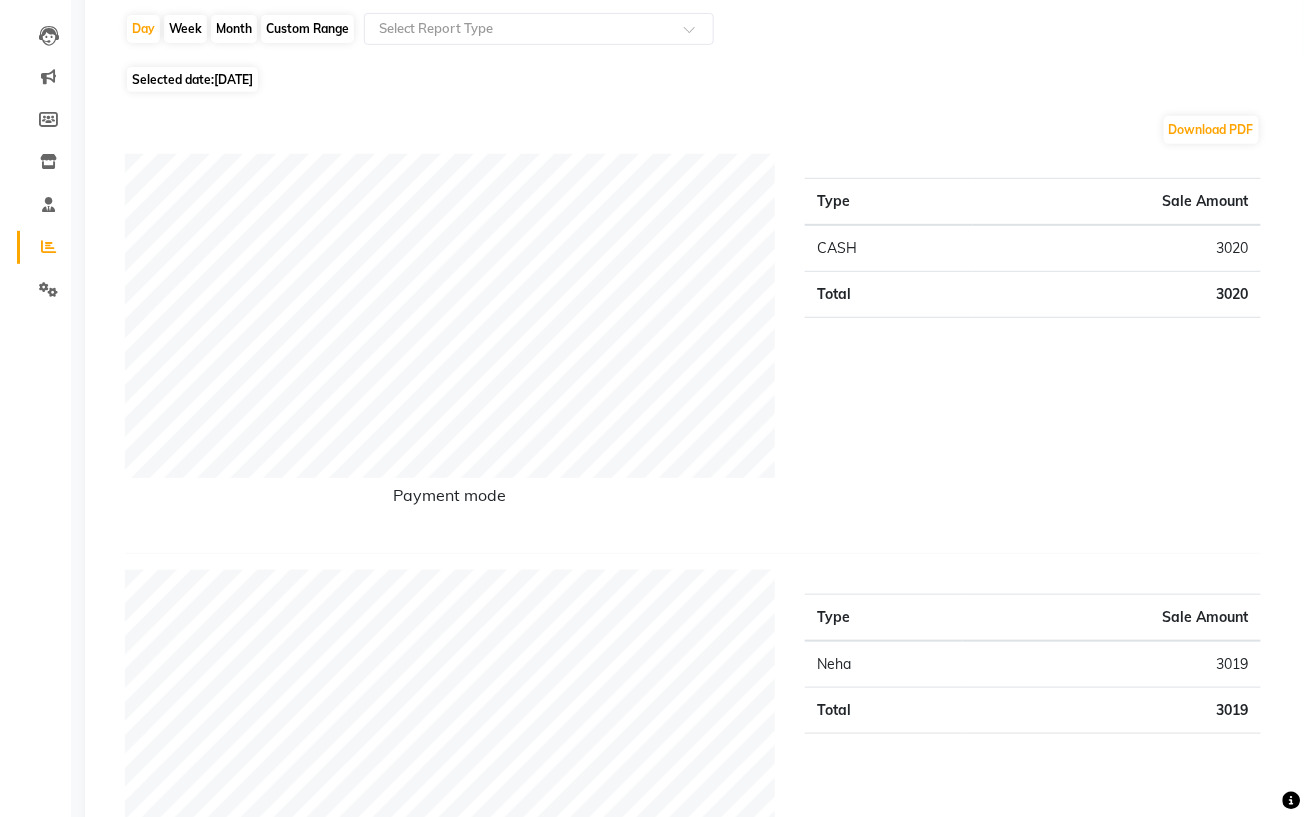 scroll, scrollTop: 0, scrollLeft: 0, axis: both 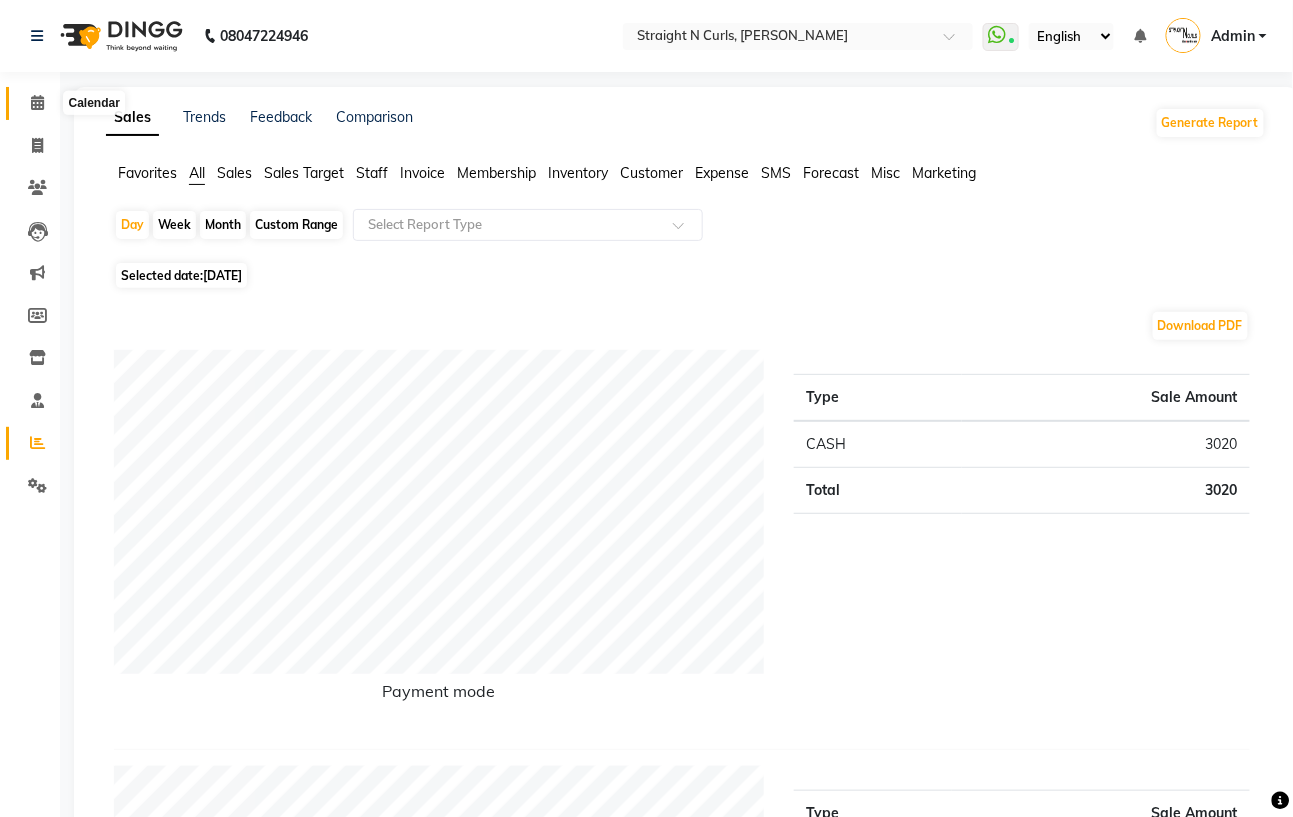 click 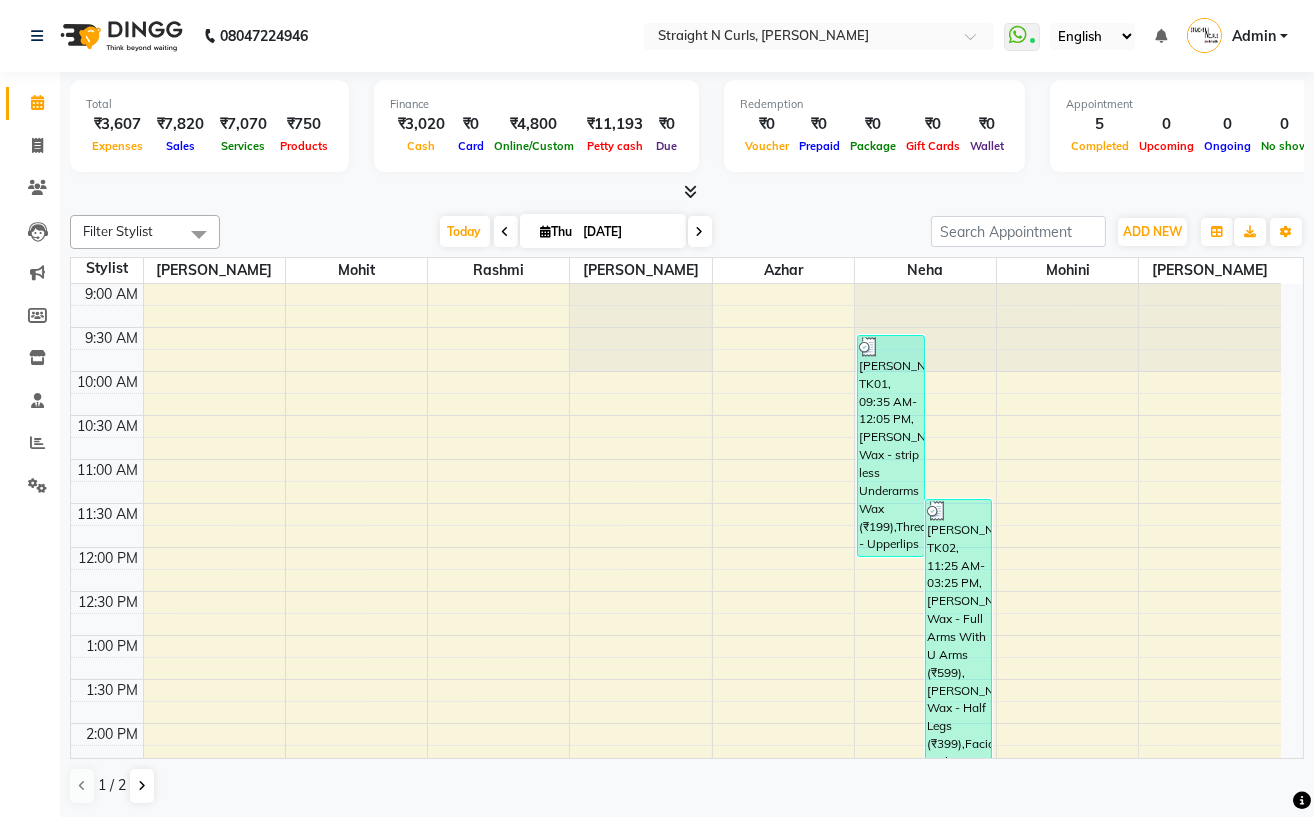 scroll, scrollTop: 556, scrollLeft: 0, axis: vertical 